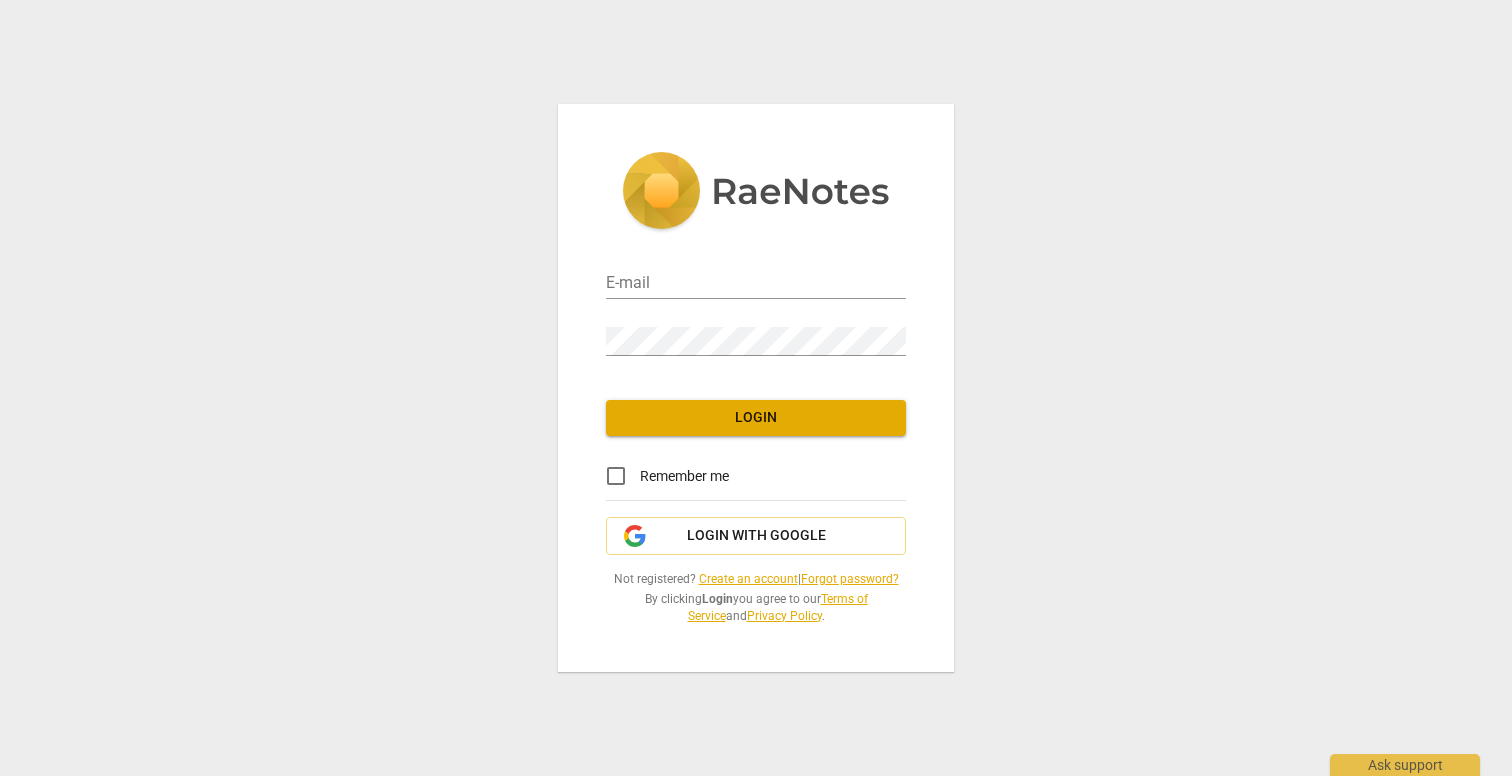 scroll, scrollTop: 0, scrollLeft: 0, axis: both 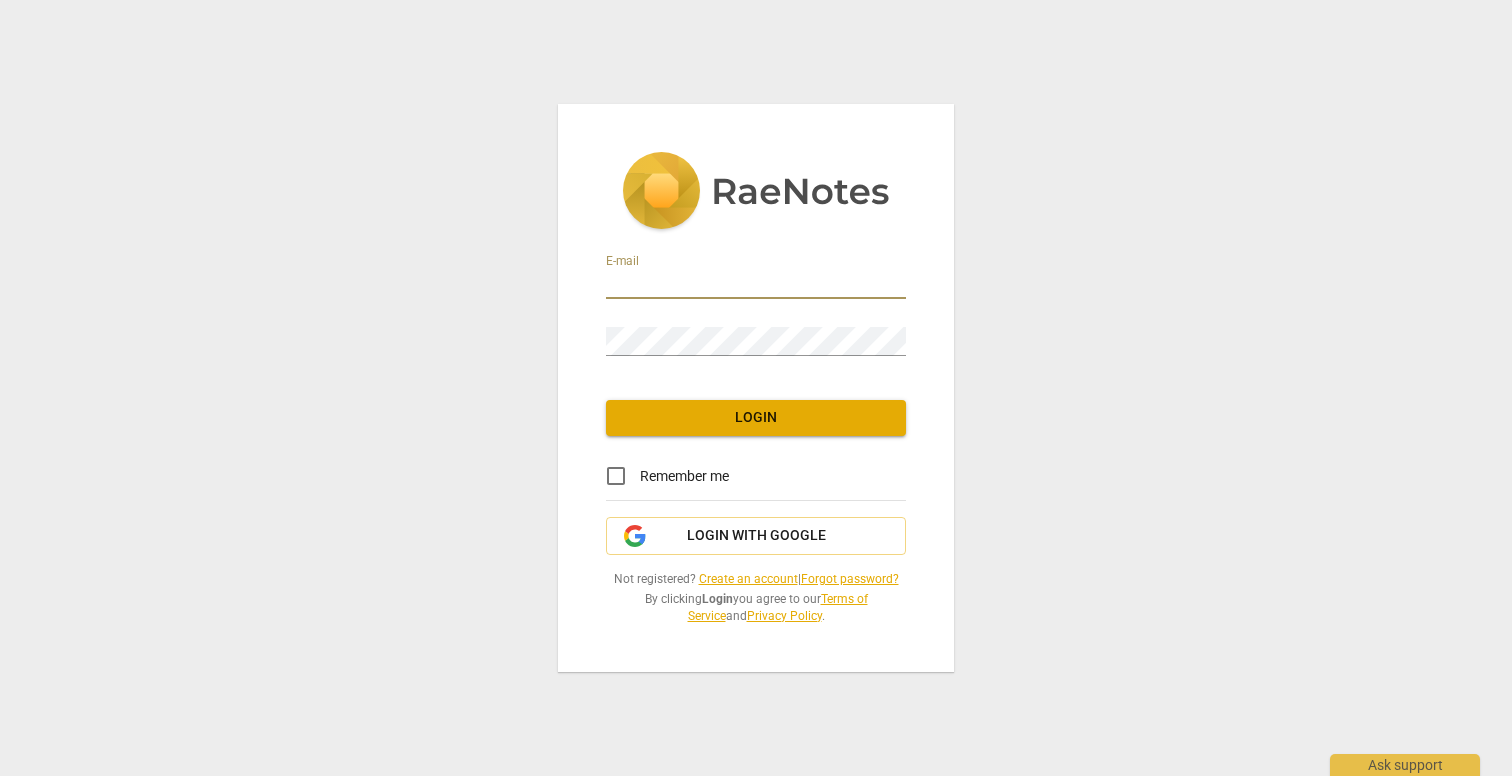 type on "[EMAIL]" 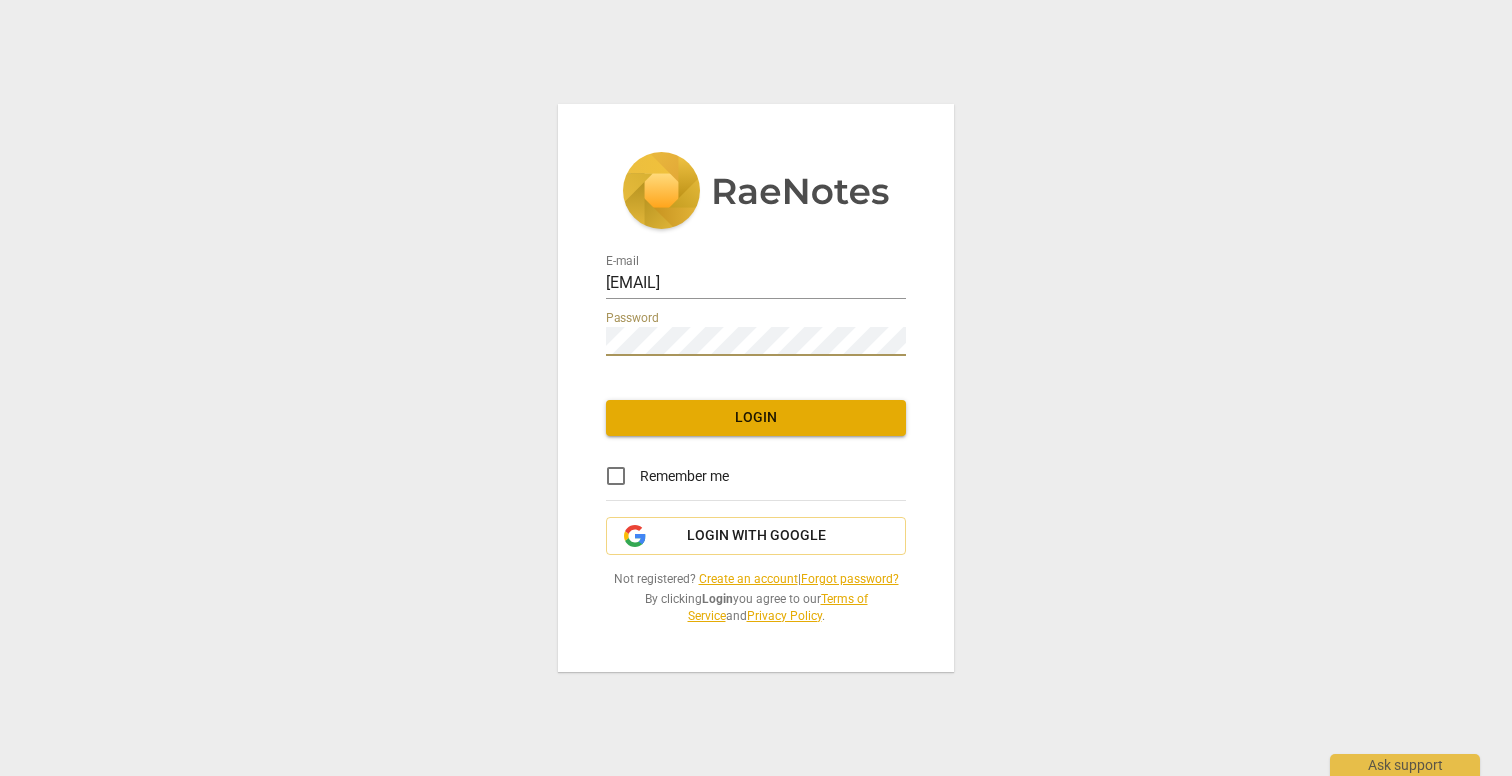 click on "Login" at bounding box center [756, 418] 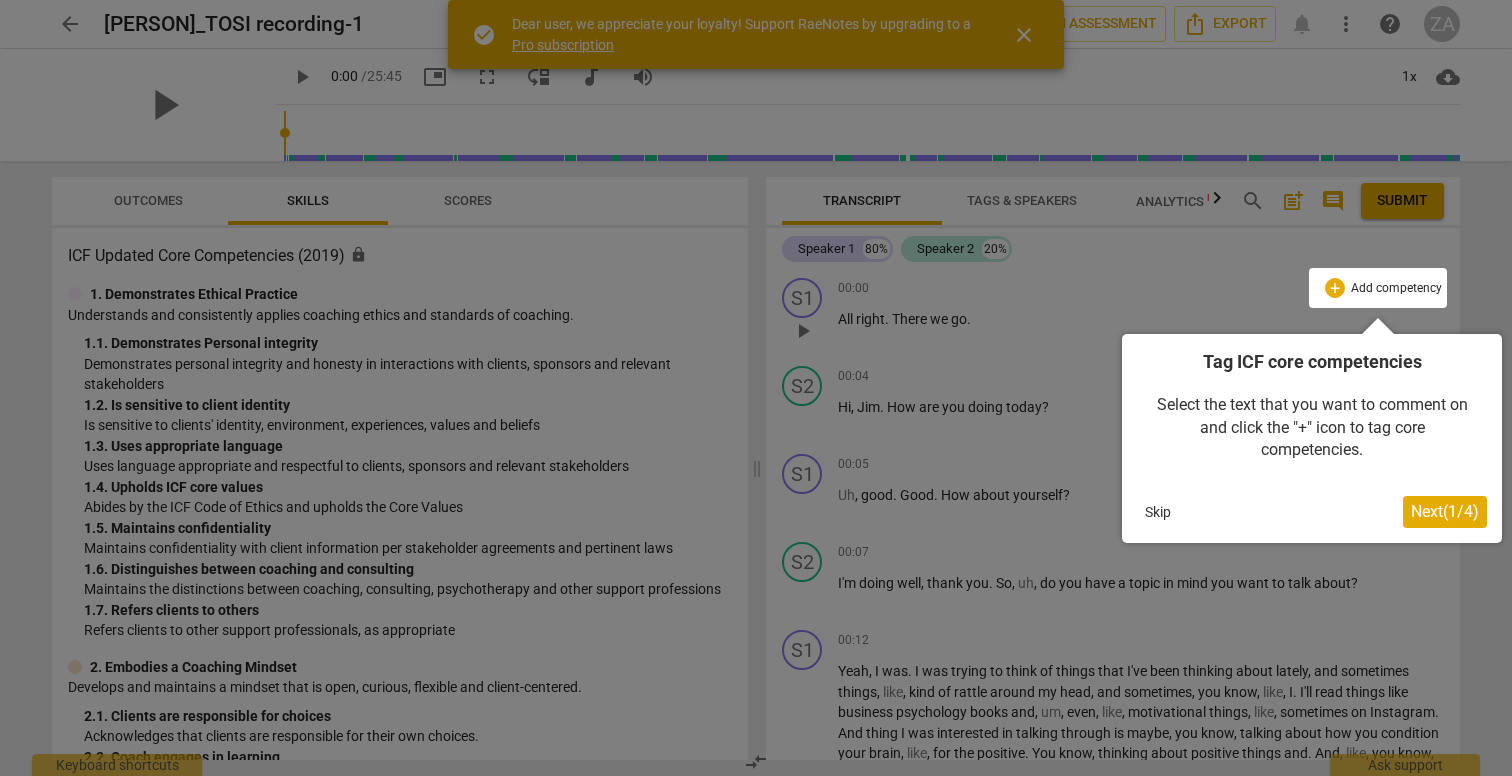 click on "Next  ( 1 / 4 )" at bounding box center [1445, 512] 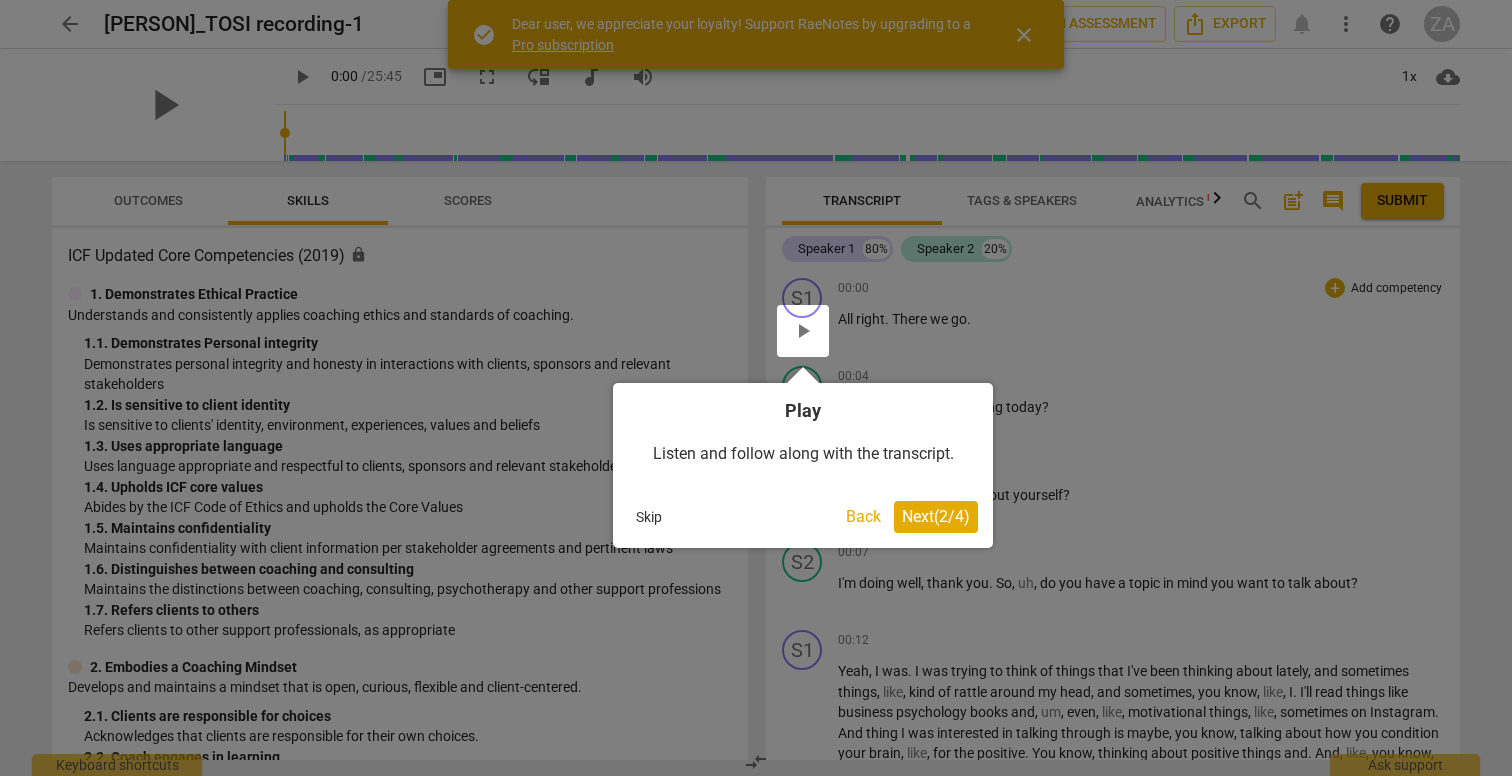 click on "Next  ( 2 / 4 )" at bounding box center (936, 516) 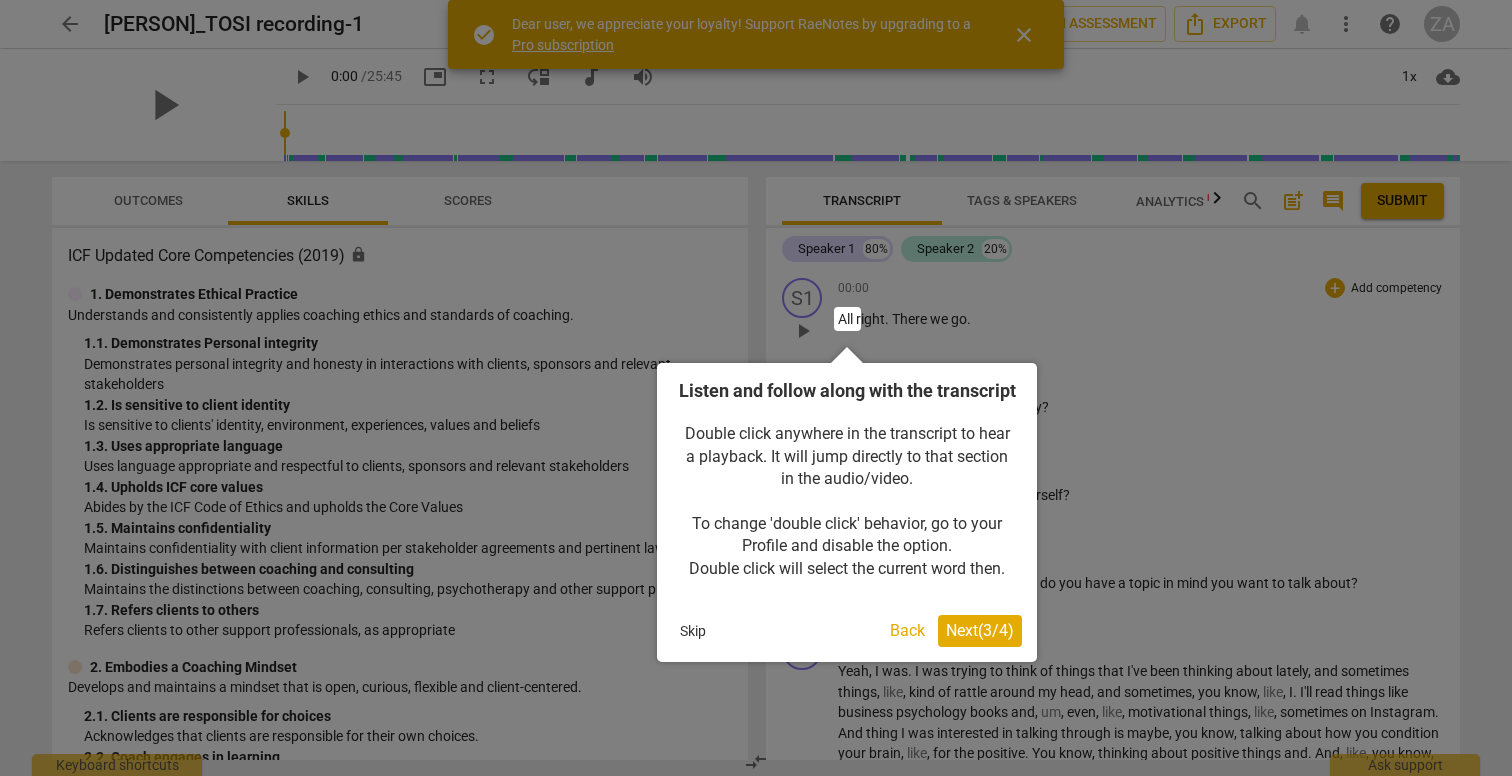 click on "Next  ( 3 / 4 )" at bounding box center [980, 630] 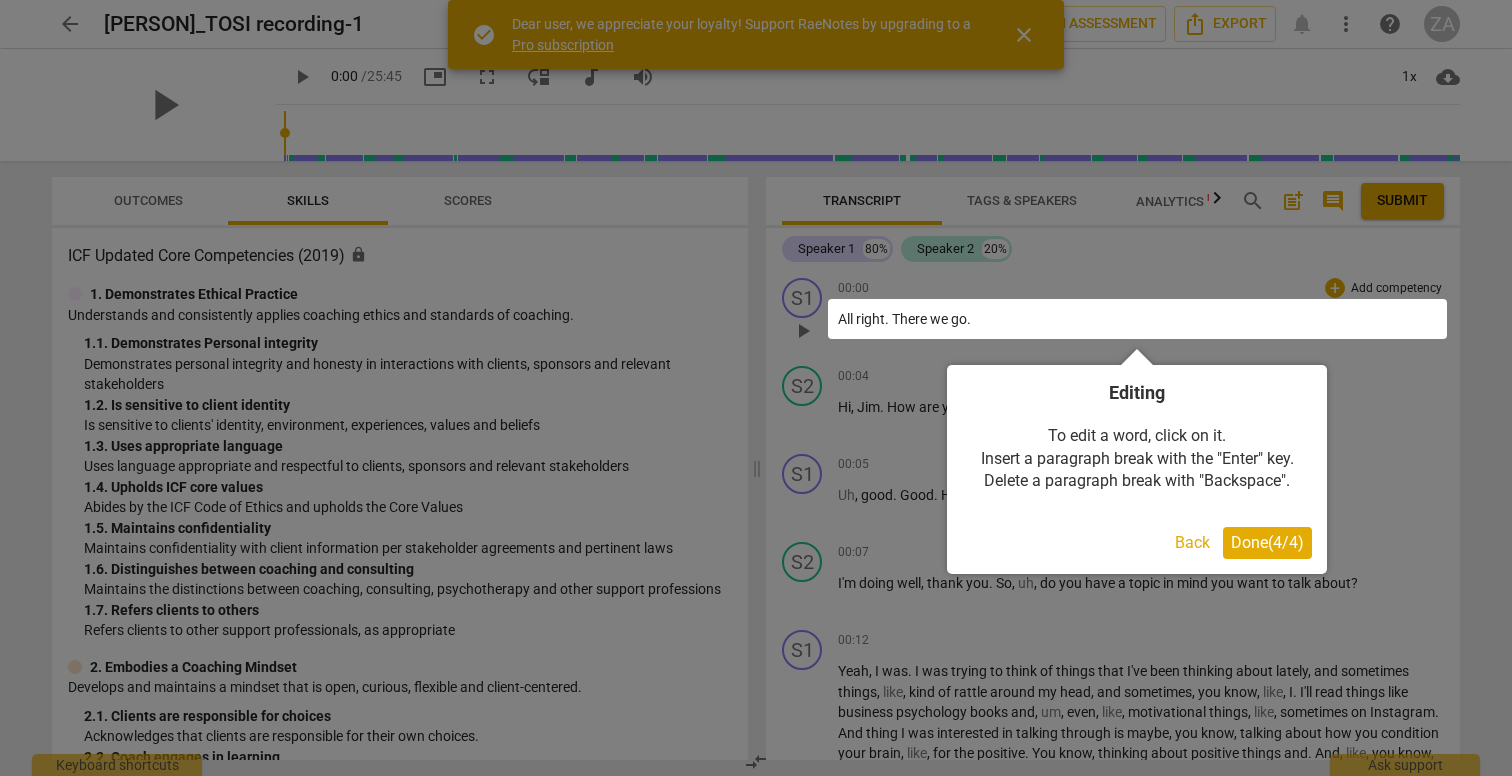 click on "Done  ( 4 / 4 )" at bounding box center (1267, 542) 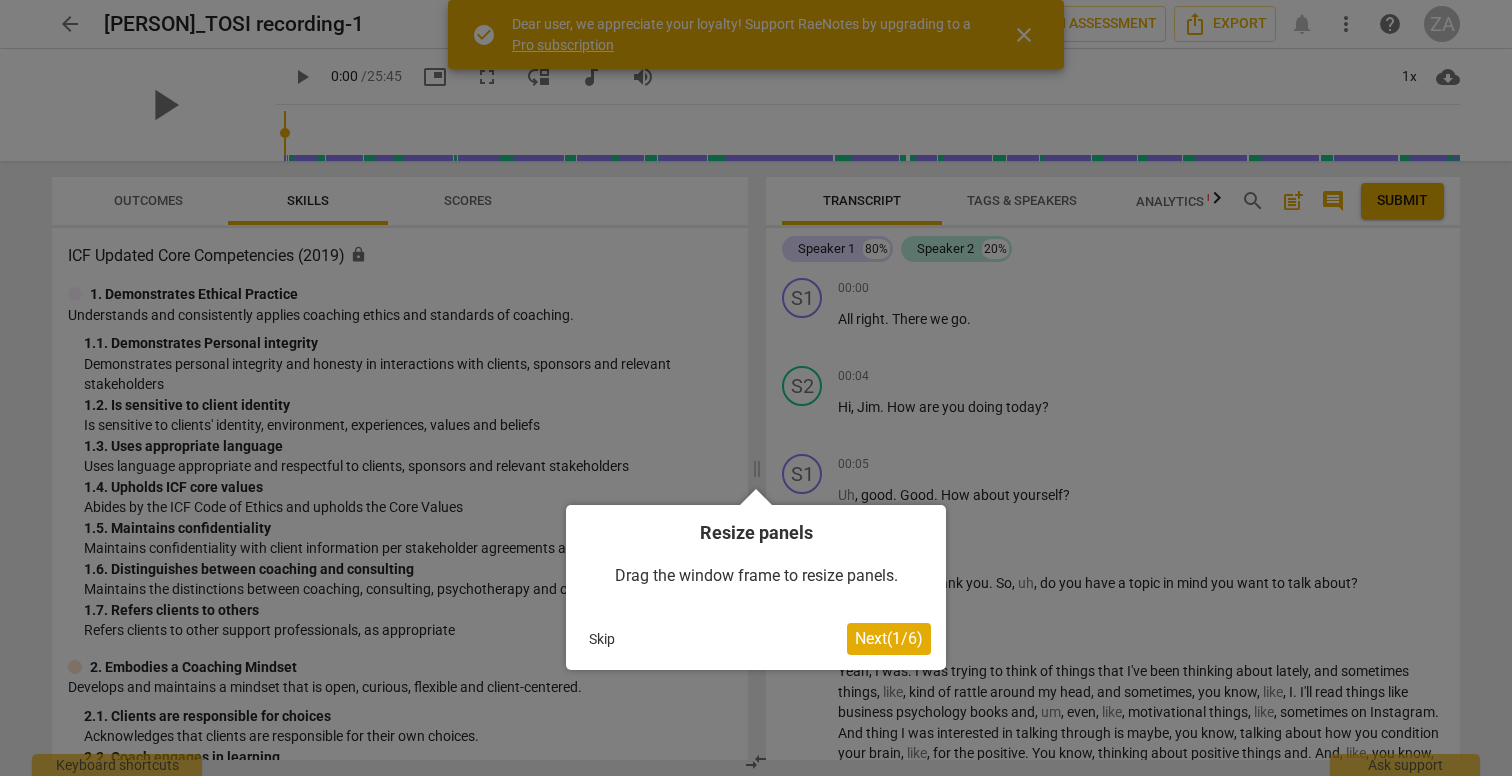click on "Next  ( 1 / 6 )" at bounding box center [889, 638] 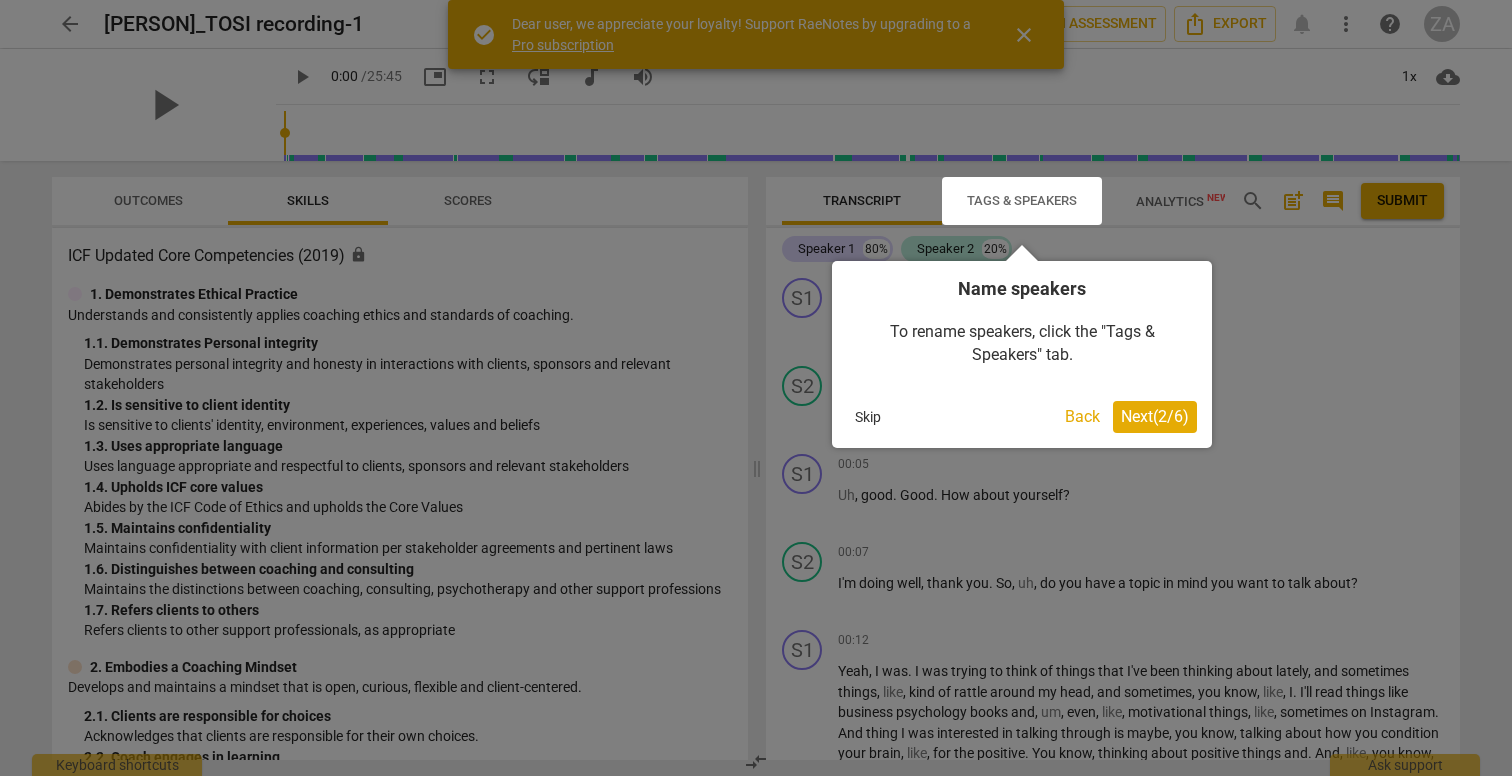 click on "Next  ( 2 / 6 )" at bounding box center (1155, 416) 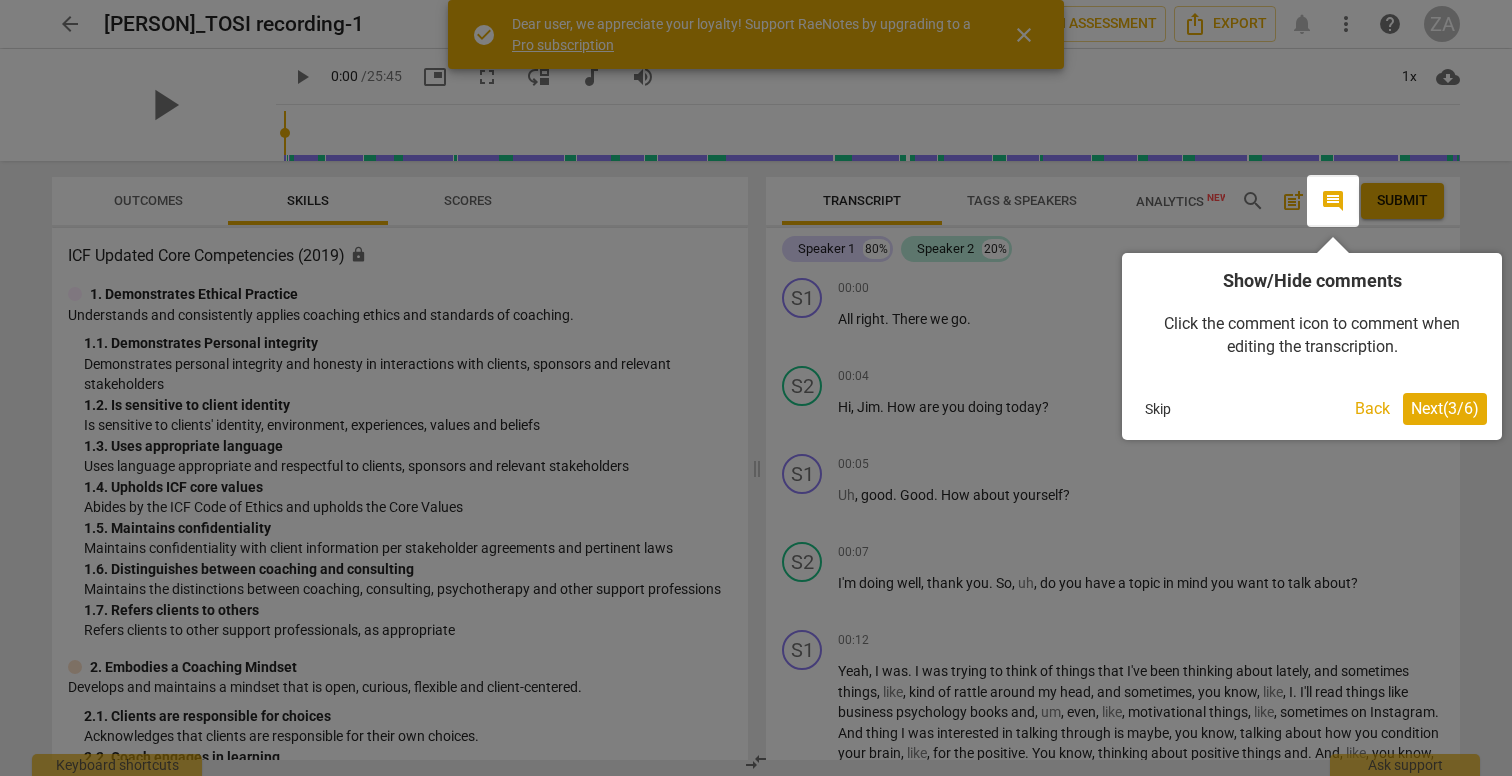click on "Next  ( 3 / 6 )" at bounding box center [1445, 409] 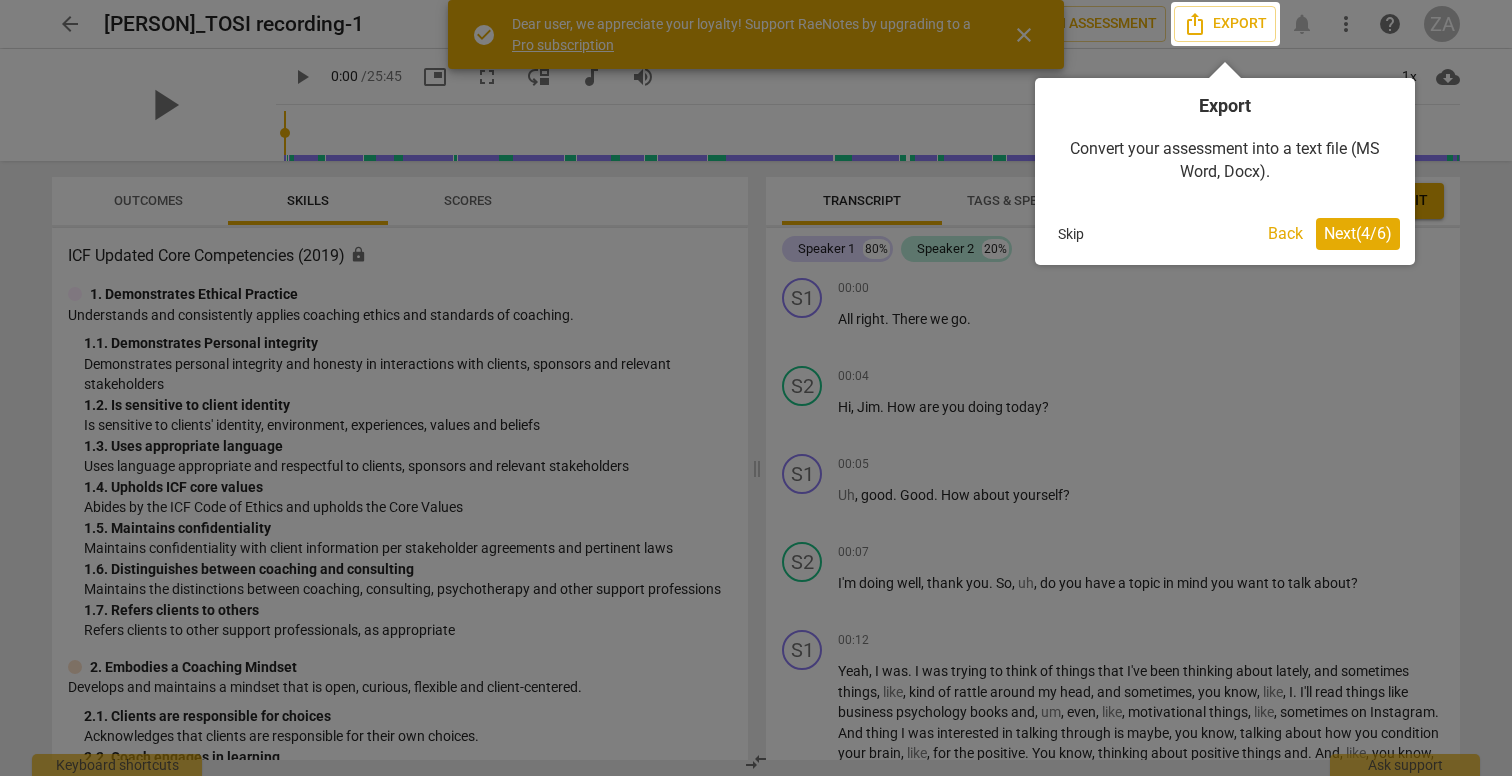 click on "Export Convert your assessment into a text file (MS Word, Docx). Skip Back Next  ( 4 / 6 )" at bounding box center (1225, 171) 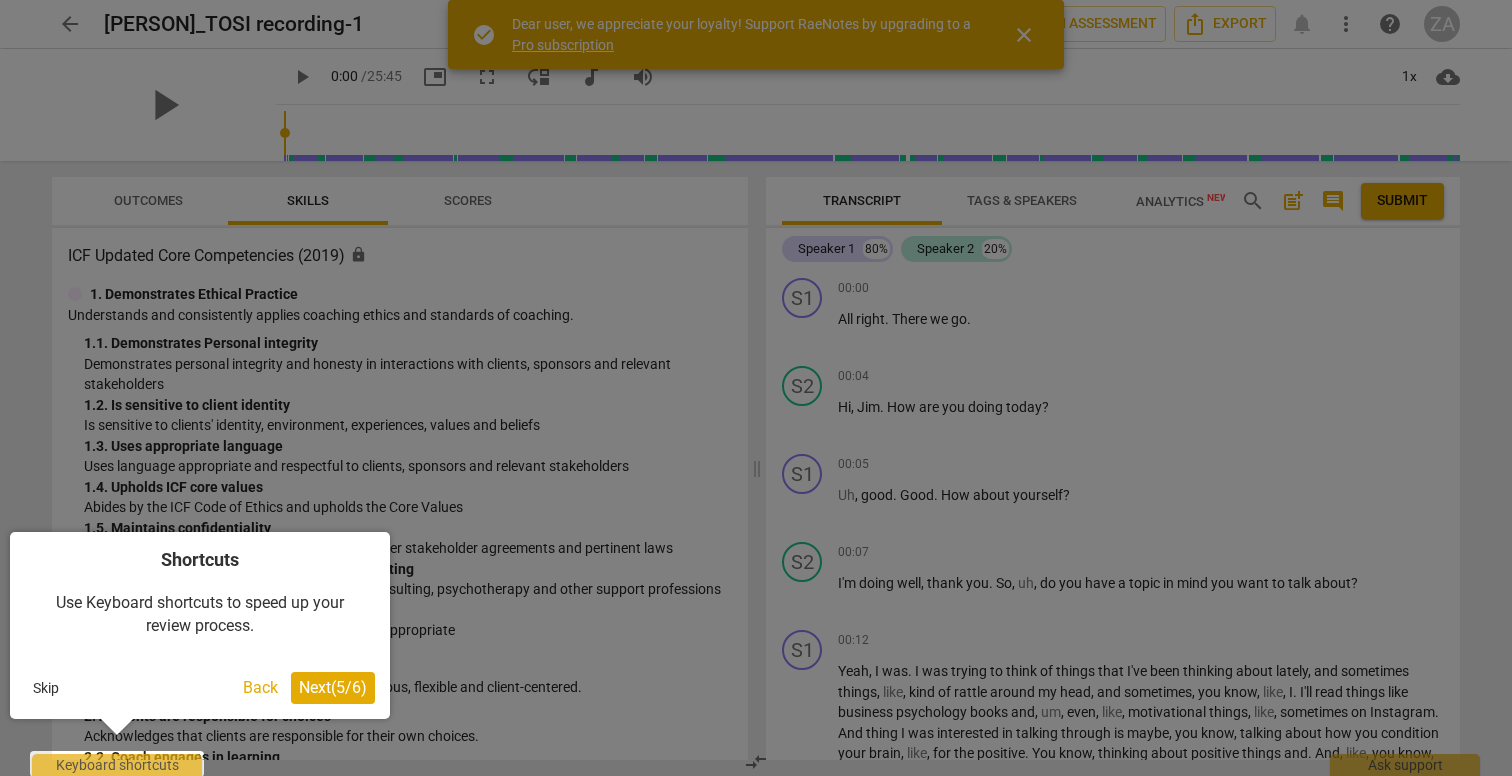 click on "Next  ( 5 / 6 )" at bounding box center [333, 687] 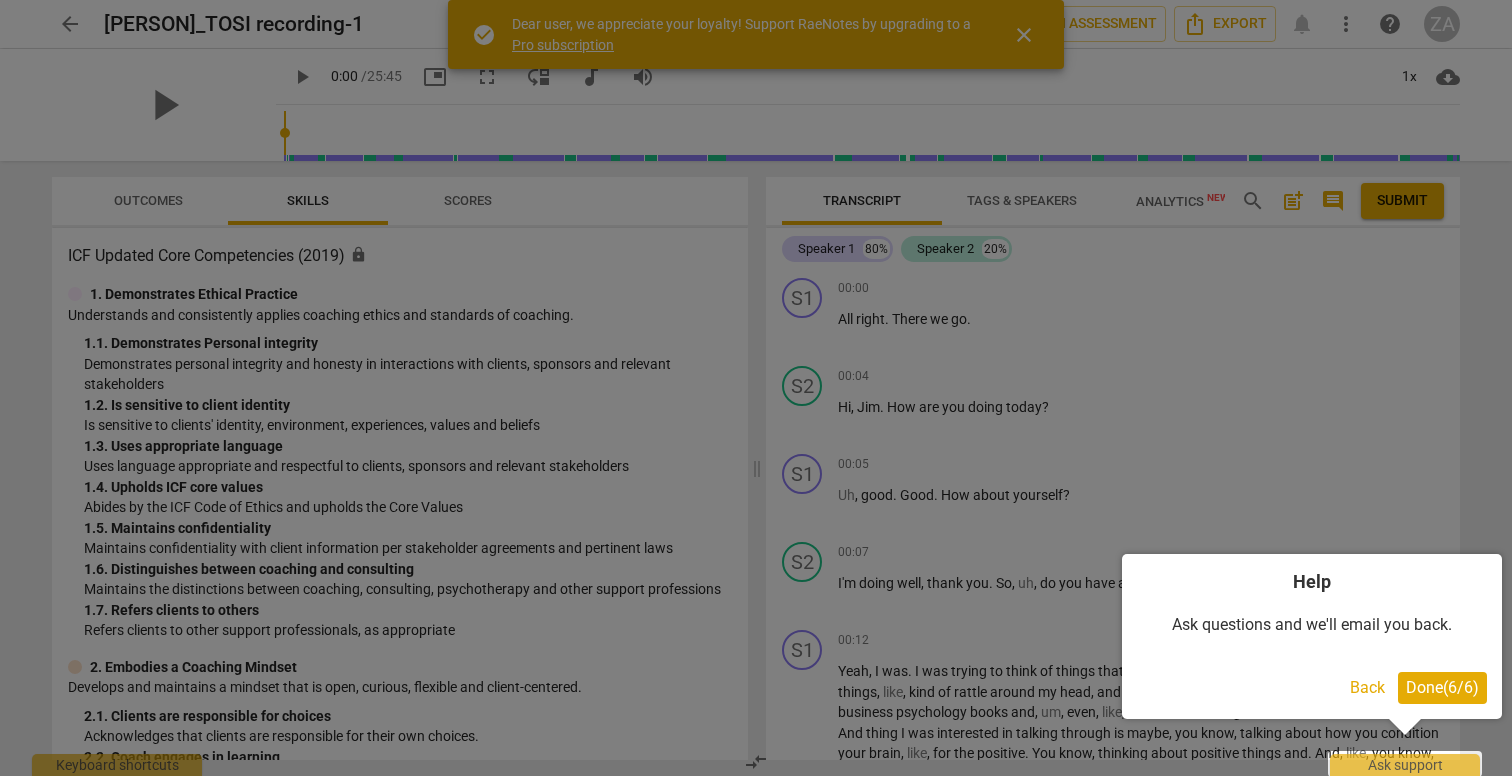 click on "Done  ( 6 / 6 )" at bounding box center (1442, 687) 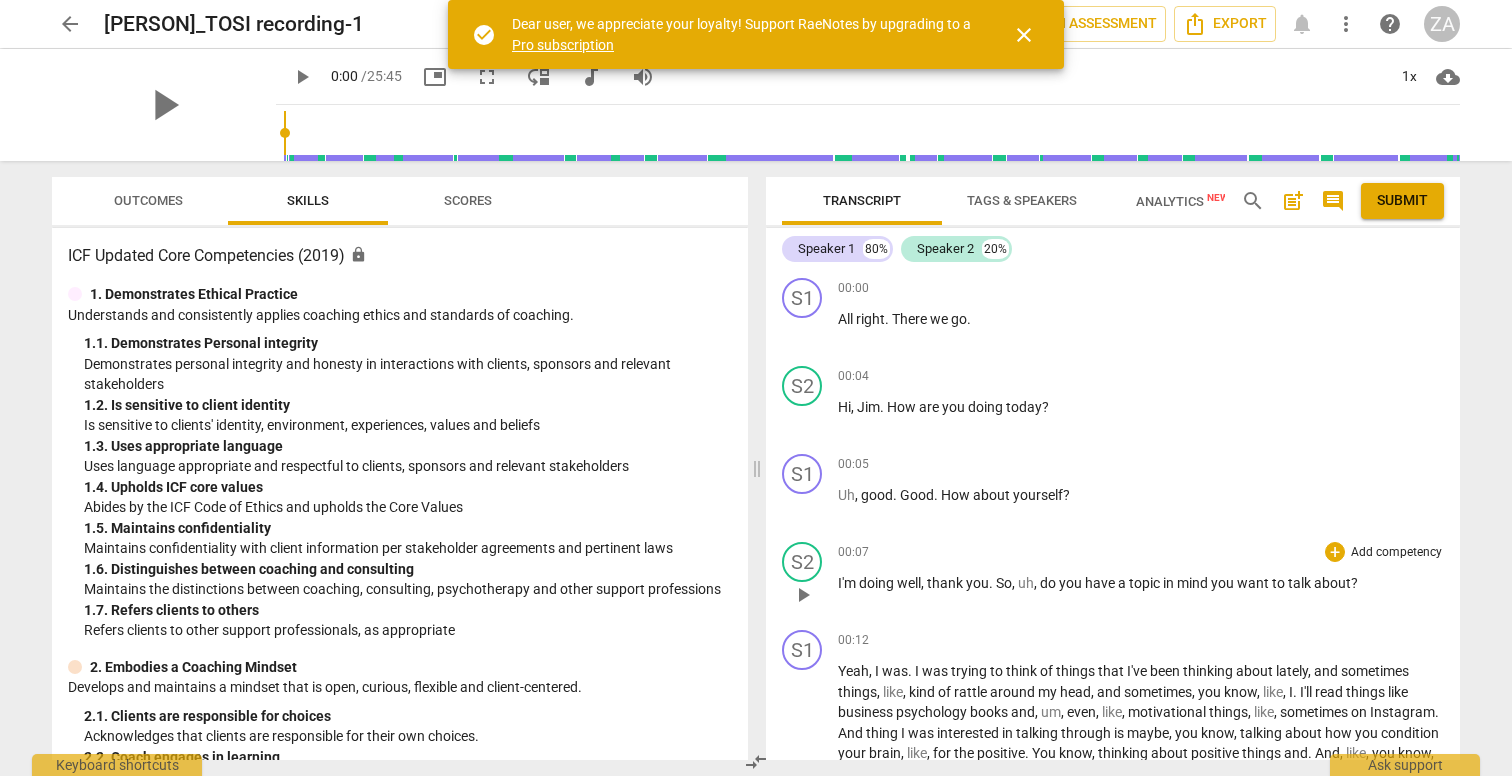 scroll, scrollTop: 0, scrollLeft: 0, axis: both 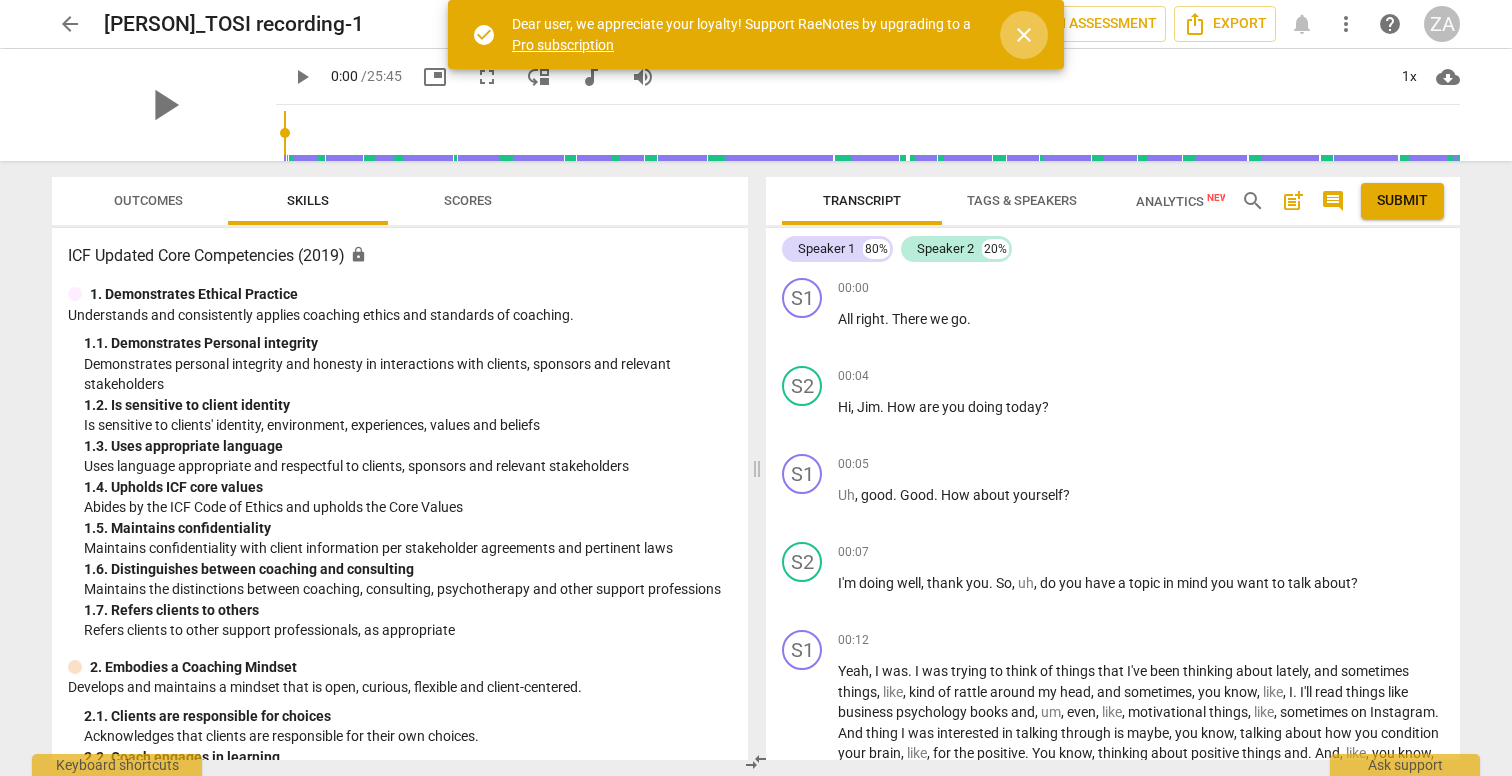 click on "close" at bounding box center (1024, 35) 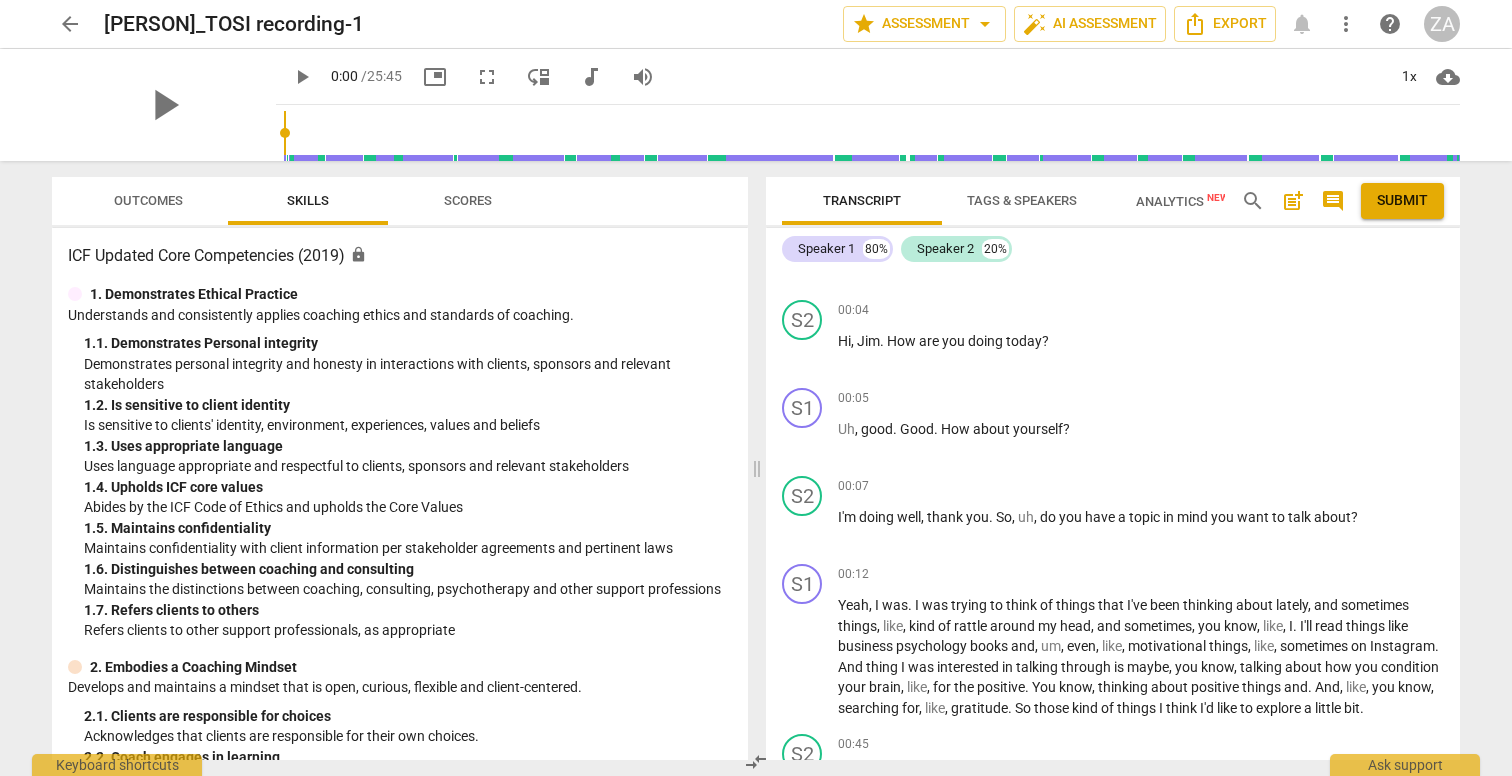 scroll, scrollTop: 69, scrollLeft: 0, axis: vertical 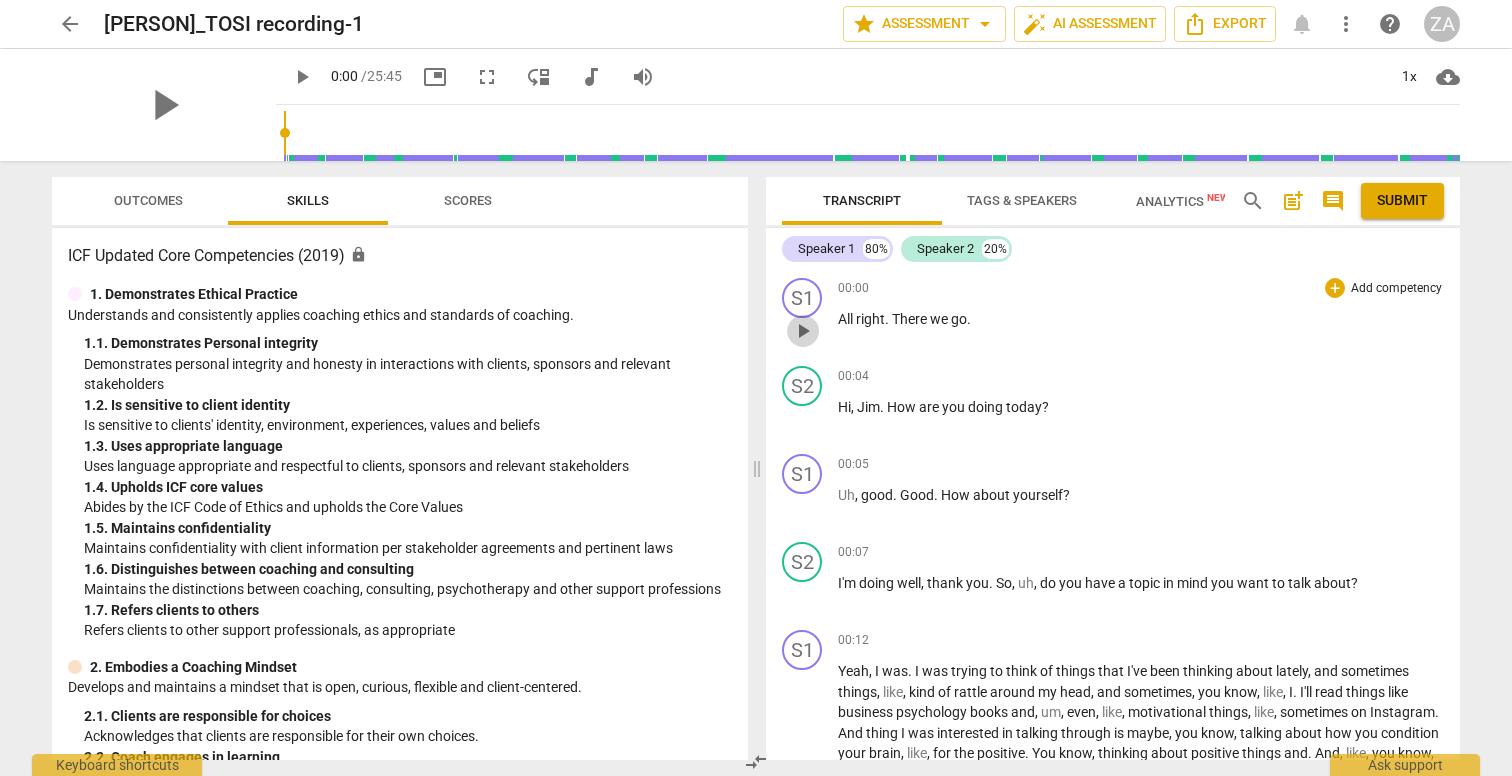 click on "play_arrow" at bounding box center [803, 331] 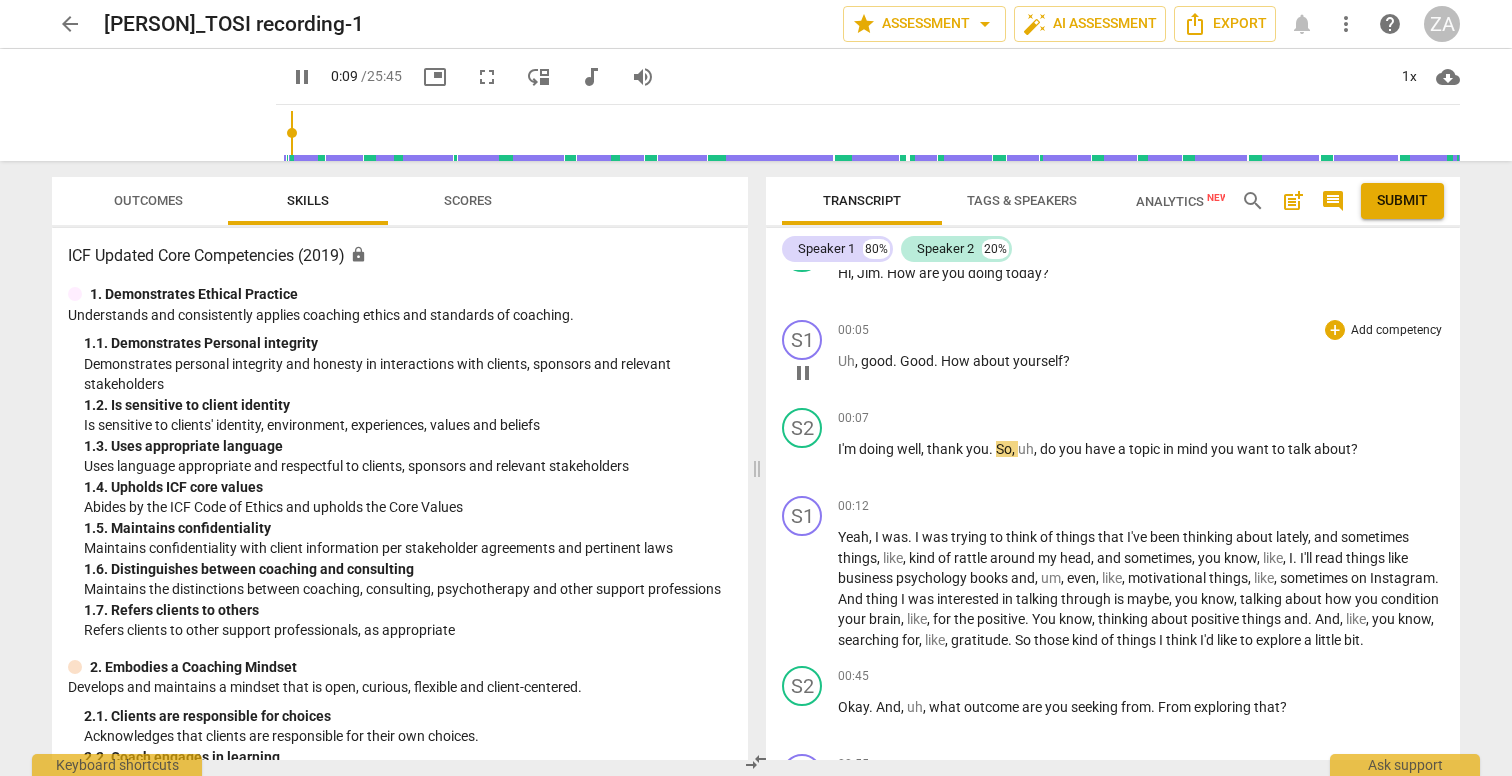 scroll, scrollTop: 157, scrollLeft: 0, axis: vertical 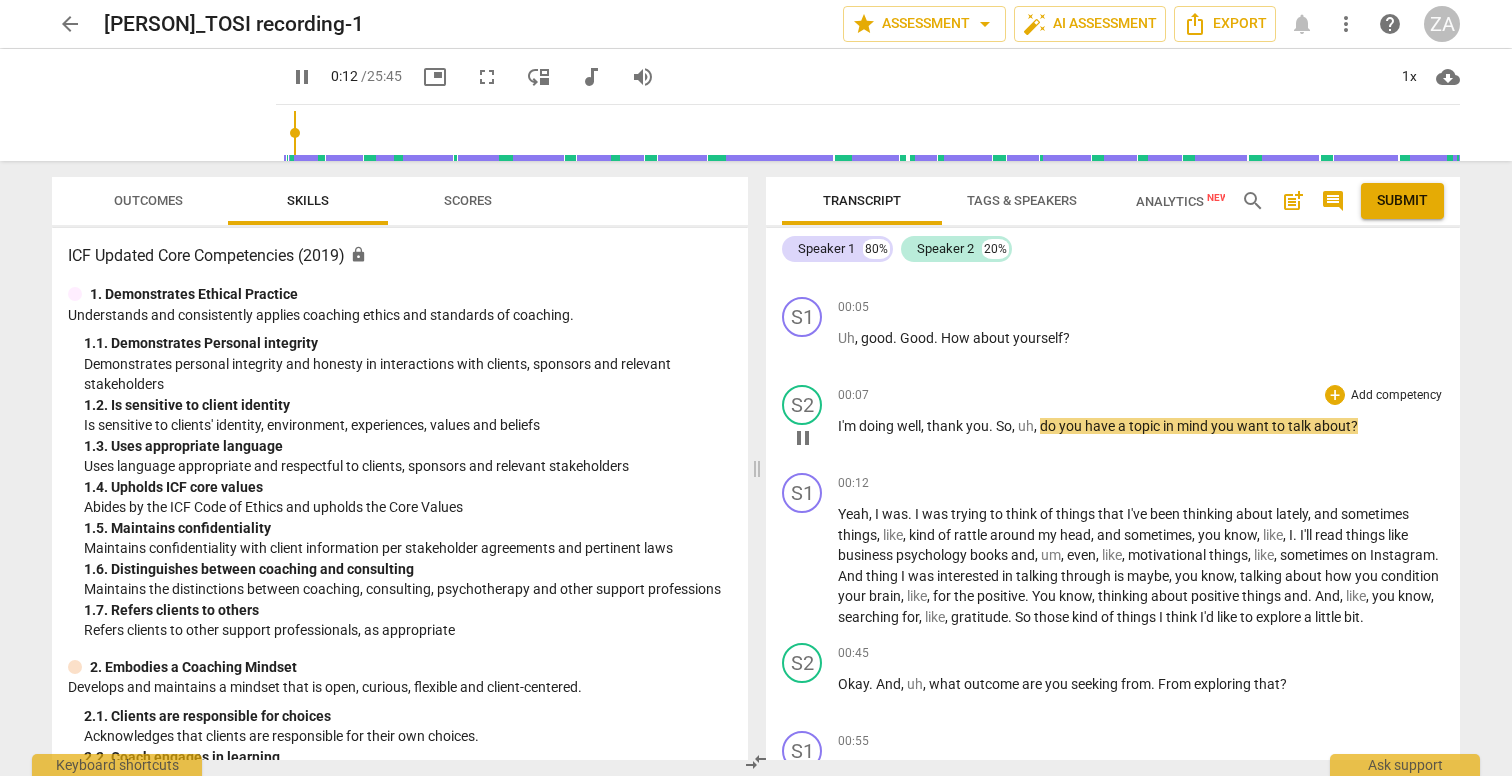 click on "pause" at bounding box center [803, 438] 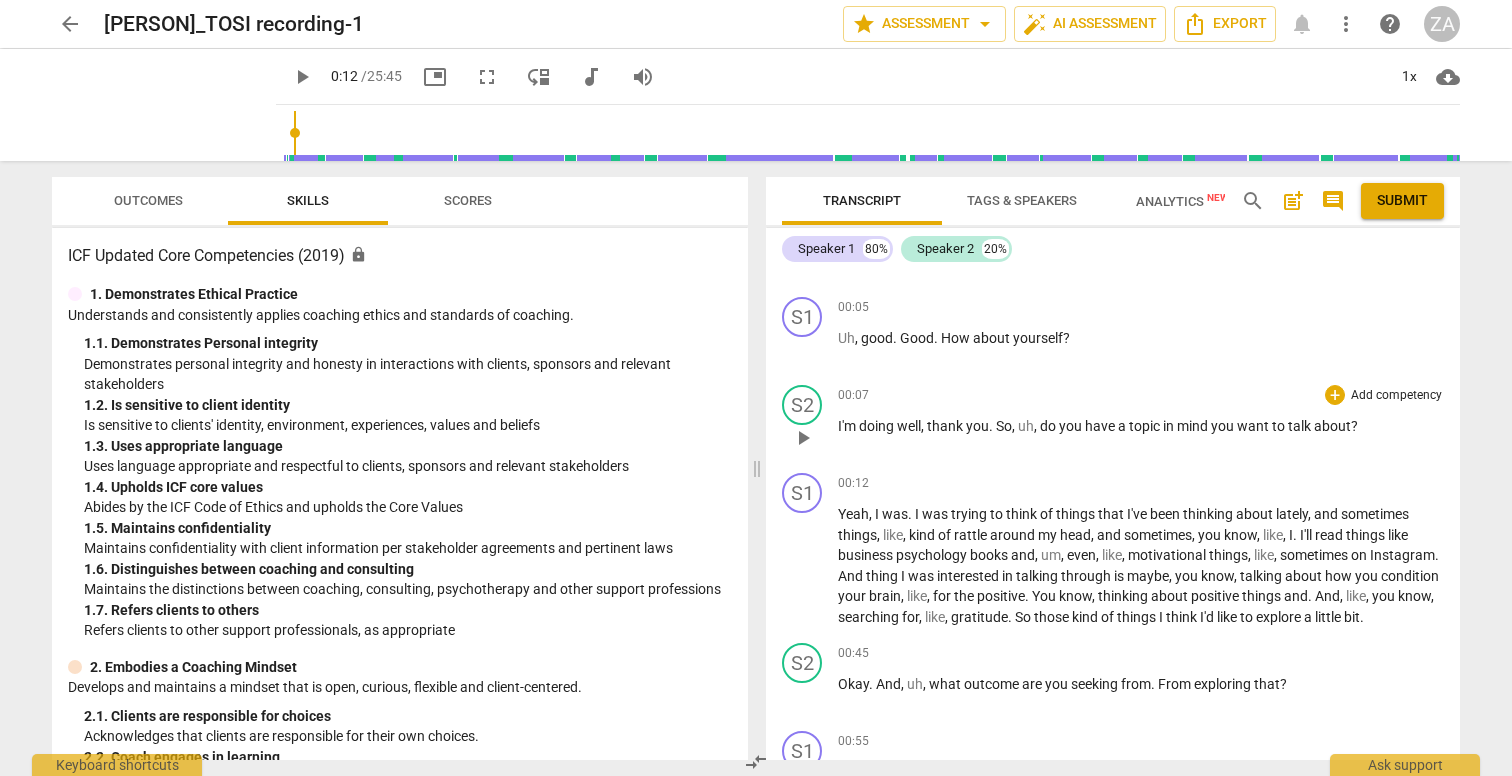 click on "Add competency" at bounding box center [1396, 396] 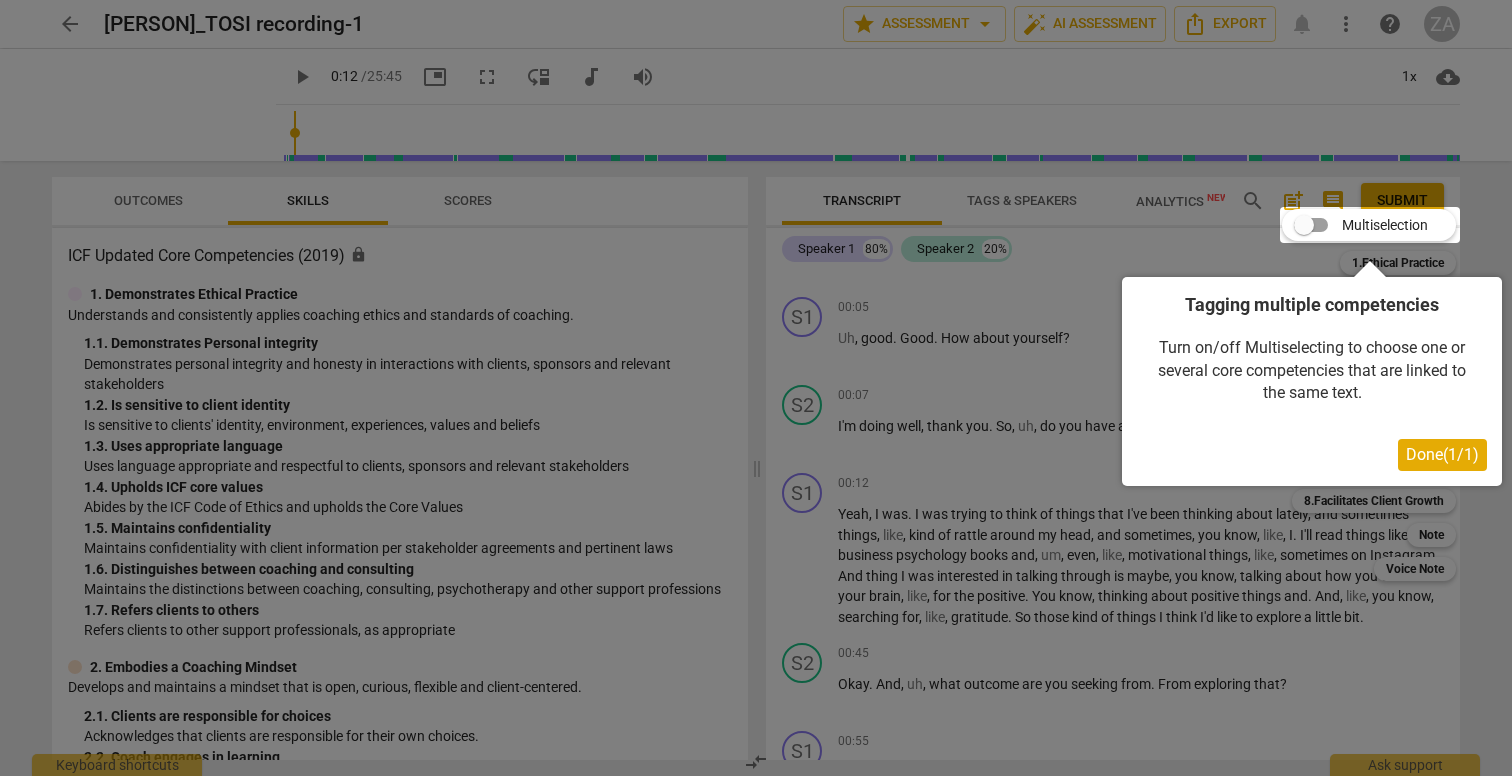 click on "Done  ( 1 / 1 )" at bounding box center [1442, 454] 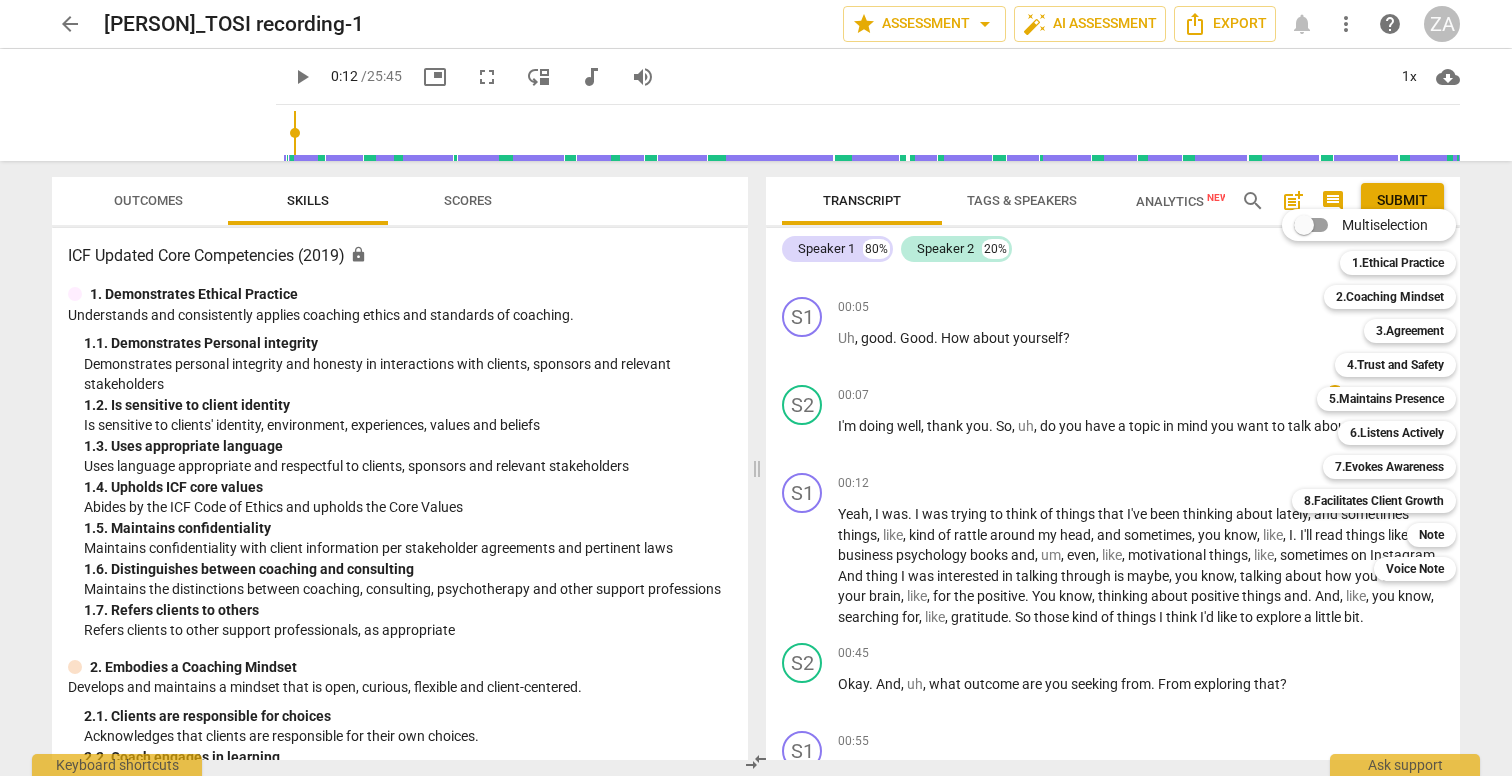 click at bounding box center (756, 388) 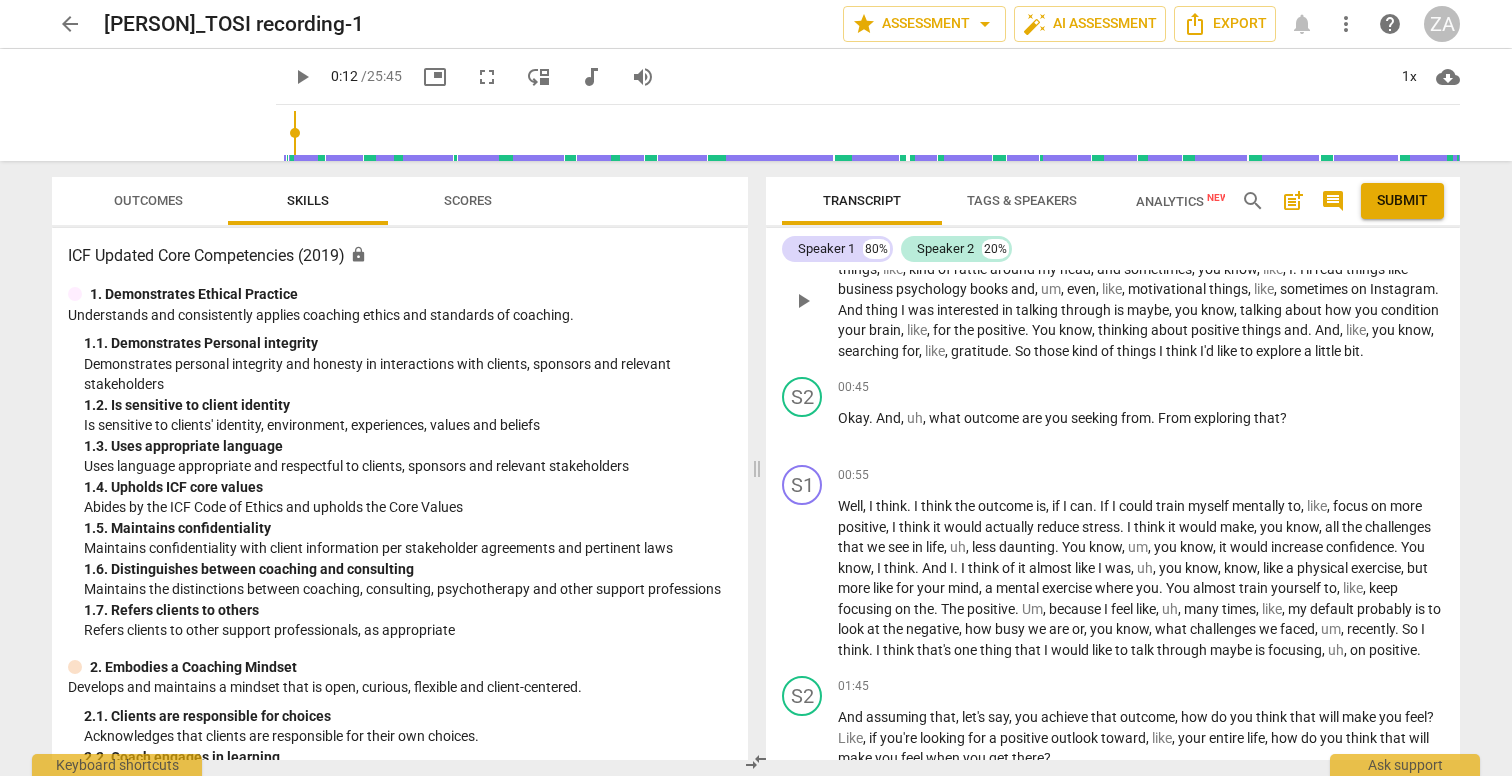 scroll, scrollTop: 429, scrollLeft: 0, axis: vertical 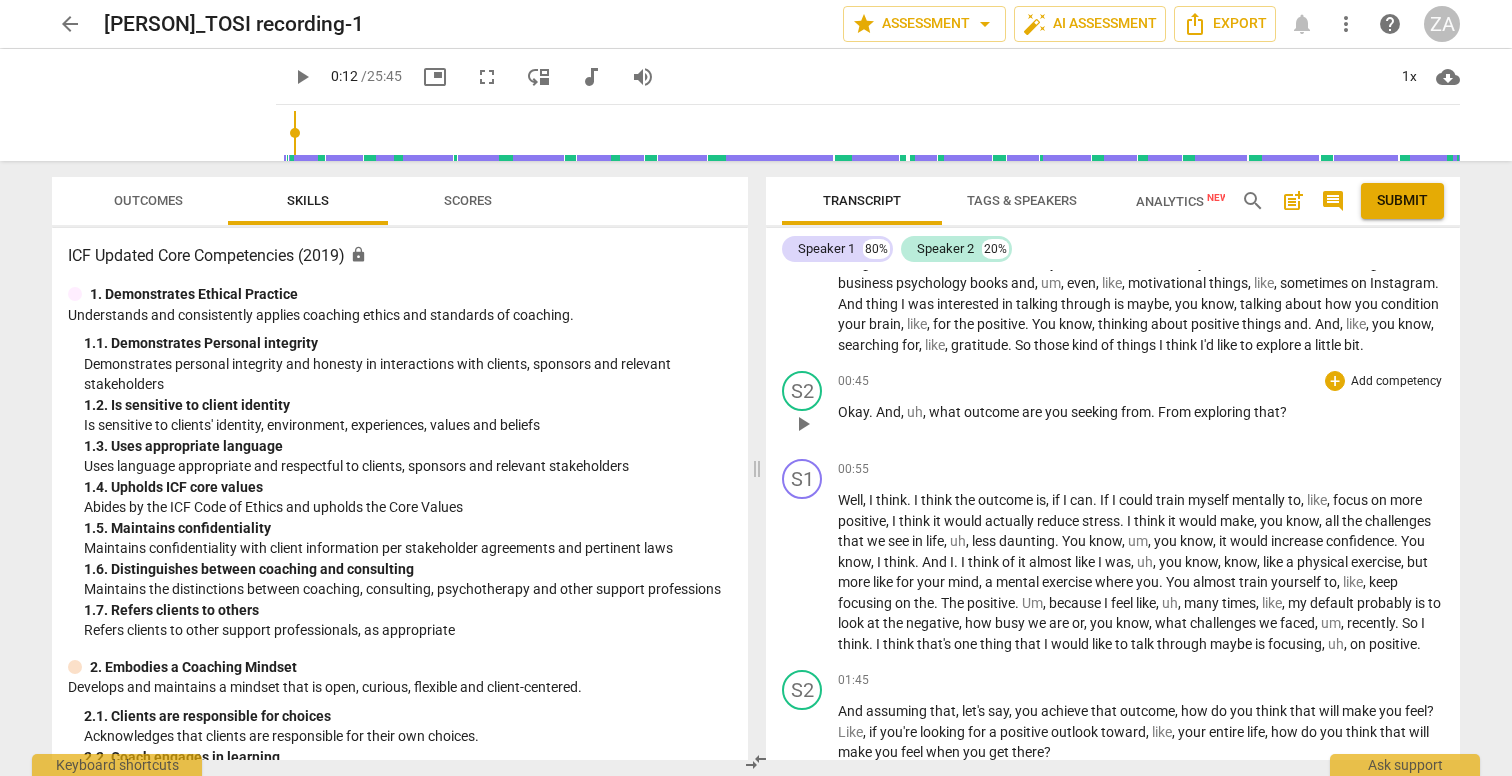 click on "Add competency" at bounding box center (1396, 382) 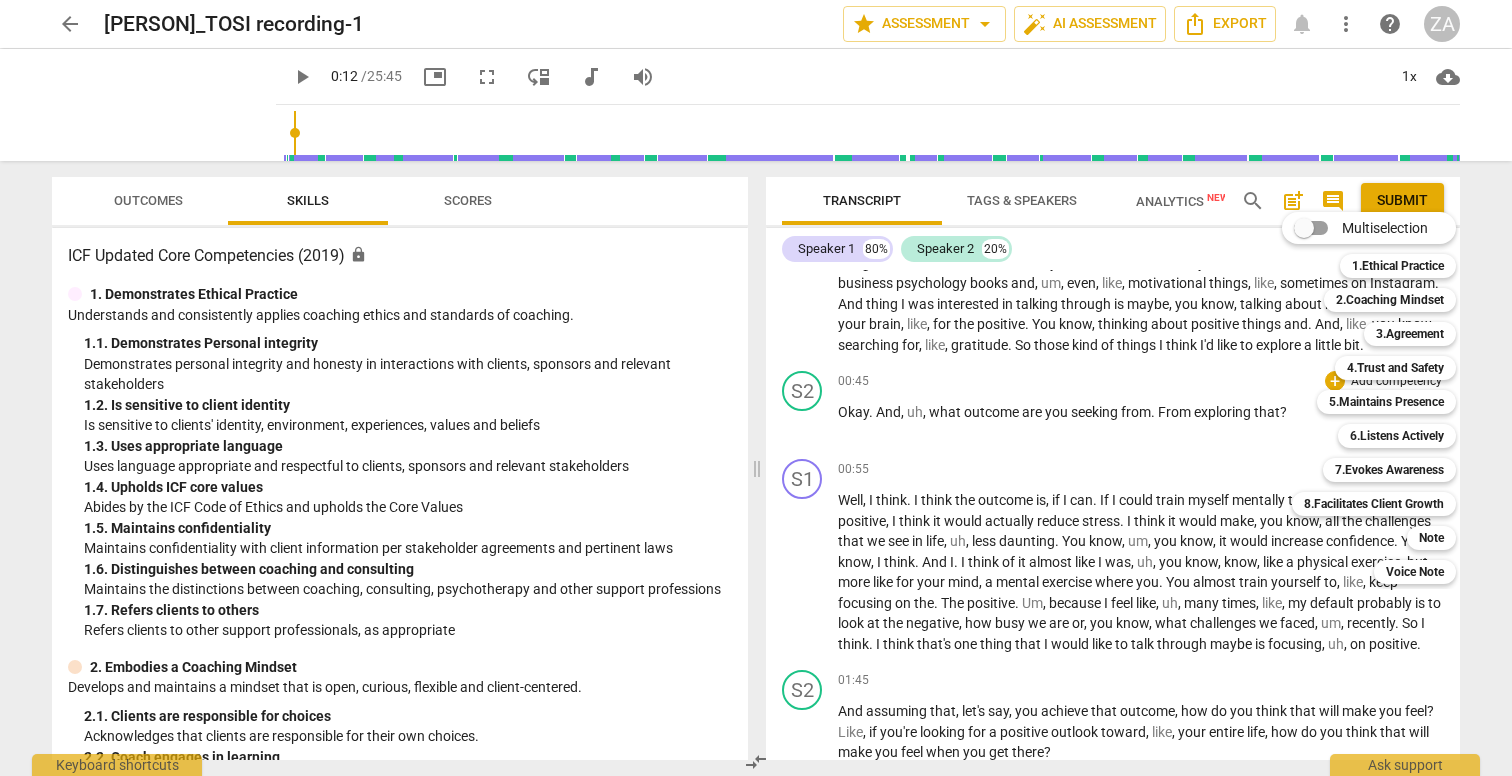 click at bounding box center [756, 388] 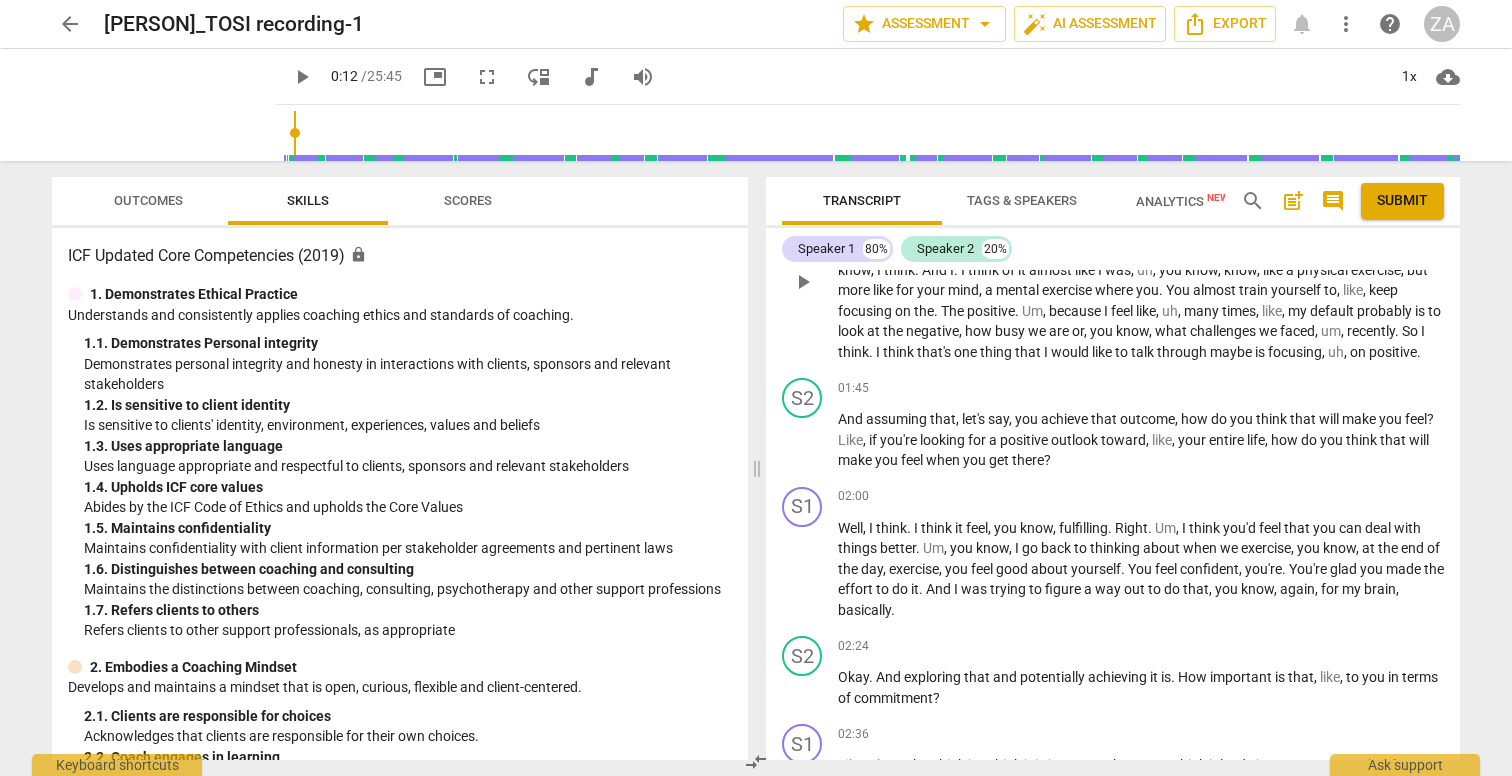scroll, scrollTop: 726, scrollLeft: 0, axis: vertical 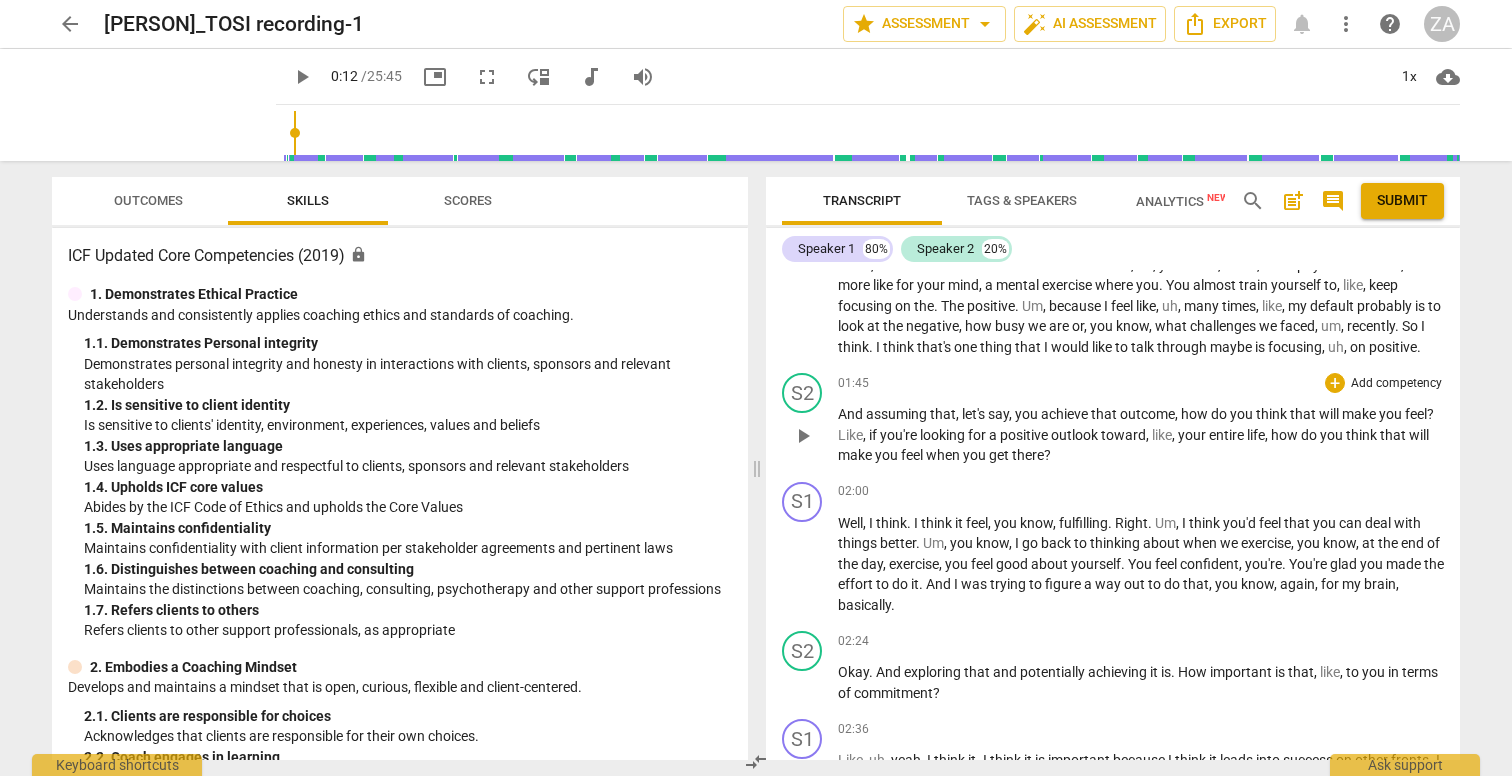 click on "Add competency" at bounding box center [1396, 384] 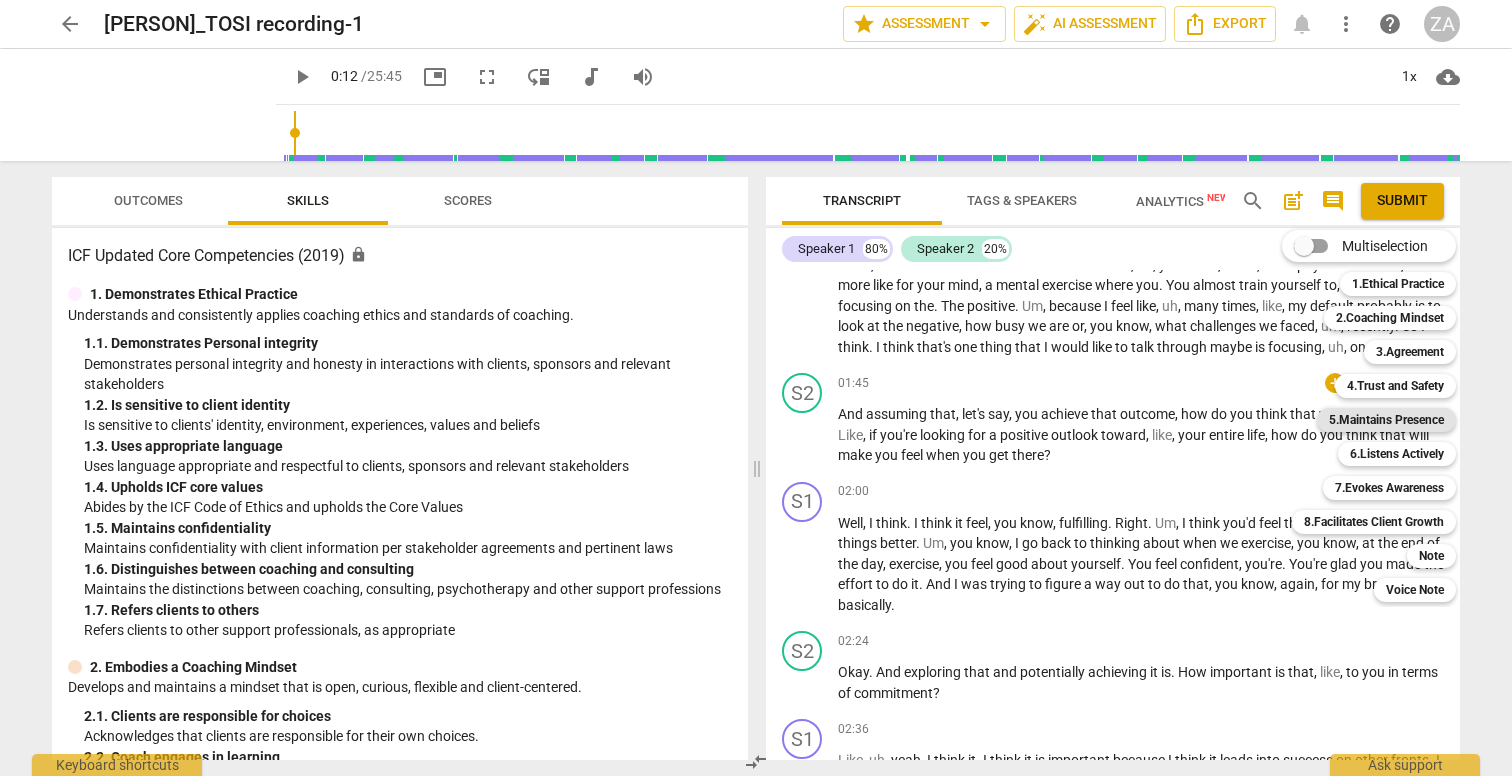 click on "5.Maintains Presence" at bounding box center [1386, 420] 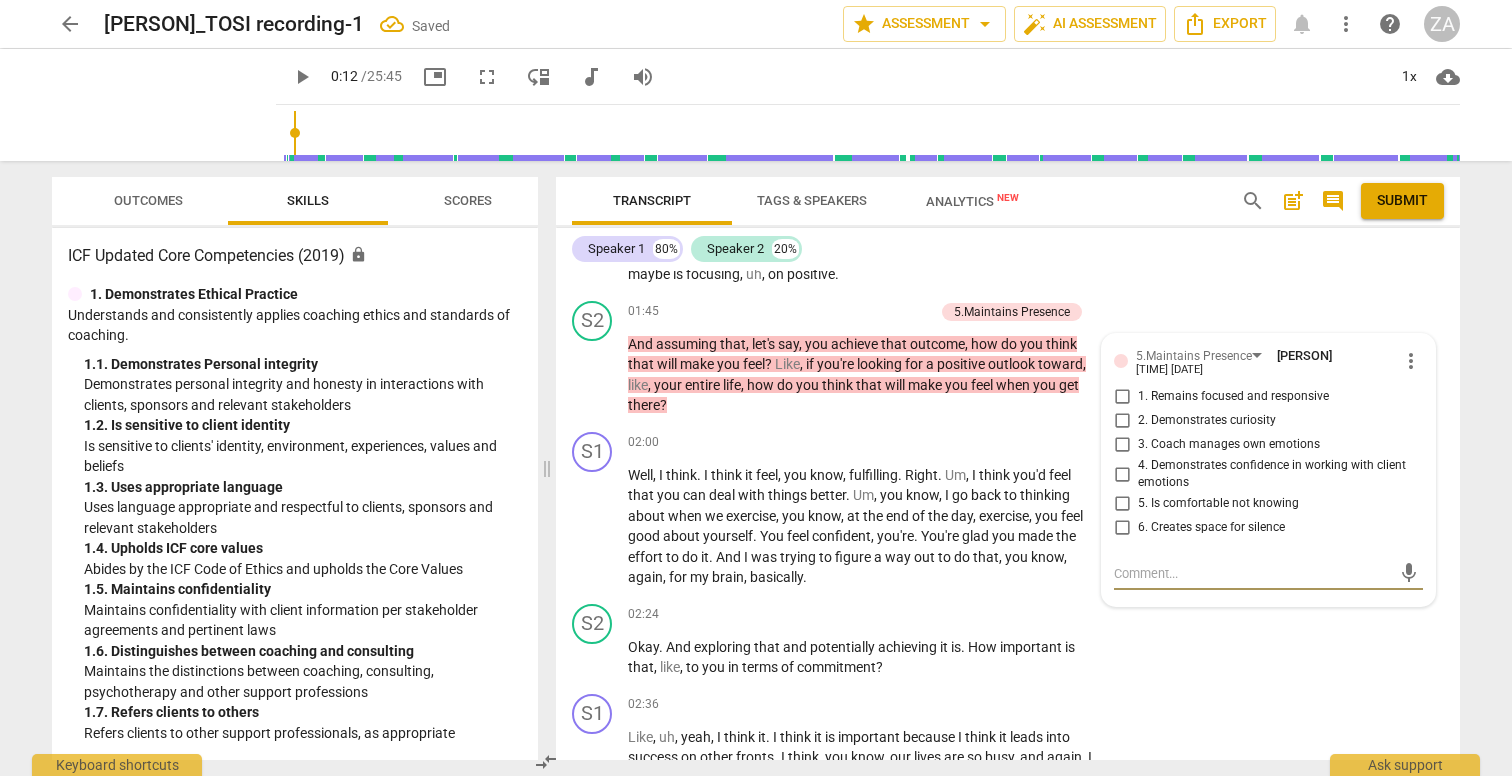 scroll, scrollTop: 911, scrollLeft: 0, axis: vertical 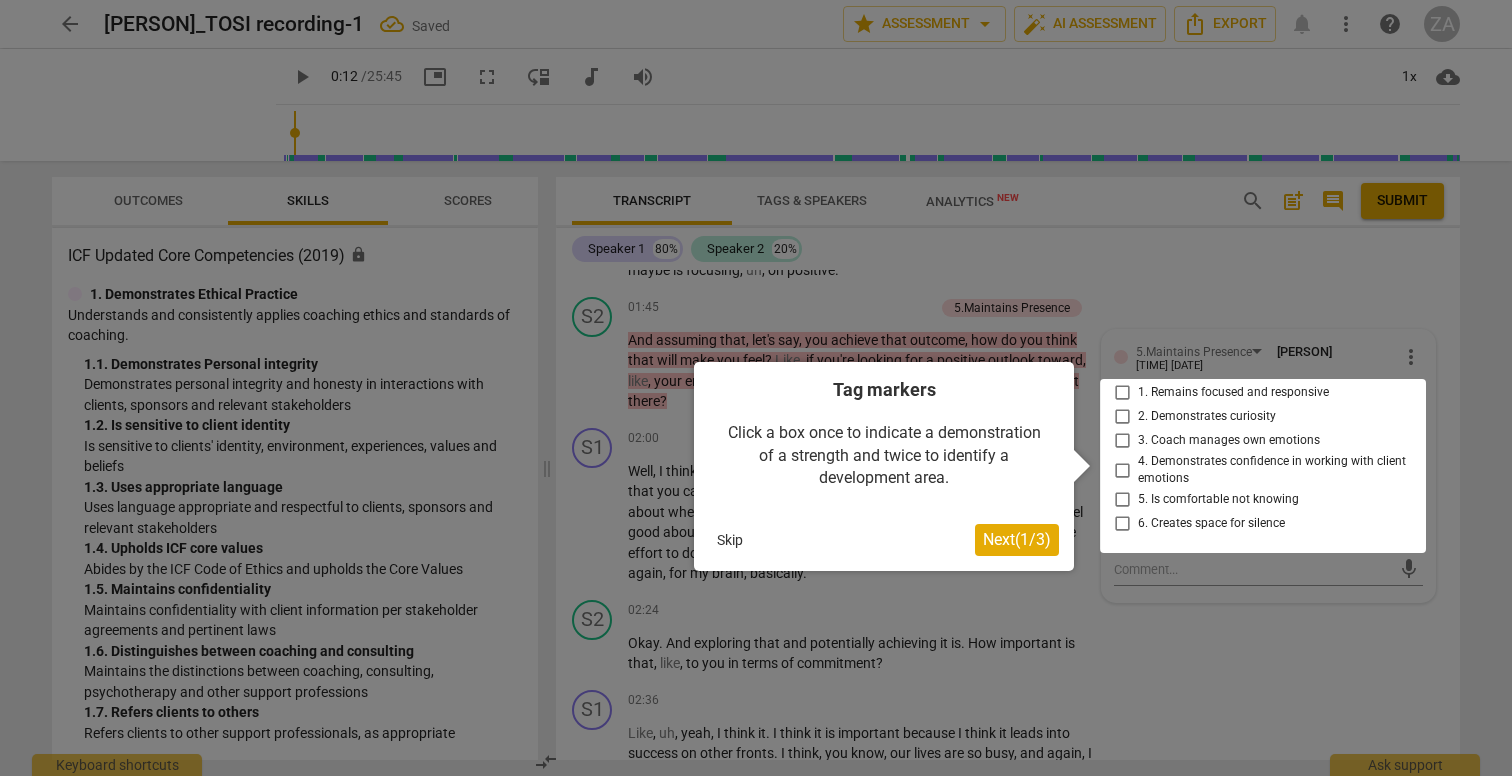 click on "Next  ( 1 / 3 )" at bounding box center (1017, 539) 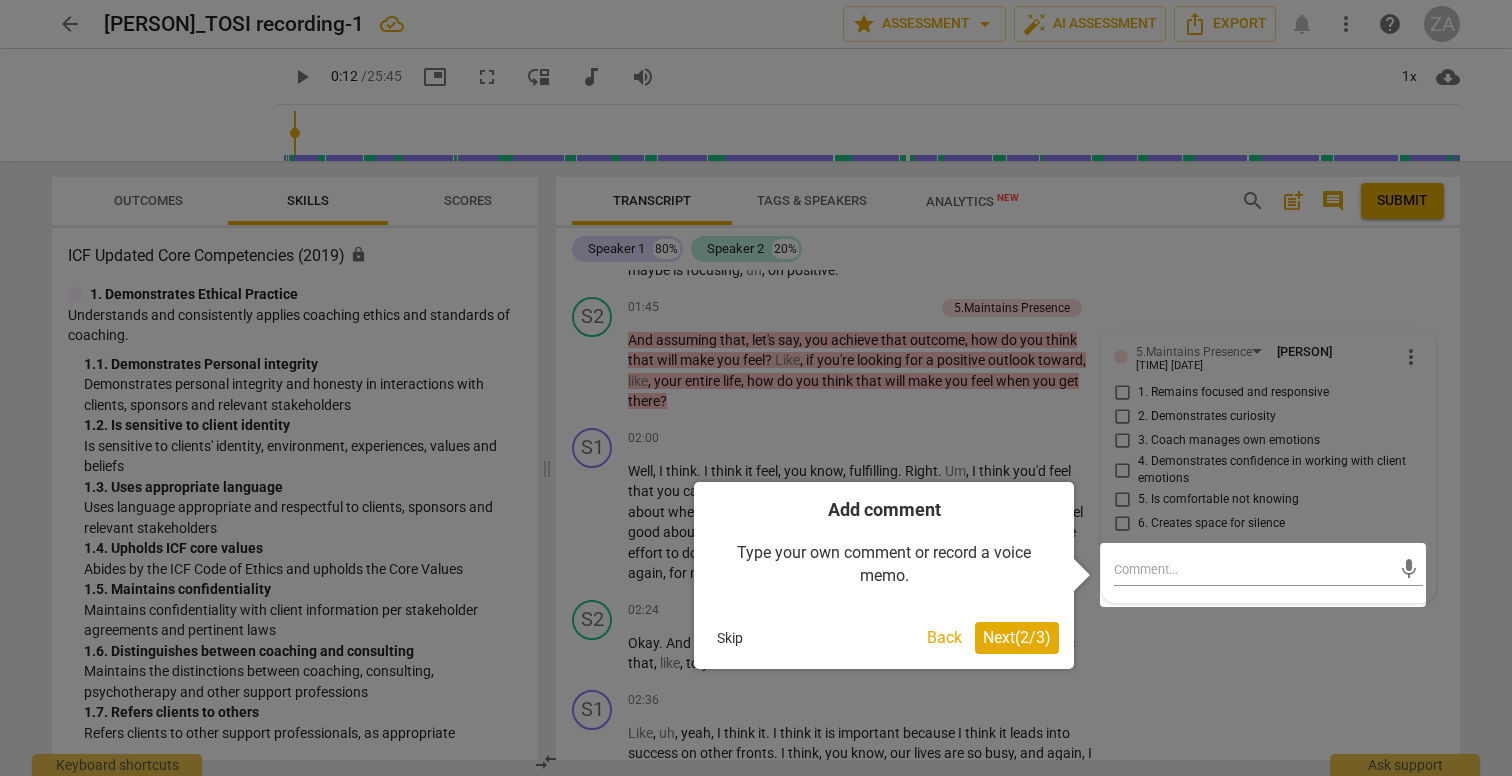 click on "Next  ( 2 / 3 )" at bounding box center [1017, 637] 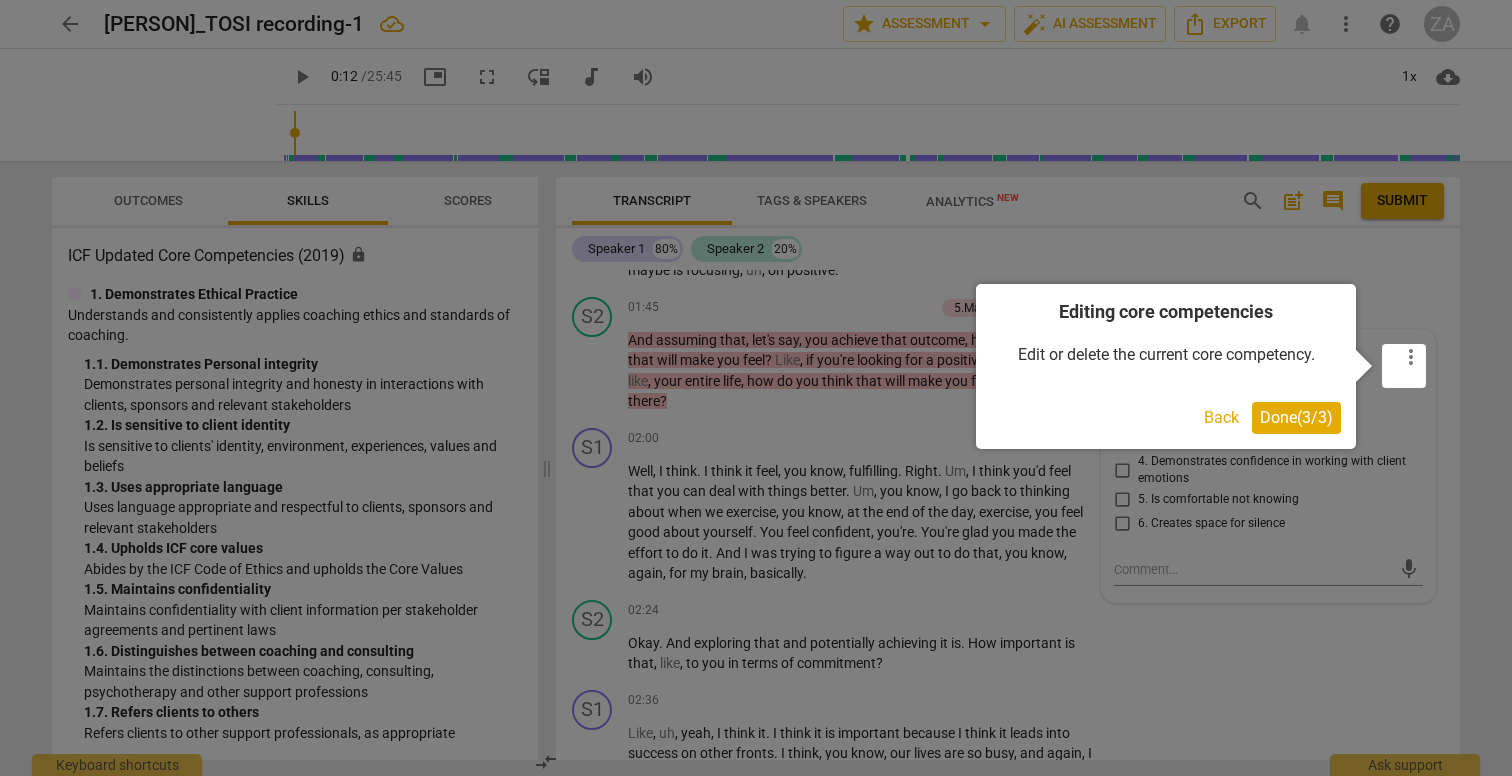 click on "Done  ( 3 / 3 )" at bounding box center (1296, 417) 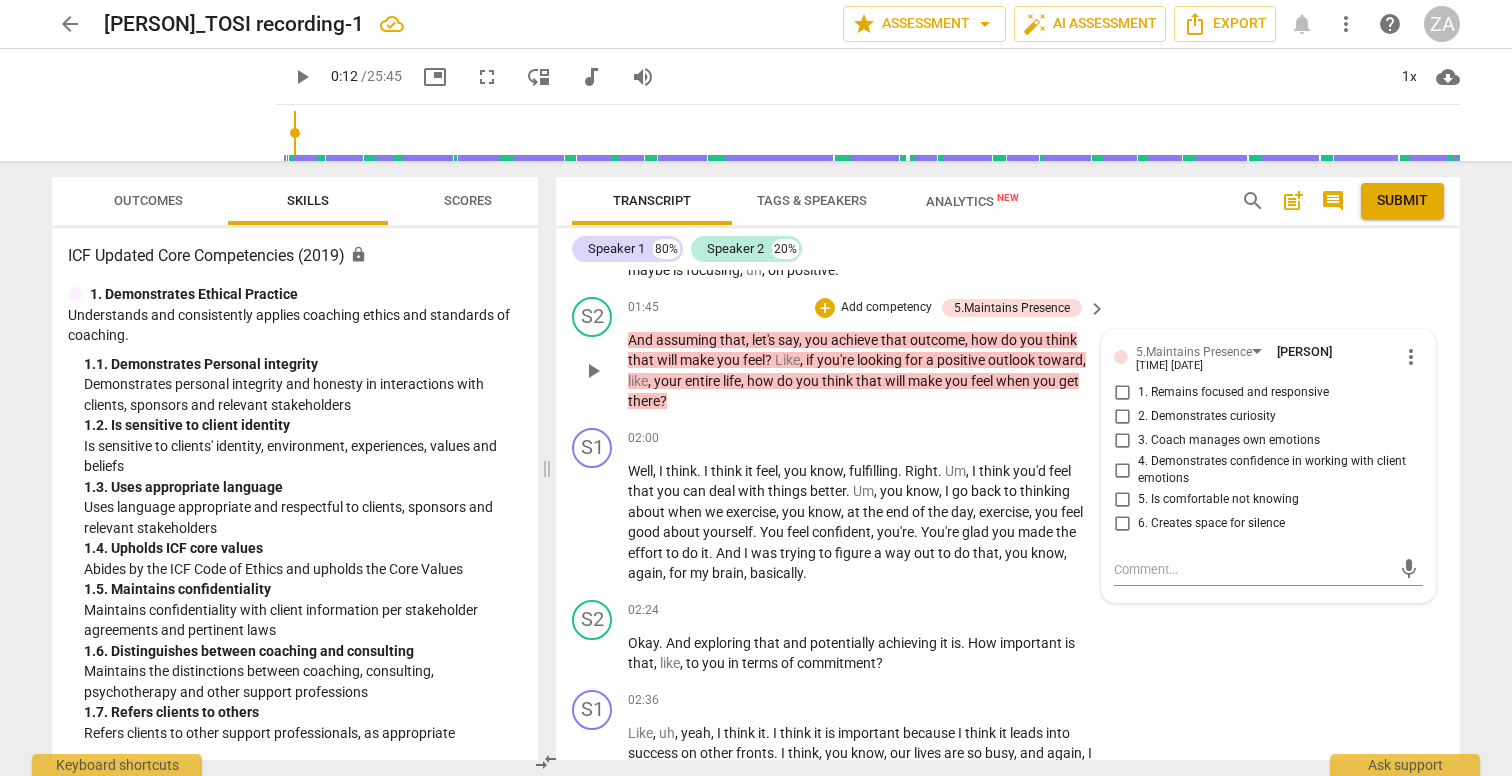 click on "2. Demonstrates curiosity" at bounding box center (1122, 417) 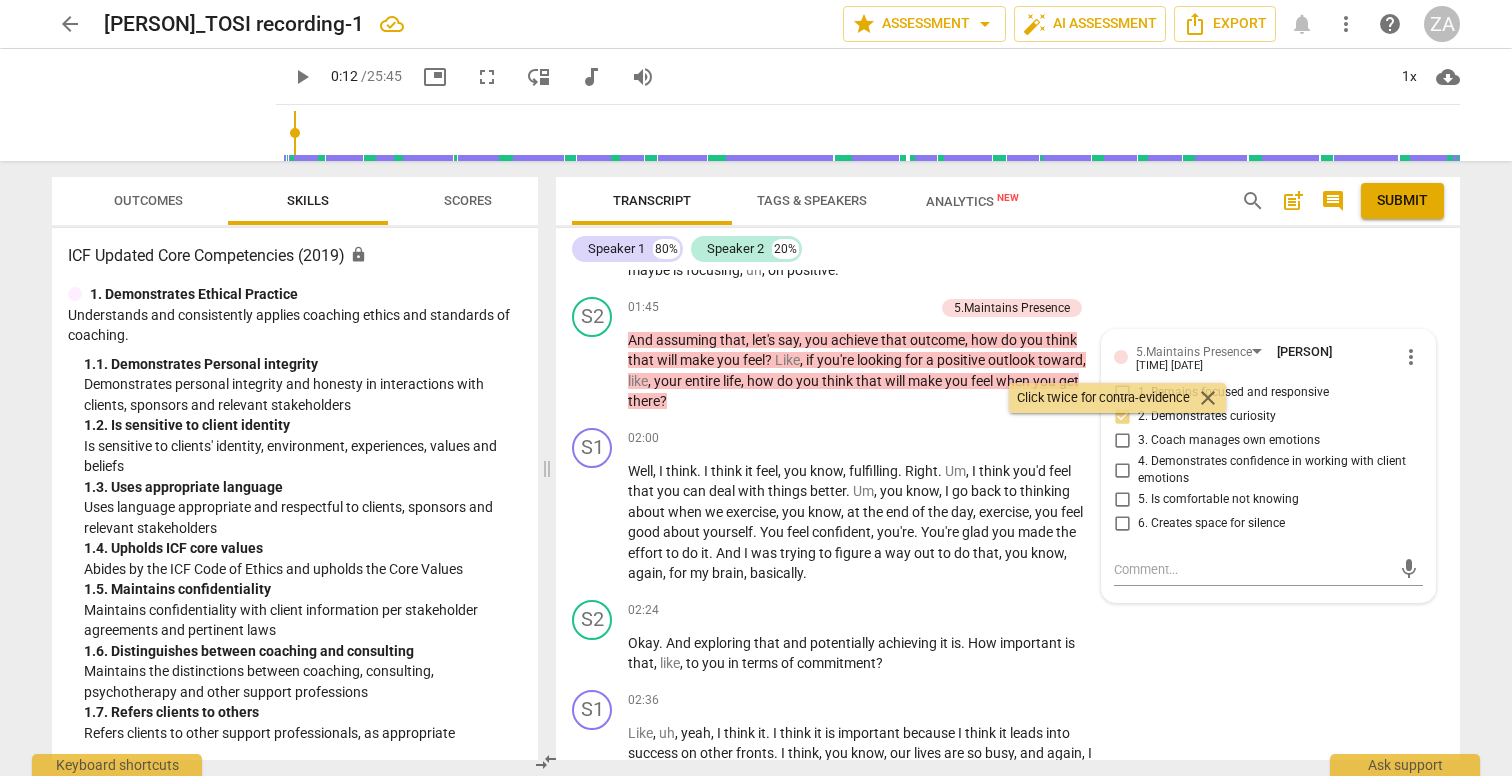 click on "close" at bounding box center [1208, 398] 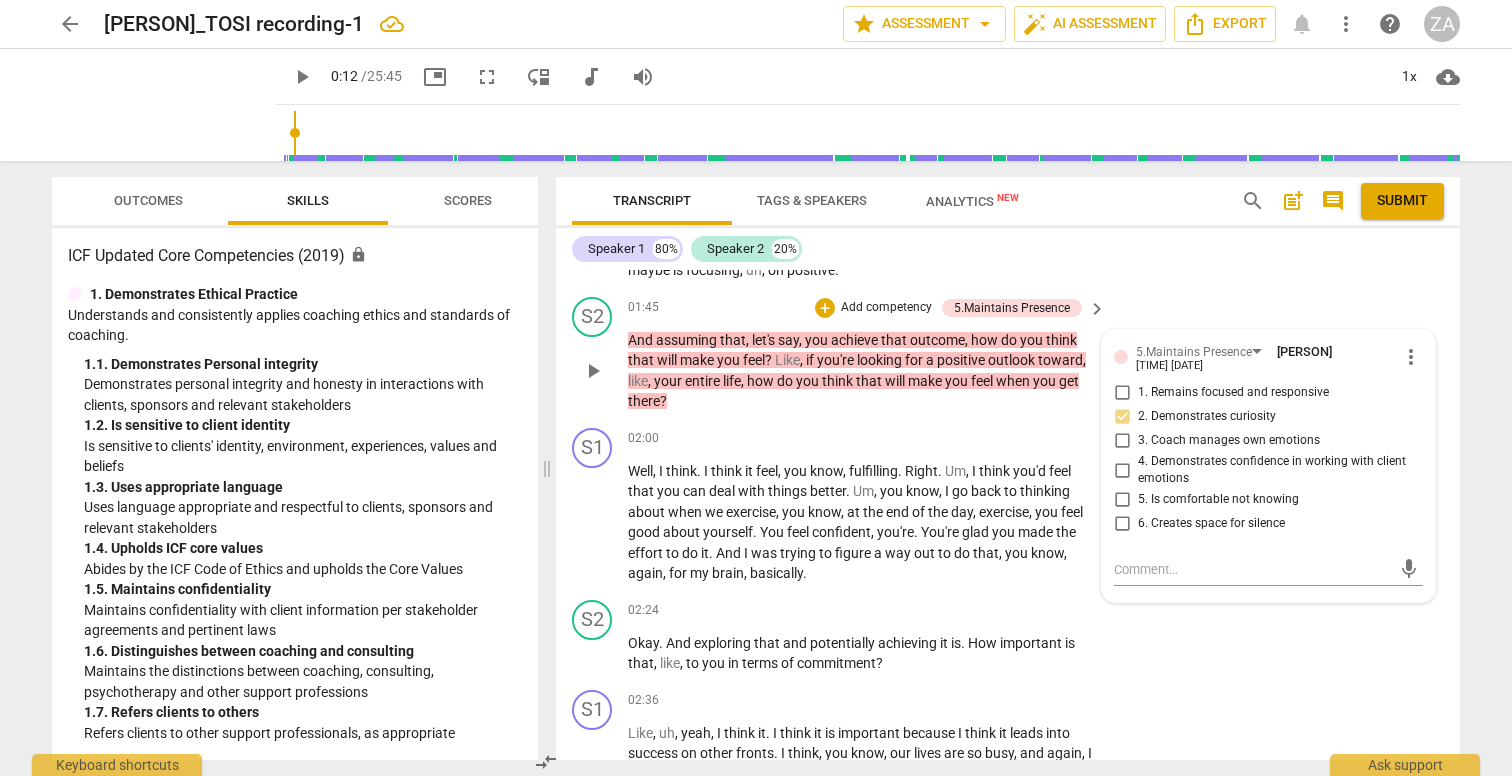 click on "1. Remains focused and responsive" at bounding box center (1122, 393) 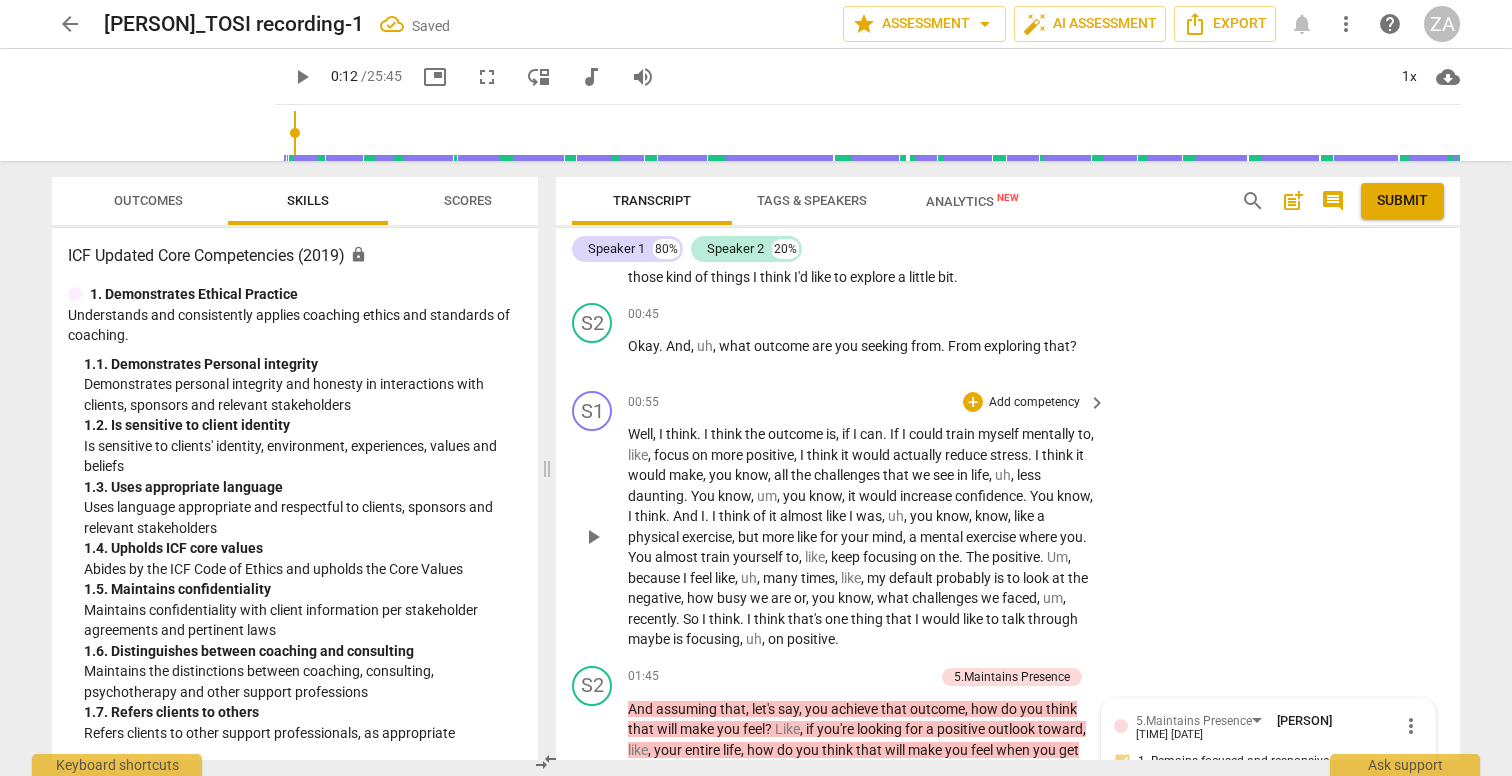 scroll, scrollTop: 527, scrollLeft: 0, axis: vertical 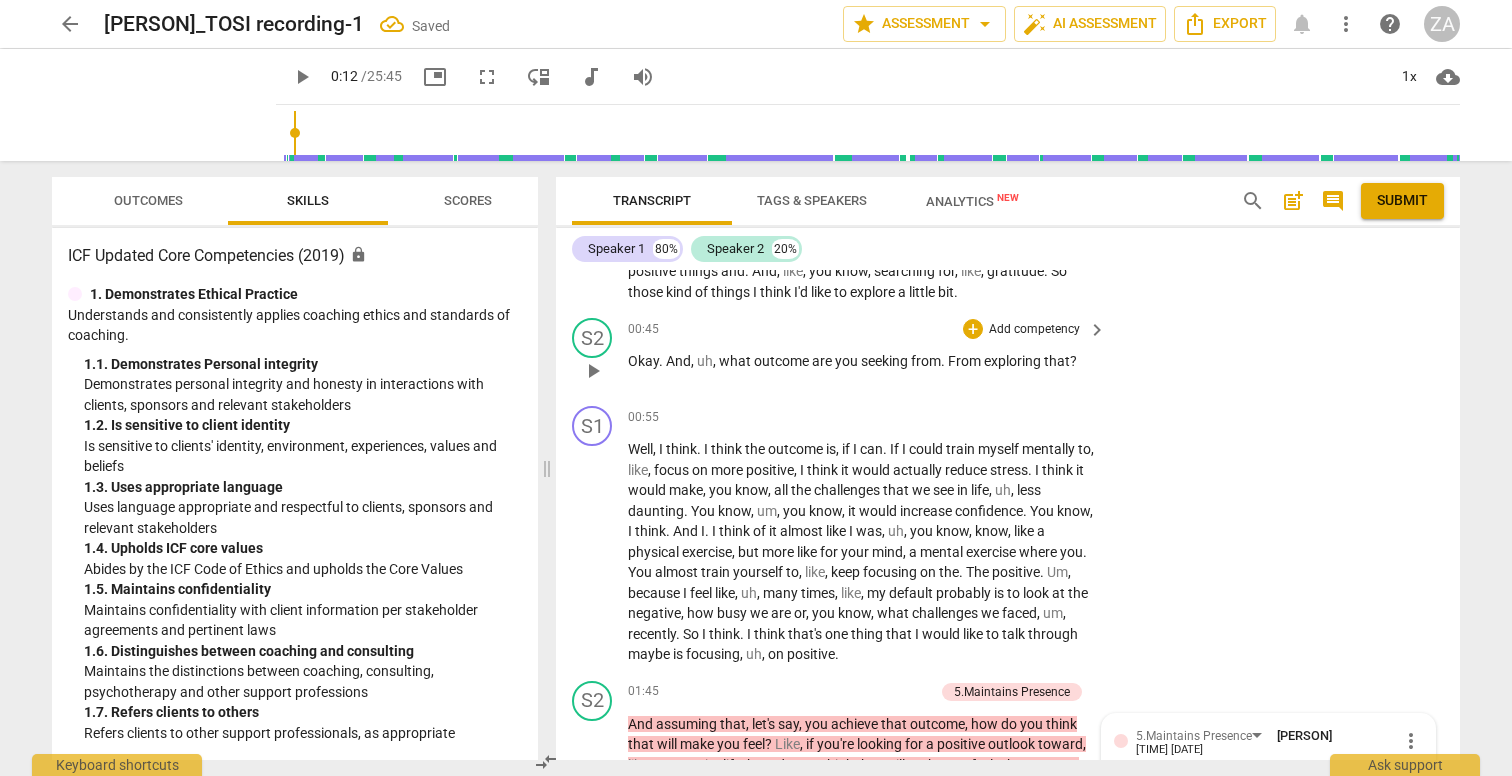 click on "Add competency" at bounding box center [1034, 330] 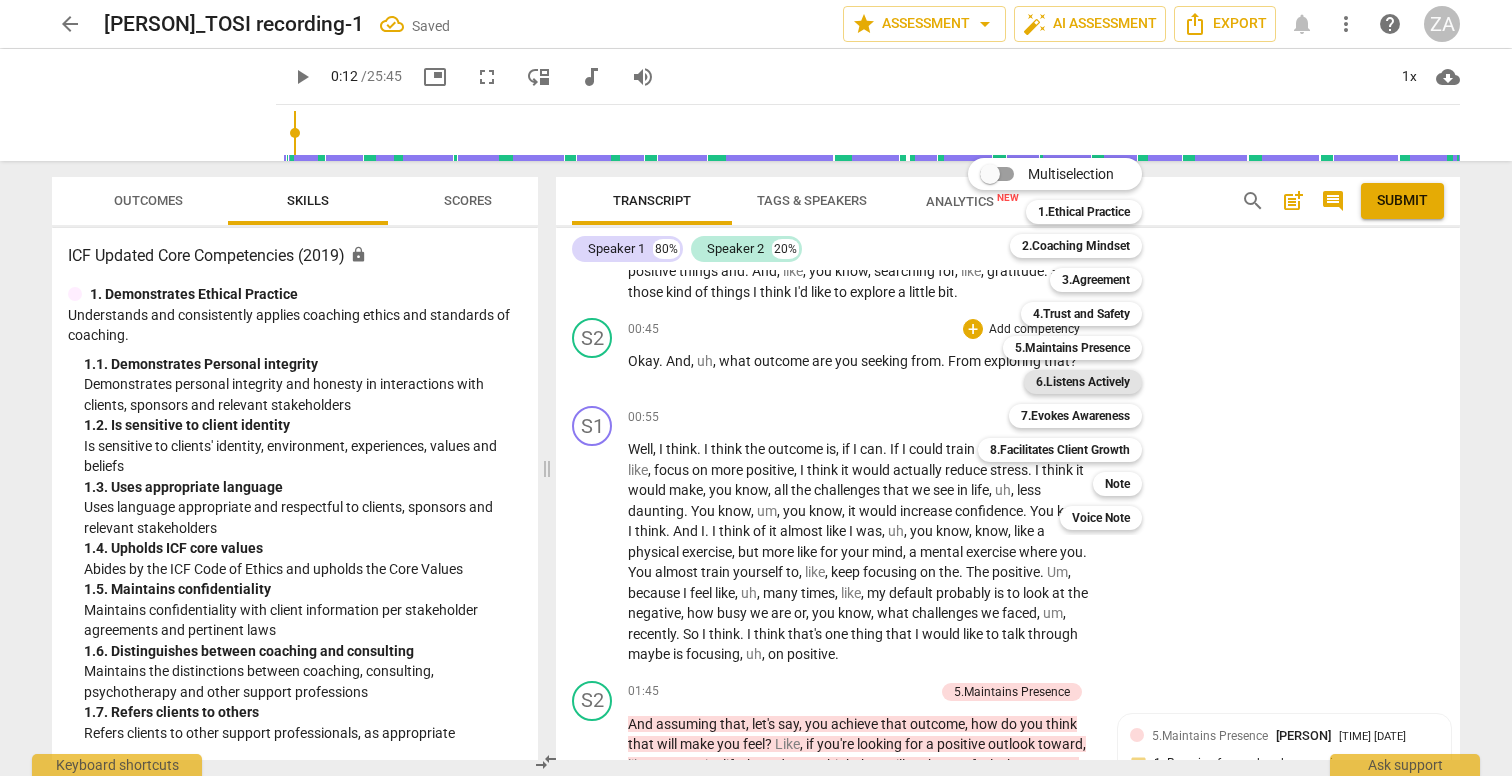 click on "6.Listens Actively" at bounding box center [1083, 382] 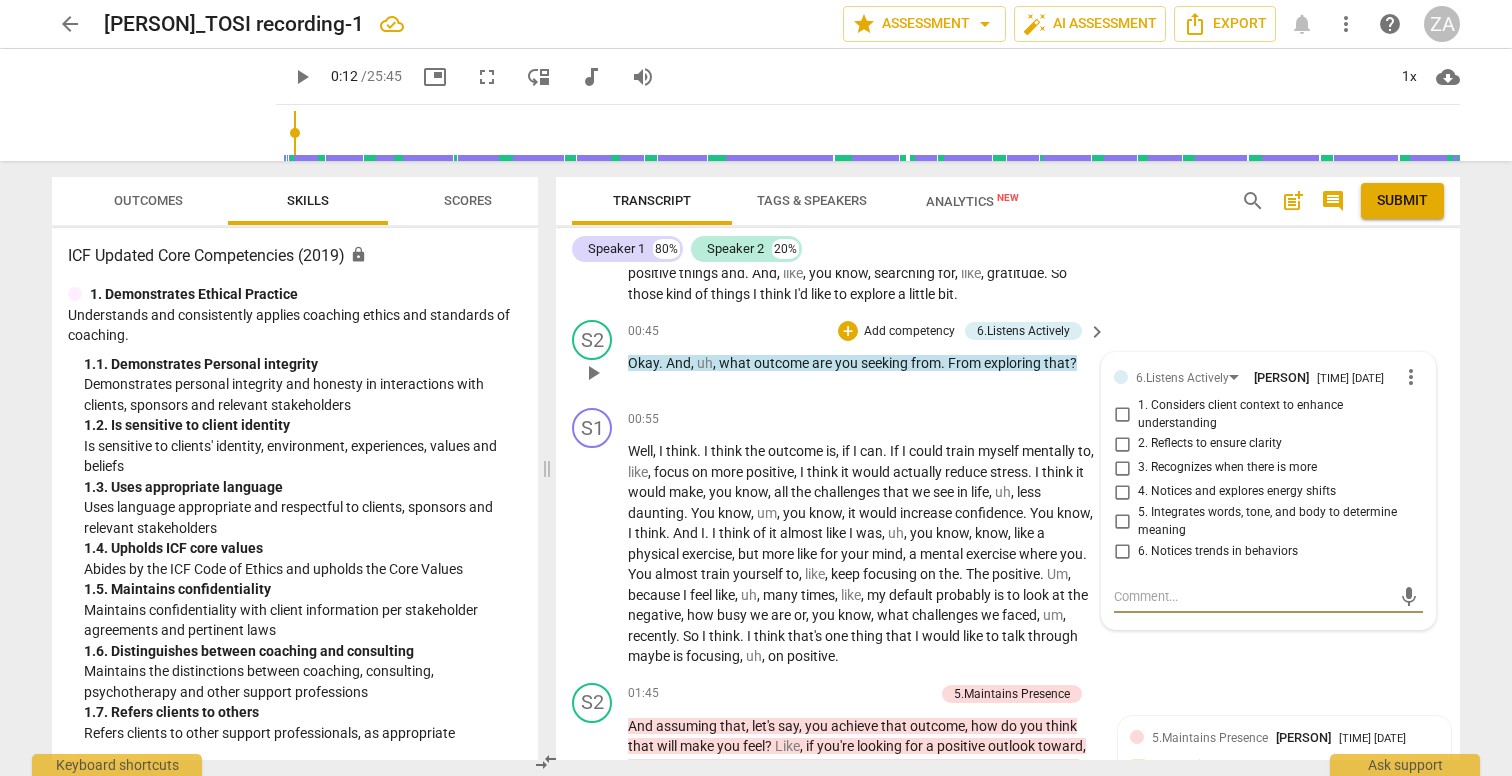 scroll, scrollTop: 506, scrollLeft: 0, axis: vertical 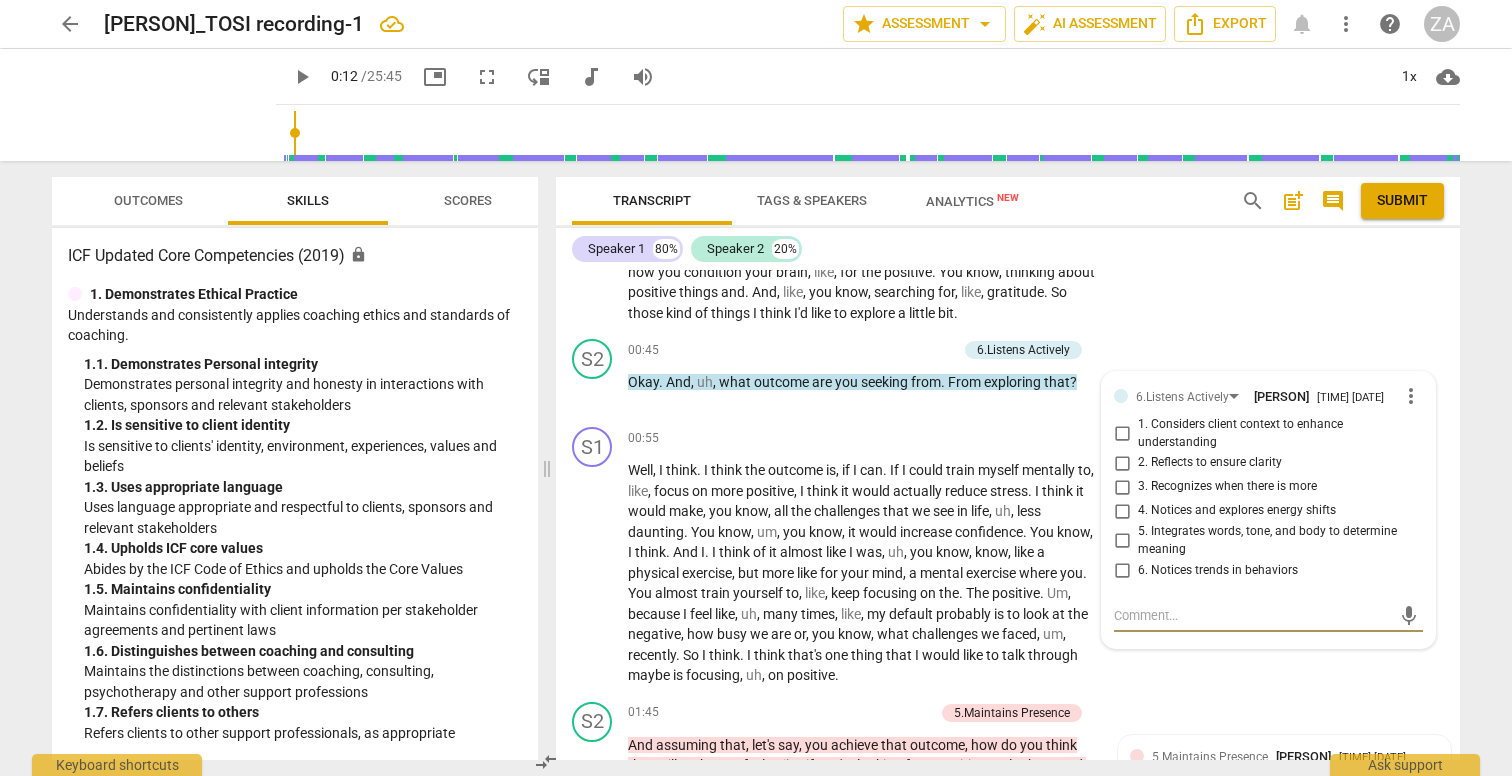 click on "S1 play_arrow pause 00:12 + Add competency keyboard_arrow_right Yeah ,   I   was .   I   was   trying   to   think   of   things   that   I've   been   thinking   about   lately ,   and   sometimes   things ,   like ,   kind   of   rattle   around   my   head ,   and   sometimes ,   you   know ,   like ,   I .   I'll   read   things   like   business   psychology   books   and ,   um ,   even ,   like ,   motivational   things ,   like ,   sometimes   on   Instagram .   And   thing   I   was   interested   in   talking   through   is   maybe ,   you   know ,   talking   about   how   you   condition   your   brain ,   like ,   for   the   positive .   You   know ,   thinking   about   positive   things   and .   And ,   like ,   you   know ,   searching   for ,   like ,   gratitude .   So   those   kind   of   things   I   think   I'd   like   to   explore   a   little   bit ." at bounding box center [1008, 224] 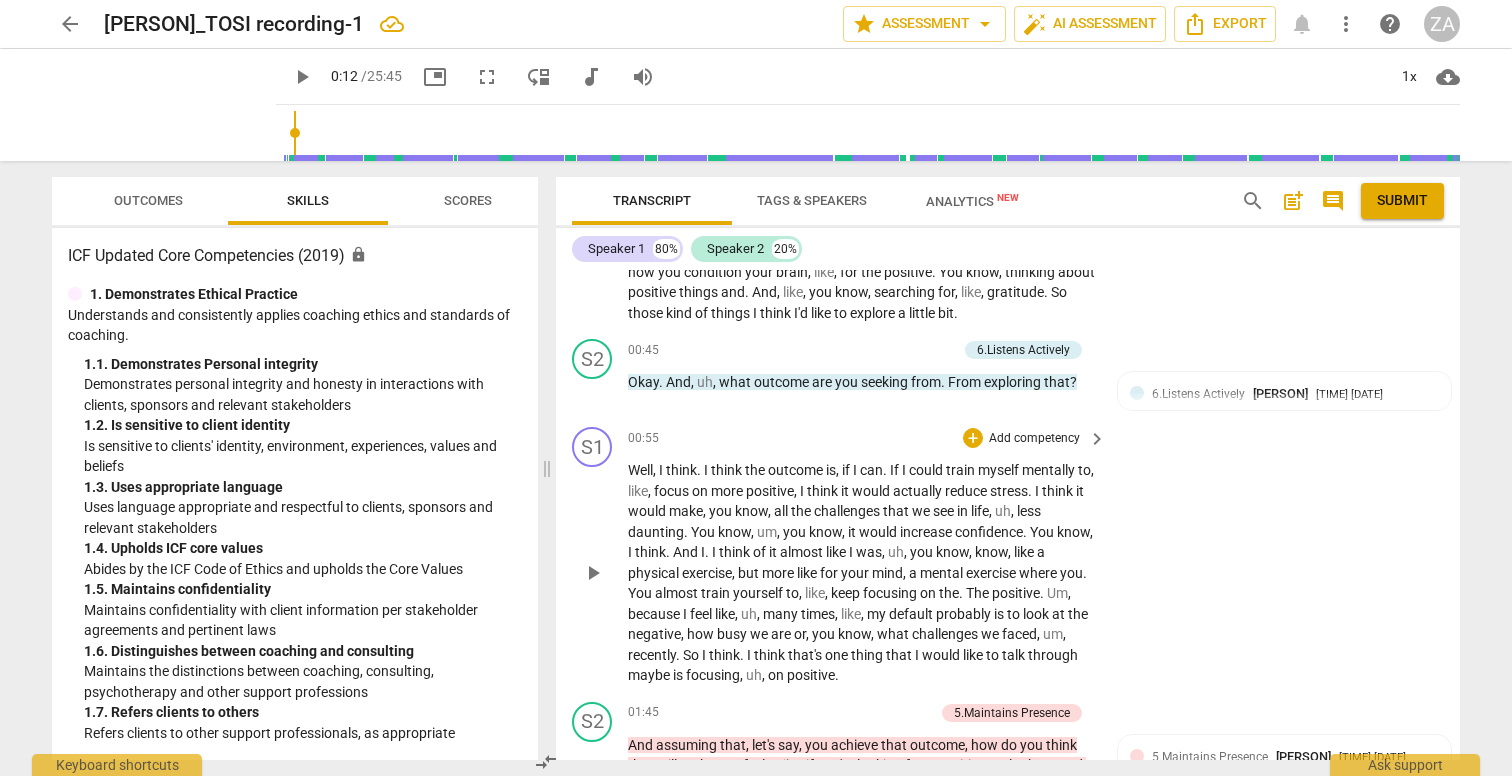 click on "S1 play_arrow pause 00:55 + Add competency keyboard_arrow_right Well ,   I   think .   I   think   the   outcome   is ,   if   I   can .   If   I   could   train   myself   mentally   to ,   like ,   focus   on   more   positive ,   I   think   it   would   actually   reduce   stress .   I   think   it   would   make ,   you   know ,   all   the   challenges   that   we   see   in   life ,   uh ,   less   daunting .   You   know ,   um ,   you   know ,   it   would   increase   confidence .   You   know ,   I   think .   And   I .   I   think   of   it   almost   like   I   was ,   uh ,   you   know ,   know ,   like   a   physical   exercise ,   but   more   like   for   your   mind ,   a   mental   exercise   where   you .   You   almost   train   yourself   to ,   like ,   keep   focusing   on   the .   The   positive .   Um ,   because   I   feel   like ,   uh ,   many   times ,   like ,   my   default   probably   is   to   look   at   the   negative ,   how   busy   we   are   or ,   you   know ,   what" at bounding box center (1008, 556) 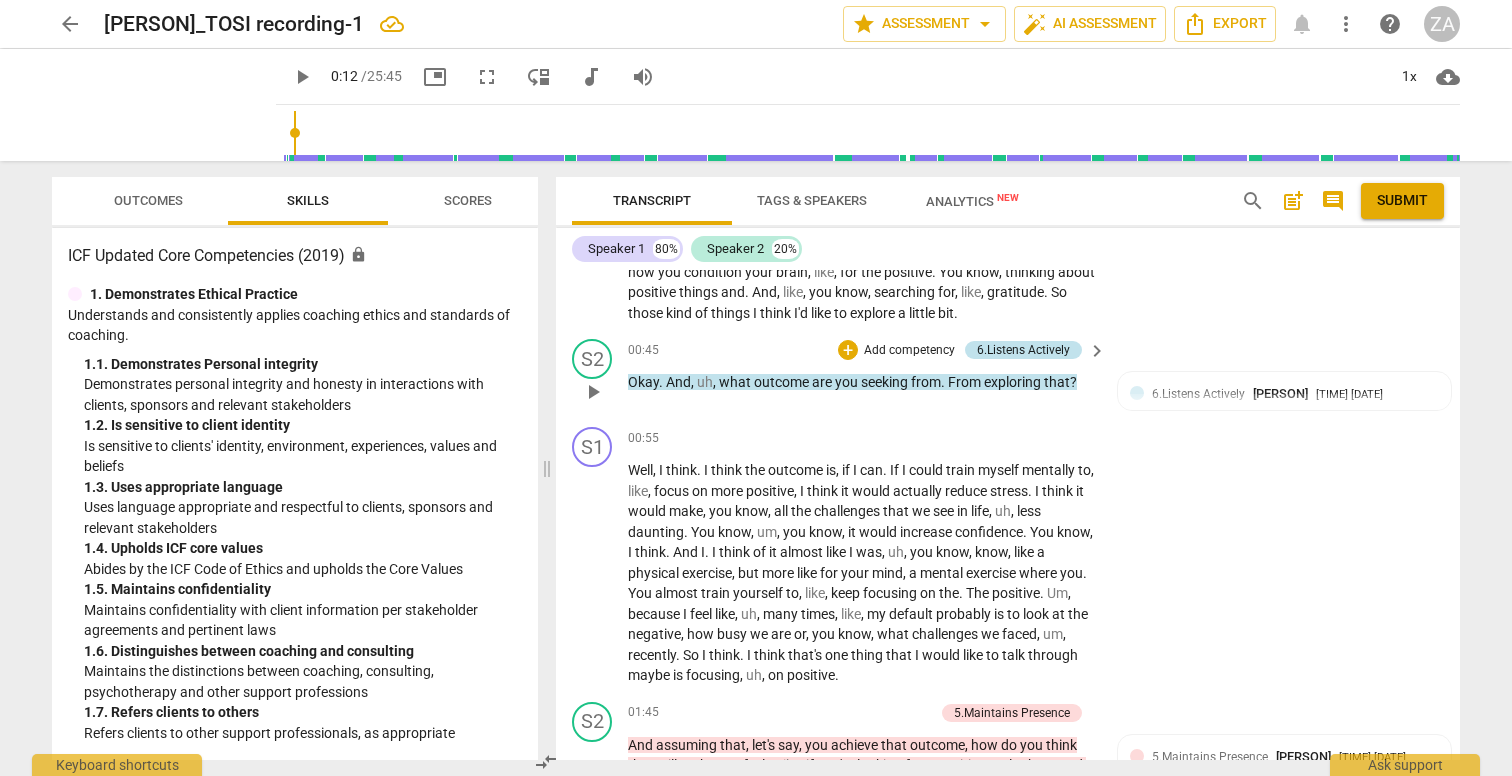 click on "6.Listens Actively" at bounding box center [1023, 350] 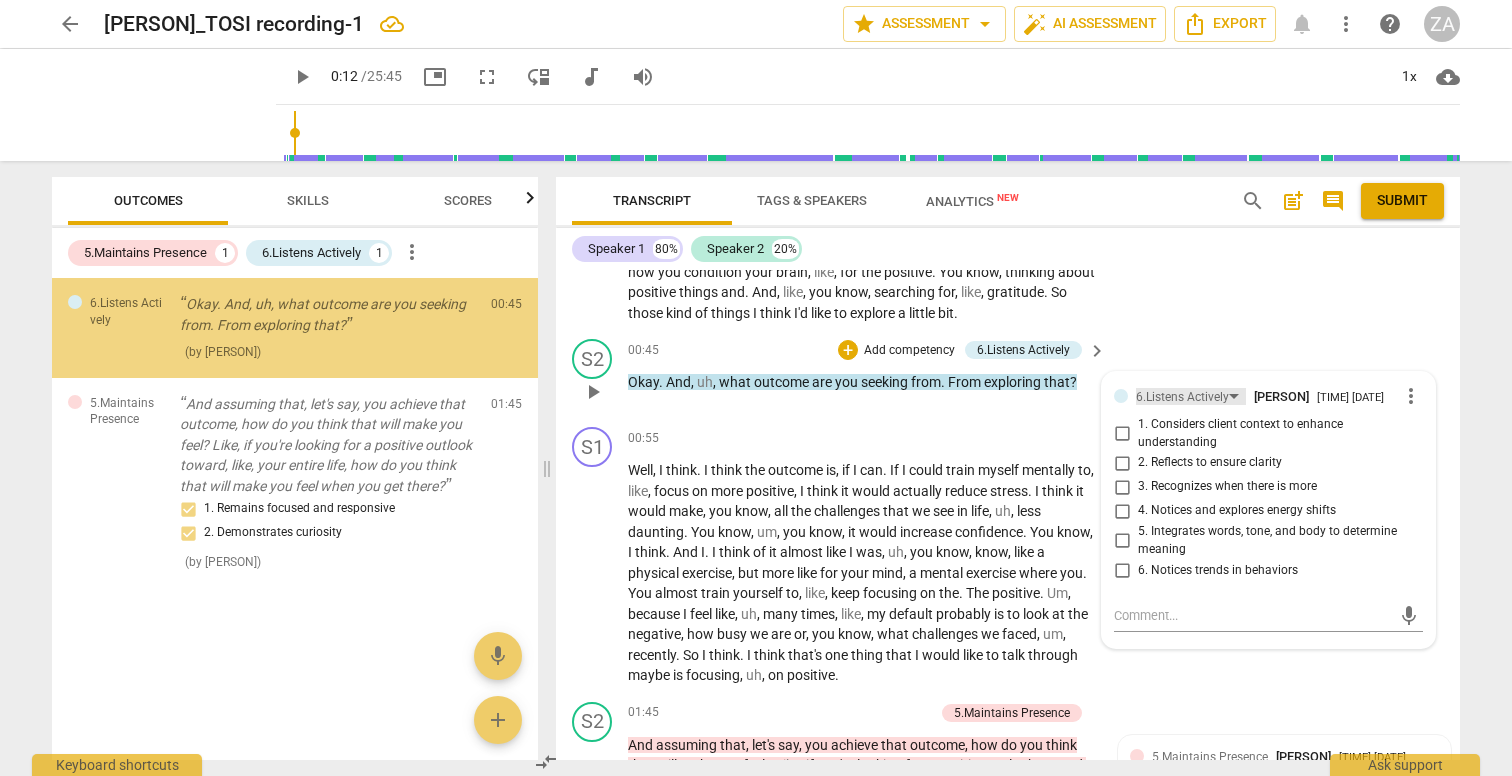 click on "6.Listens Actively" at bounding box center [1182, 397] 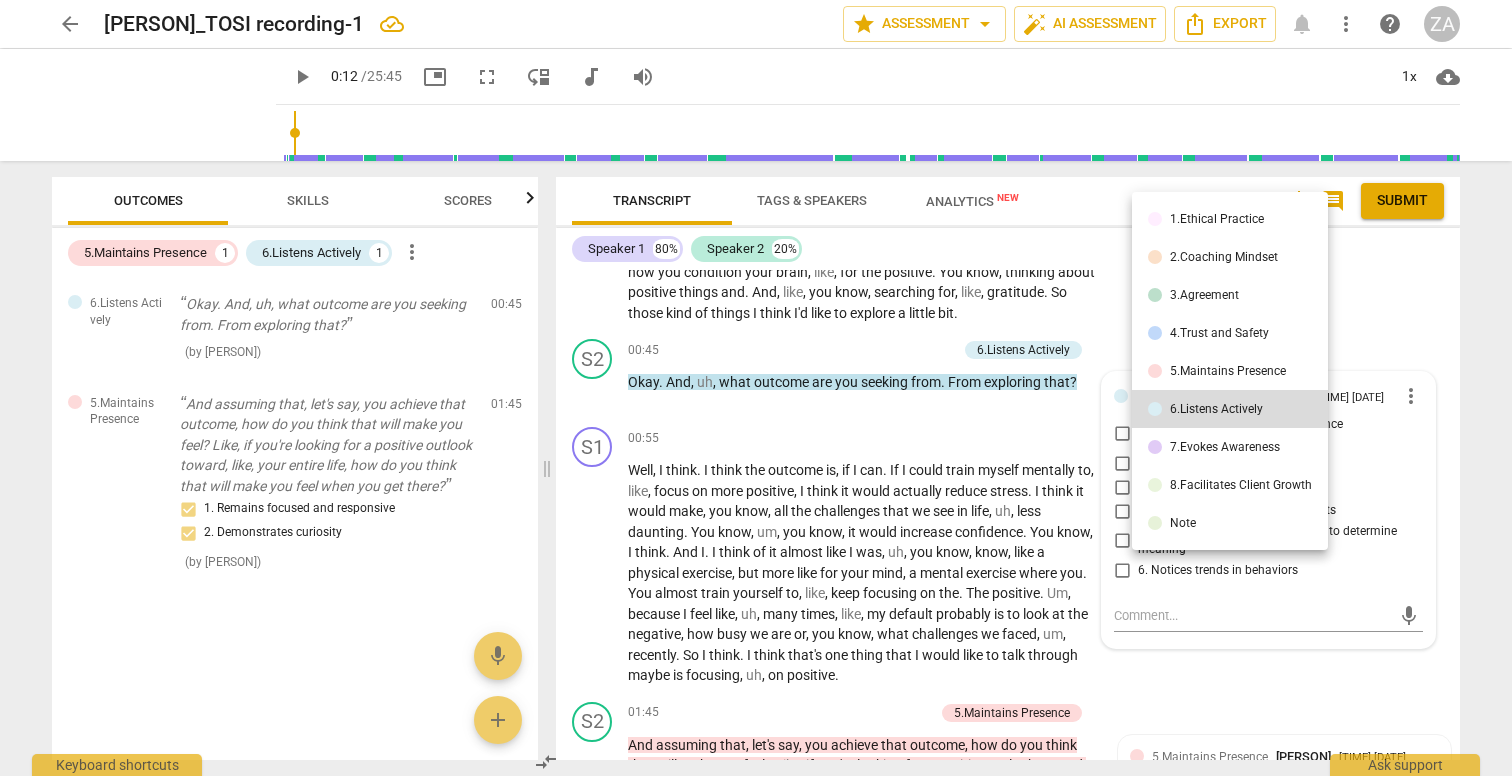 click at bounding box center (756, 388) 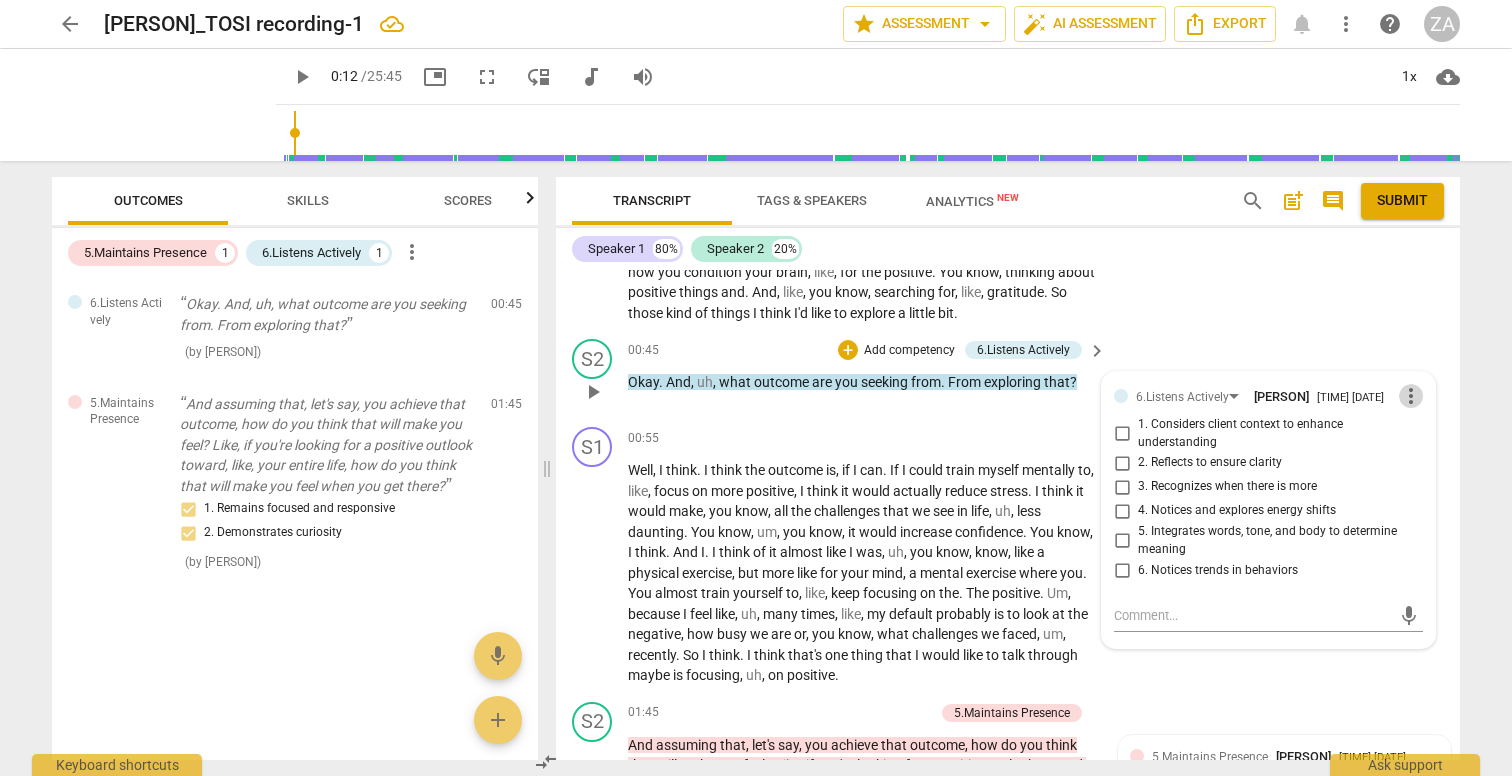 click on "more_vert" at bounding box center (1411, 396) 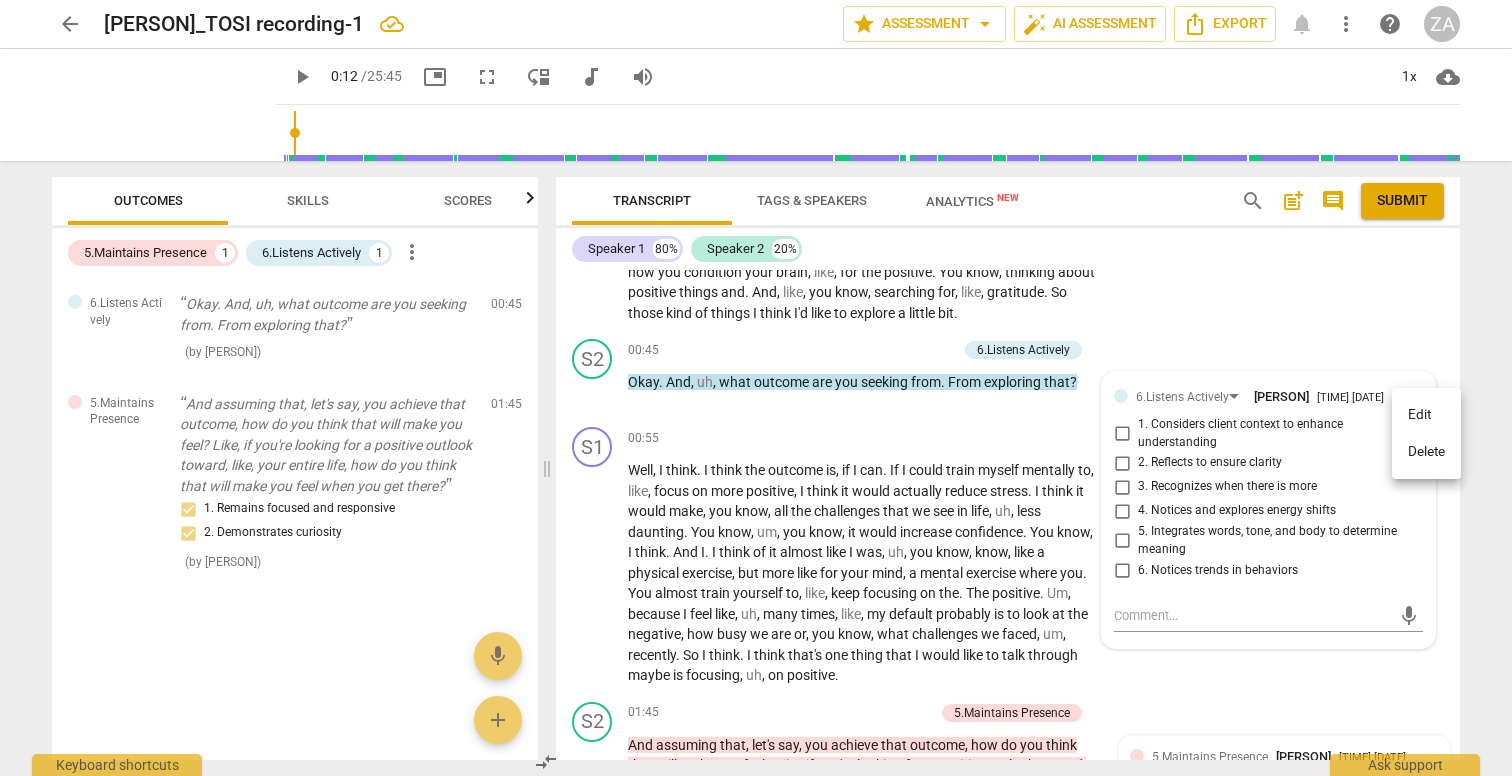click on "Delete" at bounding box center (1426, 452) 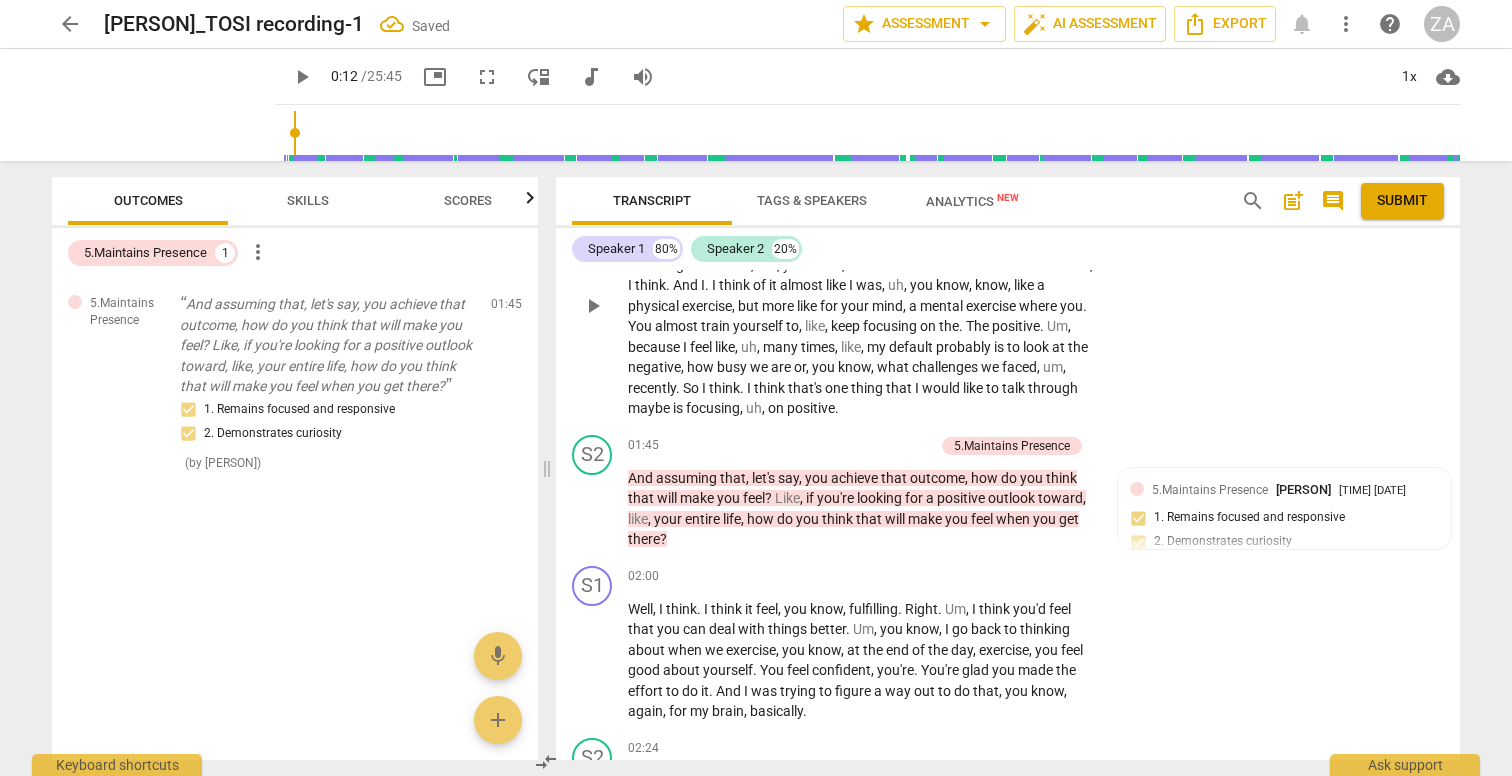 scroll, scrollTop: 774, scrollLeft: 0, axis: vertical 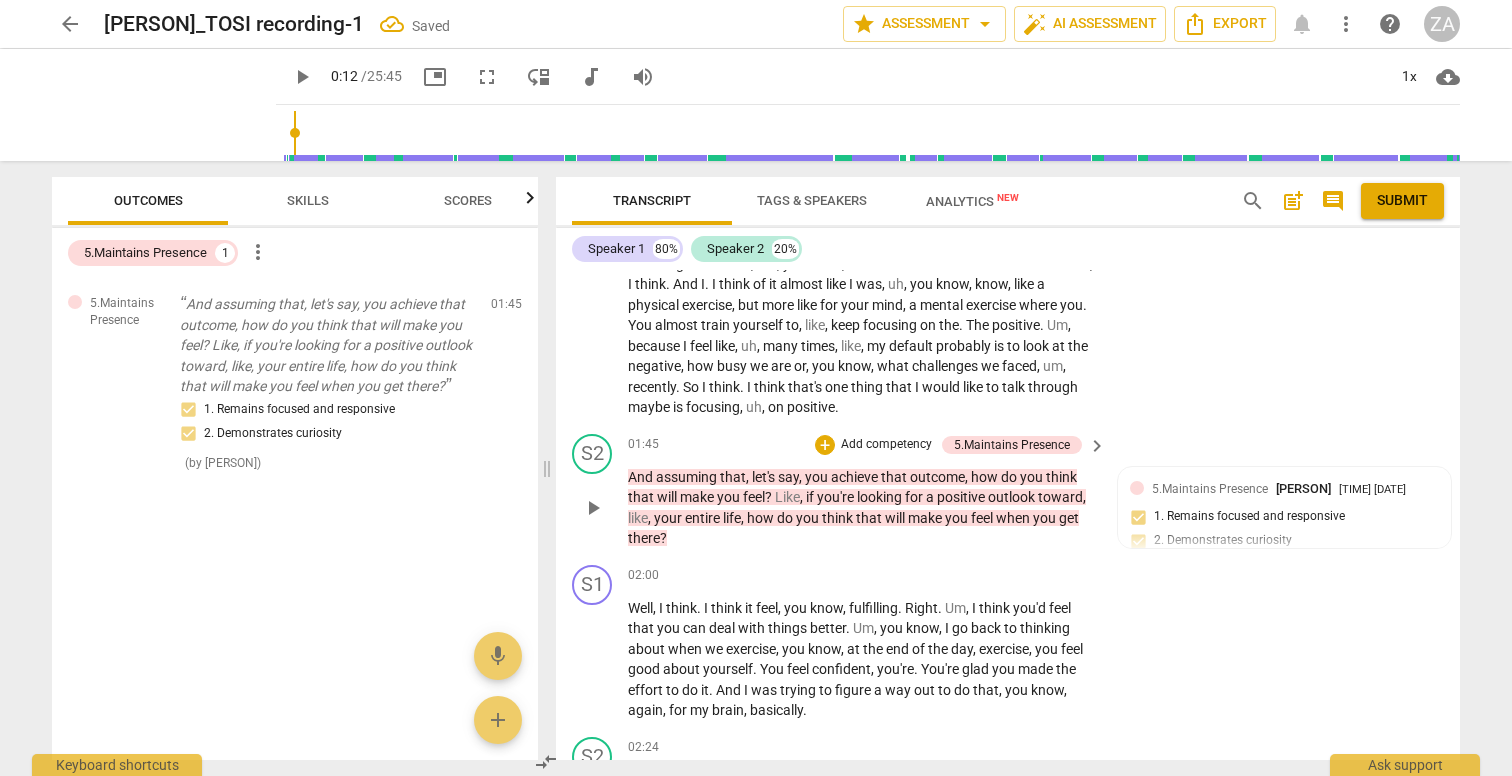 click on "Add competency" at bounding box center (886, 445) 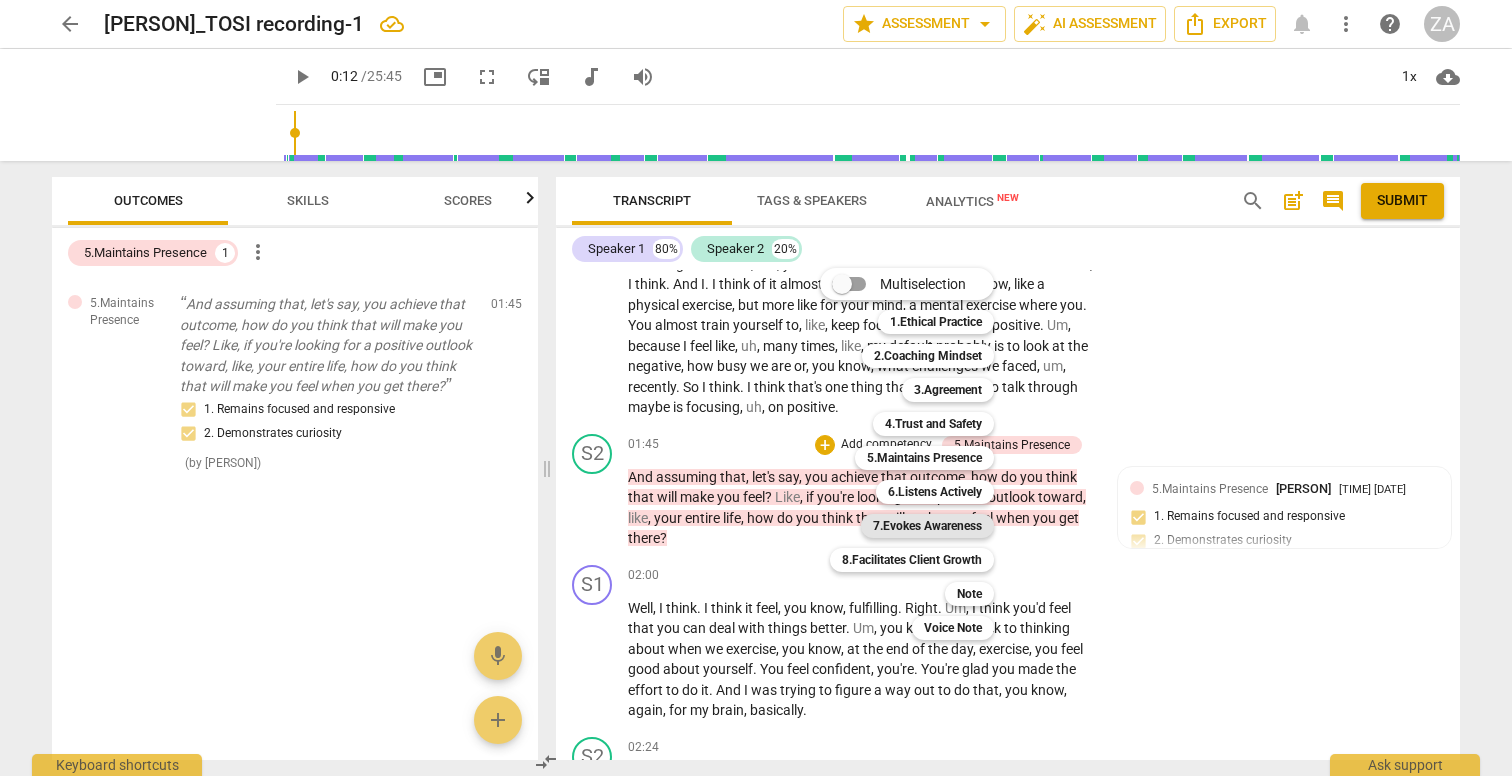 click on "7.Evokes Awareness" at bounding box center [927, 526] 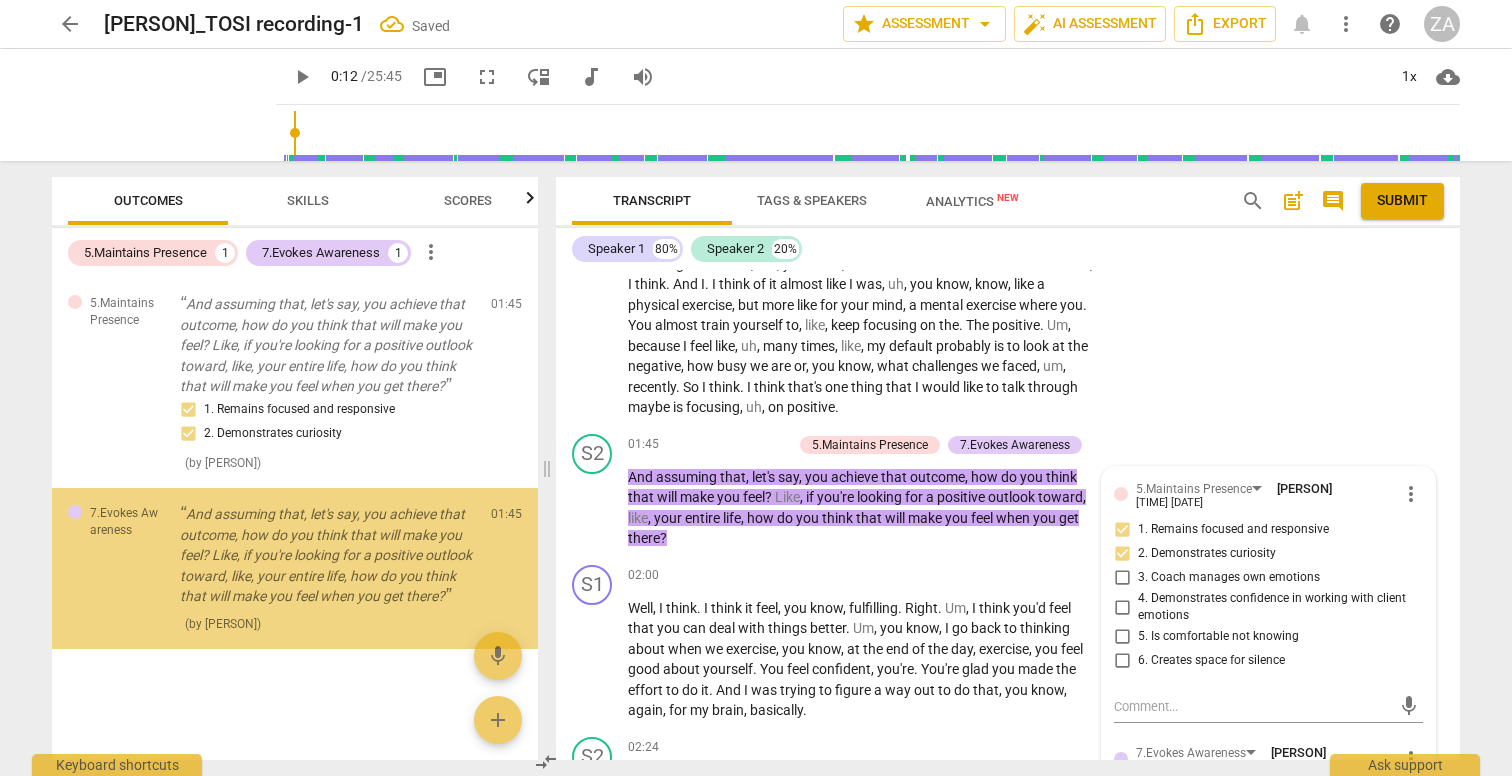 scroll, scrollTop: 23, scrollLeft: 0, axis: vertical 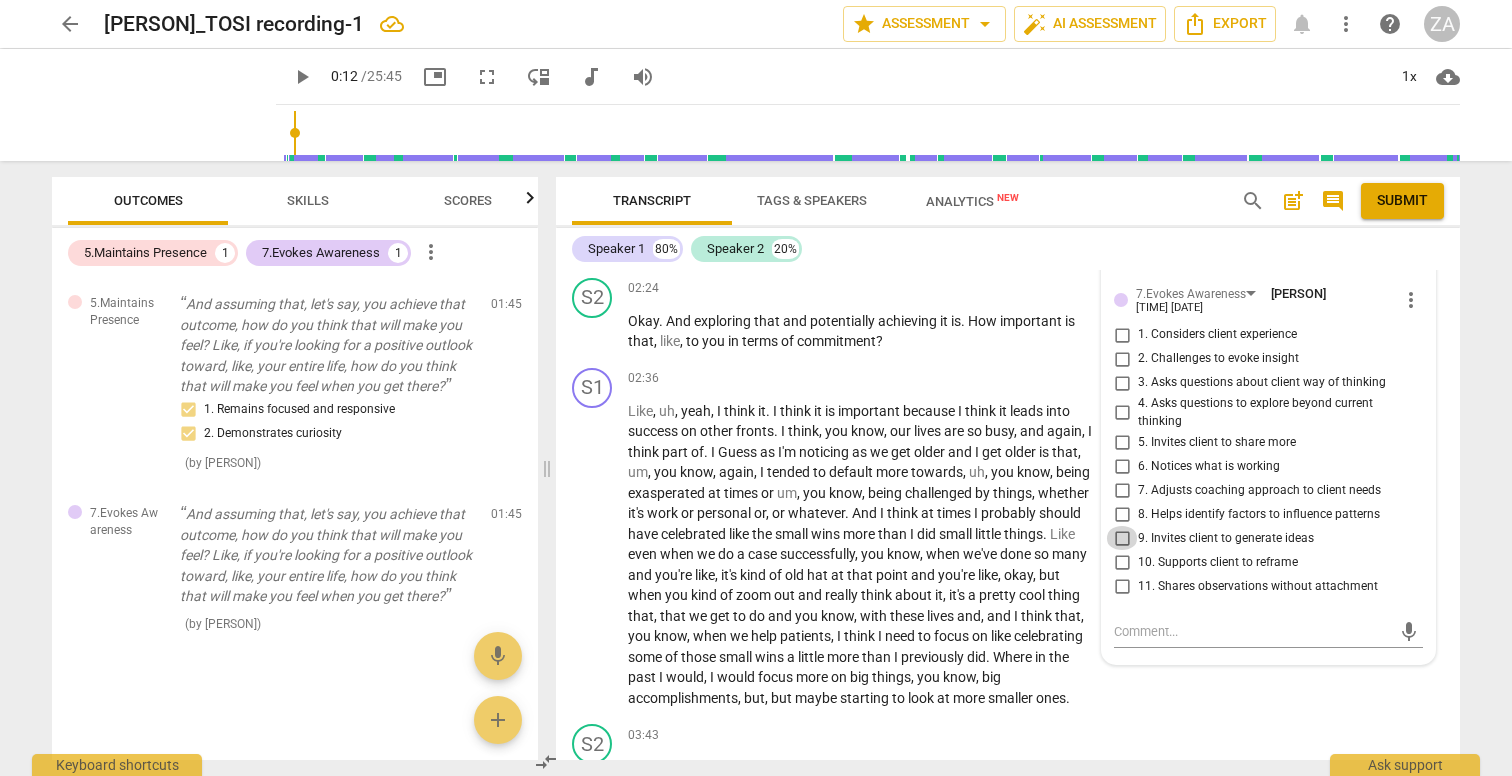 click on "9. Invites client to generate ideas" at bounding box center [1122, 538] 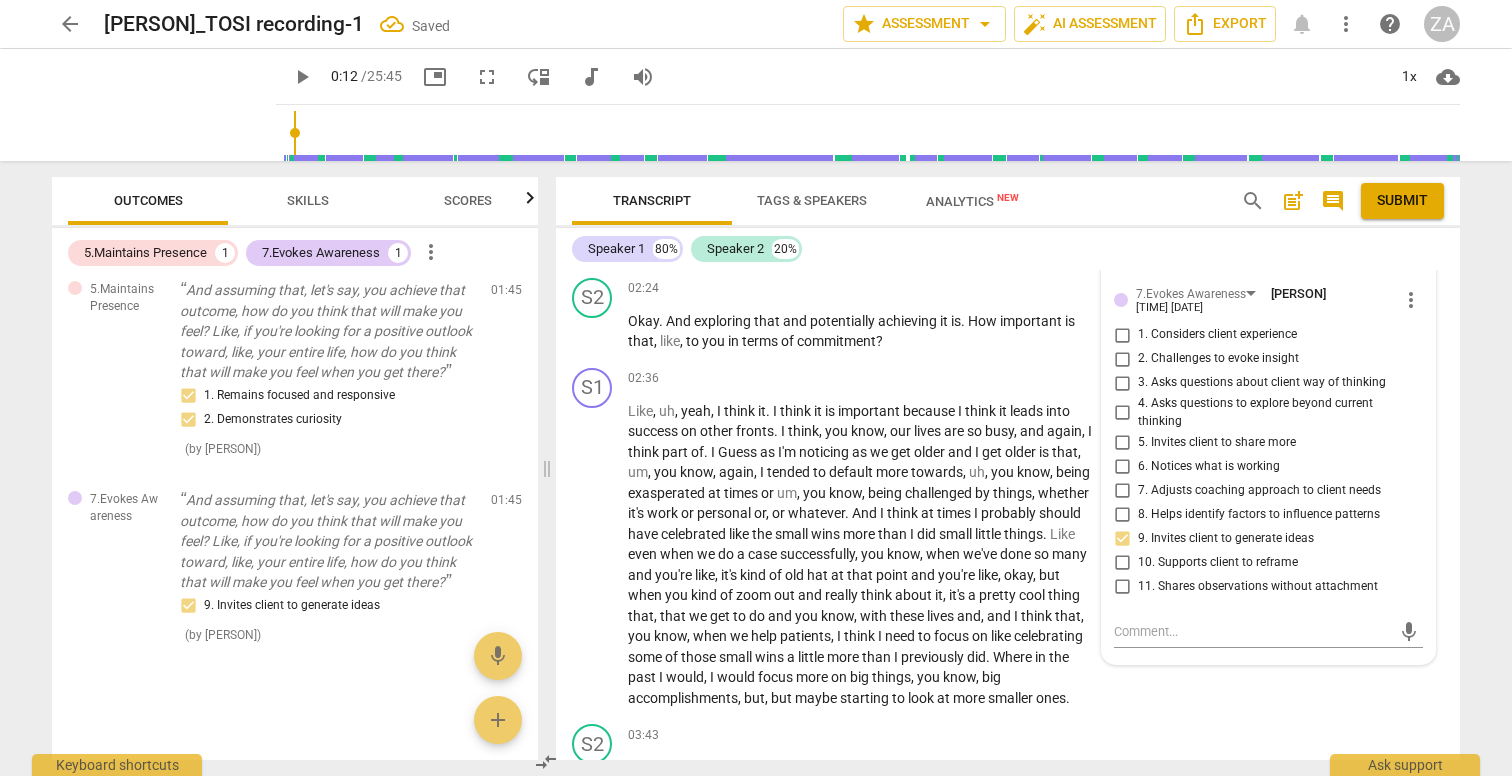 scroll, scrollTop: 1197, scrollLeft: 0, axis: vertical 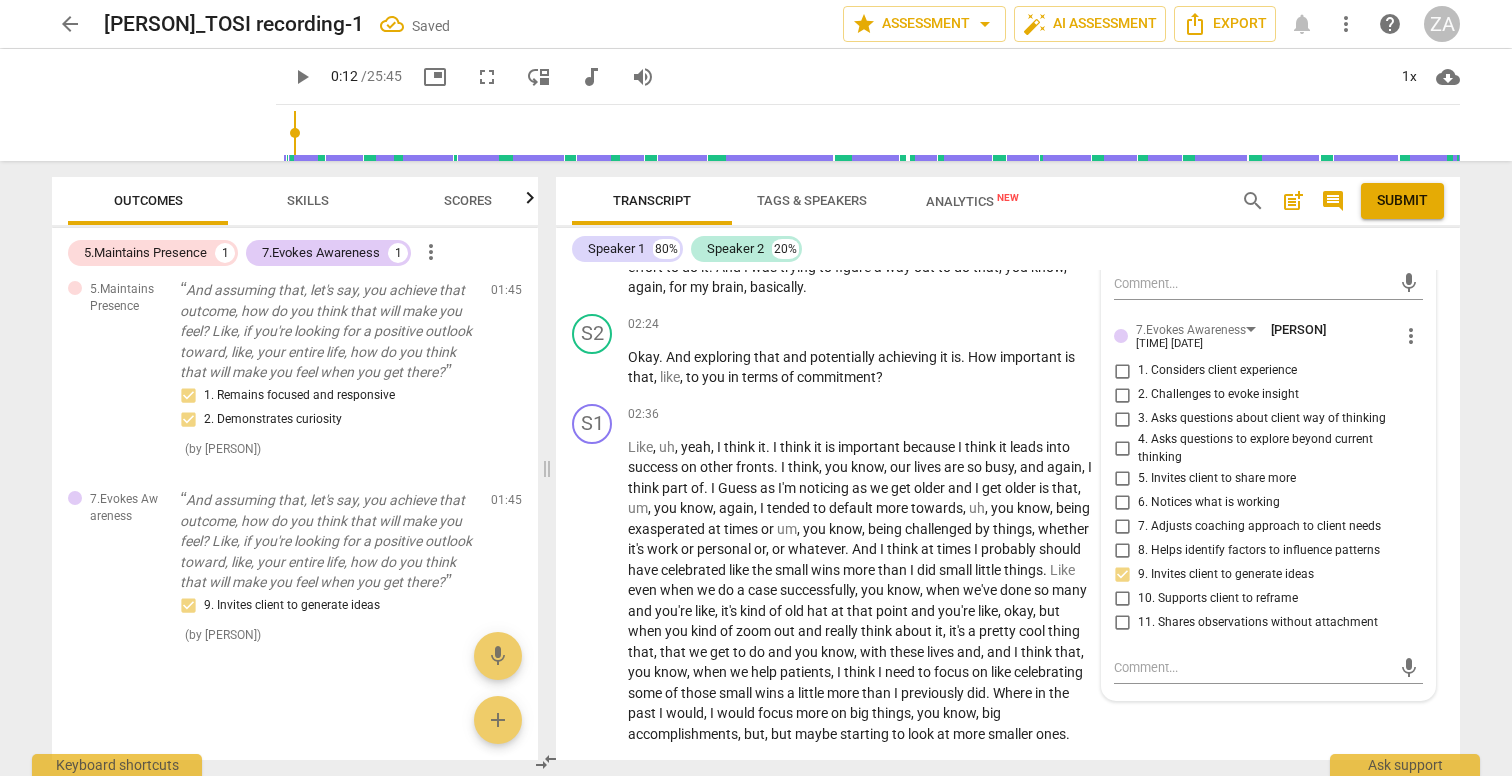 click on "5. Invites client to share more" at bounding box center [1122, 478] 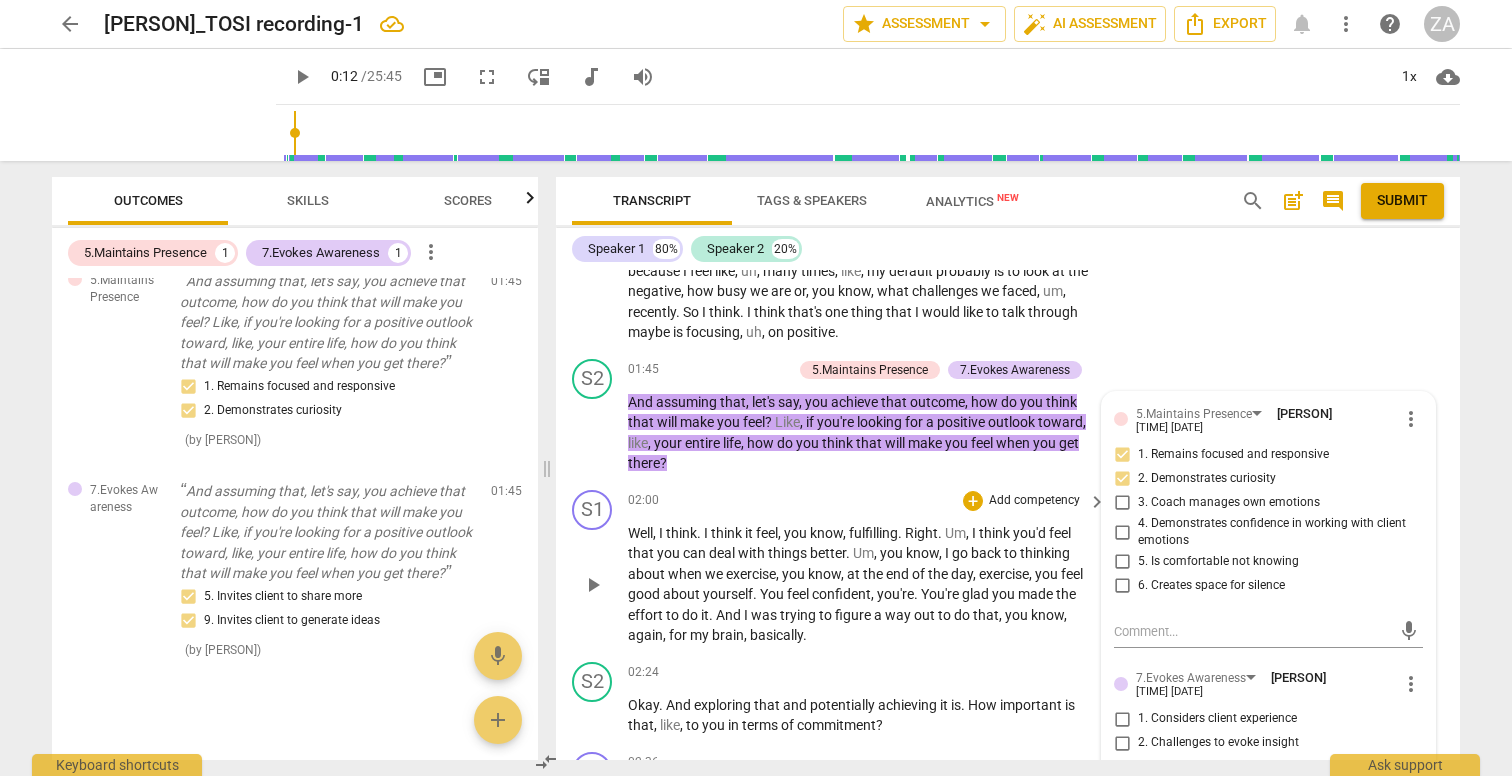 scroll, scrollTop: 824, scrollLeft: 0, axis: vertical 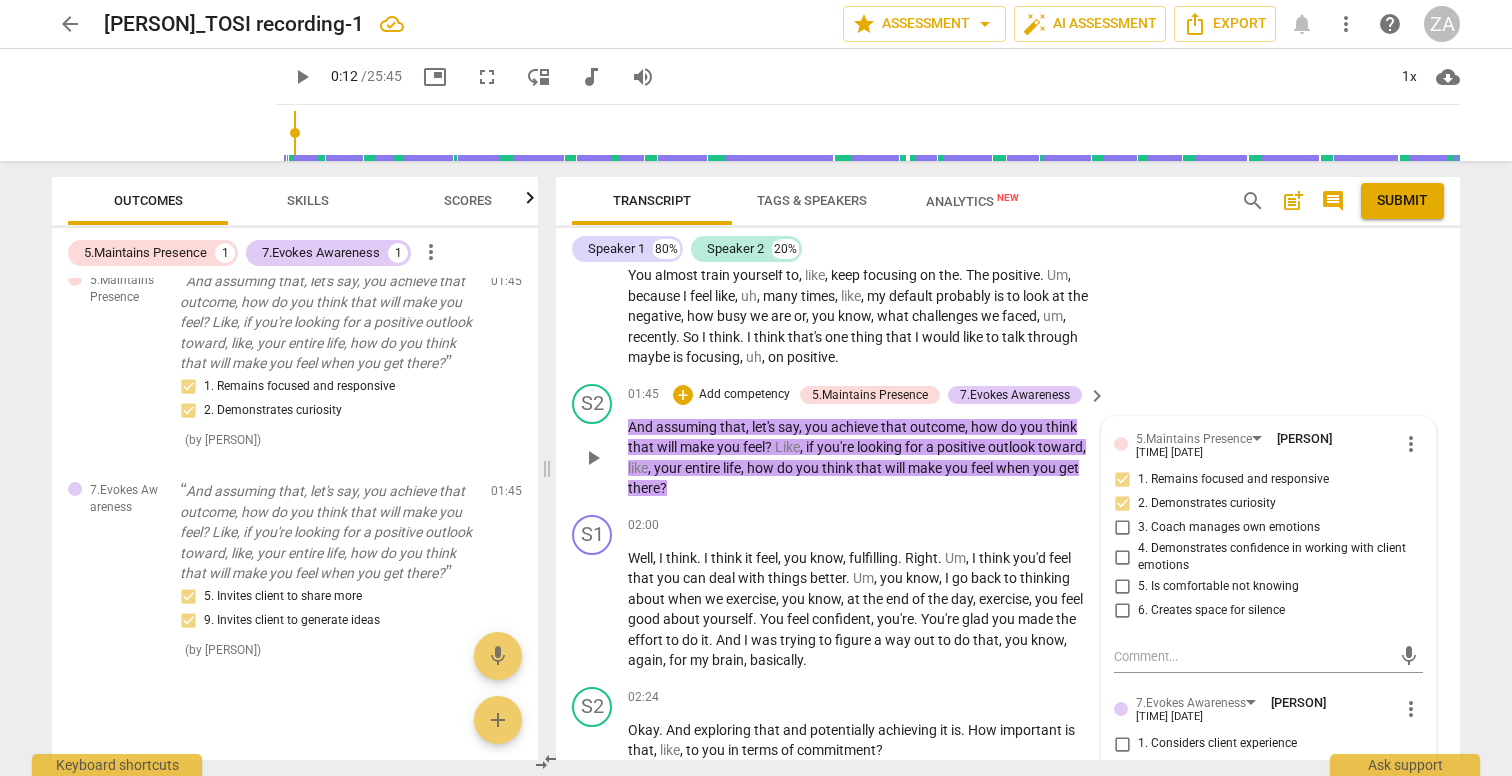 click on "keyboard_arrow_right" at bounding box center [1097, 396] 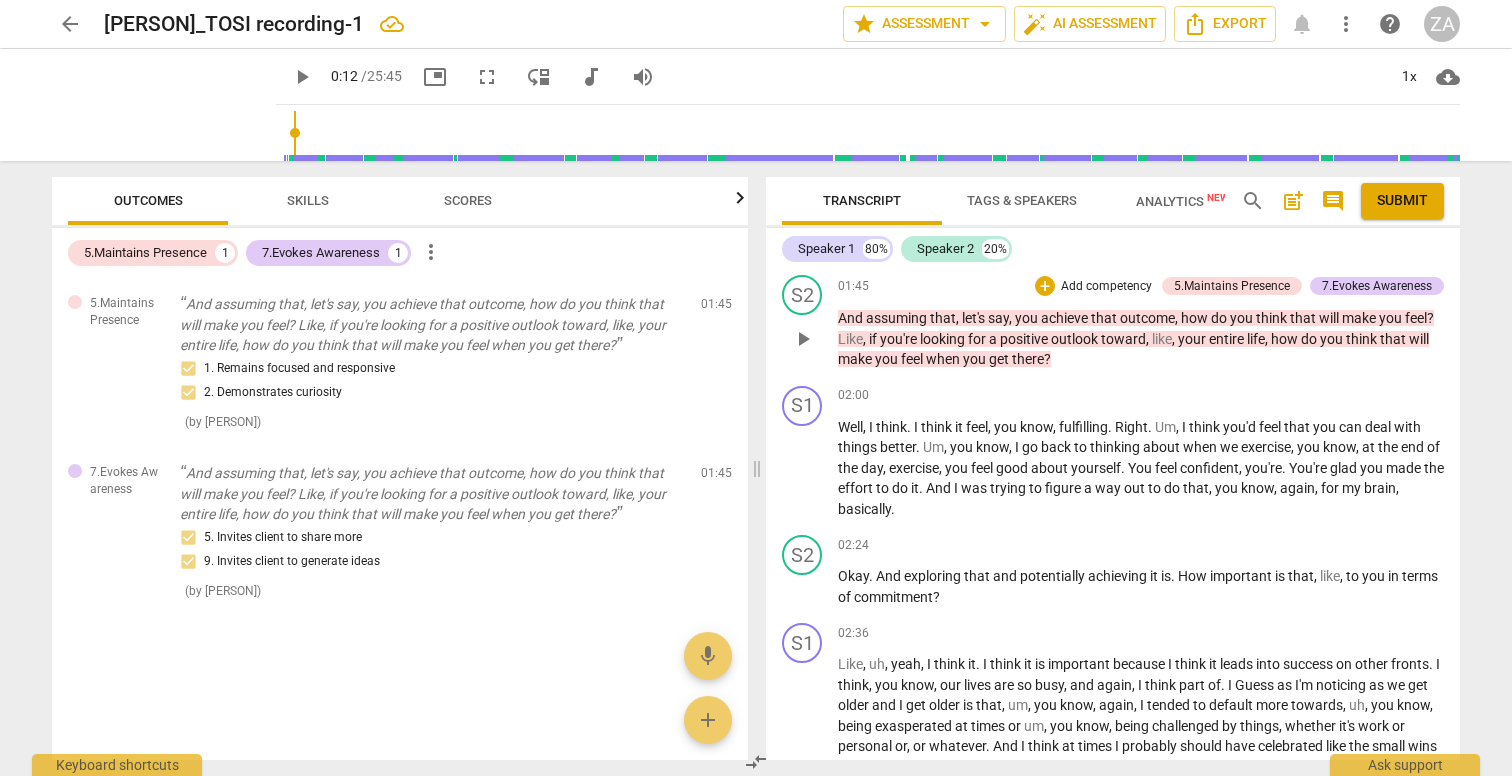 scroll, scrollTop: 0, scrollLeft: 0, axis: both 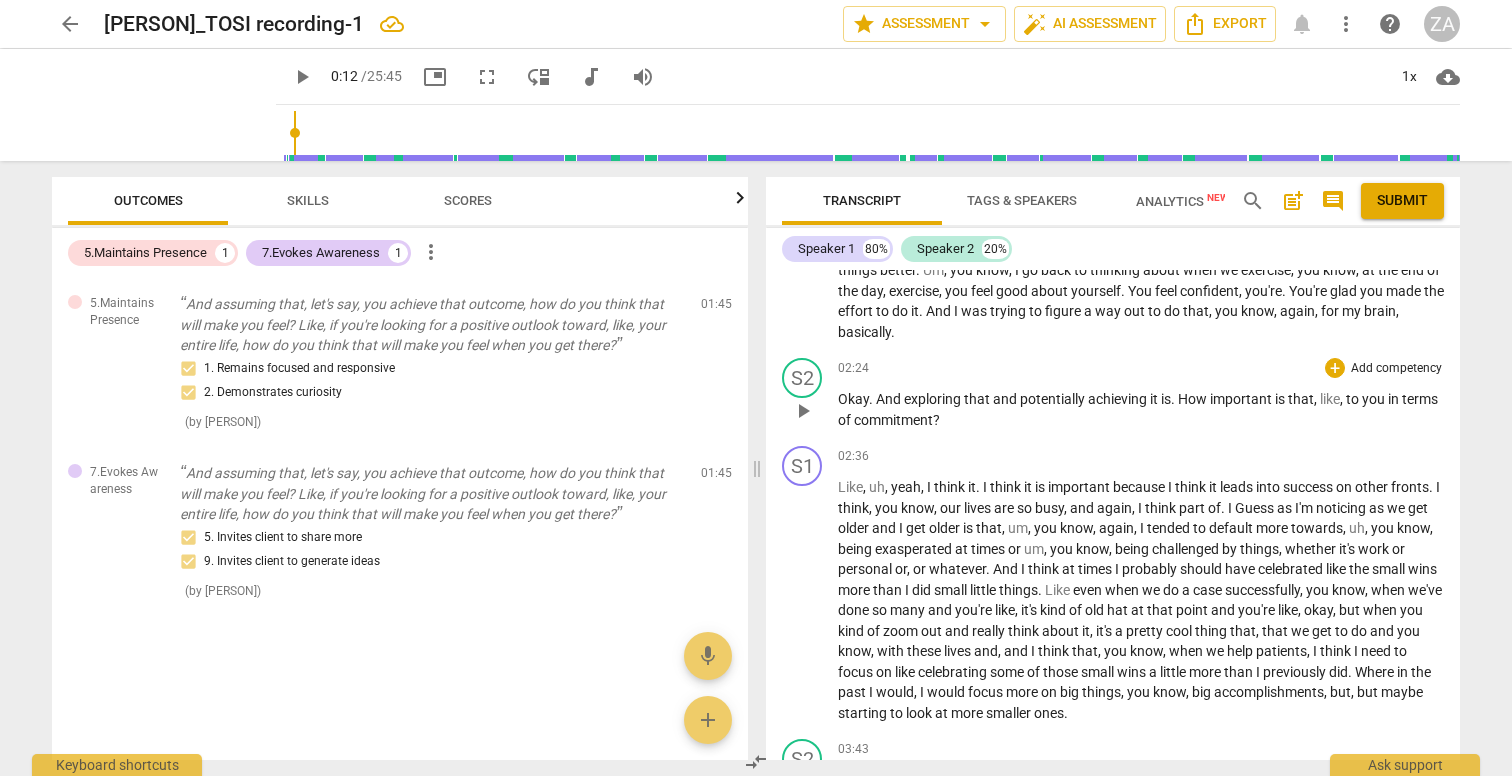 click on "Add competency" at bounding box center (1396, 369) 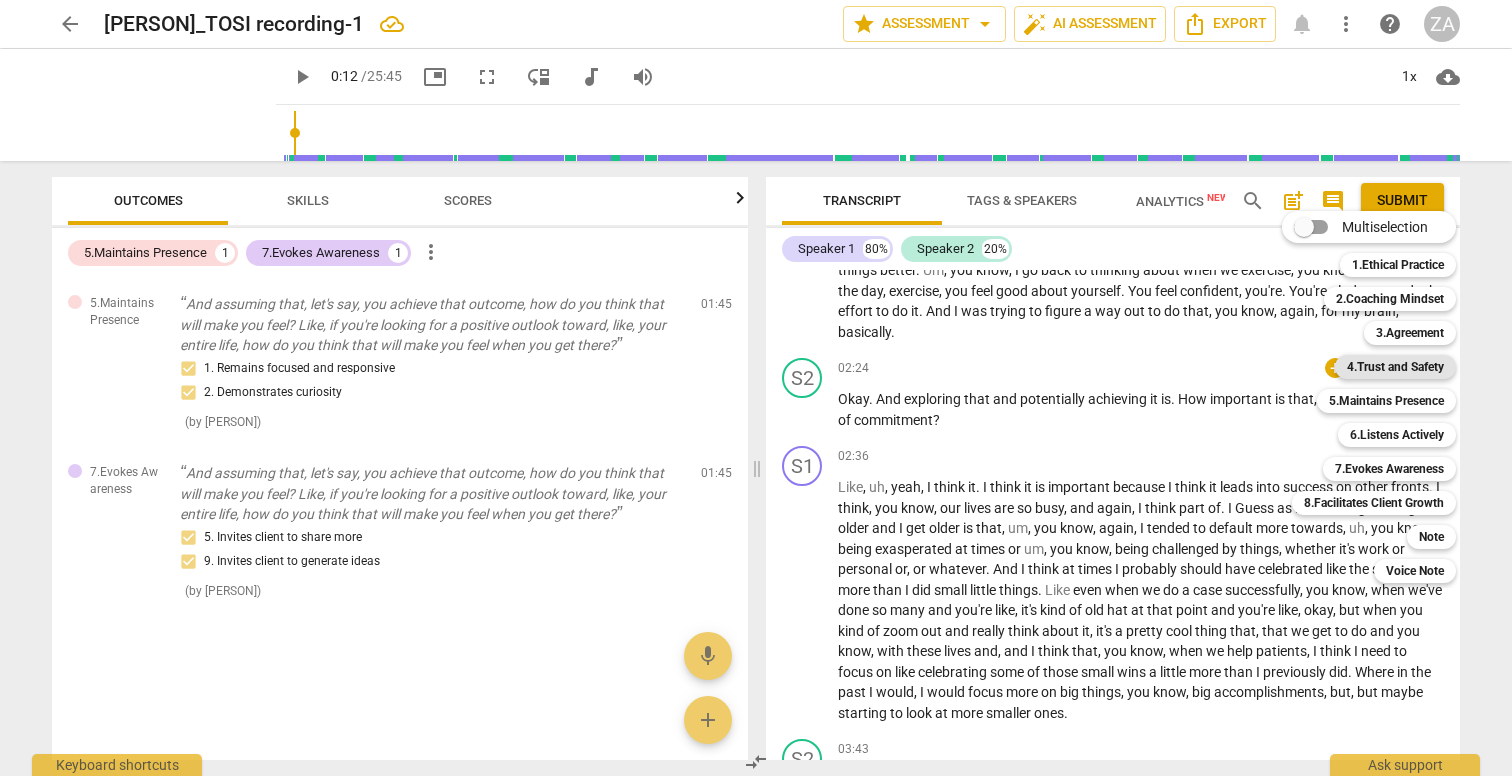 click on "4.Trust and Safety" at bounding box center (1395, 367) 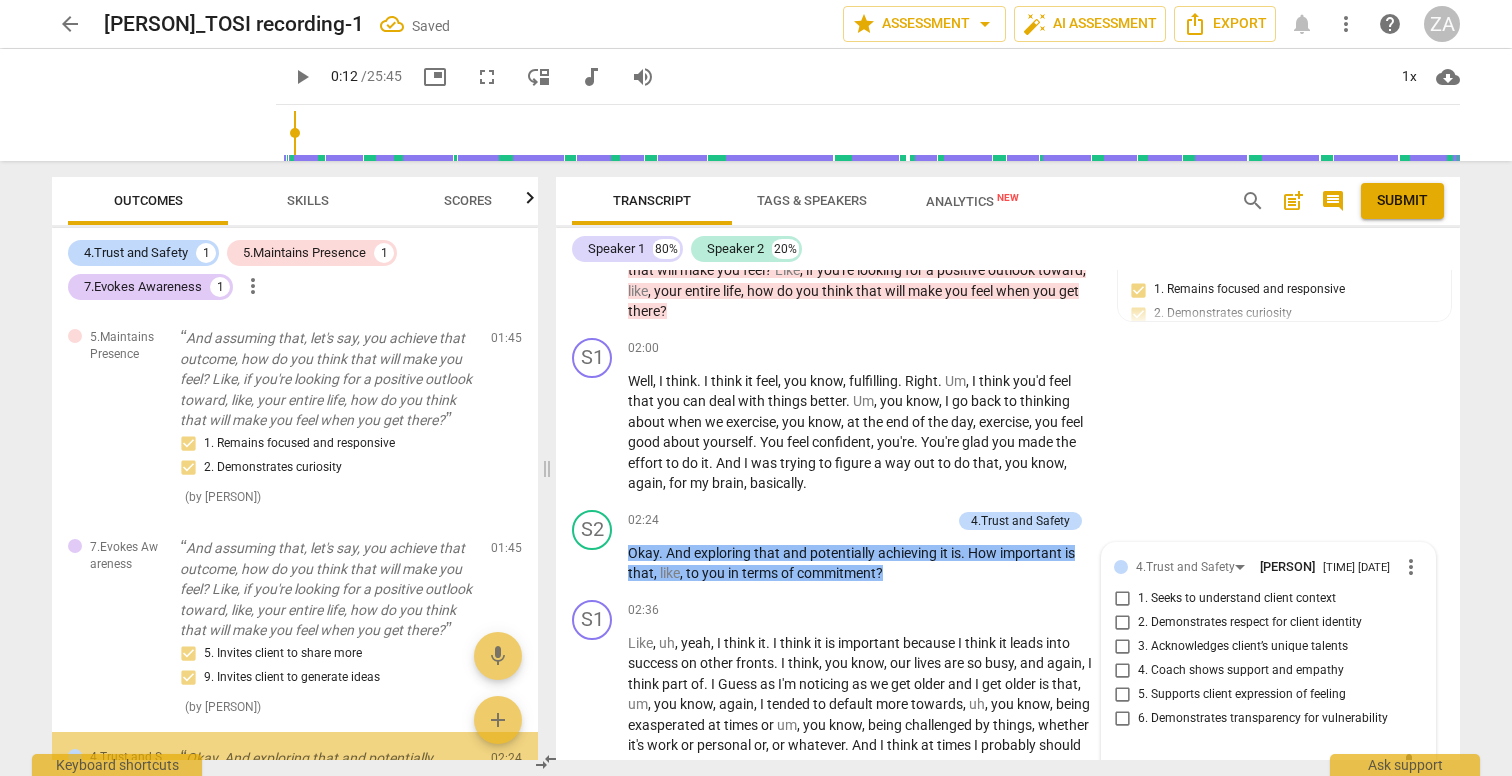 scroll, scrollTop: 224, scrollLeft: 0, axis: vertical 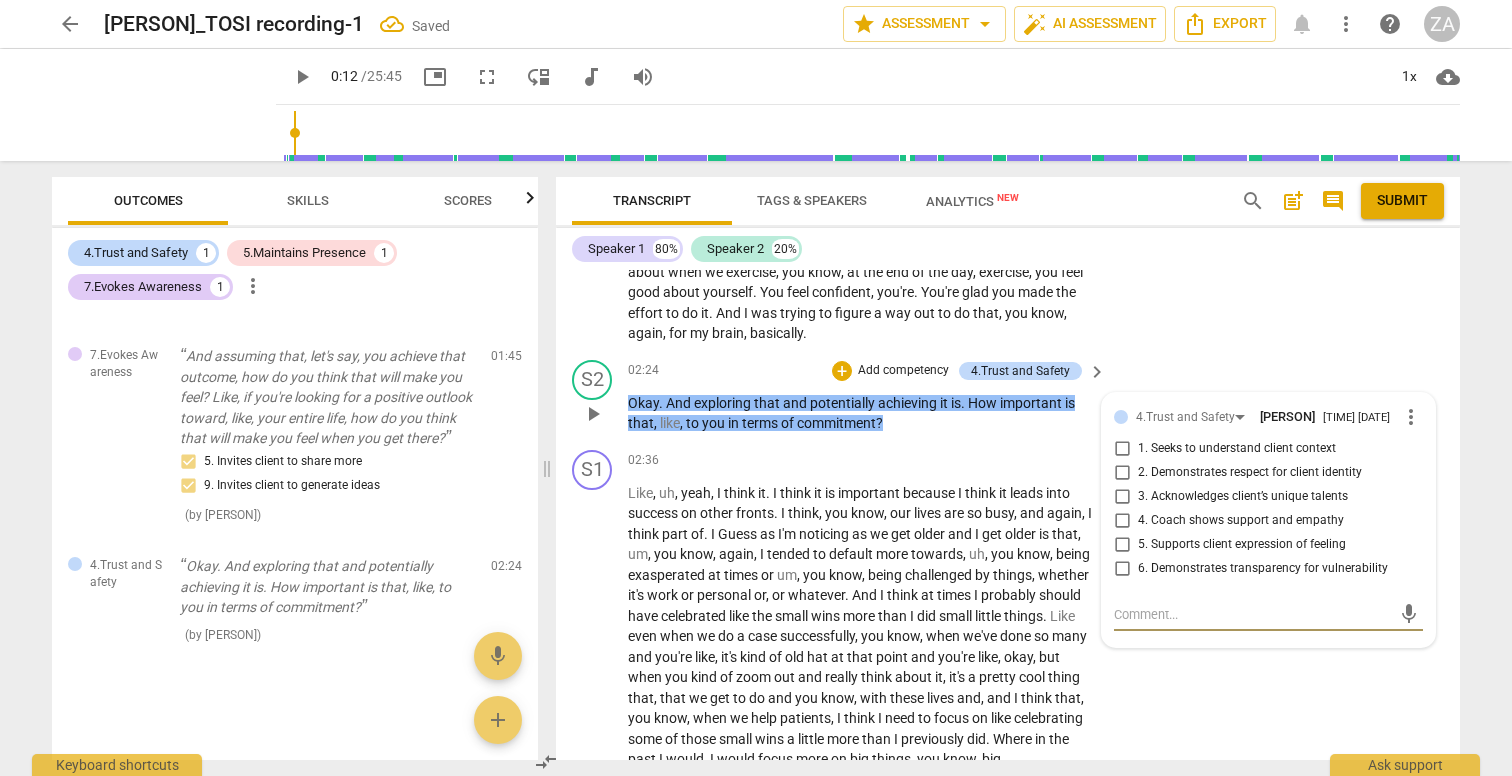 click on "1. Seeks to understand client context" at bounding box center [1122, 449] 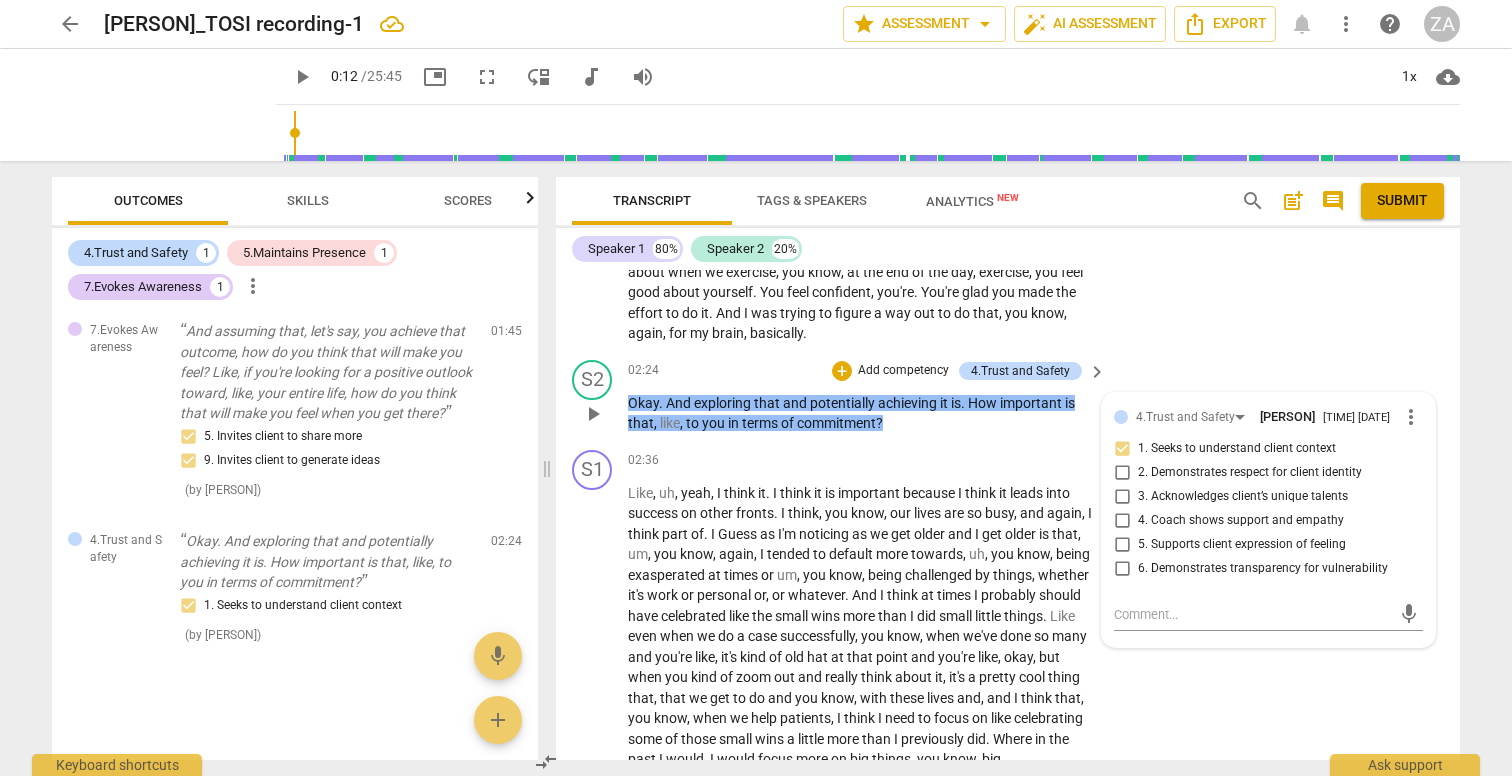 click on "Add competency" at bounding box center (903, 371) 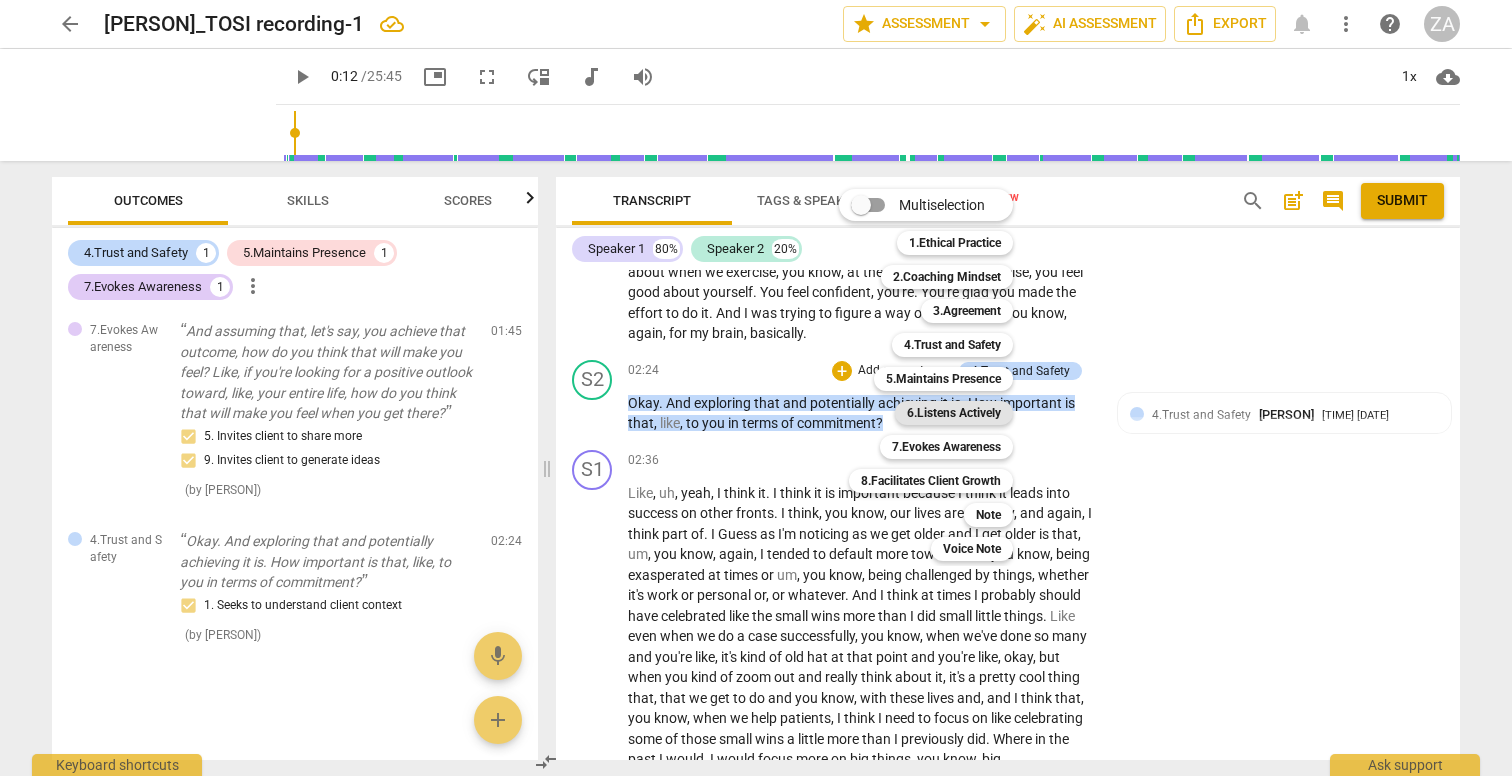 click on "6.Listens Actively" at bounding box center (954, 413) 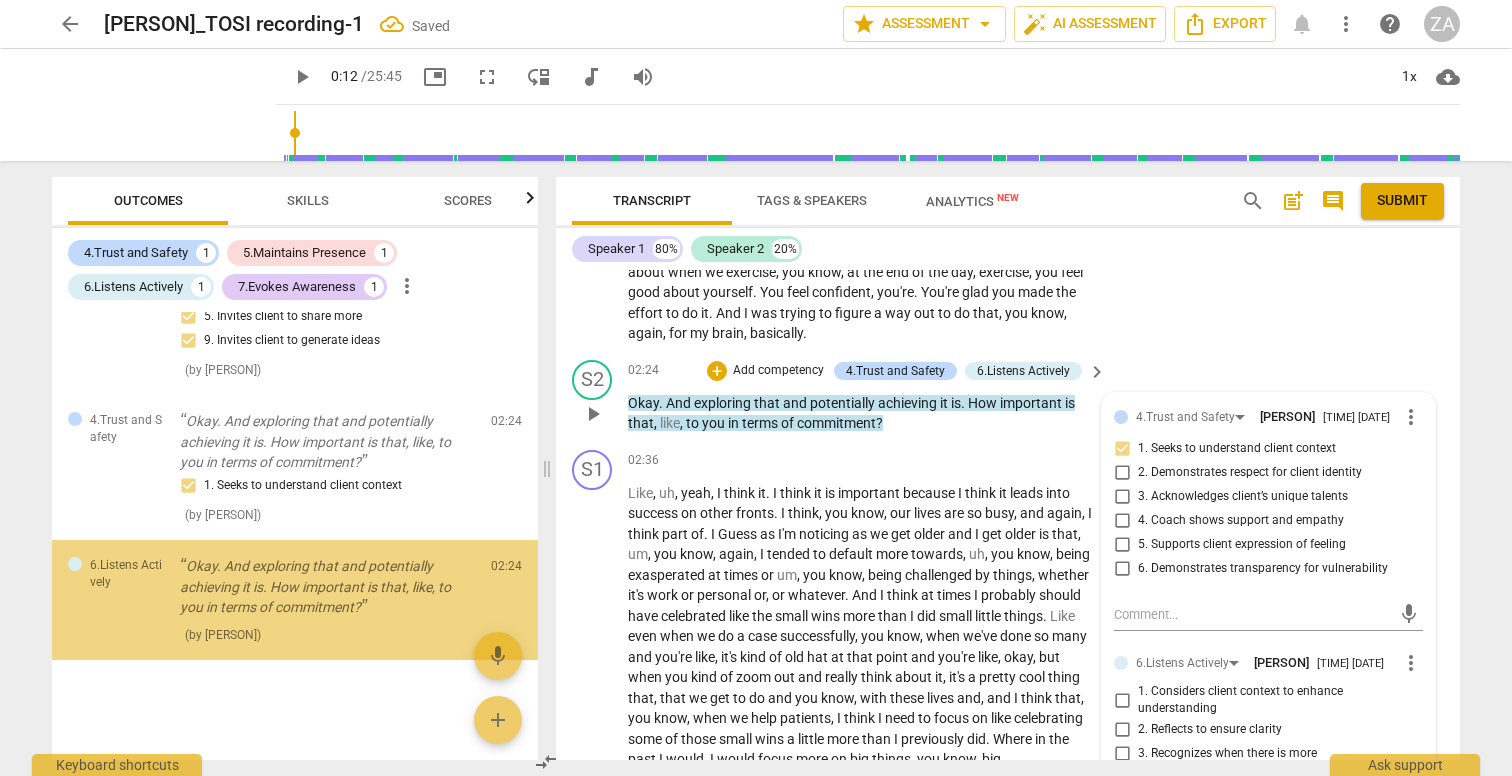 scroll, scrollTop: 367, scrollLeft: 0, axis: vertical 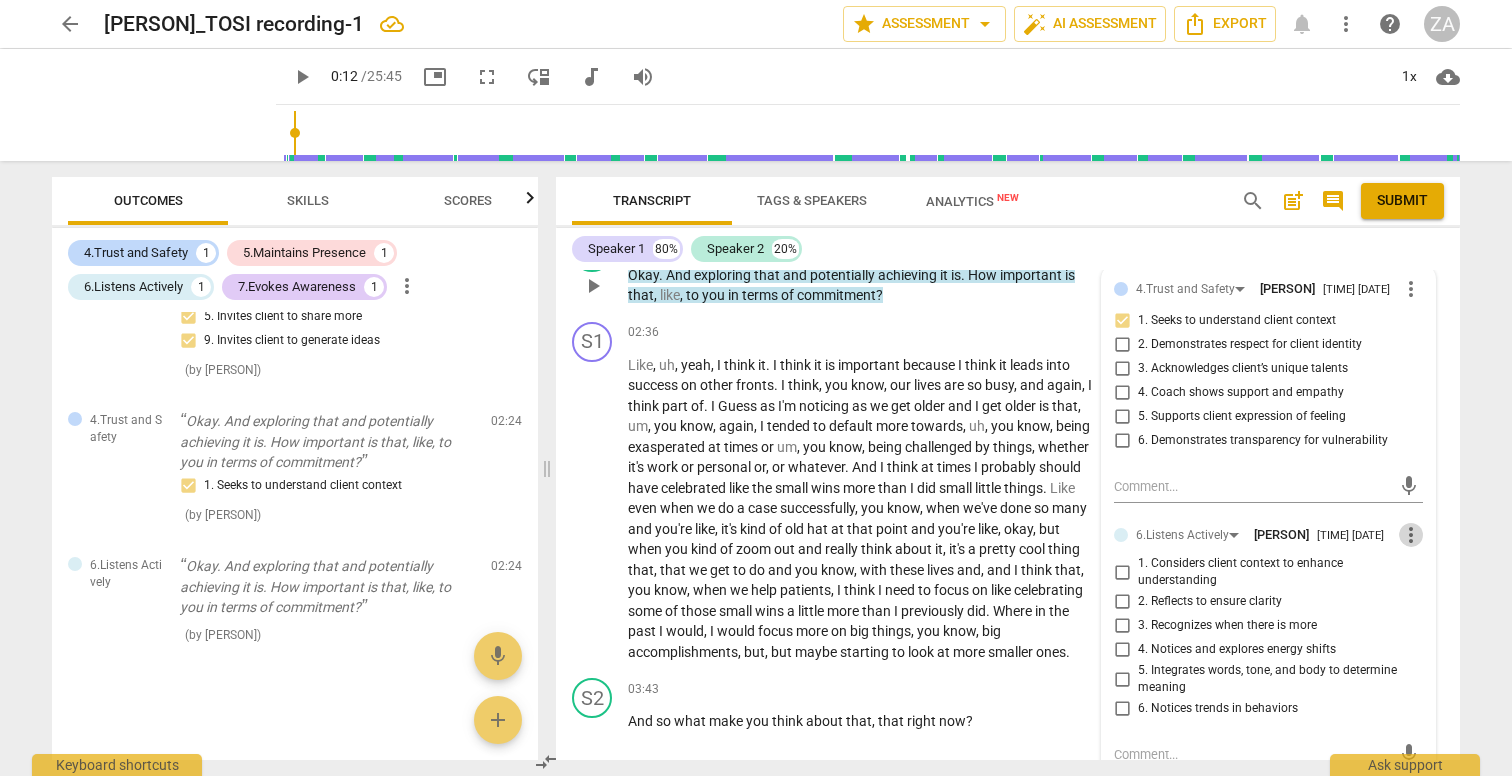click on "more_vert" at bounding box center [1411, 535] 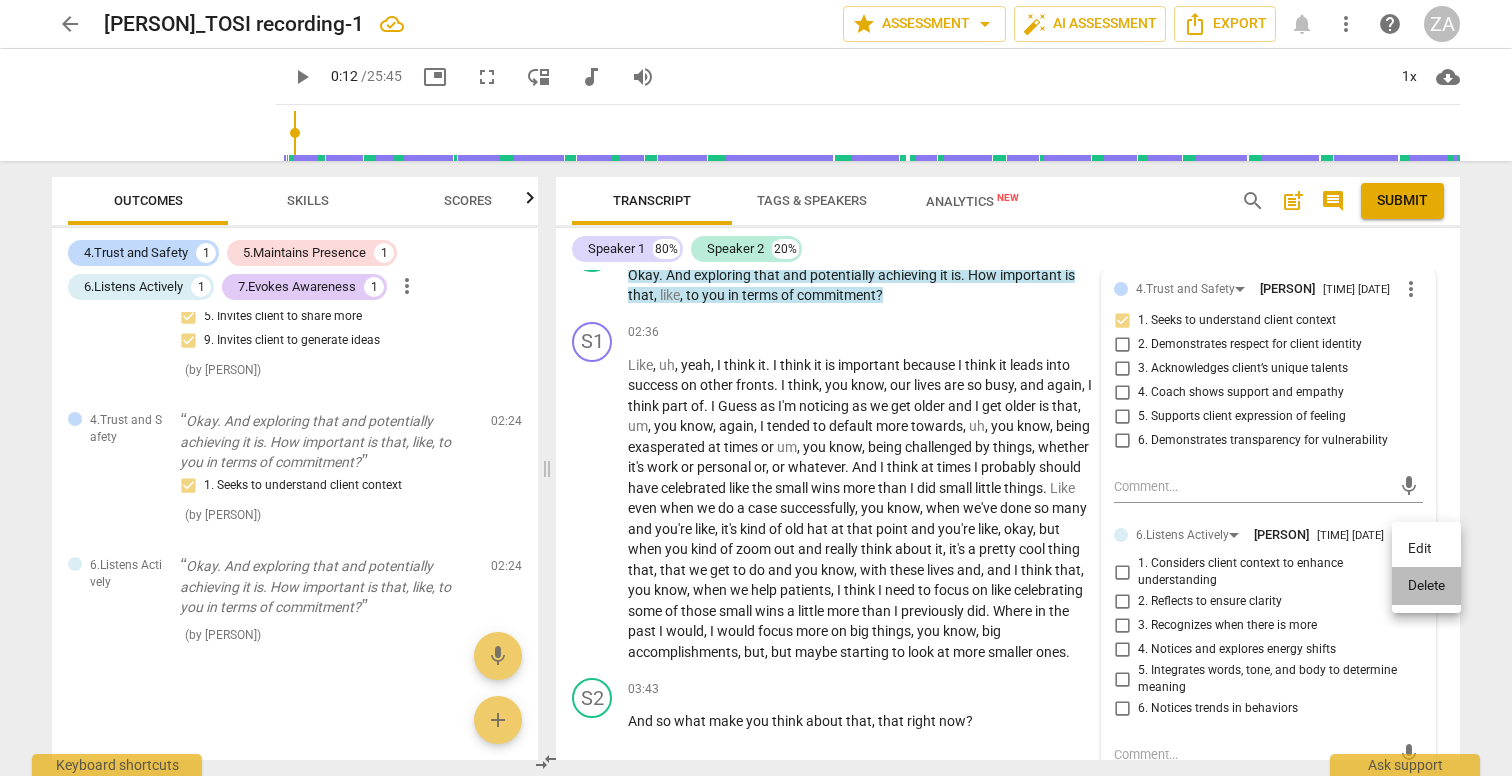 click on "Delete" at bounding box center [1426, 586] 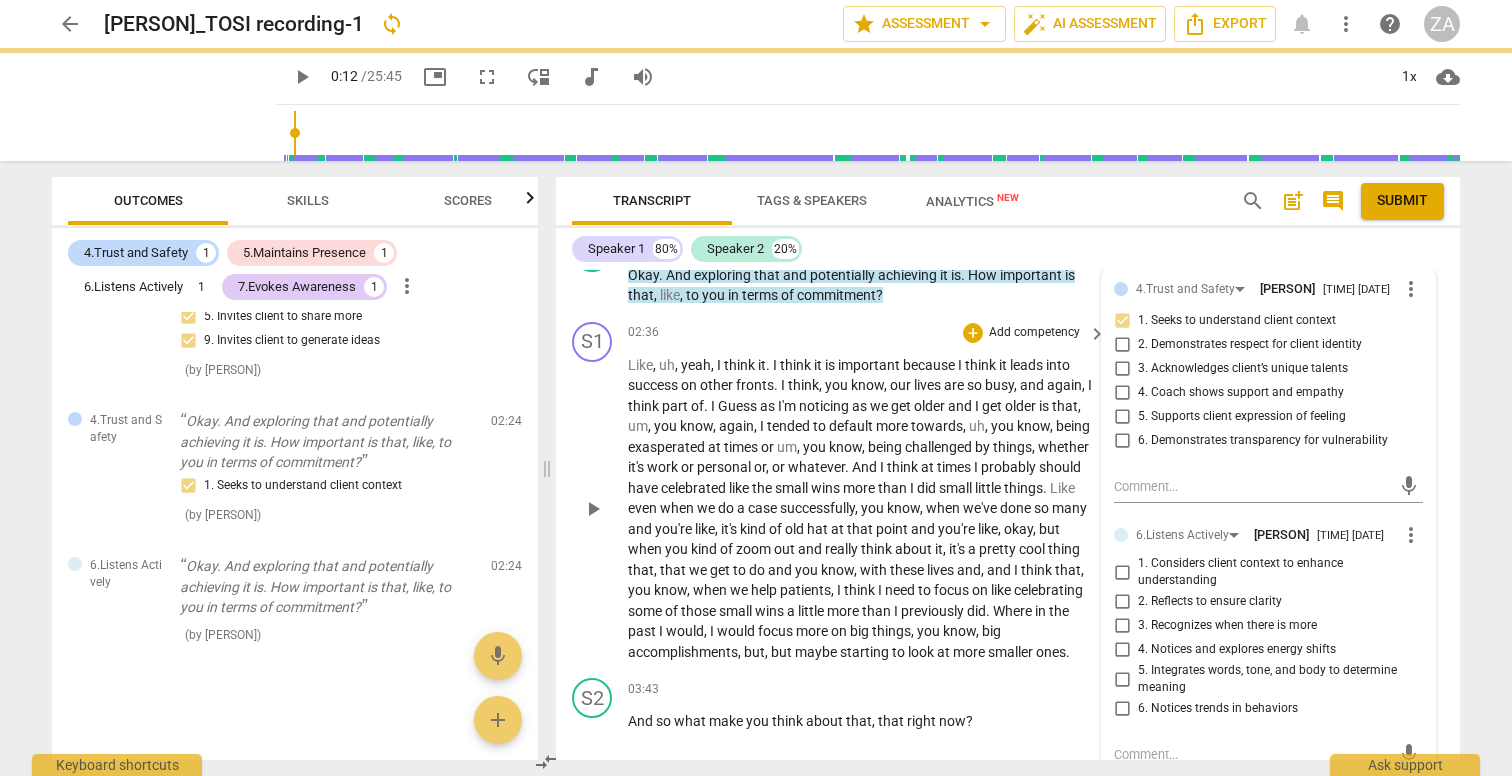 scroll, scrollTop: 249, scrollLeft: 0, axis: vertical 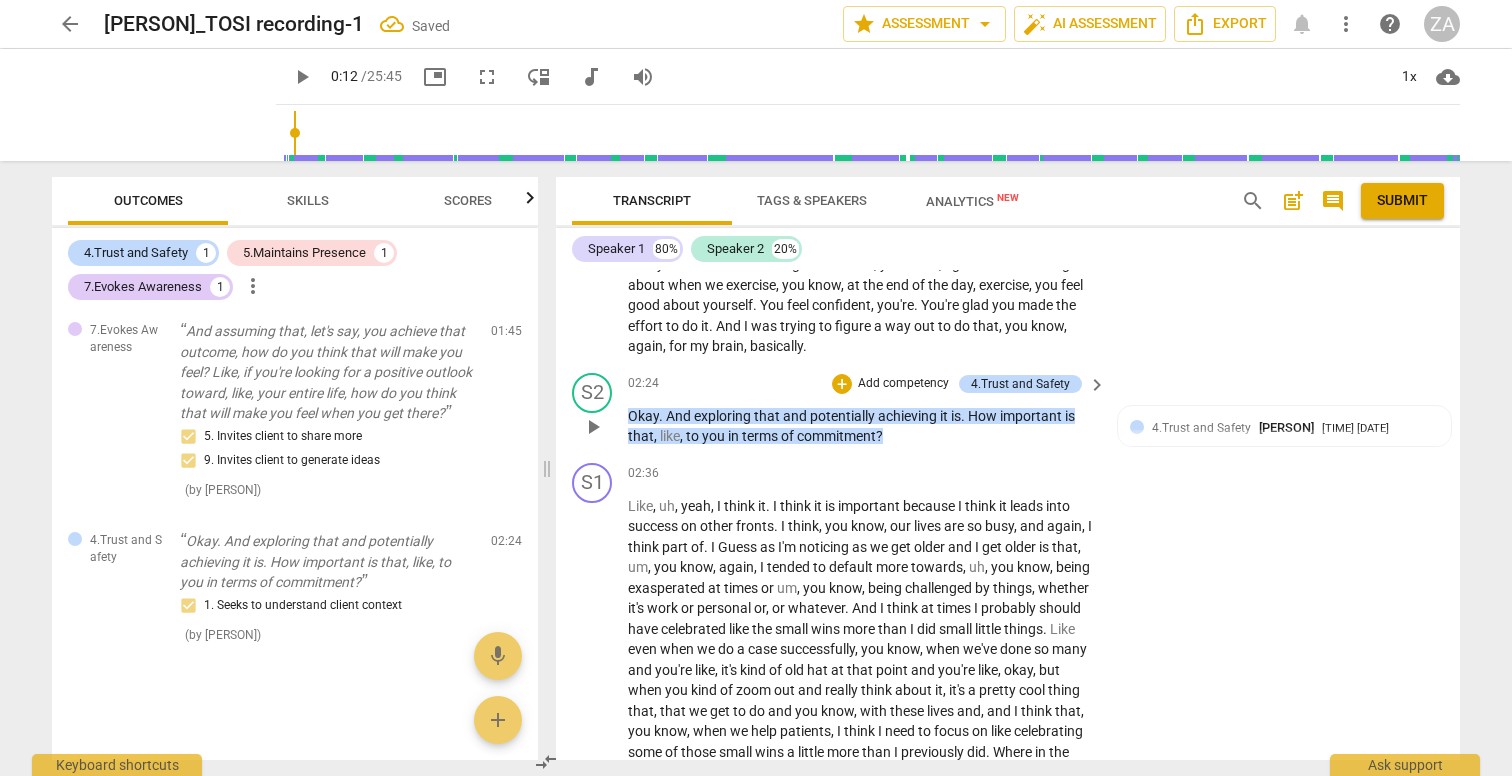 click on "Add competency" at bounding box center (903, 384) 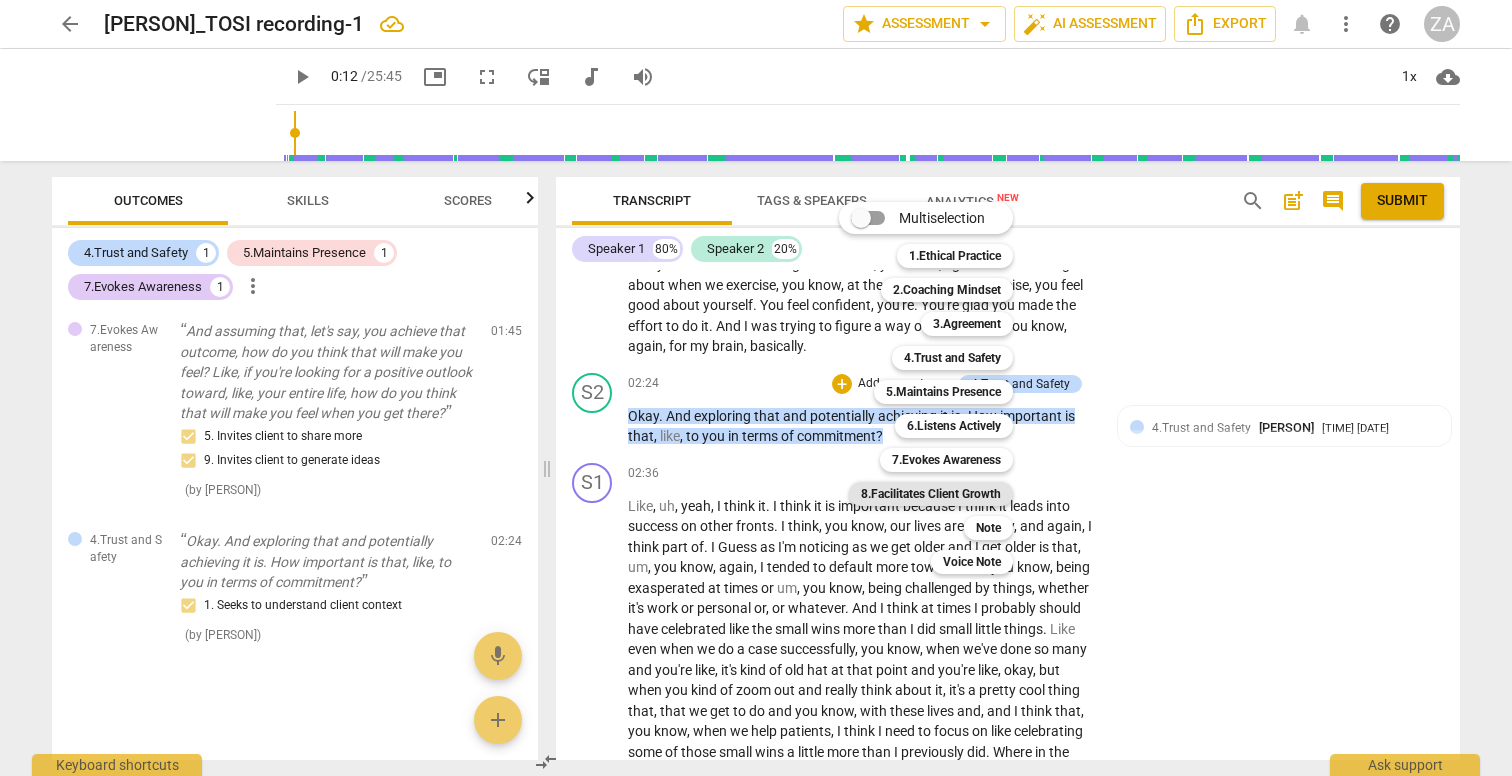 click on "8.Facilitates Client Growth" at bounding box center (931, 494) 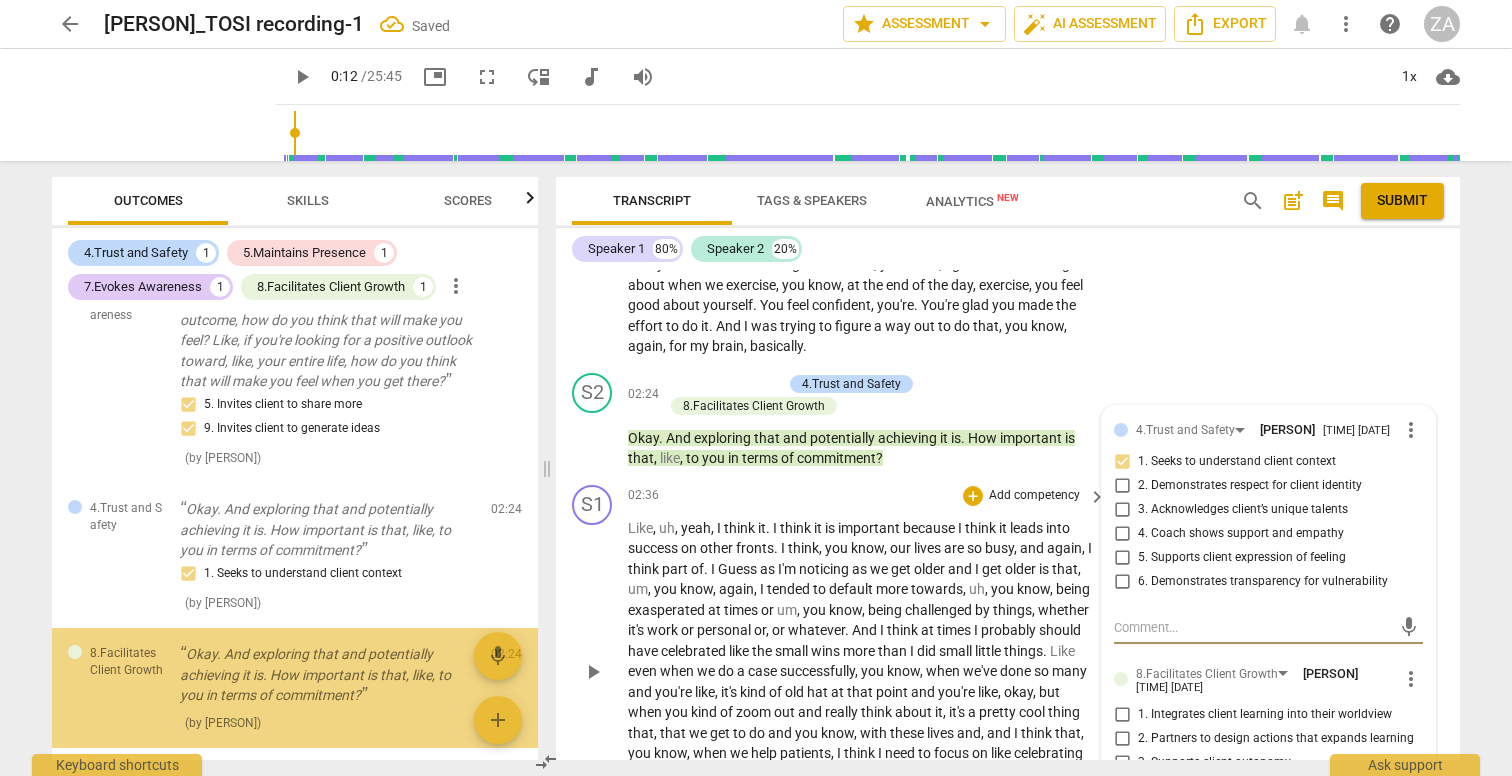 scroll, scrollTop: 367, scrollLeft: 0, axis: vertical 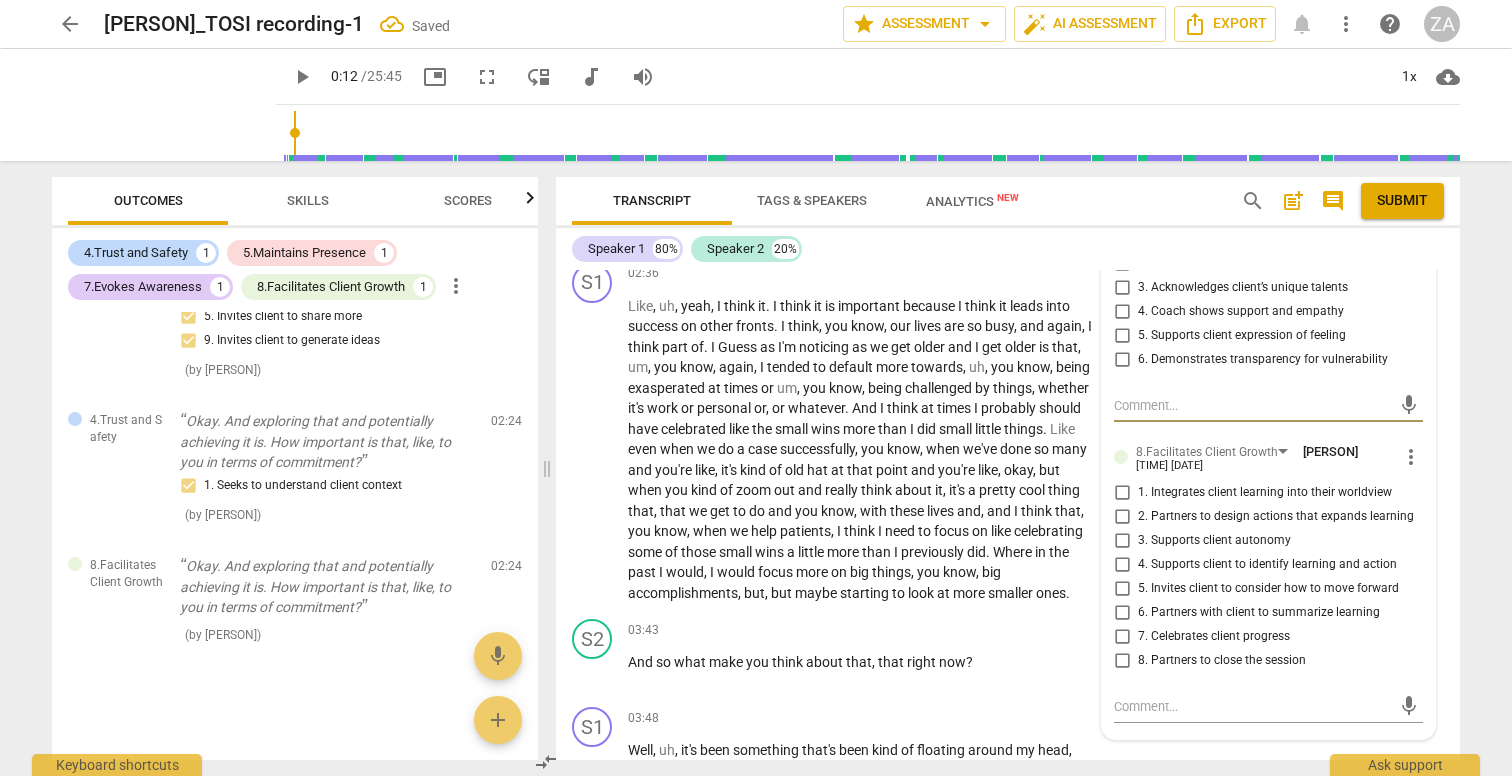 click on "more_vert" at bounding box center [1411, 457] 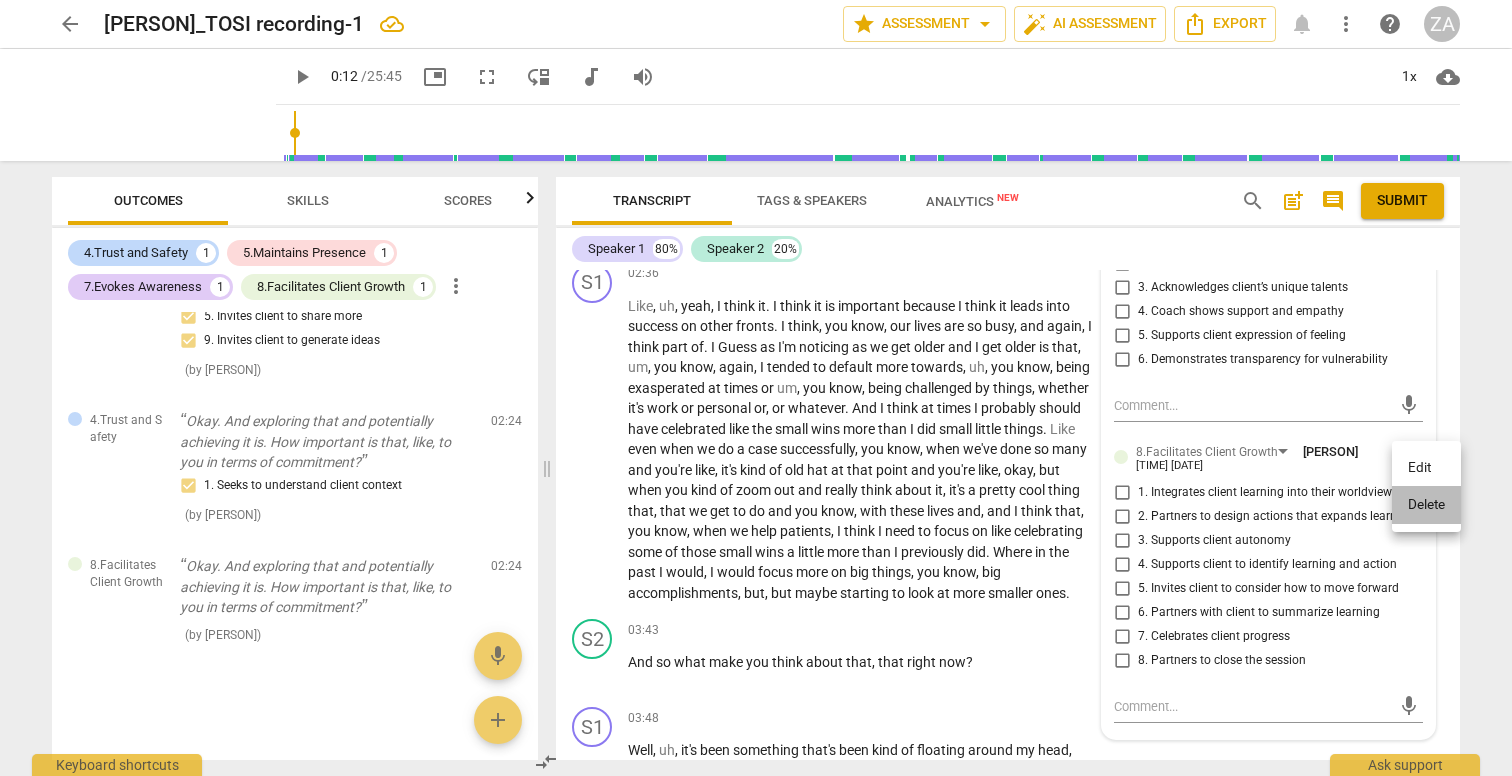 click on "Delete" at bounding box center (1426, 505) 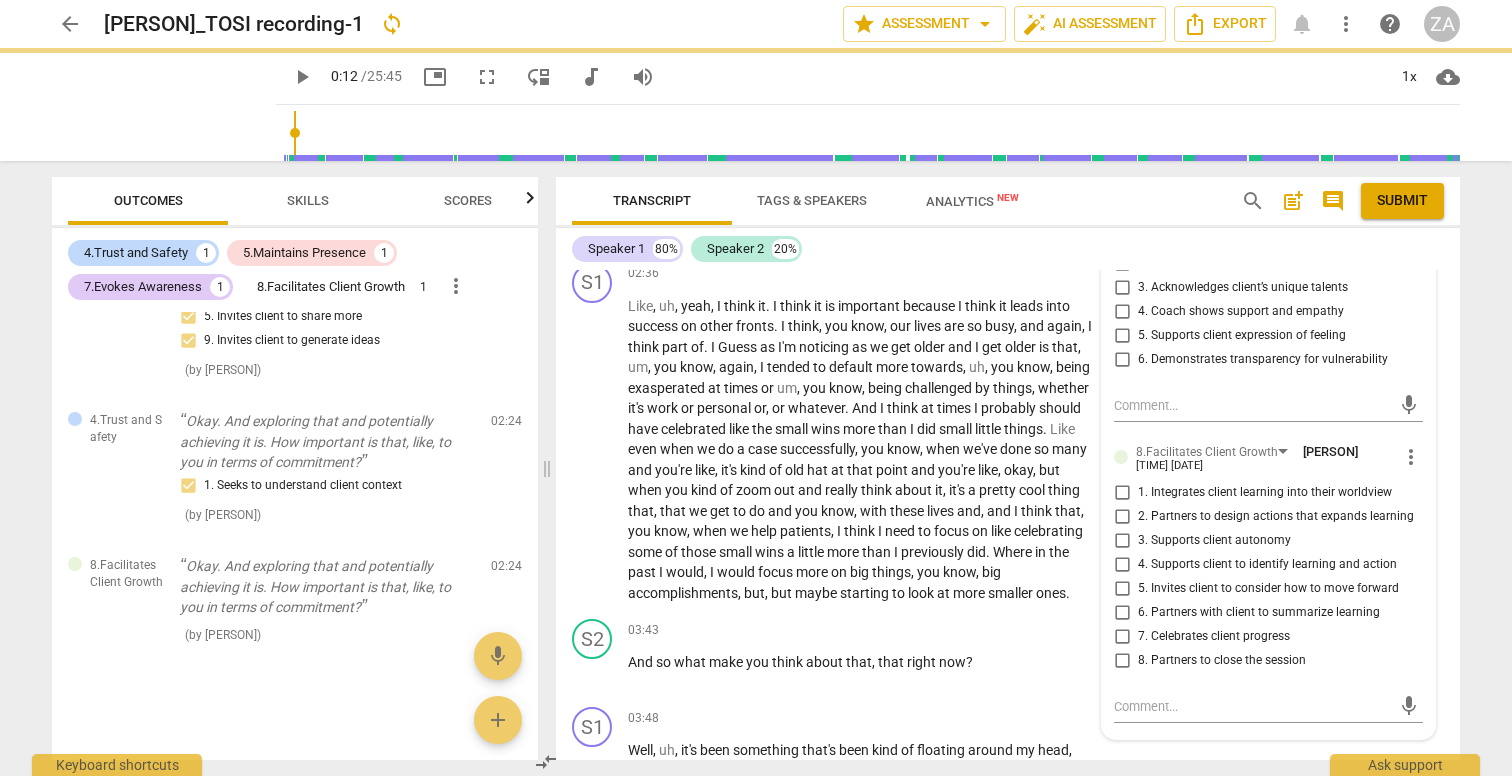 scroll, scrollTop: 249, scrollLeft: 0, axis: vertical 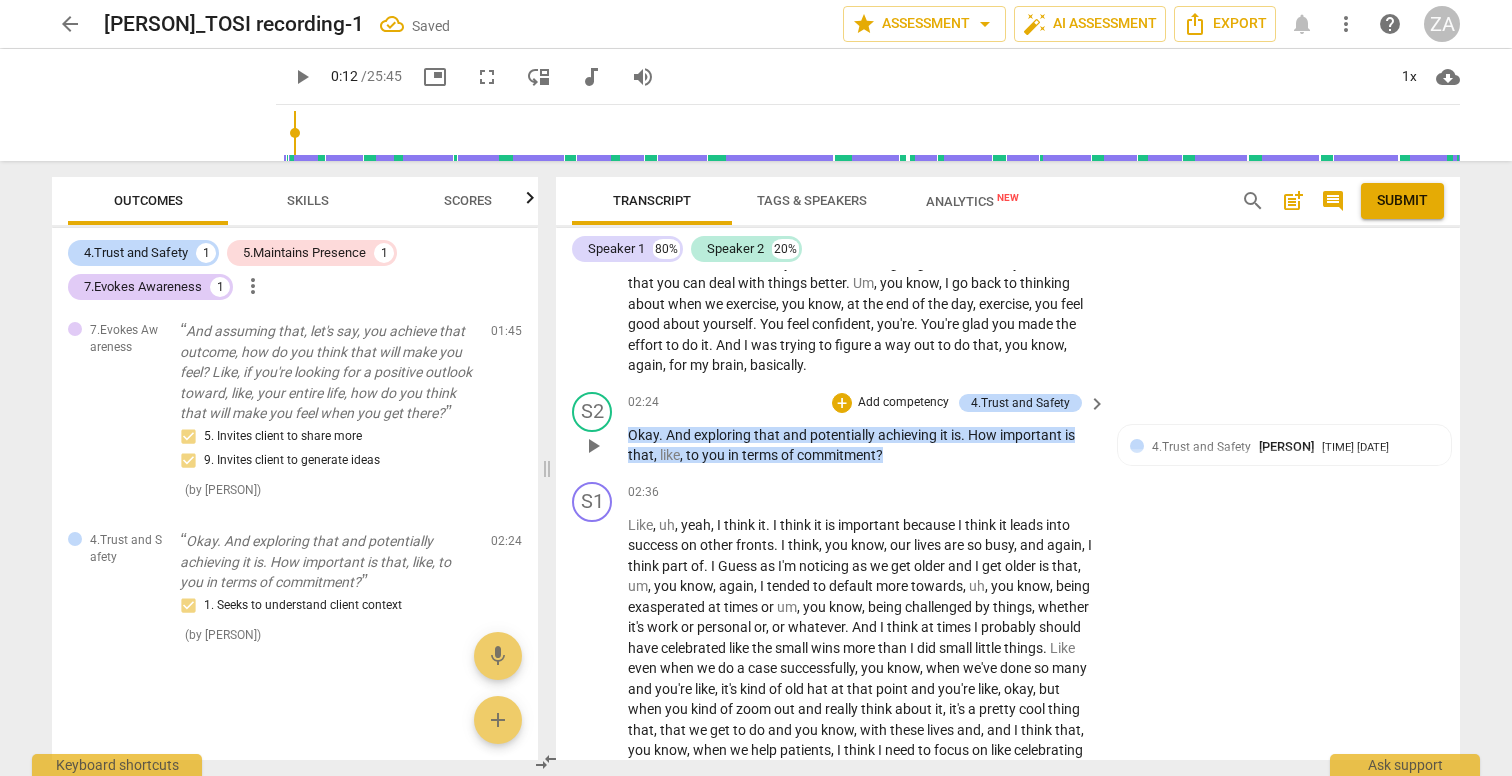 click on "Add competency" at bounding box center [903, 403] 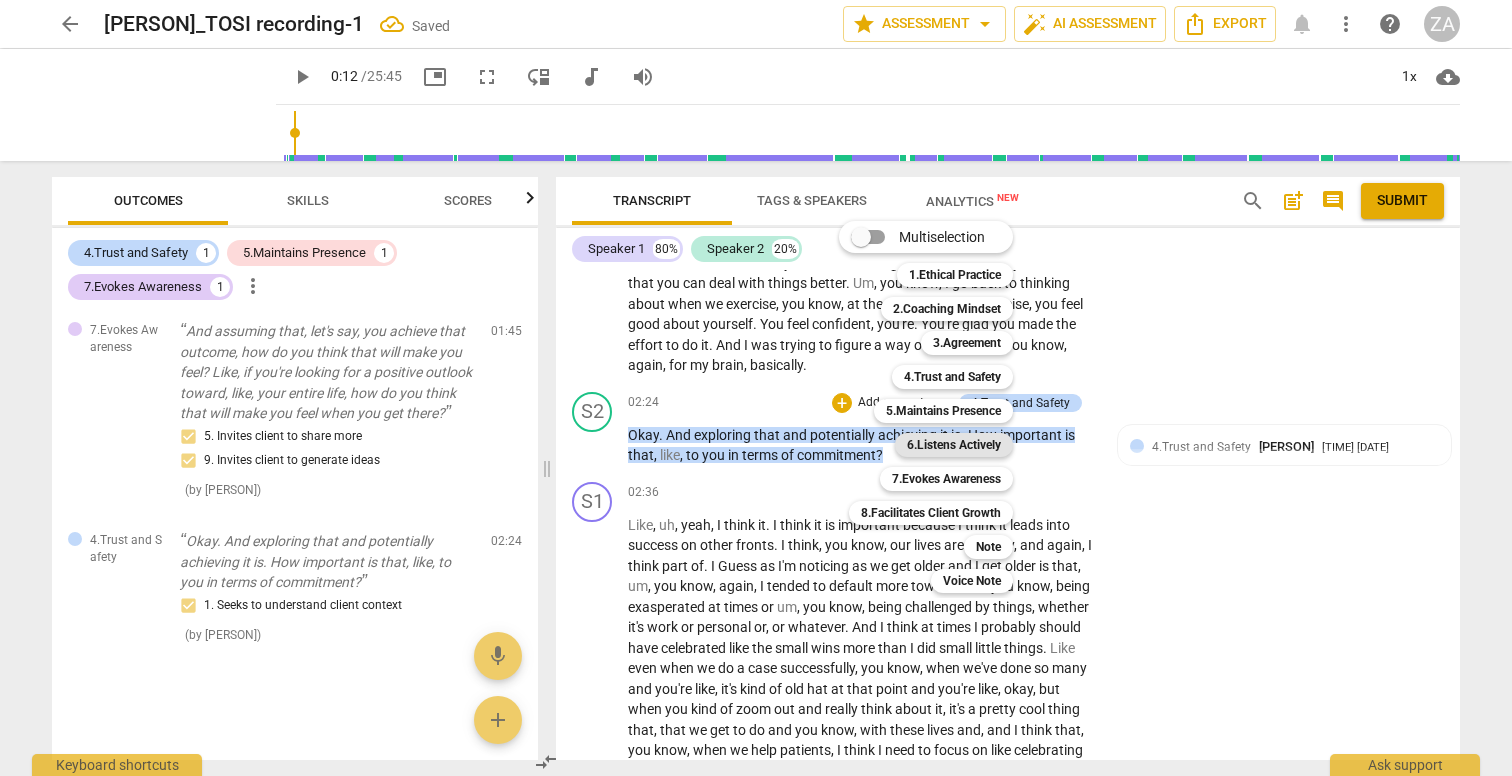 click on "6.Listens Actively" at bounding box center [954, 445] 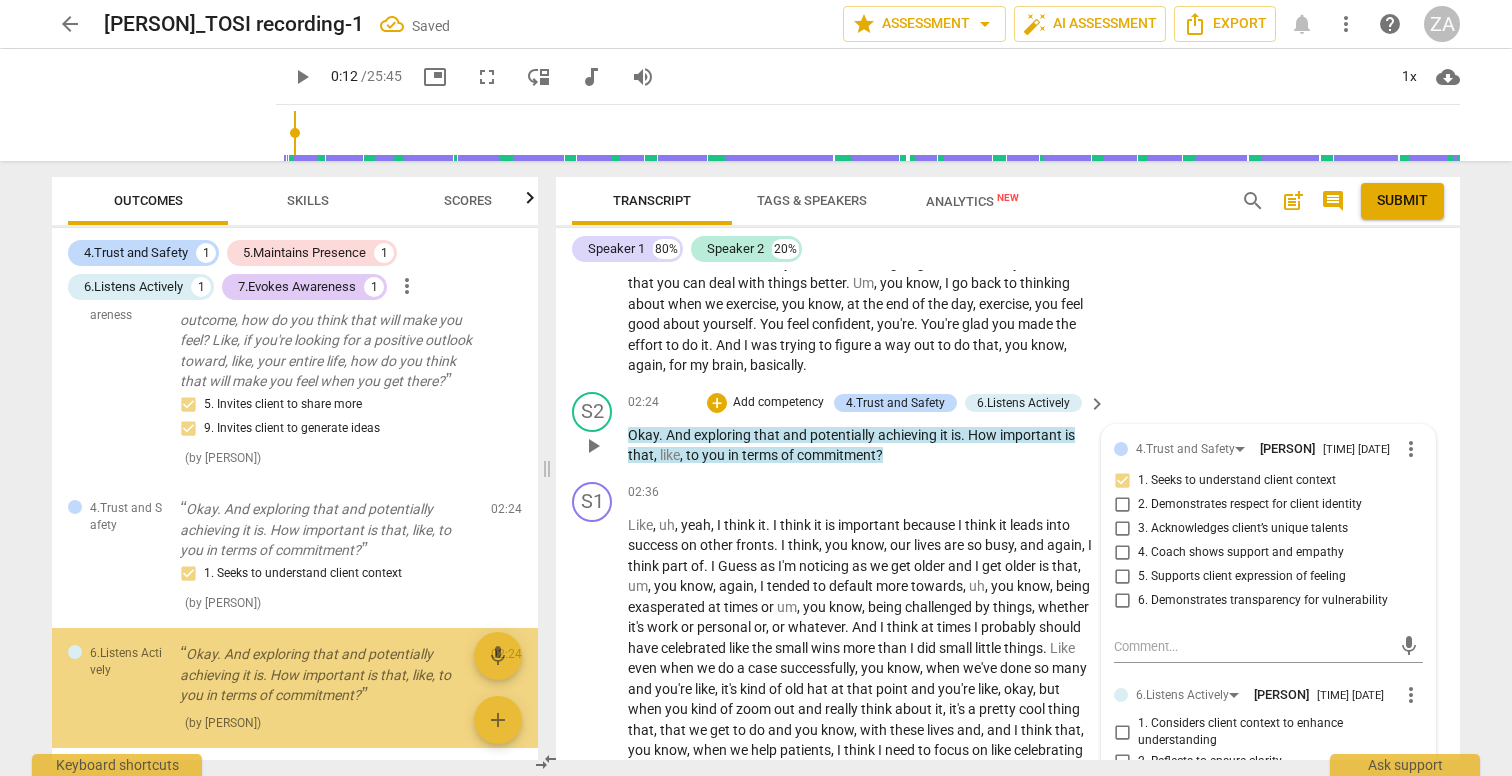 scroll, scrollTop: 367, scrollLeft: 0, axis: vertical 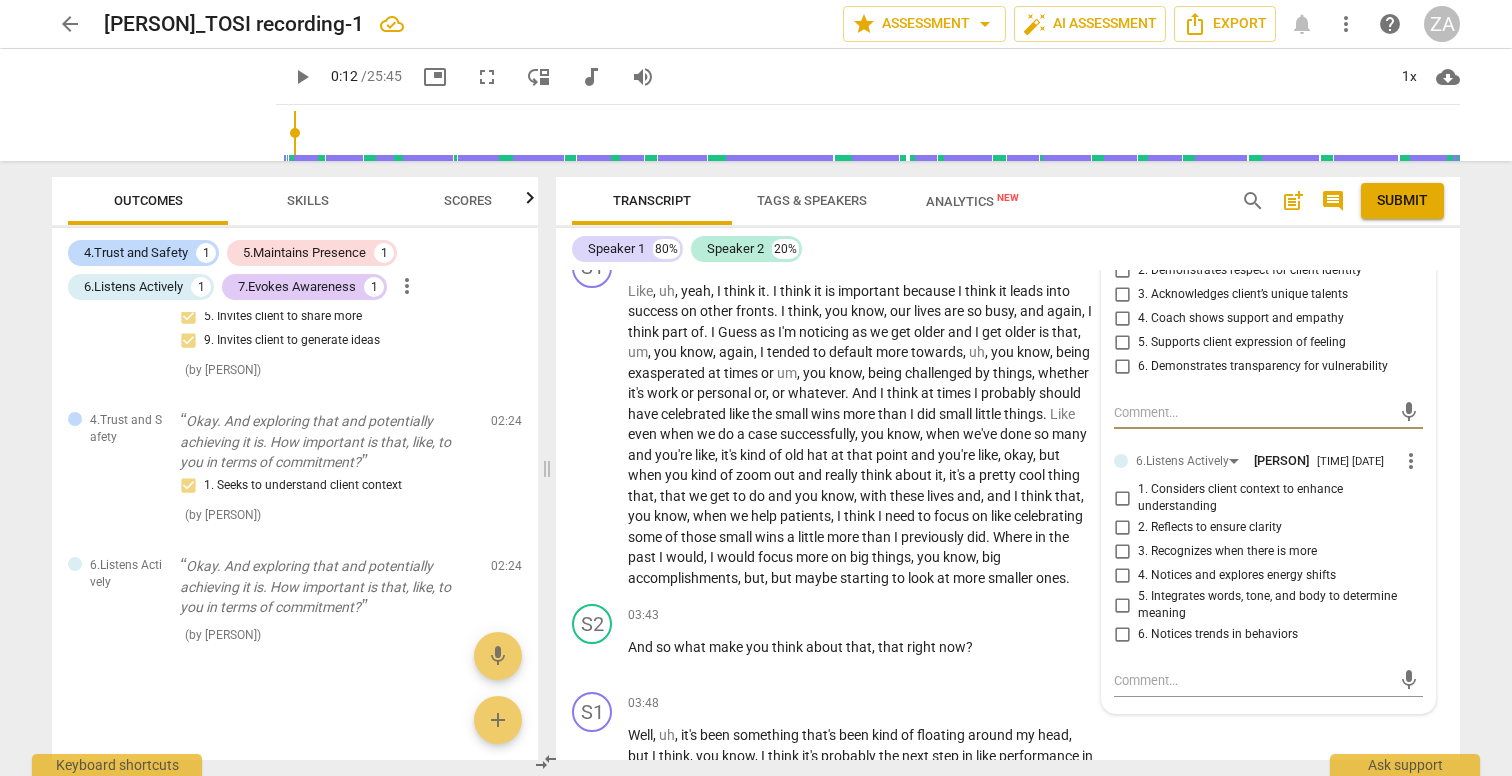 click on "1. Considers client context to enhance understanding" at bounding box center [1276, 498] 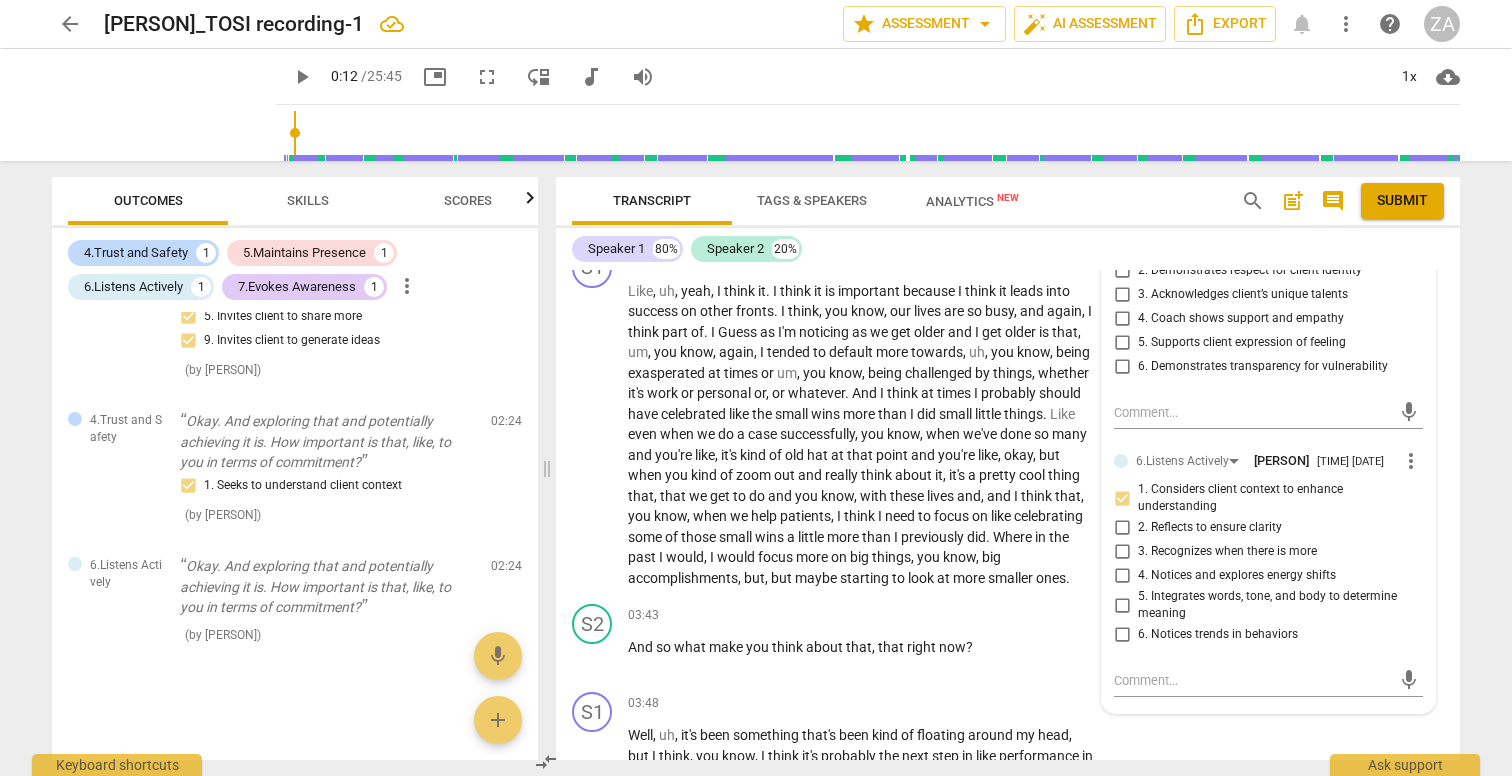 click on "1. Considers client context to enhance understanding" at bounding box center (1276, 498) 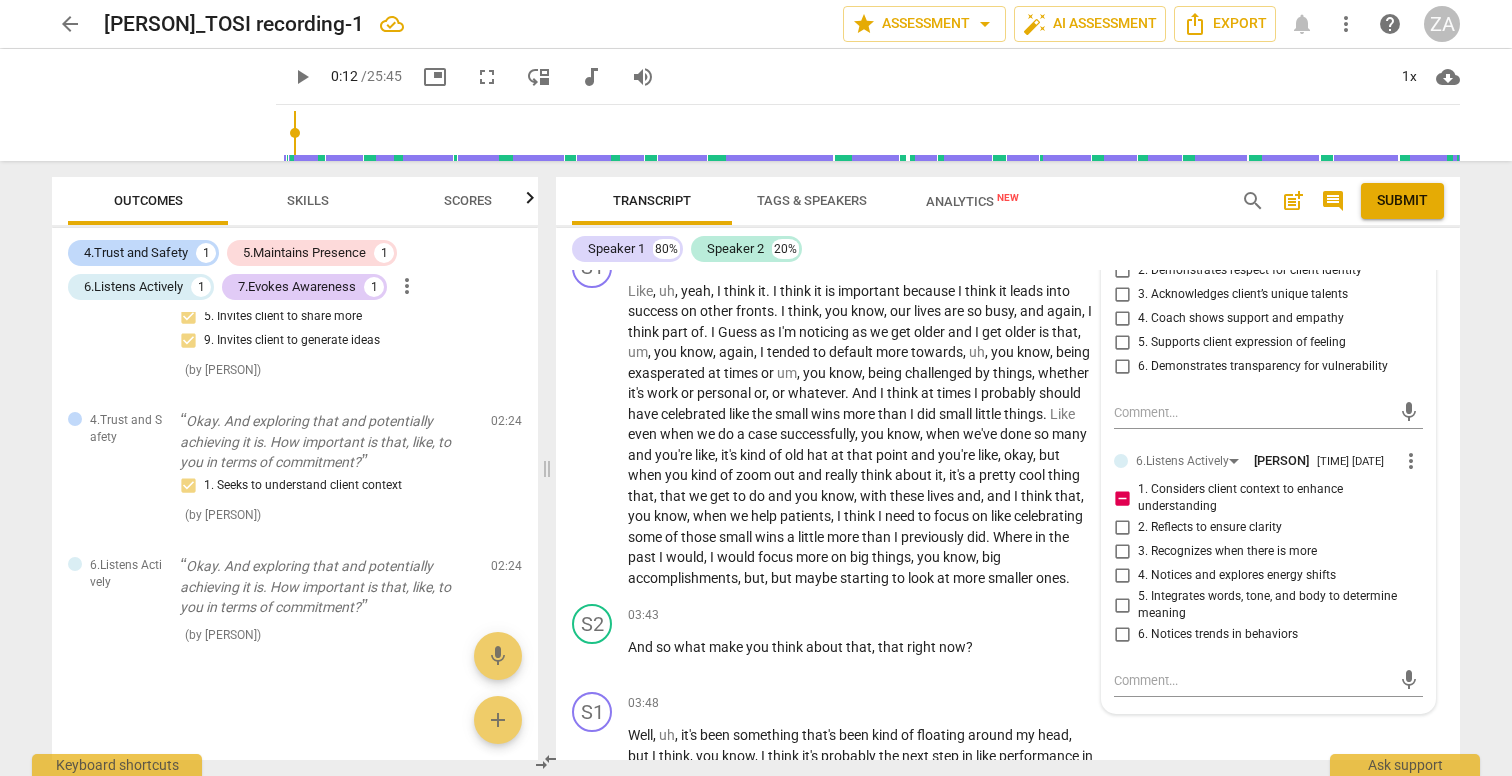 click on "1. Considers client context to enhance understanding" at bounding box center [1122, 498] 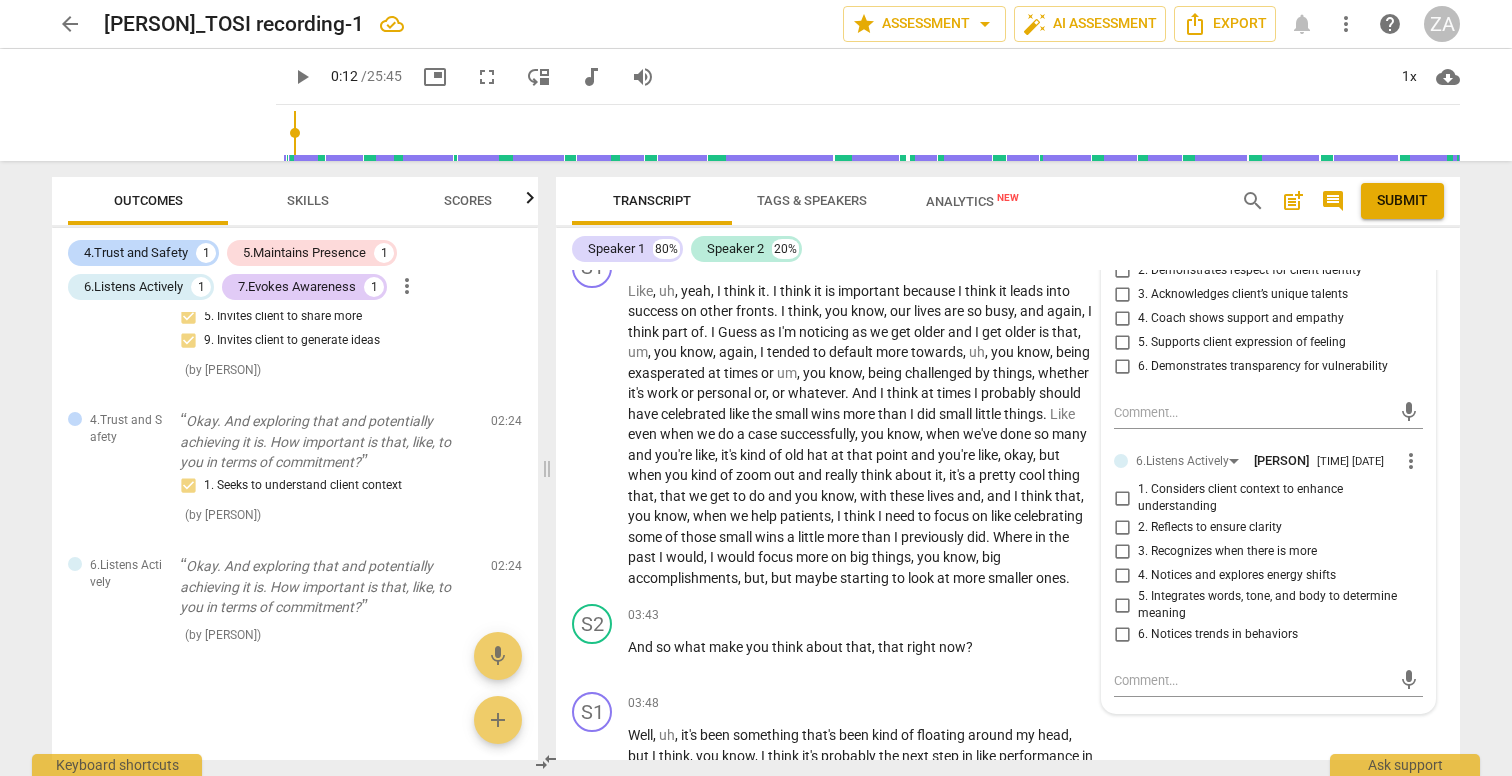 click on "more_vert" at bounding box center [1411, 461] 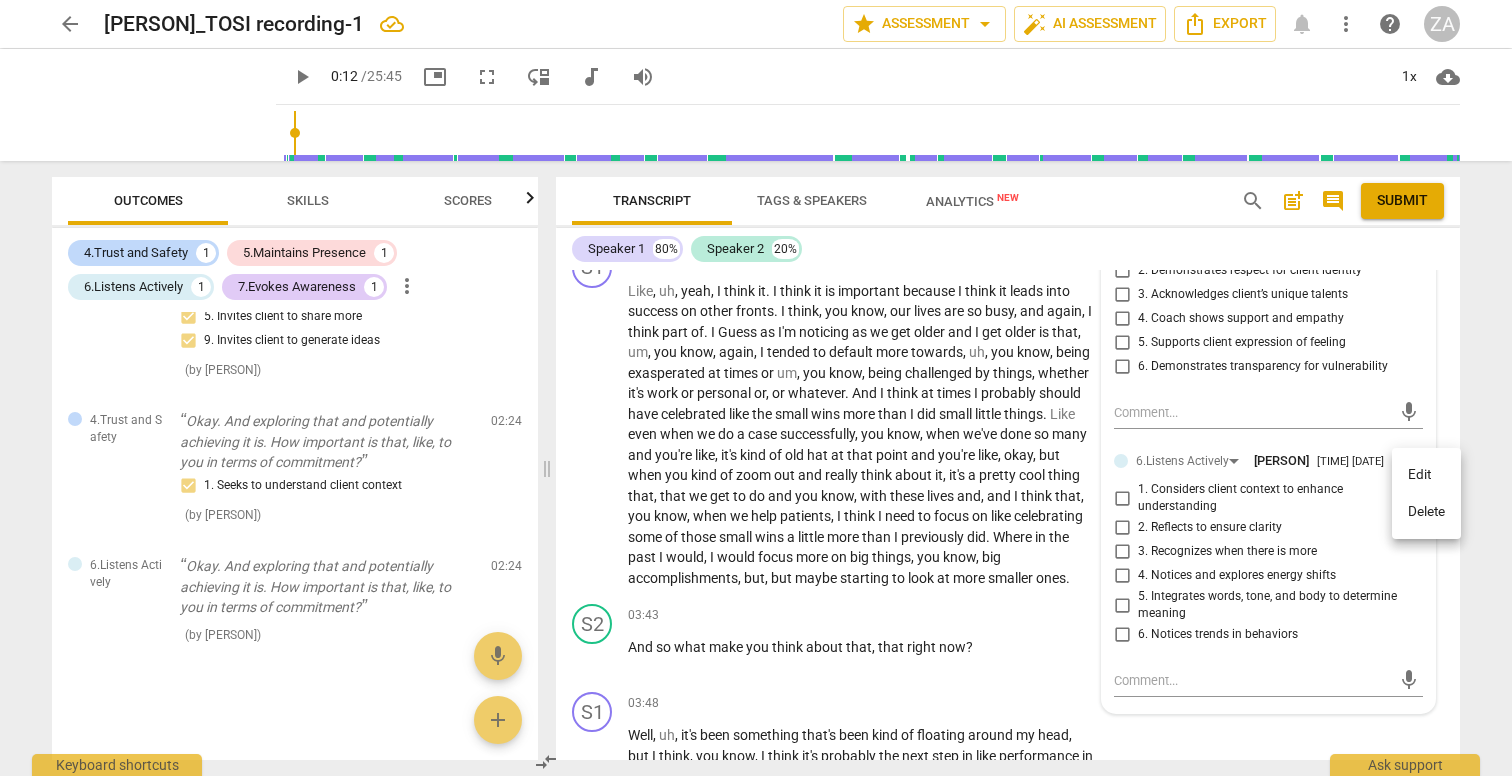 click on "Delete" at bounding box center [1426, 512] 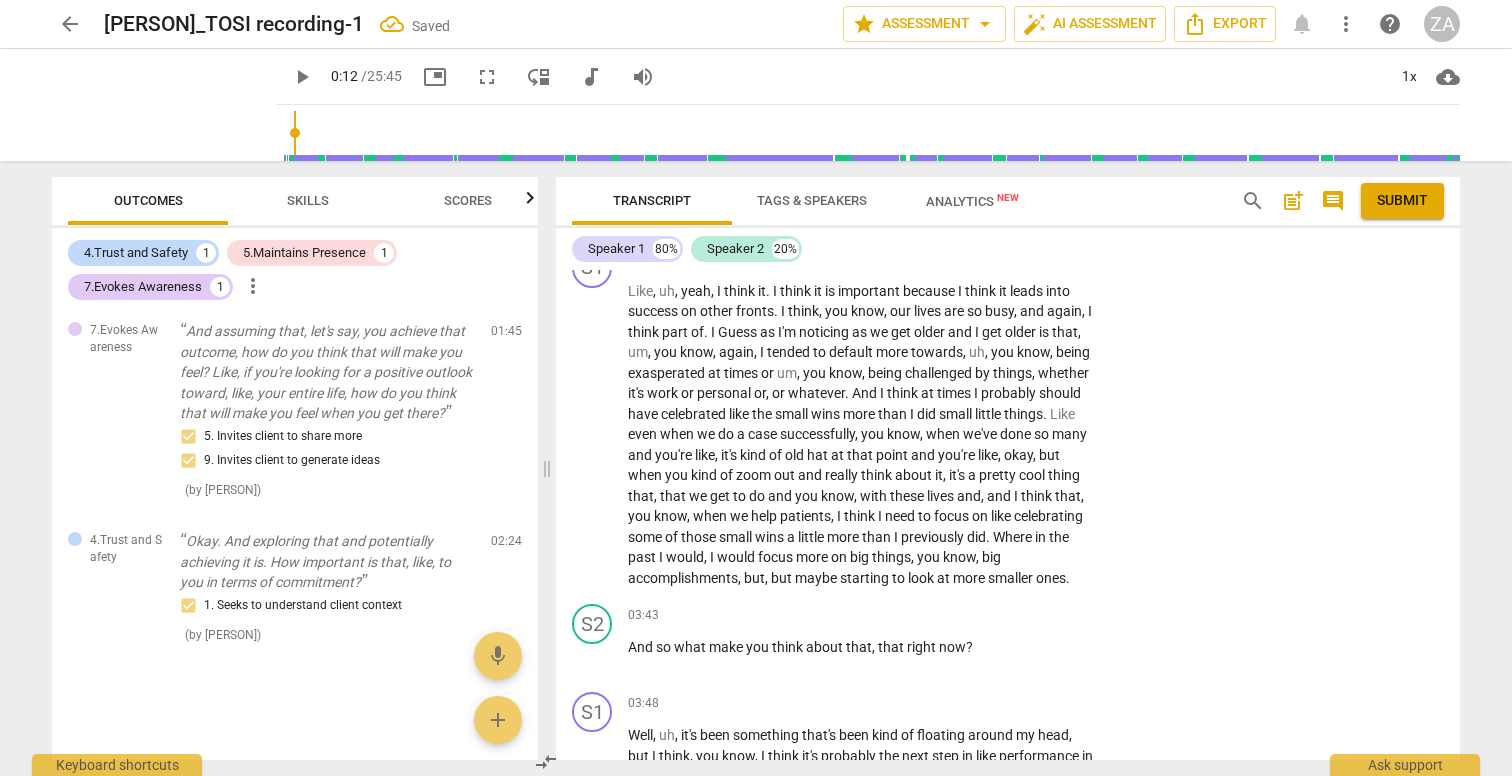 scroll, scrollTop: 249, scrollLeft: 0, axis: vertical 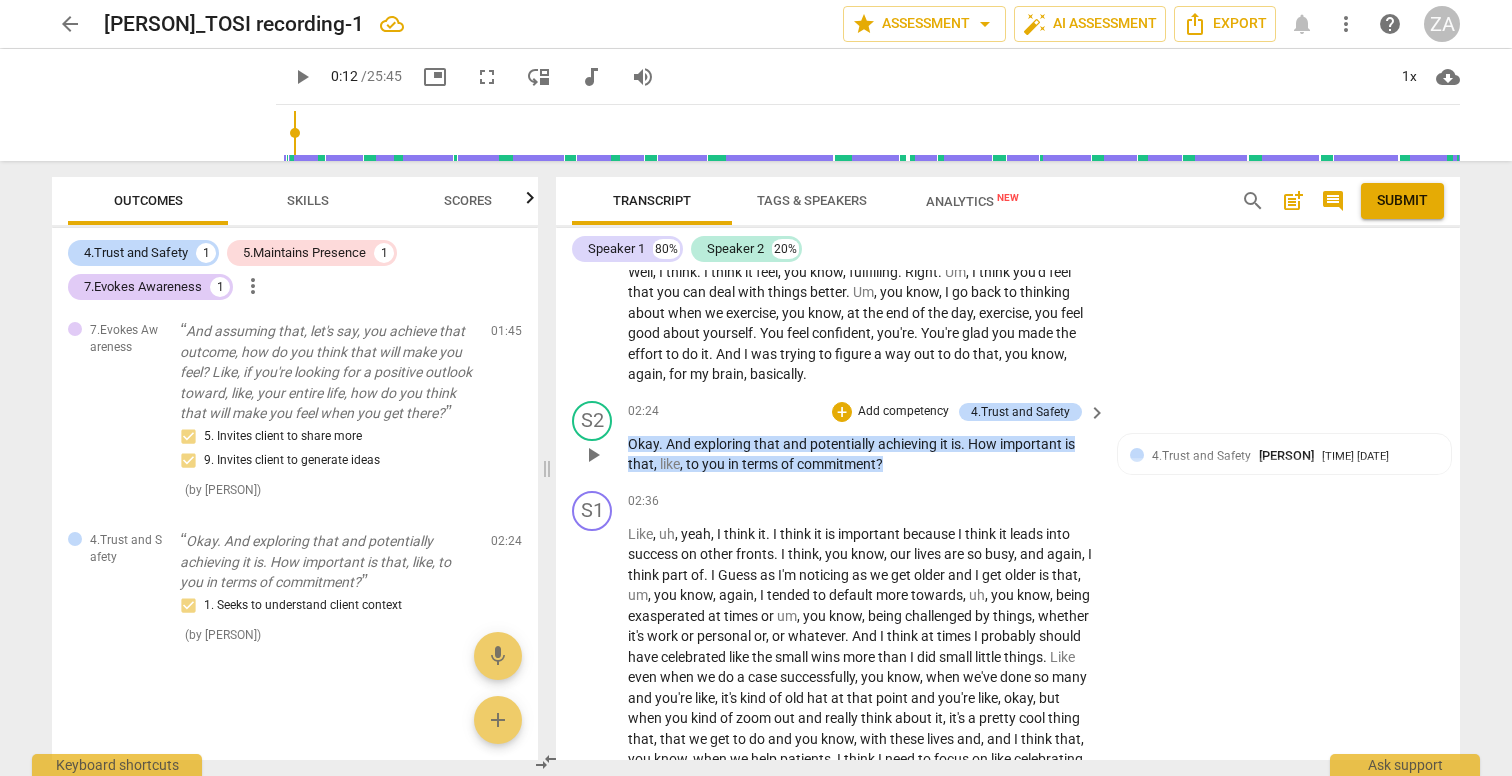 click on "Add competency" at bounding box center [903, 412] 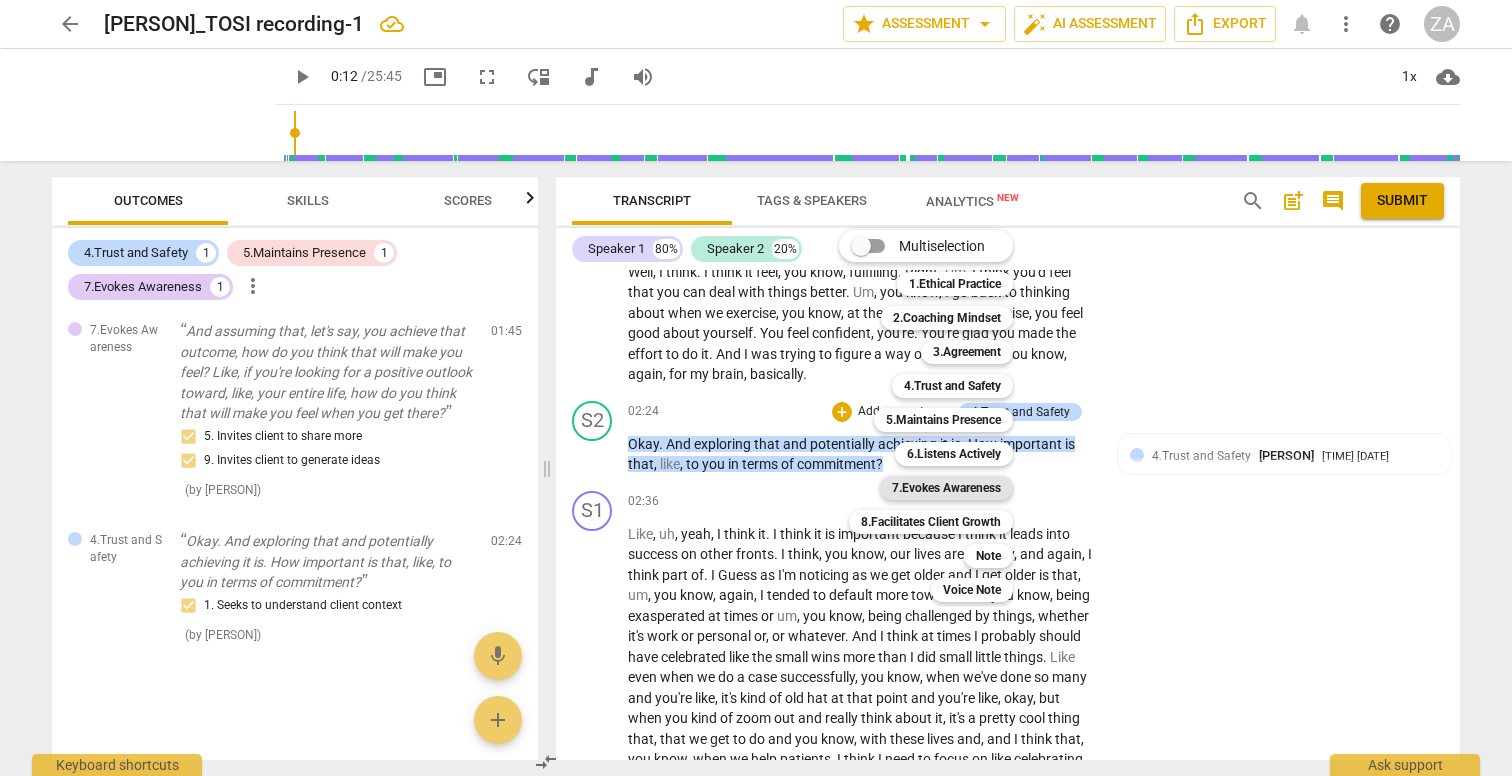 click on "7.Evokes Awareness" at bounding box center (946, 488) 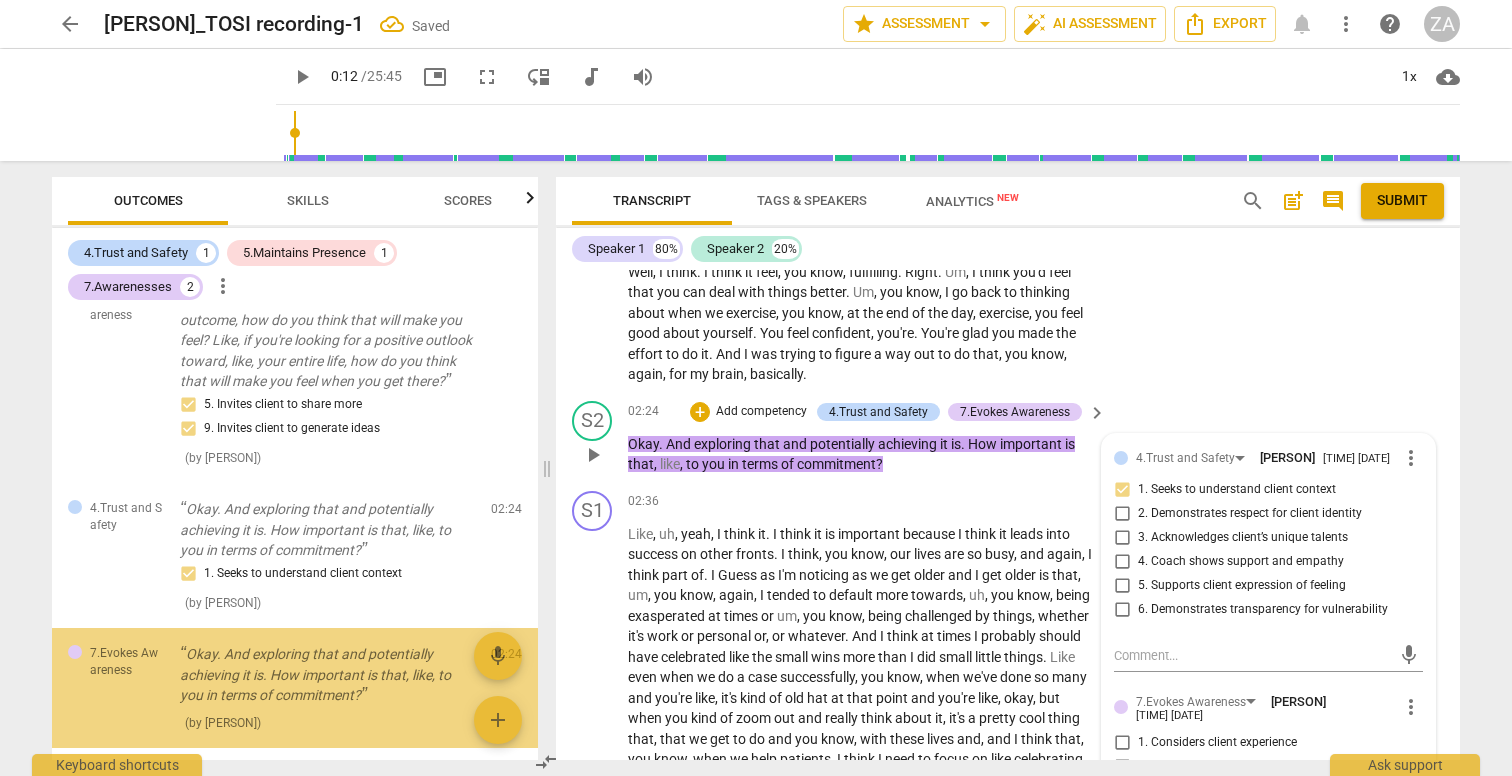 scroll, scrollTop: 367, scrollLeft: 0, axis: vertical 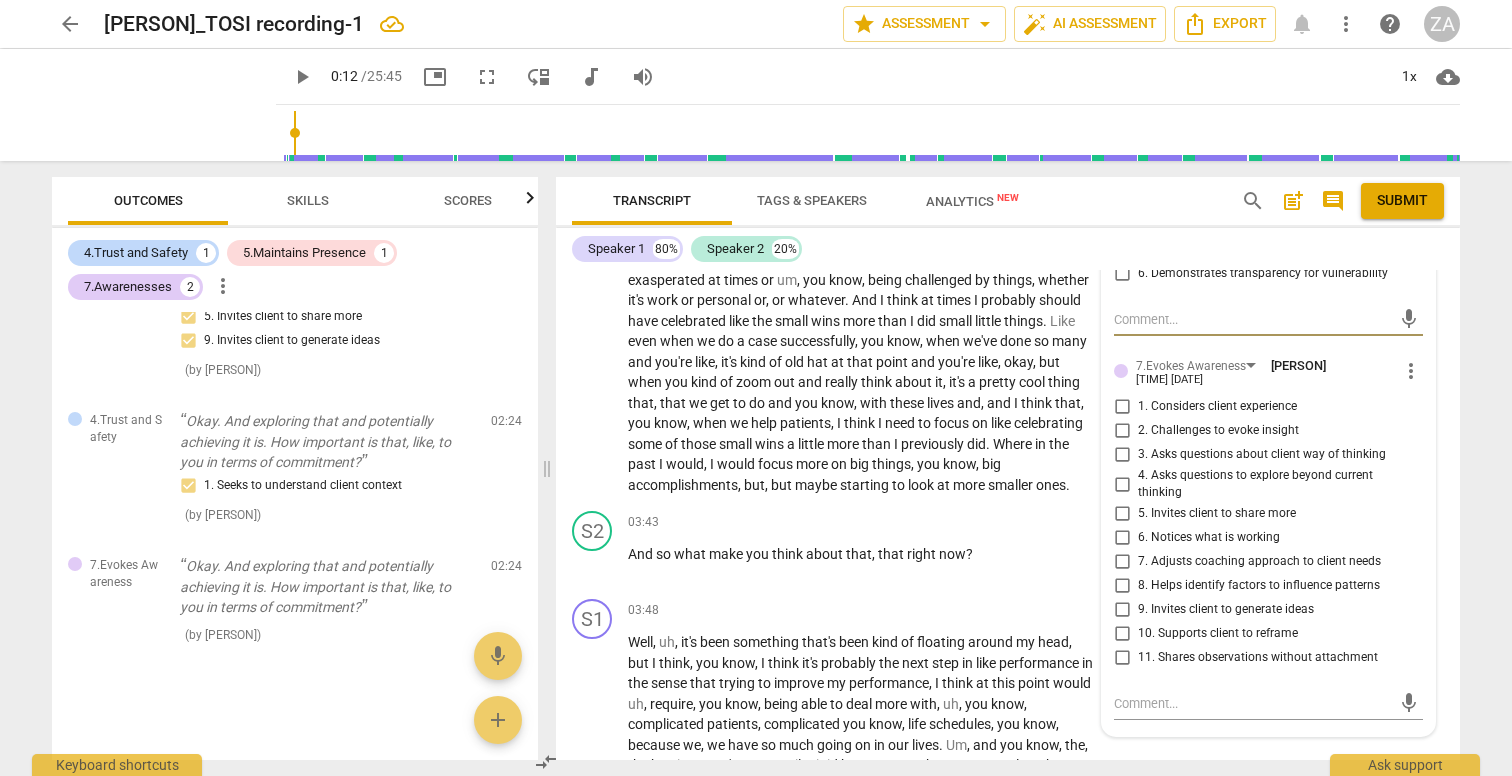 click on "5. Invites client to share more" at bounding box center [1122, 514] 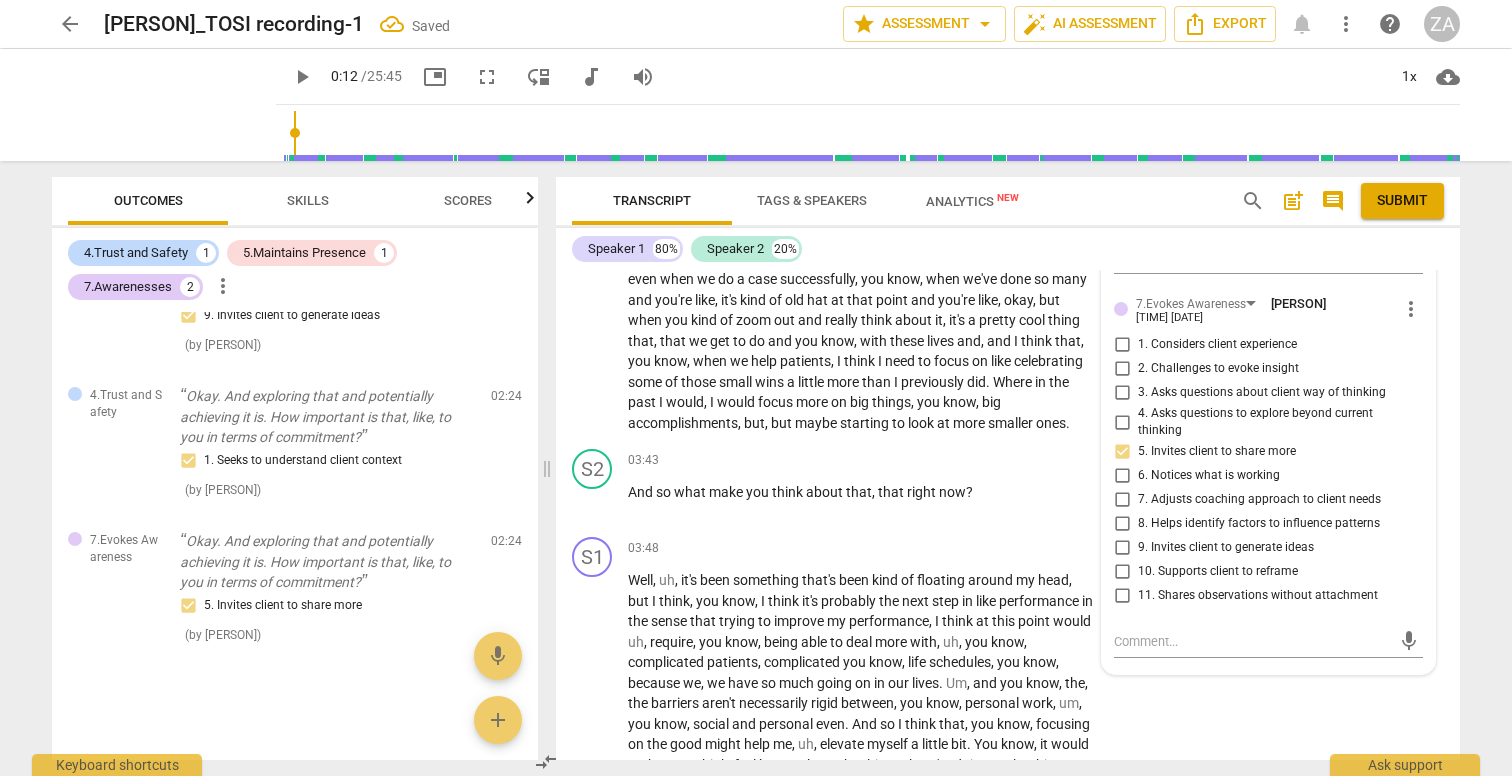 scroll, scrollTop: 1511, scrollLeft: 0, axis: vertical 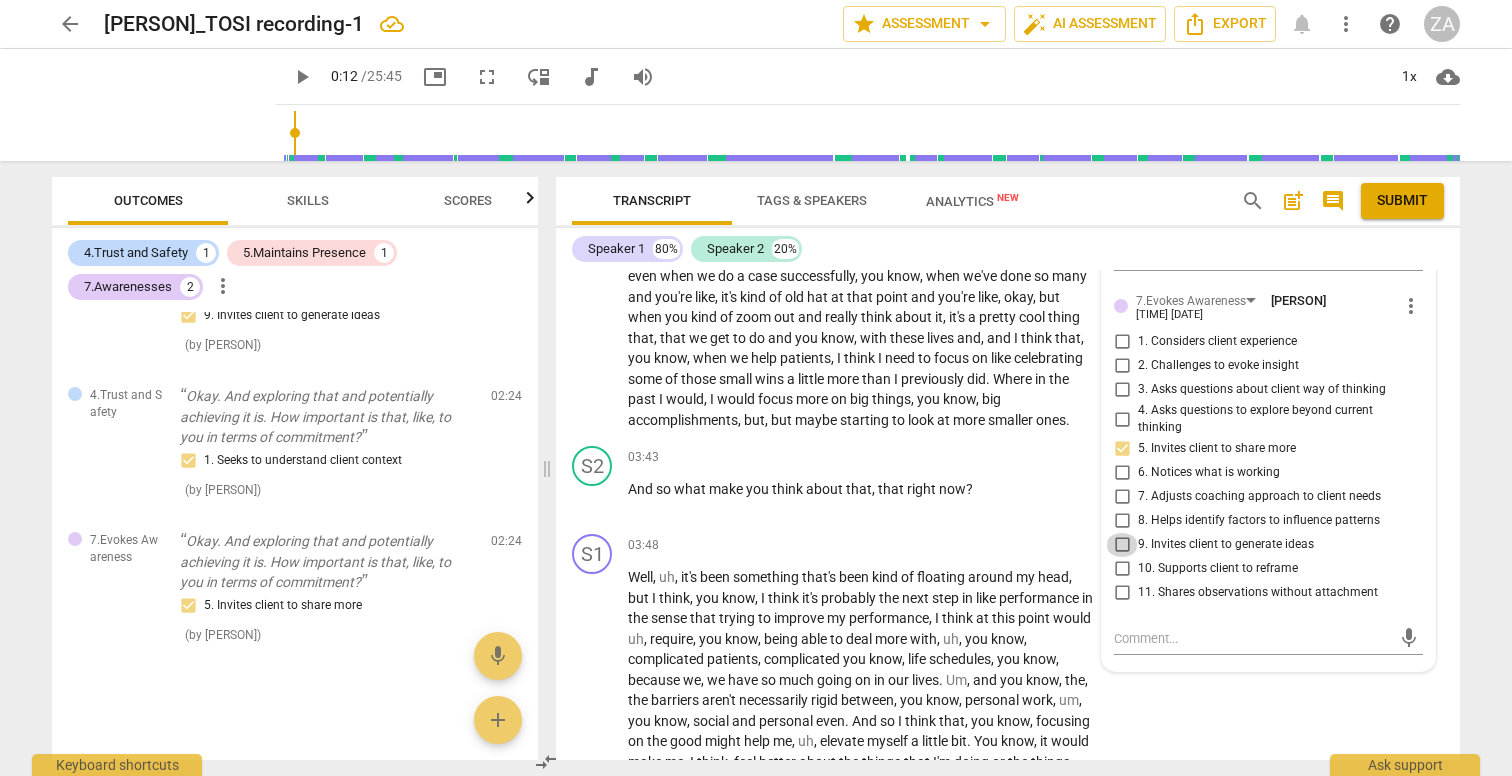 click on "9. Invites client to generate ideas" at bounding box center (1122, 545) 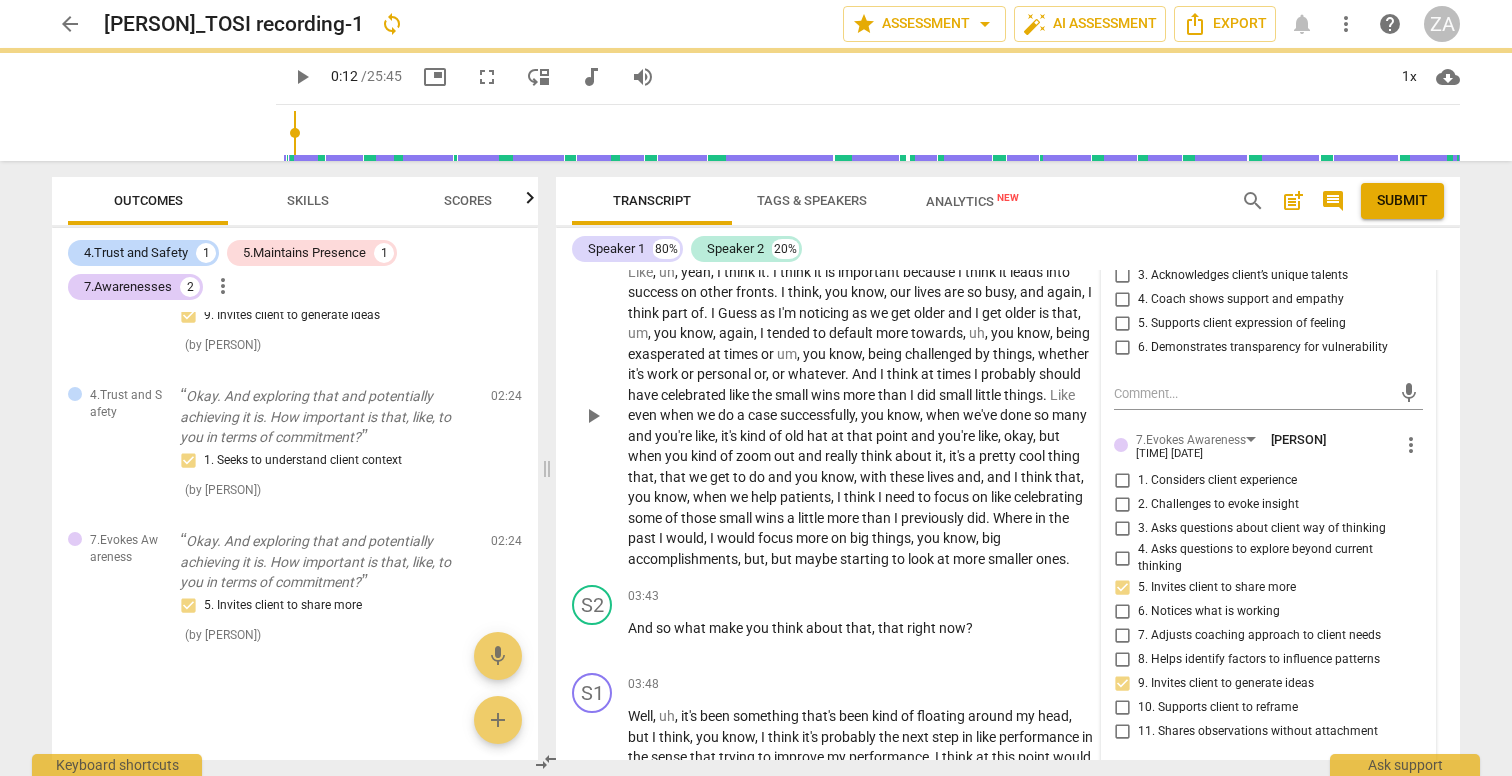 scroll, scrollTop: 1184, scrollLeft: 0, axis: vertical 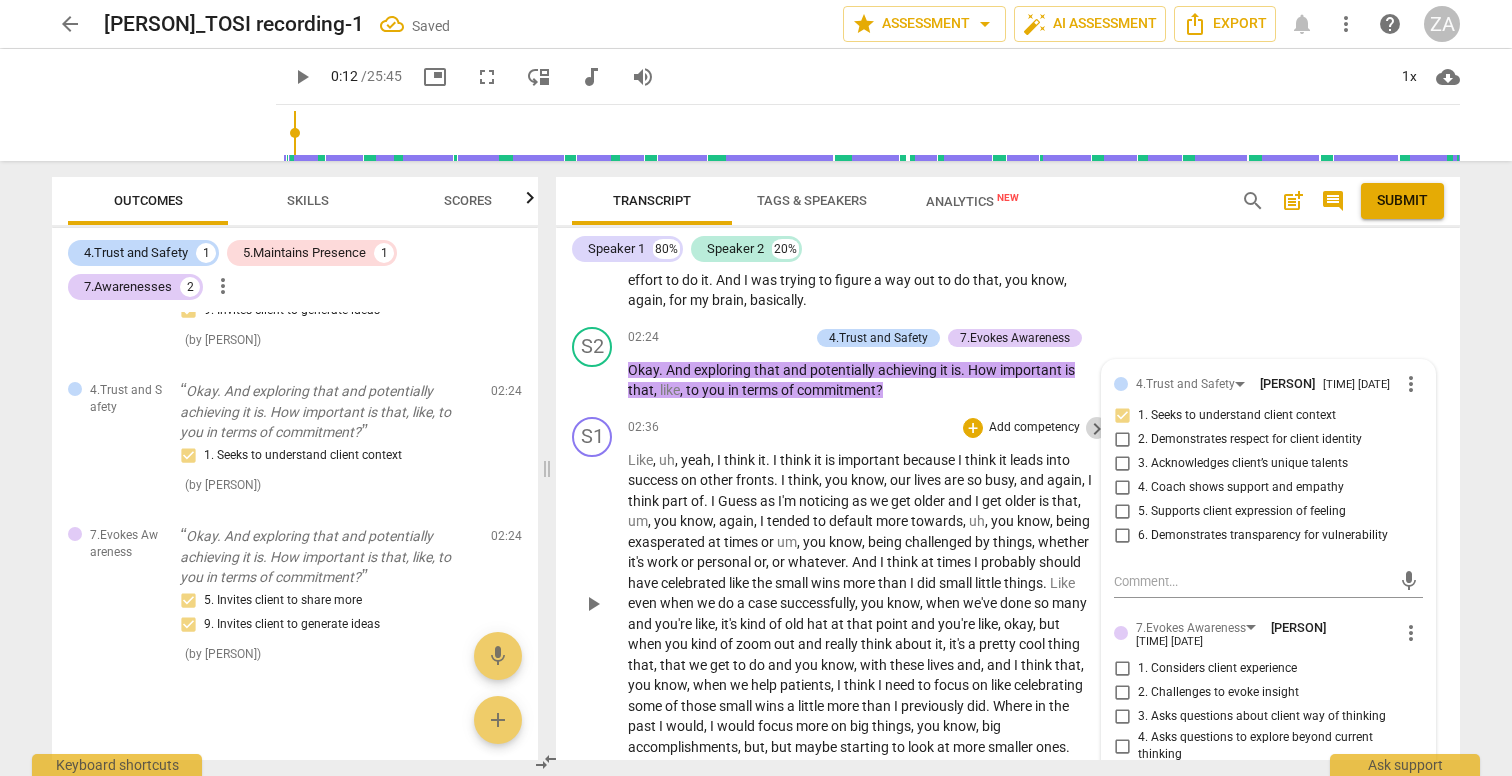 click on "keyboard_arrow_right" at bounding box center (1097, 429) 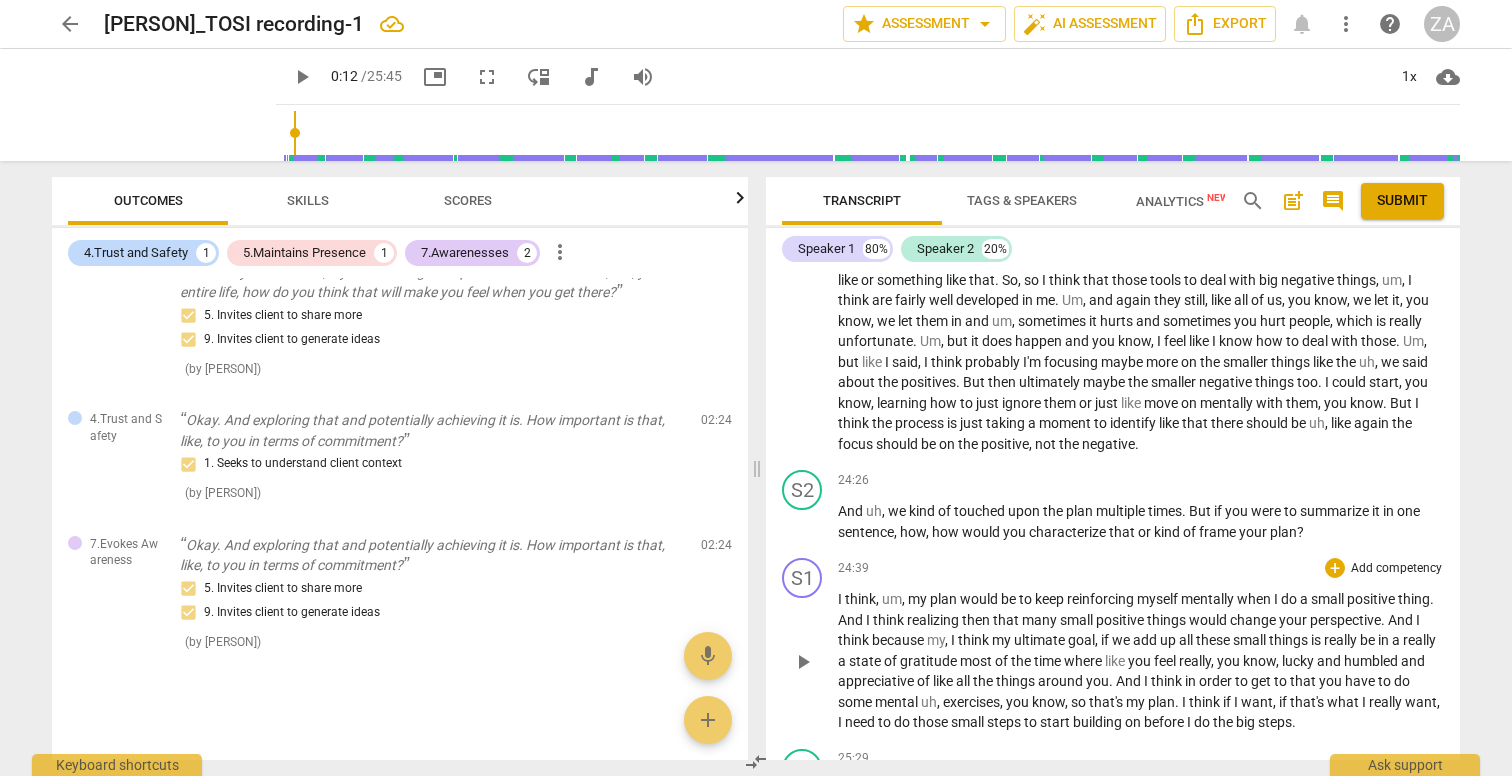 scroll, scrollTop: 8215, scrollLeft: 0, axis: vertical 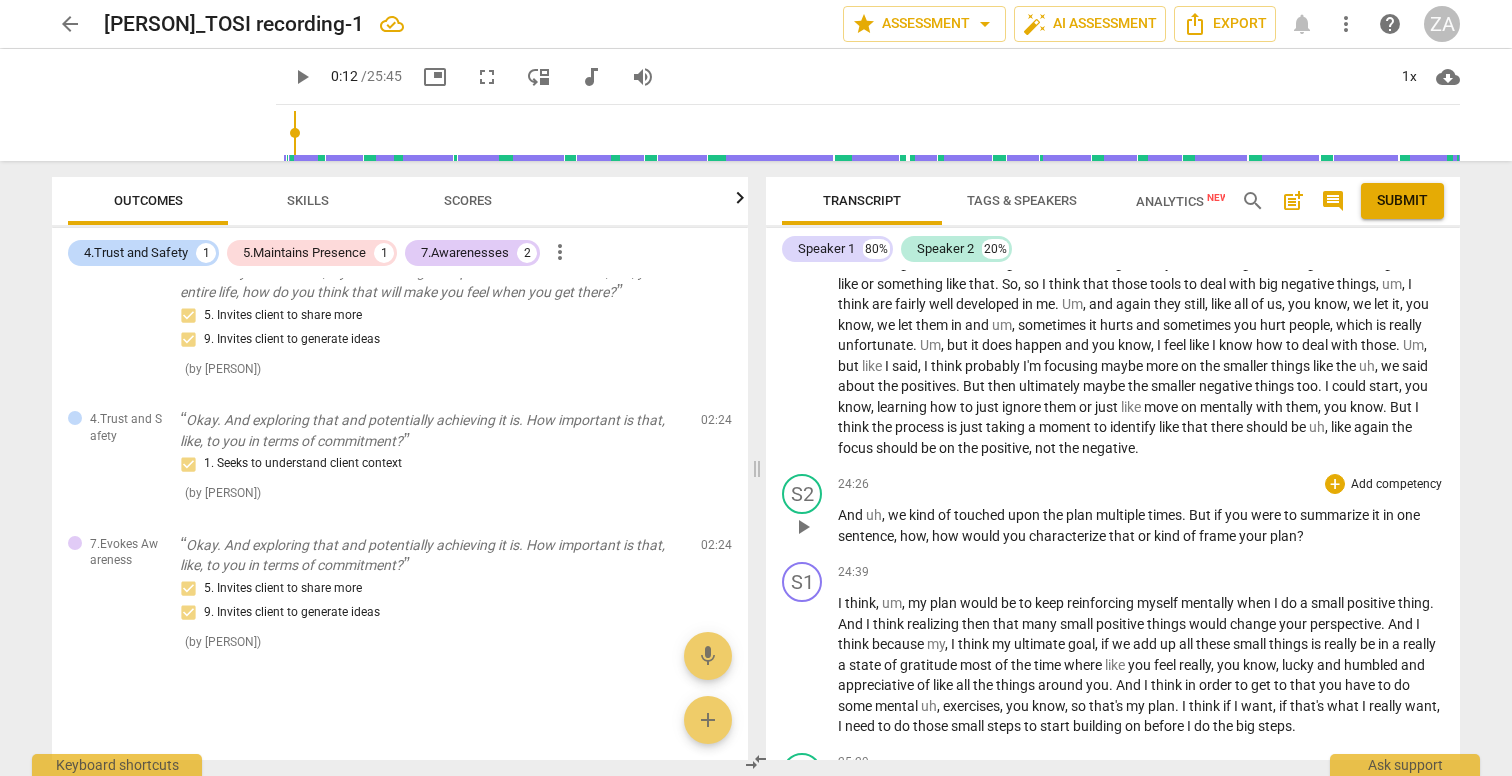 click on "Add competency" at bounding box center [1396, 485] 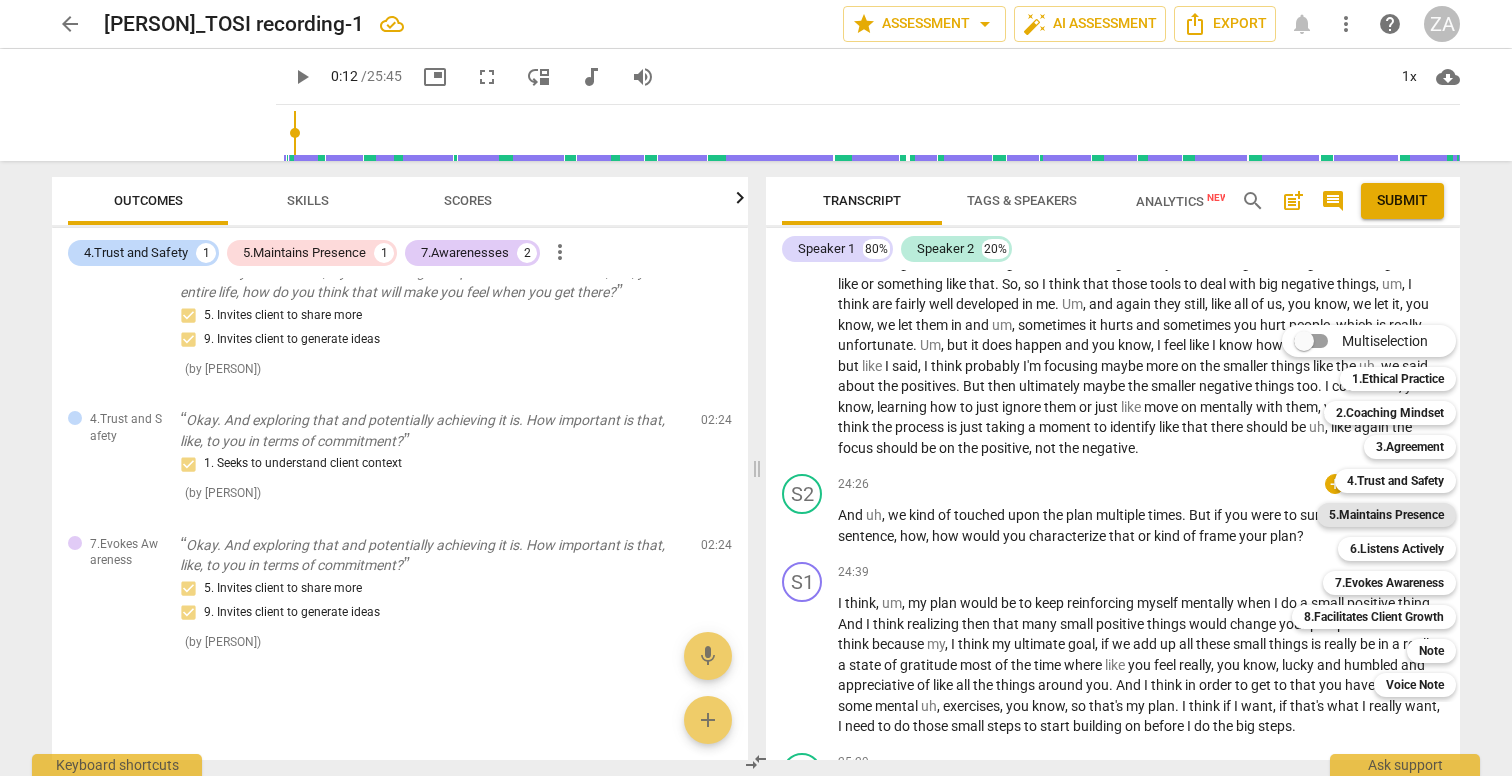 click on "5.Maintains Presence" at bounding box center (1386, 515) 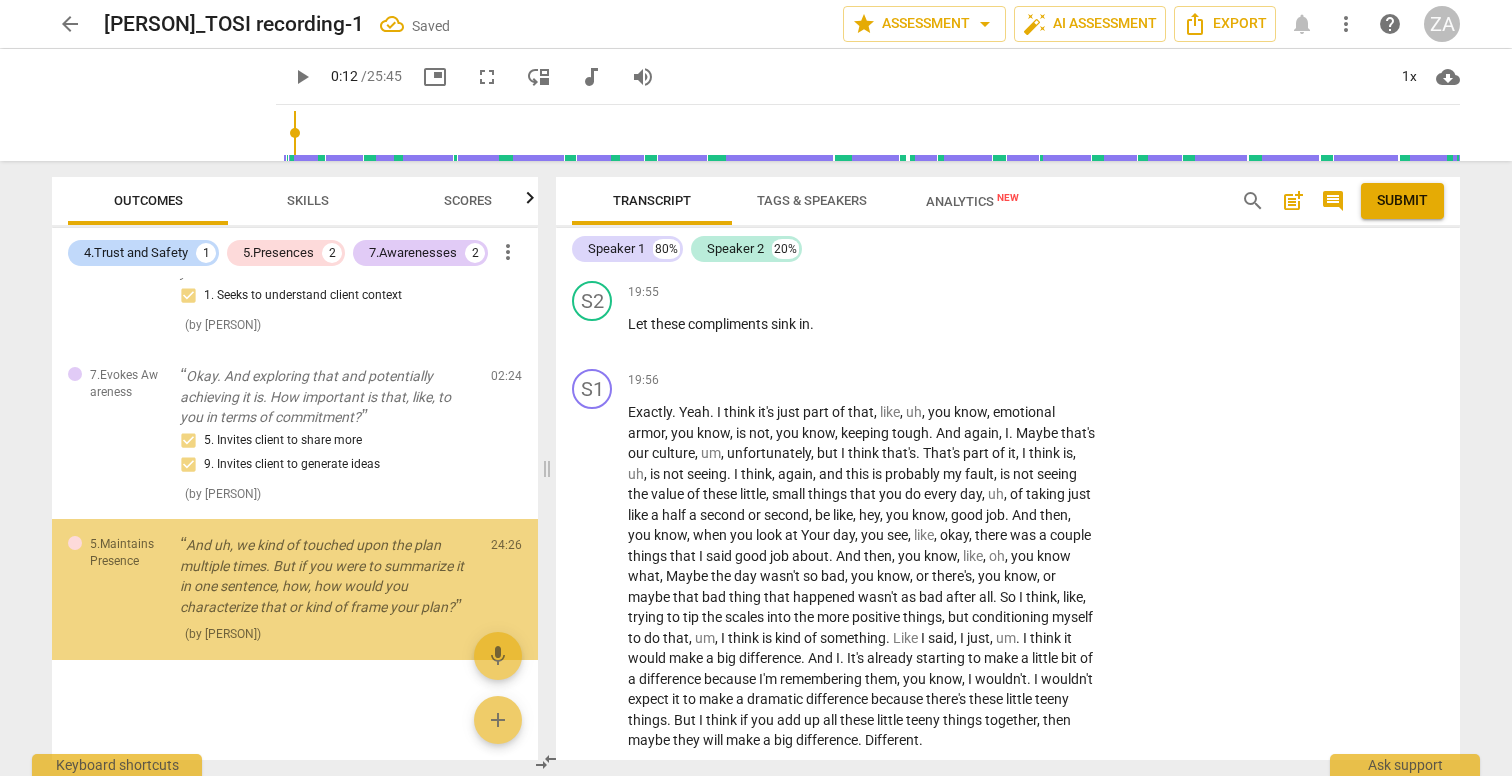 scroll, scrollTop: 520, scrollLeft: 0, axis: vertical 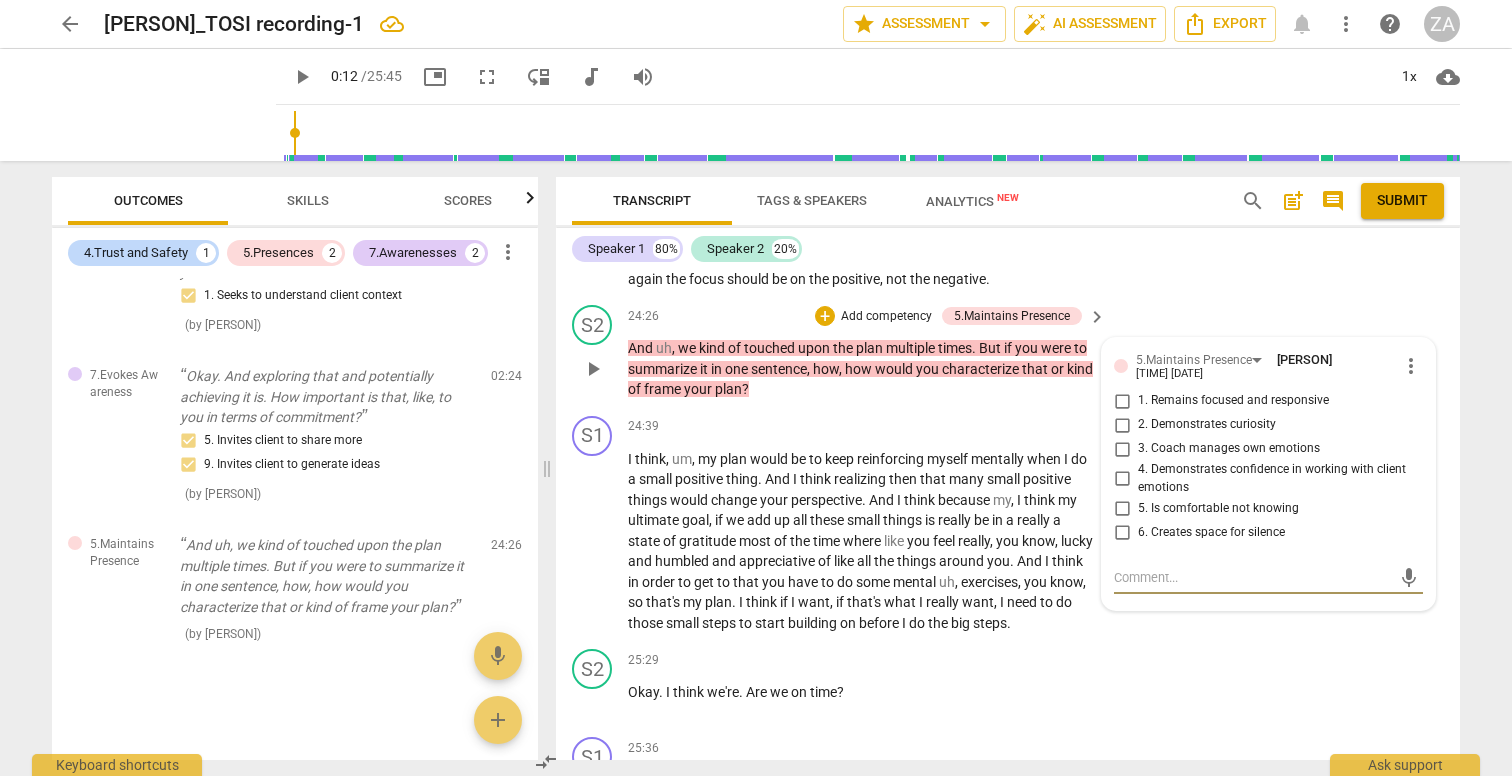 click on "2. Demonstrates curiosity" at bounding box center (1122, 425) 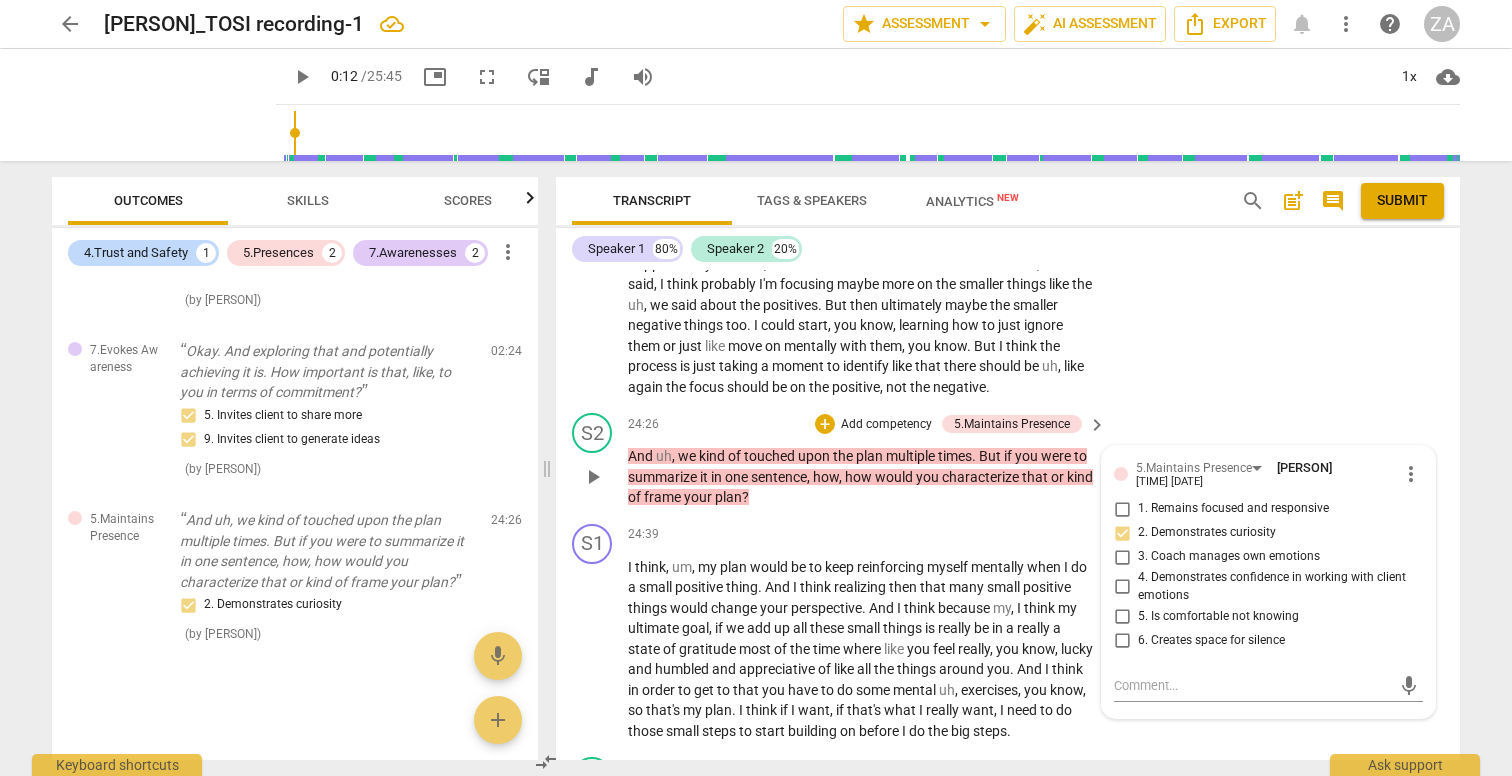 scroll, scrollTop: 9799, scrollLeft: 0, axis: vertical 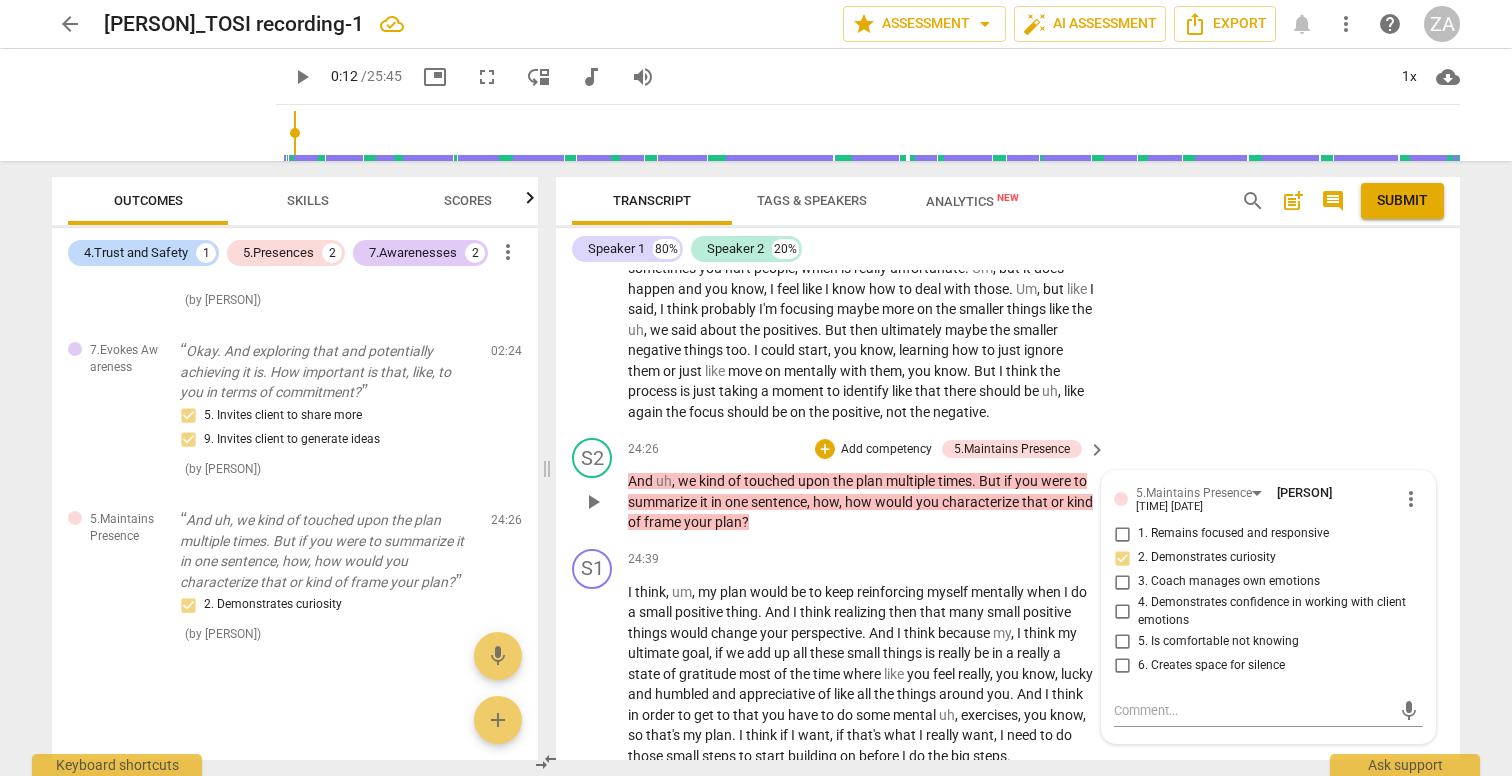 click on "Add competency" at bounding box center (886, 450) 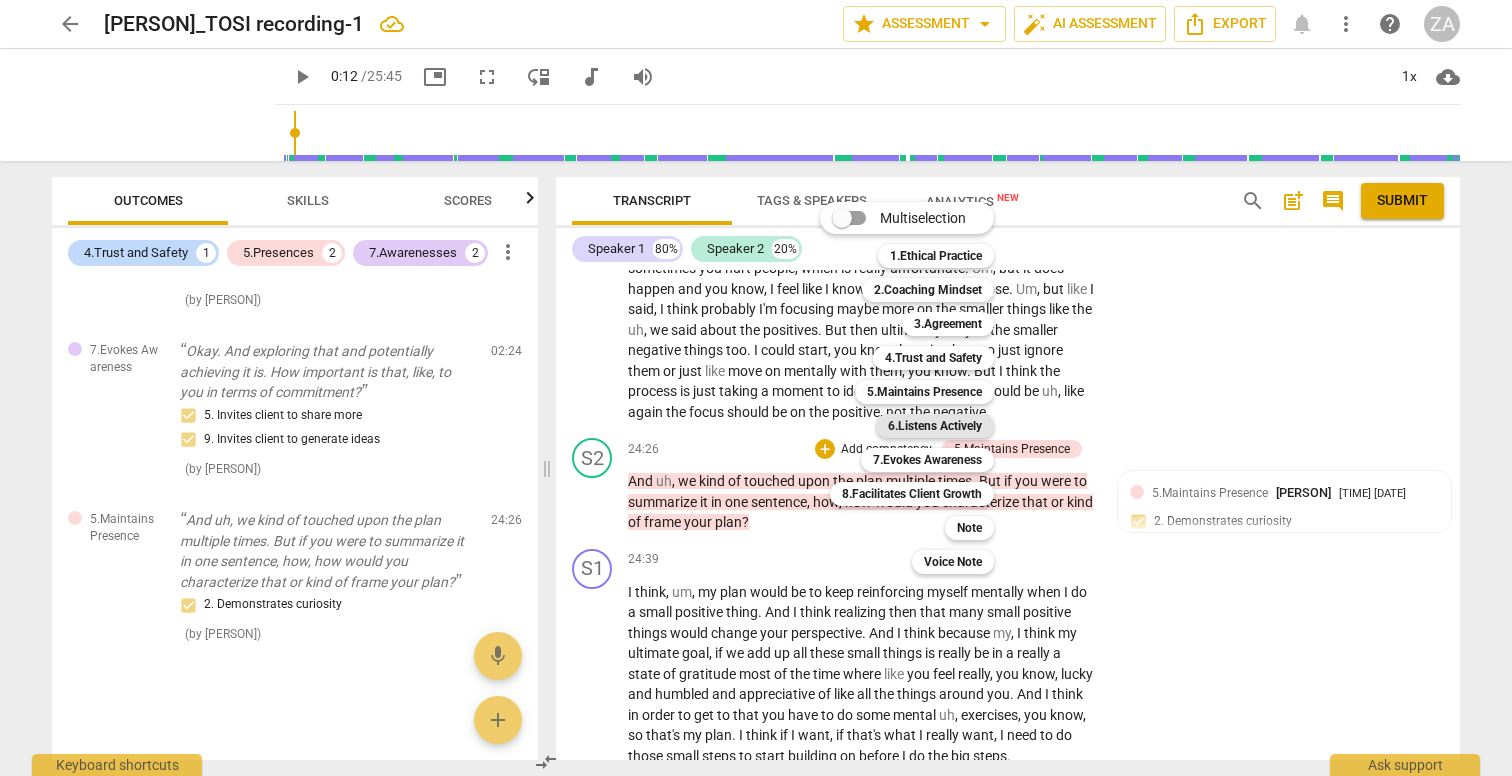 click on "6.Listens Actively" at bounding box center [935, 426] 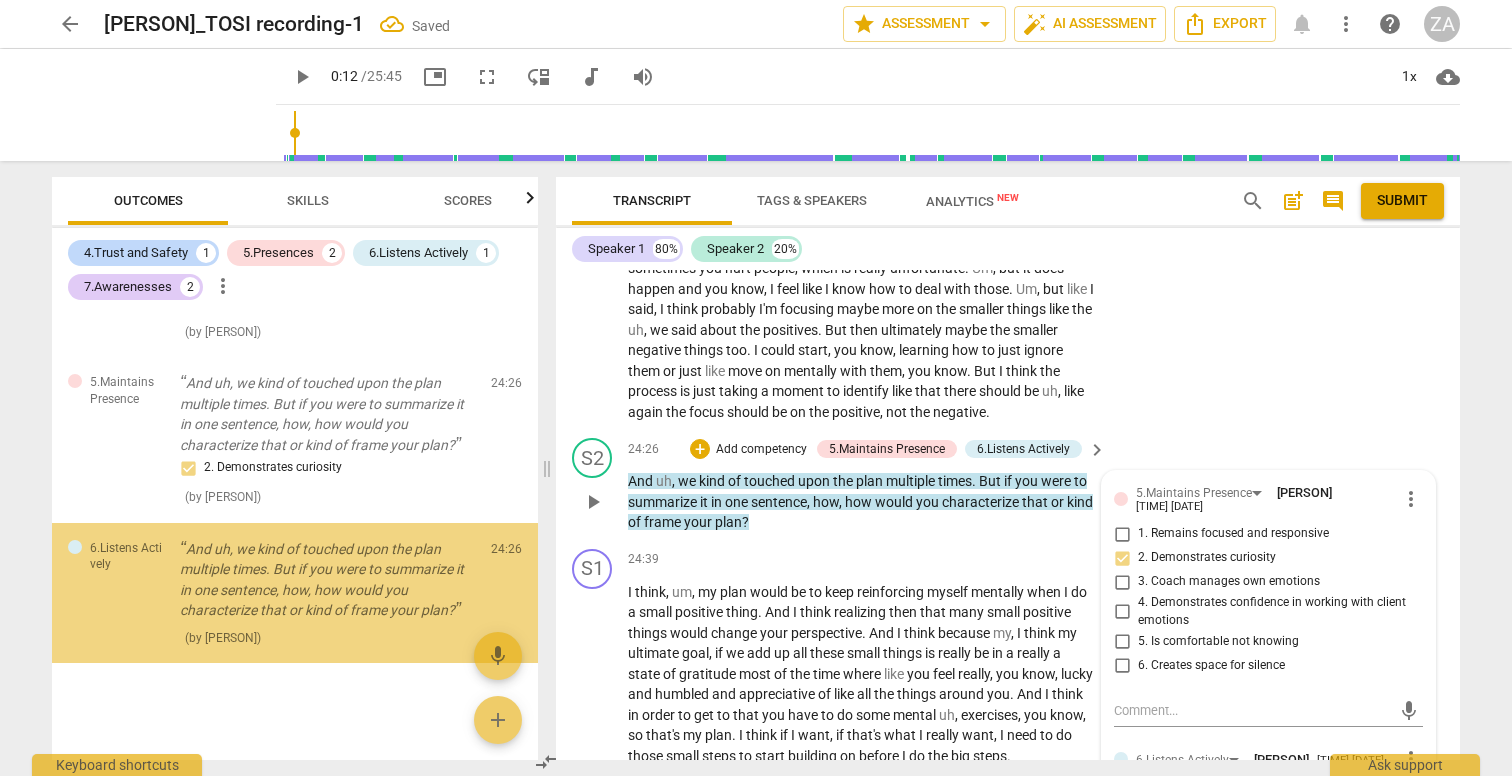 scroll, scrollTop: 717, scrollLeft: 0, axis: vertical 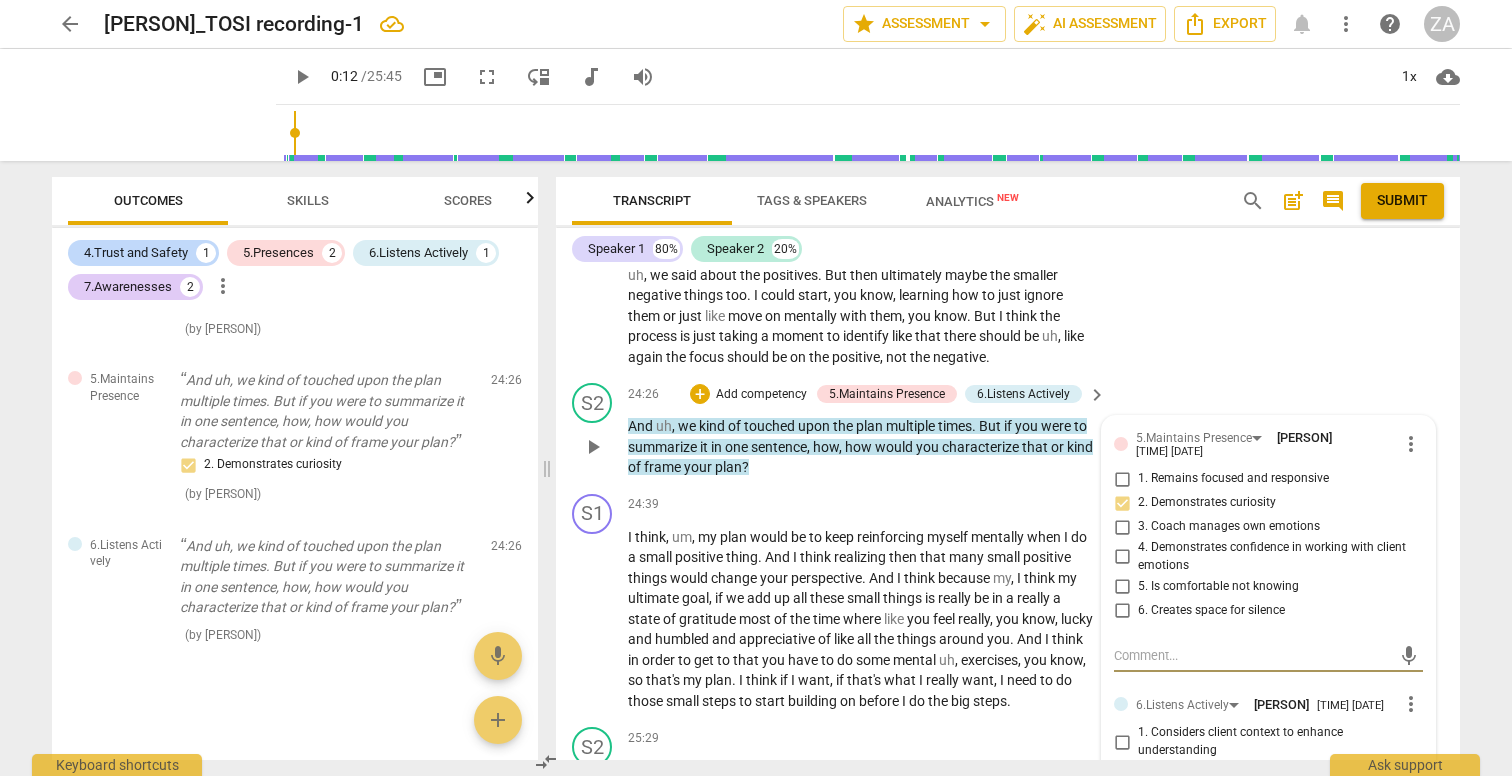 click on "more_vert" at bounding box center [1411, 704] 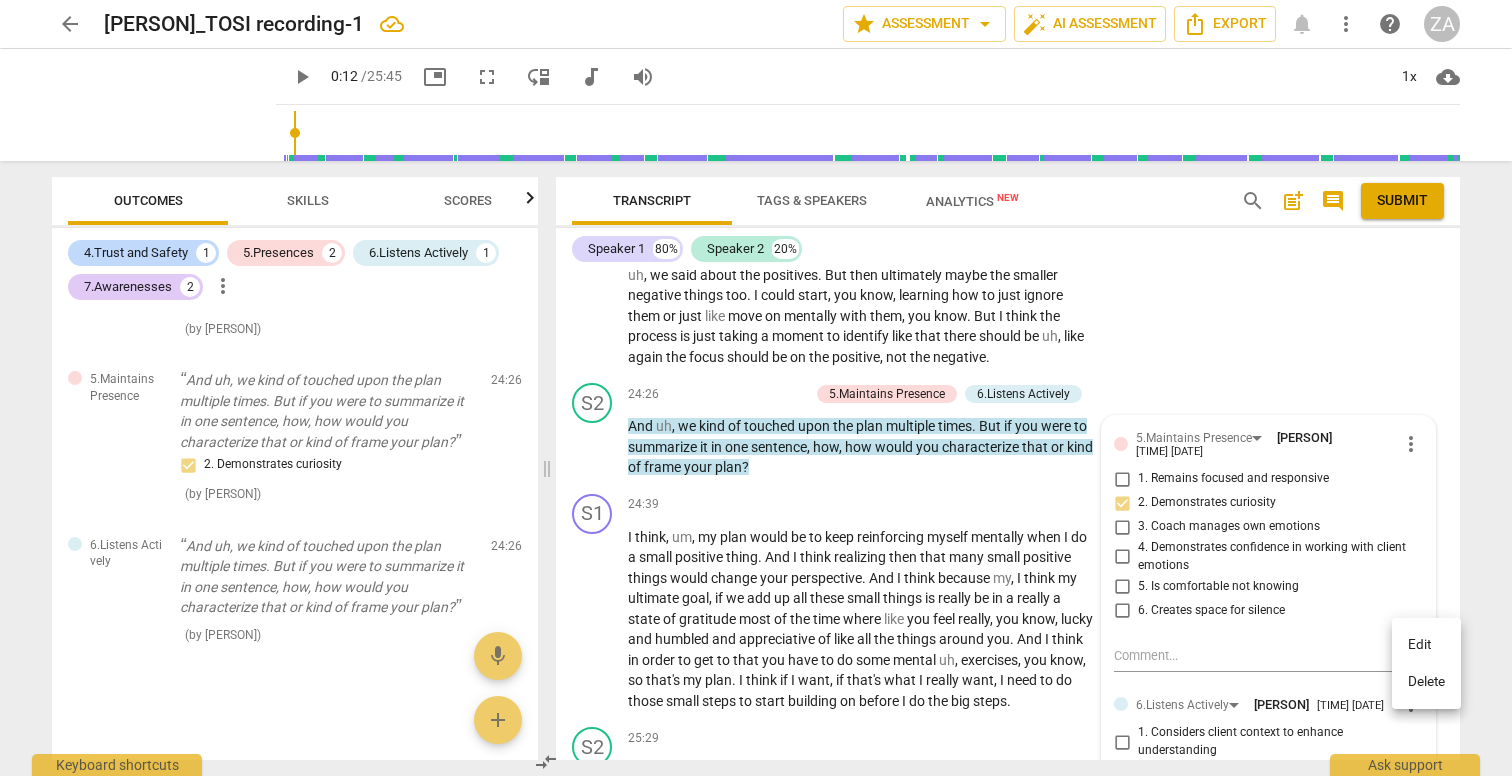 click on "Delete" at bounding box center [1426, 682] 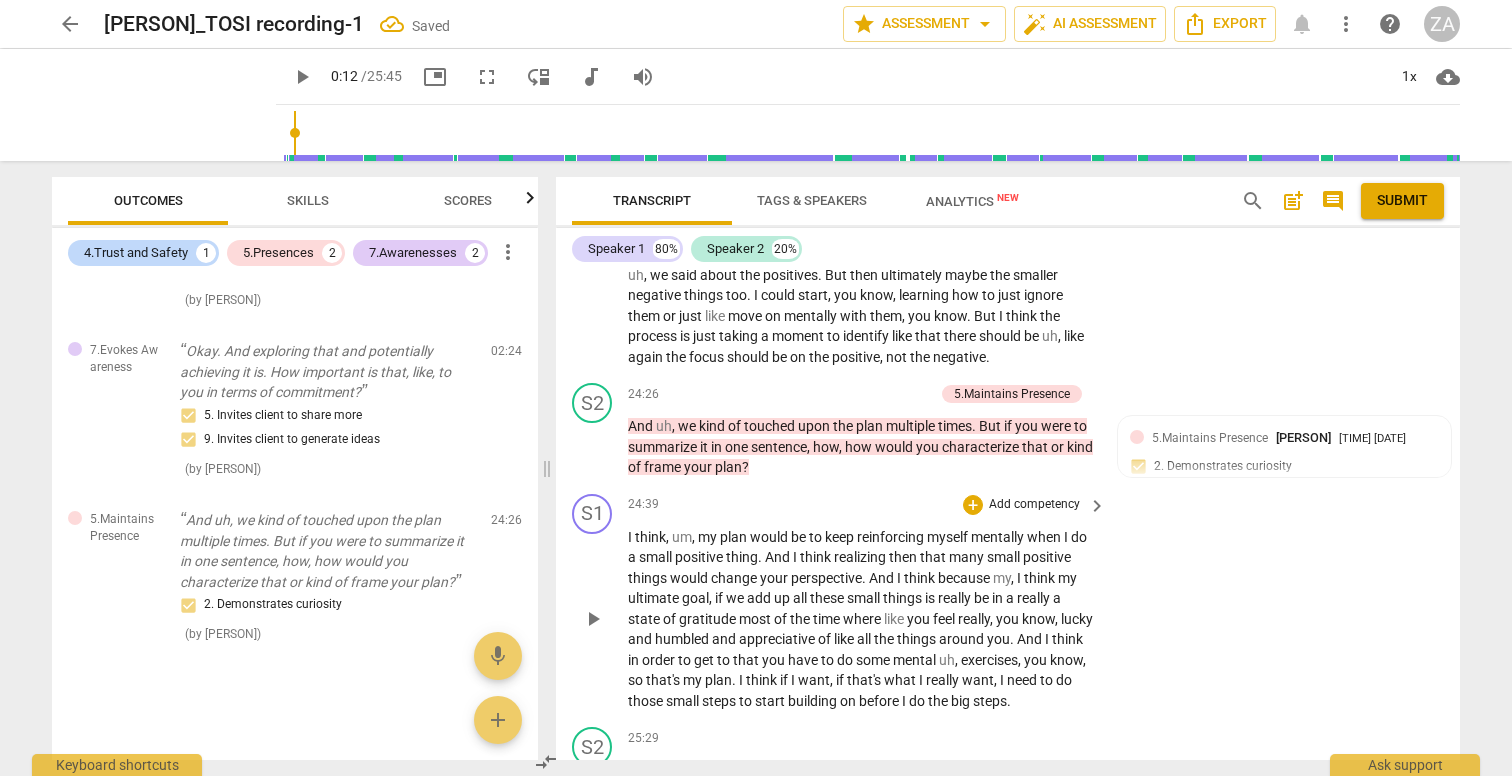 scroll, scrollTop: 545, scrollLeft: 0, axis: vertical 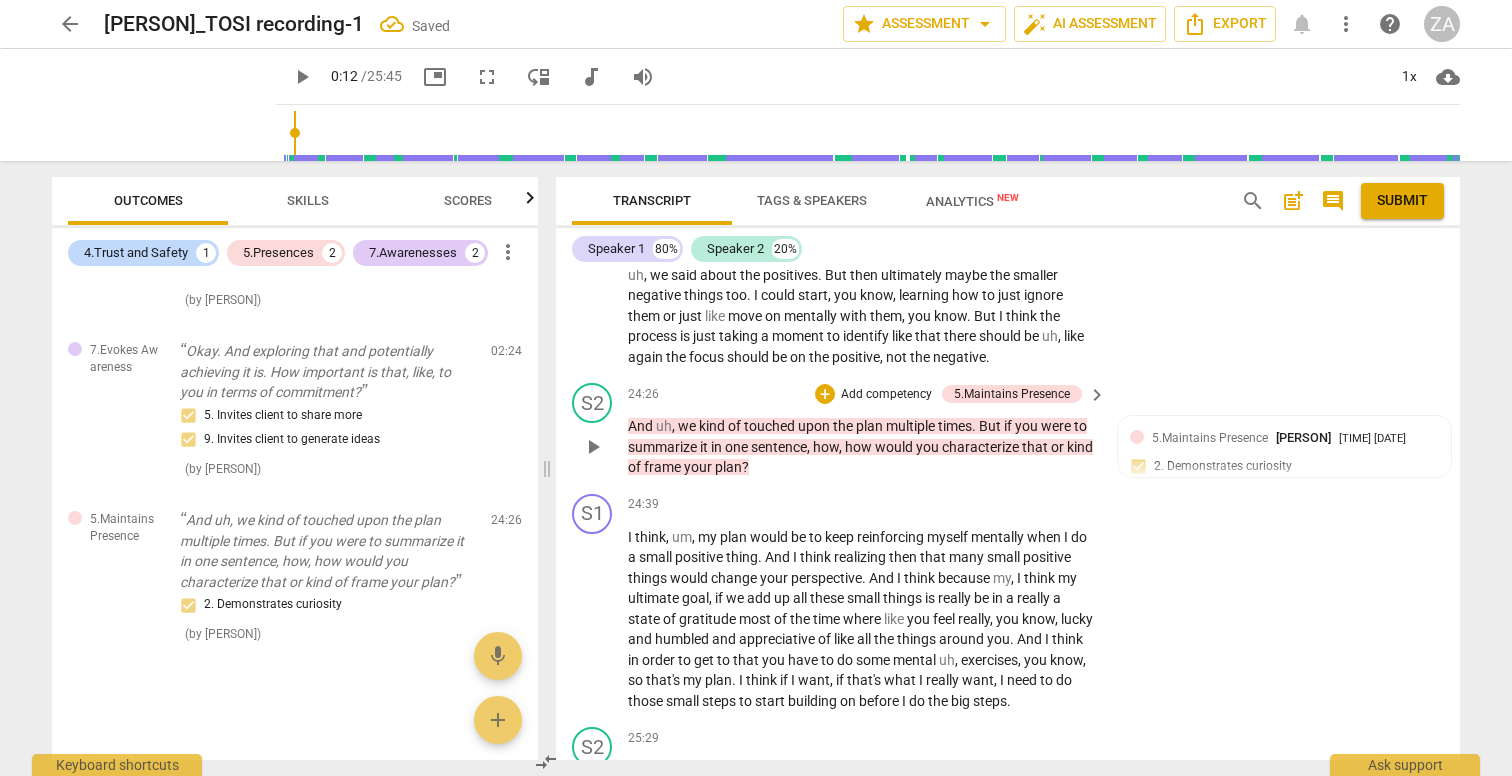 click on "Add competency" at bounding box center [886, 395] 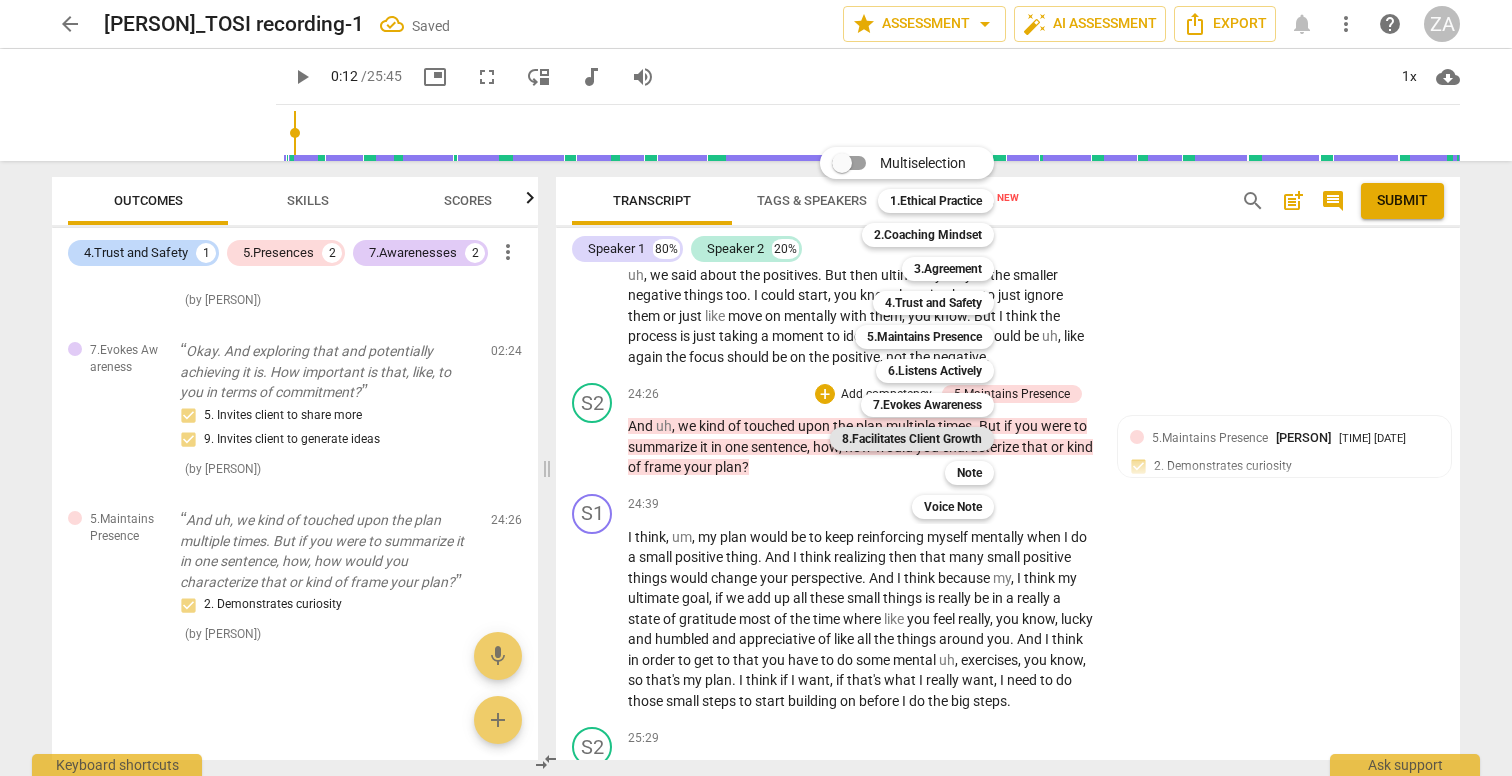 click on "8.Facilitates Client Growth" at bounding box center [912, 439] 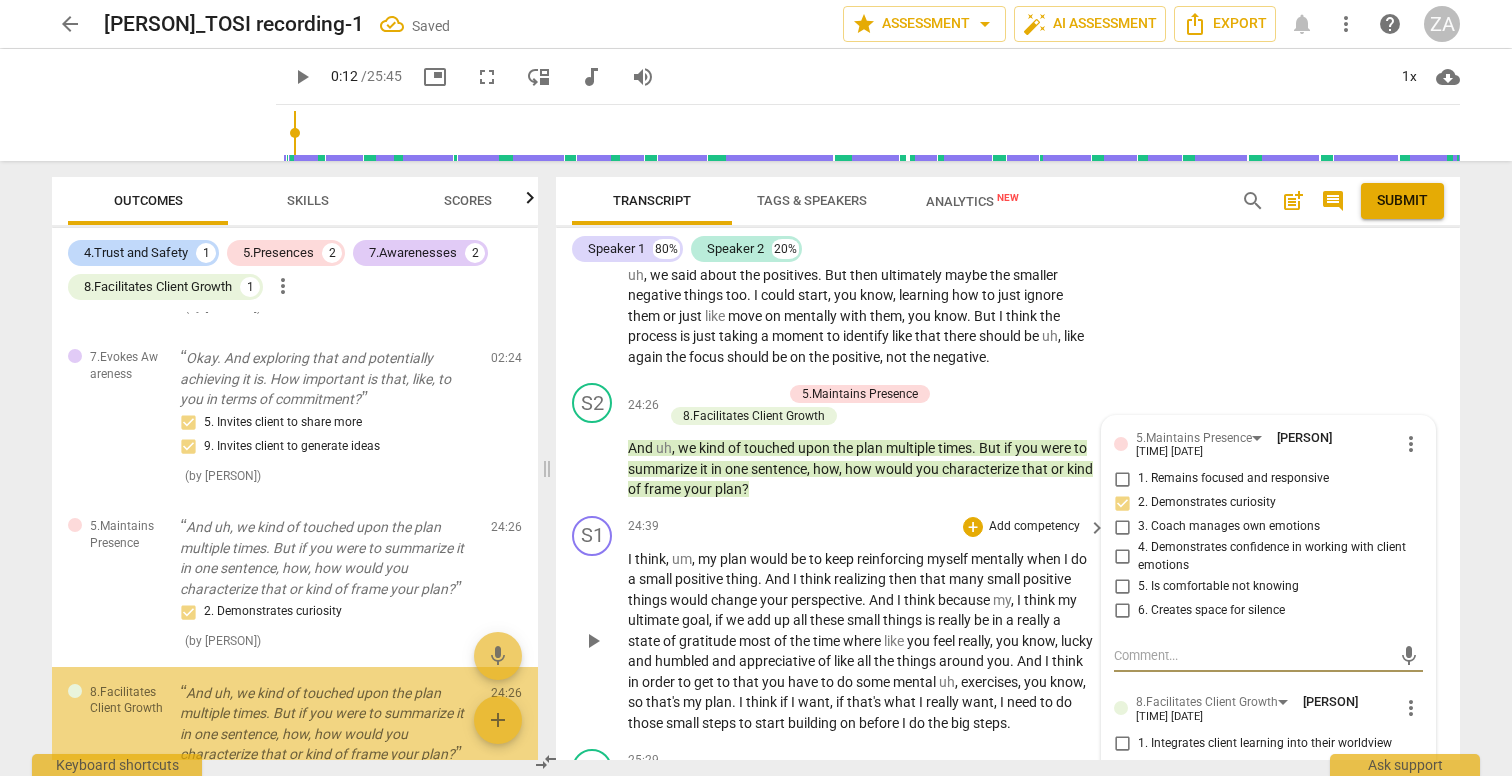 scroll, scrollTop: 717, scrollLeft: 0, axis: vertical 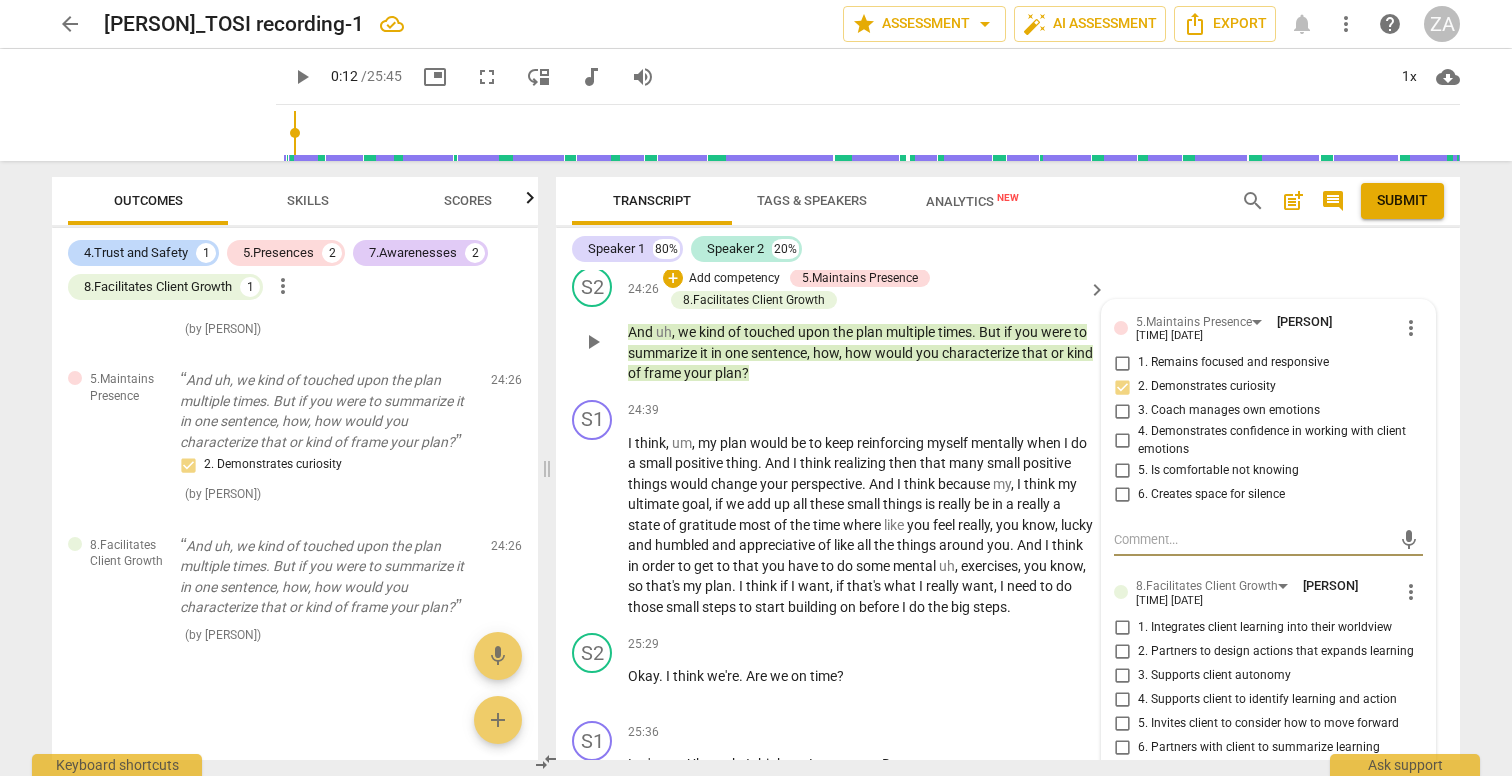 click on "1. Integrates client learning into their worldview" at bounding box center [1265, 628] 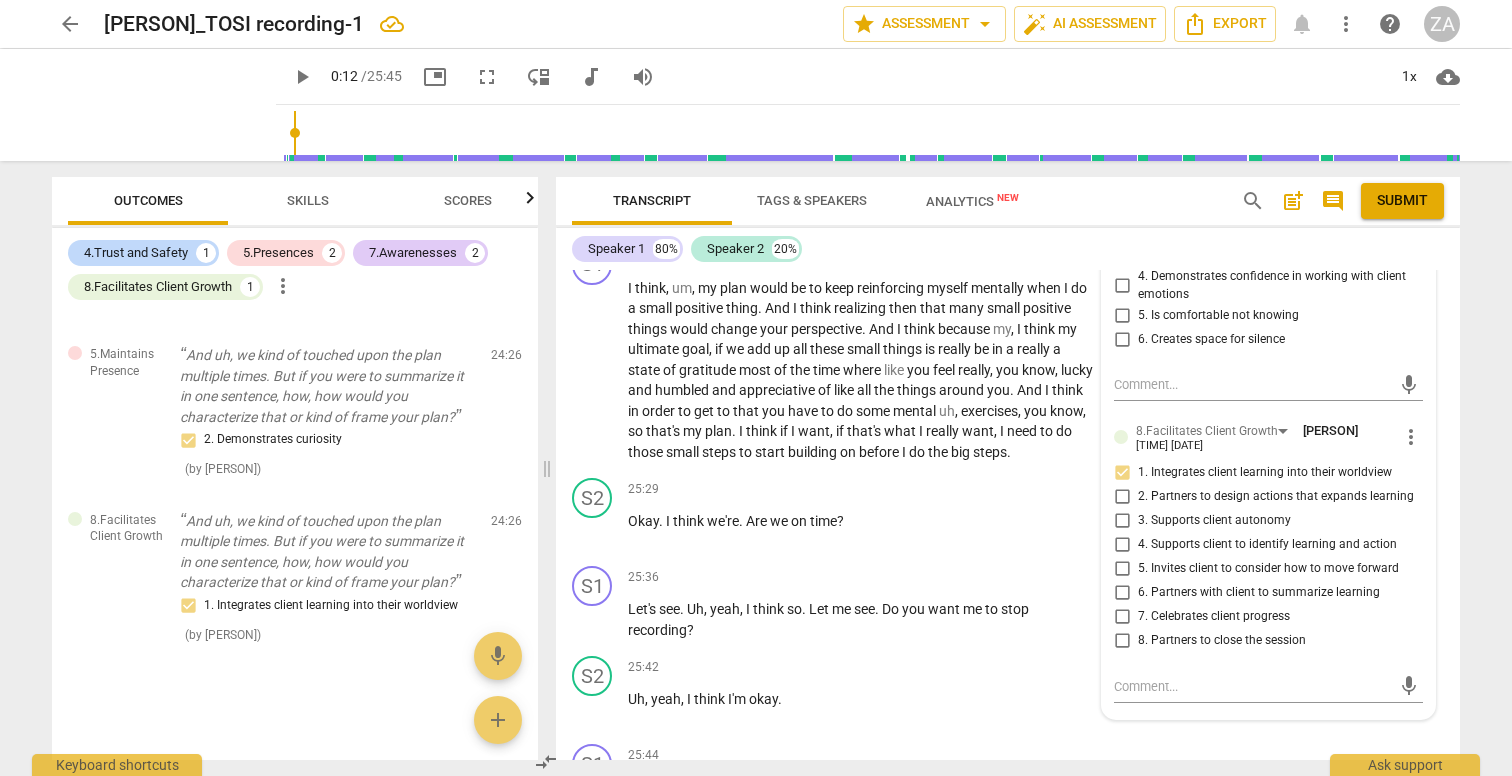 scroll, scrollTop: 10133, scrollLeft: 0, axis: vertical 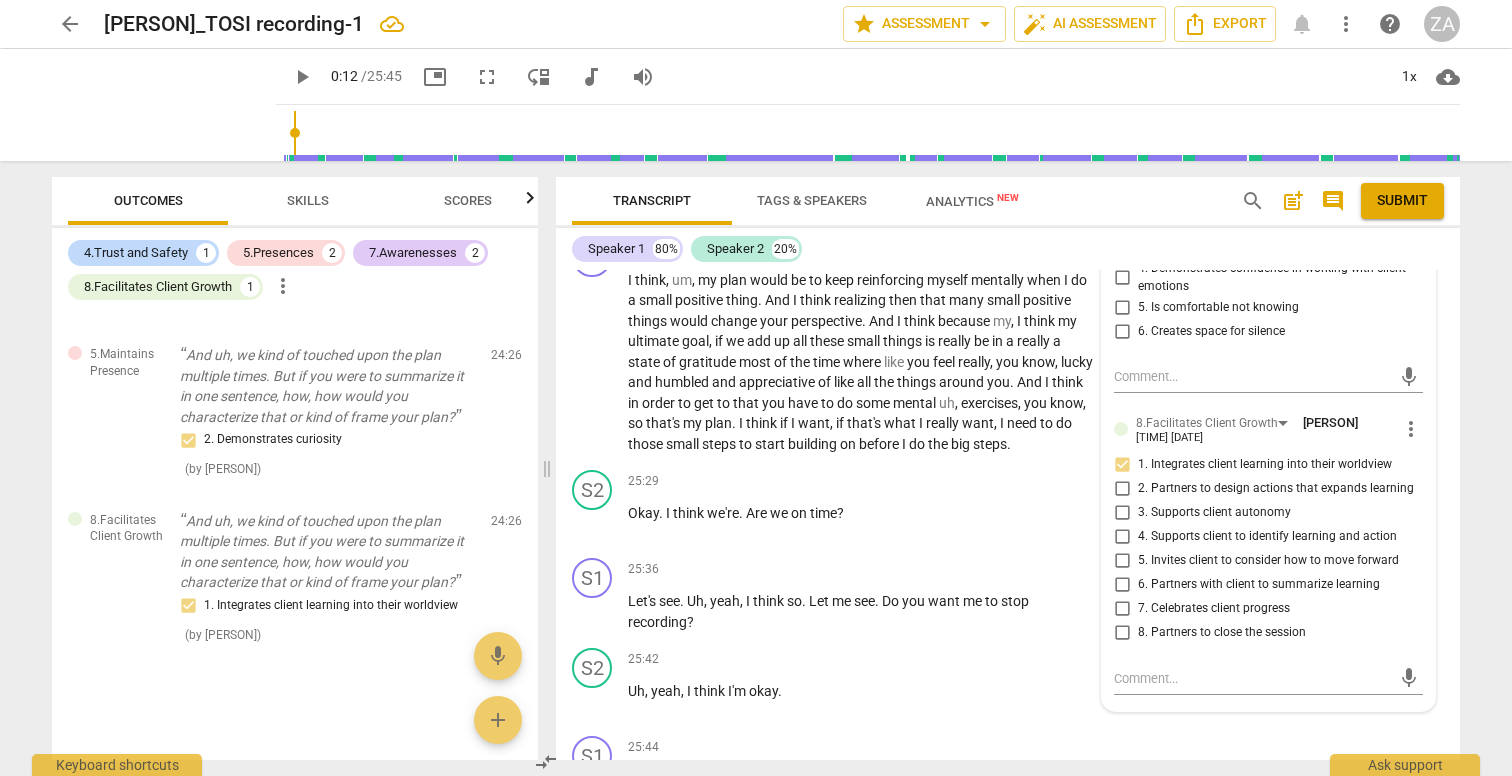 click on "5. Invites client to consider how to move forward" at bounding box center (1268, 561) 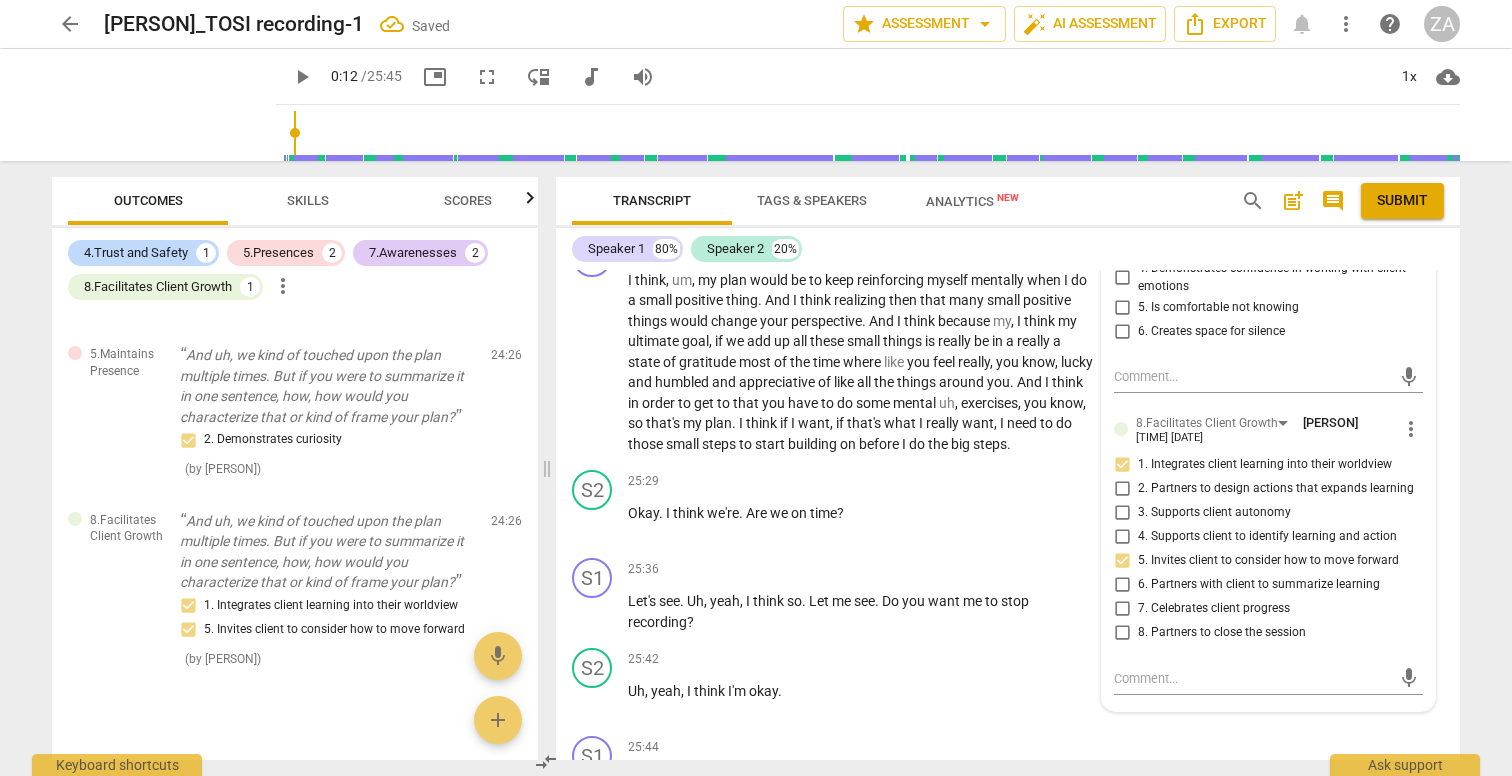 click on "6. Partners with client to summarize learning" at bounding box center (1259, 585) 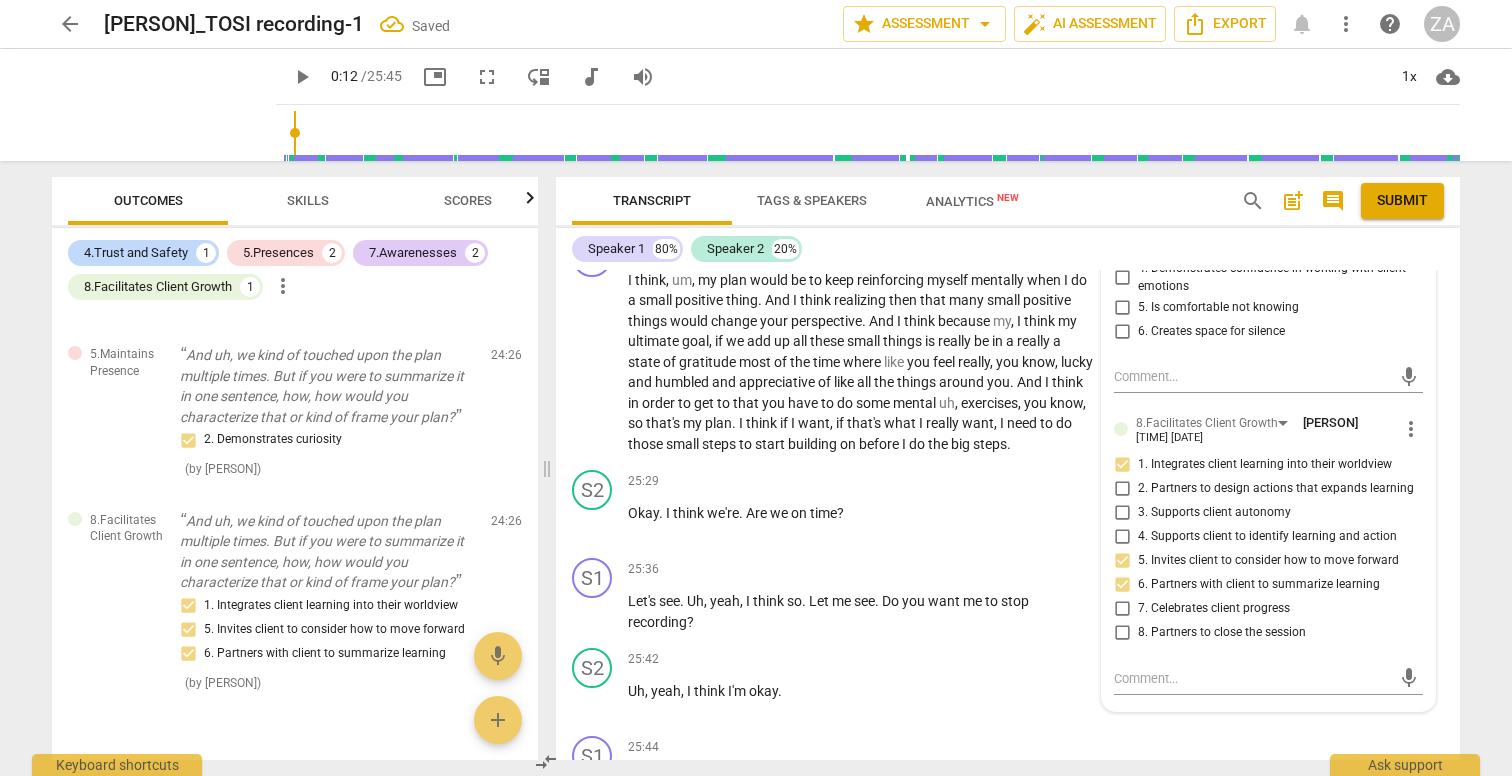 click on "8. Partners to close the session" at bounding box center (1222, 633) 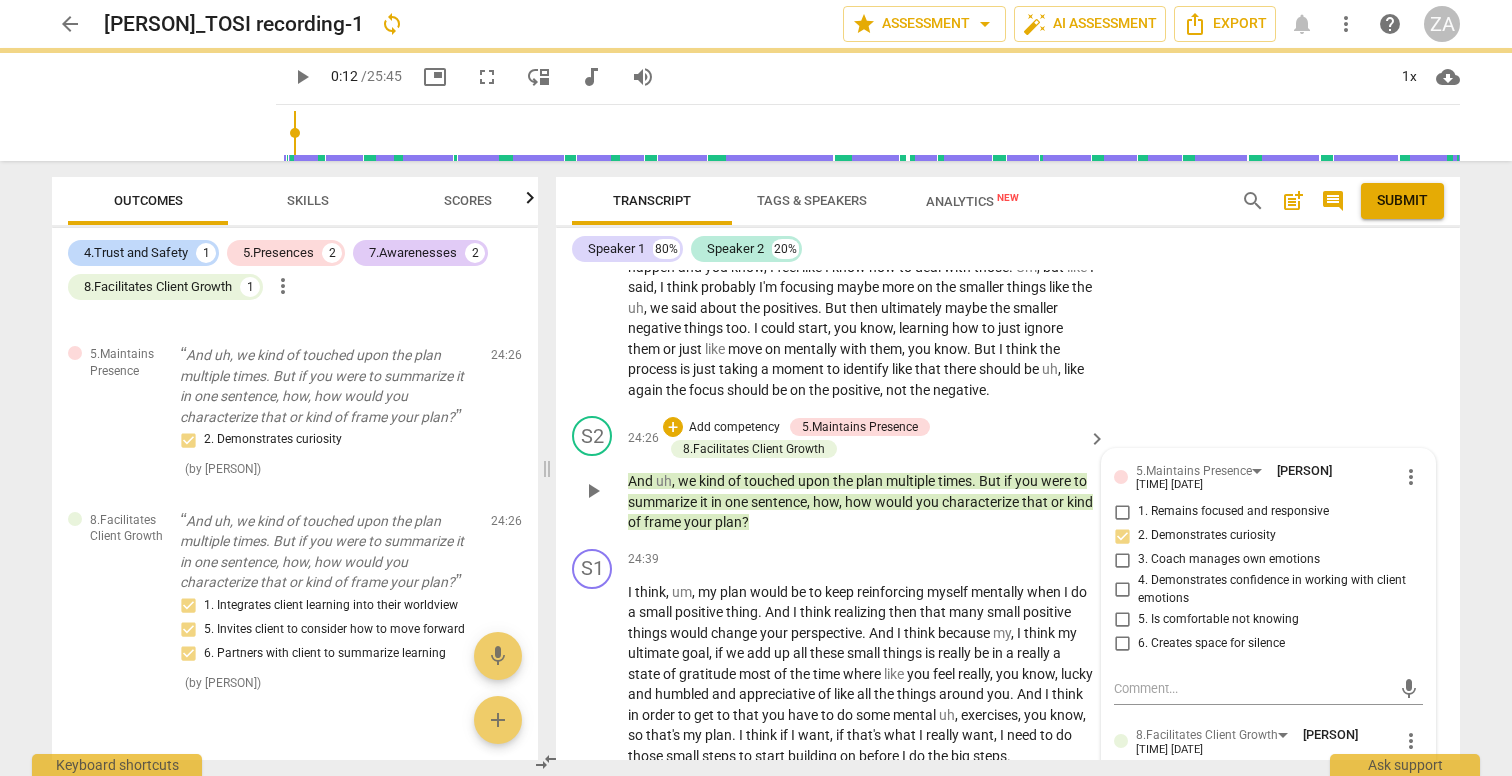 scroll, scrollTop: 9818, scrollLeft: 0, axis: vertical 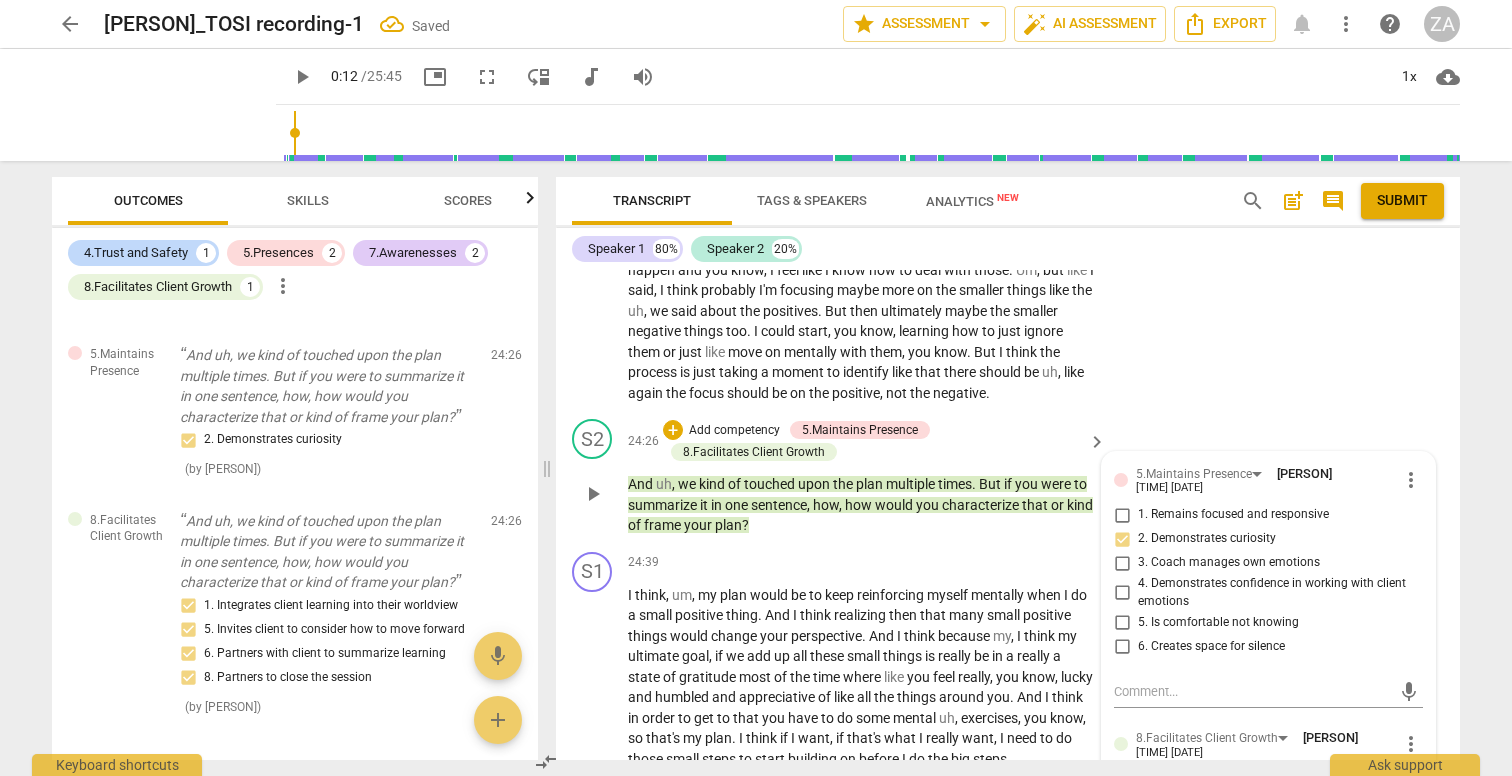 click on "Add competency" at bounding box center (734, 431) 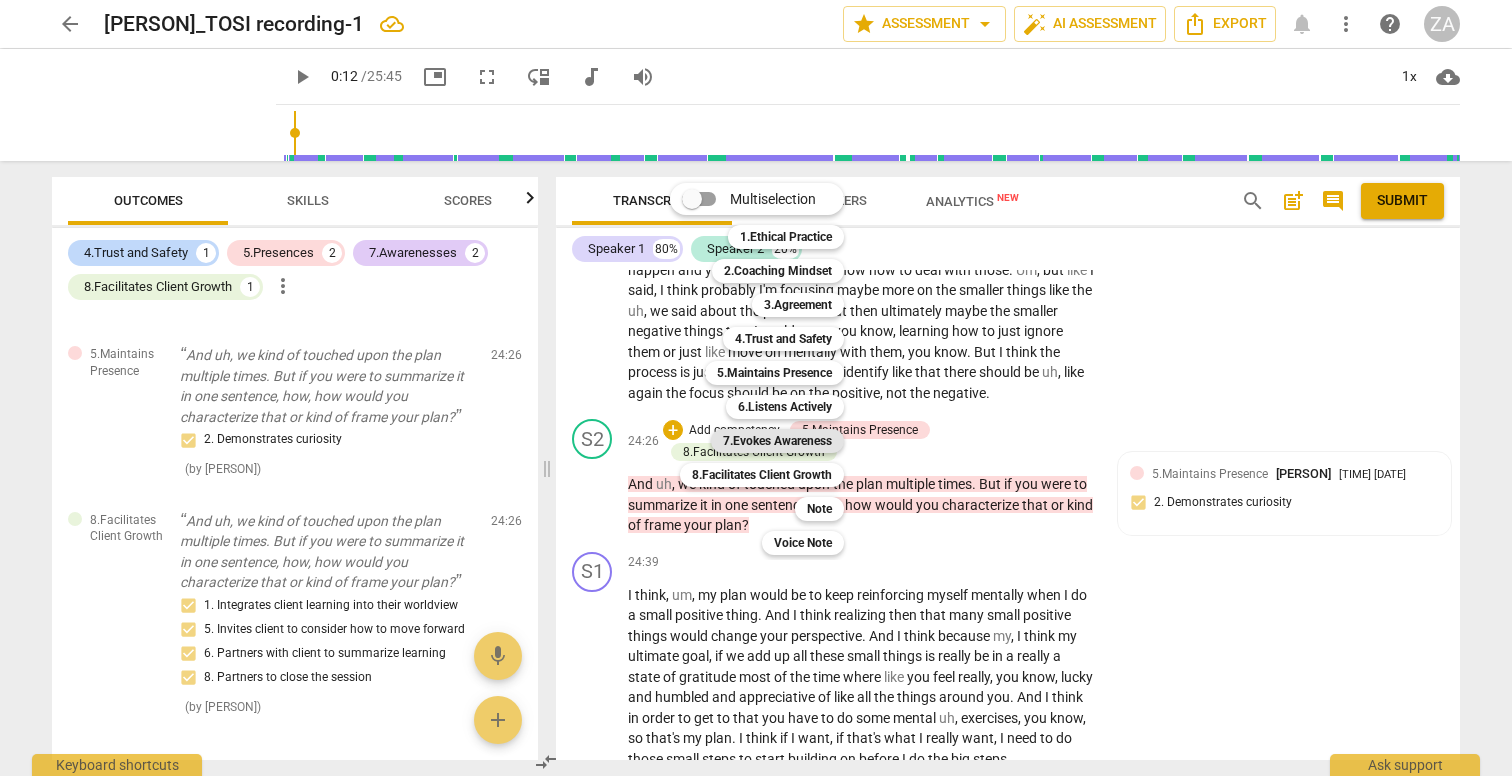 click on "7.Evokes Awareness" at bounding box center (777, 441) 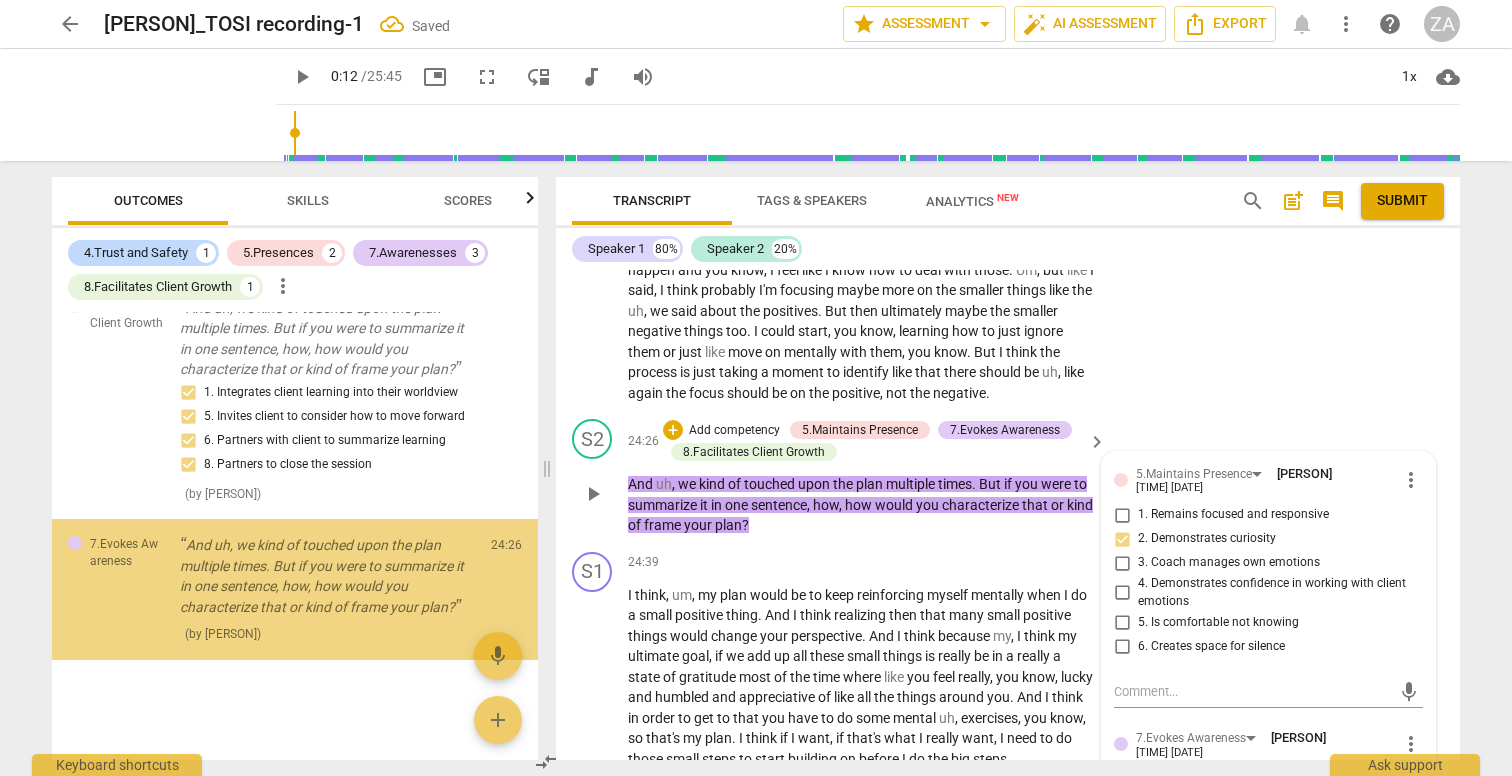 scroll, scrollTop: 962, scrollLeft: 0, axis: vertical 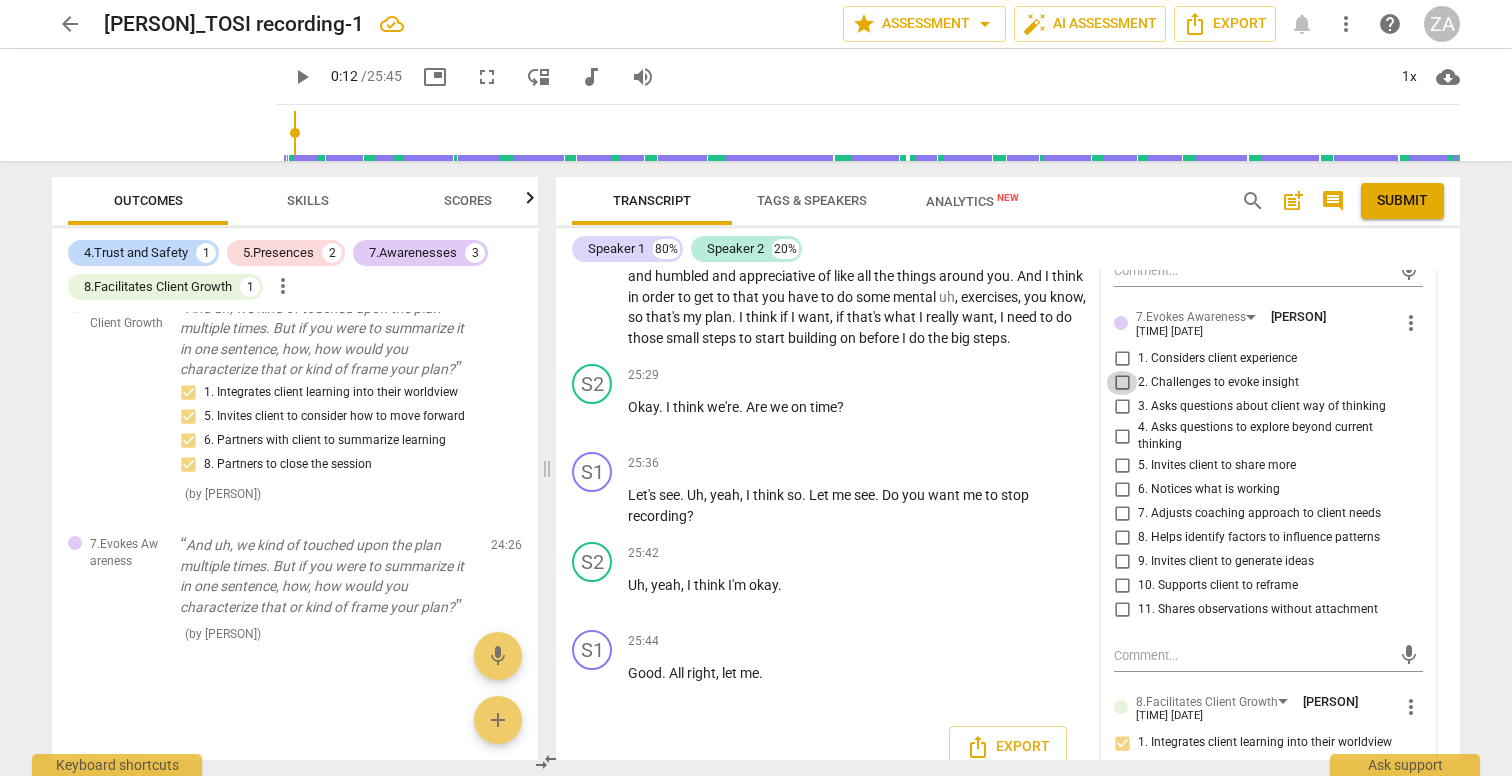 click on "2. Challenges to evoke insight" at bounding box center (1122, 383) 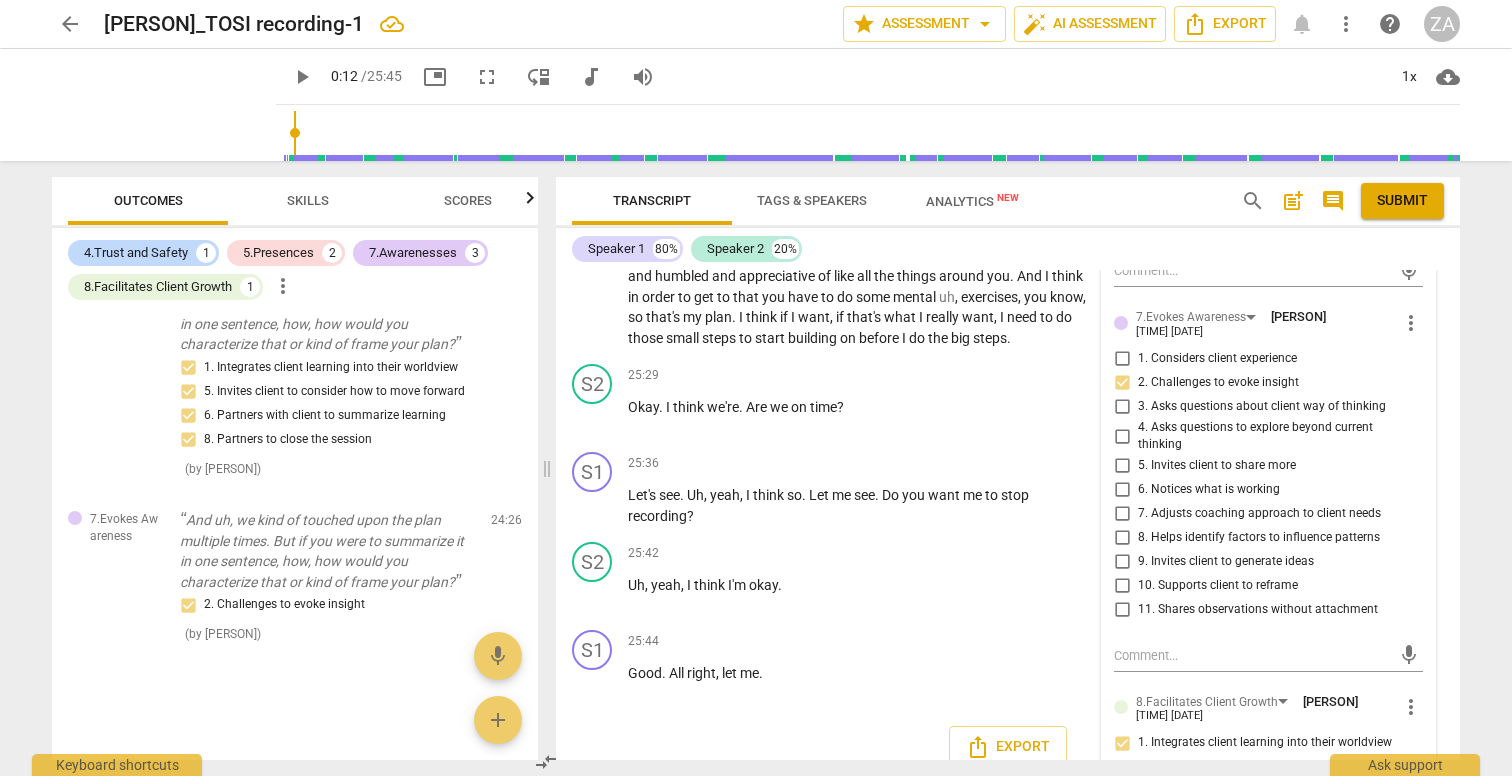click on "9. Invites client to generate ideas" at bounding box center [1122, 562] 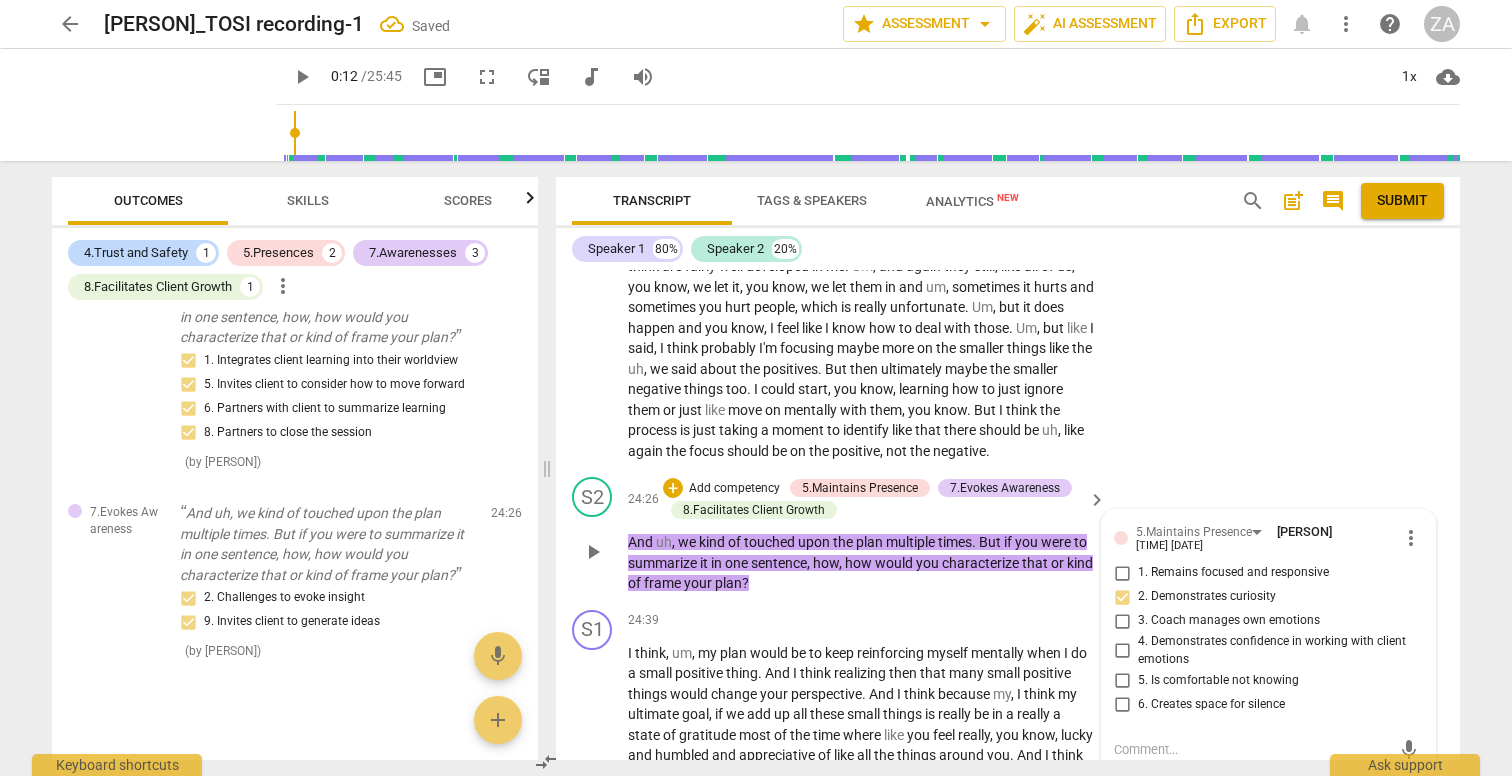 scroll, scrollTop: 9759, scrollLeft: 0, axis: vertical 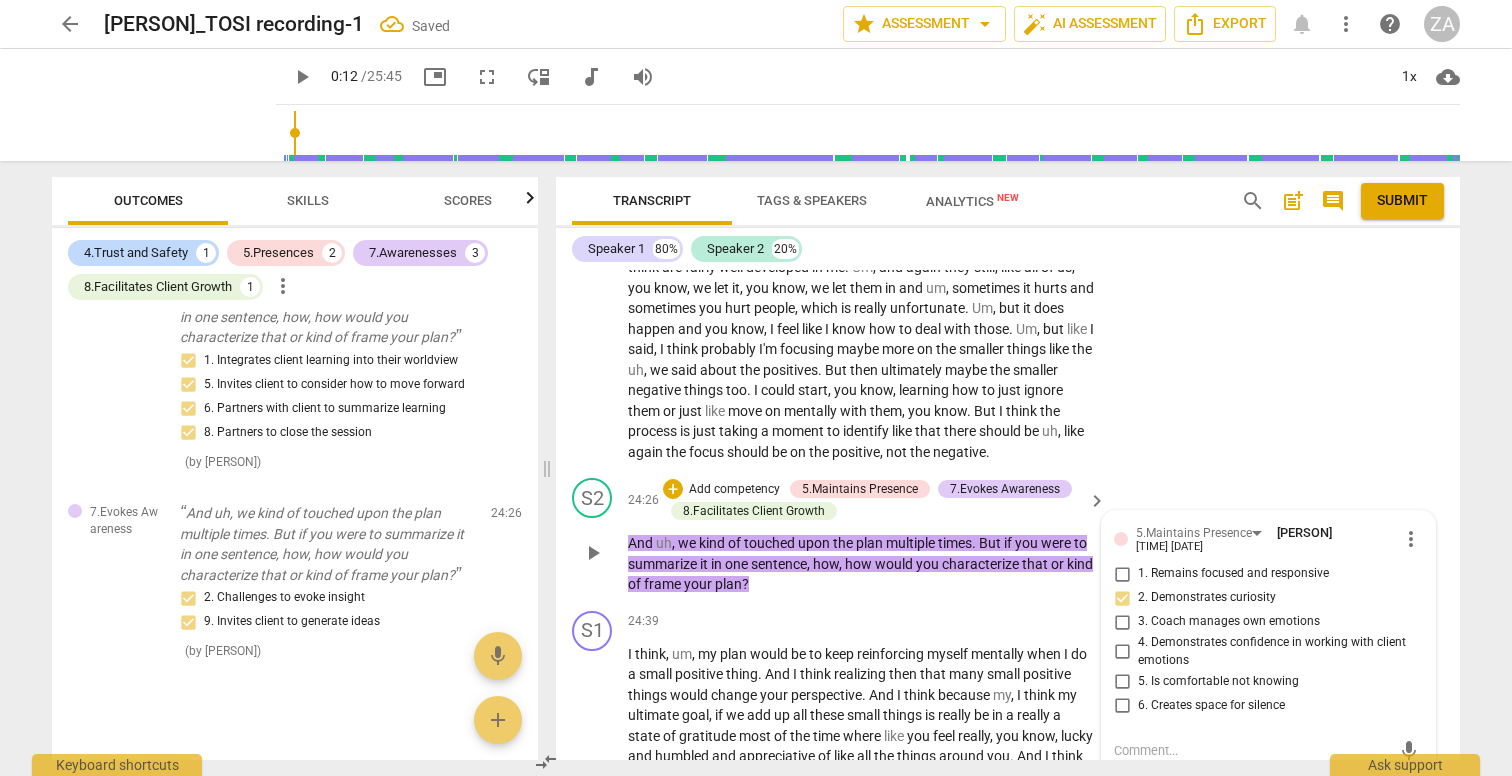 click on "keyboard_arrow_right" at bounding box center [1097, 501] 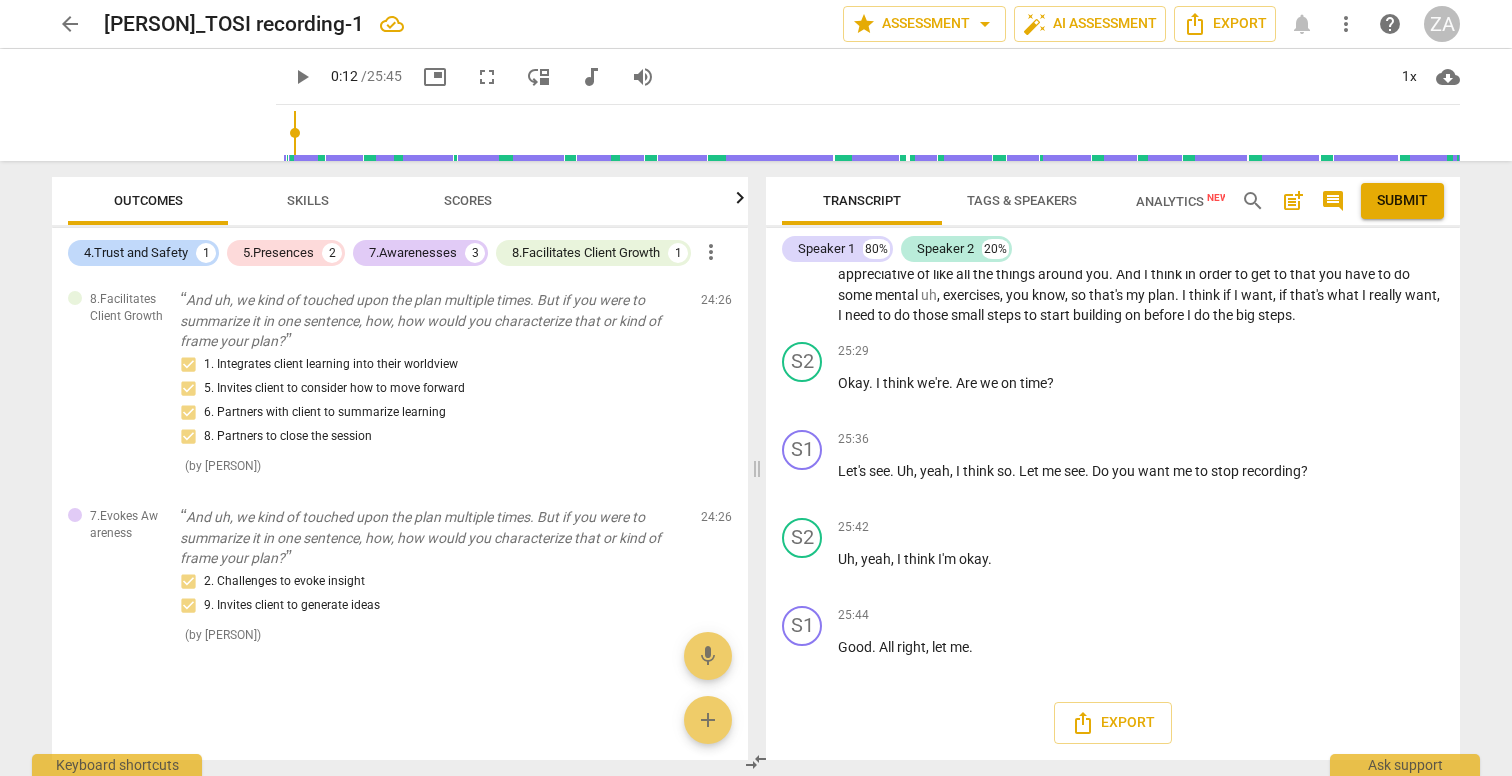 scroll, scrollTop: 747, scrollLeft: 0, axis: vertical 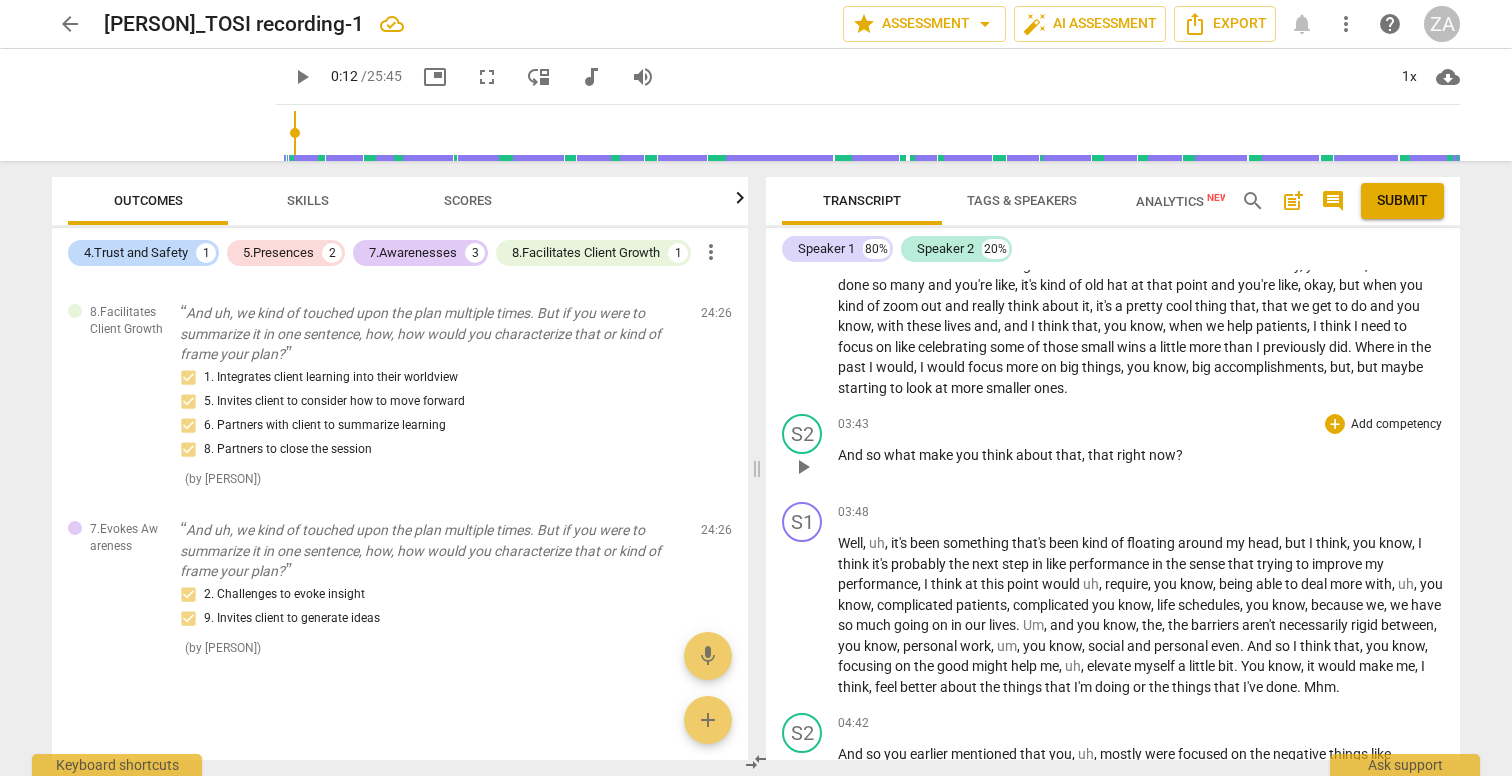 click on "Add competency" at bounding box center [1396, 425] 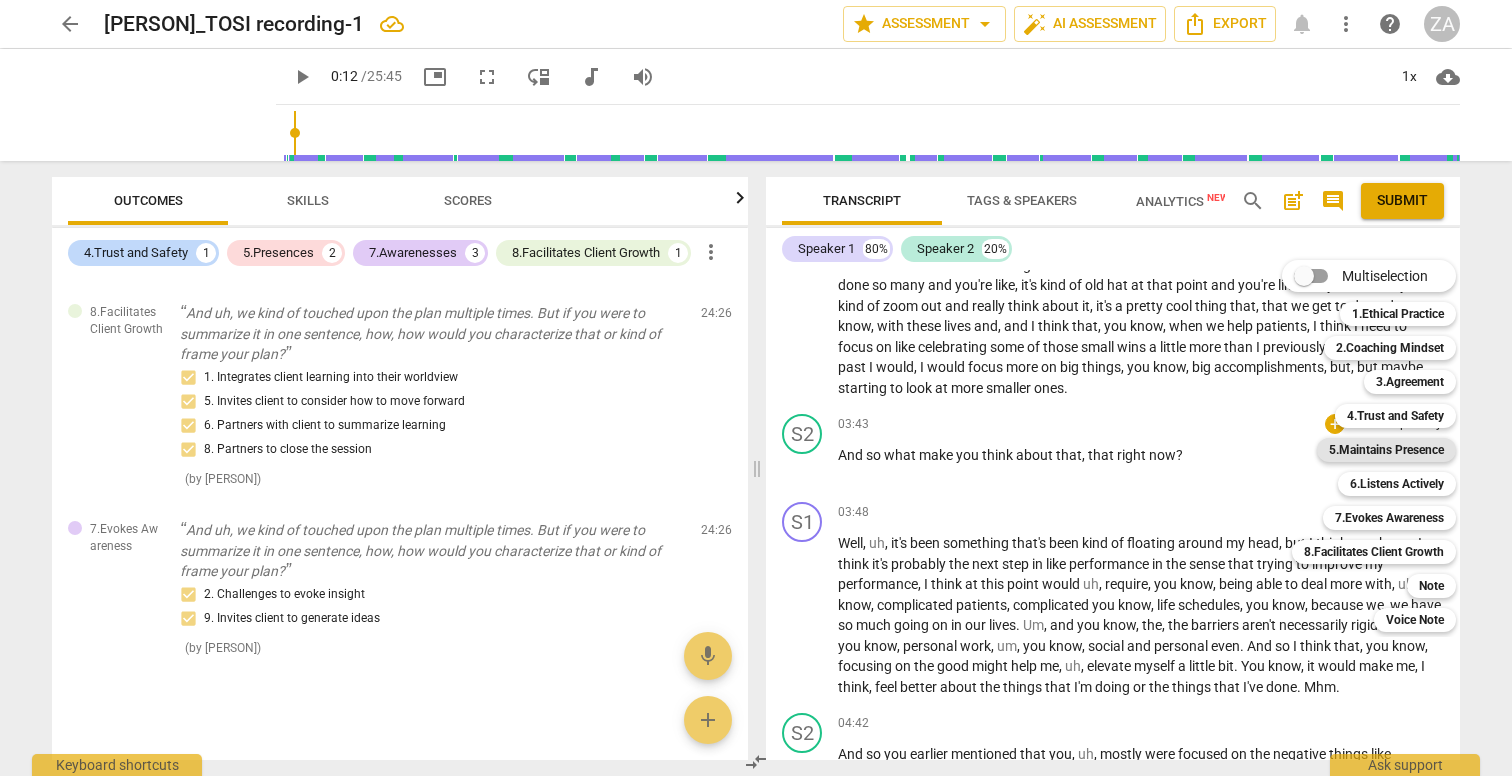click on "5.Maintains Presence" at bounding box center (1386, 450) 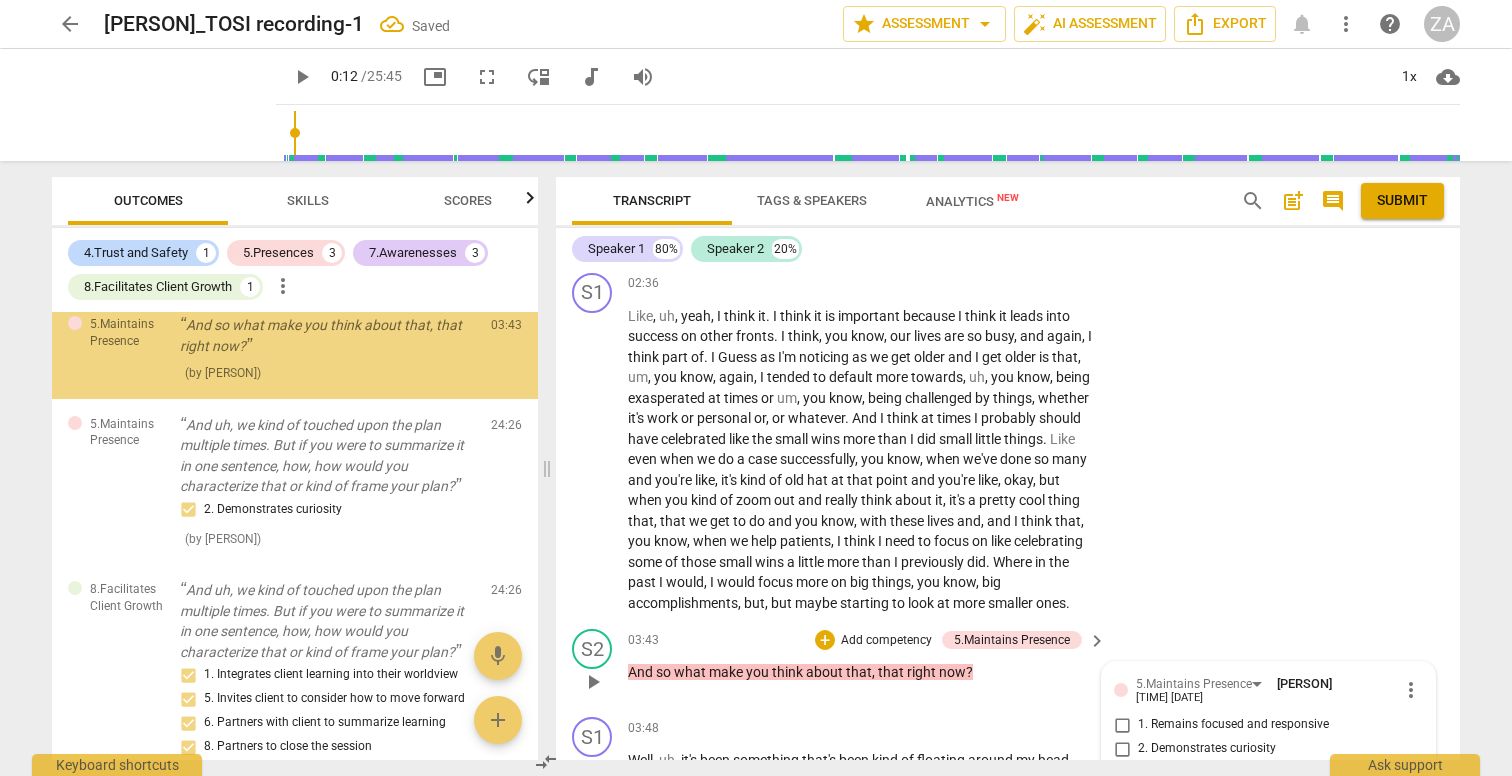 scroll, scrollTop: 1729, scrollLeft: 0, axis: vertical 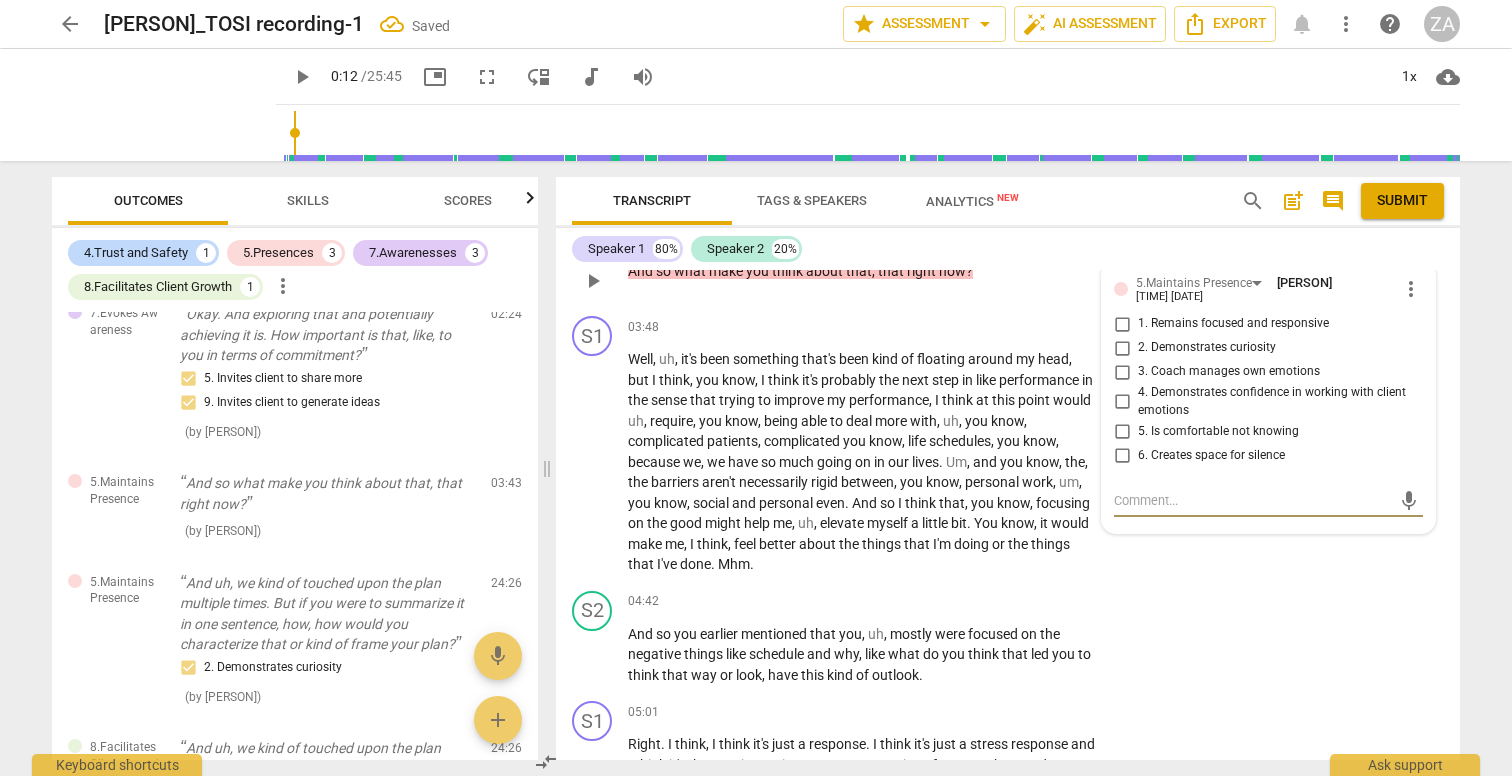 click on "1. Remains focused and responsive" at bounding box center [1122, 324] 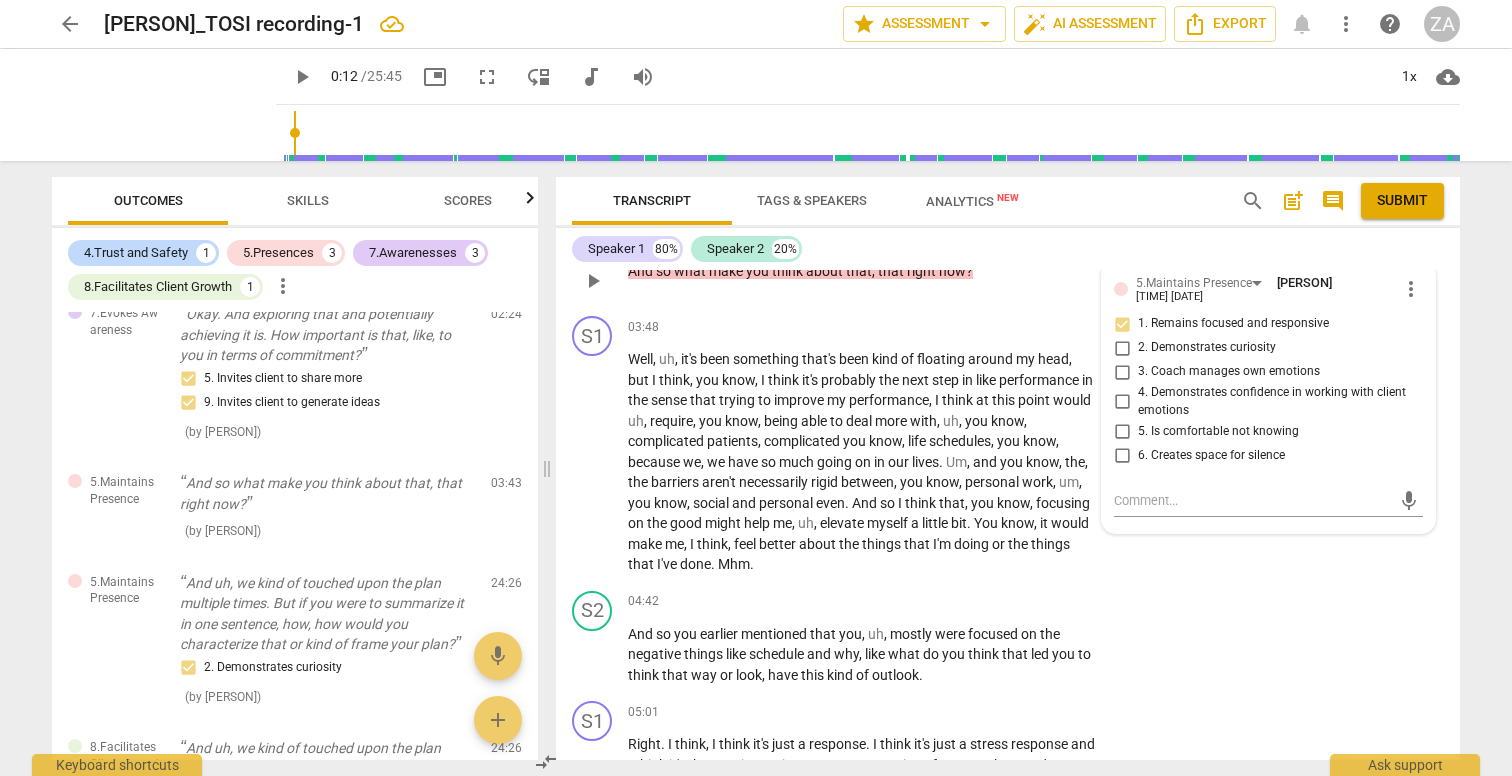 click on "2. Demonstrates curiosity" at bounding box center [1122, 348] 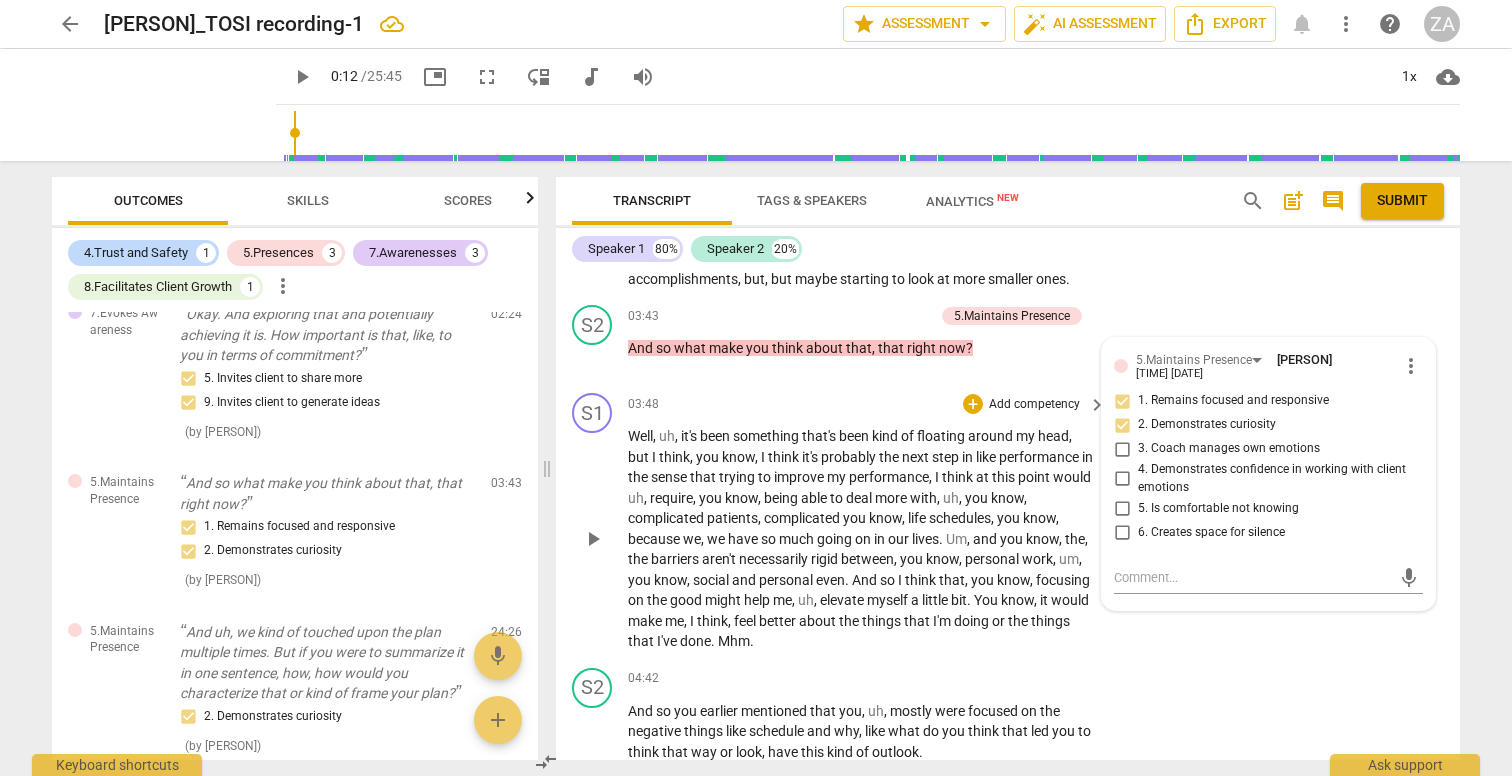 scroll, scrollTop: 1631, scrollLeft: 0, axis: vertical 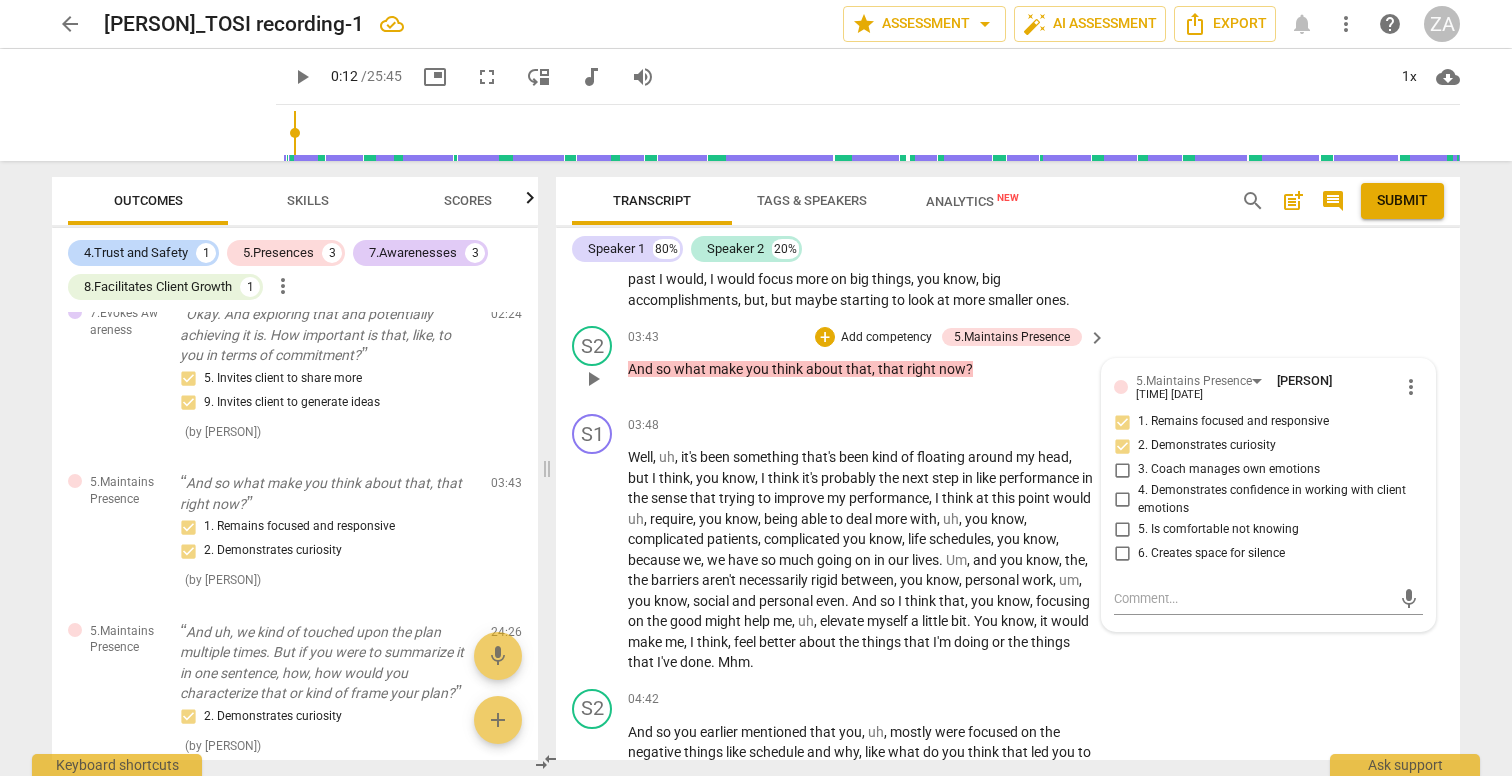 click on "Add competency" at bounding box center (886, 338) 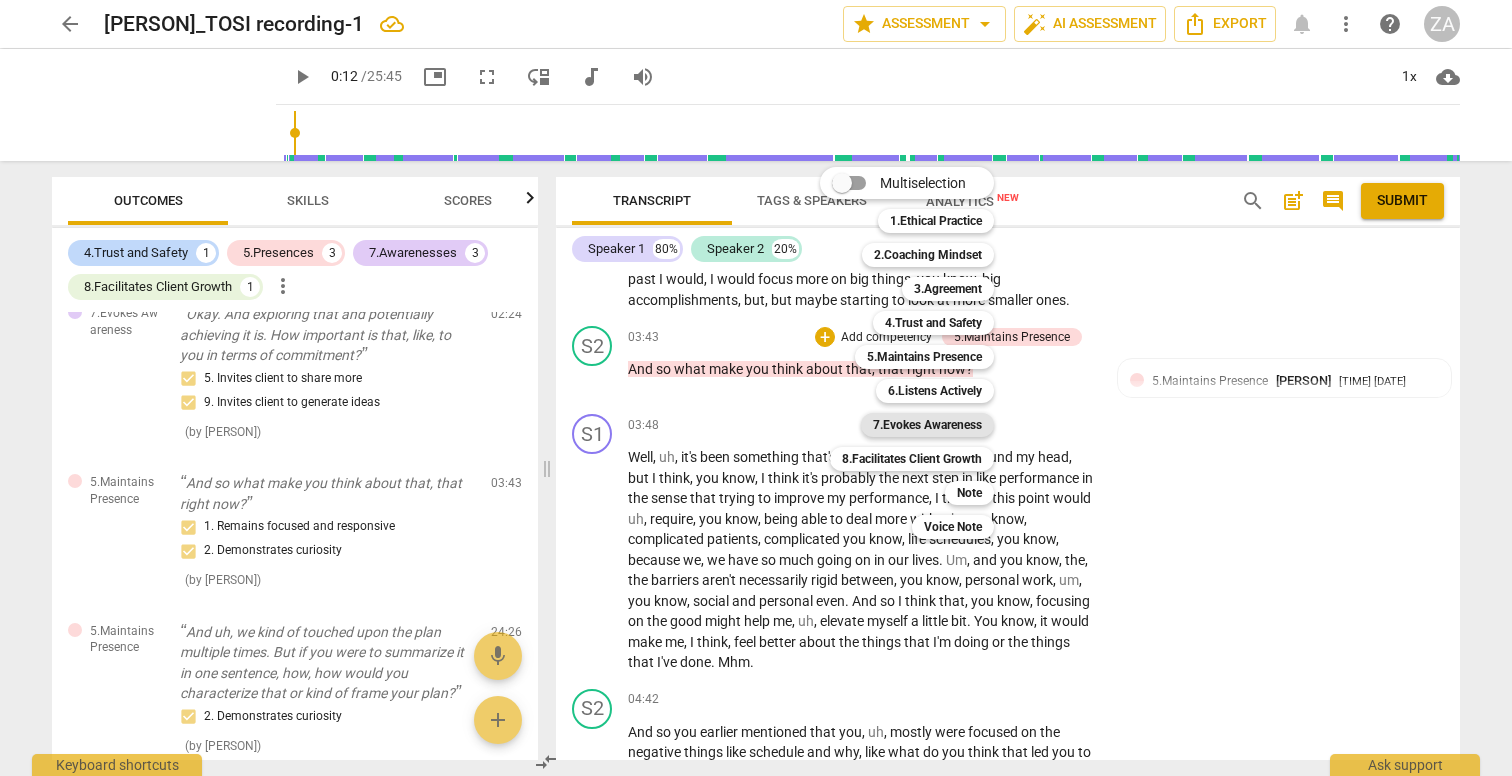 click on "7.Evokes Awareness" at bounding box center [927, 425] 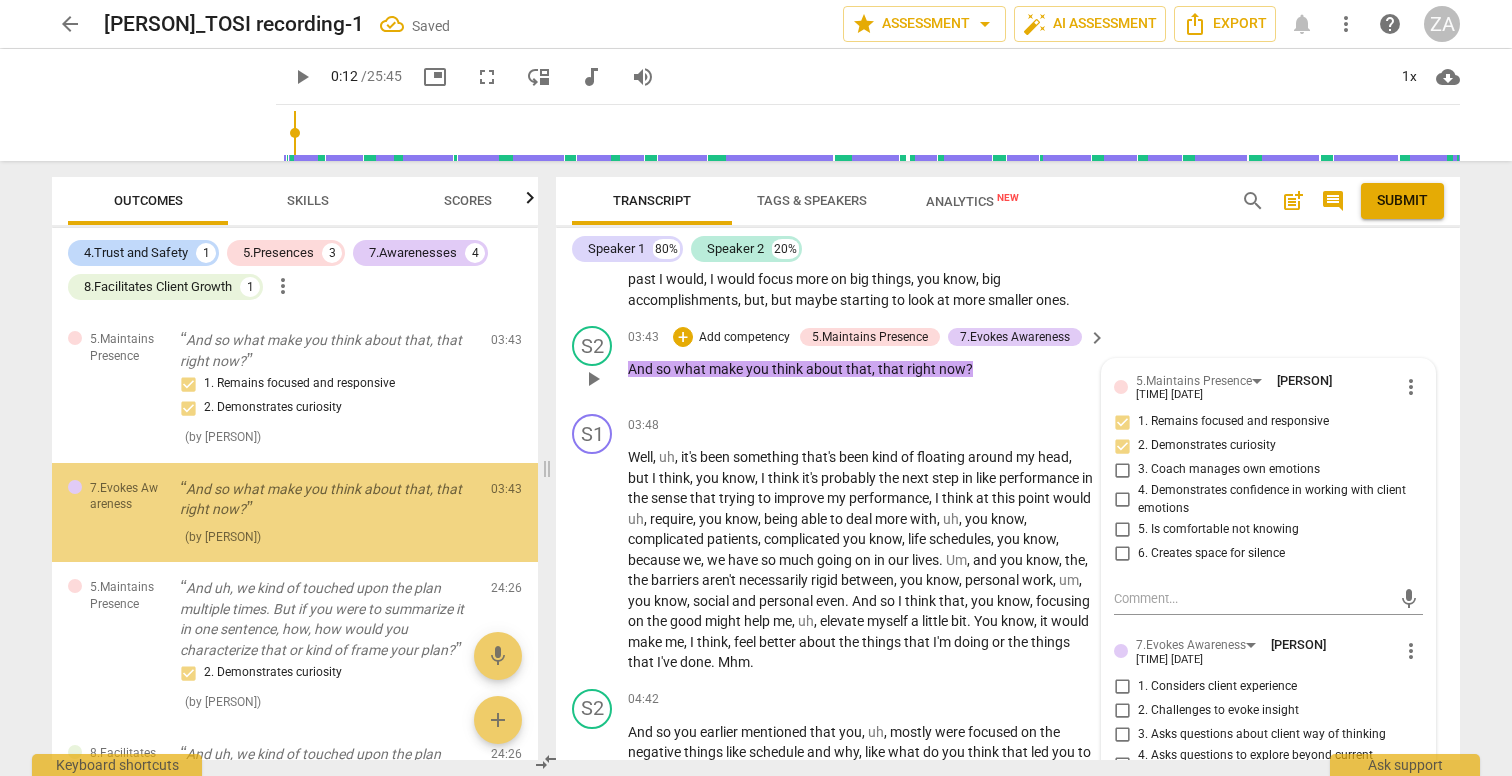 scroll, scrollTop: 736, scrollLeft: 0, axis: vertical 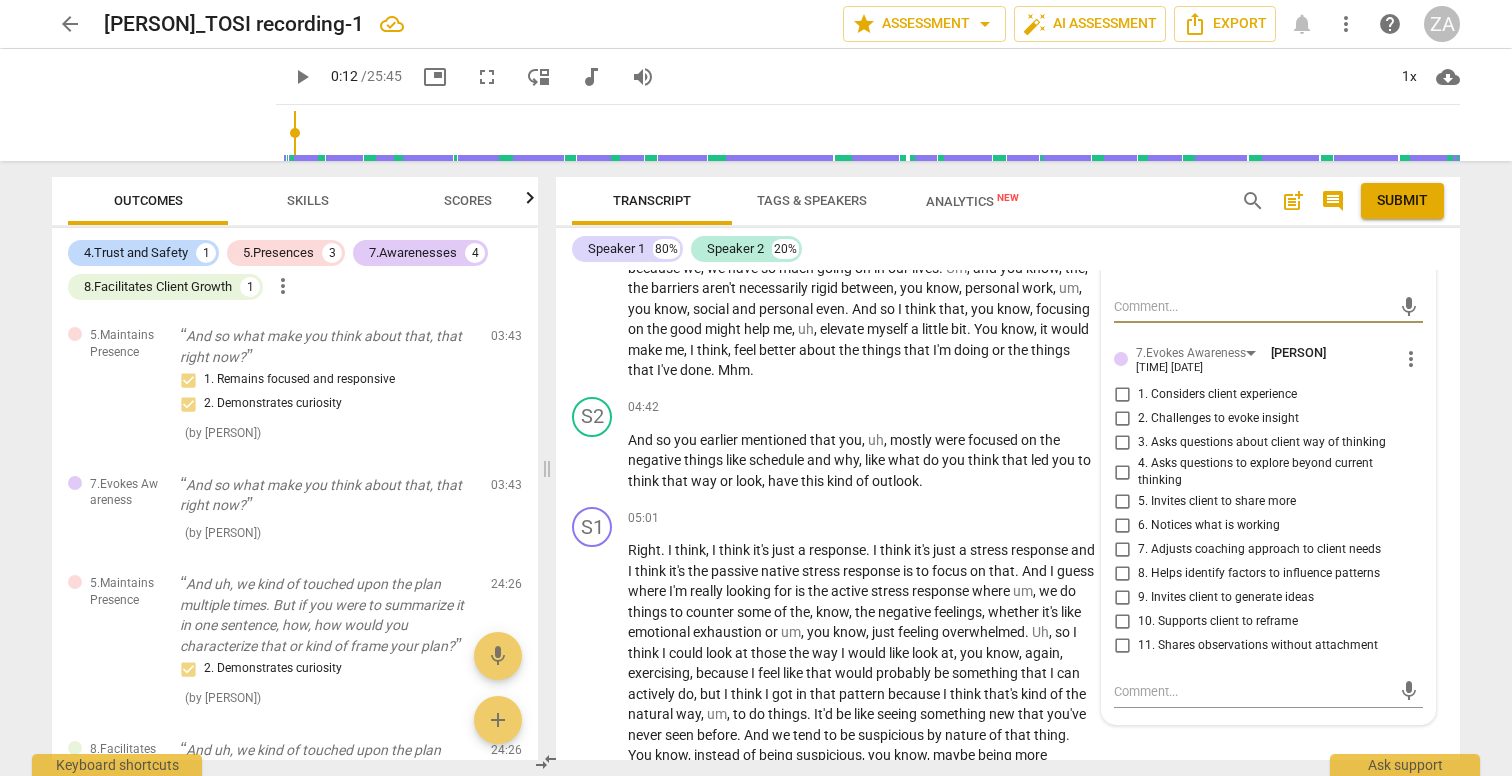 click on "1. Considers client experience" at bounding box center (1122, 395) 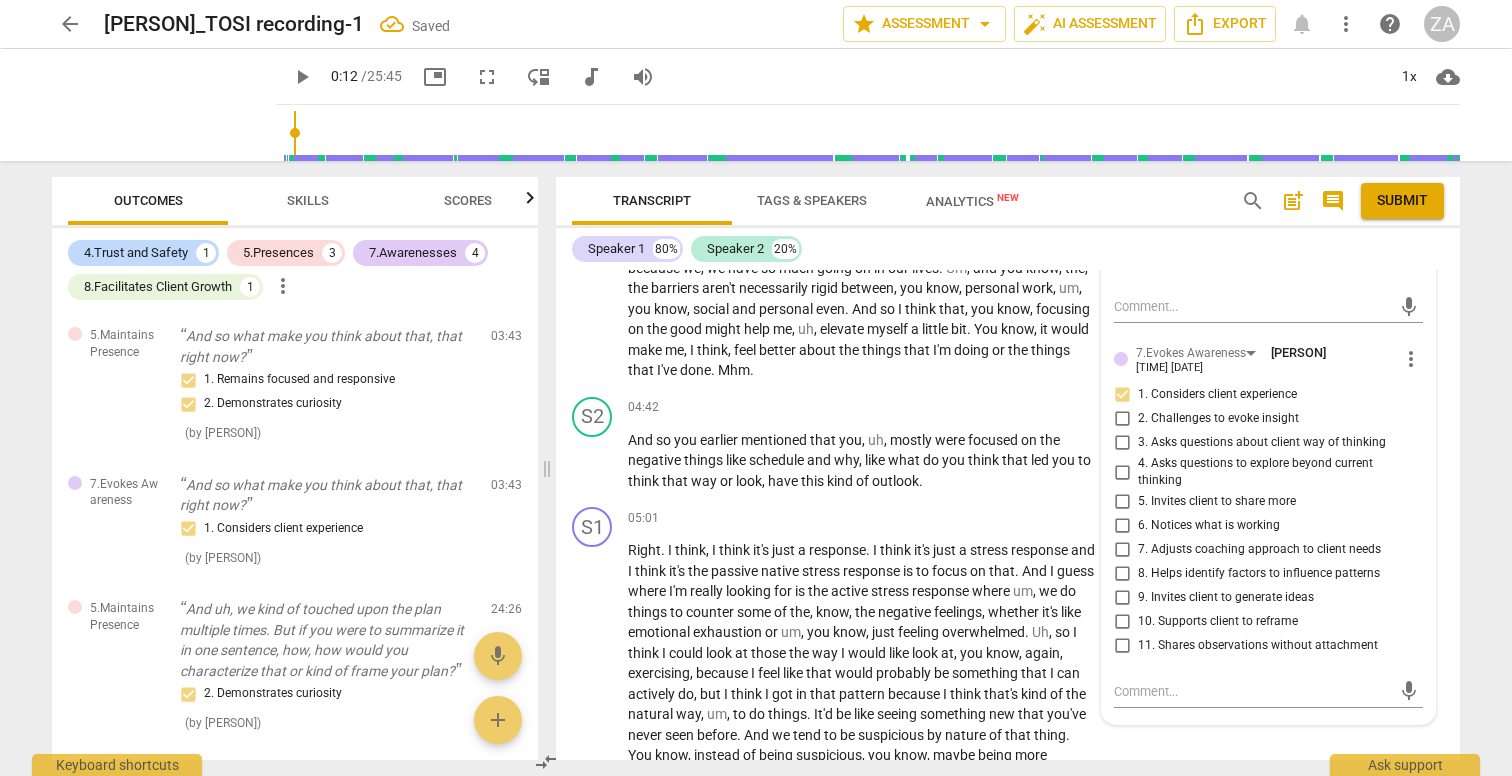 click on "2. Challenges to evoke insight" at bounding box center (1122, 419) 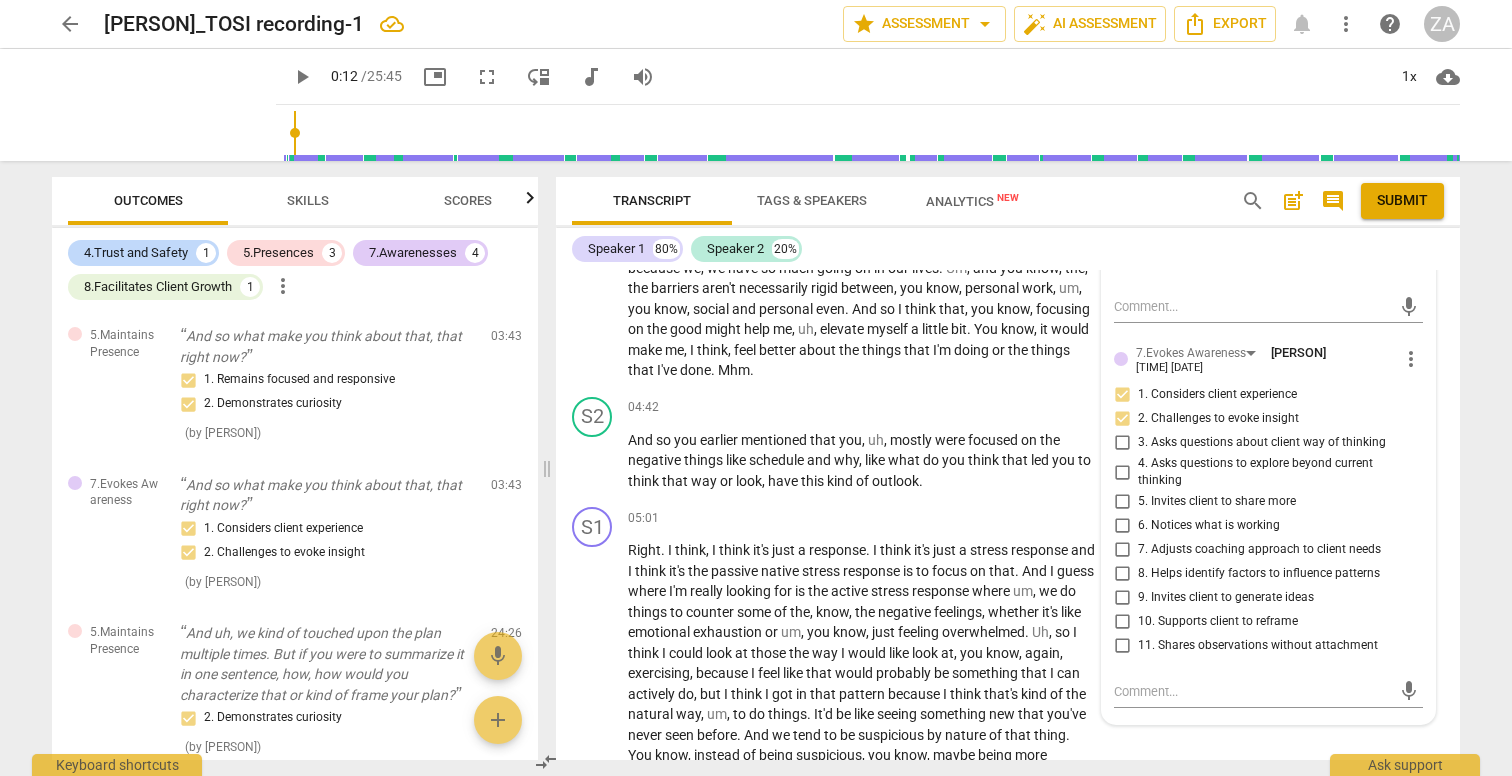 click on "5. Invites client to share more" at bounding box center [1122, 502] 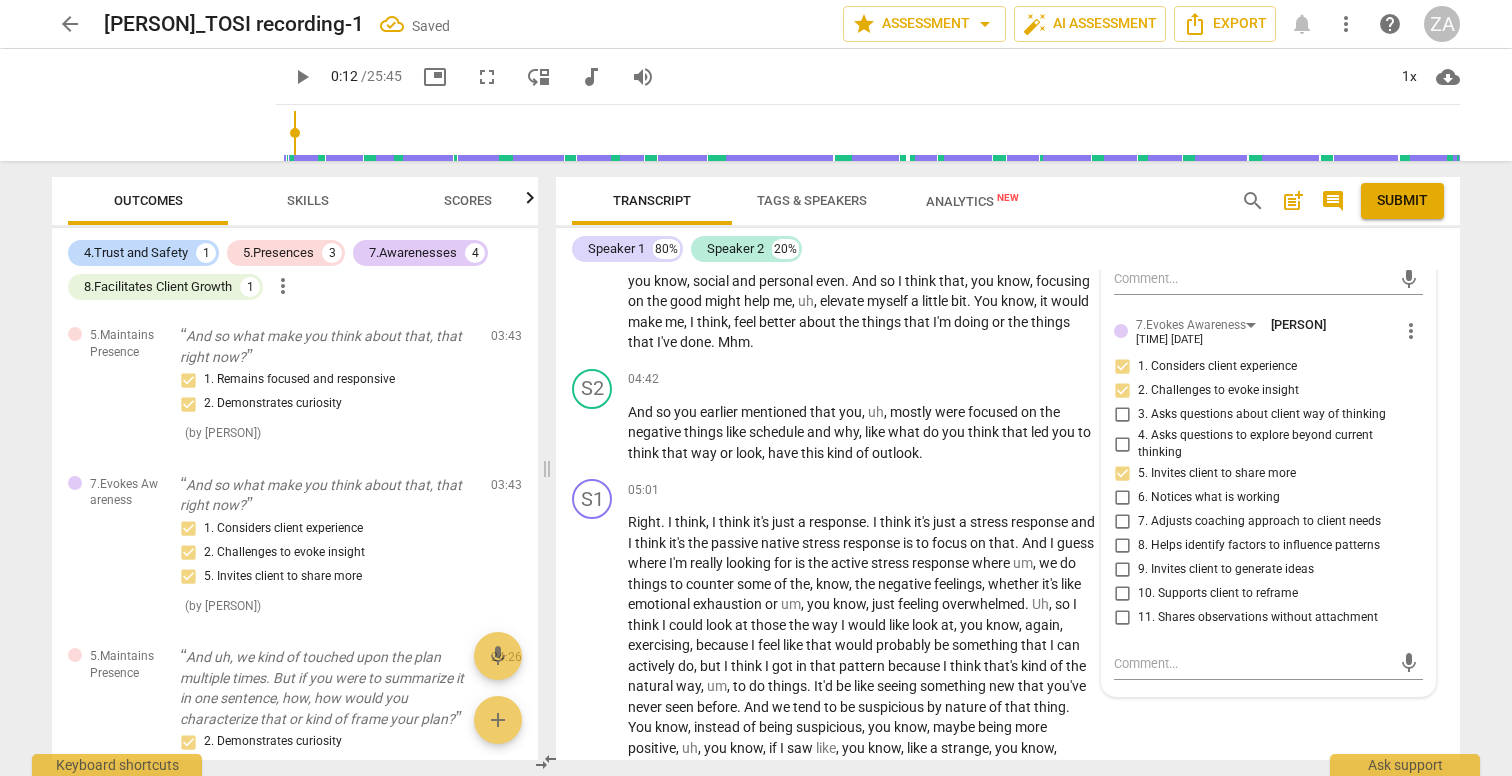 scroll, scrollTop: 1963, scrollLeft: 0, axis: vertical 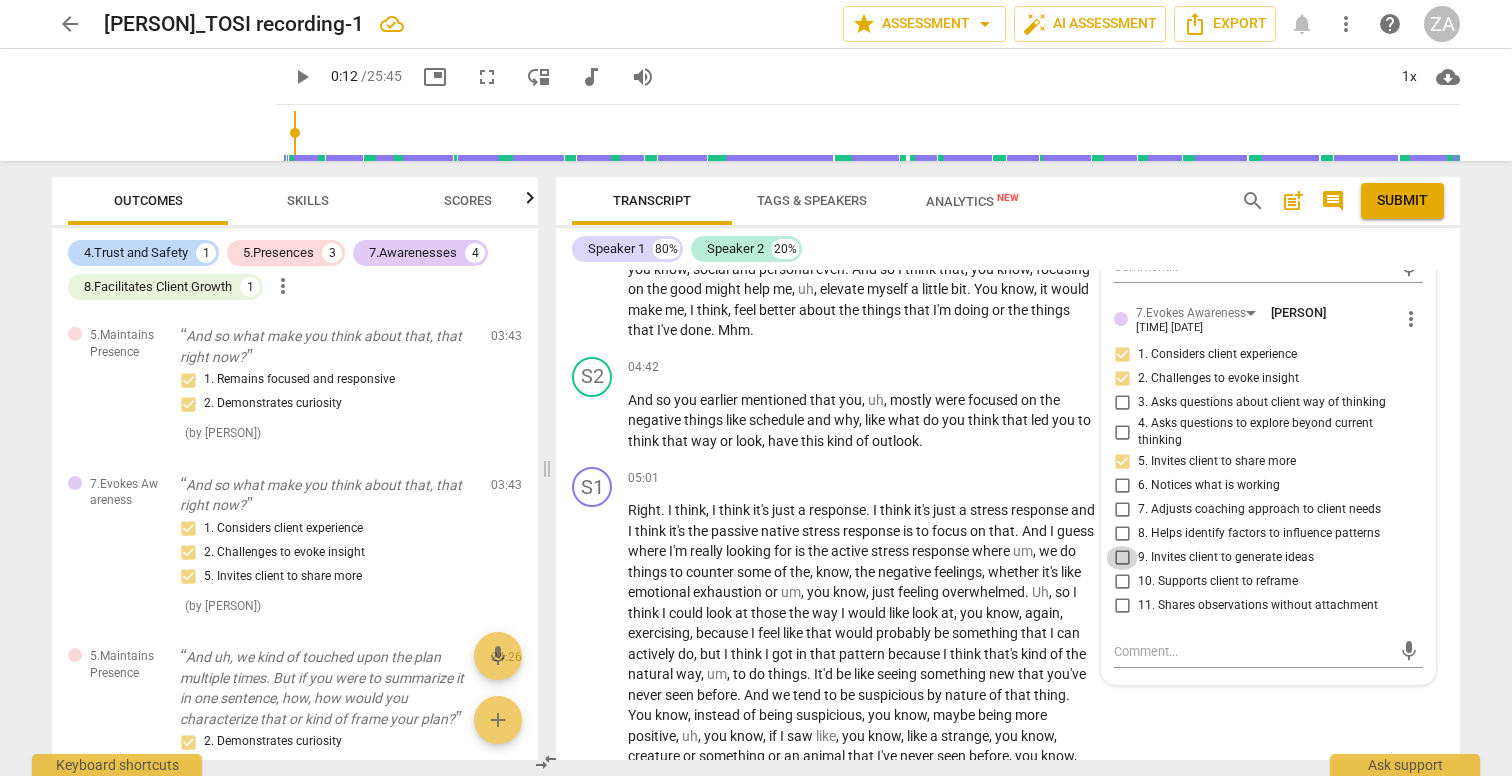 click on "9. Invites client to generate ideas" at bounding box center (1122, 558) 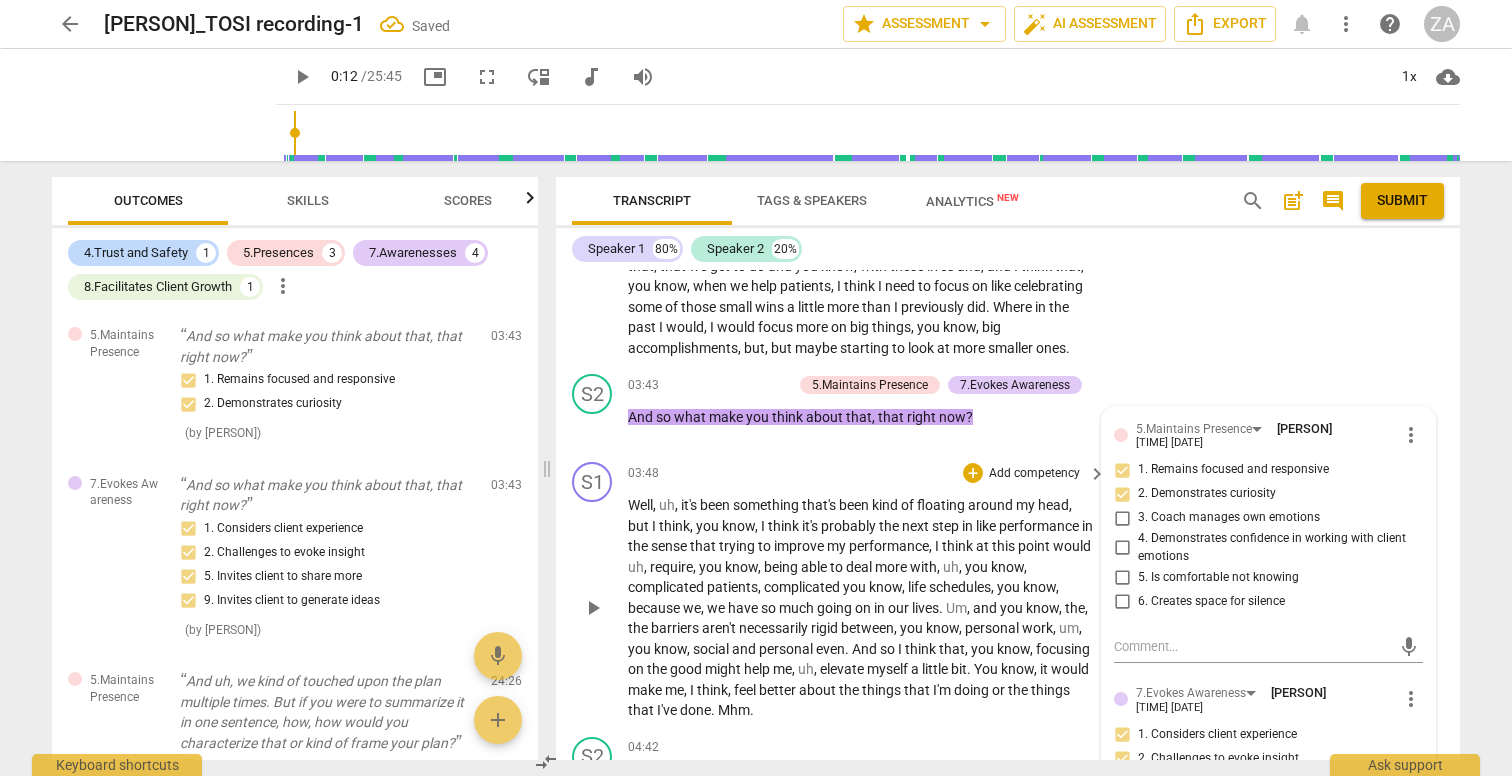 scroll, scrollTop: 1575, scrollLeft: 0, axis: vertical 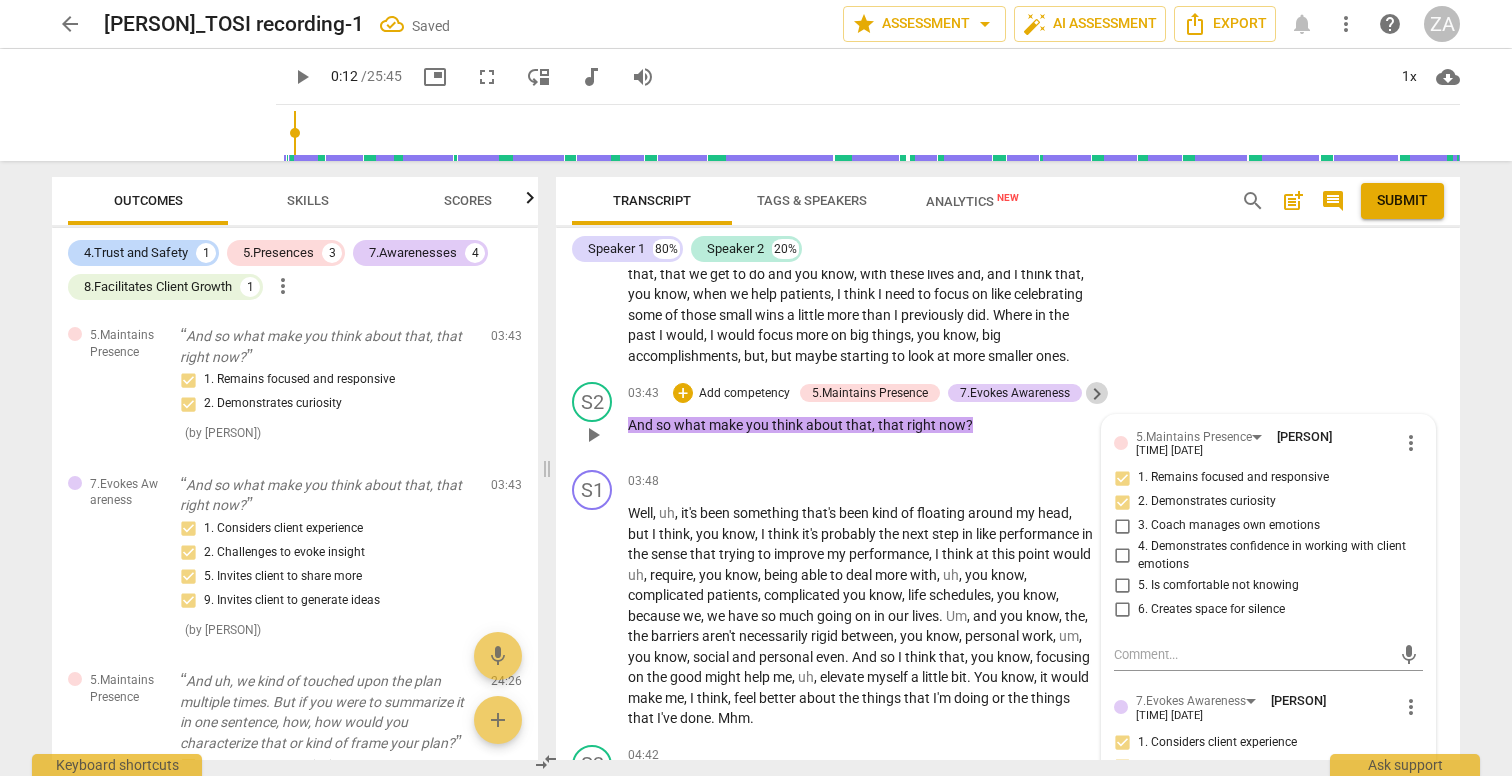 click on "keyboard_arrow_right" at bounding box center (1097, 394) 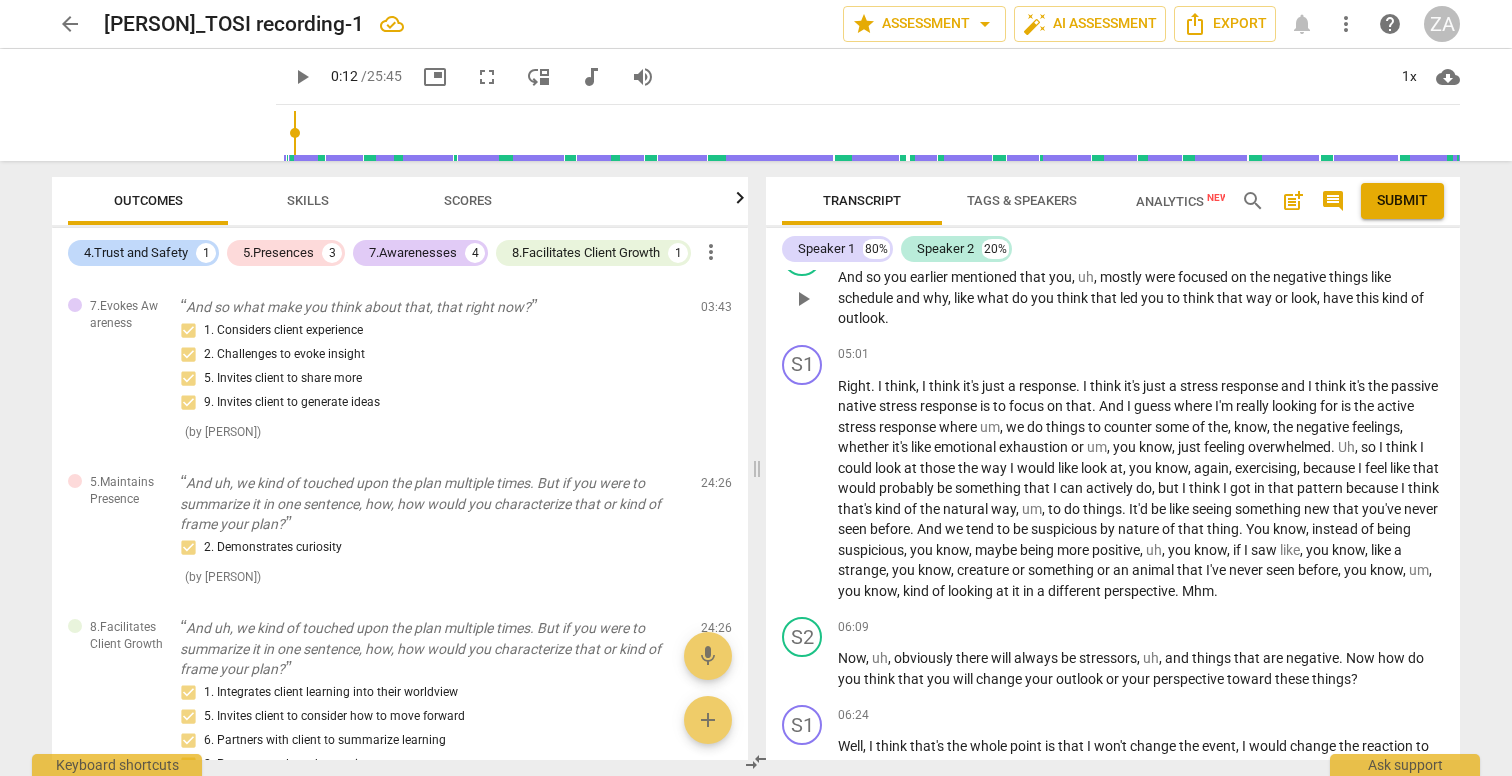 scroll, scrollTop: 1807, scrollLeft: 0, axis: vertical 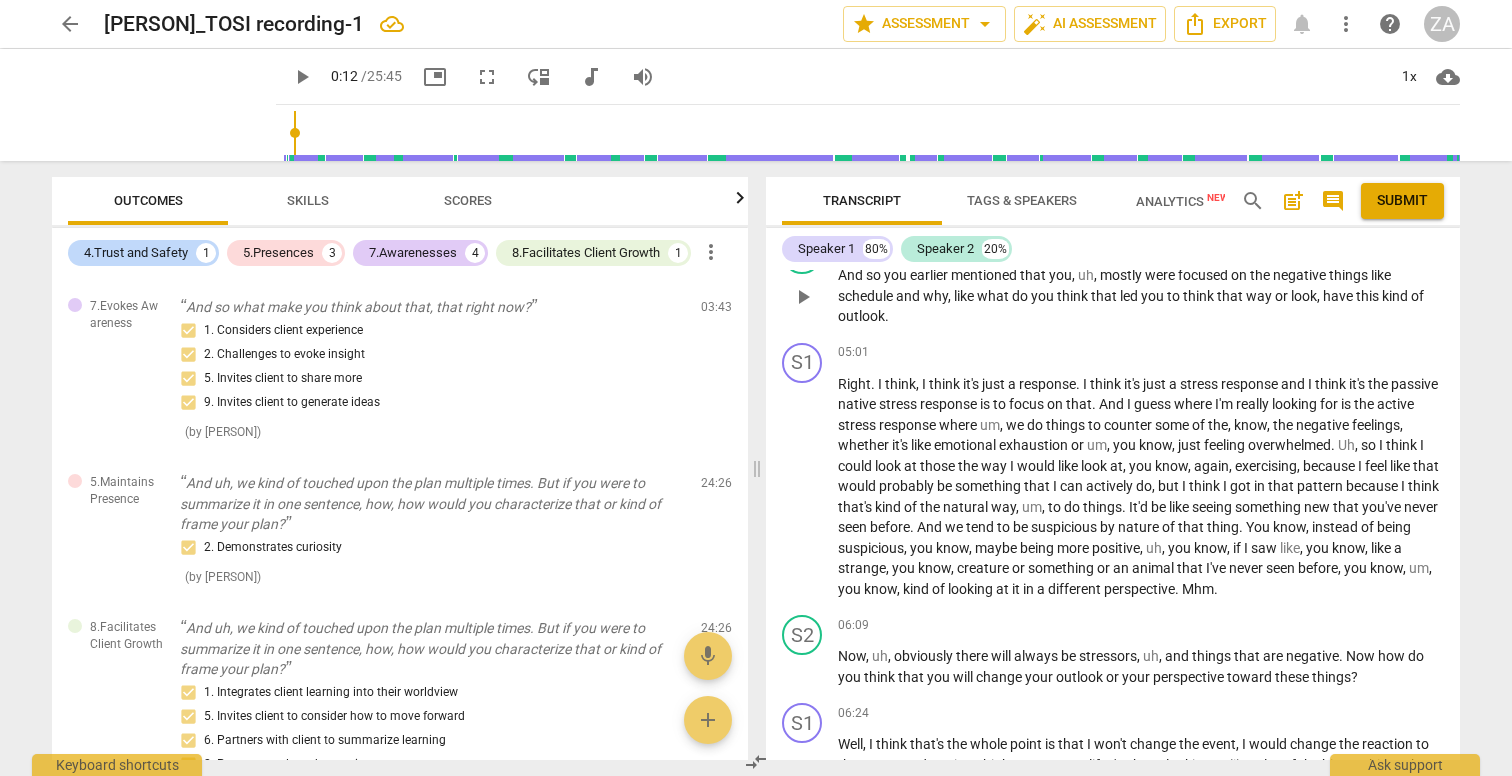 click on "Add competency" at bounding box center (1396, 245) 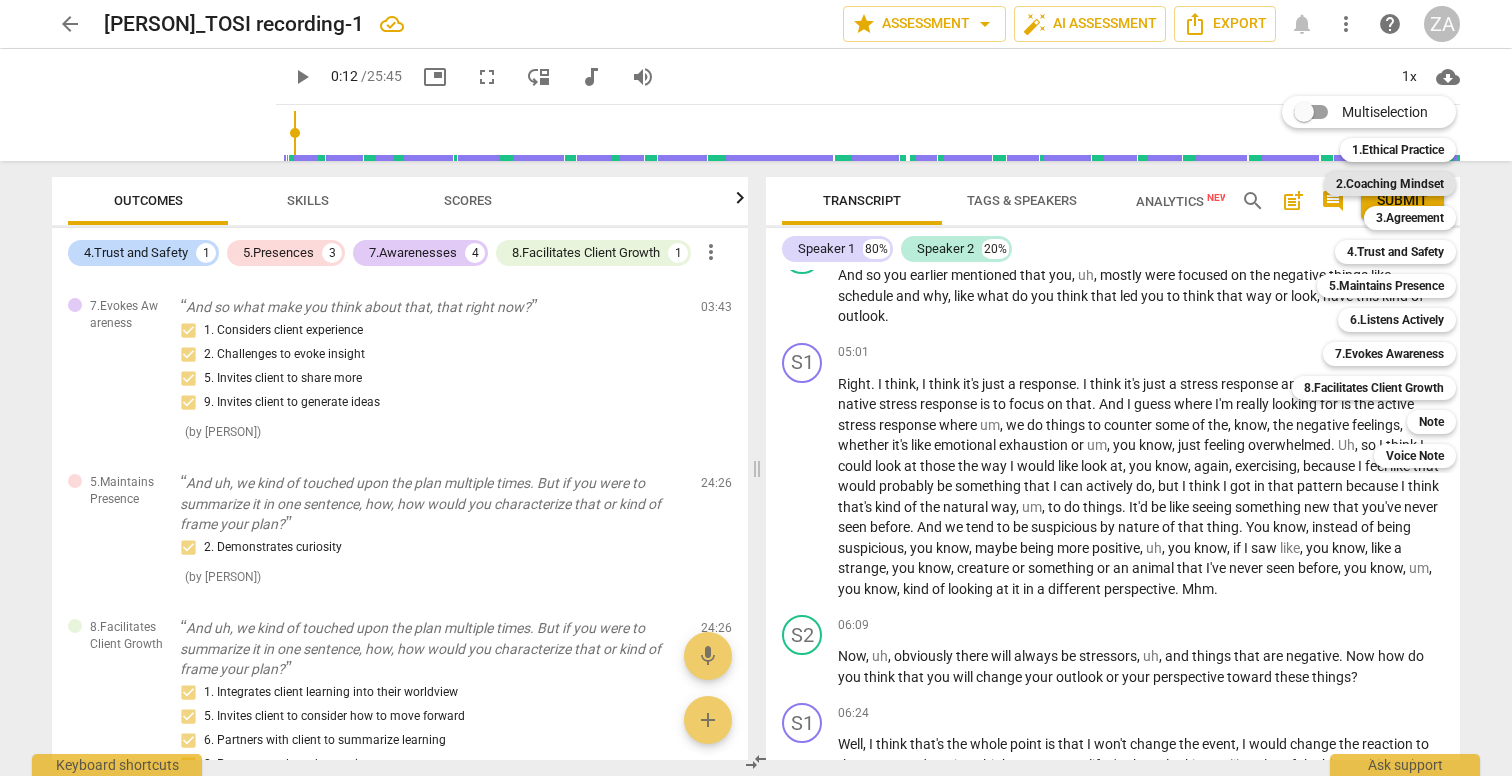 click on "2.Coaching Mindset" at bounding box center (1390, 184) 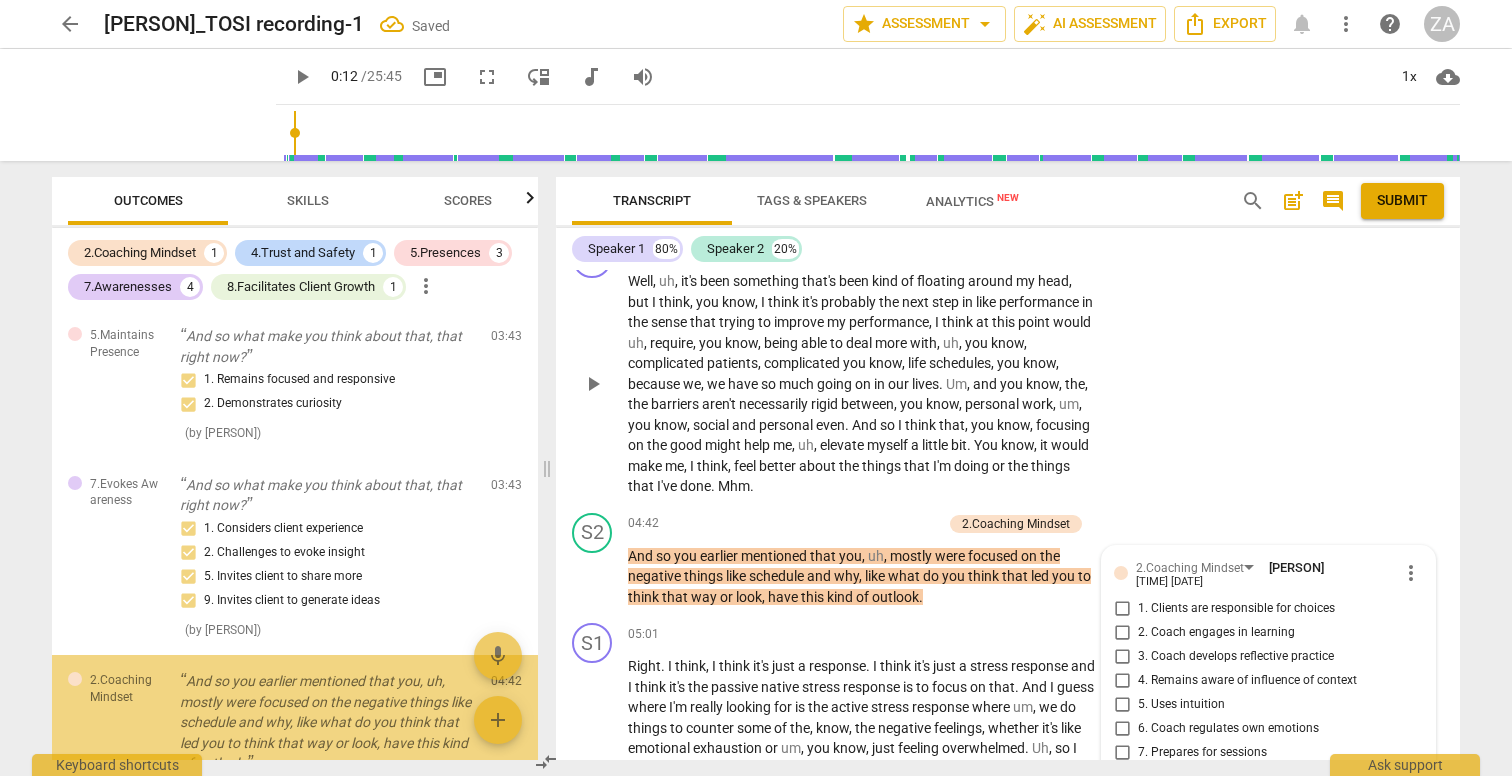 scroll, scrollTop: 2124, scrollLeft: 0, axis: vertical 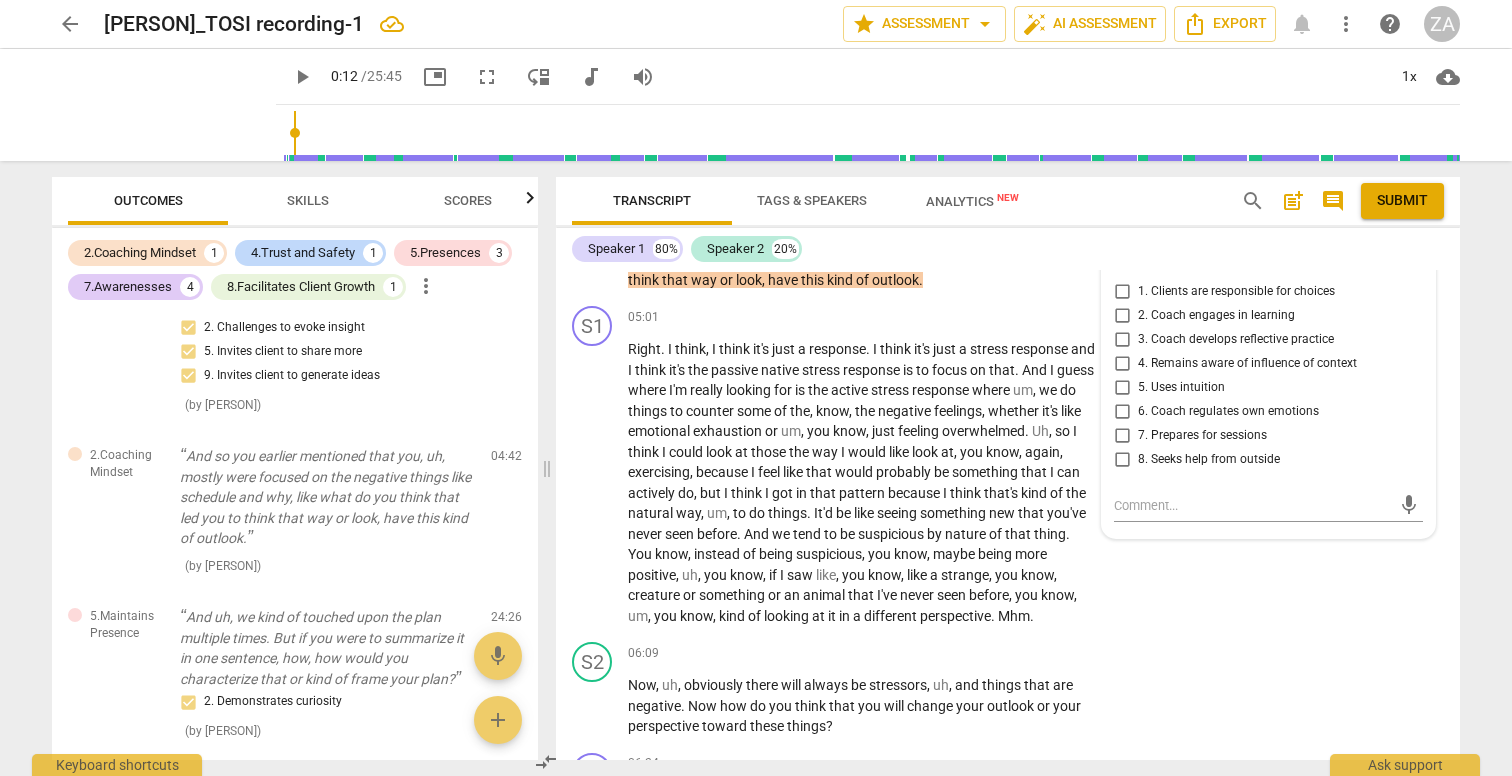 click on "4. Remains aware of influence of context" at bounding box center [1247, 364] 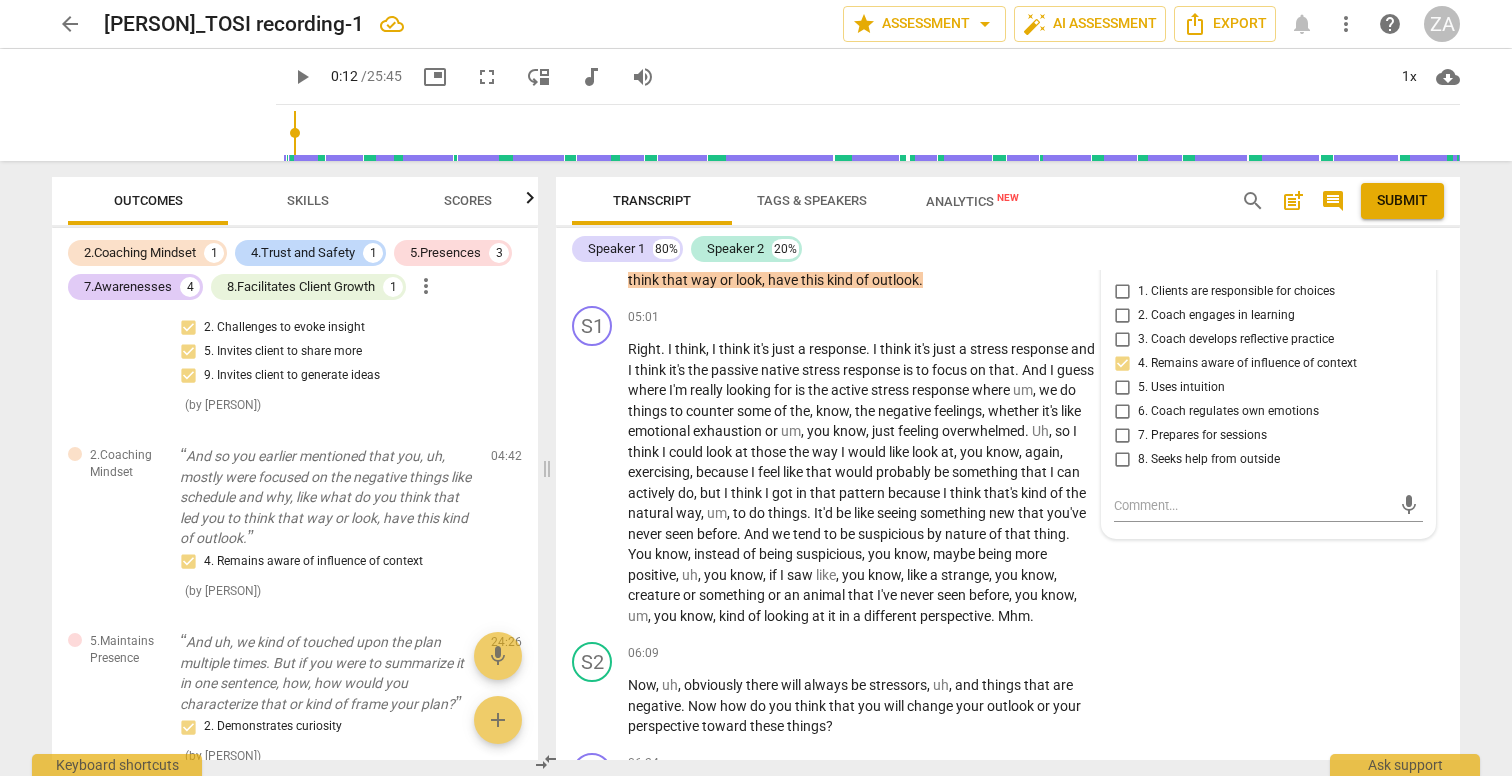 click on "4. Remains aware of influence of context" at bounding box center (1247, 364) 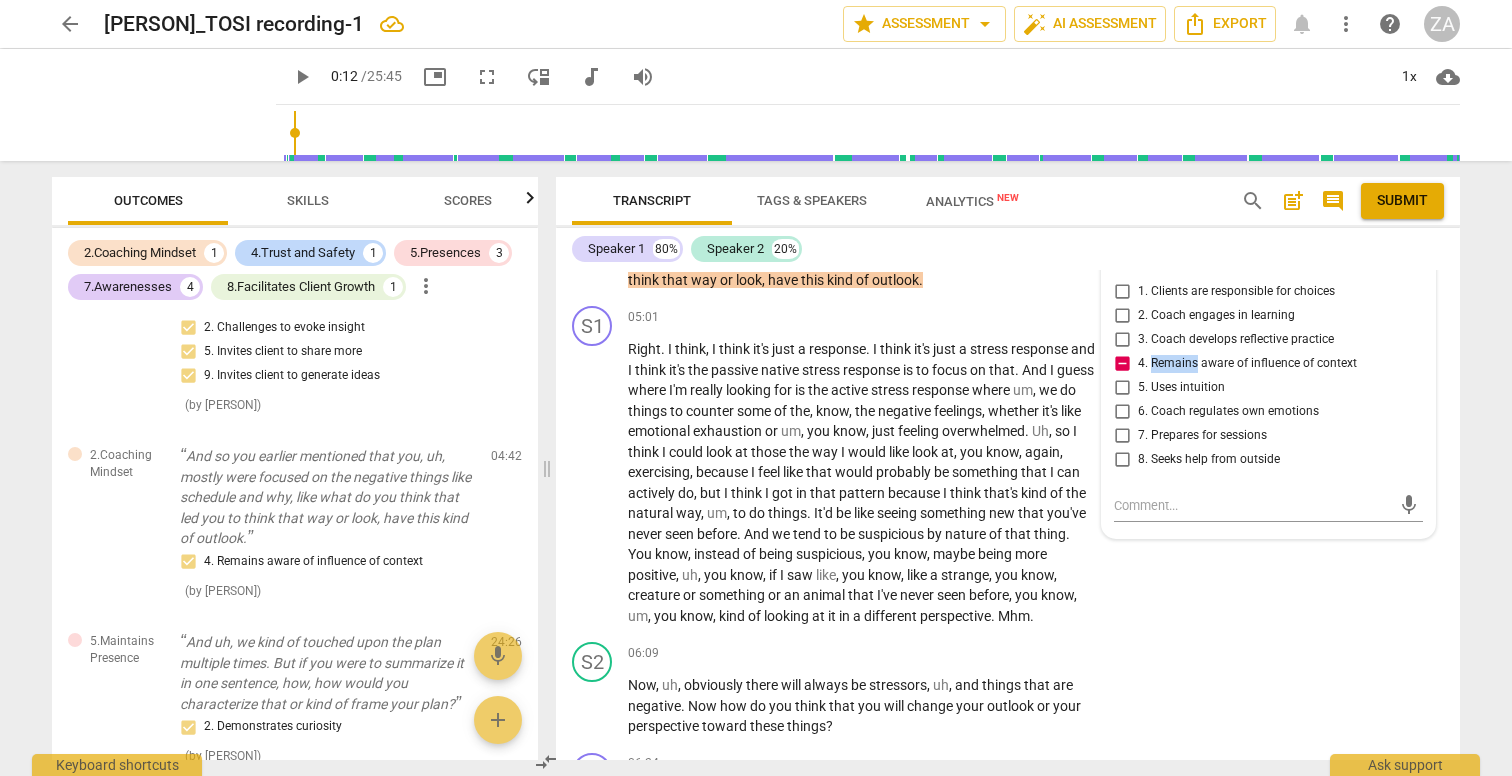 click on "4. Remains aware of influence of context" at bounding box center [1247, 364] 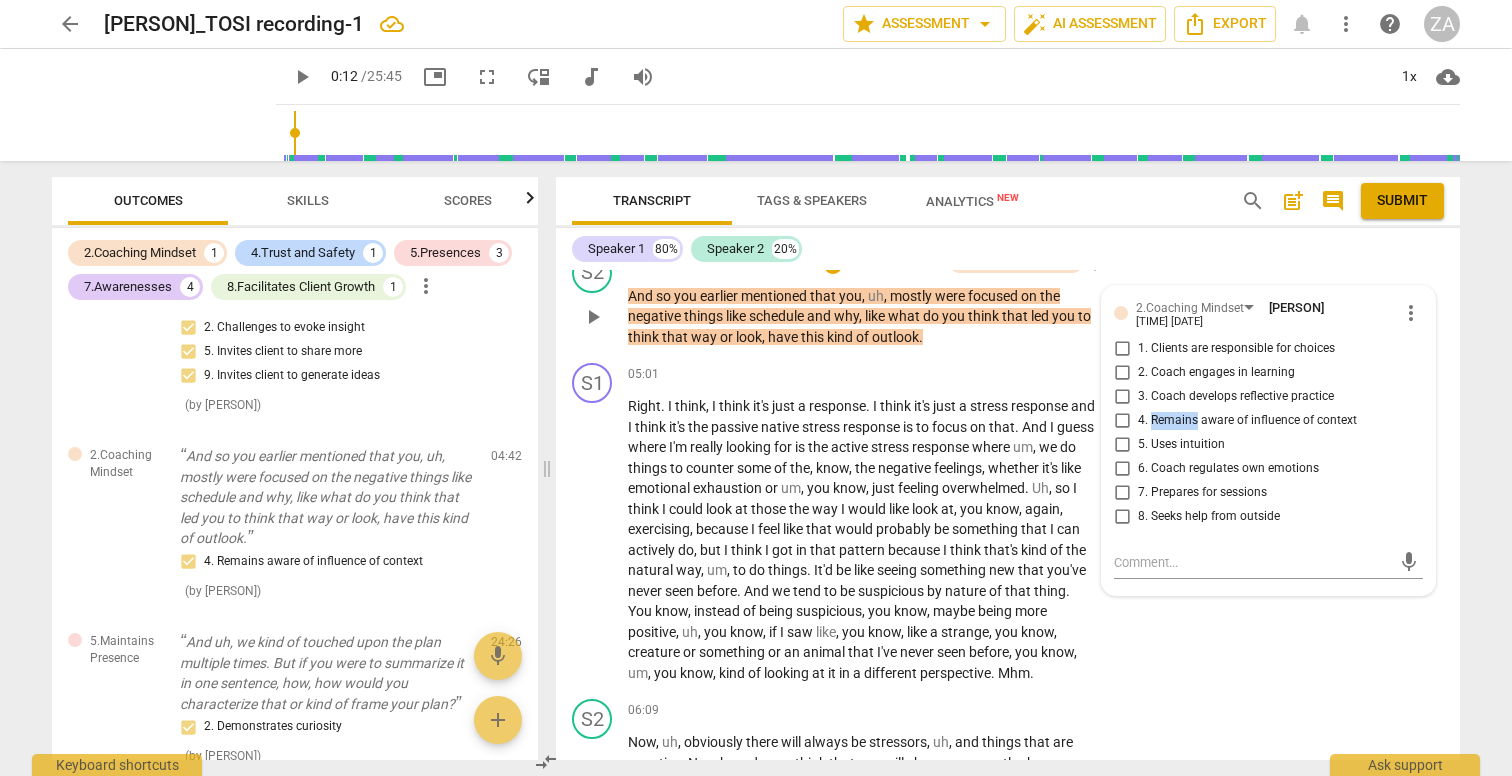 scroll, scrollTop: 2064, scrollLeft: 0, axis: vertical 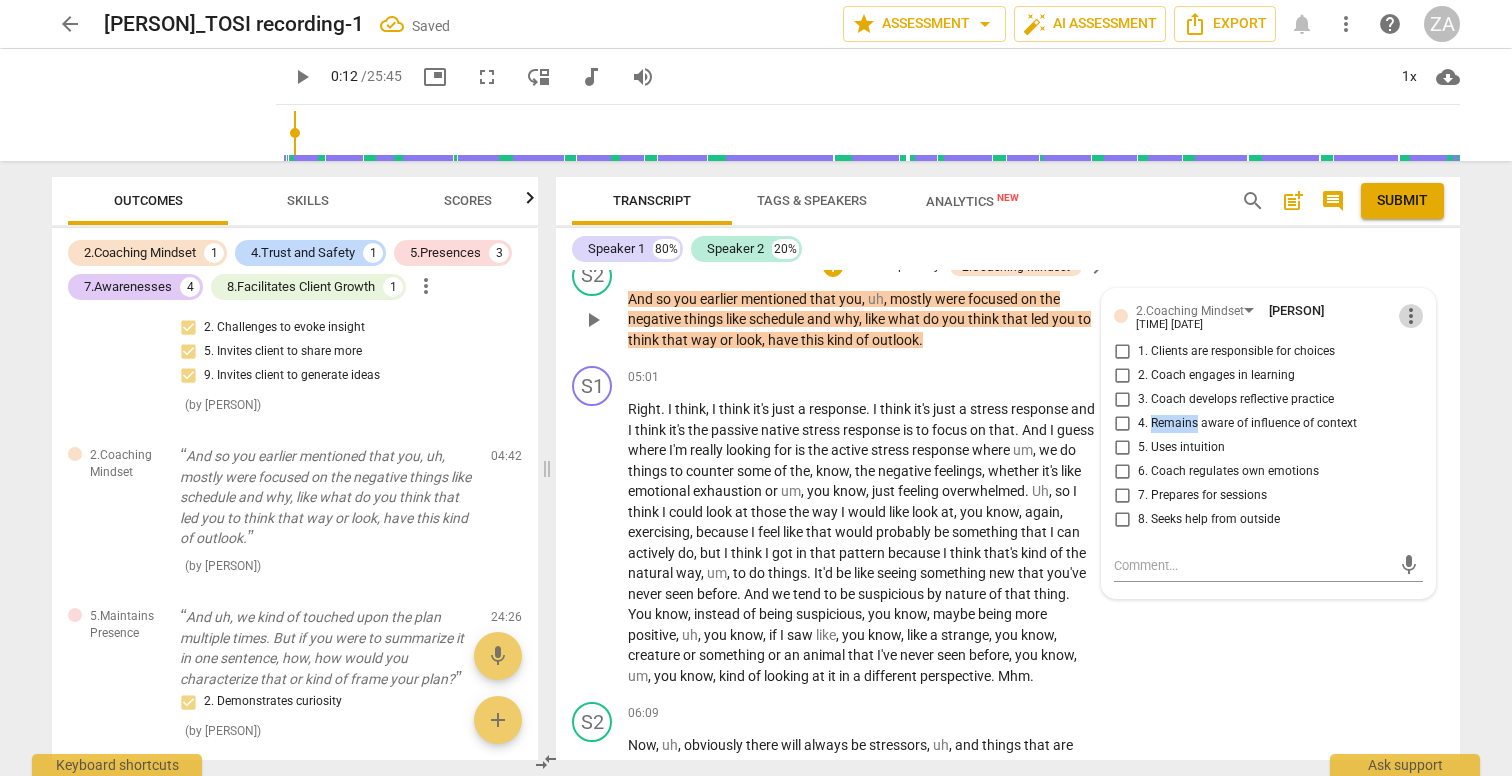 click on "more_vert" at bounding box center [1411, 316] 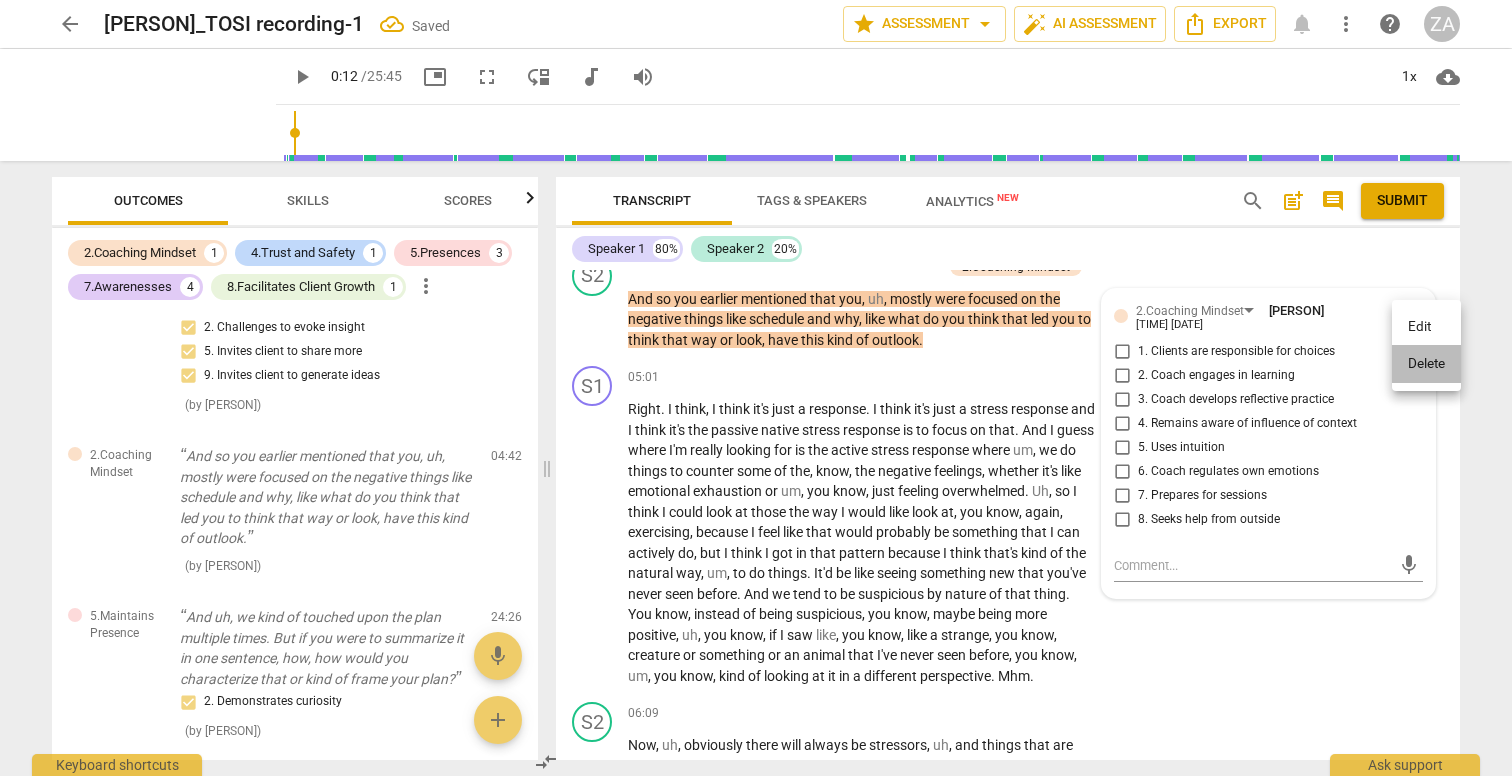 click on "Delete" at bounding box center [1426, 364] 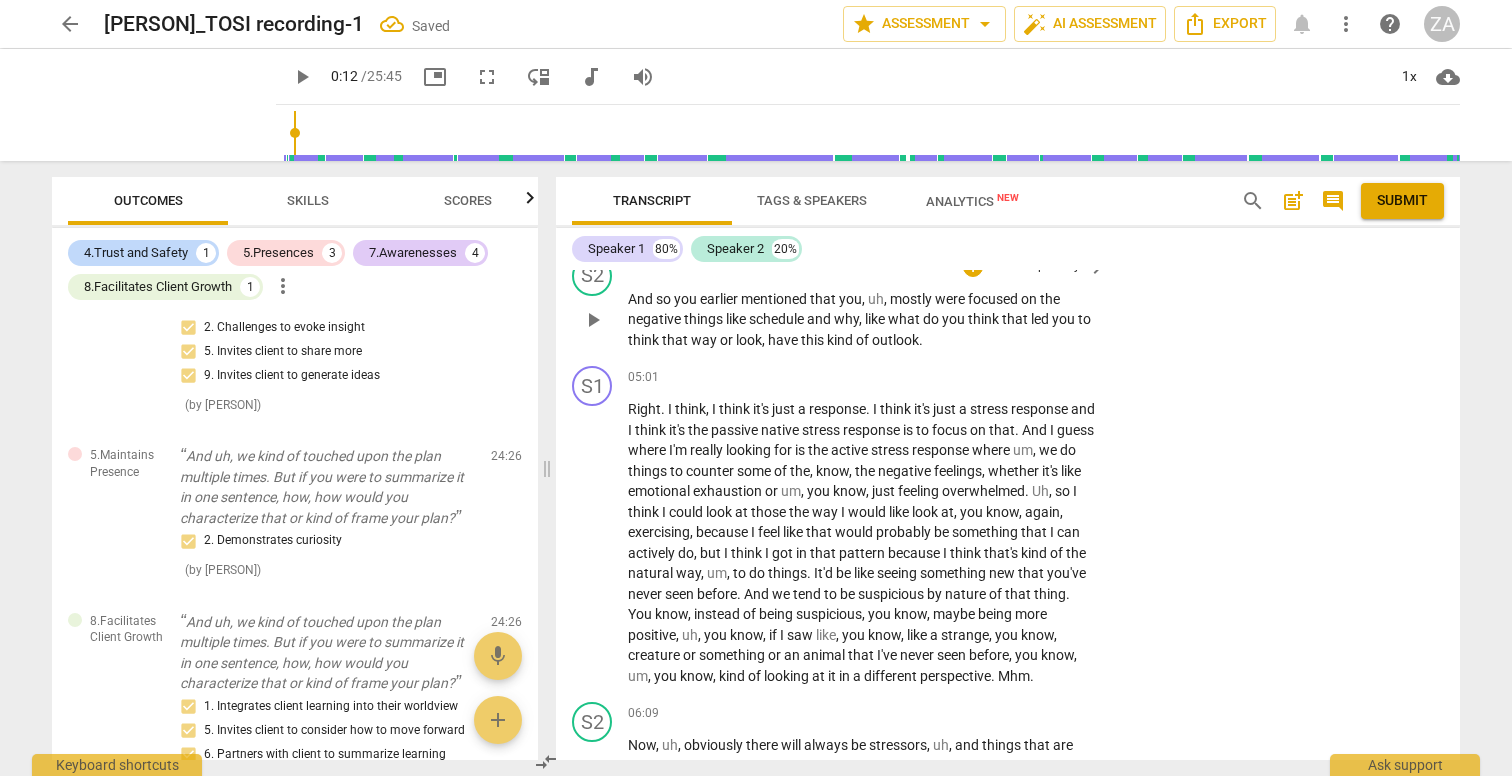 click on "Add competency" at bounding box center (1034, 267) 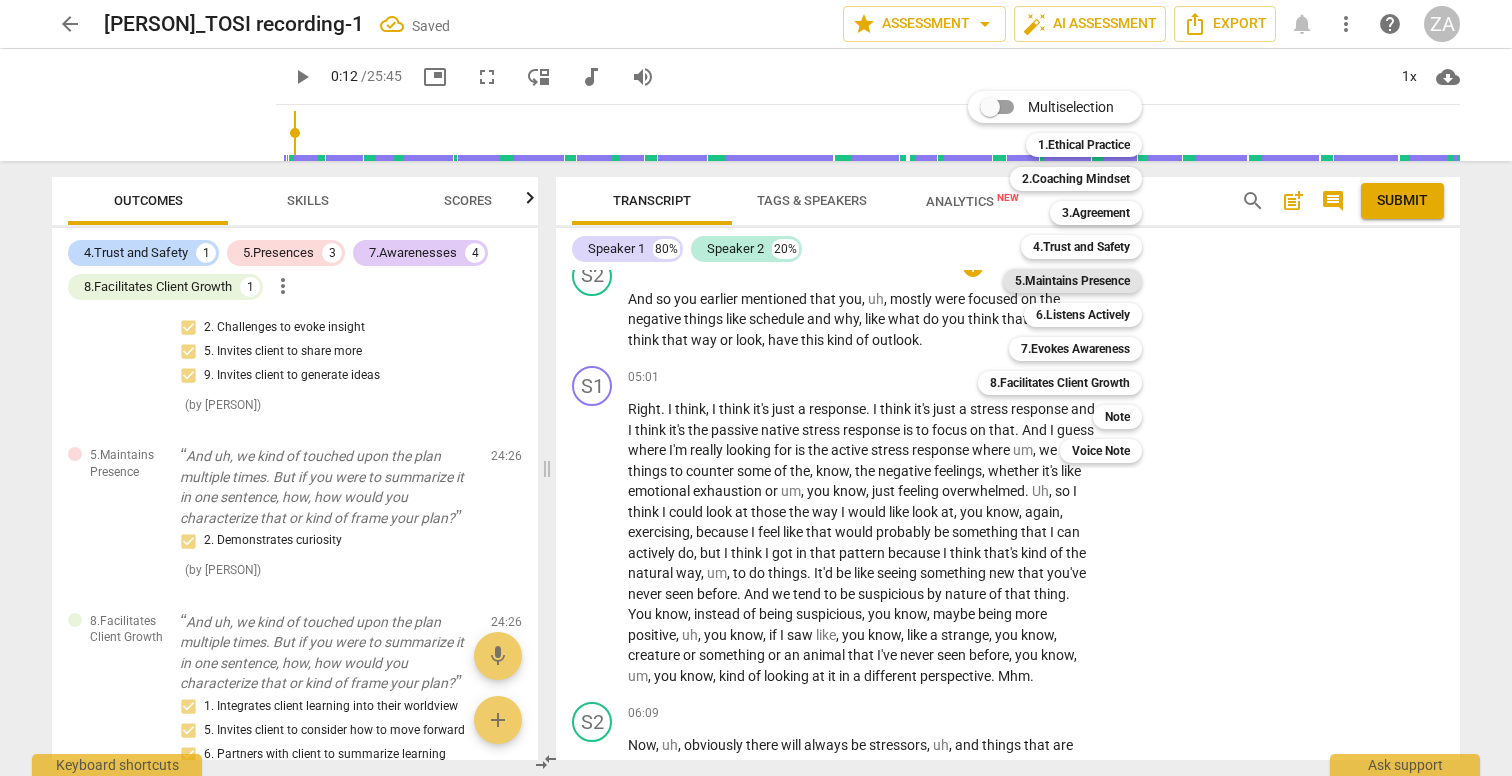 click on "5.Maintains Presence" at bounding box center (1072, 281) 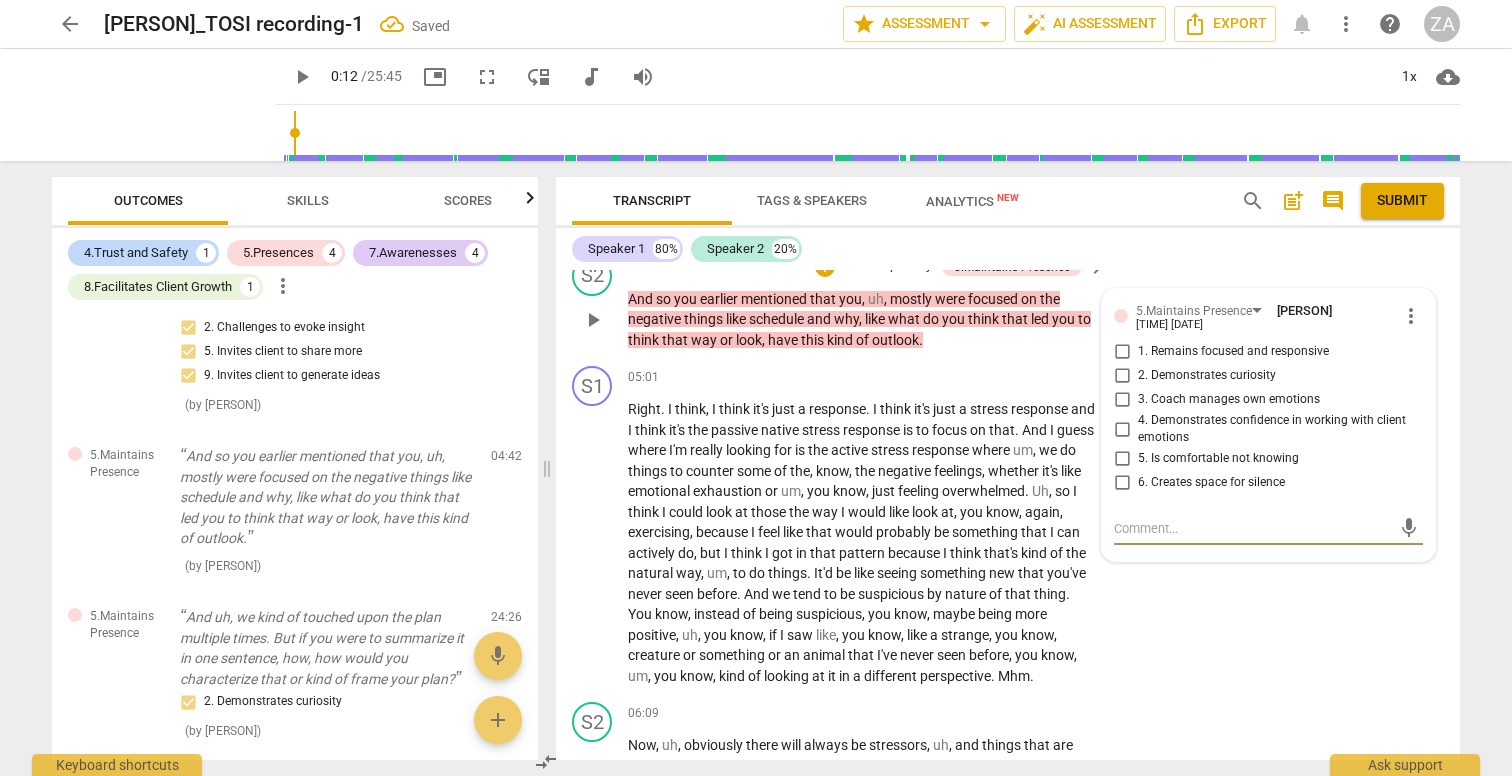 click on "1. Remains focused and responsive" at bounding box center [1233, 352] 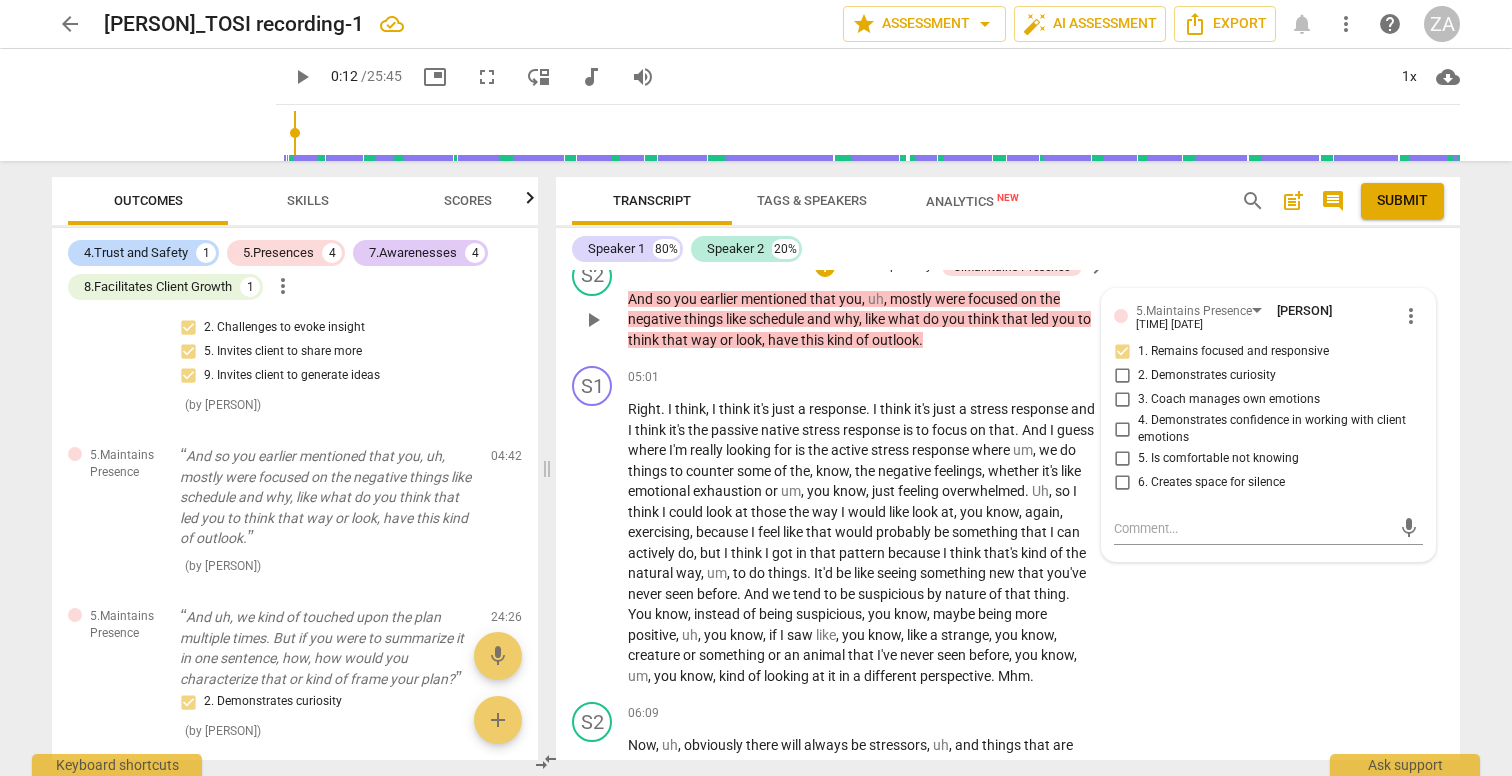 click on "2. Demonstrates curiosity" at bounding box center [1207, 376] 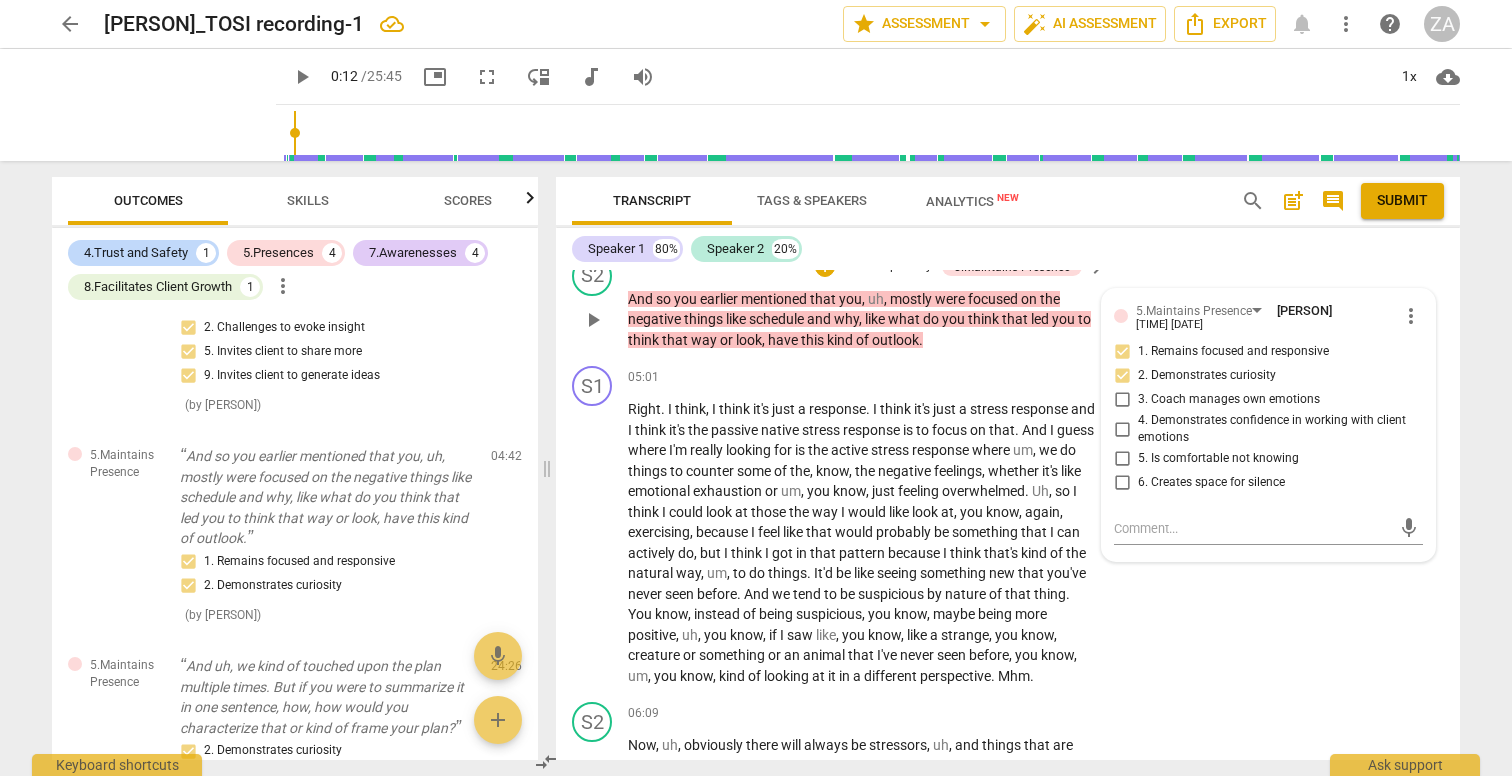 click on "4. Demonstrates confidence in working with client emotions" at bounding box center [1276, 429] 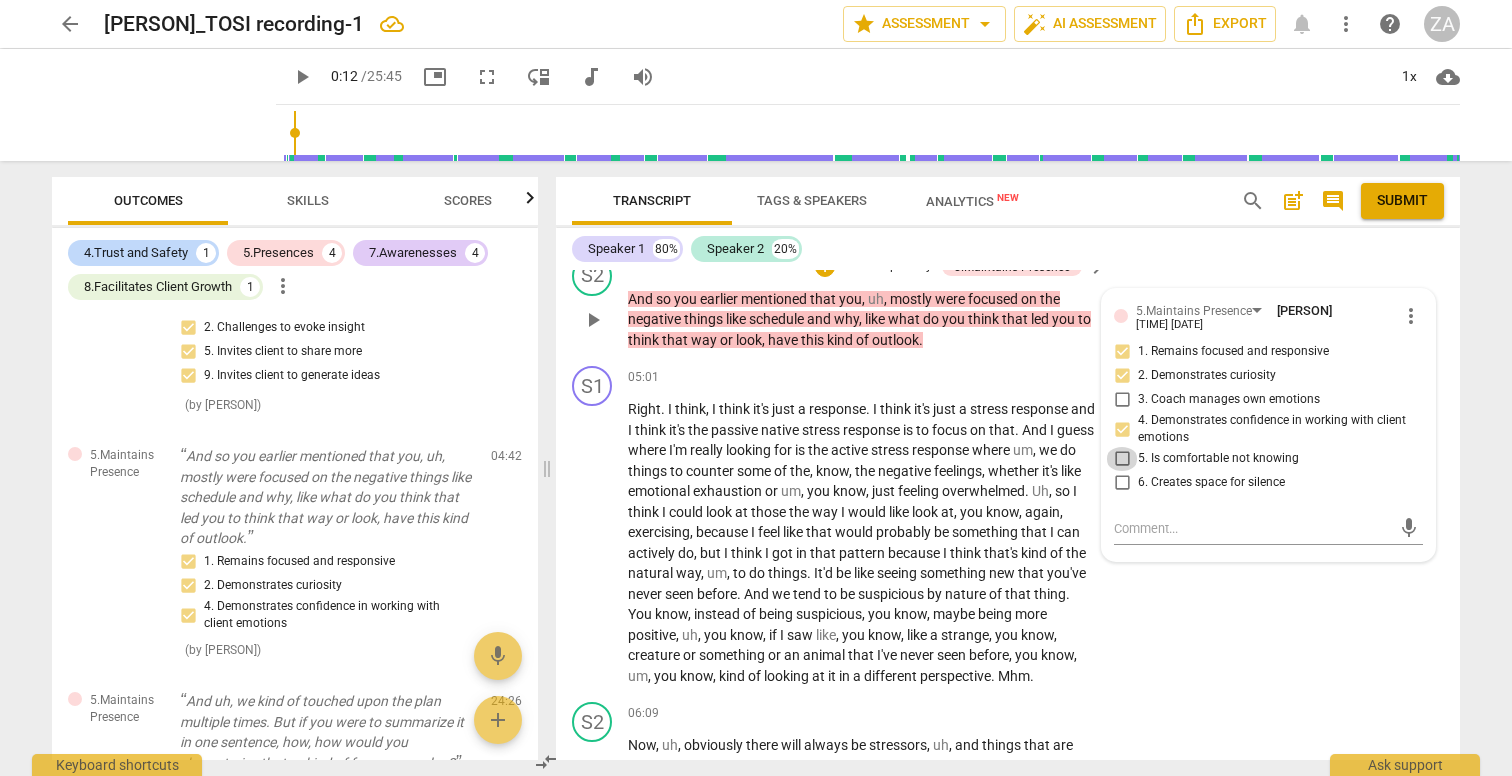 click on "5. Is comfortable not knowing" at bounding box center [1122, 459] 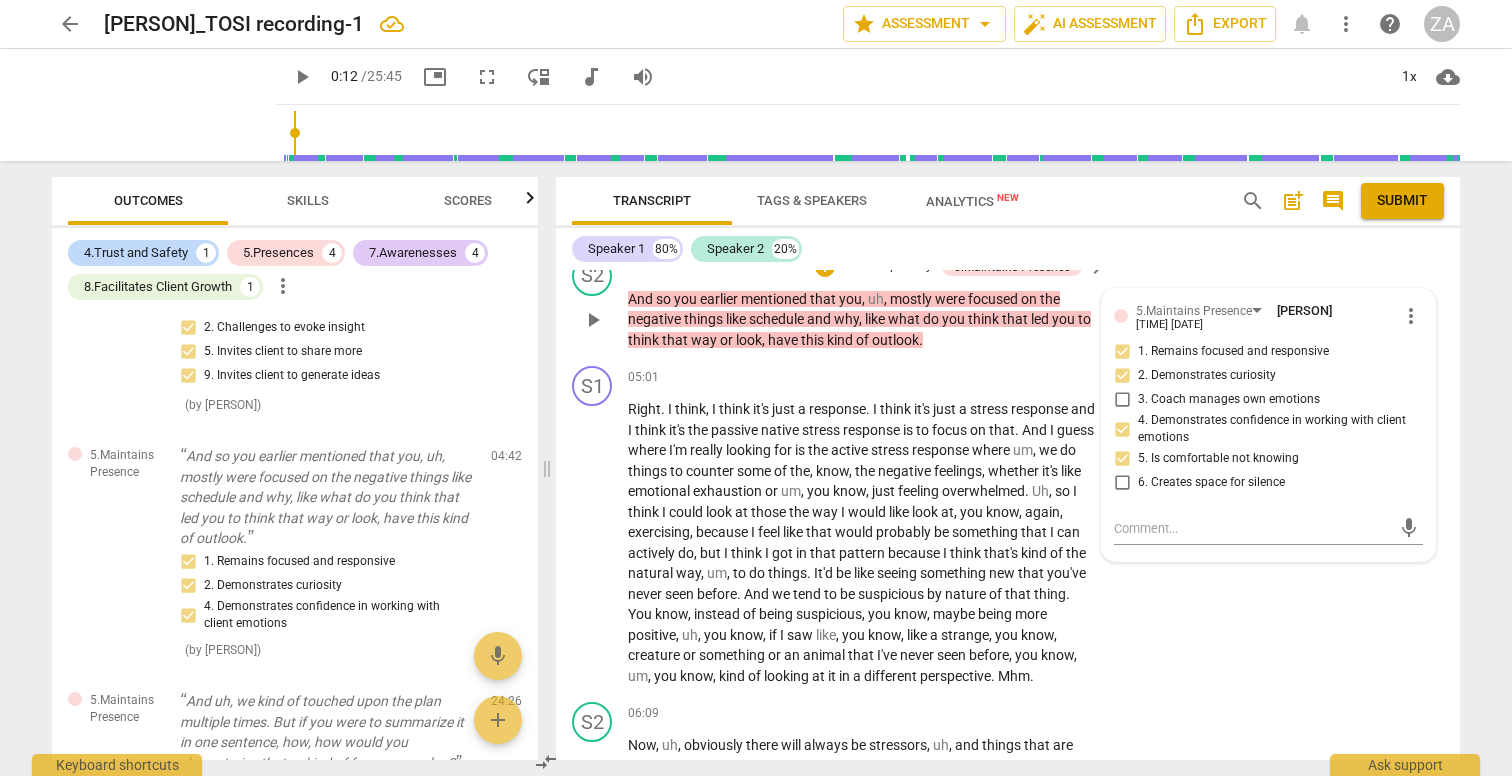 click on "5. Is comfortable not knowing" at bounding box center [1122, 459] 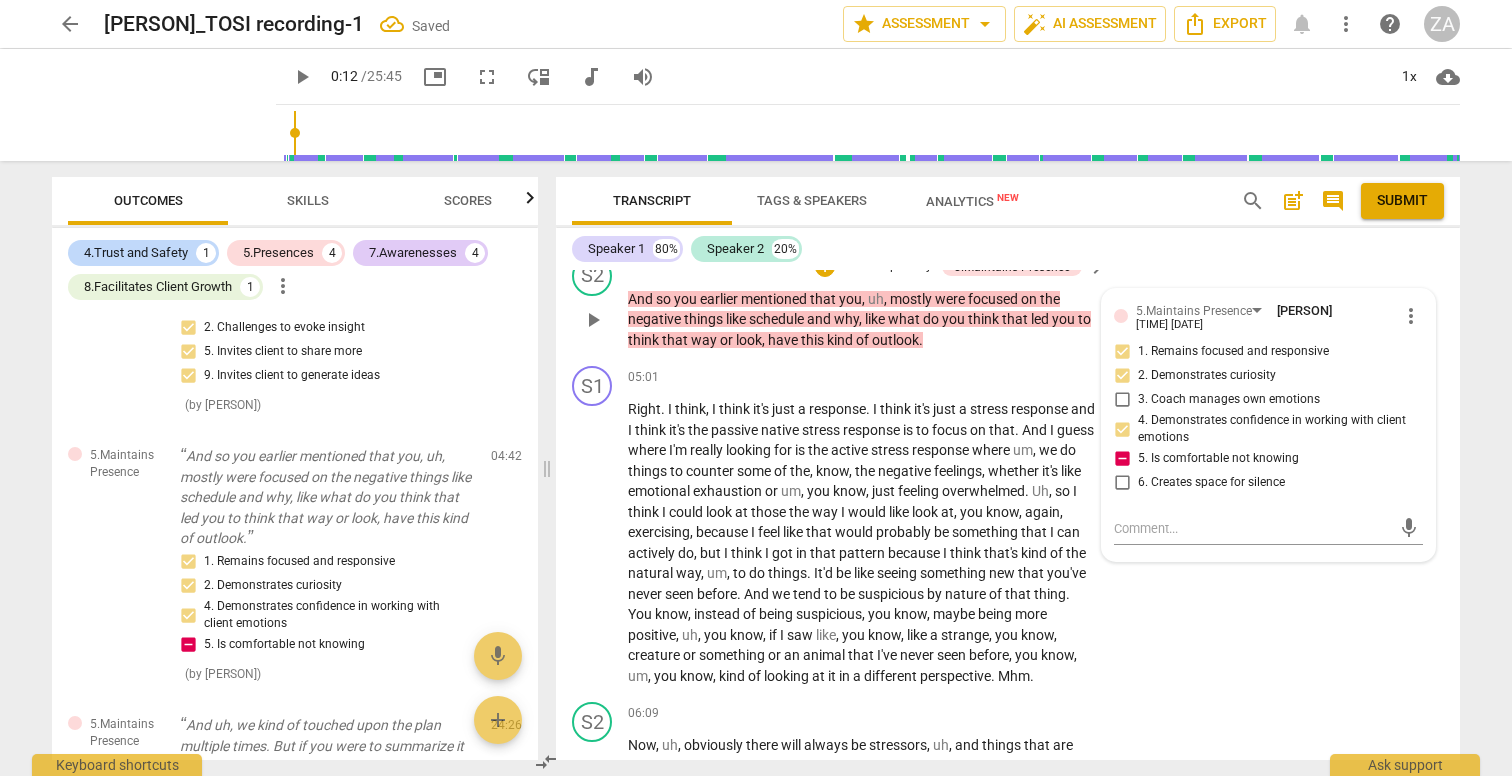 click on "Add competency" at bounding box center (886, 267) 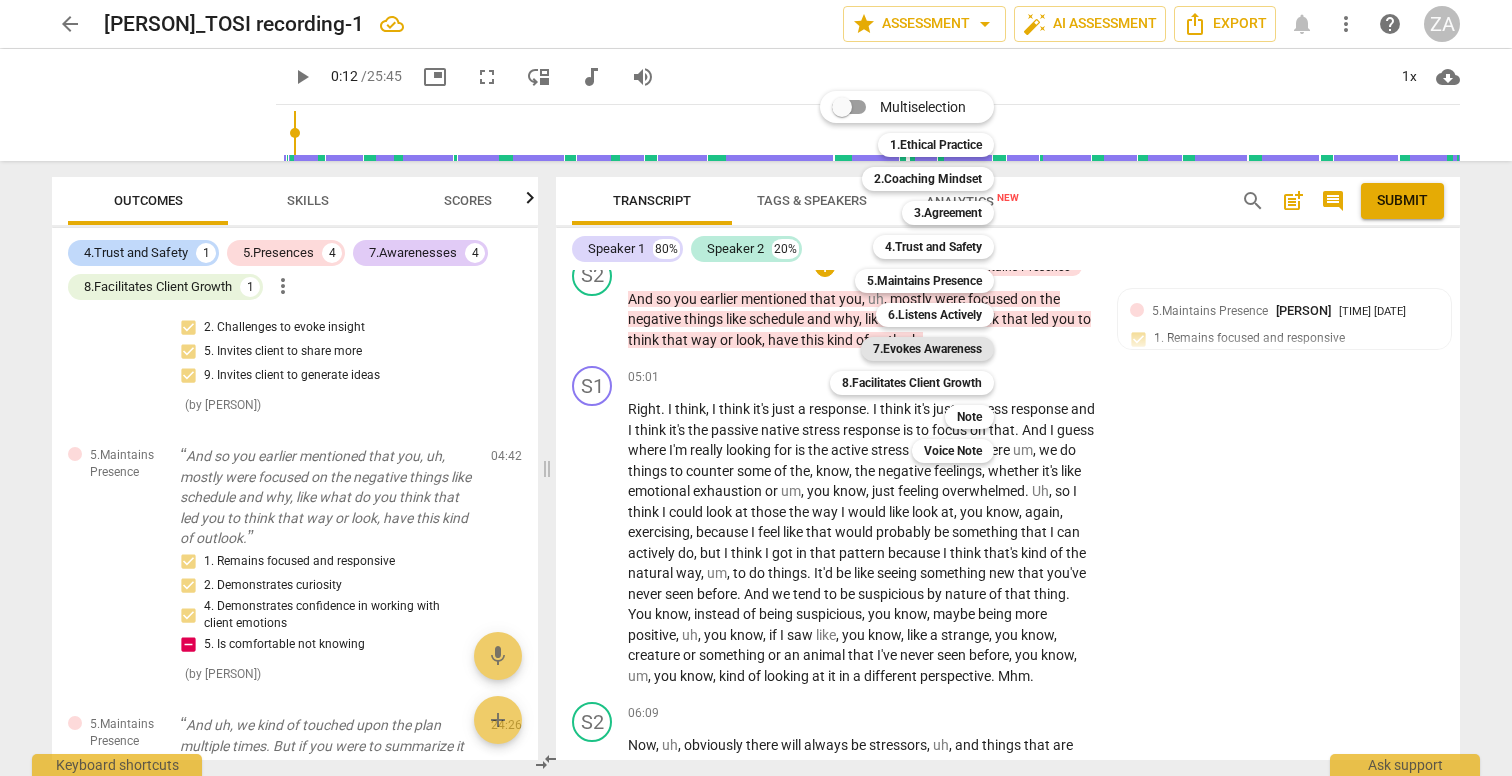 click on "7.Evokes Awareness" at bounding box center [927, 349] 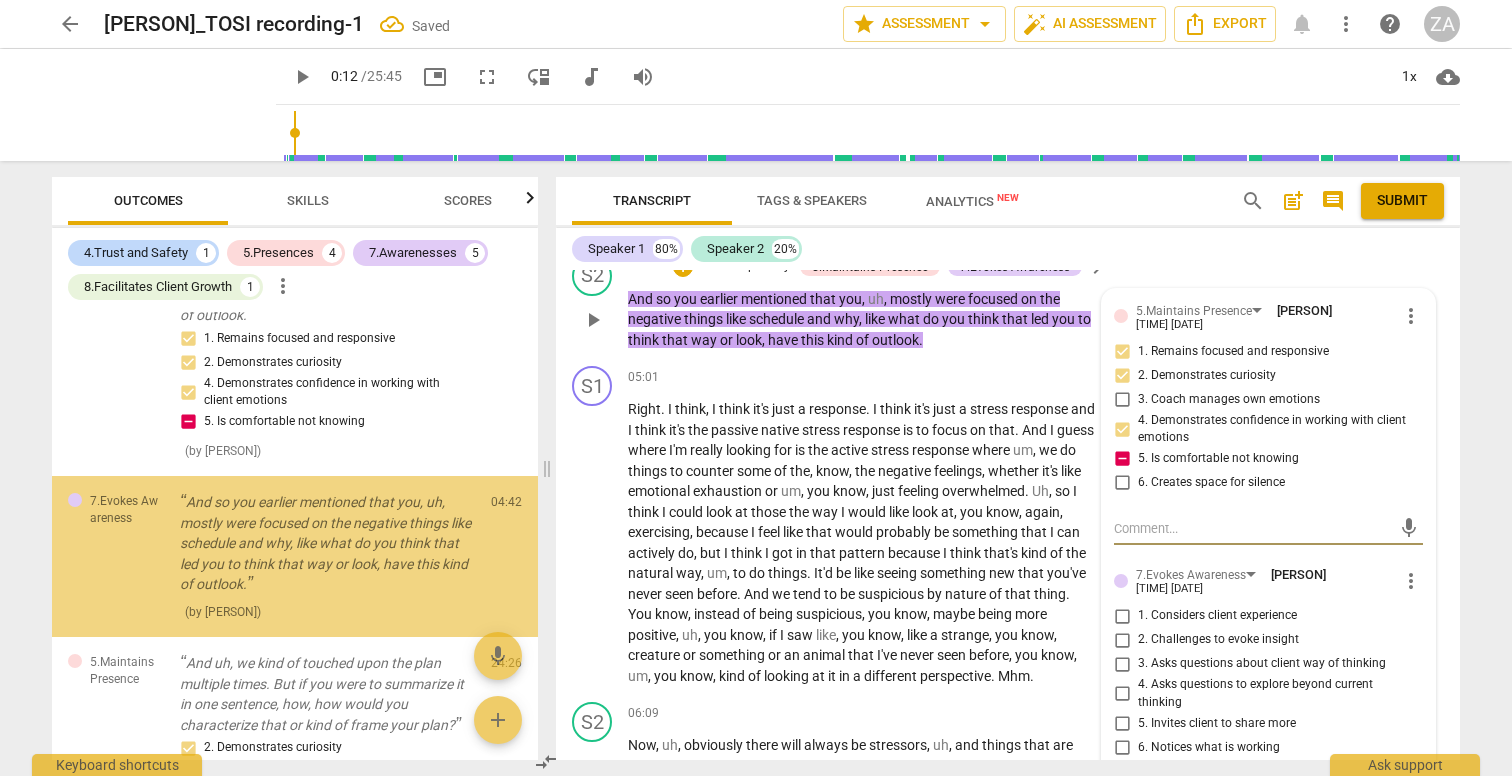scroll, scrollTop: 1226, scrollLeft: 0, axis: vertical 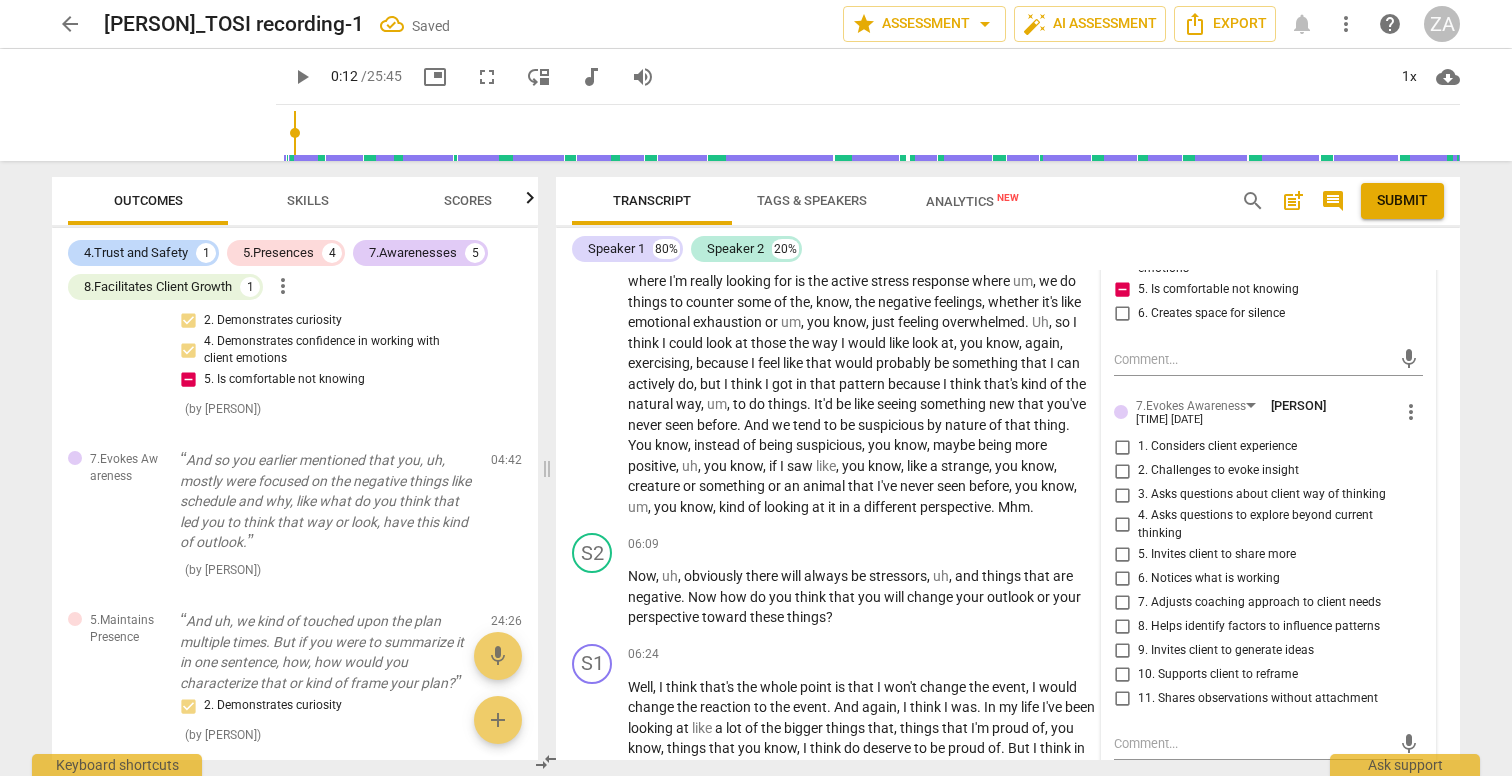 click on "1. Considers client experience" at bounding box center (1217, 447) 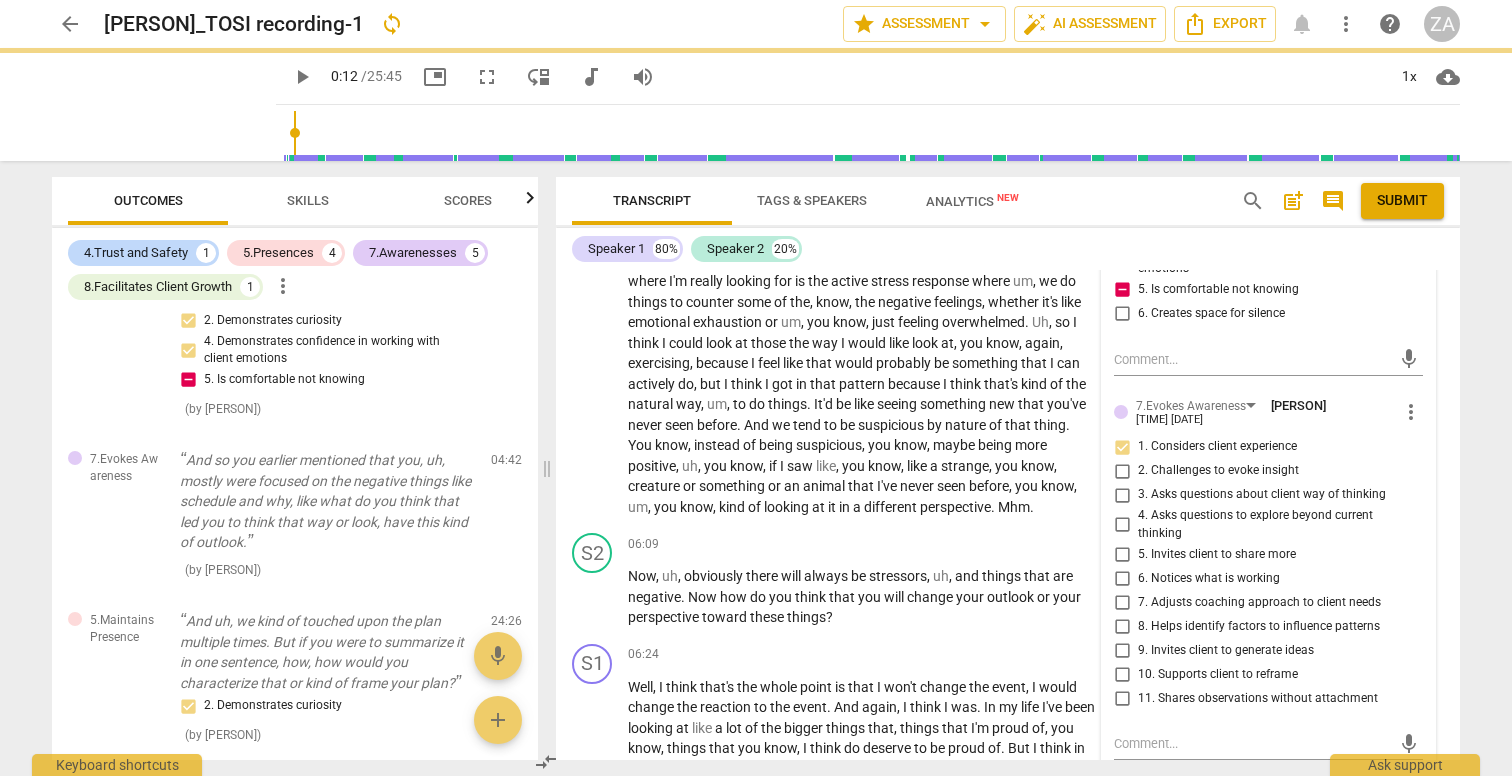 click on "2. Challenges to evoke insight" at bounding box center (1218, 471) 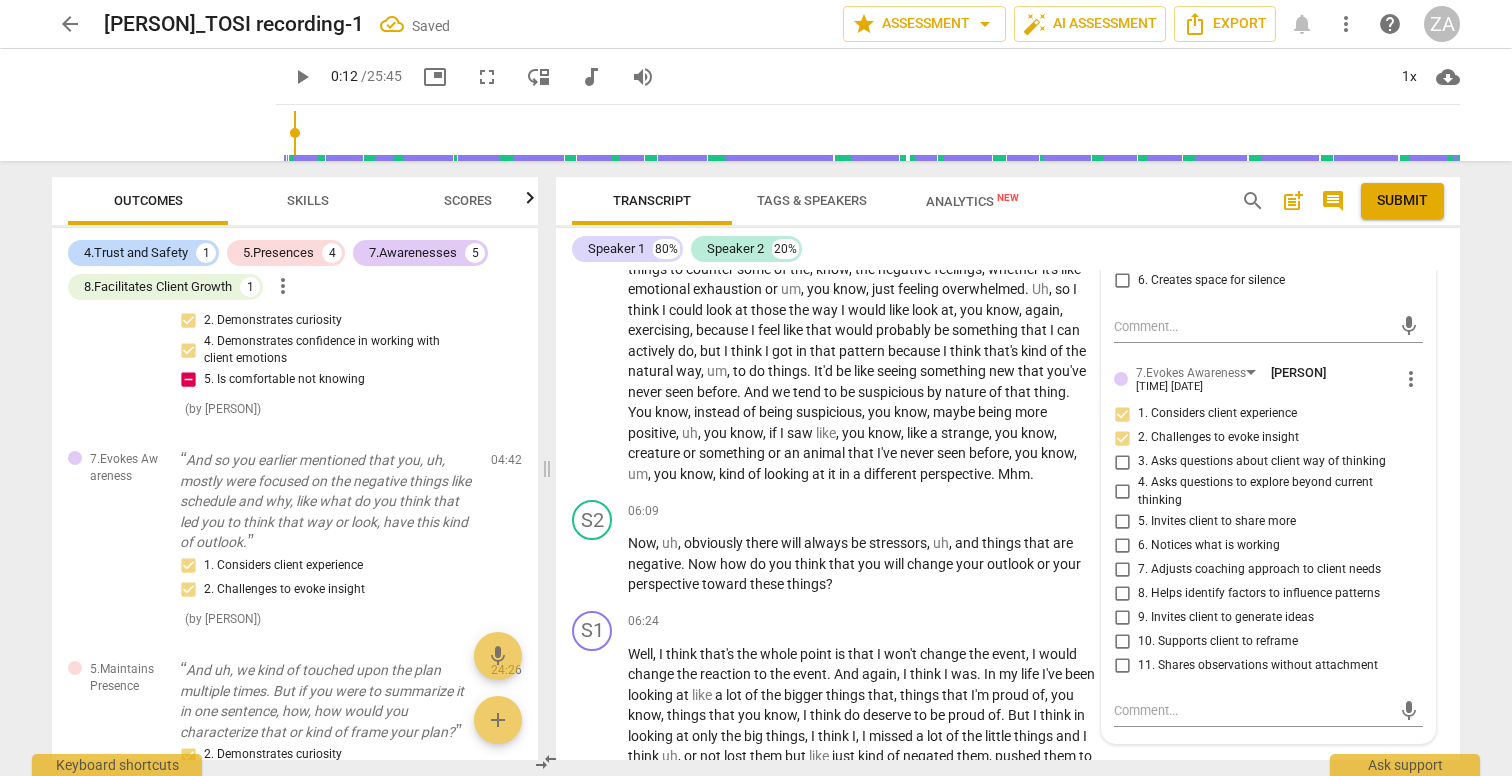 scroll, scrollTop: 2271, scrollLeft: 0, axis: vertical 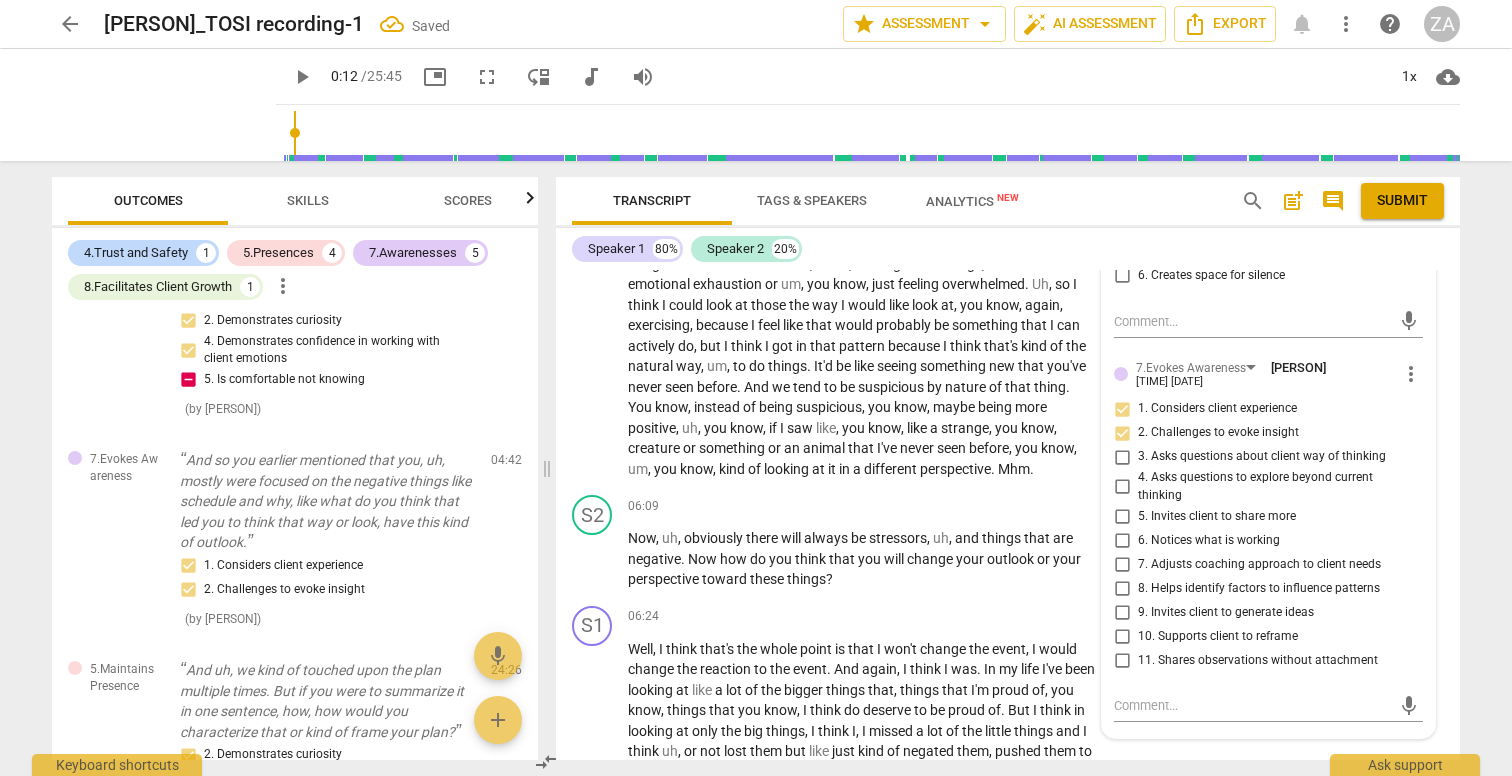 click on "4. Asks questions to explore beyond current thinking" at bounding box center (1276, 486) 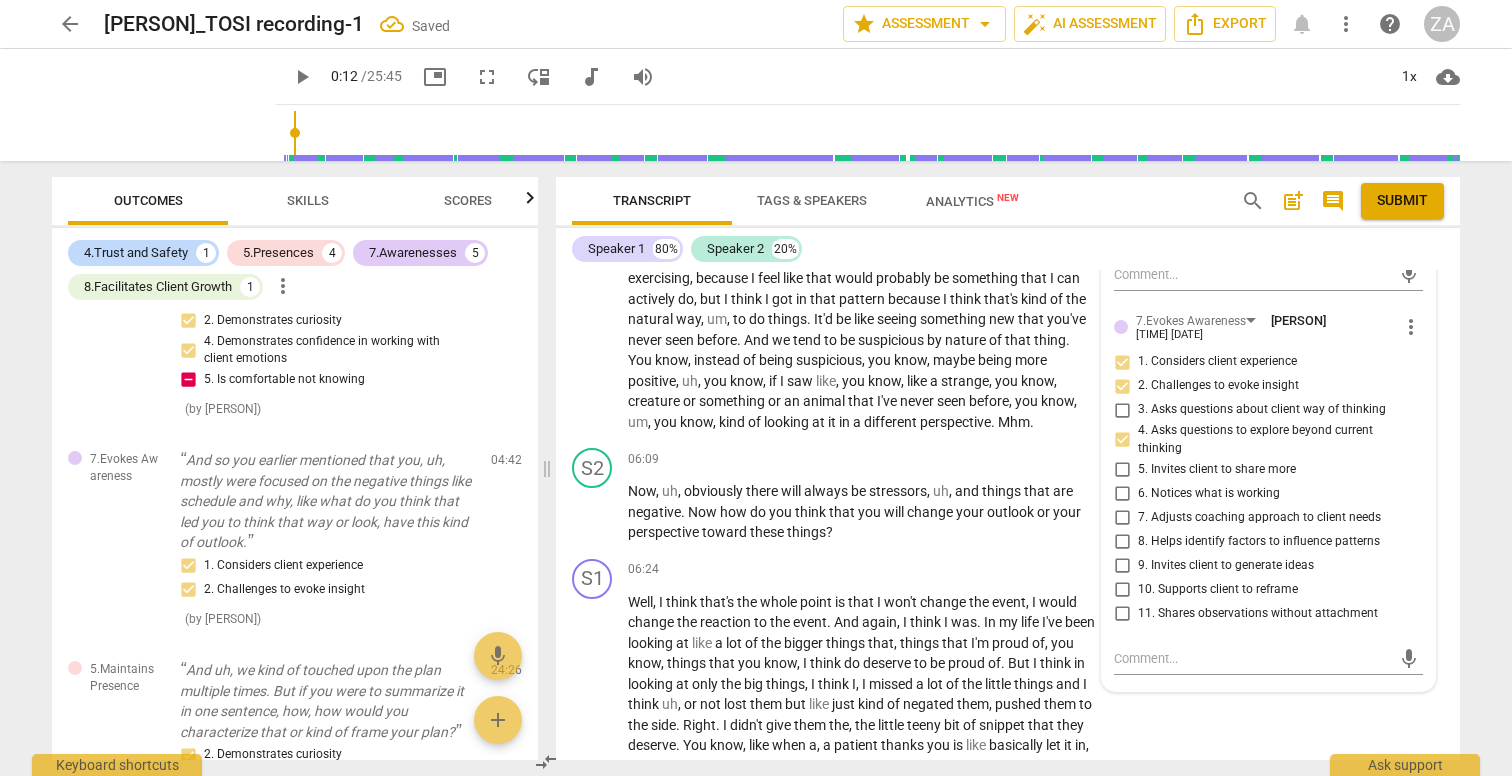 scroll, scrollTop: 2320, scrollLeft: 0, axis: vertical 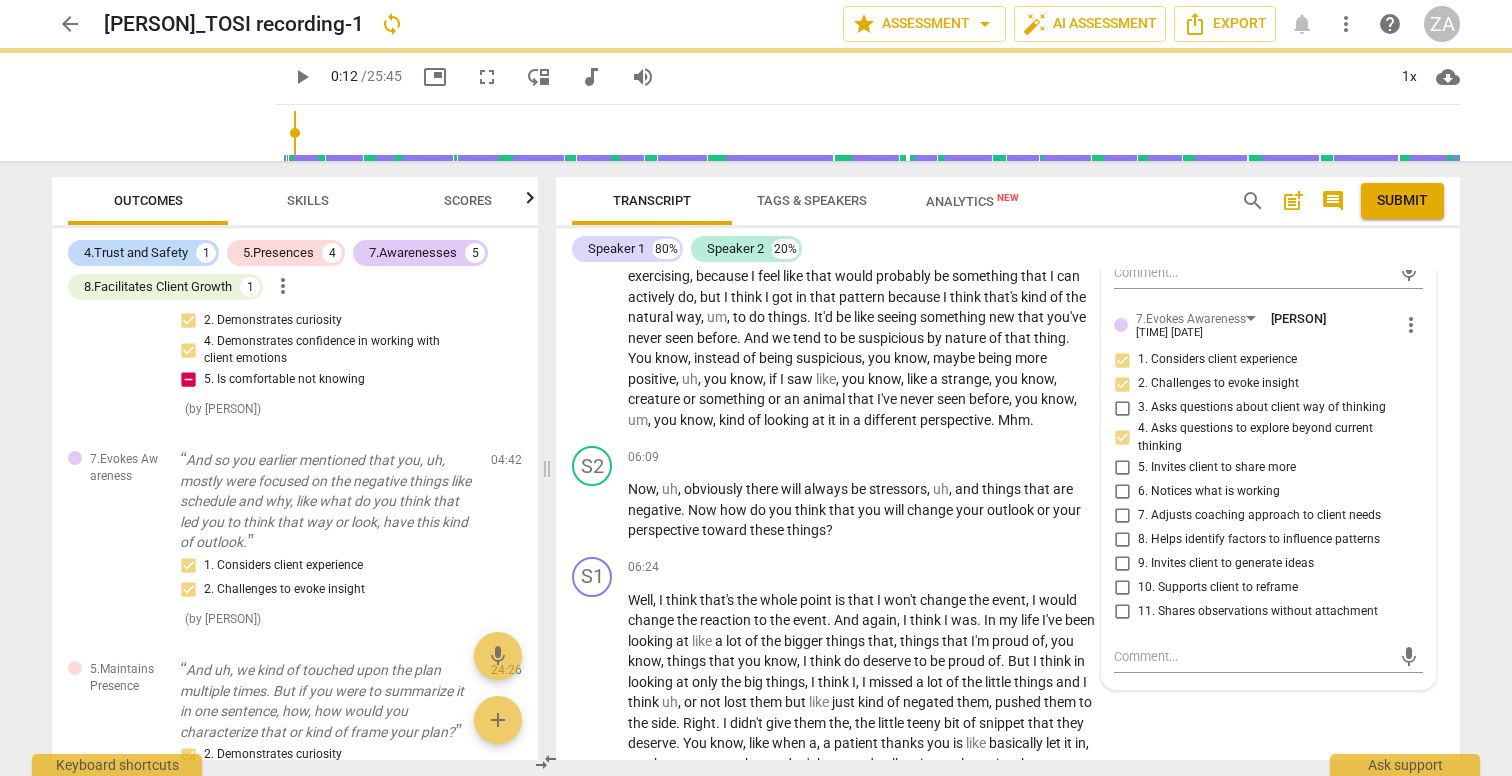 click on "5. Invites client to share more" at bounding box center (1217, 468) 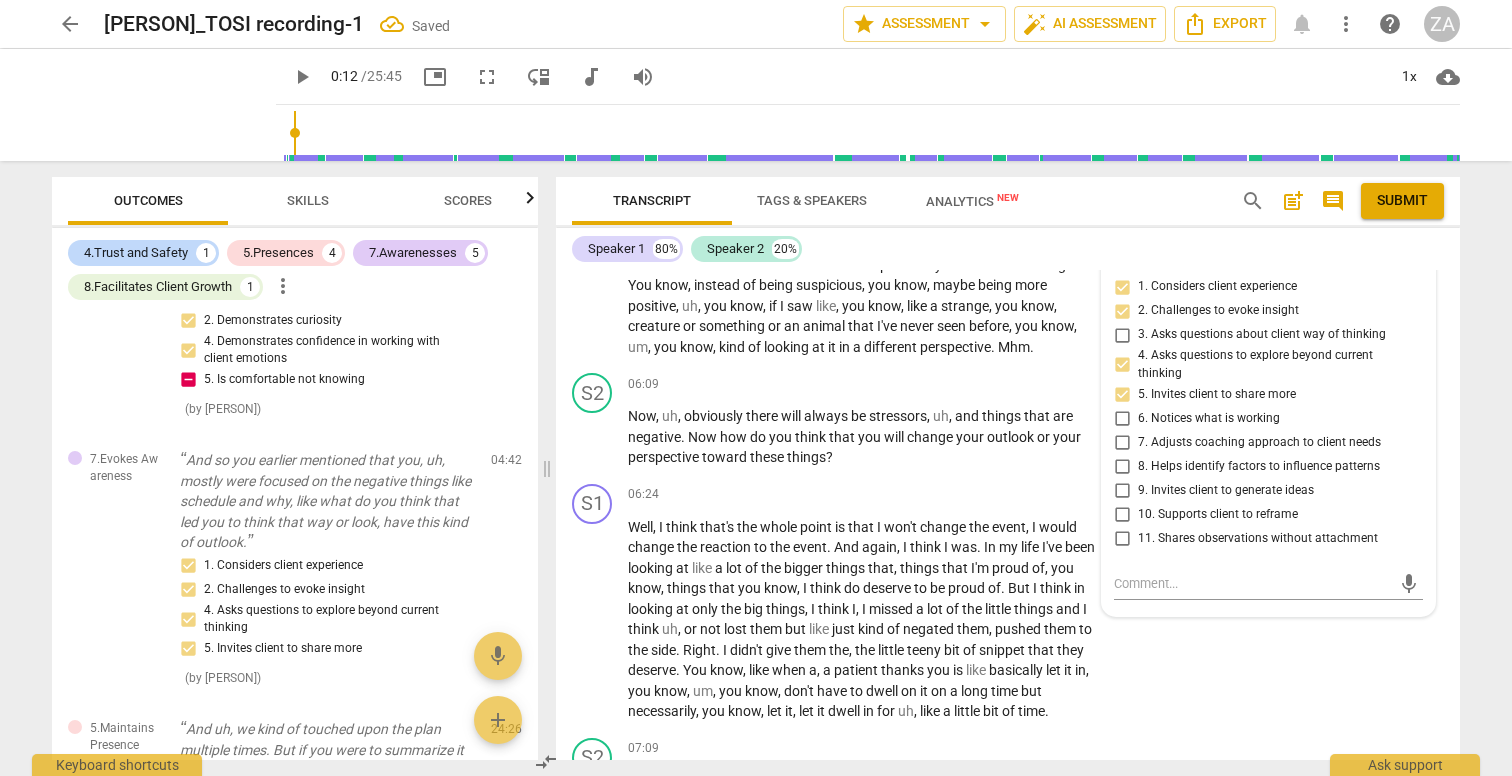 scroll, scrollTop: 2382, scrollLeft: 0, axis: vertical 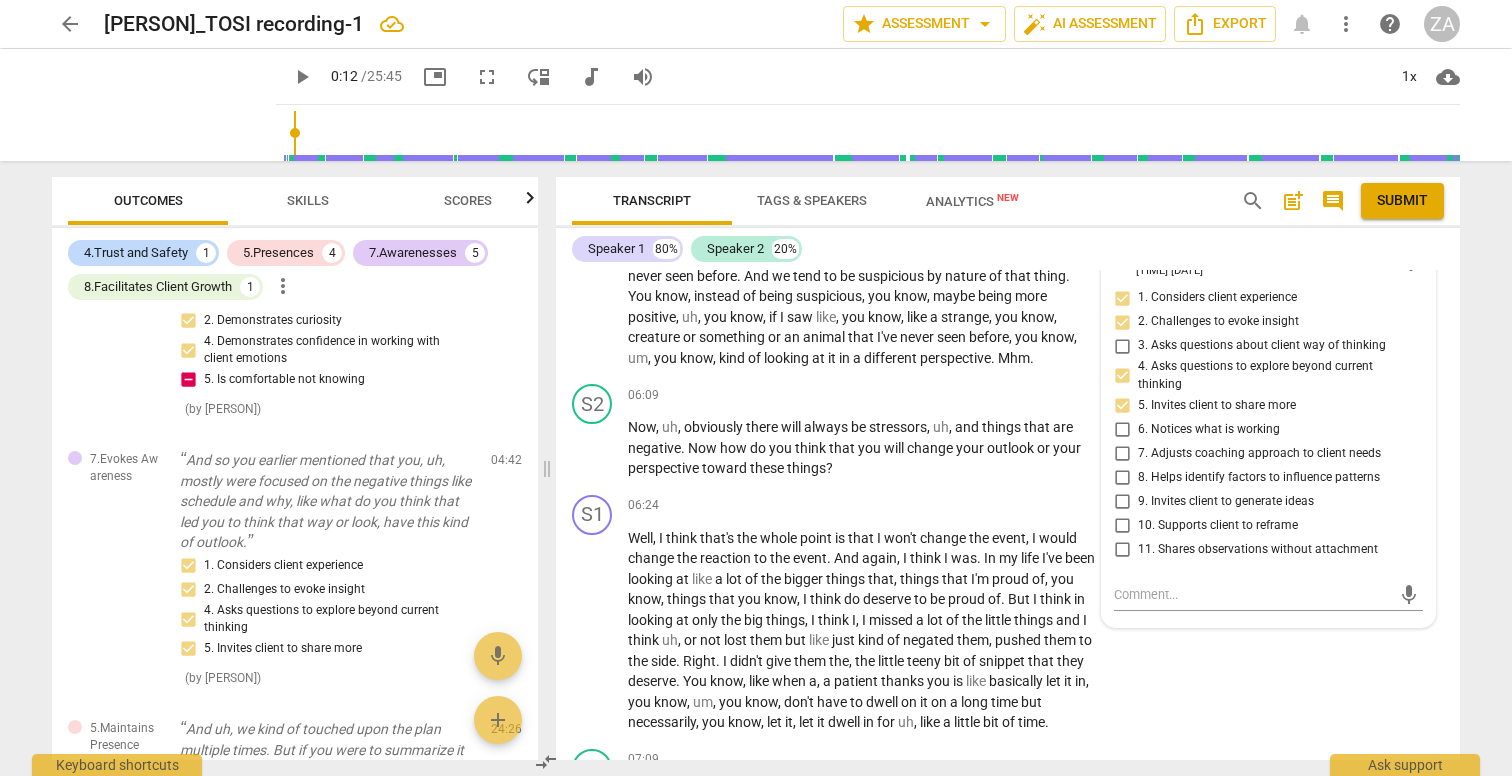 click on "7. Adjusts coaching approach to client needs" at bounding box center (1259, 454) 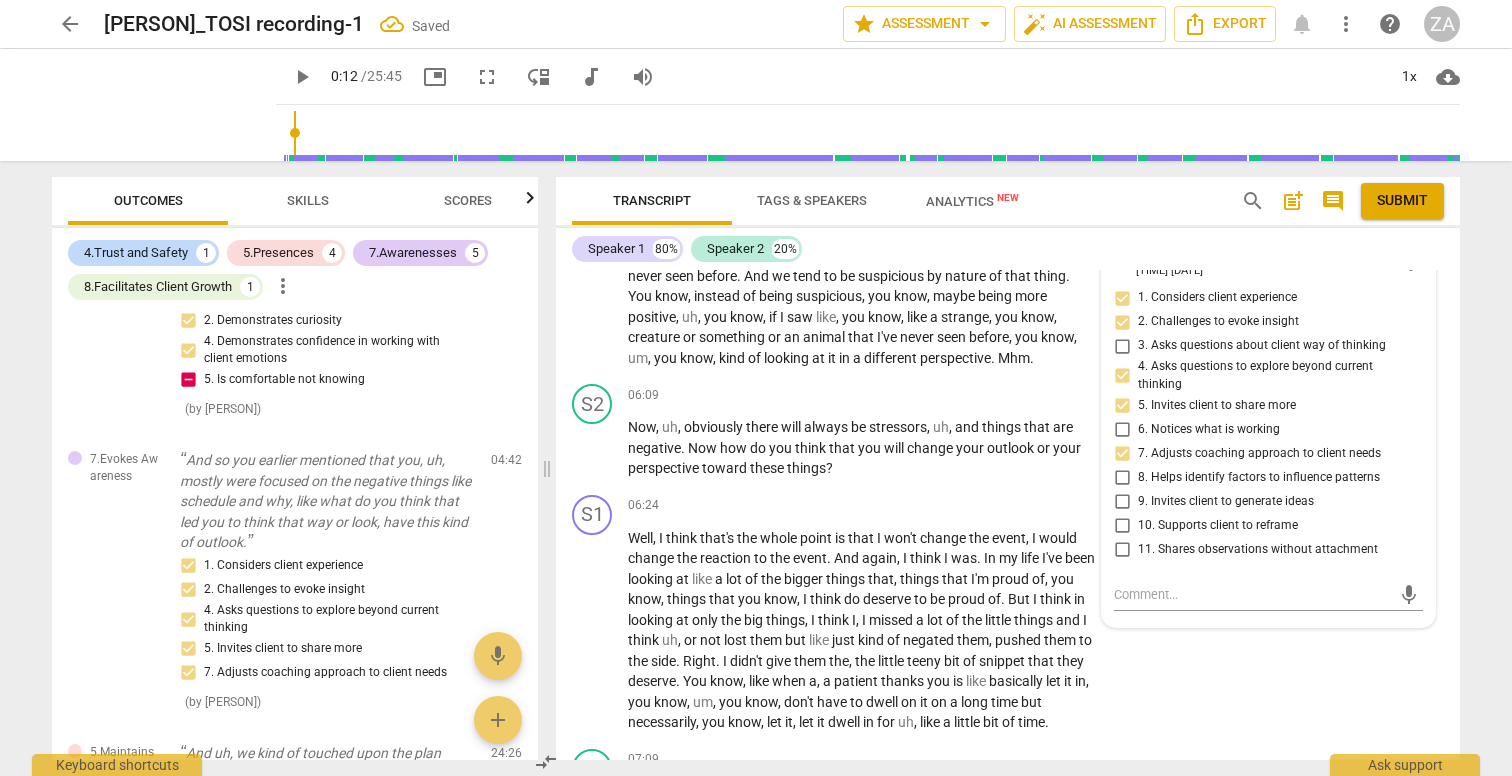 click on "9. Invites client to generate ideas" at bounding box center (1226, 502) 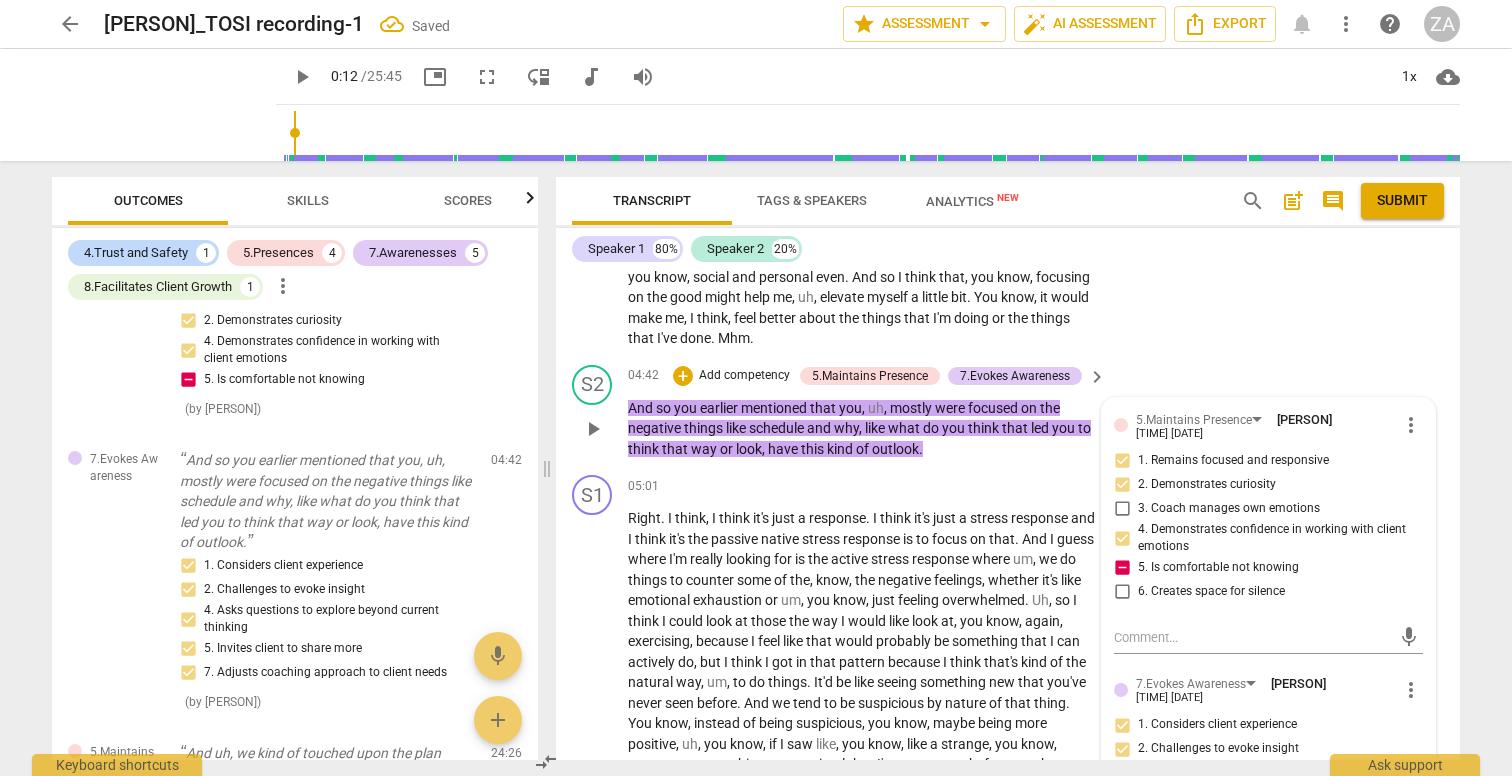 scroll, scrollTop: 1947, scrollLeft: 0, axis: vertical 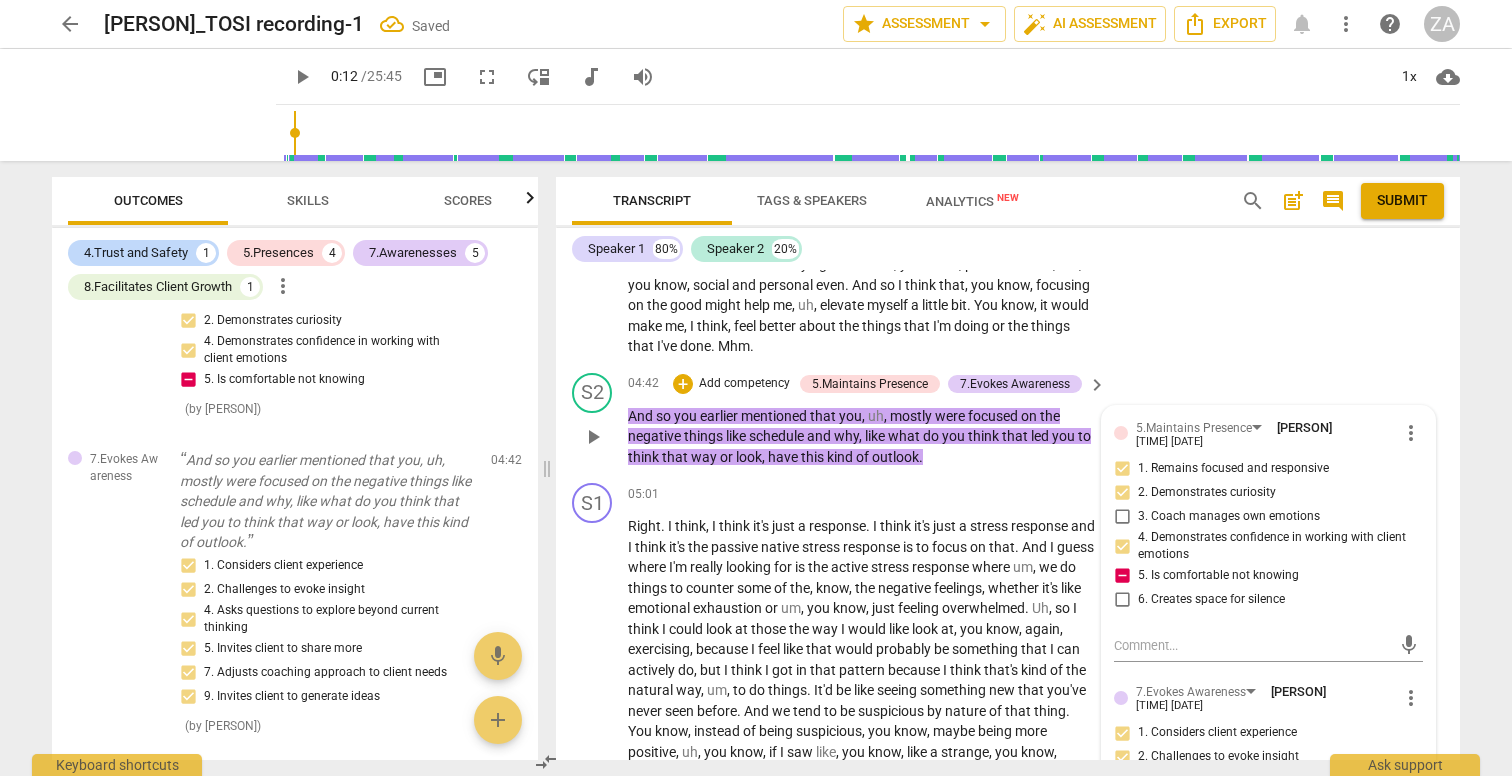 click on "Add competency" at bounding box center (744, 384) 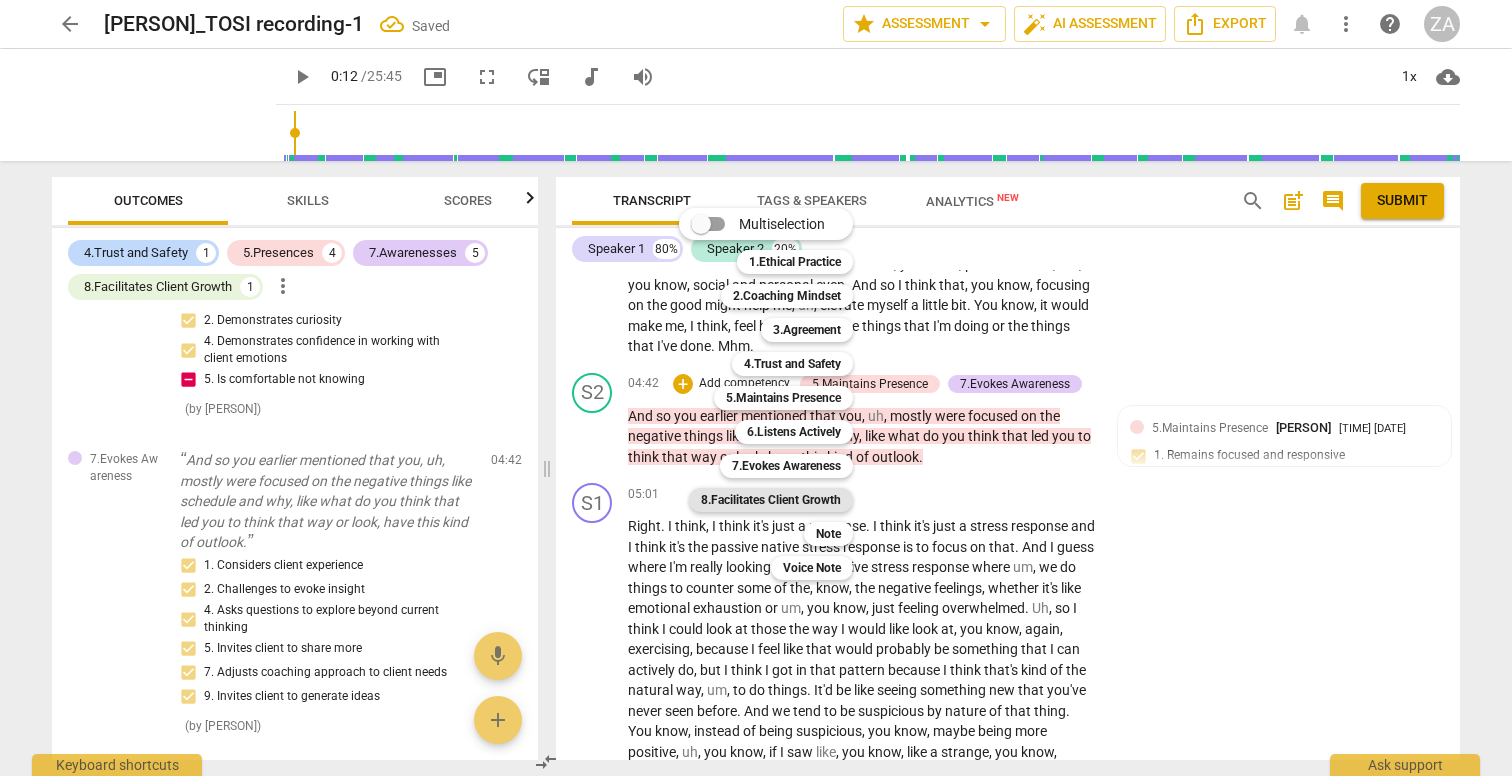 click on "8.Facilitates Client Growth" at bounding box center (771, 500) 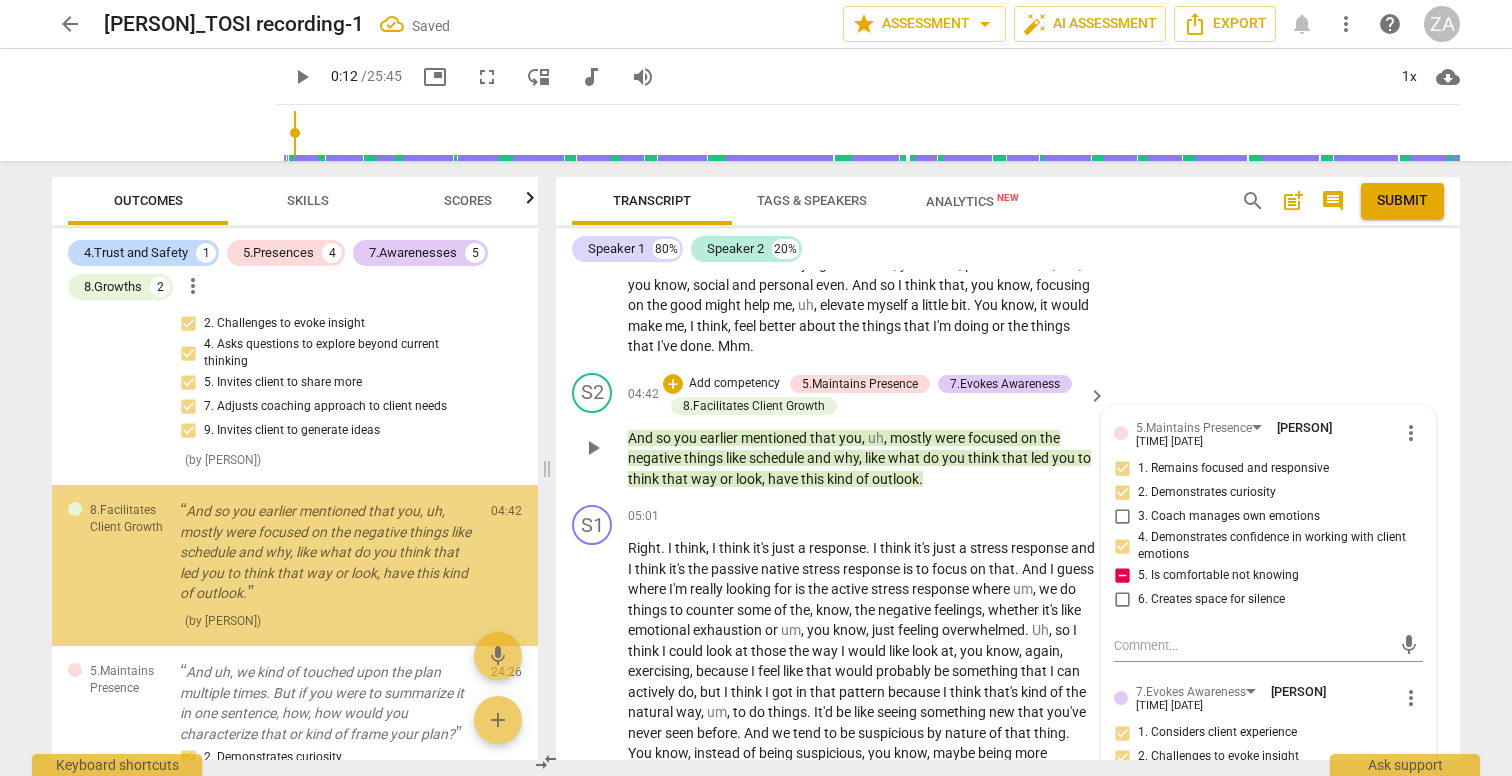 scroll, scrollTop: 1539, scrollLeft: 0, axis: vertical 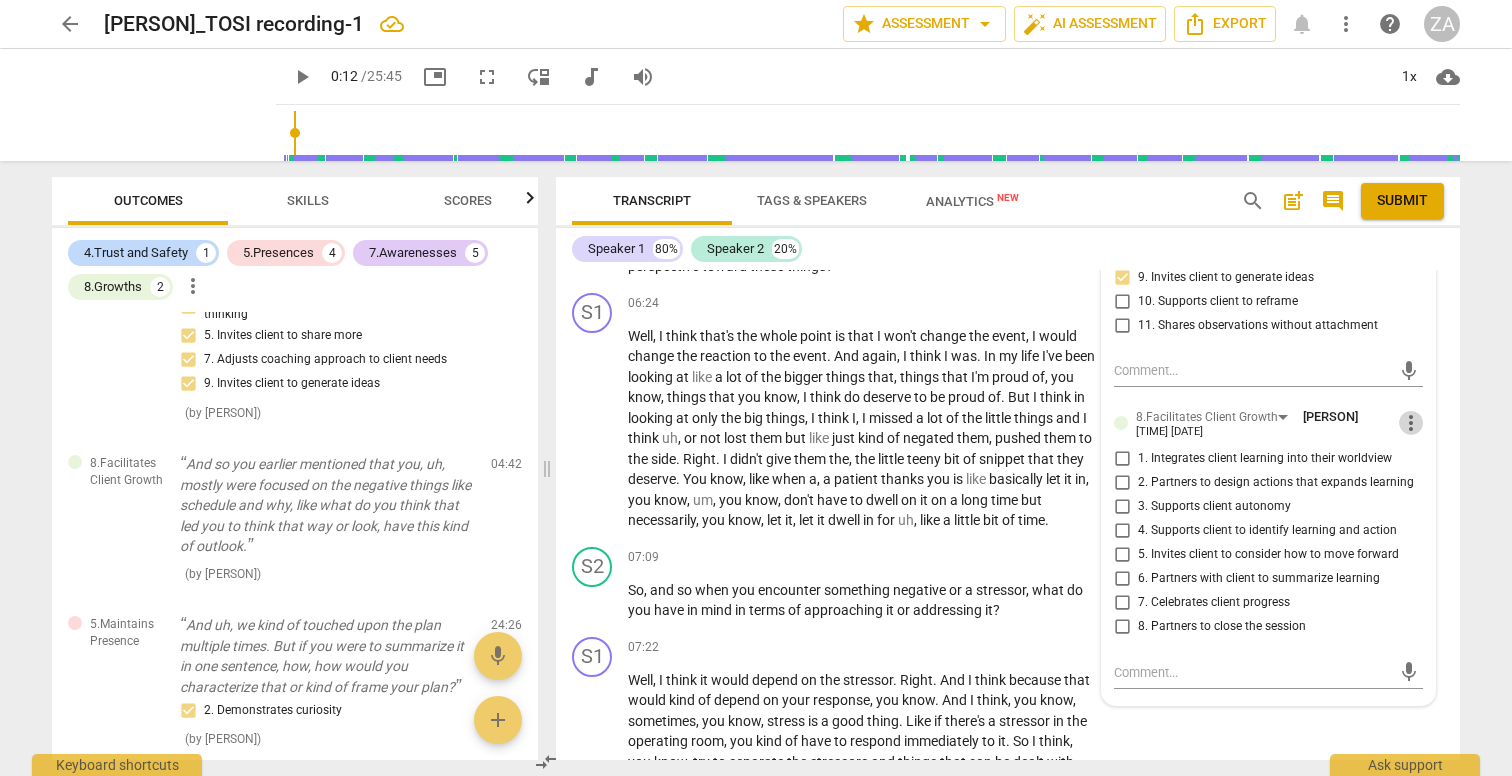 click on "more_vert" at bounding box center [1411, 423] 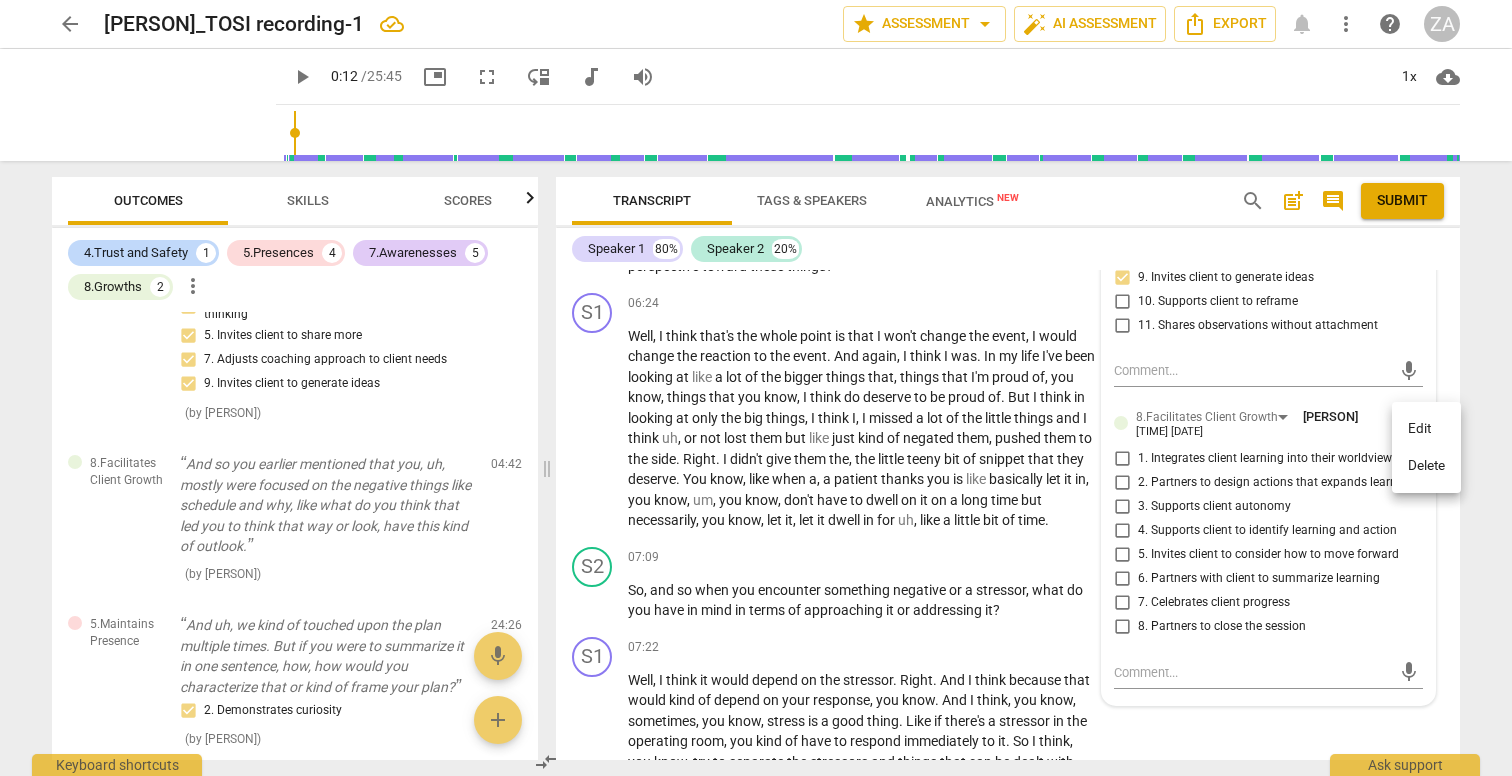 click on "Delete" at bounding box center (1426, 466) 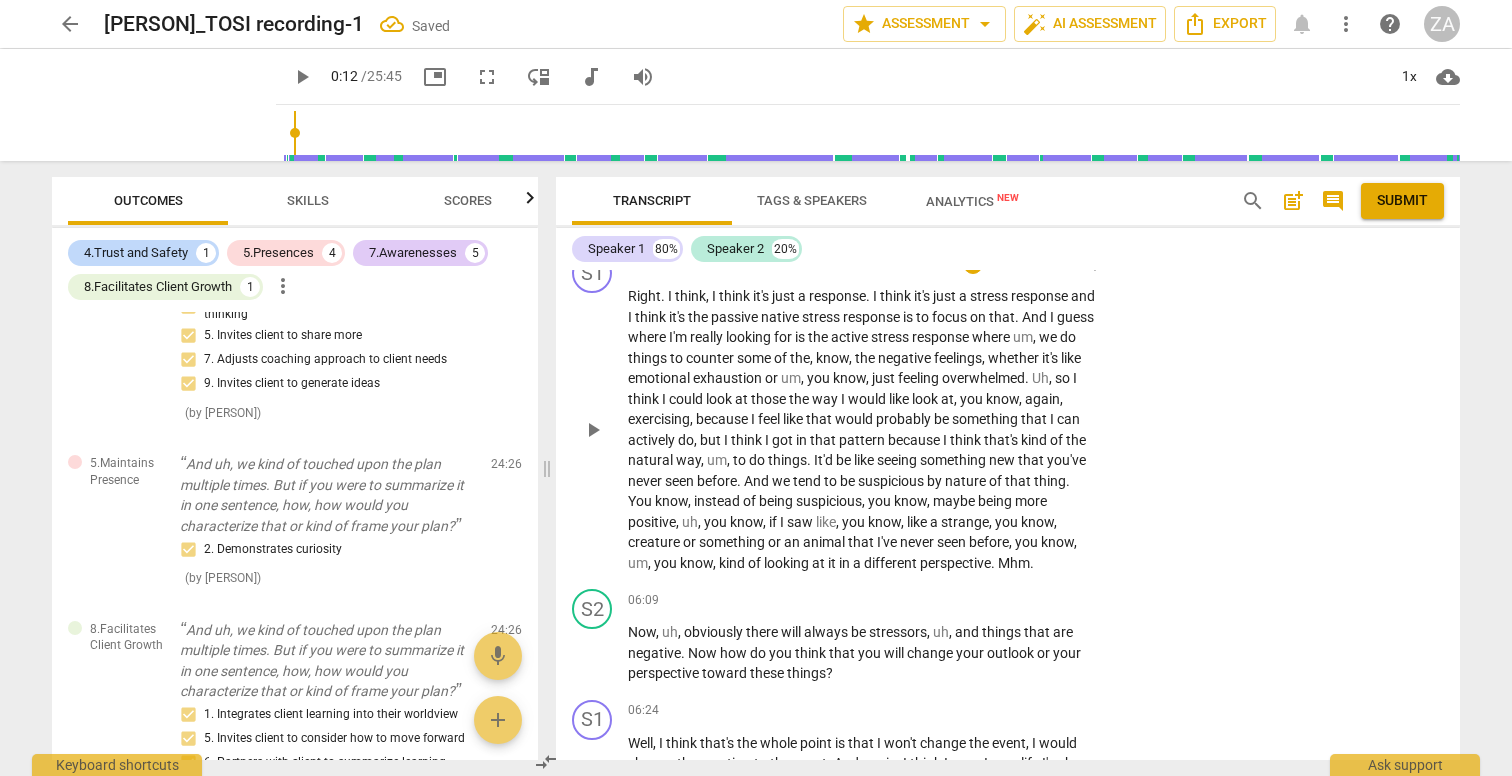 scroll, scrollTop: 2040, scrollLeft: 0, axis: vertical 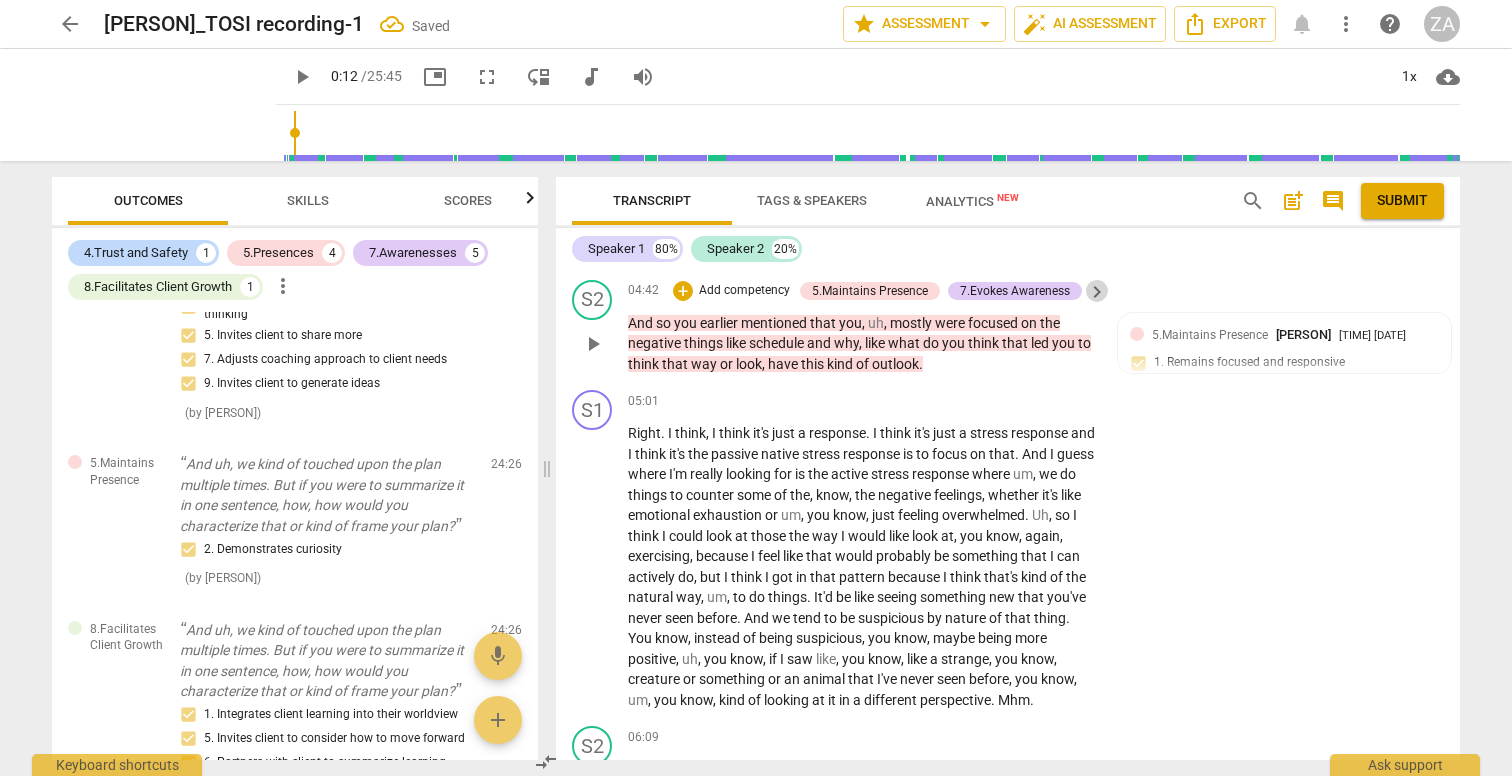 click on "keyboard_arrow_right" at bounding box center [1097, 292] 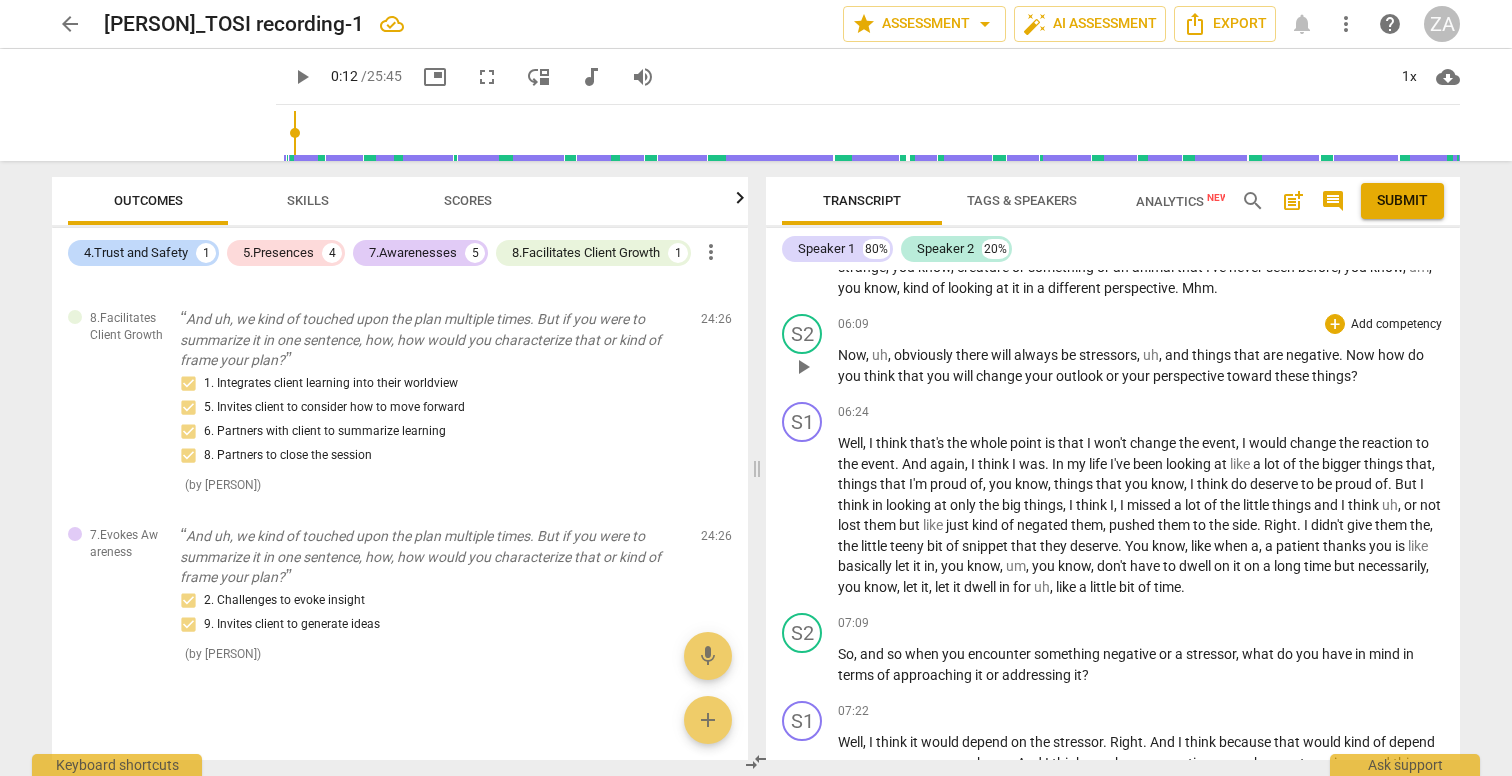scroll, scrollTop: 2113, scrollLeft: 0, axis: vertical 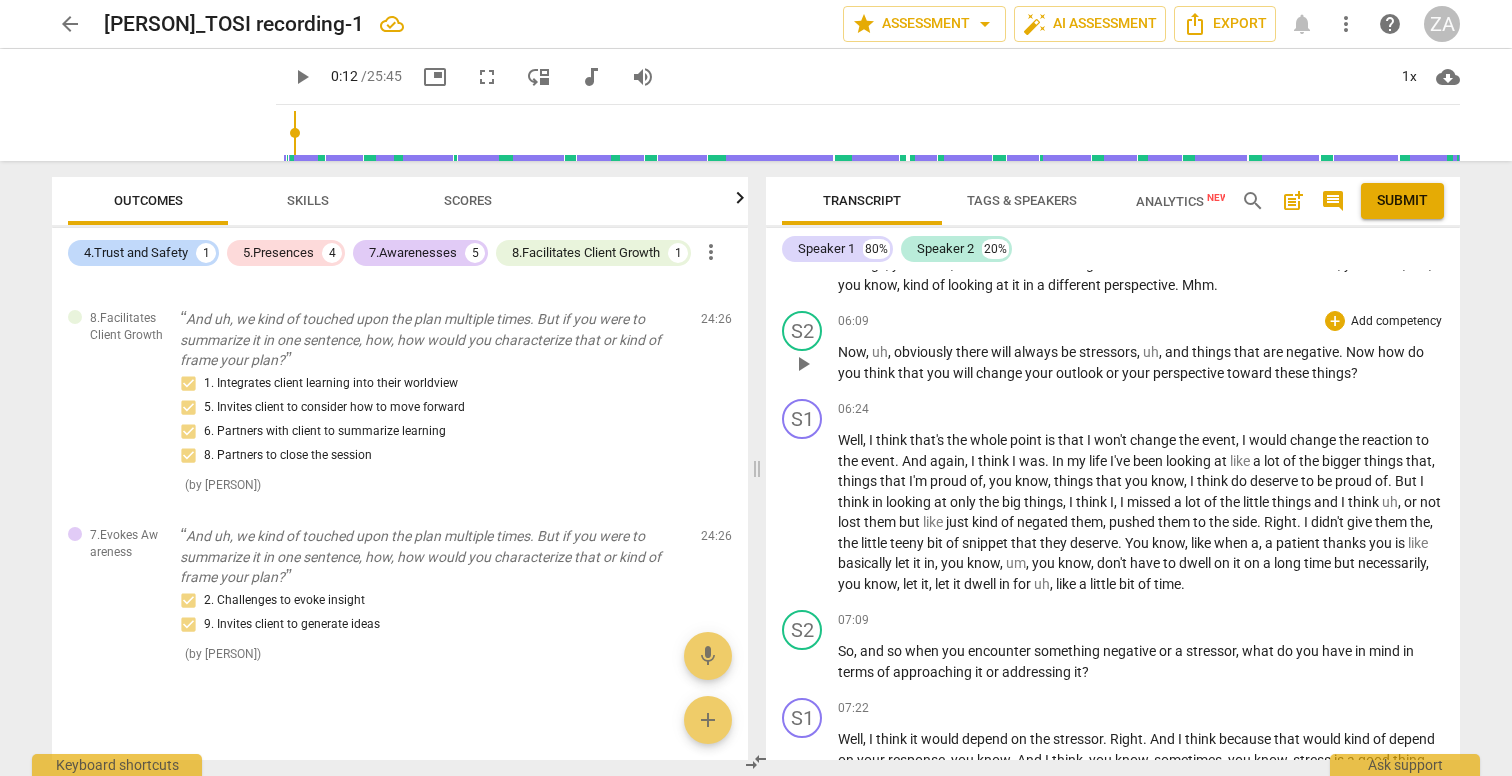 click on "Add competency" at bounding box center (1396, 322) 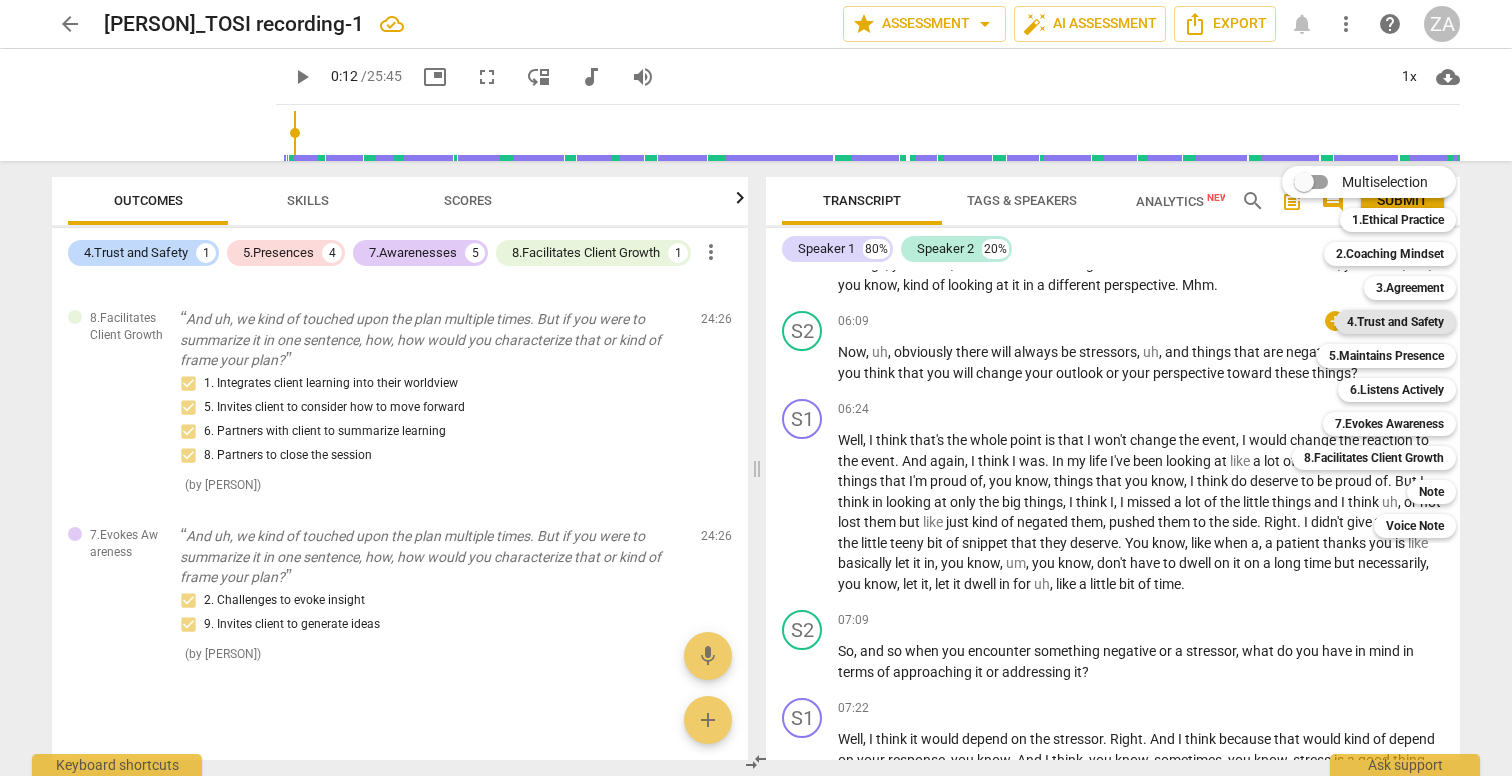 click on "4.Trust and Safety" at bounding box center (1395, 322) 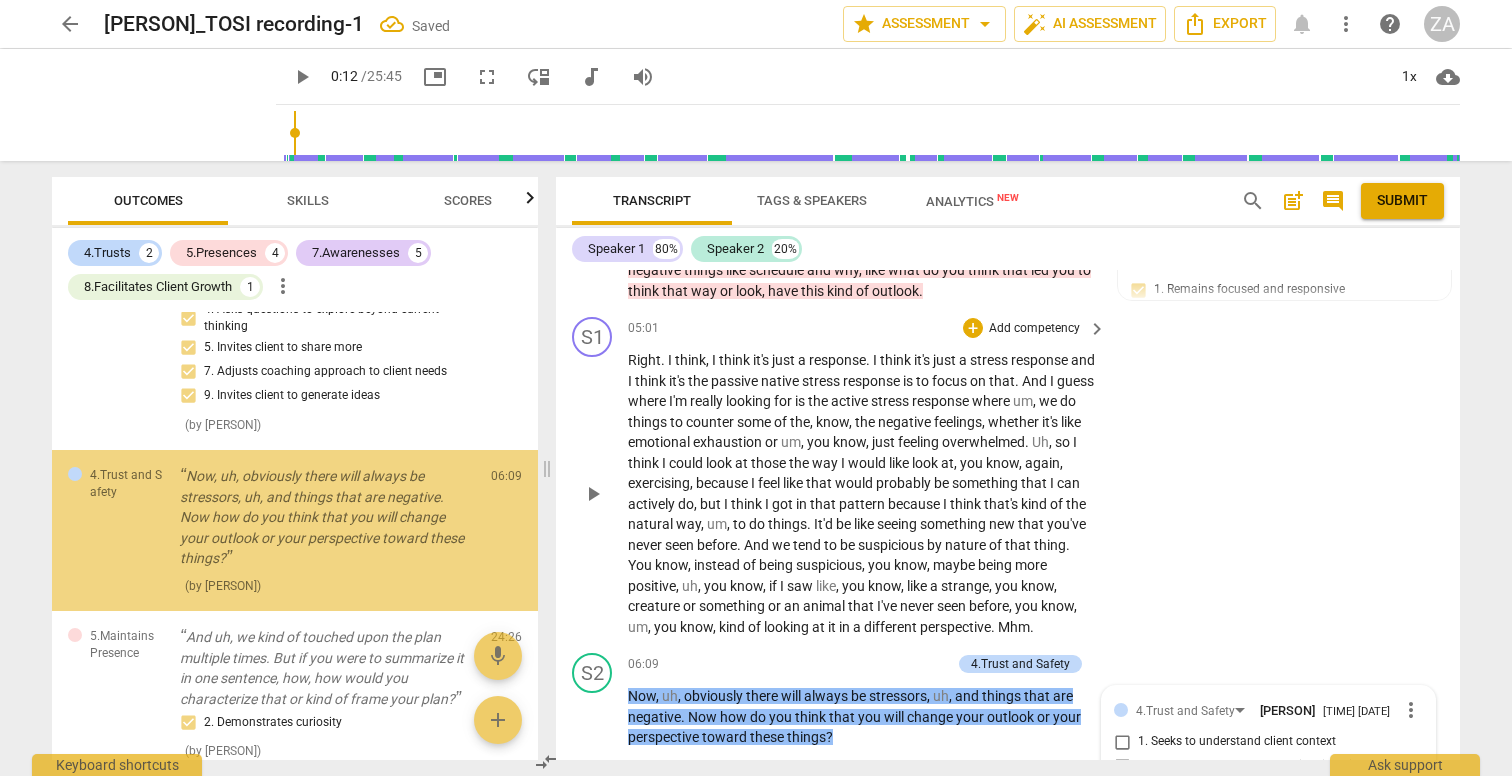 scroll, scrollTop: 1539, scrollLeft: 0, axis: vertical 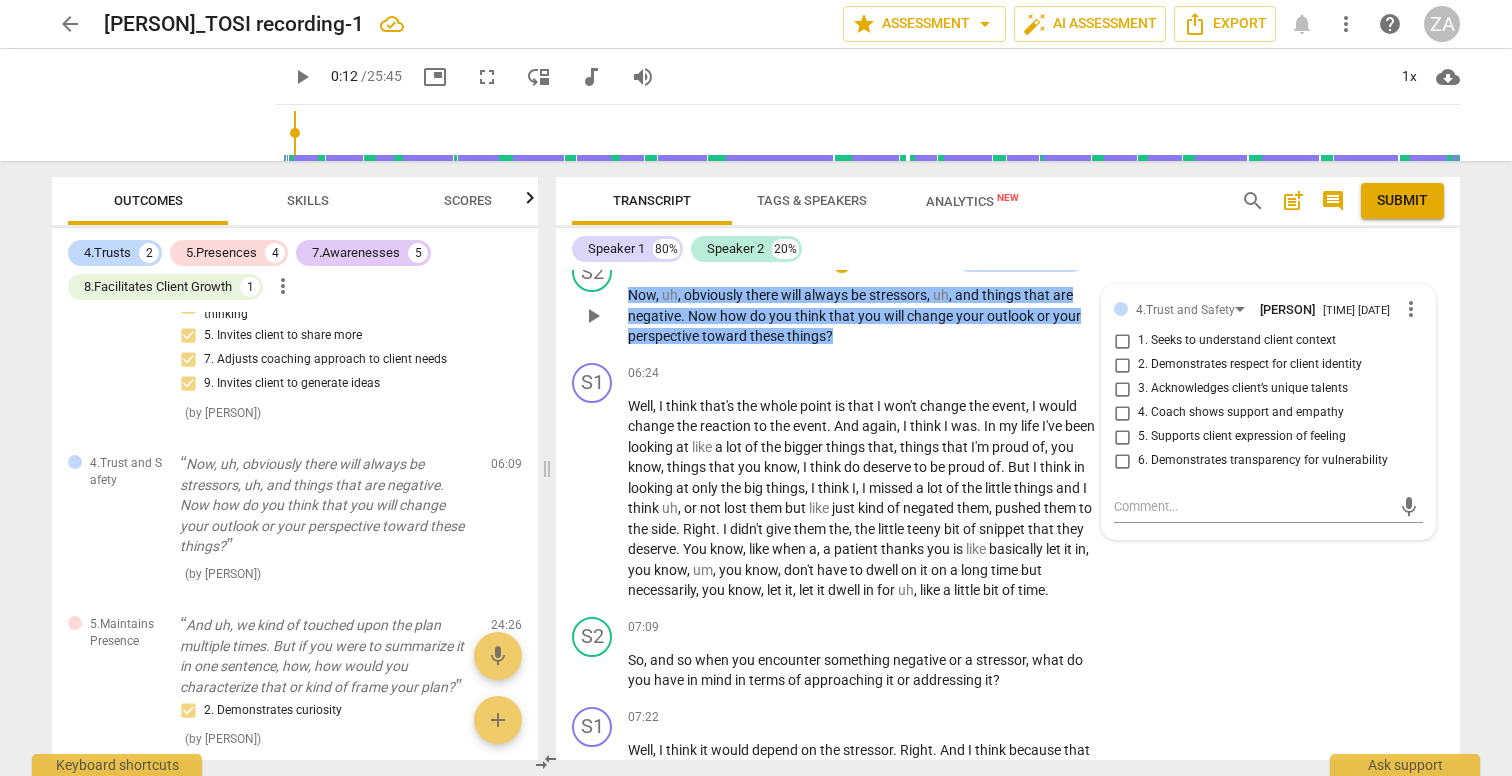 click on "1. Seeks to understand client context" at bounding box center [1237, 341] 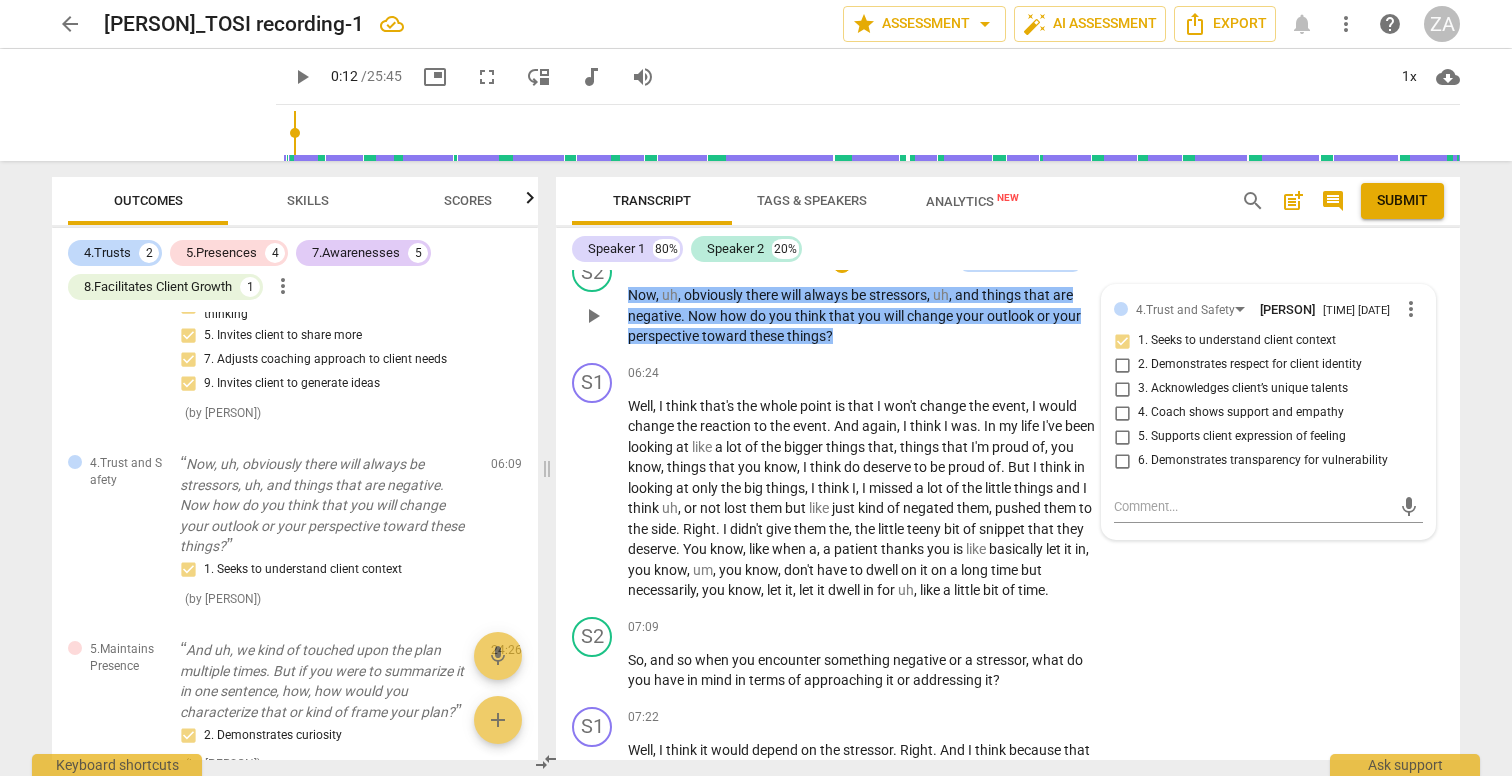 click on "4. Coach shows support and empathy" at bounding box center (1122, 413) 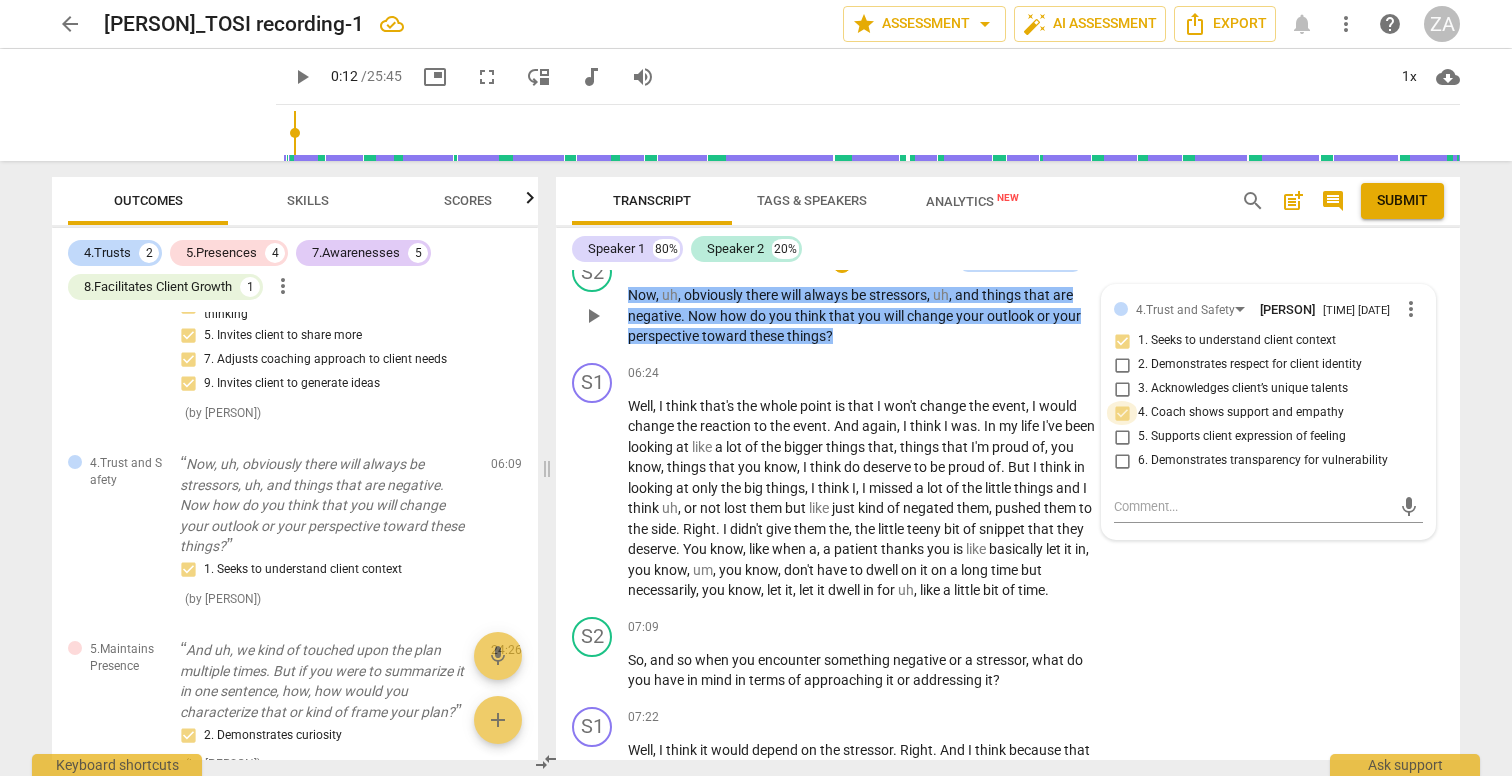 click on "4. Coach shows support and empathy" at bounding box center [1122, 413] 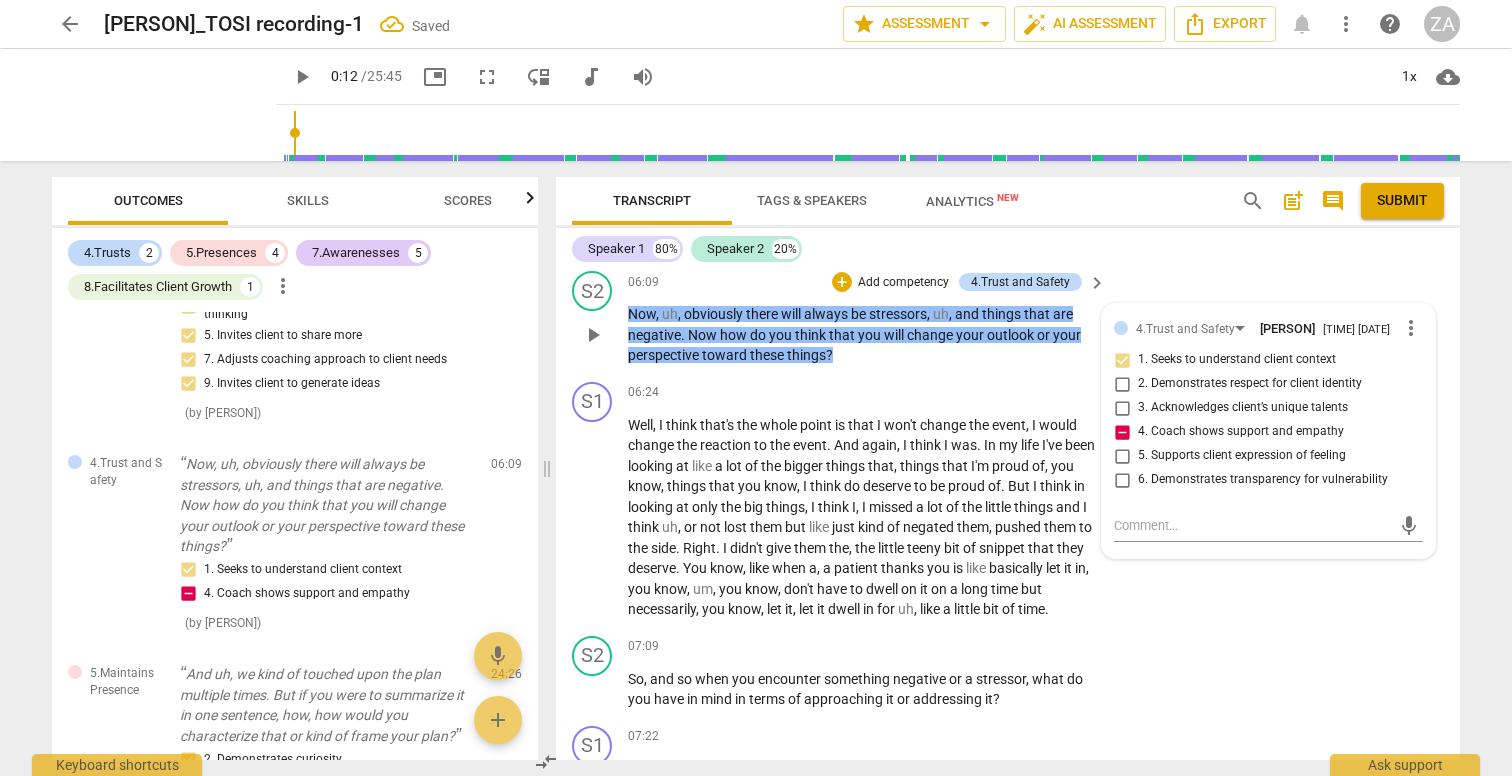 scroll, scrollTop: 2478, scrollLeft: 0, axis: vertical 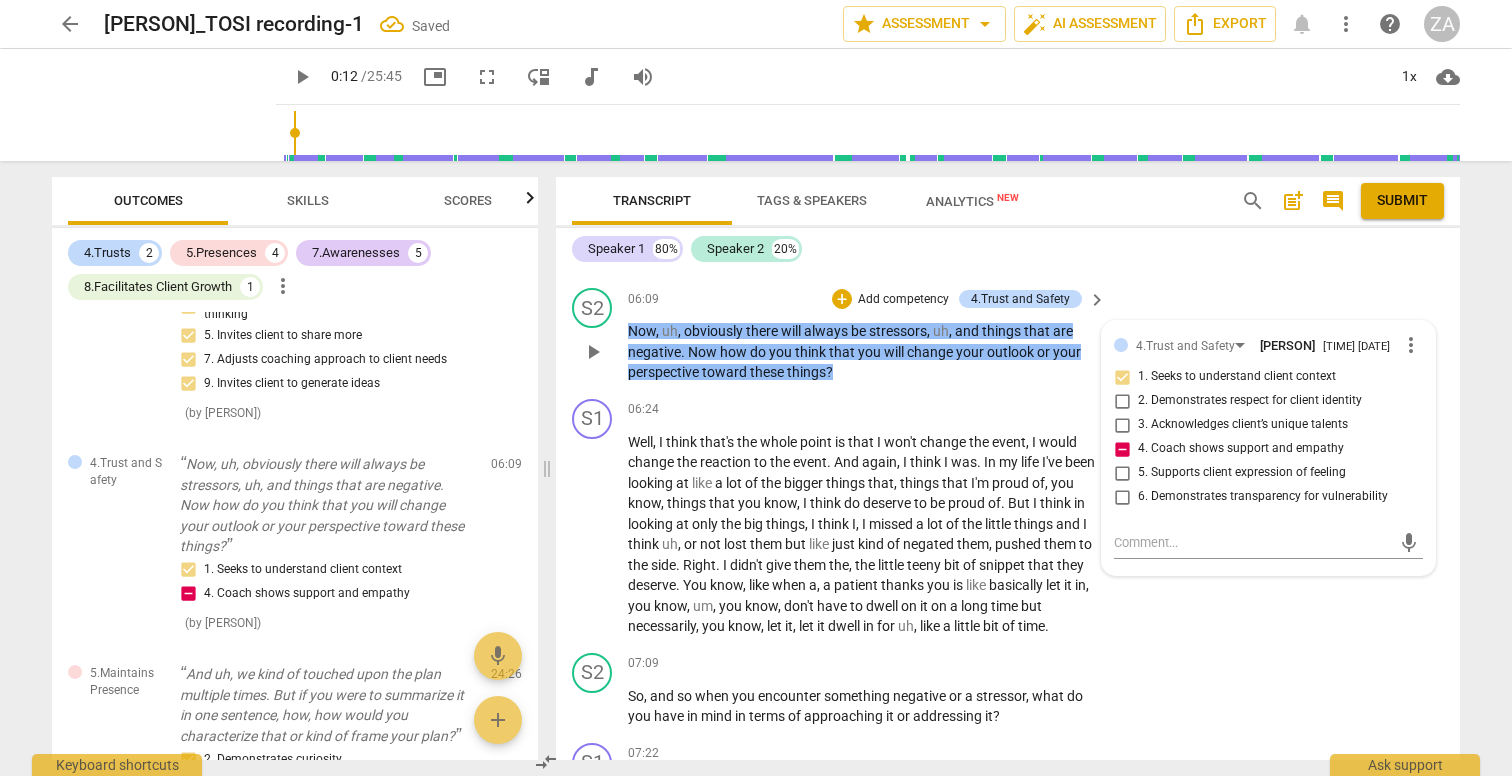 click on "Add competency" at bounding box center [903, 300] 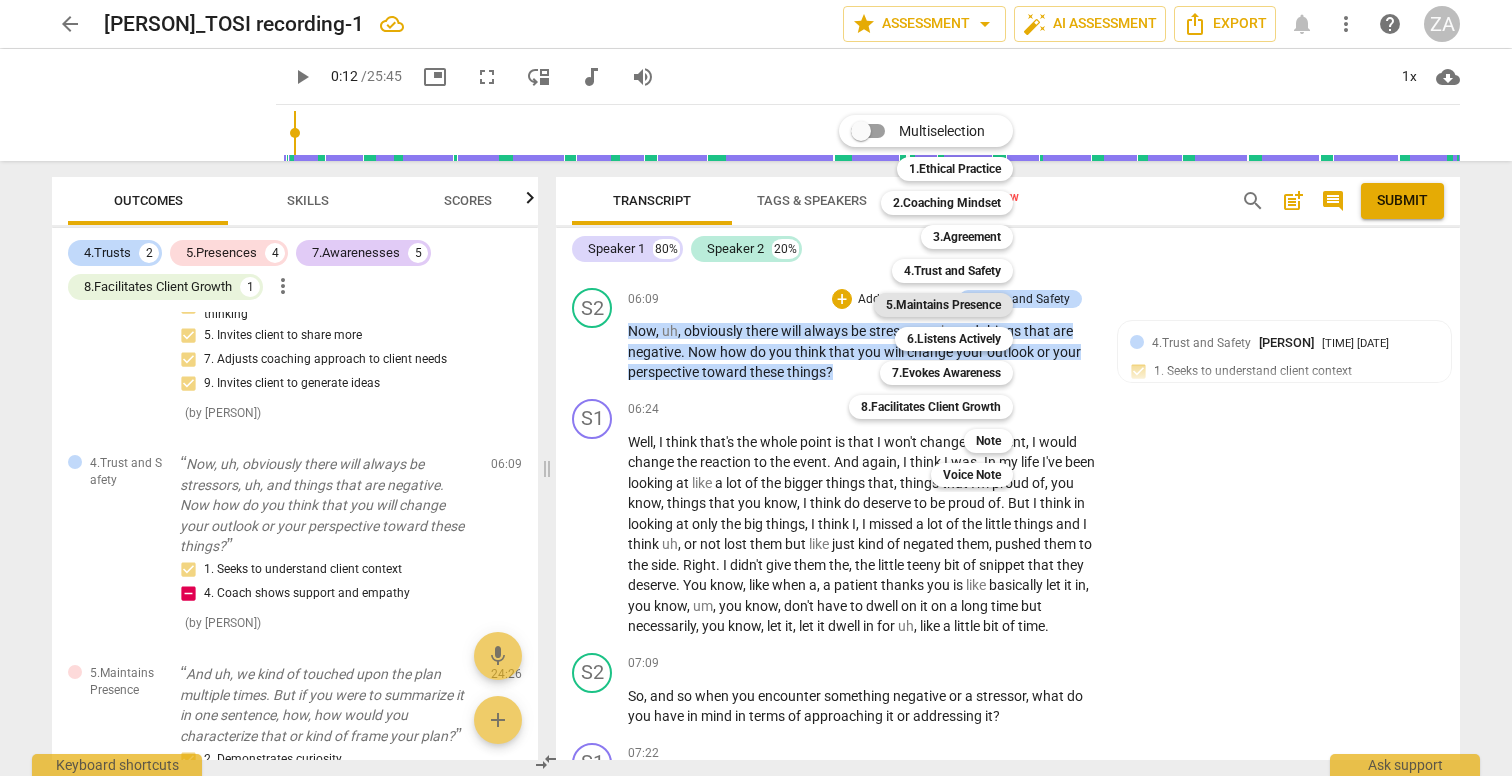 click on "5.Maintains Presence" at bounding box center (943, 305) 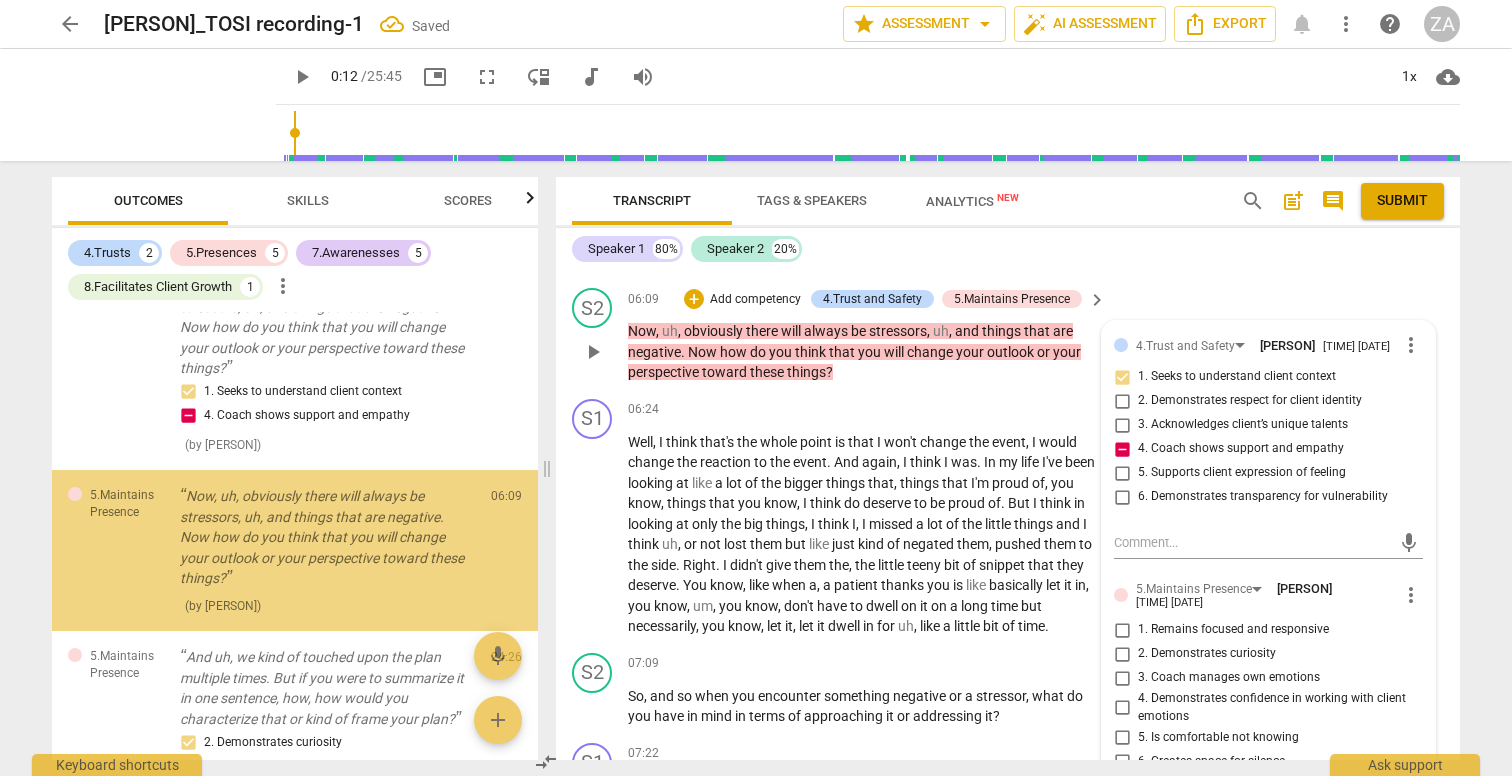 scroll, scrollTop: 1746, scrollLeft: 0, axis: vertical 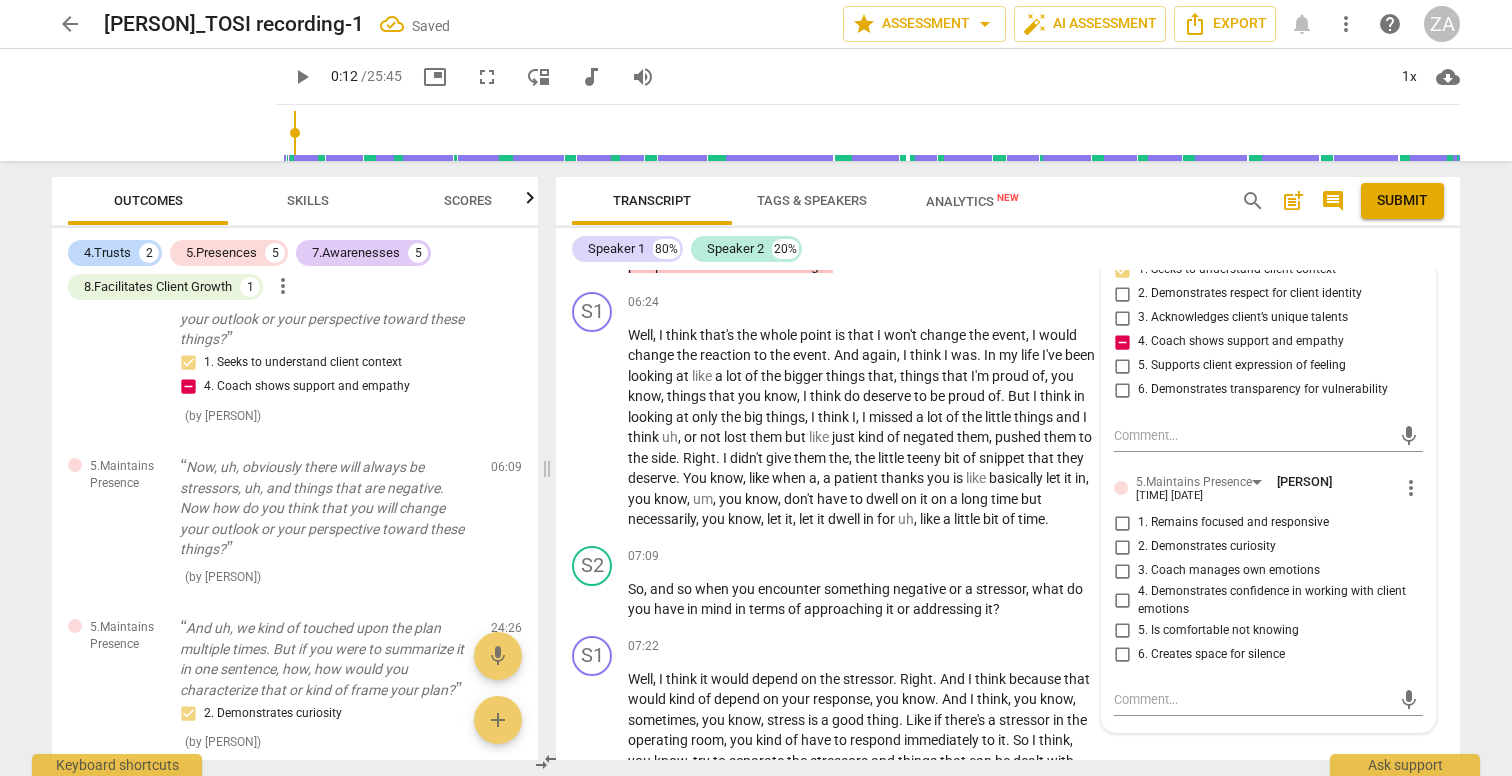 click on "1. Remains focused and responsive" at bounding box center [1233, 523] 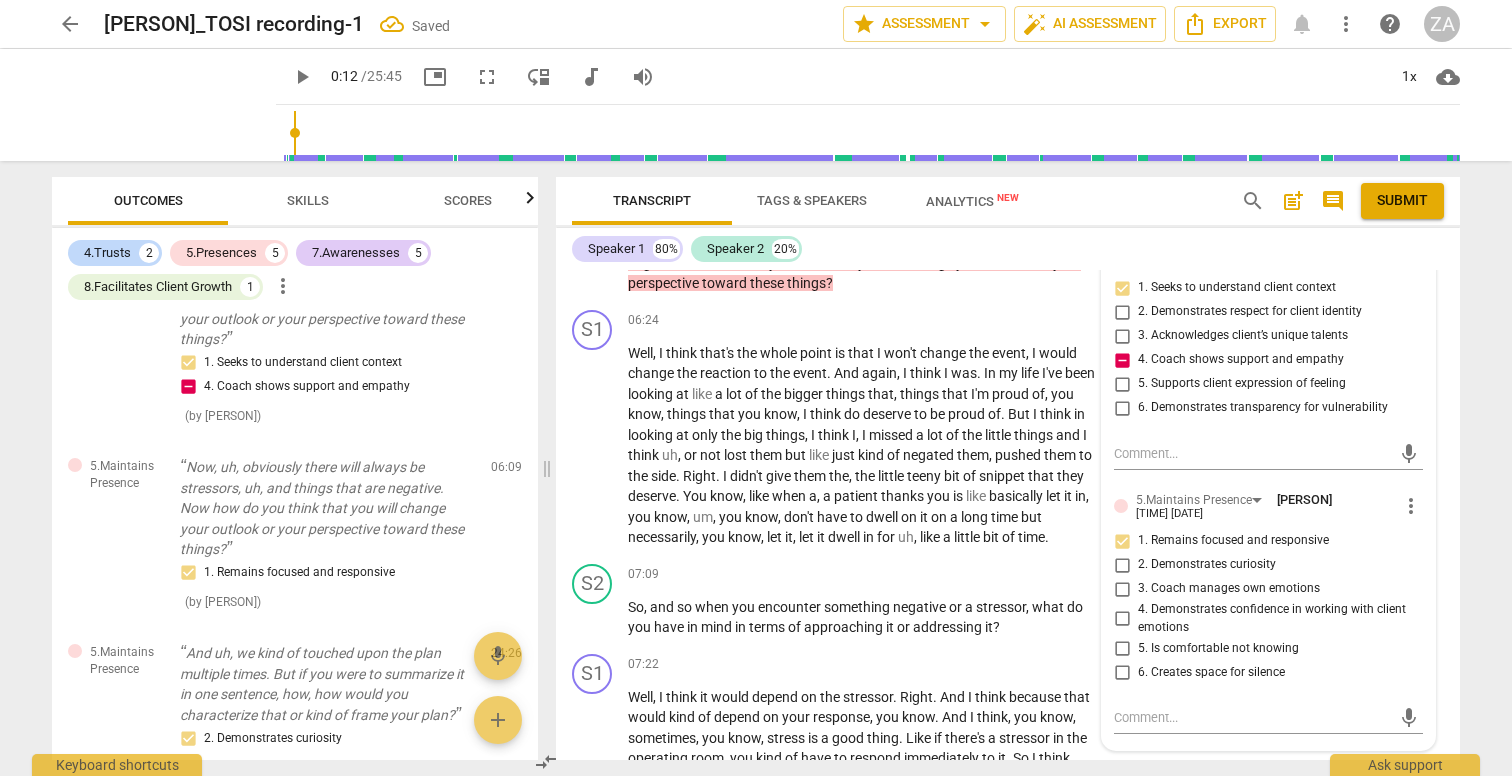 scroll, scrollTop: 2573, scrollLeft: 0, axis: vertical 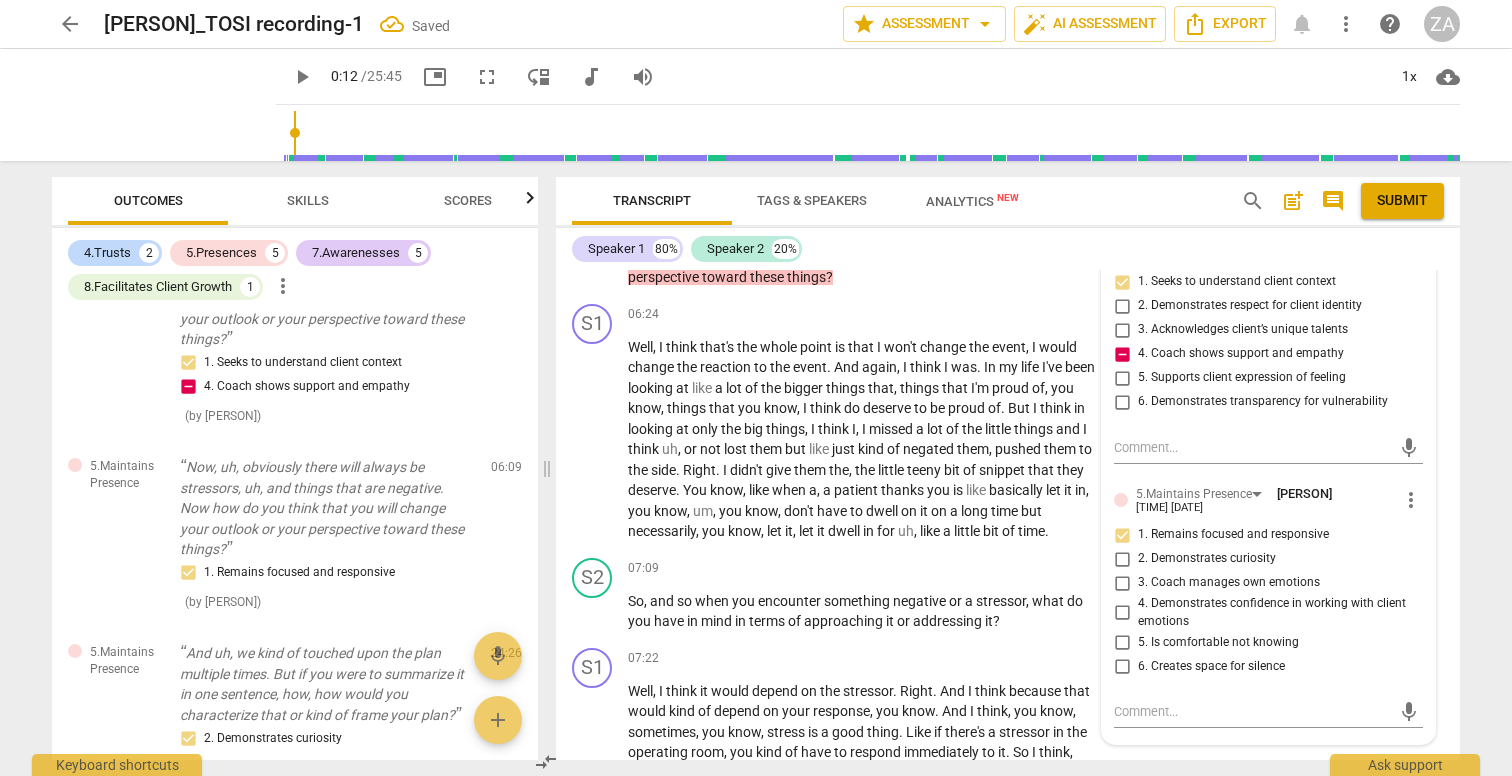 click on "2. Demonstrates curiosity" at bounding box center [1207, 559] 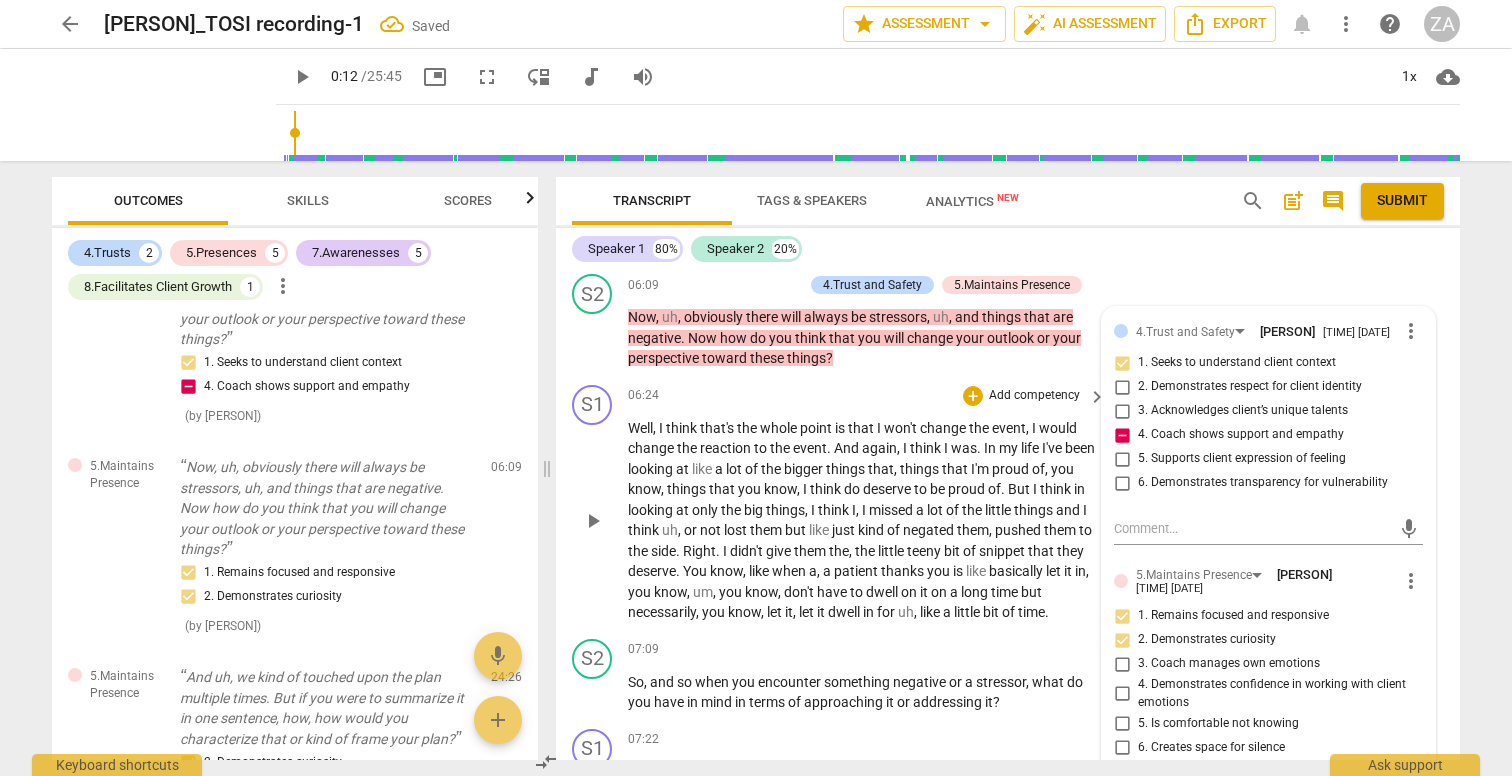 scroll, scrollTop: 2434, scrollLeft: 0, axis: vertical 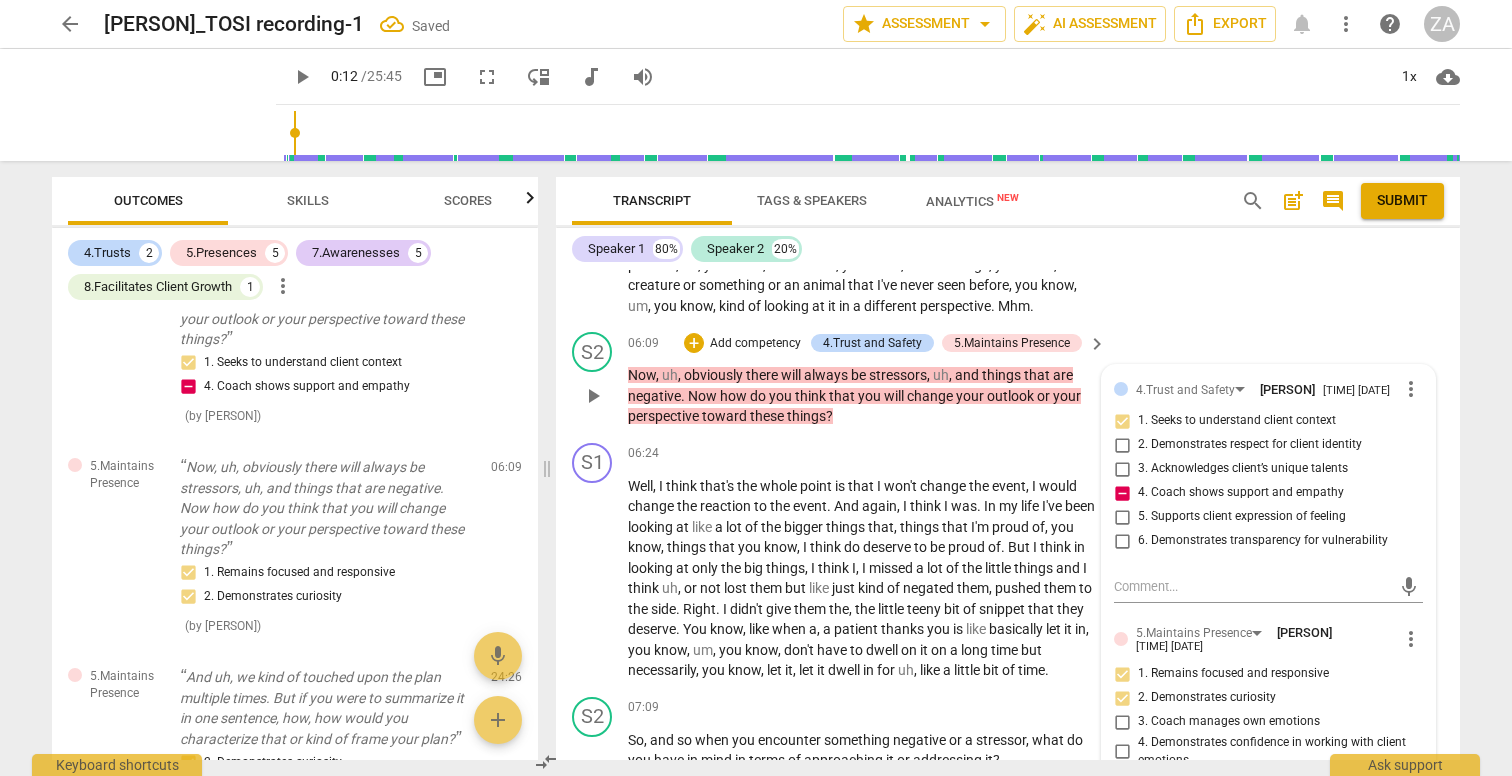 click on "Add competency" at bounding box center [755, 344] 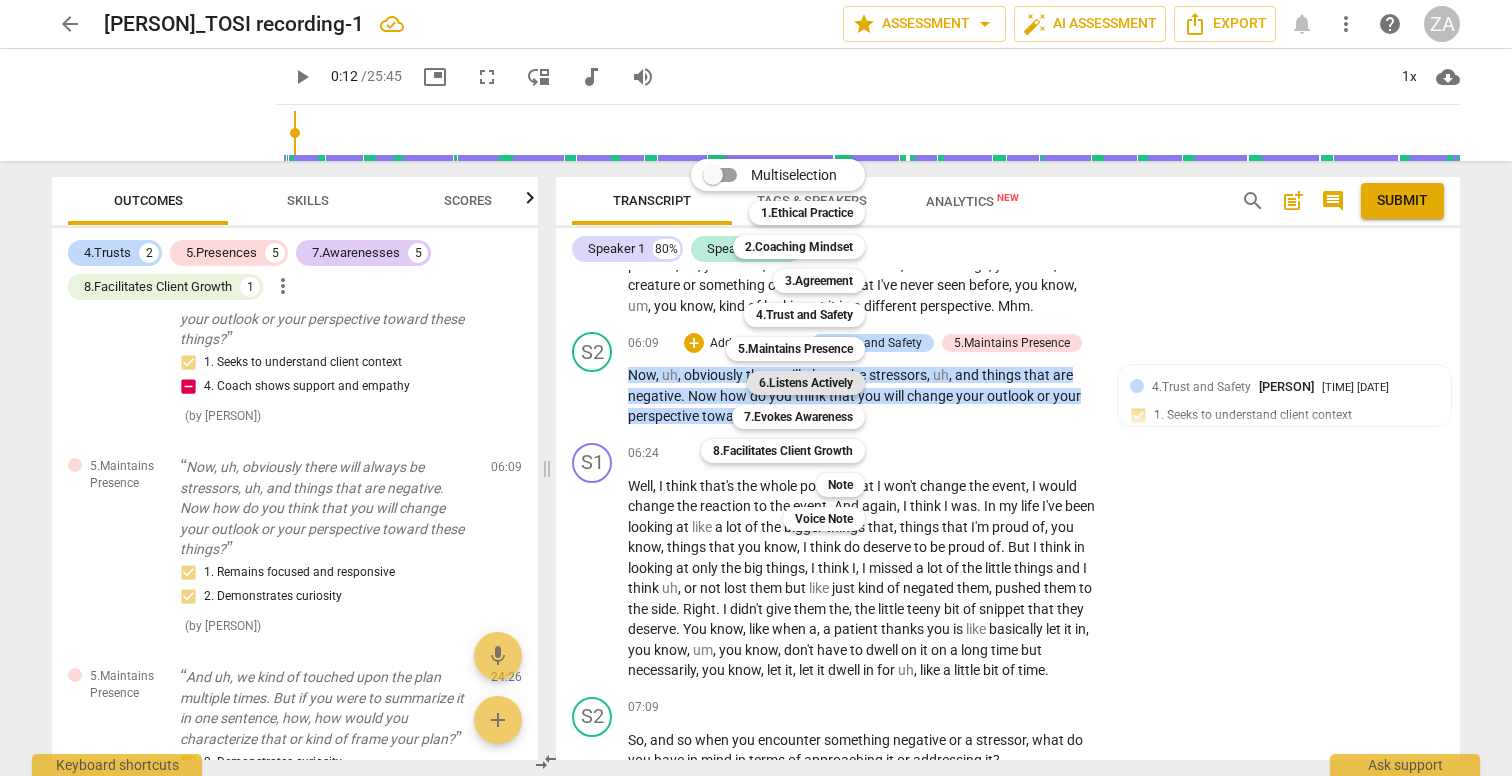 click on "6.Listens Actively" at bounding box center [806, 383] 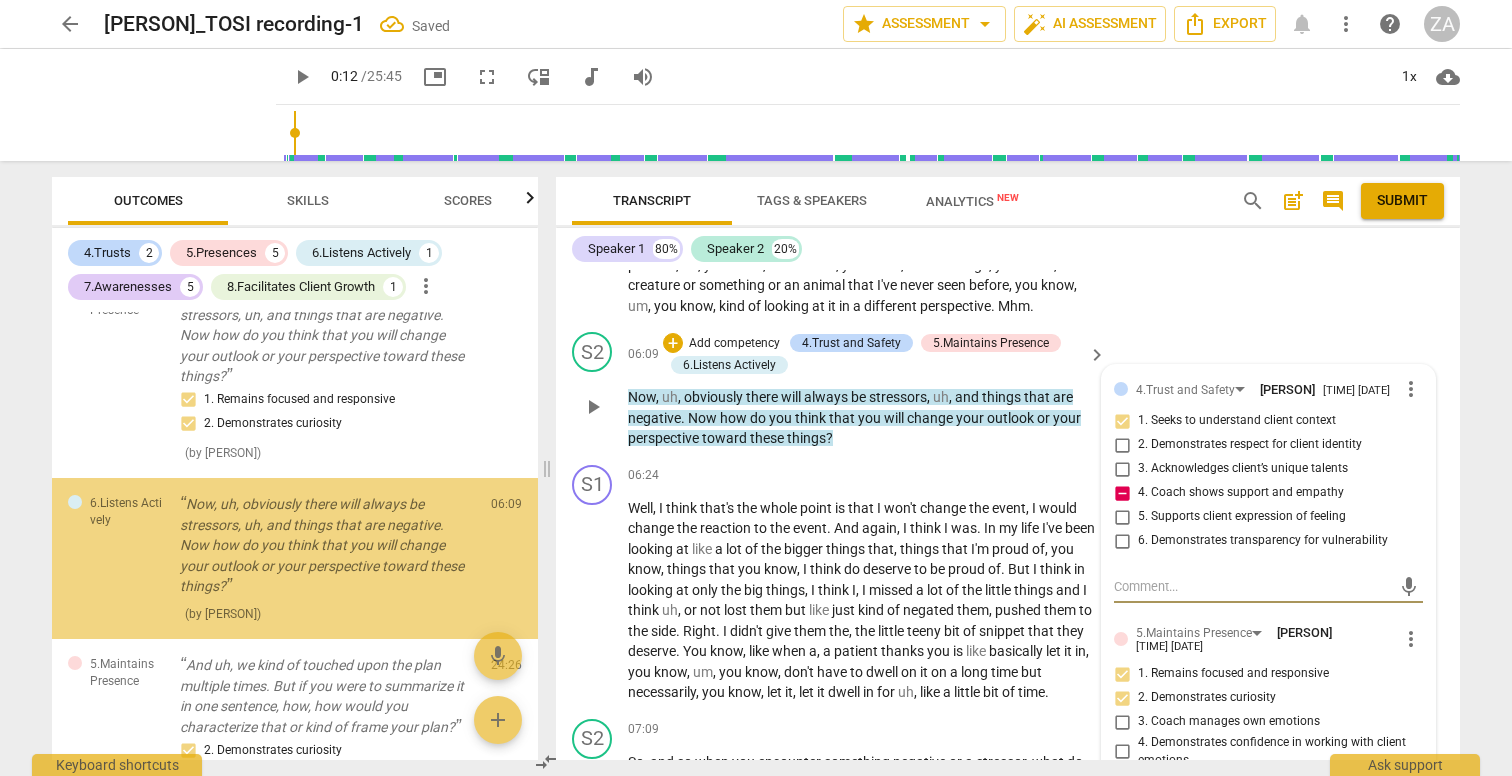 scroll, scrollTop: 1953, scrollLeft: 0, axis: vertical 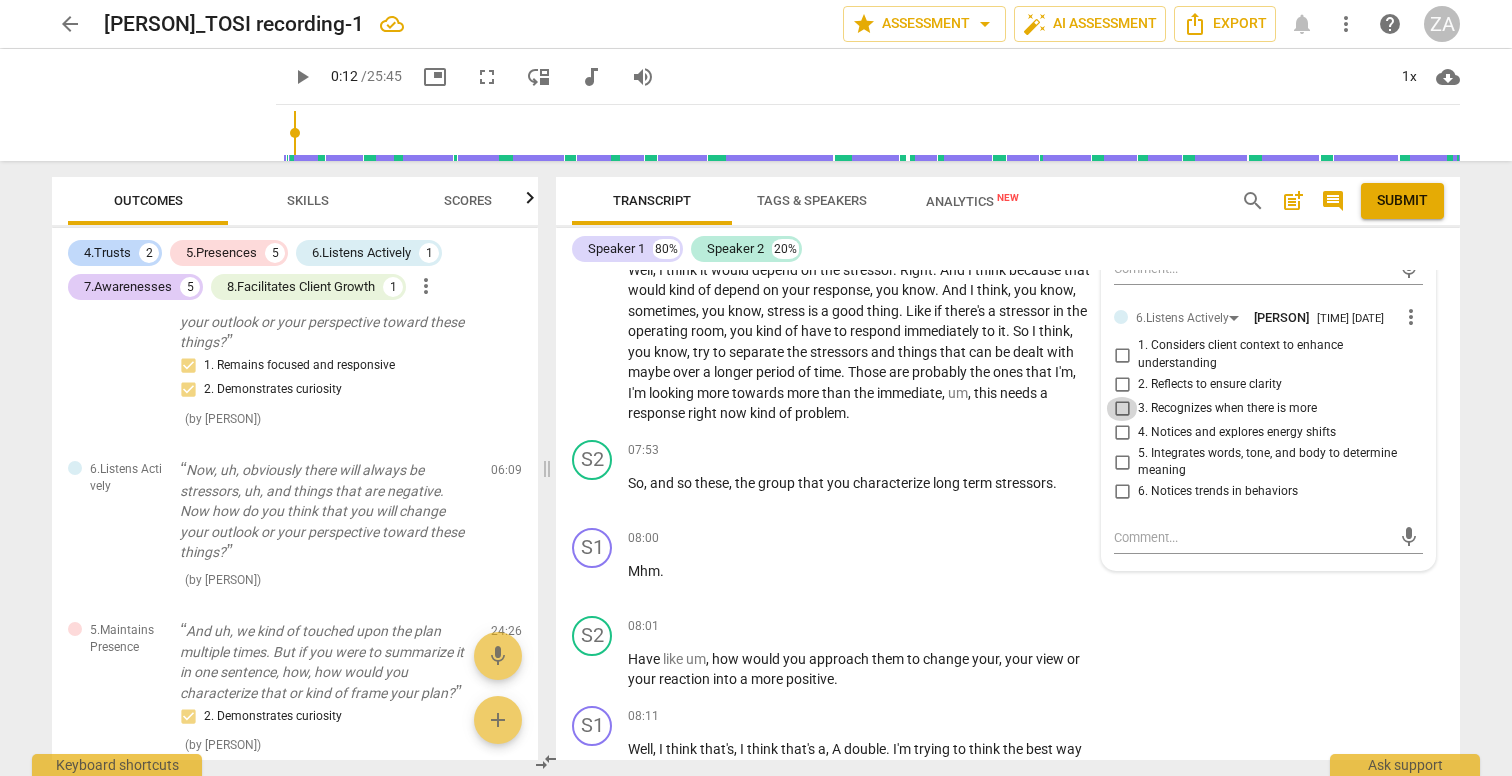 click on "3. Recognizes when there is more" at bounding box center (1122, 409) 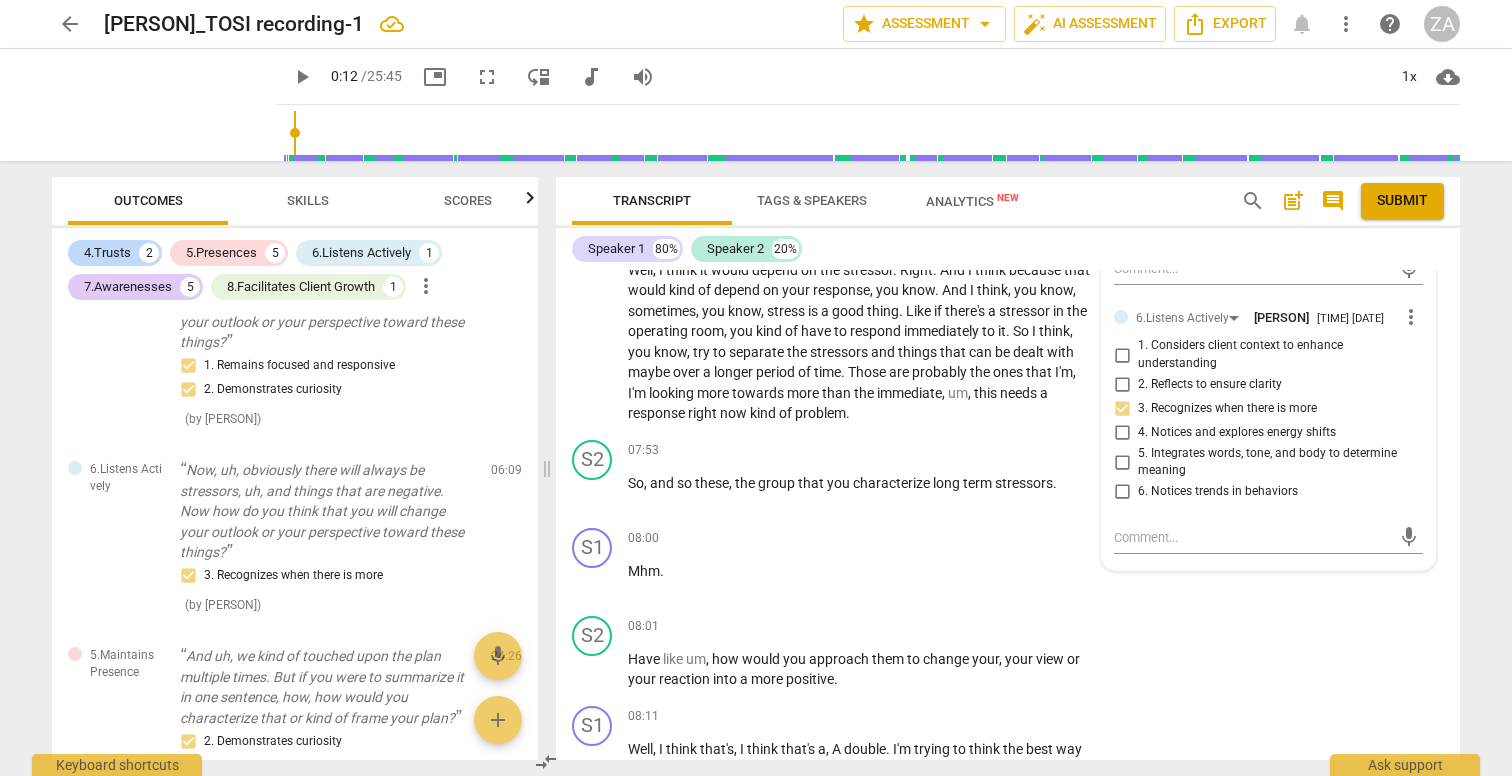 click on "1. Considers client context to enhance understanding" at bounding box center (1122, 355) 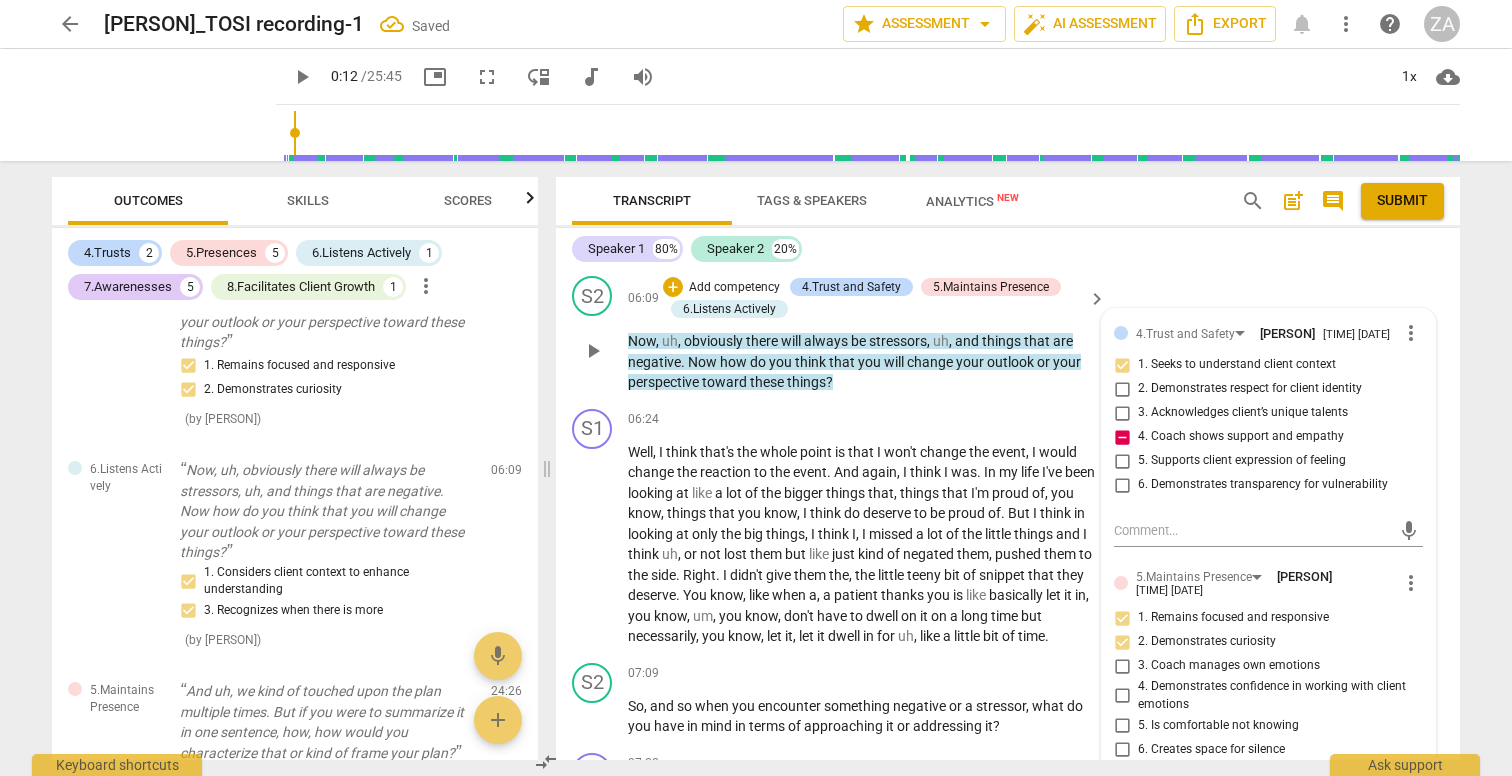 scroll, scrollTop: 2466, scrollLeft: 0, axis: vertical 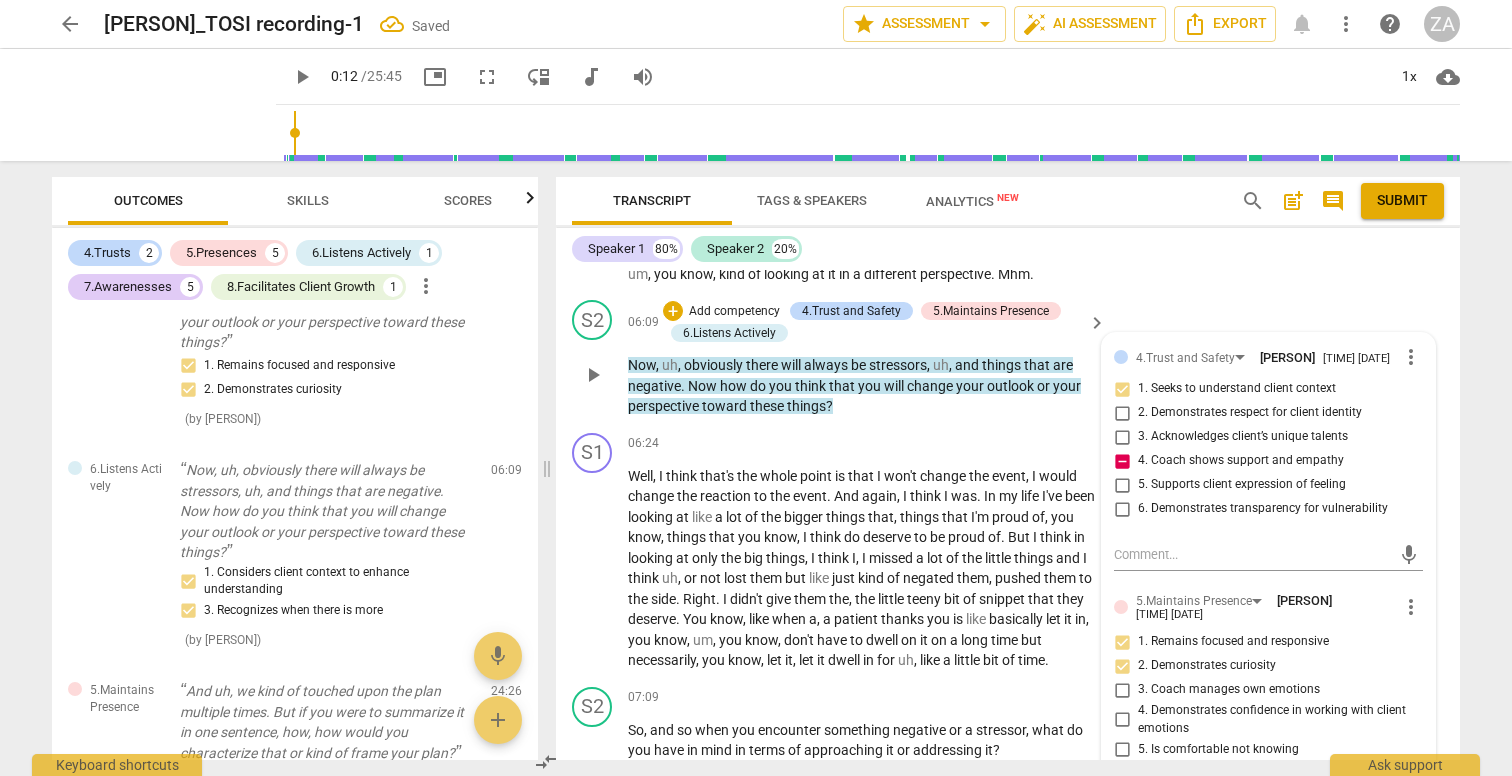 click on "Add competency" at bounding box center (734, 312) 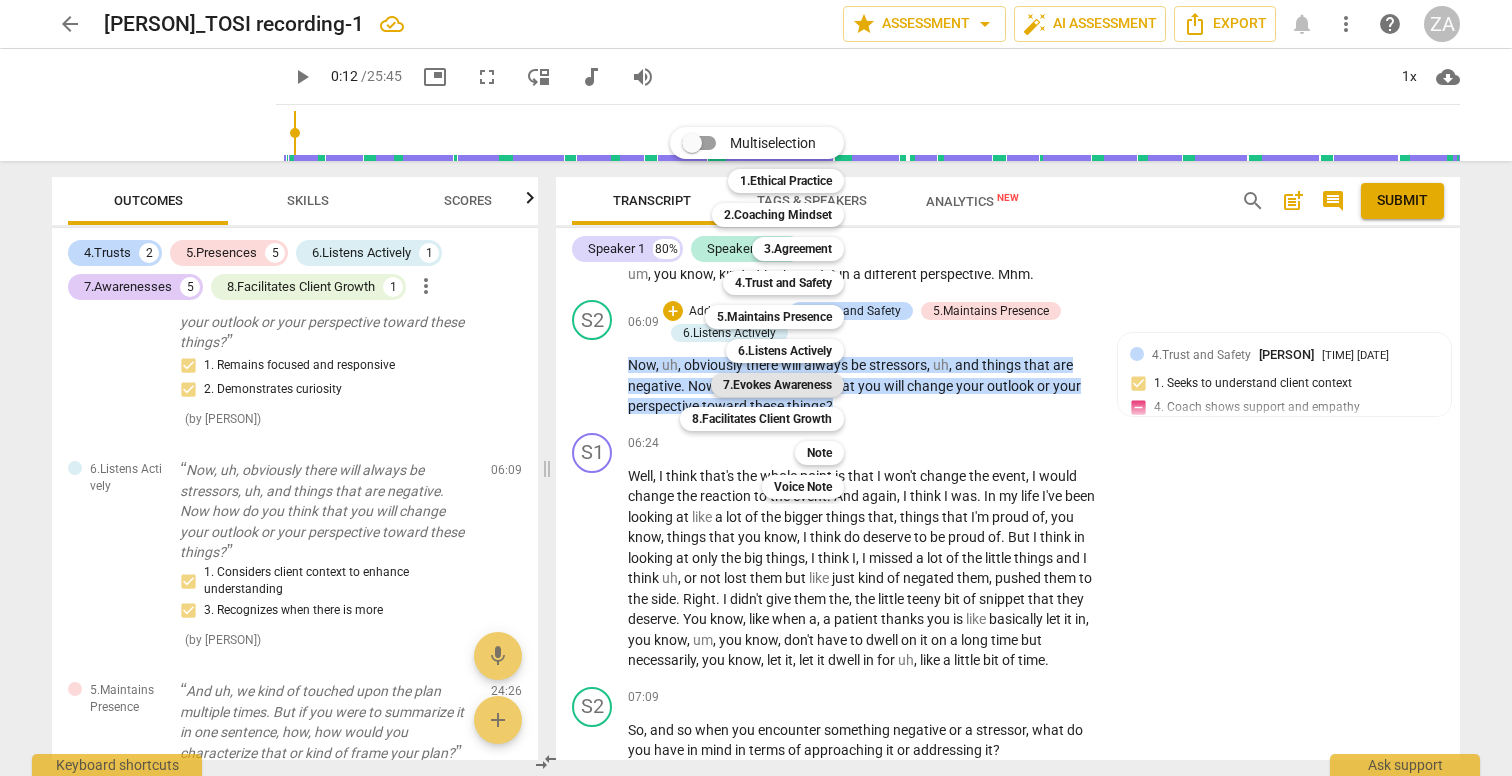 click on "7.Evokes Awareness" at bounding box center (777, 385) 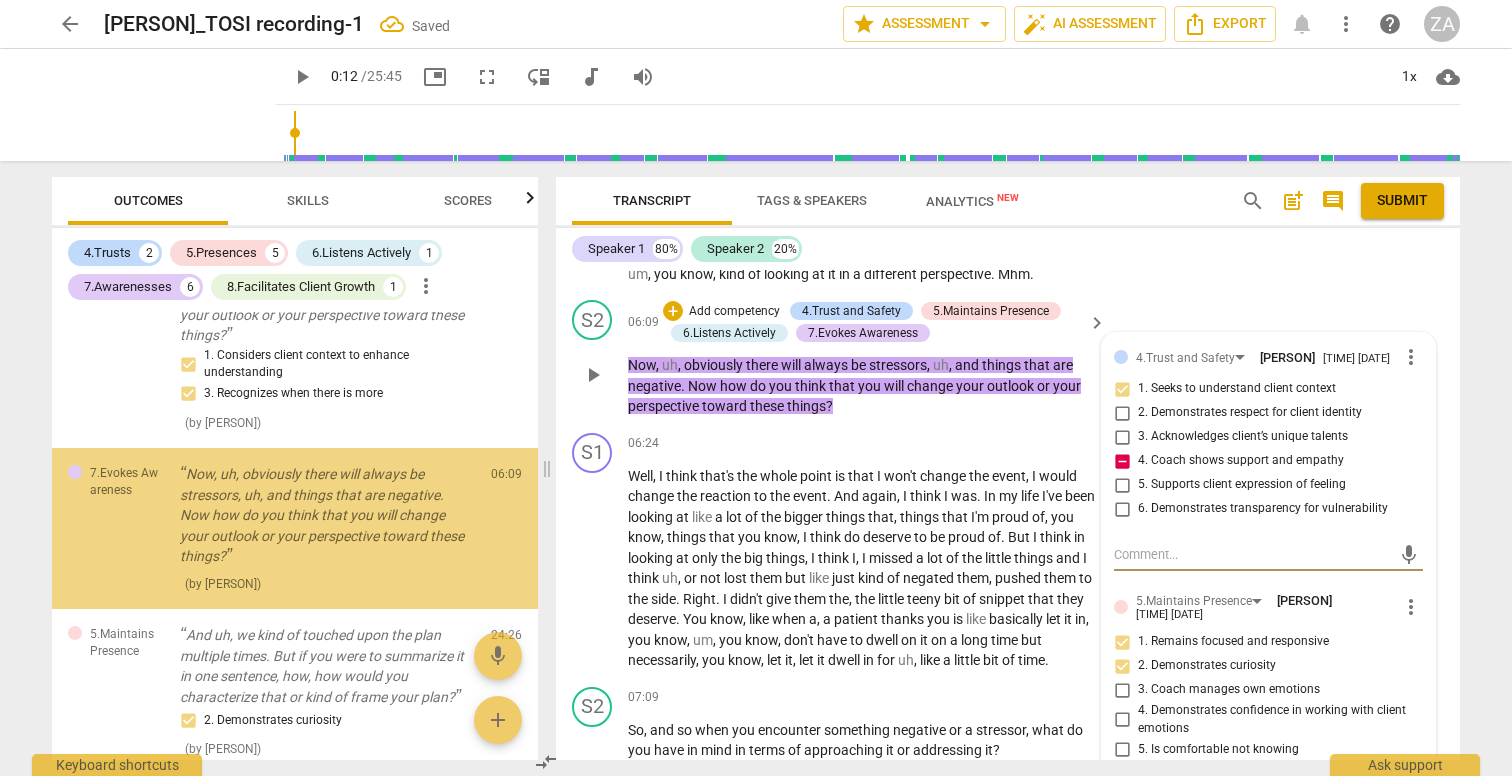 scroll, scrollTop: 2170, scrollLeft: 0, axis: vertical 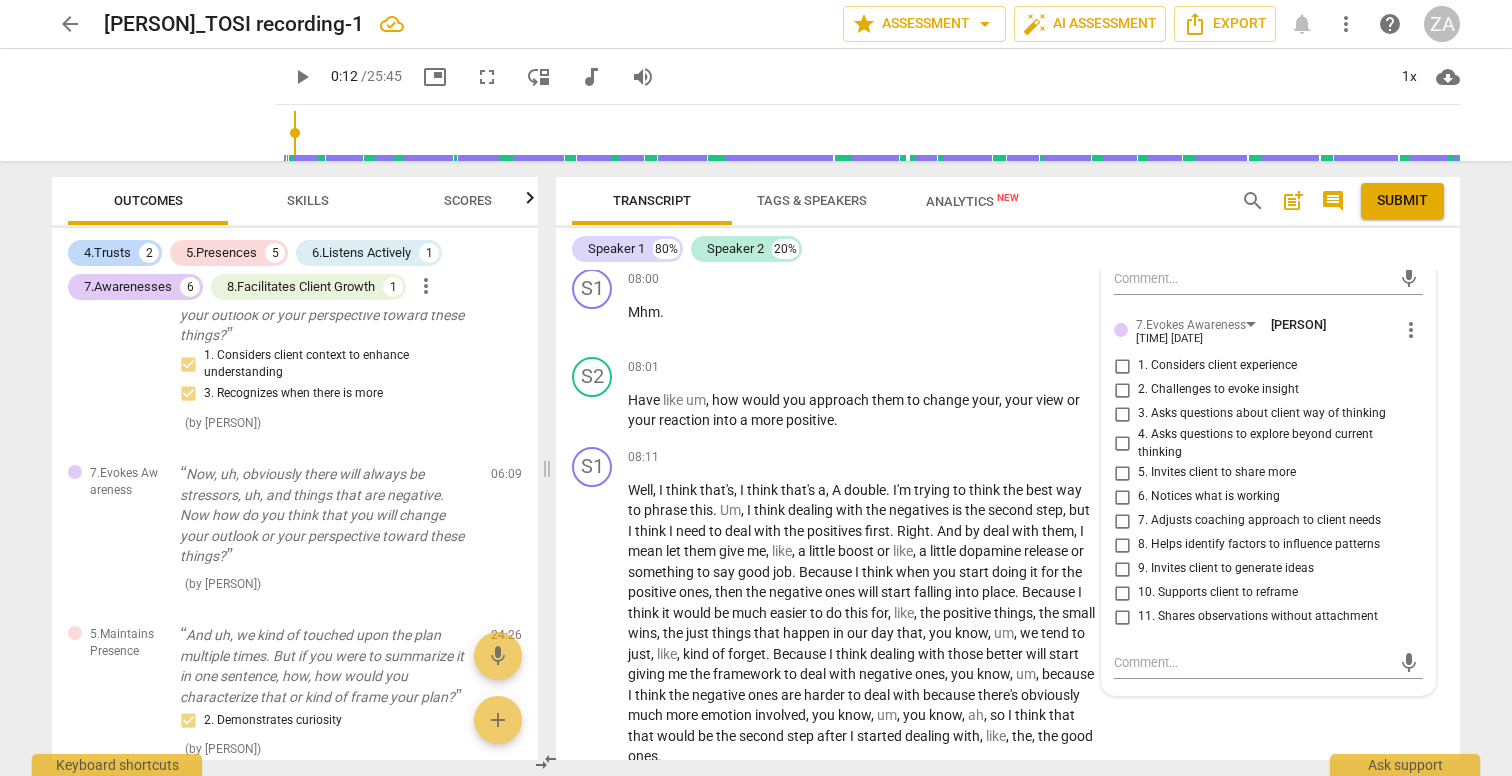 click on "2. Challenges to evoke insight" at bounding box center (1218, 390) 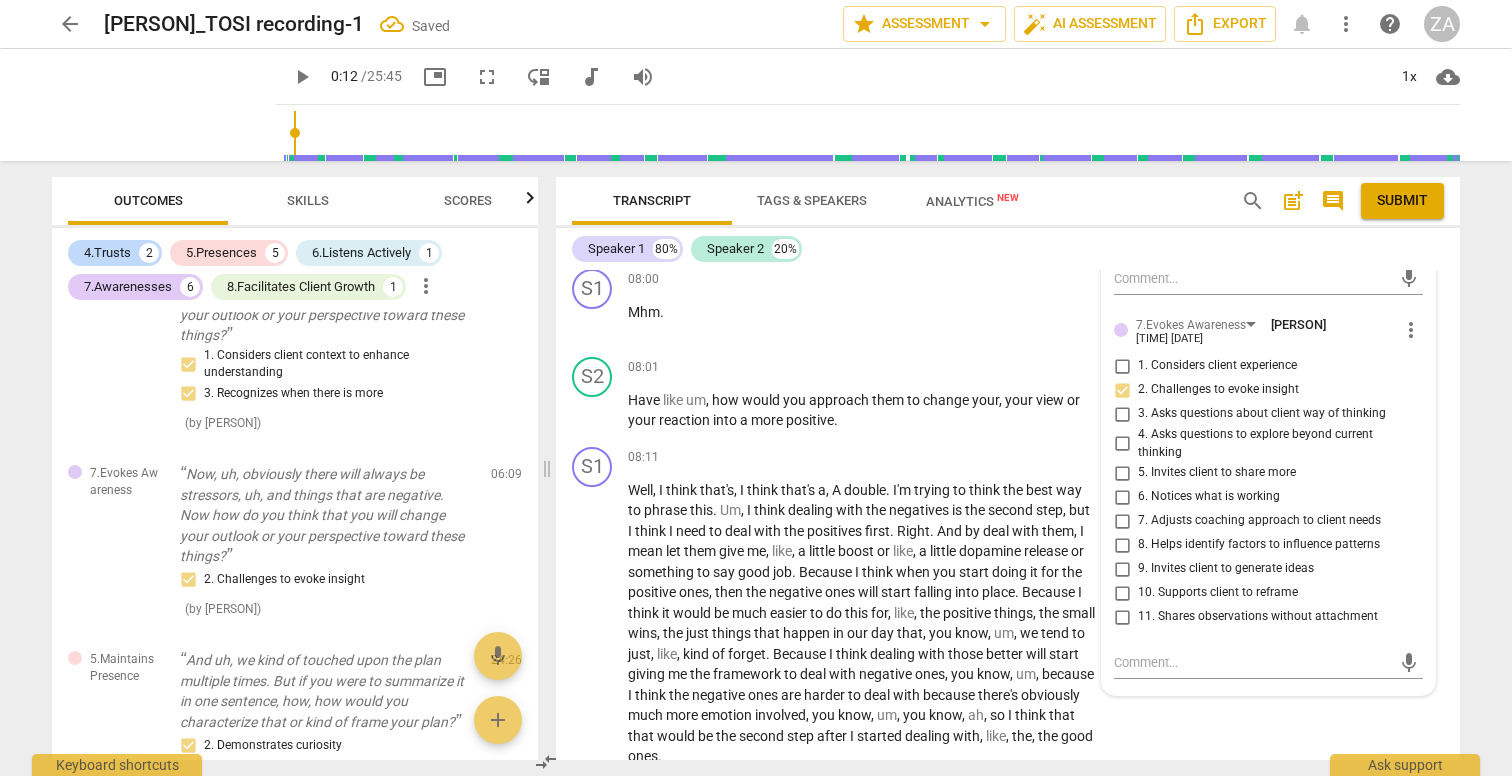 click on "4. Asks questions to explore beyond current thinking" at bounding box center (1276, 443) 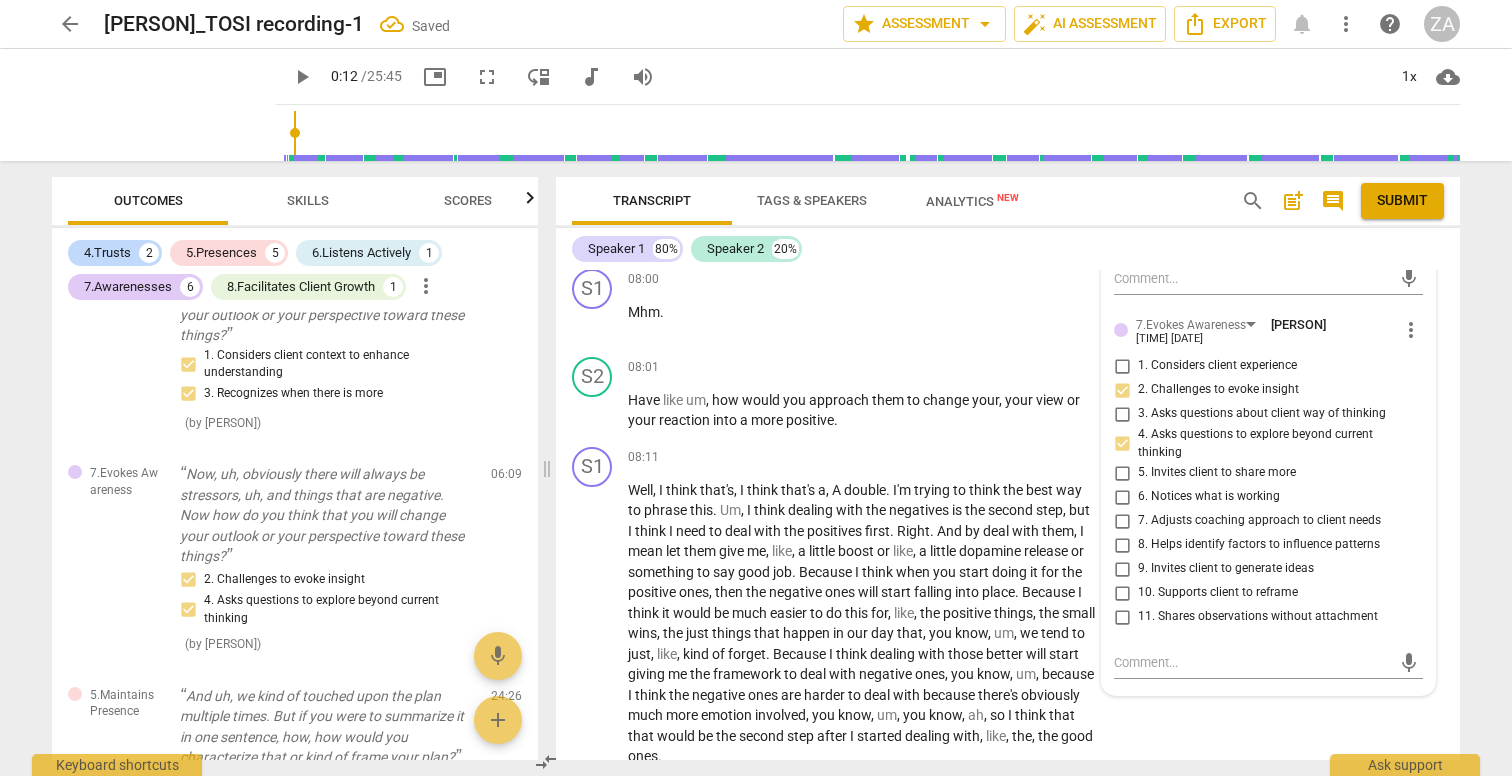 click on "5. Invites client to share more" at bounding box center (1217, 473) 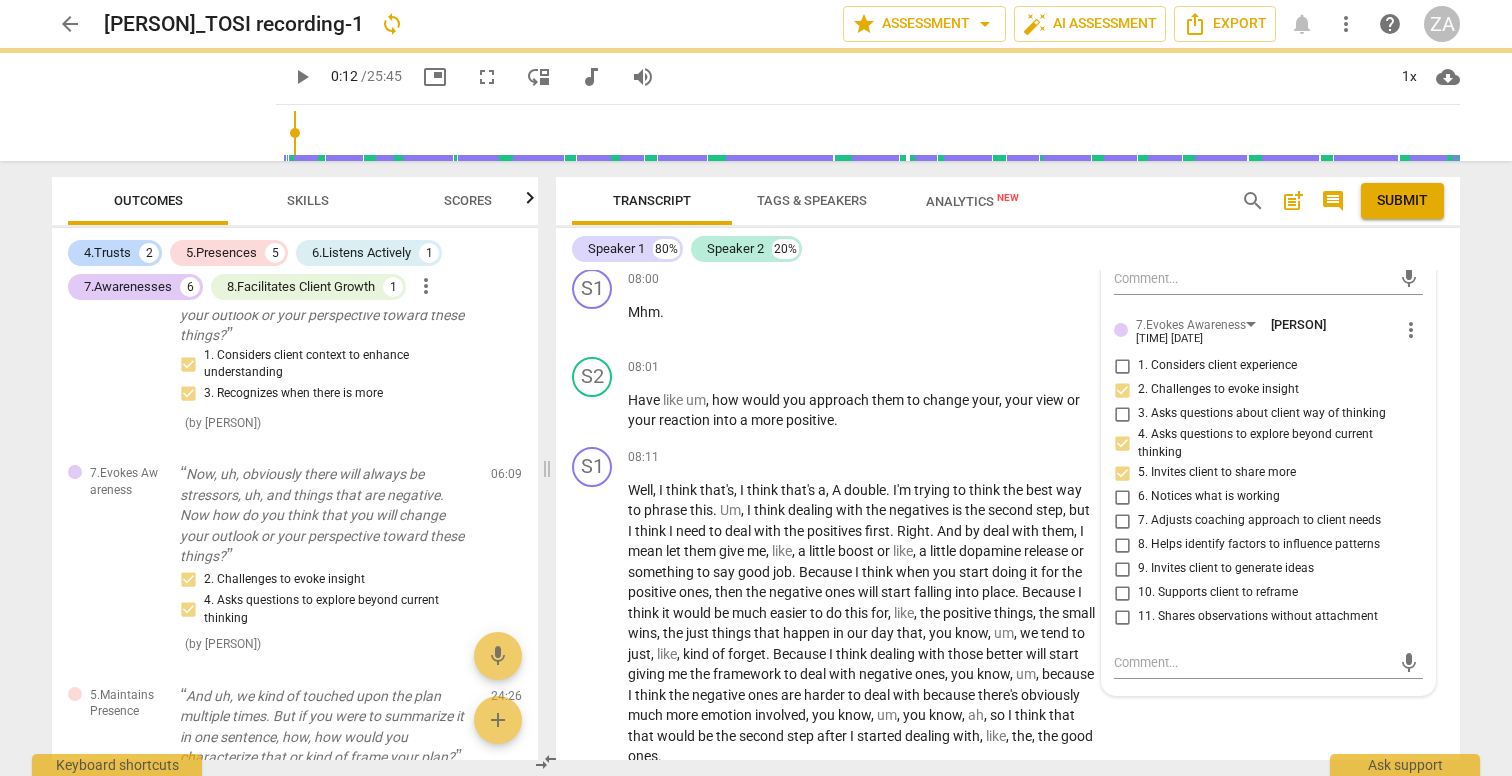 click on "9. Invites client to generate ideas" at bounding box center [1226, 569] 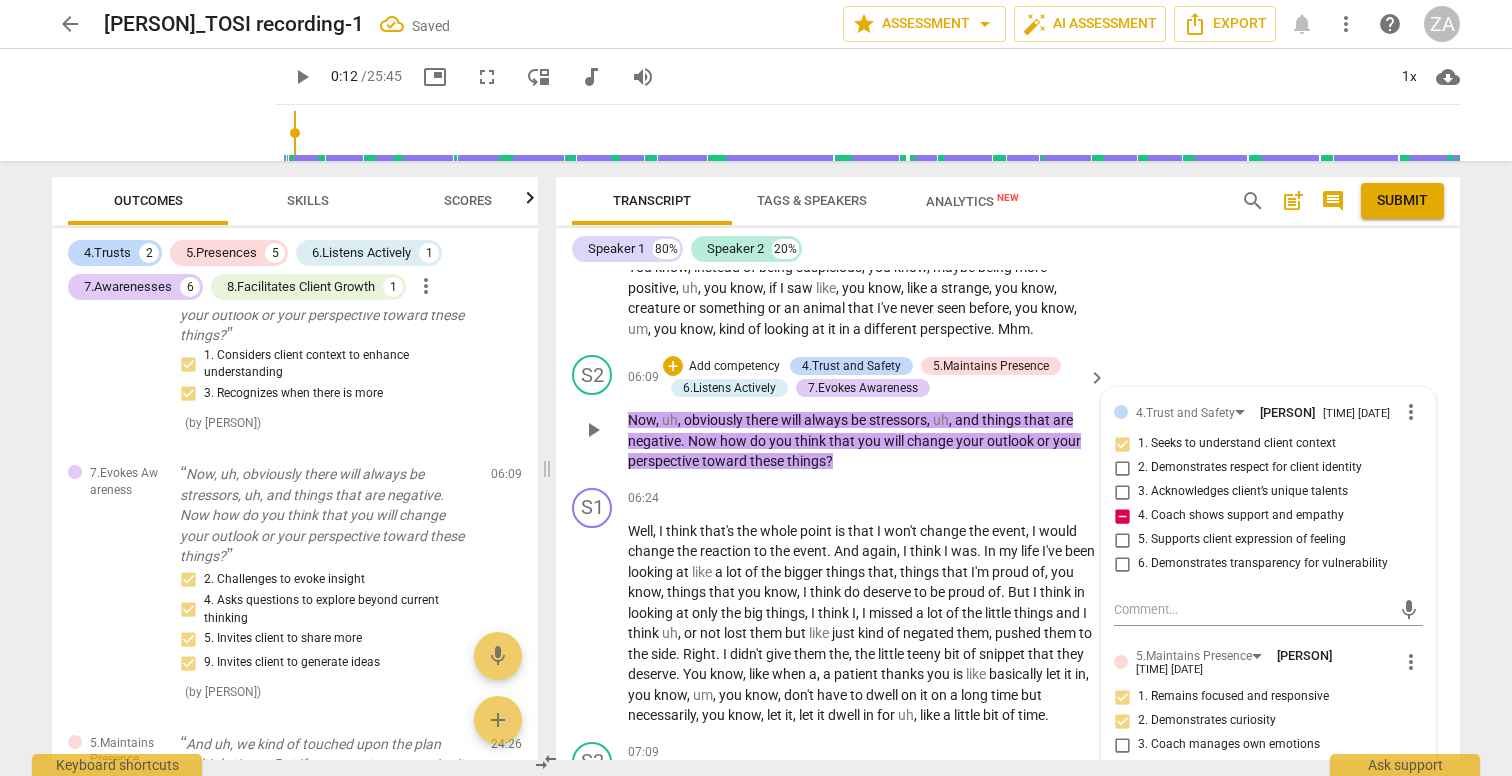scroll, scrollTop: 2391, scrollLeft: 0, axis: vertical 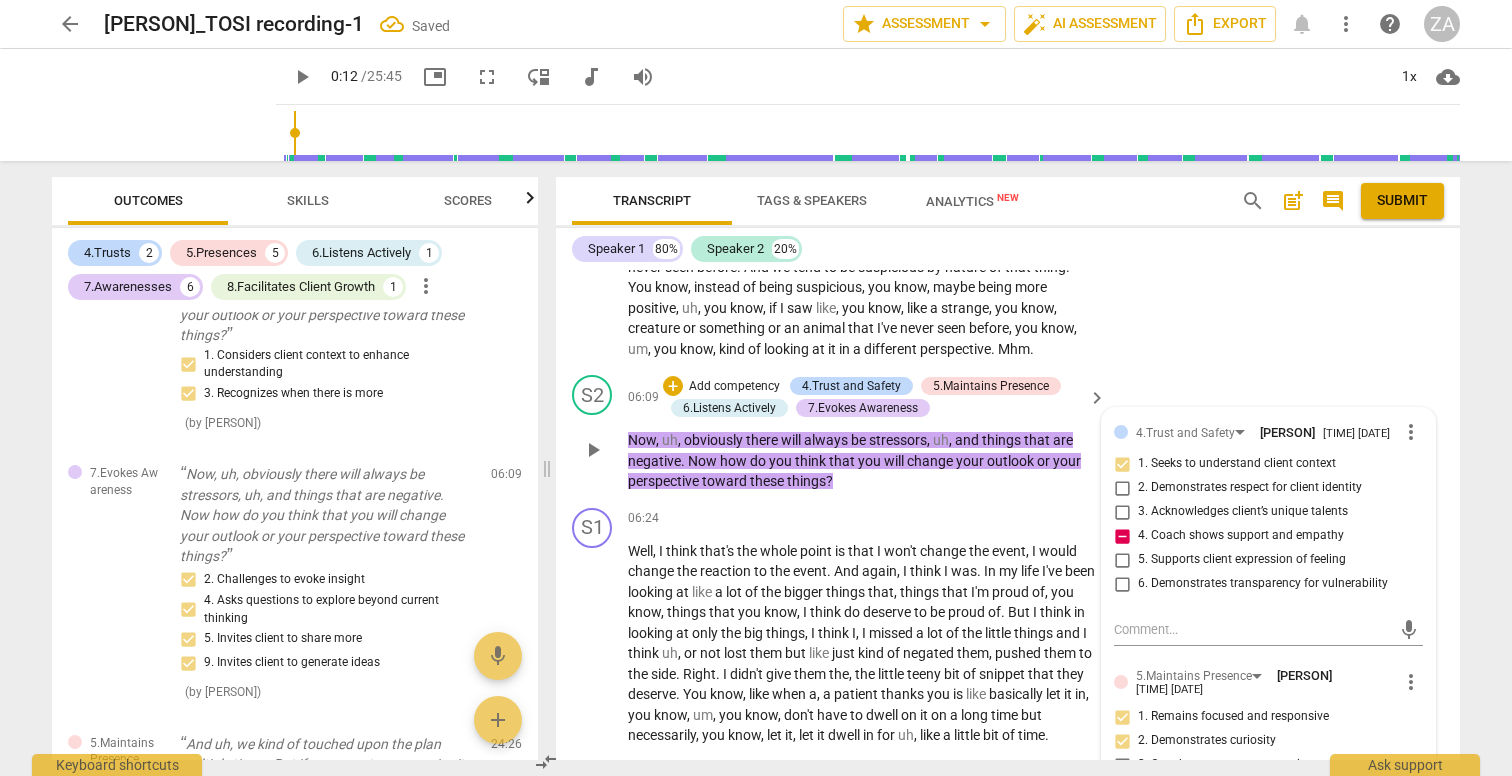 click on "keyboard_arrow_right" at bounding box center [1097, 398] 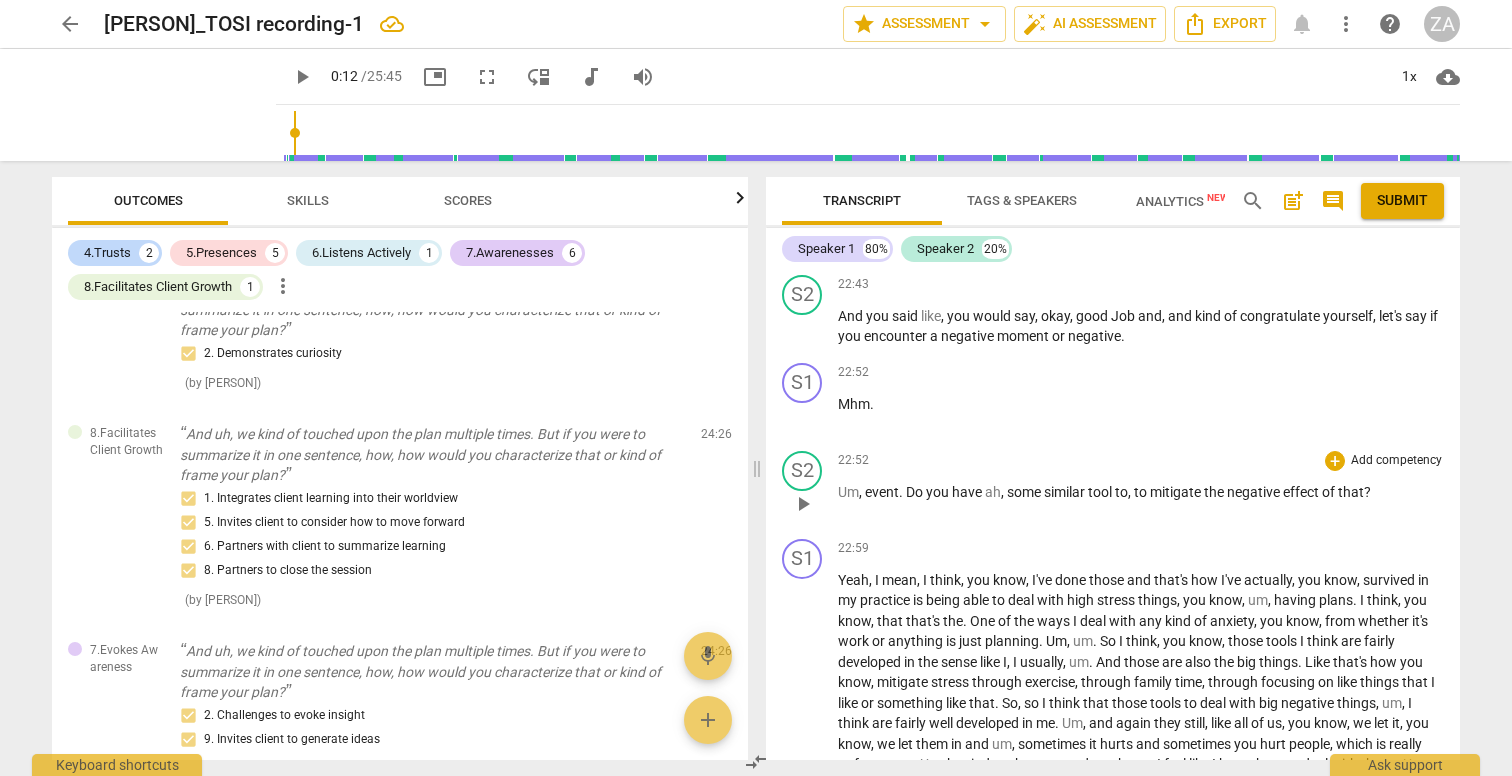 scroll, scrollTop: 7787, scrollLeft: 0, axis: vertical 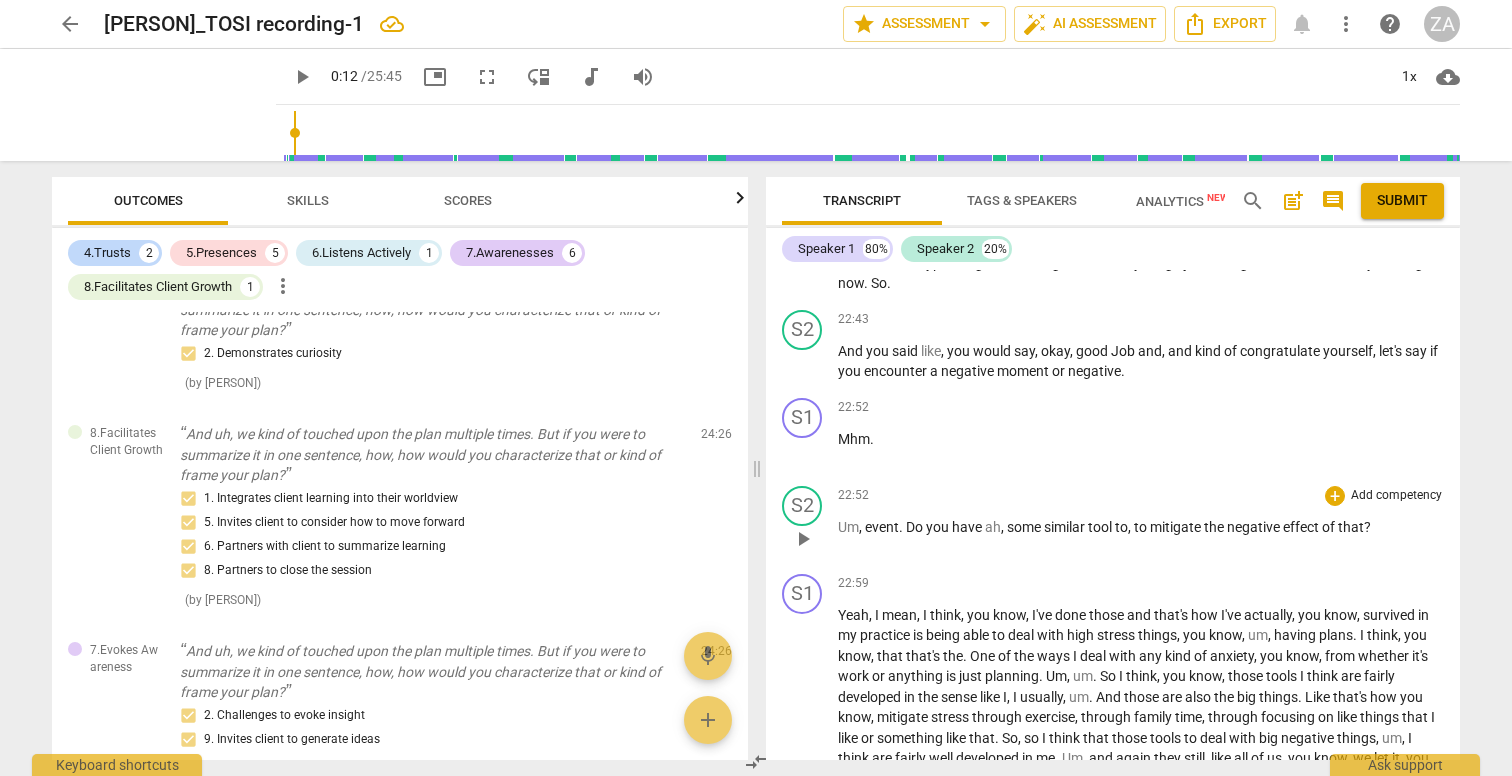 click on "Add competency" at bounding box center [1396, 496] 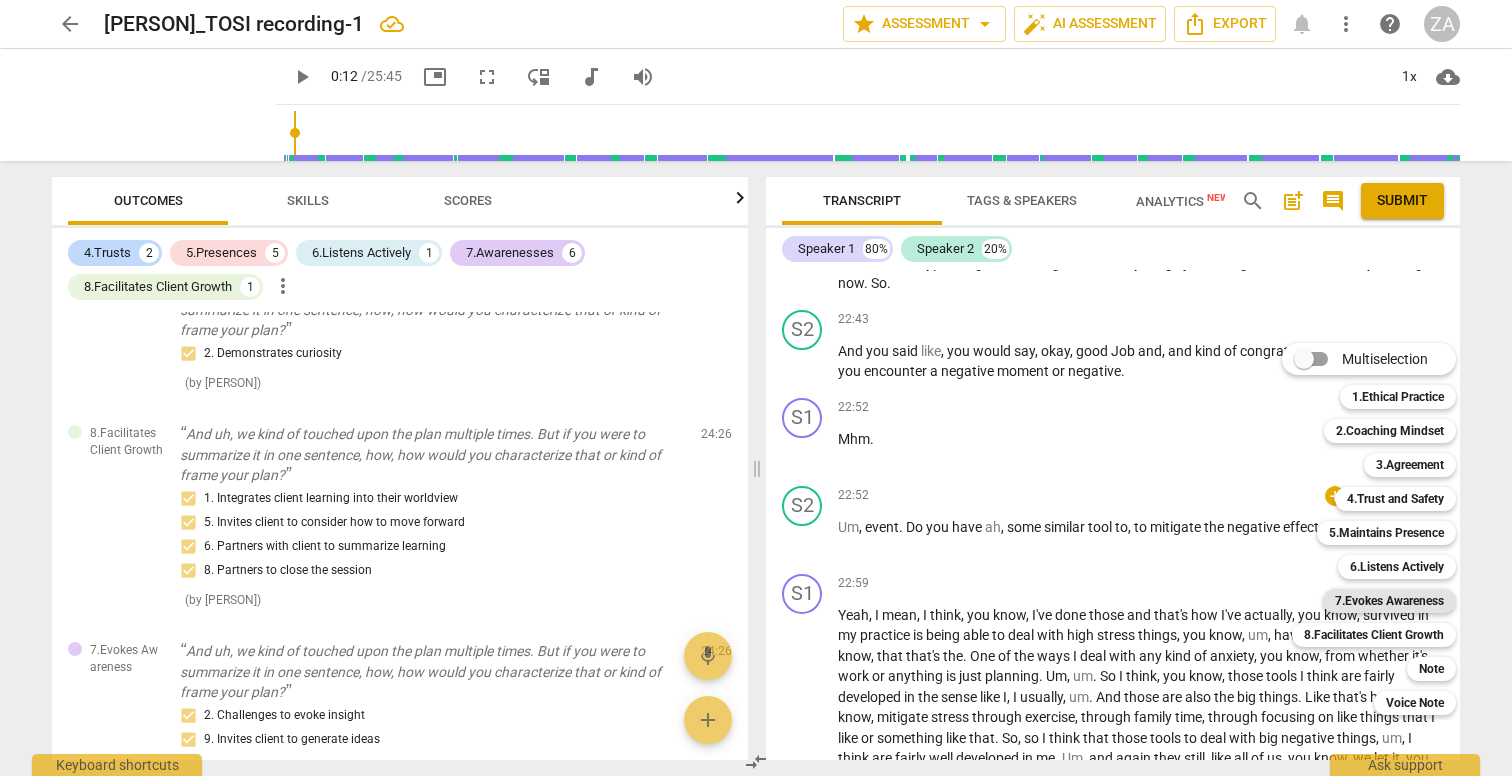 click on "7.Evokes Awareness" at bounding box center [1389, 601] 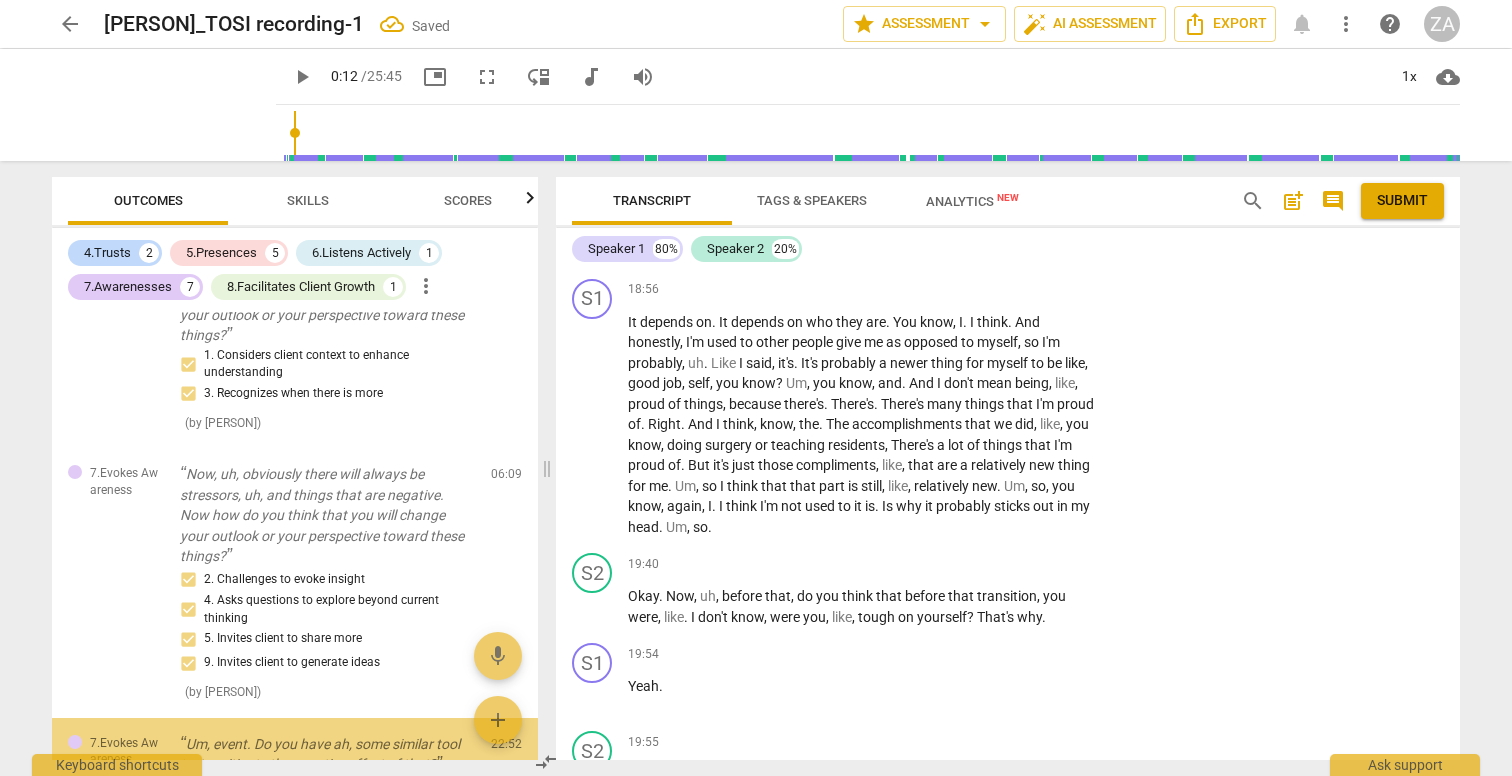 scroll, scrollTop: 9536, scrollLeft: 0, axis: vertical 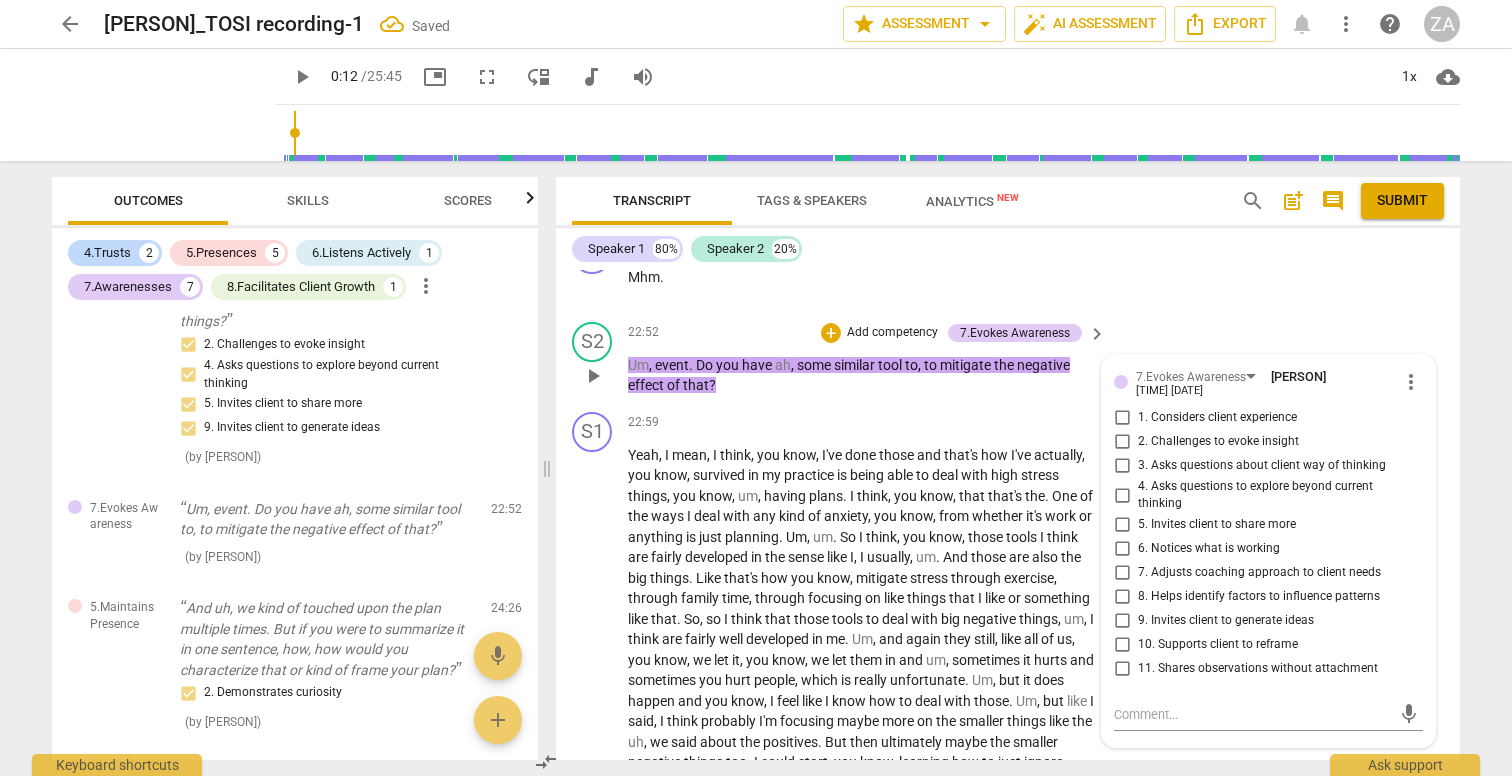 click on "2. Challenges to evoke insight" at bounding box center (1218, 442) 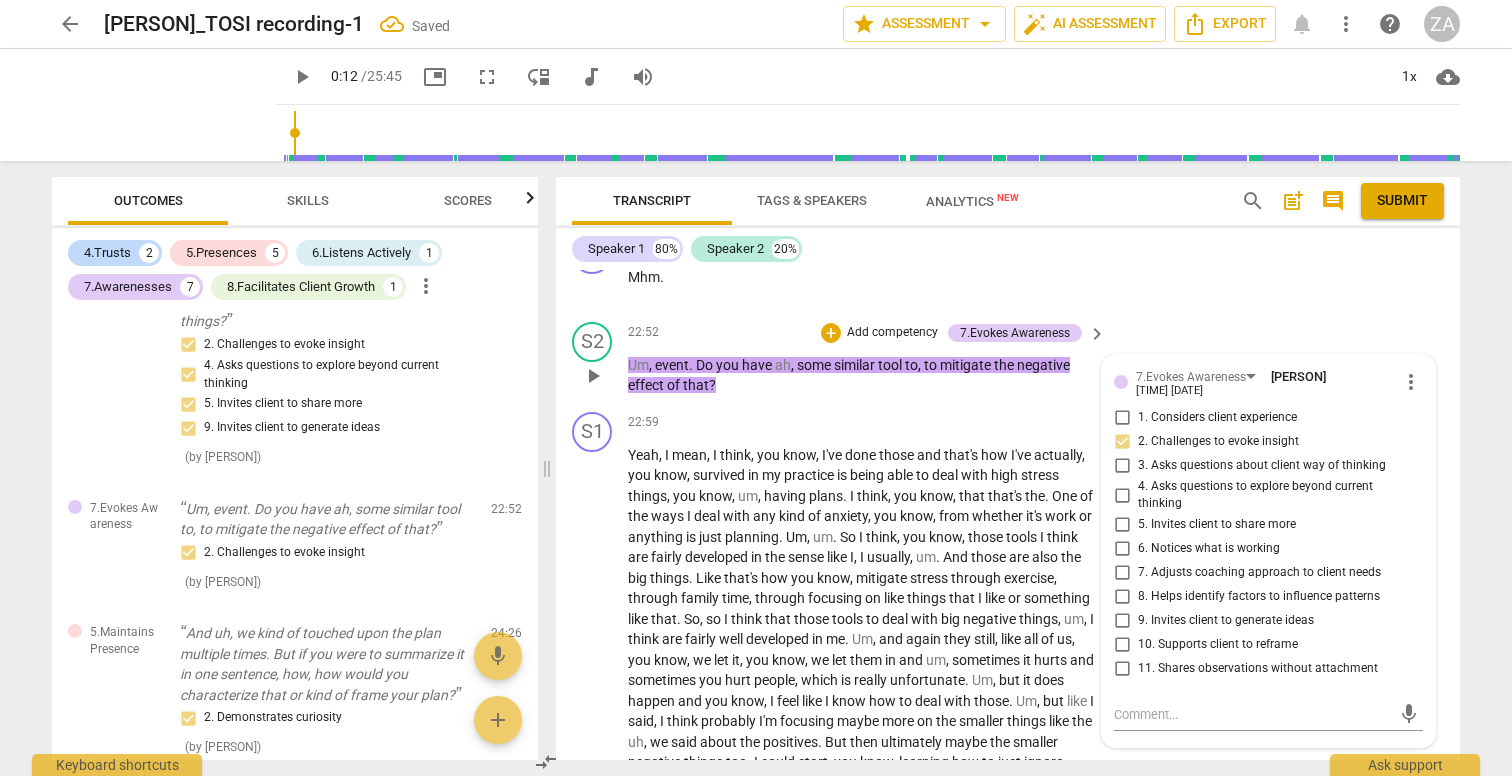 click on "4. Asks questions to explore beyond current thinking" at bounding box center (1276, 495) 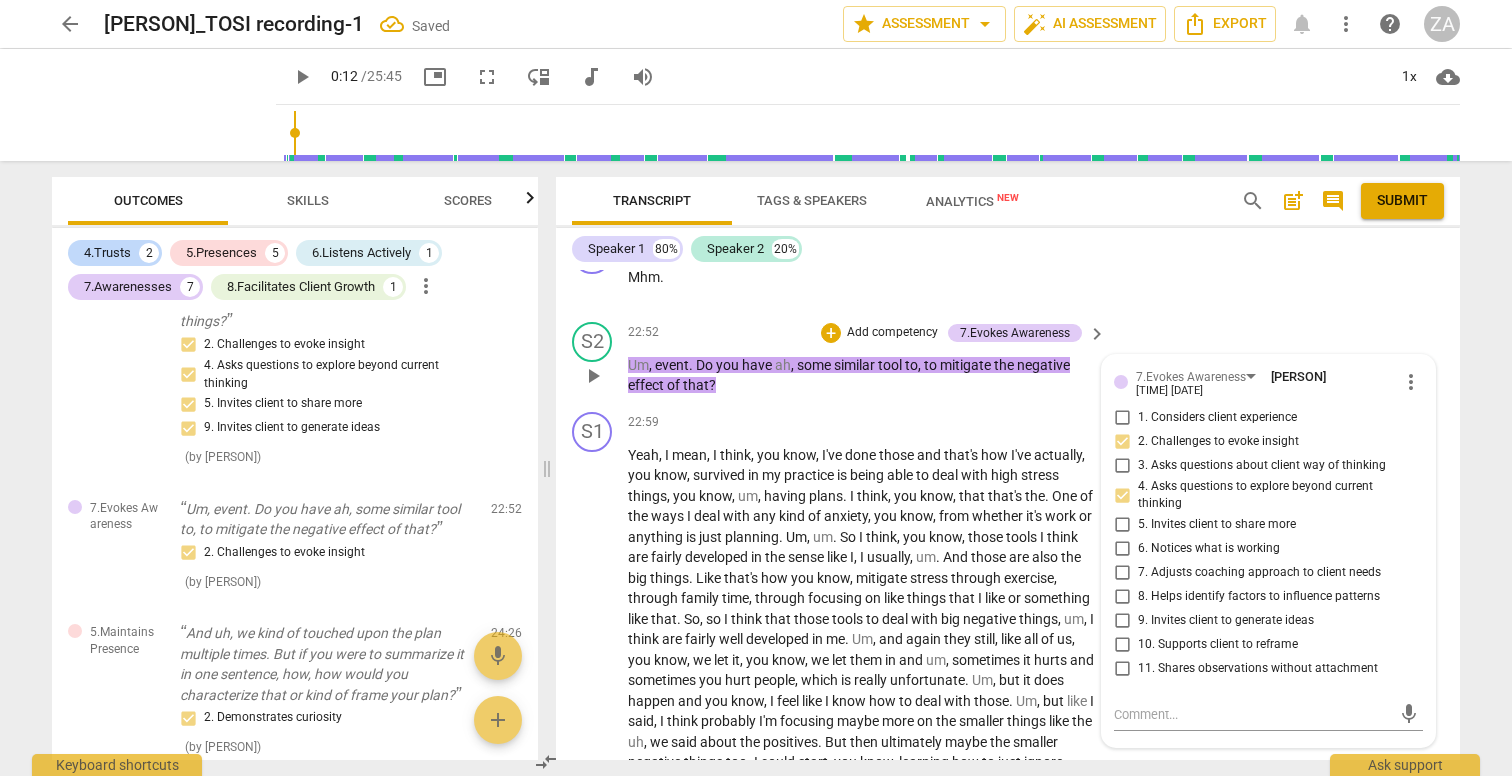 click on "5. Invites client to share more" at bounding box center [1217, 525] 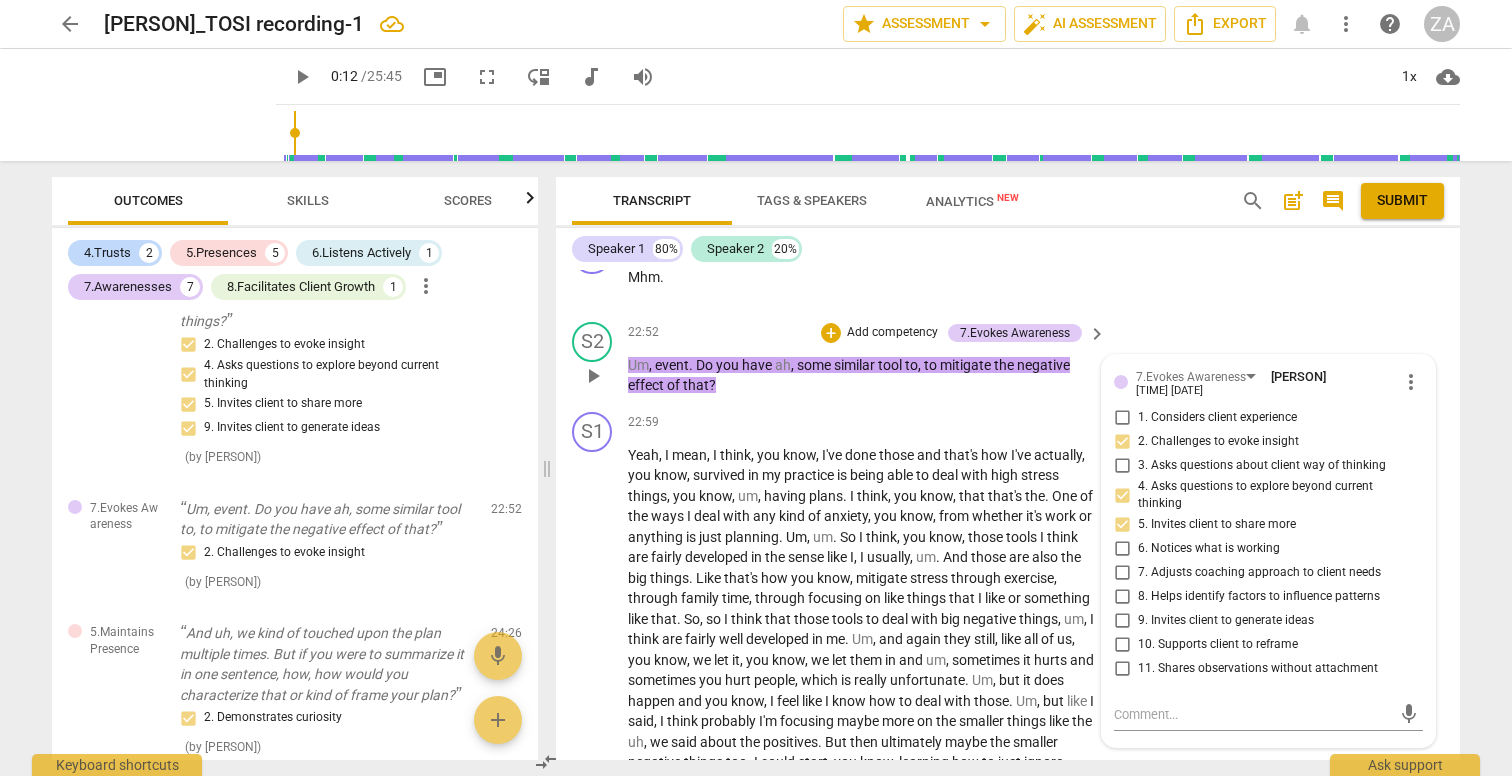 click on "9. Invites client to generate ideas" at bounding box center [1226, 621] 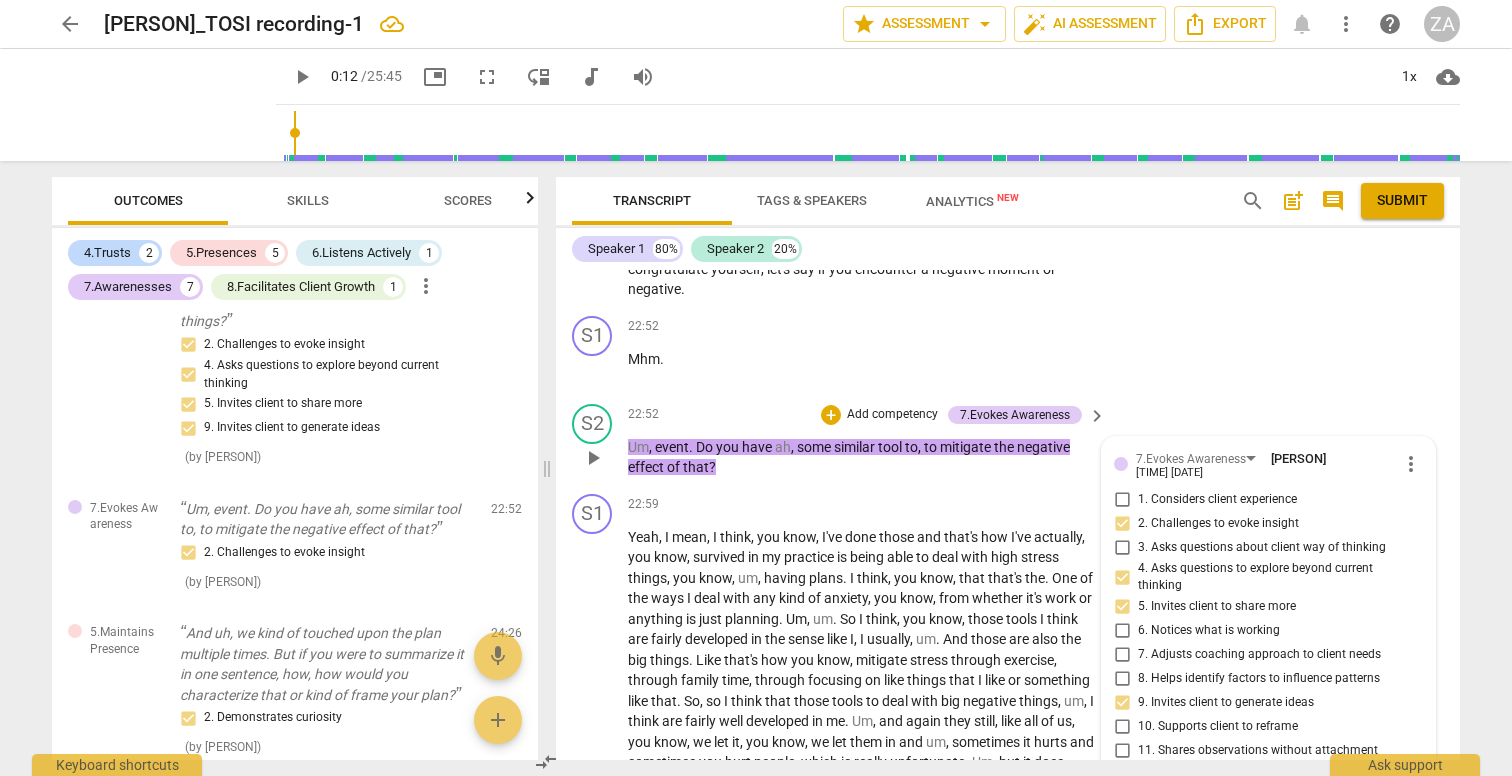 scroll, scrollTop: 9315, scrollLeft: 0, axis: vertical 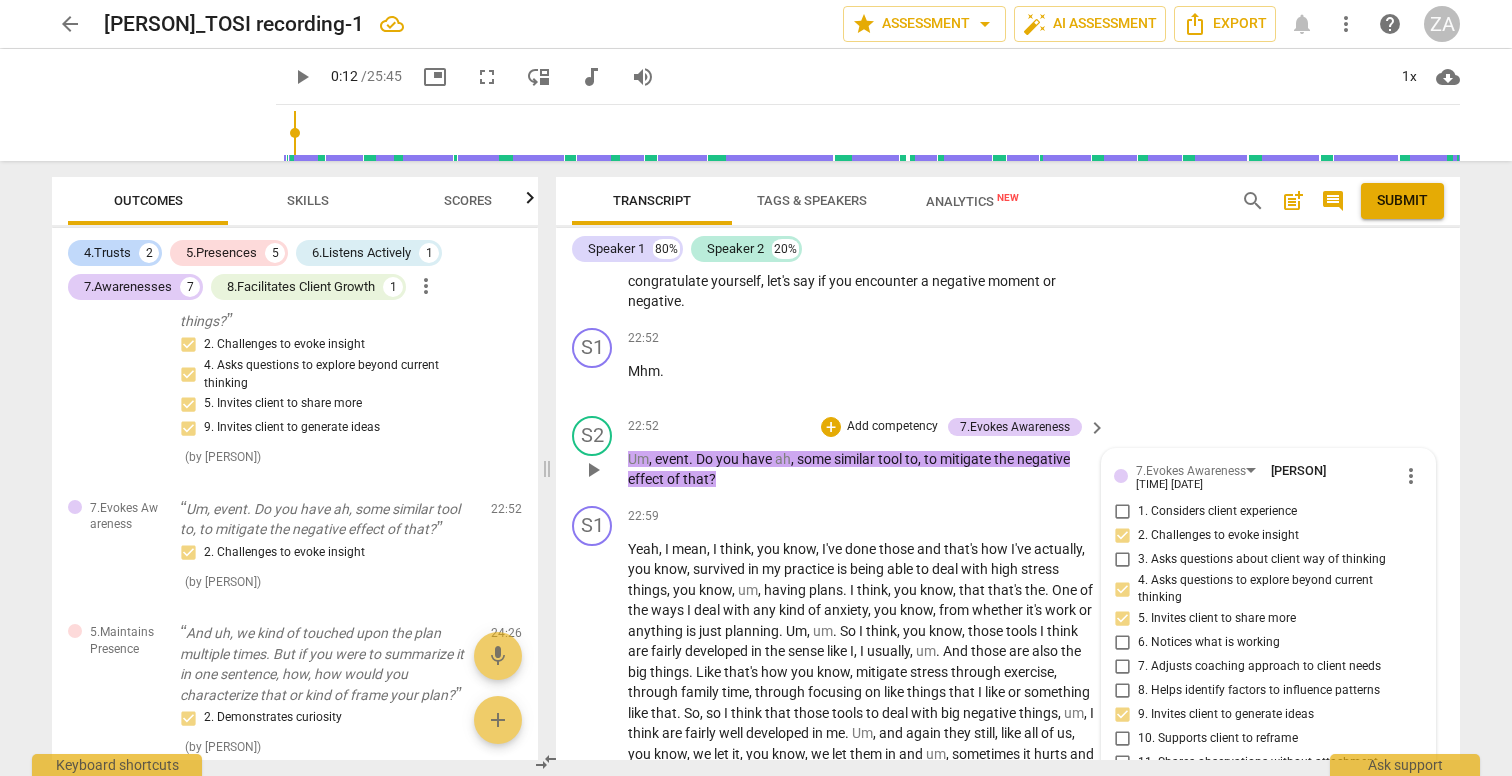 click on "Add competency" at bounding box center [892, 427] 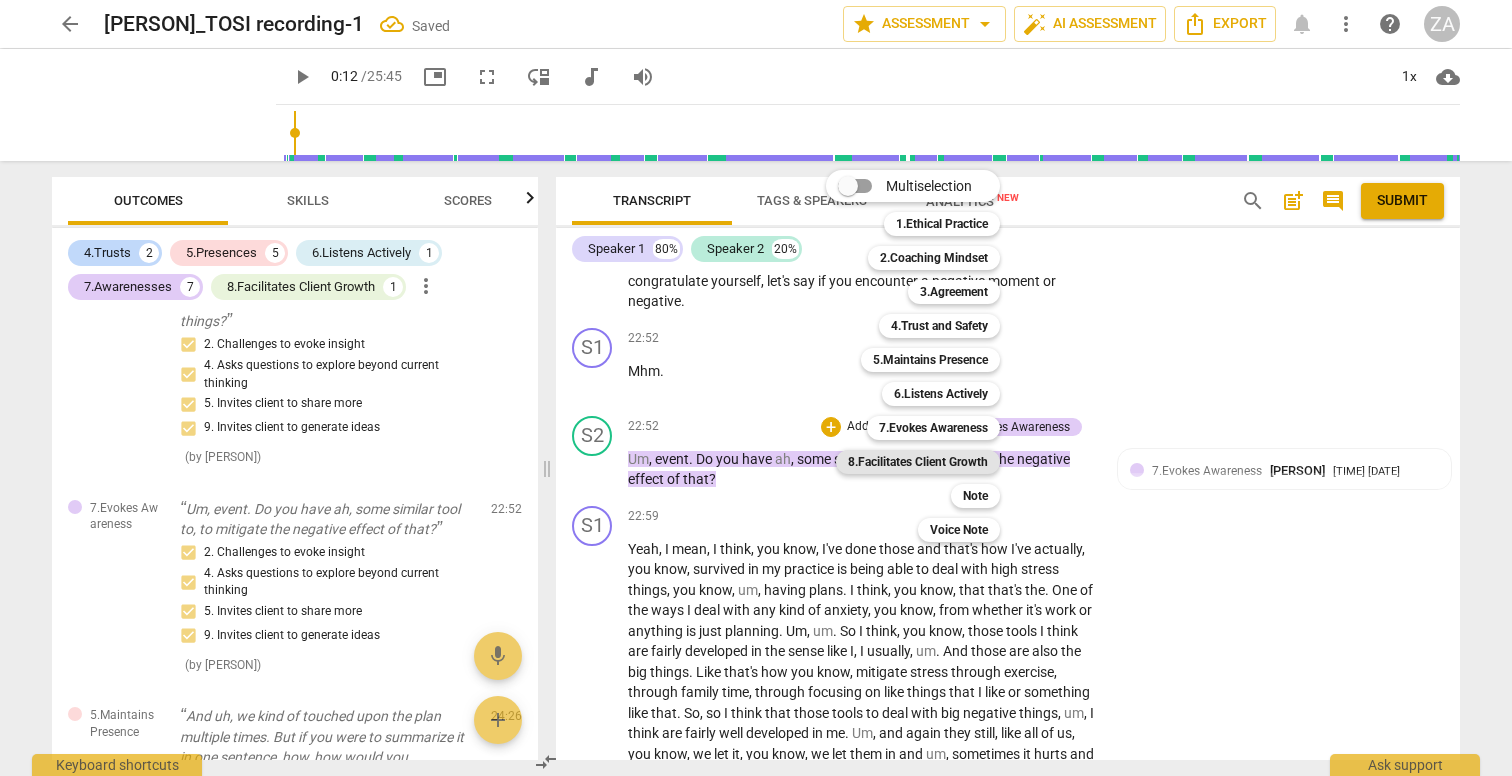 click on "8.Facilitates Client Growth" at bounding box center [918, 462] 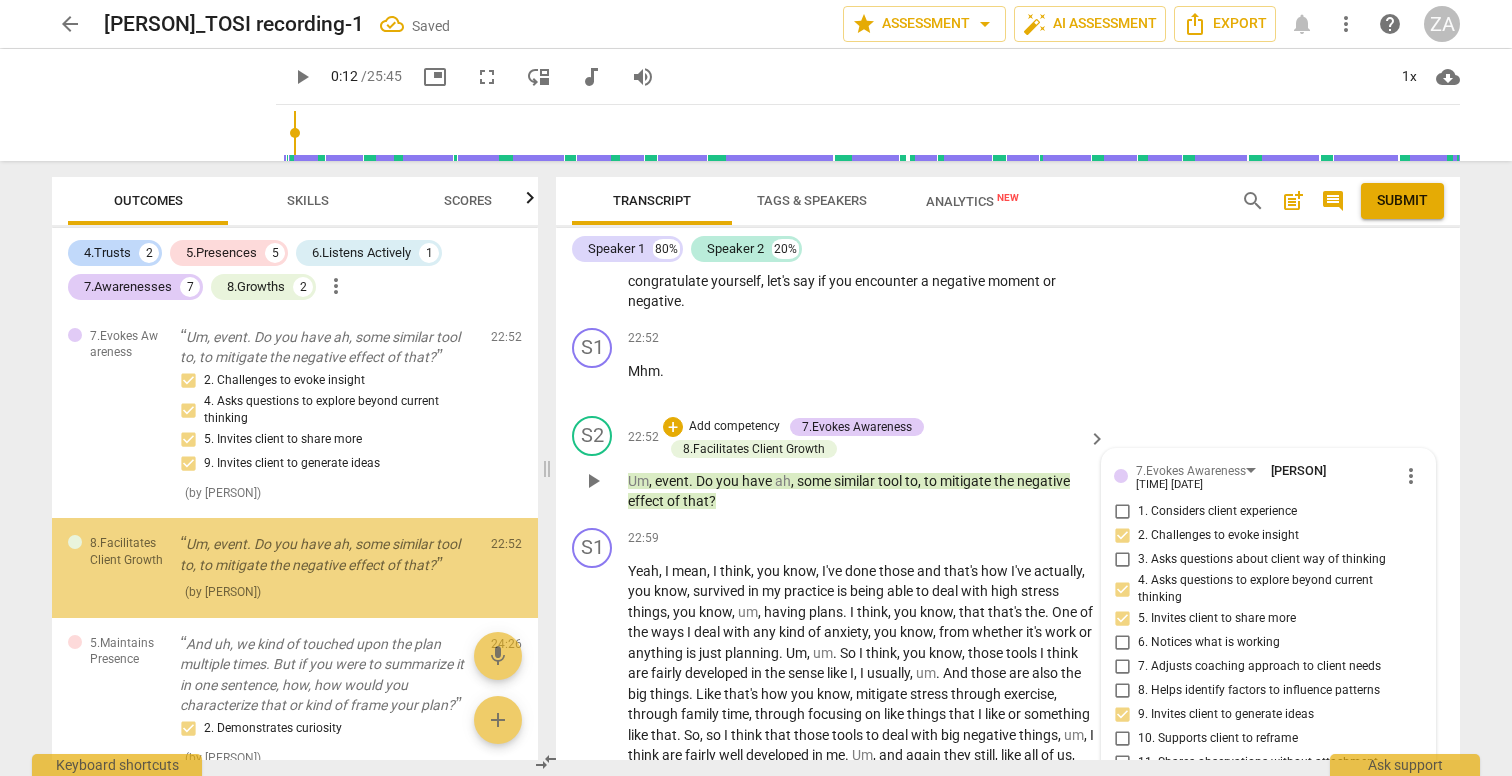 scroll, scrollTop: 2610, scrollLeft: 0, axis: vertical 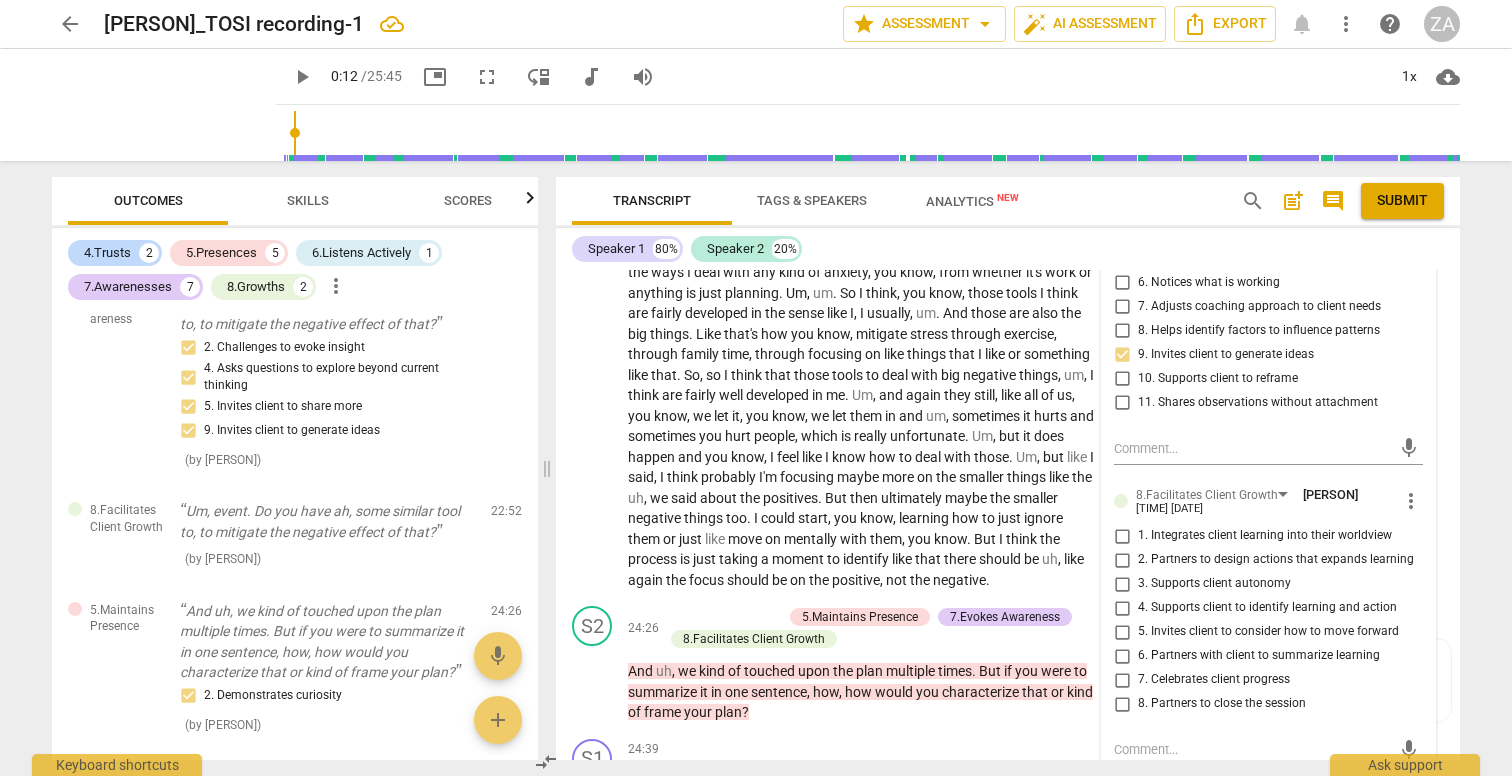 click on "2. Partners to design actions that expands learning" at bounding box center (1276, 560) 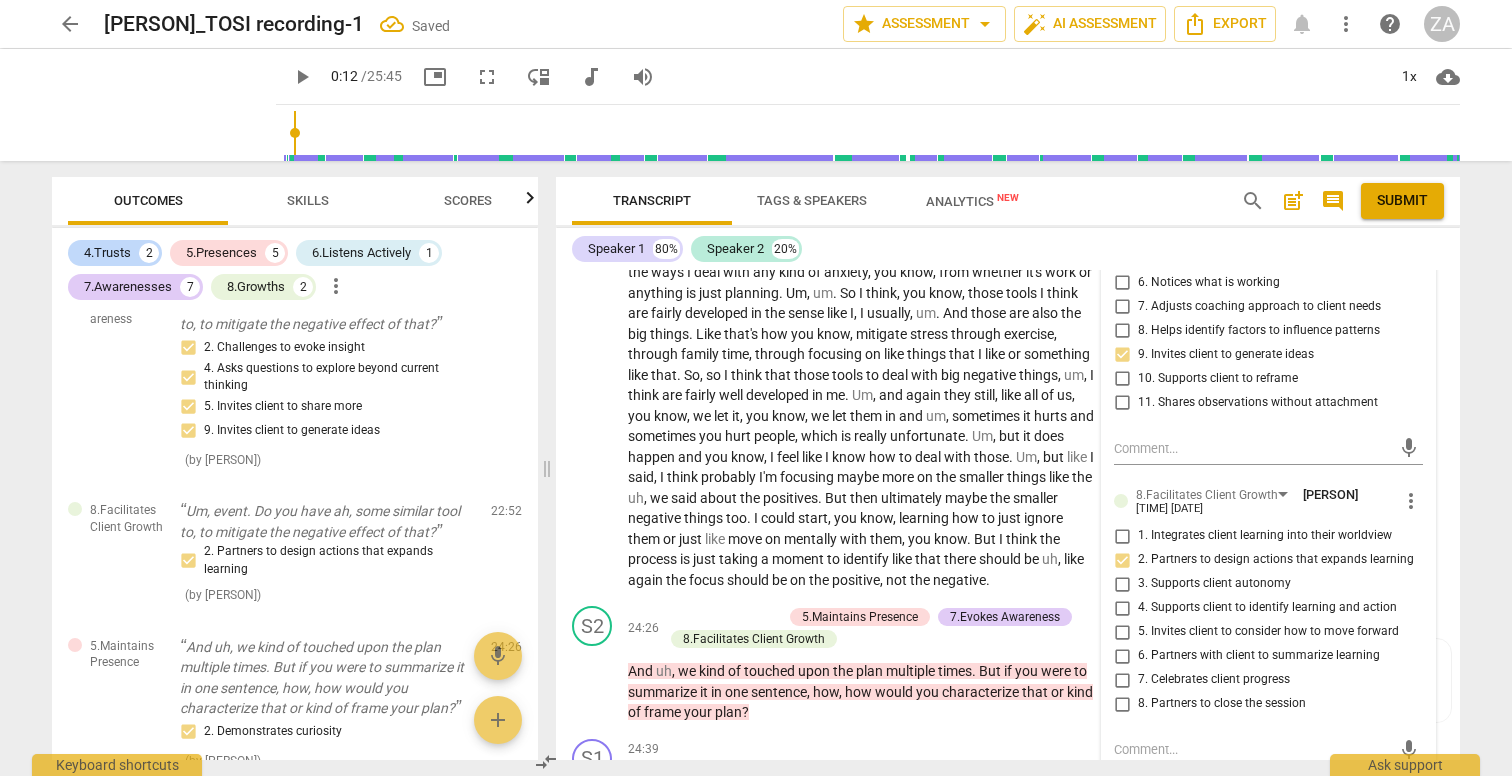 click on "4. Supports client to identify learning and action" at bounding box center [1267, 608] 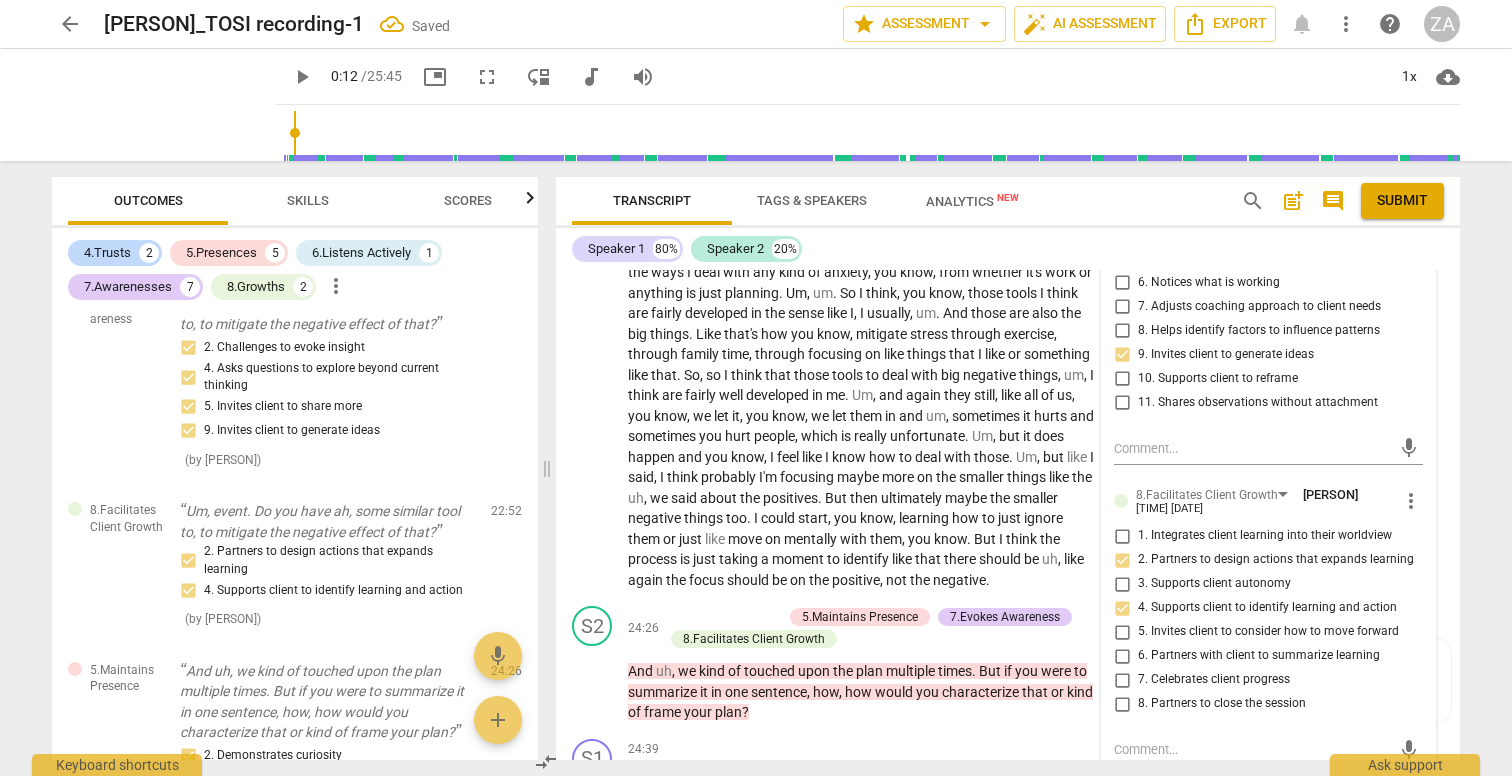 click on "5. Invites client to consider how to move forward" at bounding box center (1268, 632) 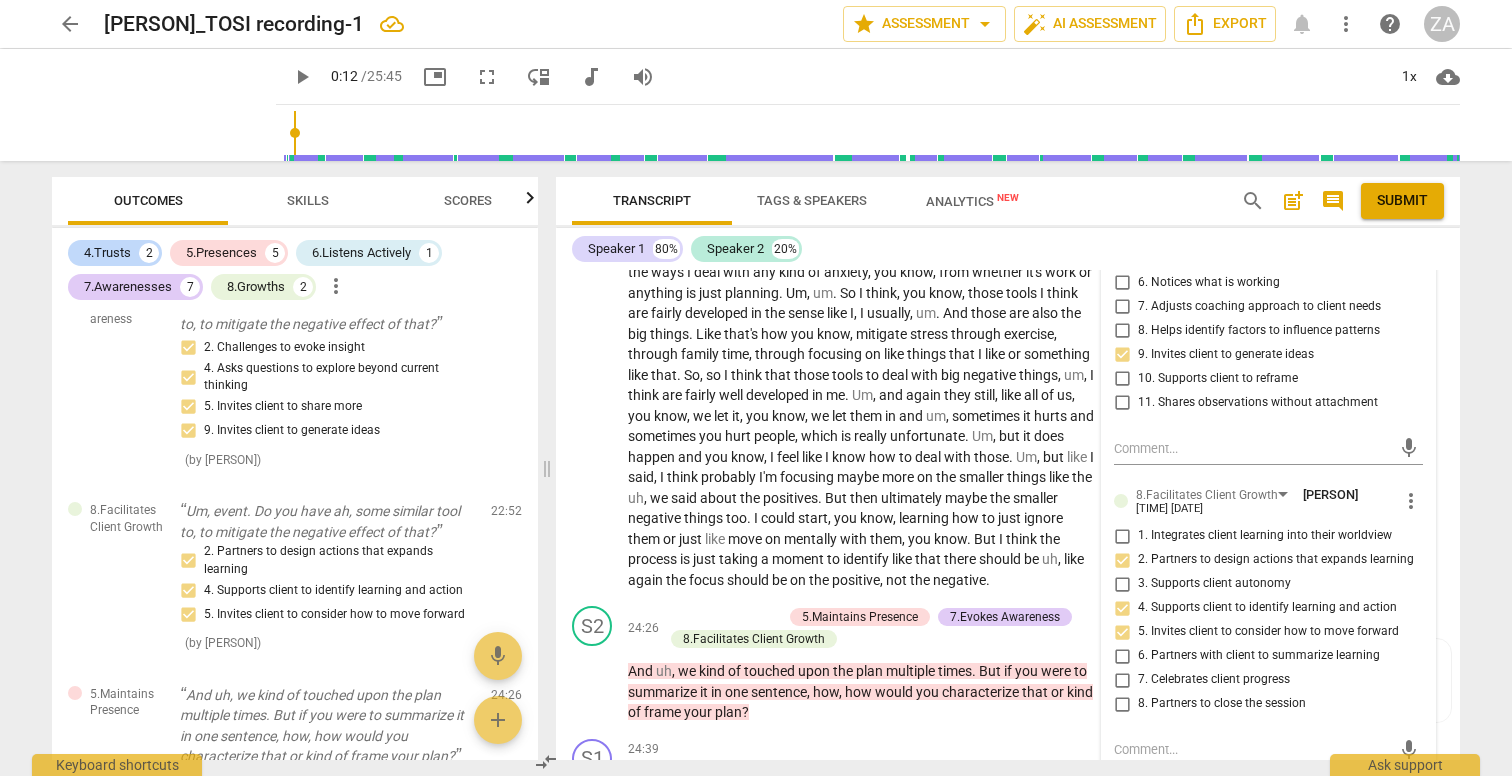 click on "4. Supports client to identify learning and action" at bounding box center (1267, 608) 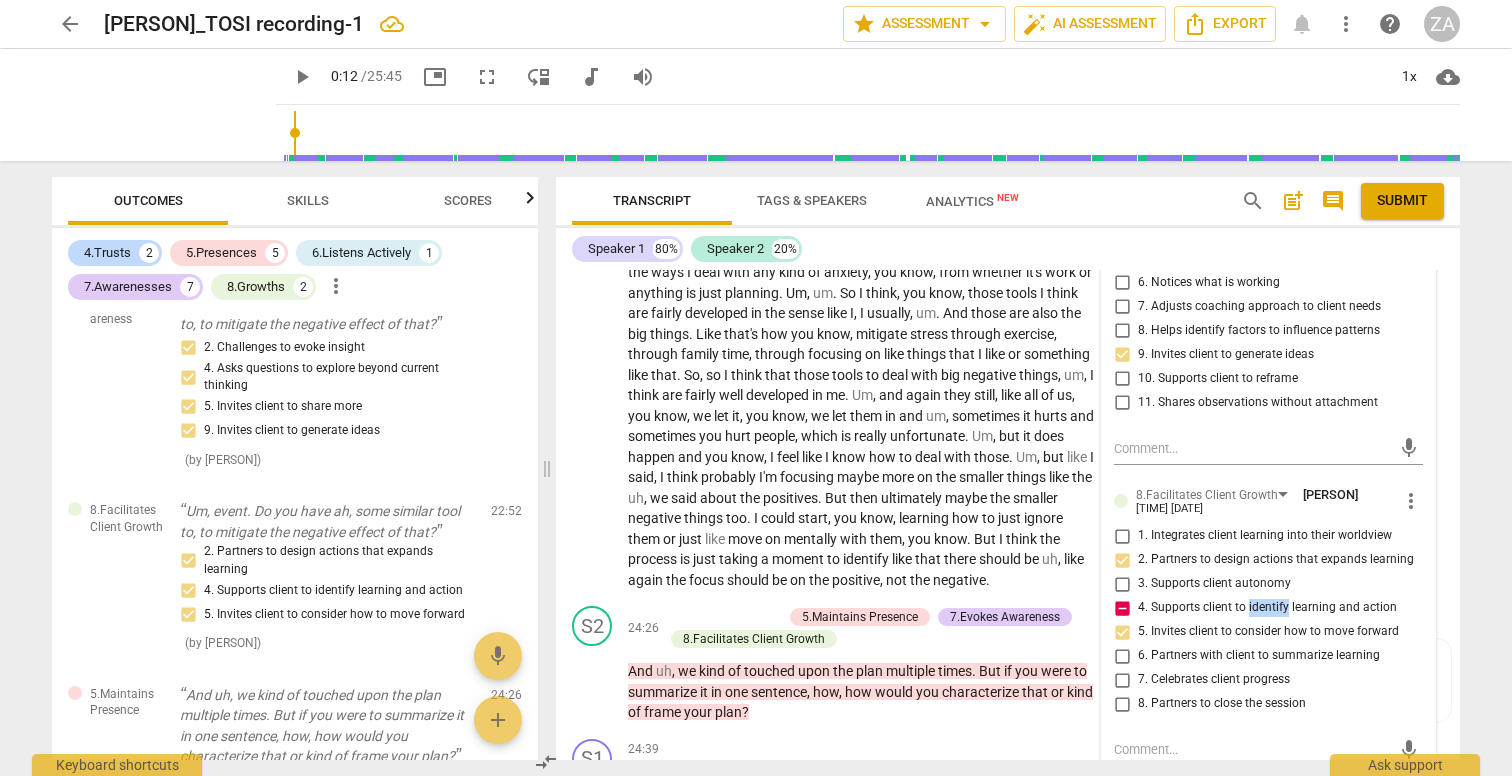 click on "4. Supports client to identify learning and action" at bounding box center (1267, 608) 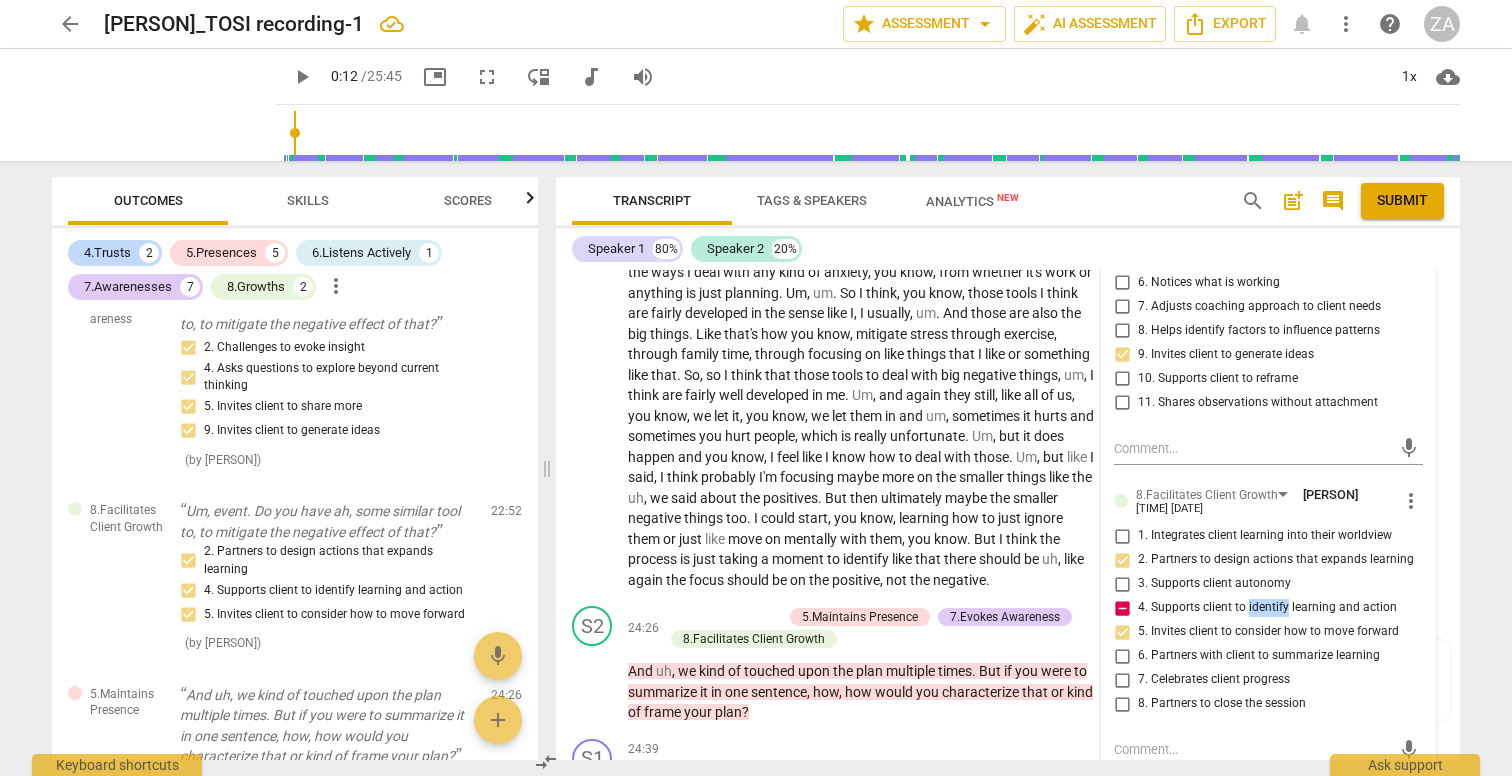 click on "4. Supports client to identify learning and action" at bounding box center (1122, 608) 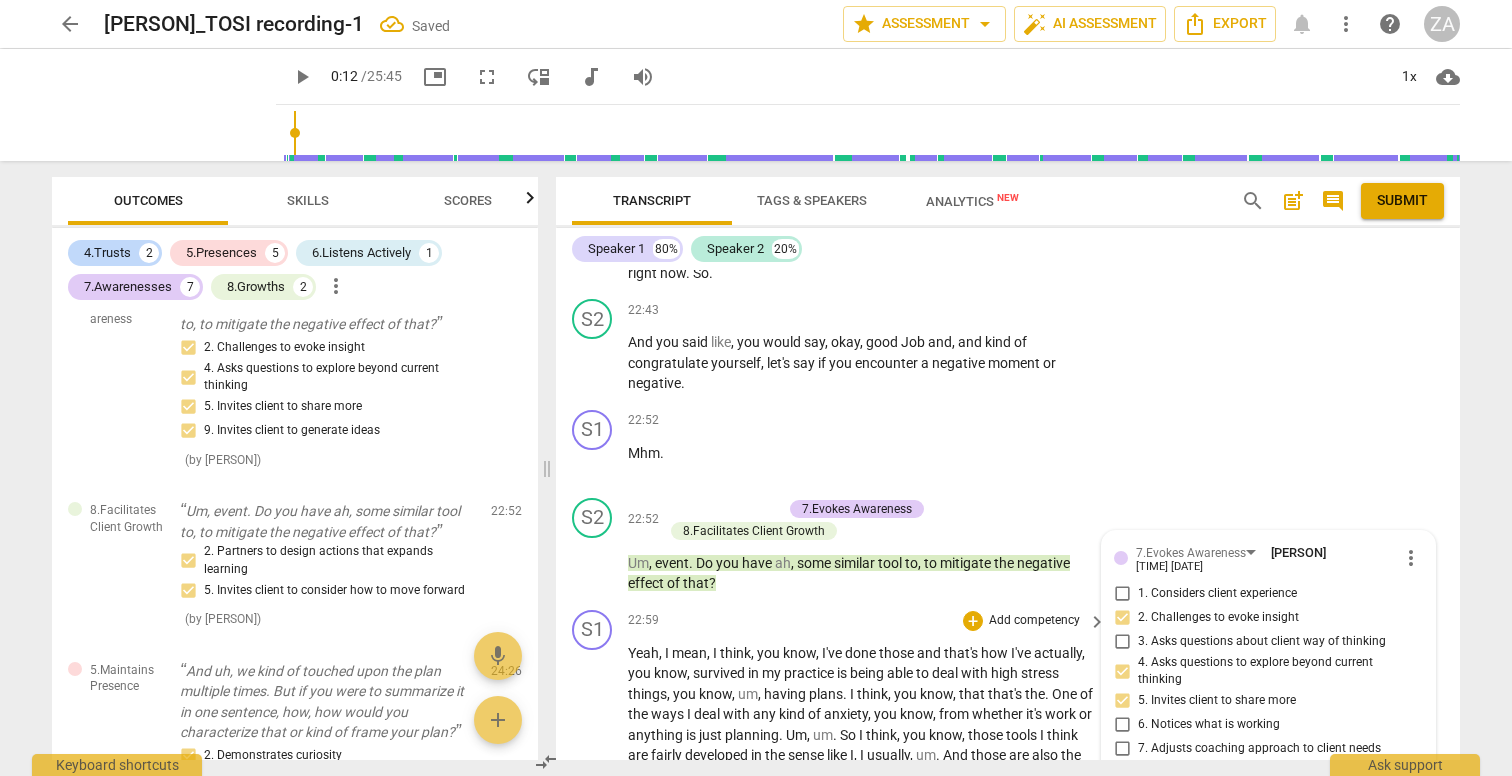 scroll, scrollTop: 9153, scrollLeft: 0, axis: vertical 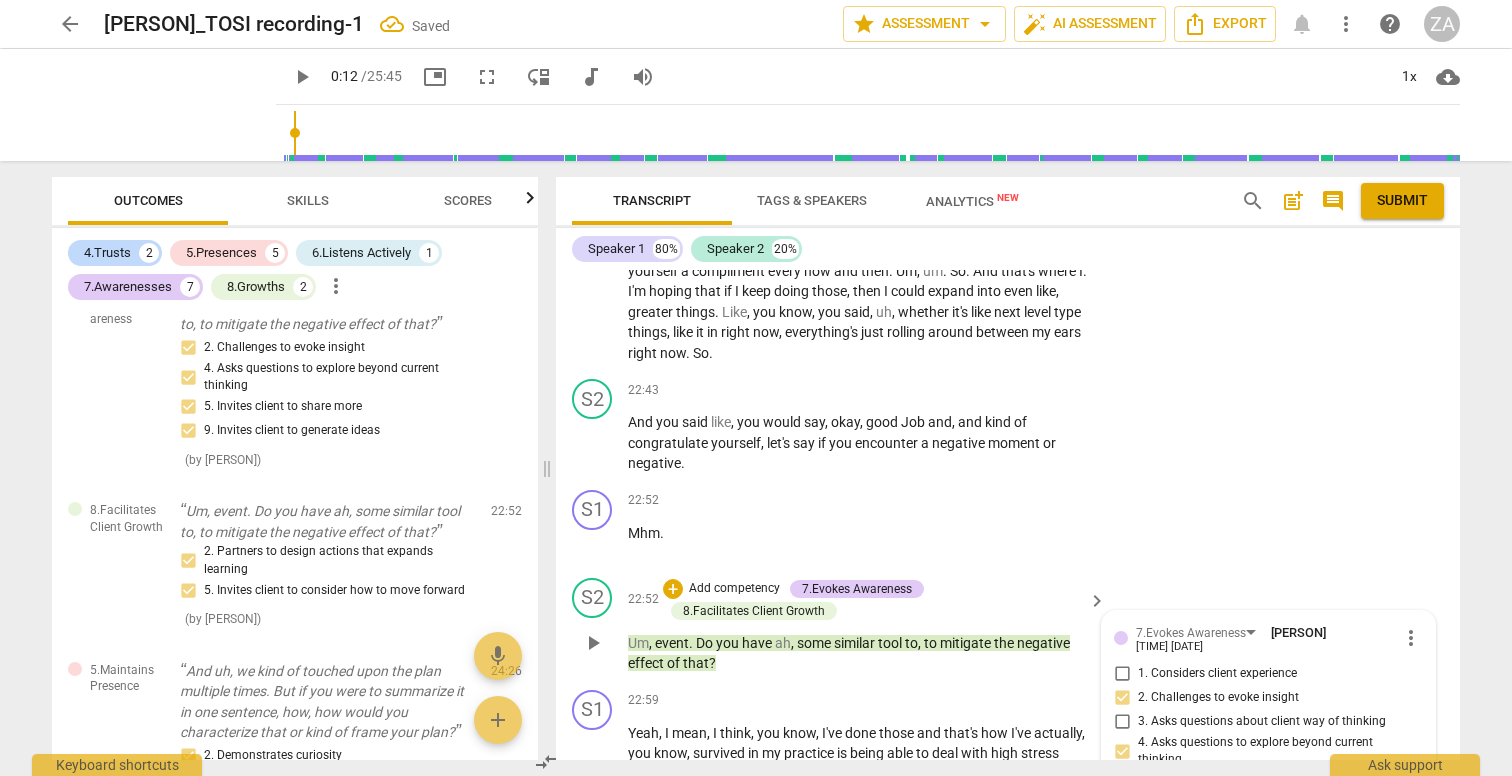 click on "keyboard_arrow_right" at bounding box center [1097, 601] 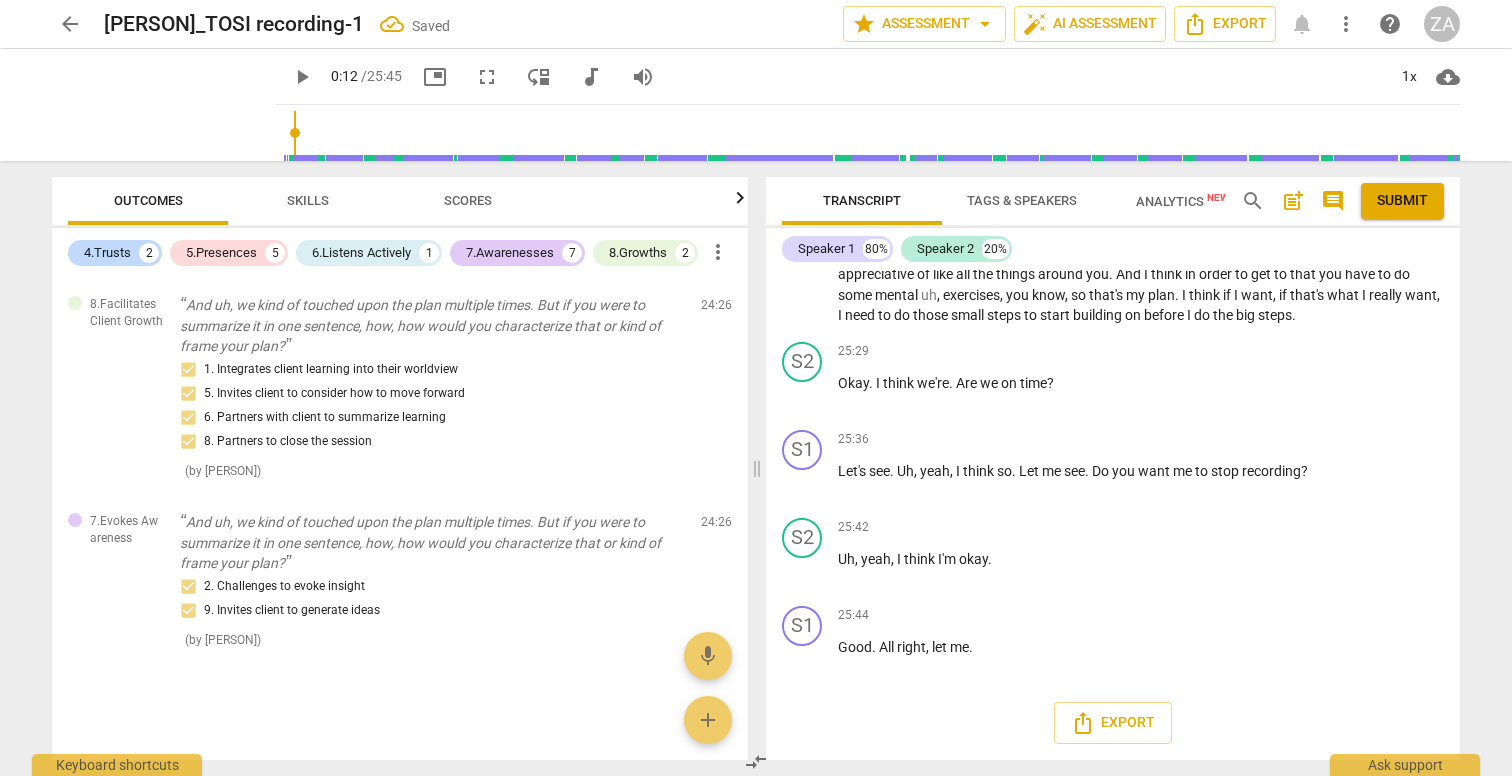 scroll, scrollTop: 6708, scrollLeft: 0, axis: vertical 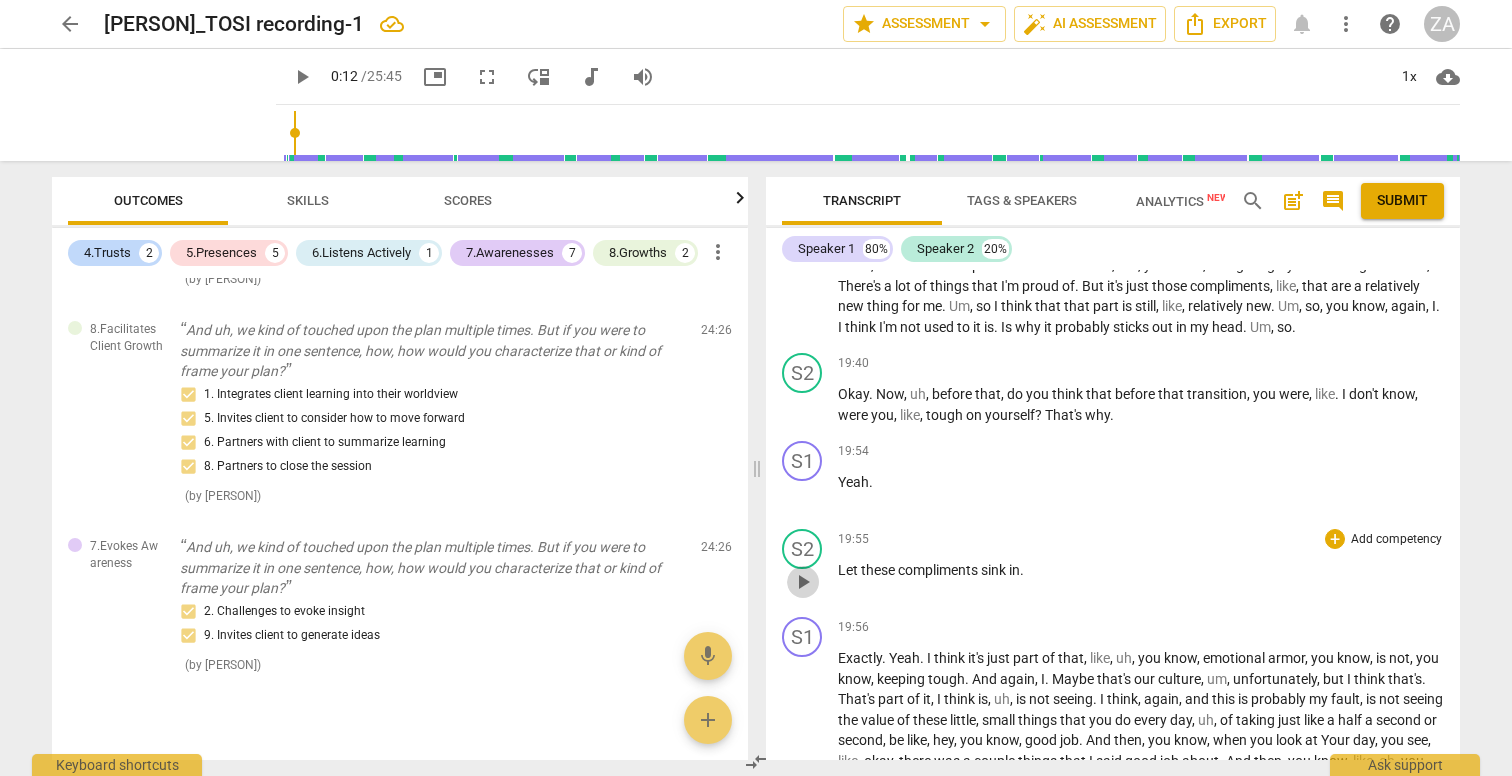 click on "play_arrow" at bounding box center [803, 582] 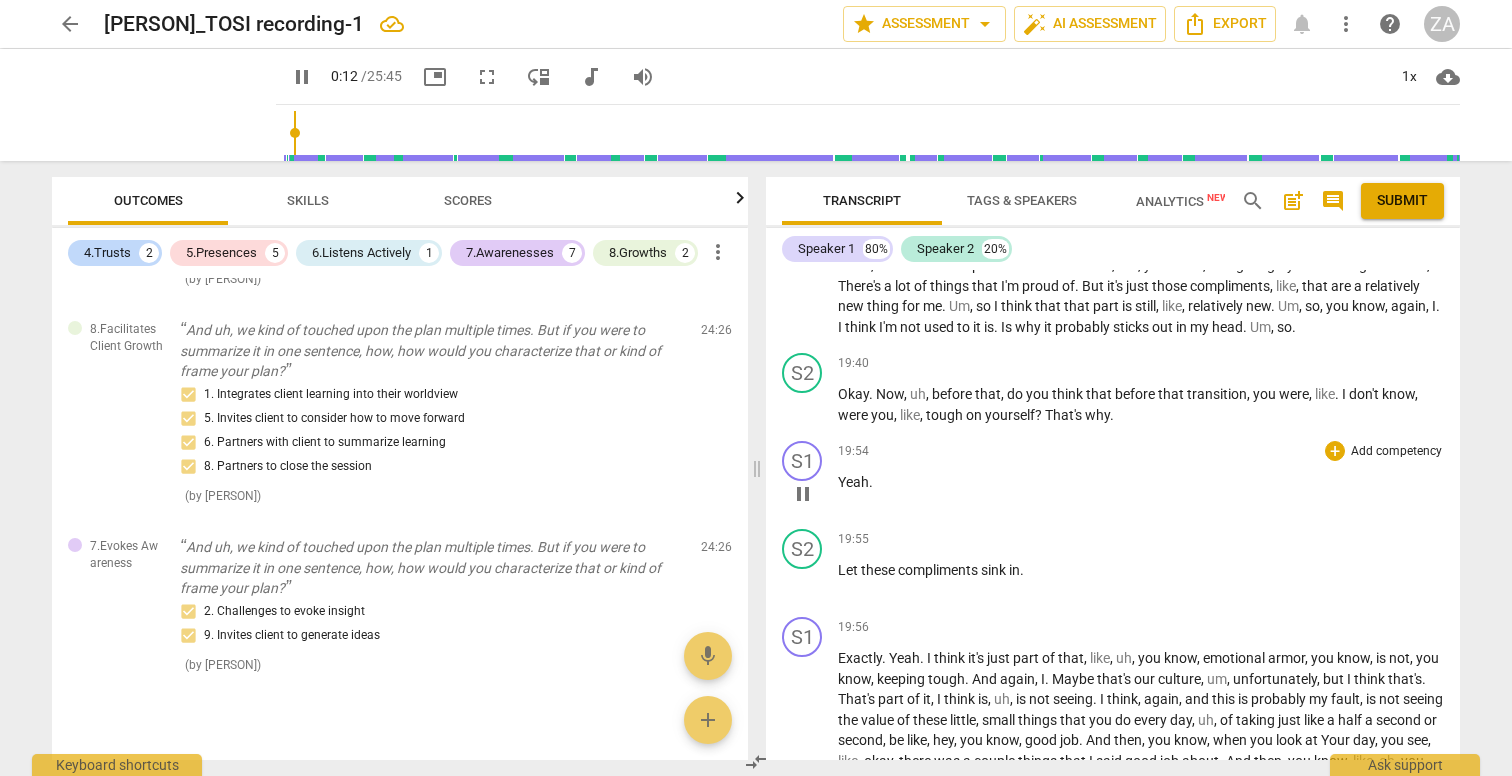 click on "pause" at bounding box center (803, 494) 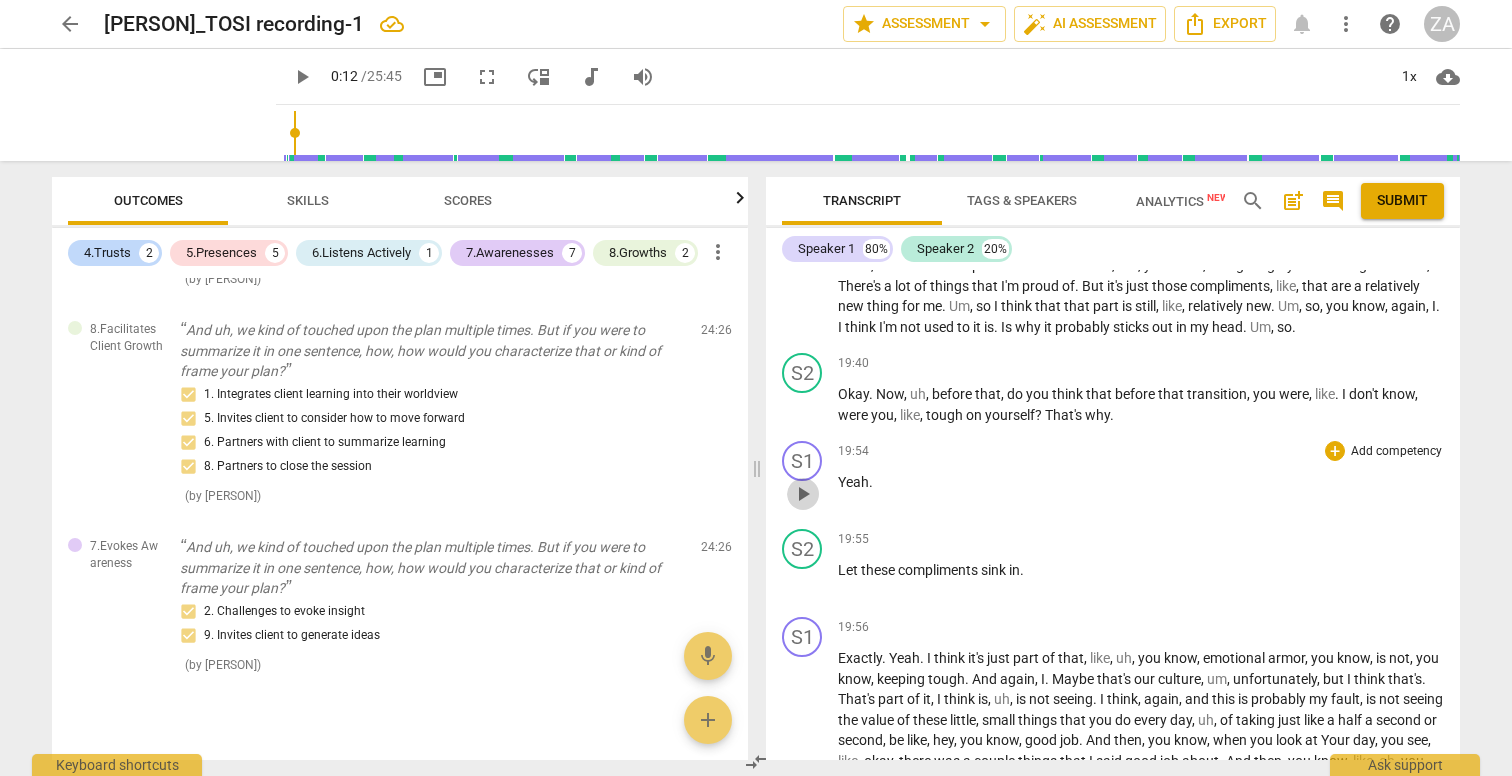 click on "play_arrow" at bounding box center (803, 494) 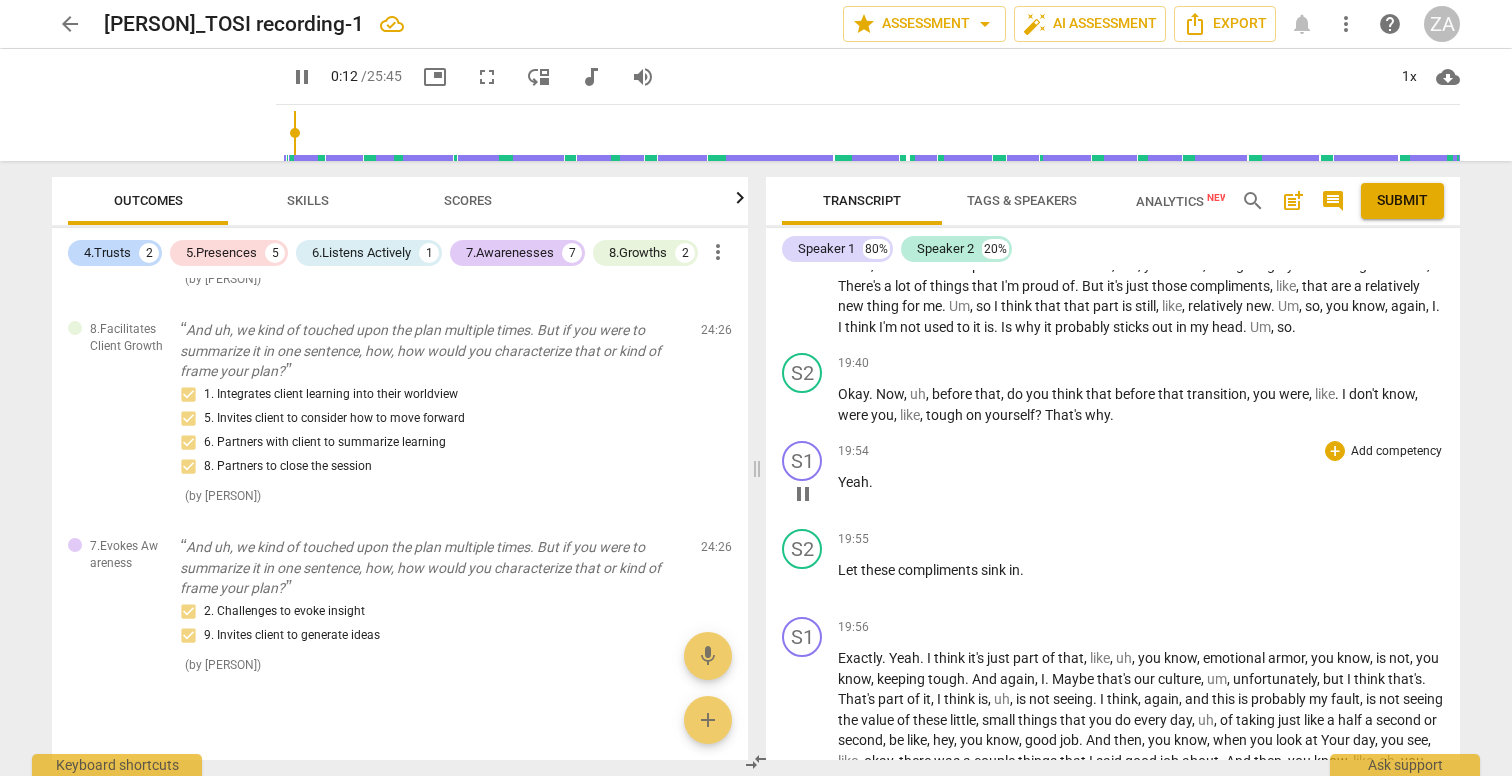 click on "pause" at bounding box center [803, 494] 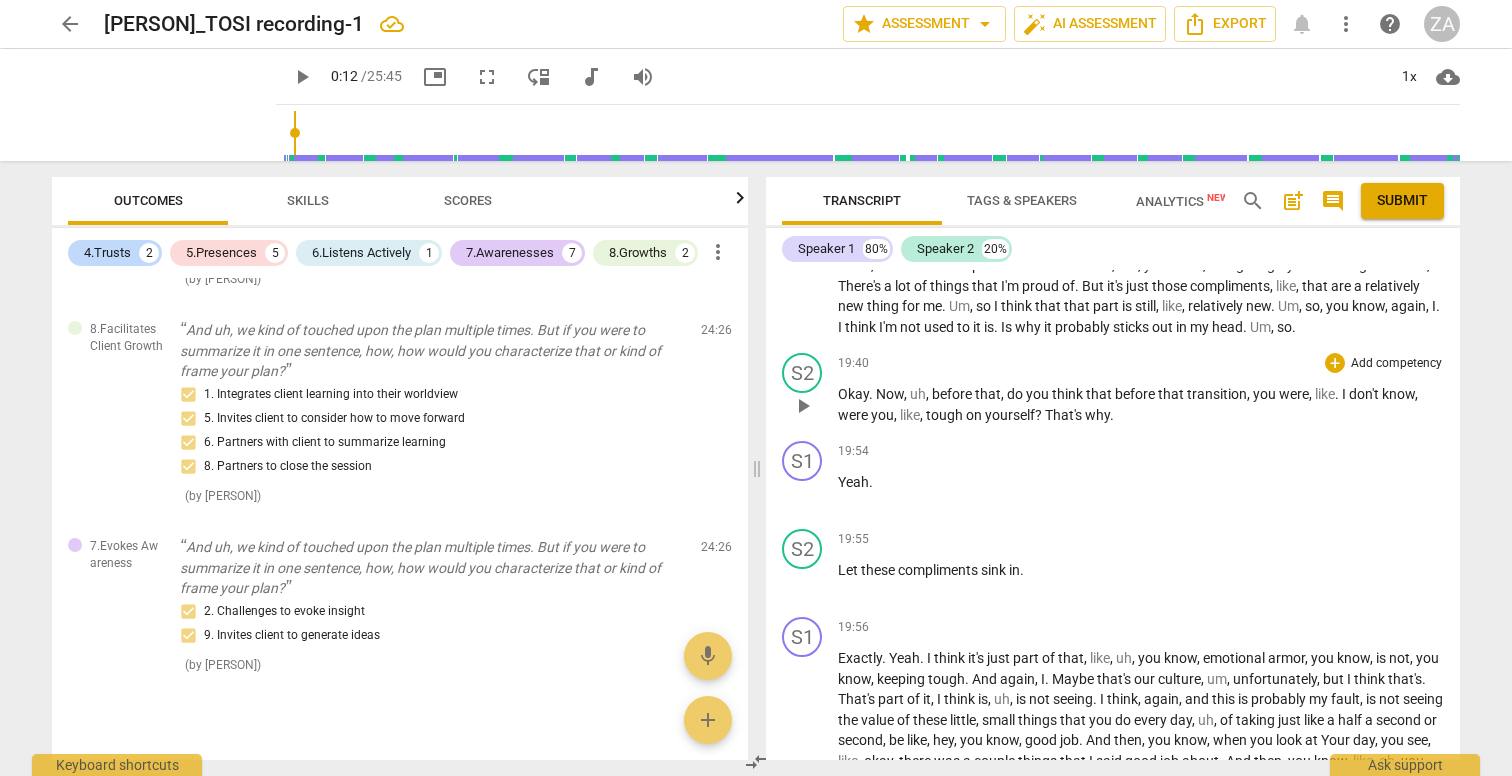 click on "play_arrow" at bounding box center [803, 406] 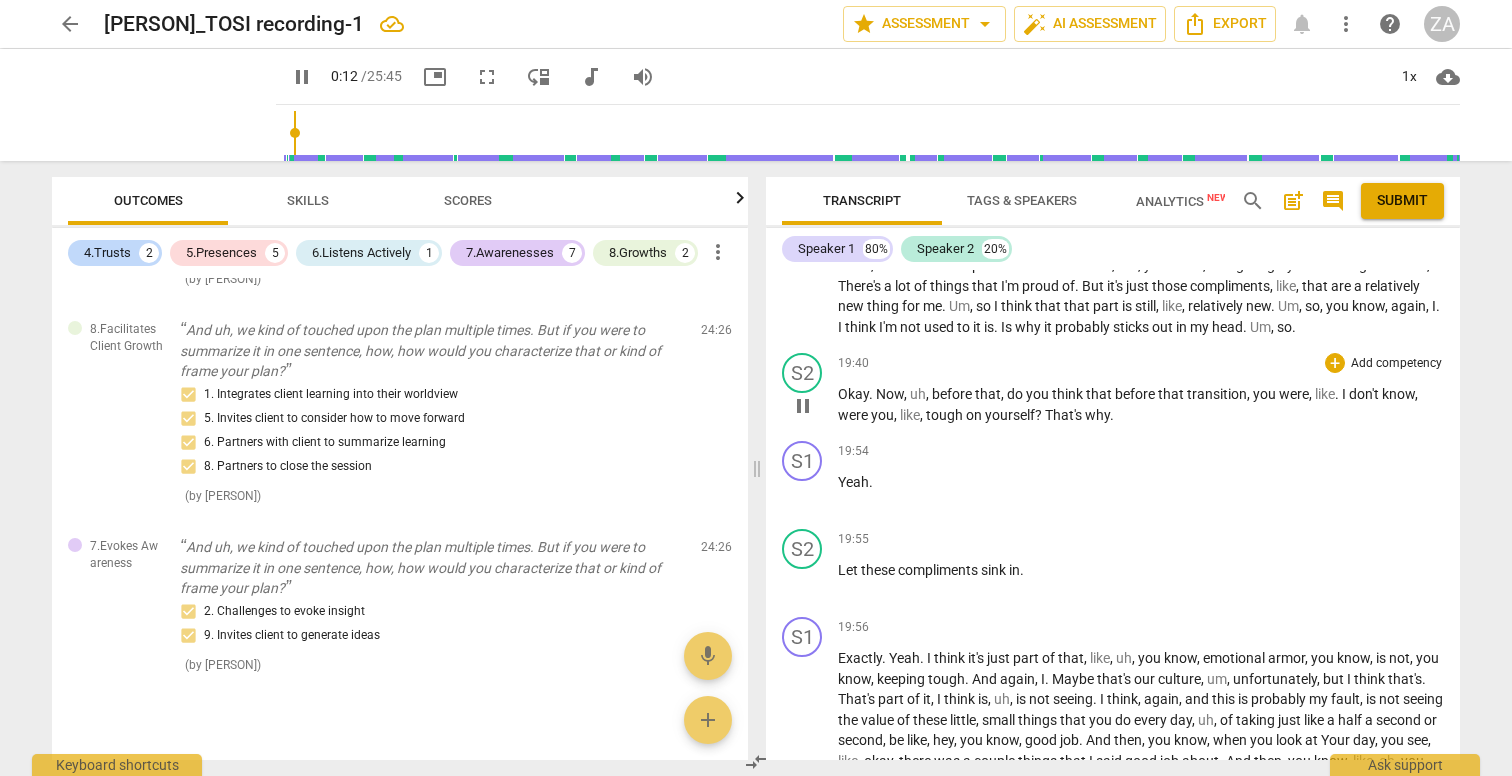 click on "pause" at bounding box center [803, 406] 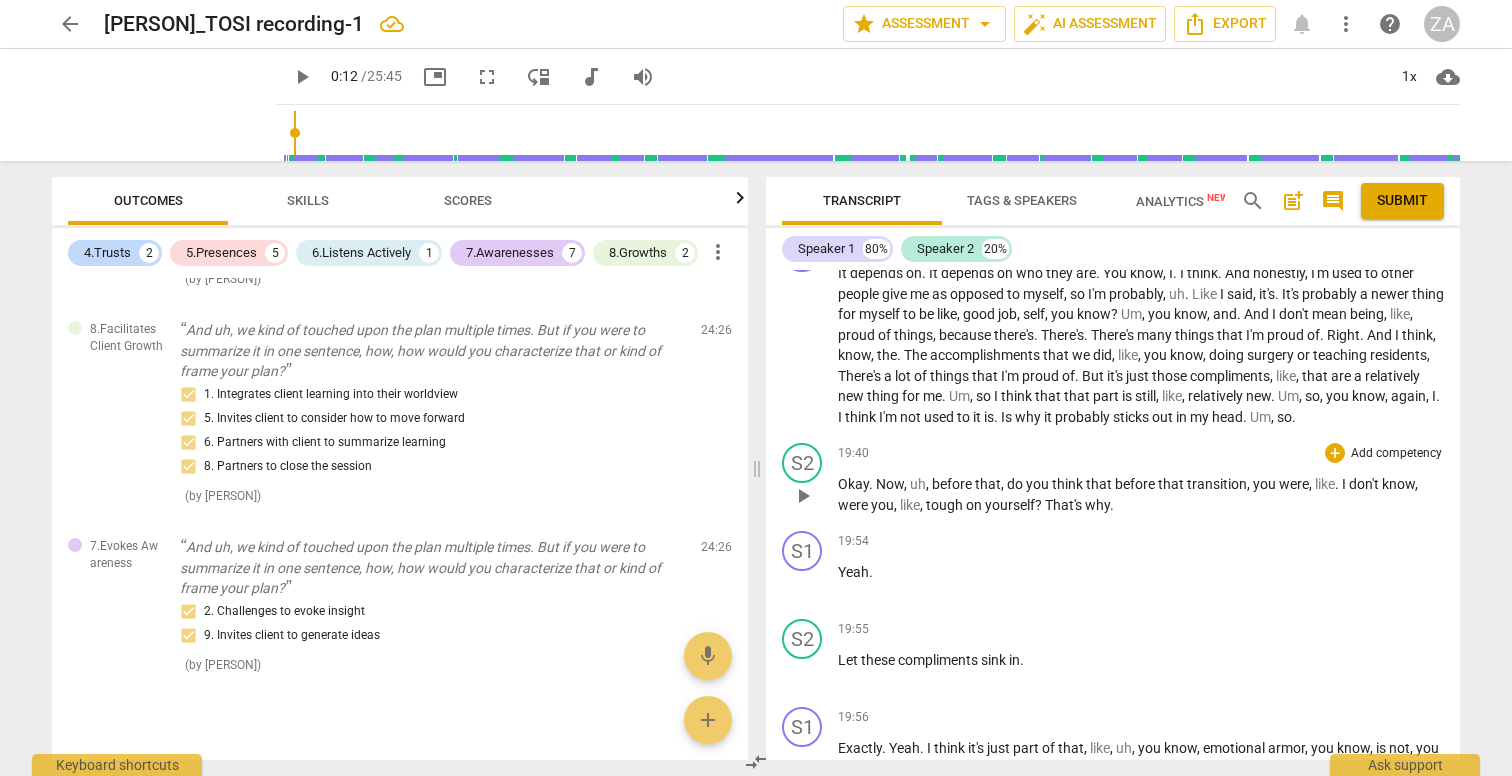 scroll, scrollTop: 6655, scrollLeft: 0, axis: vertical 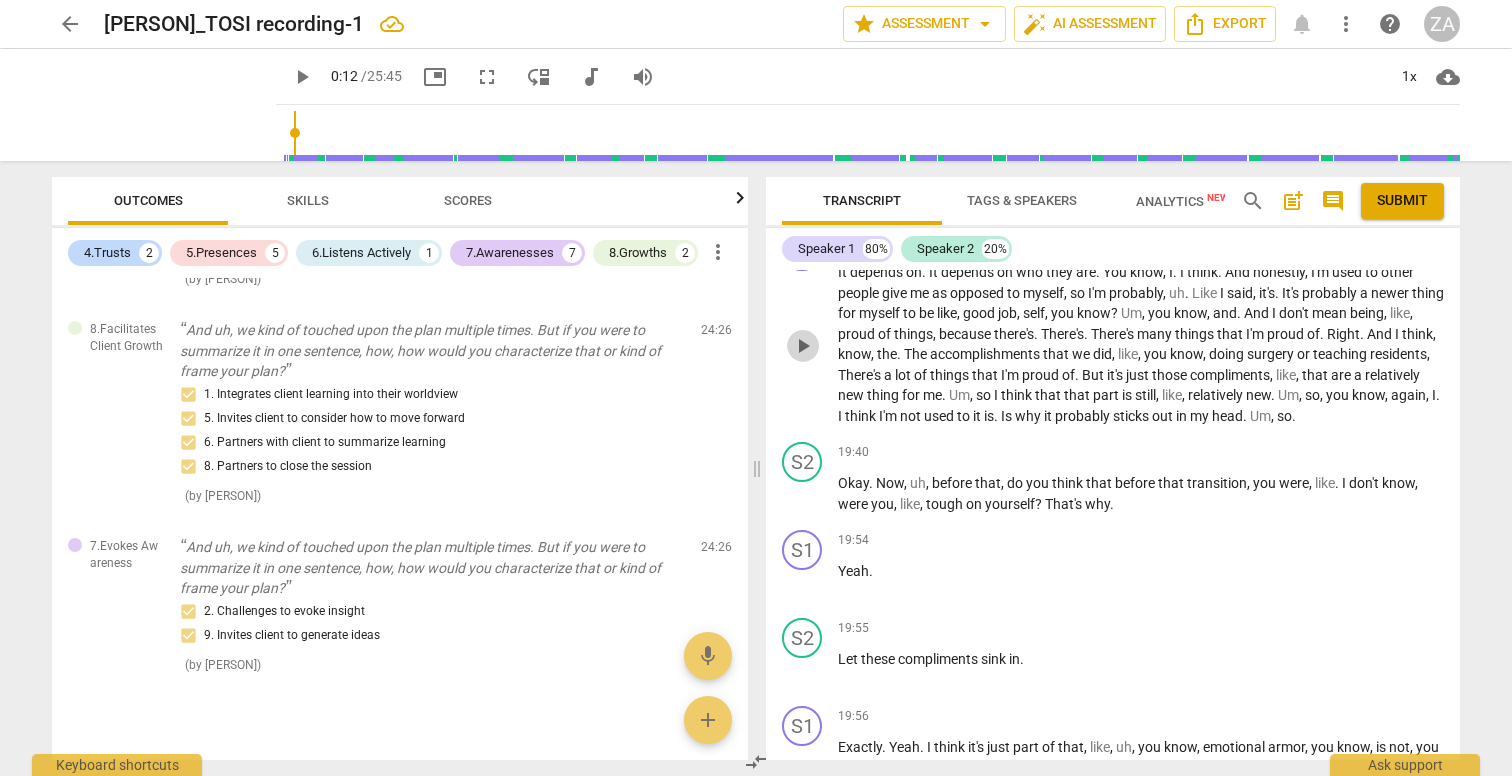 click on "play_arrow" at bounding box center (803, 346) 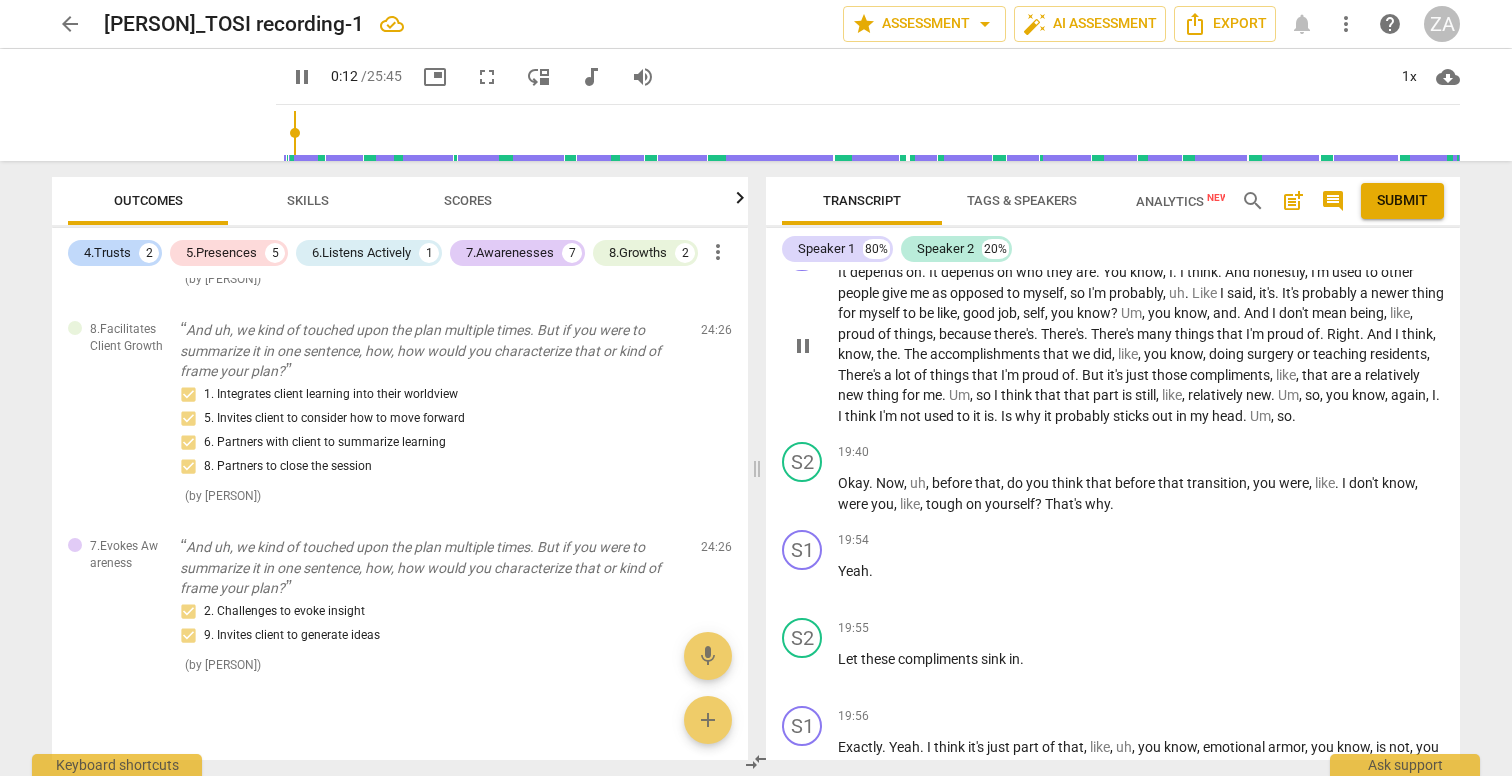 click on "pause" at bounding box center [803, 346] 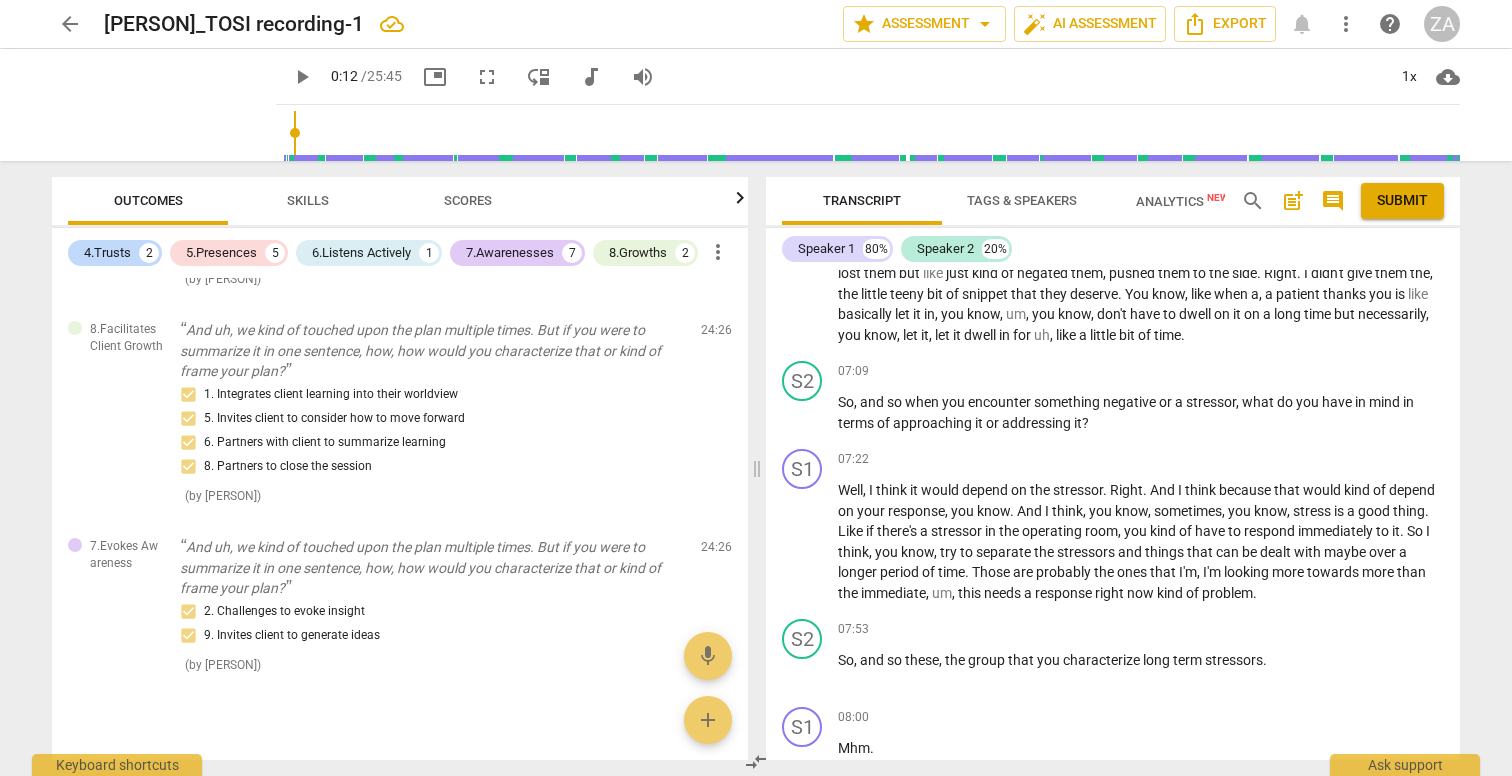 scroll, scrollTop: 2379, scrollLeft: 0, axis: vertical 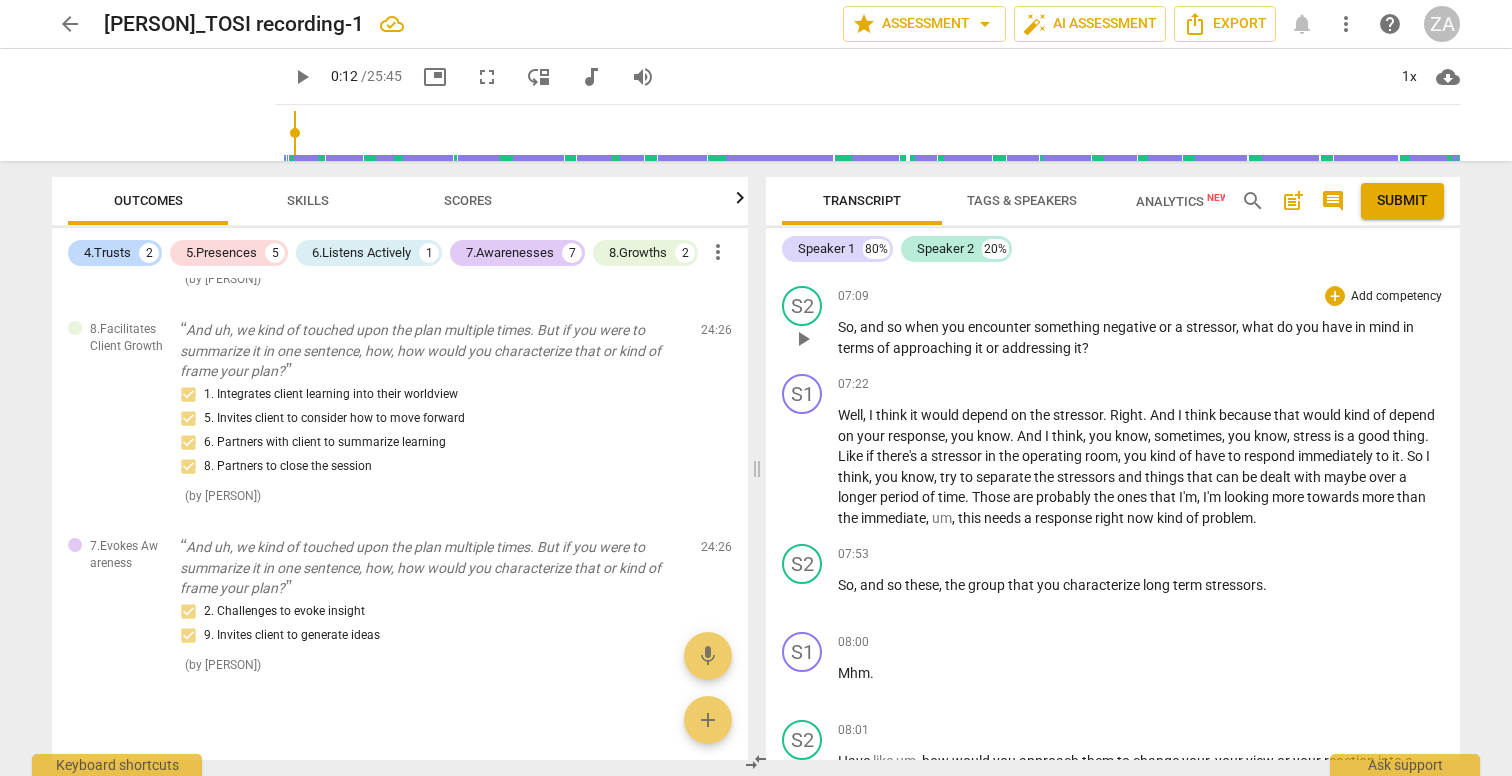 click on "Add competency" at bounding box center [1396, 297] 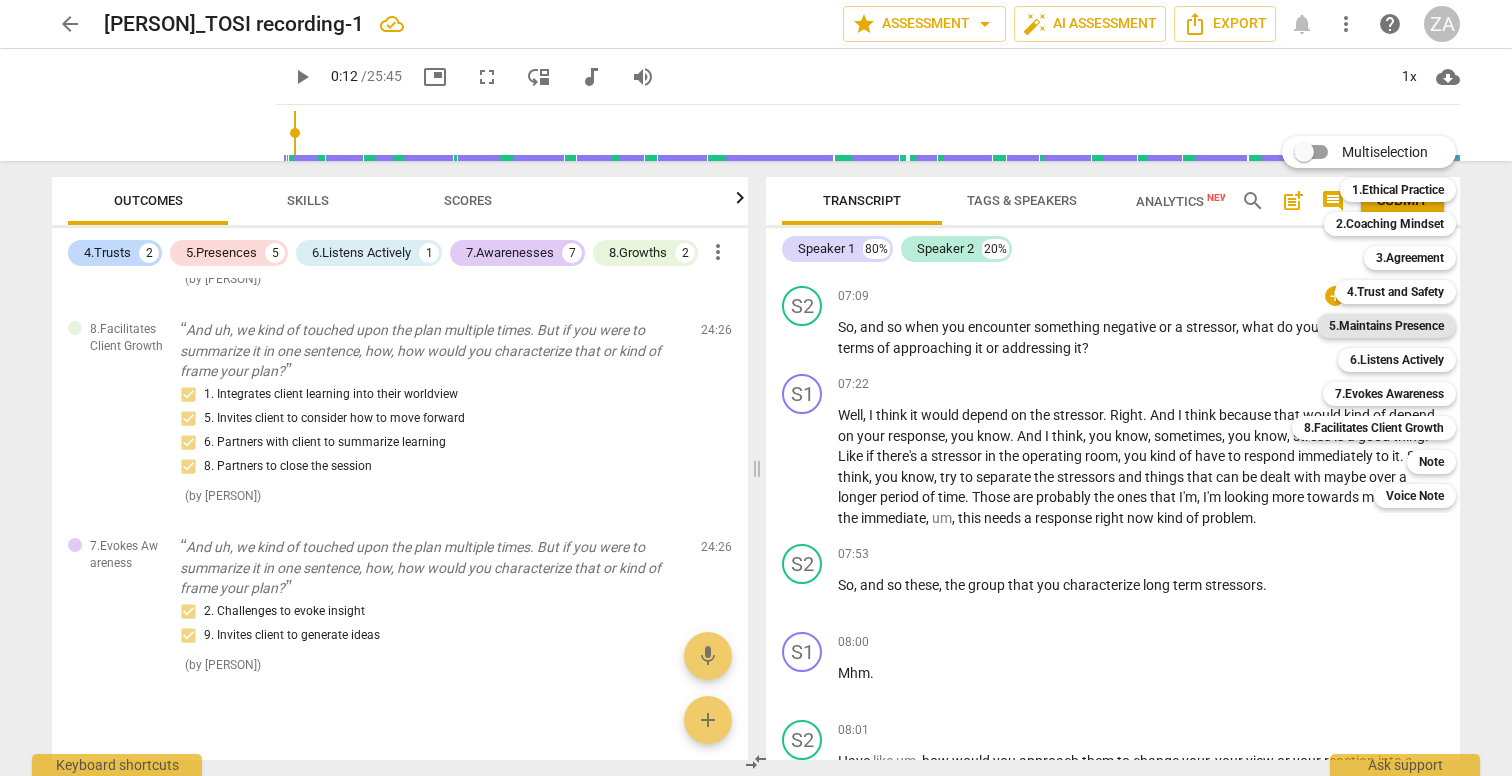 click on "5.Maintains Presence" at bounding box center [1386, 326] 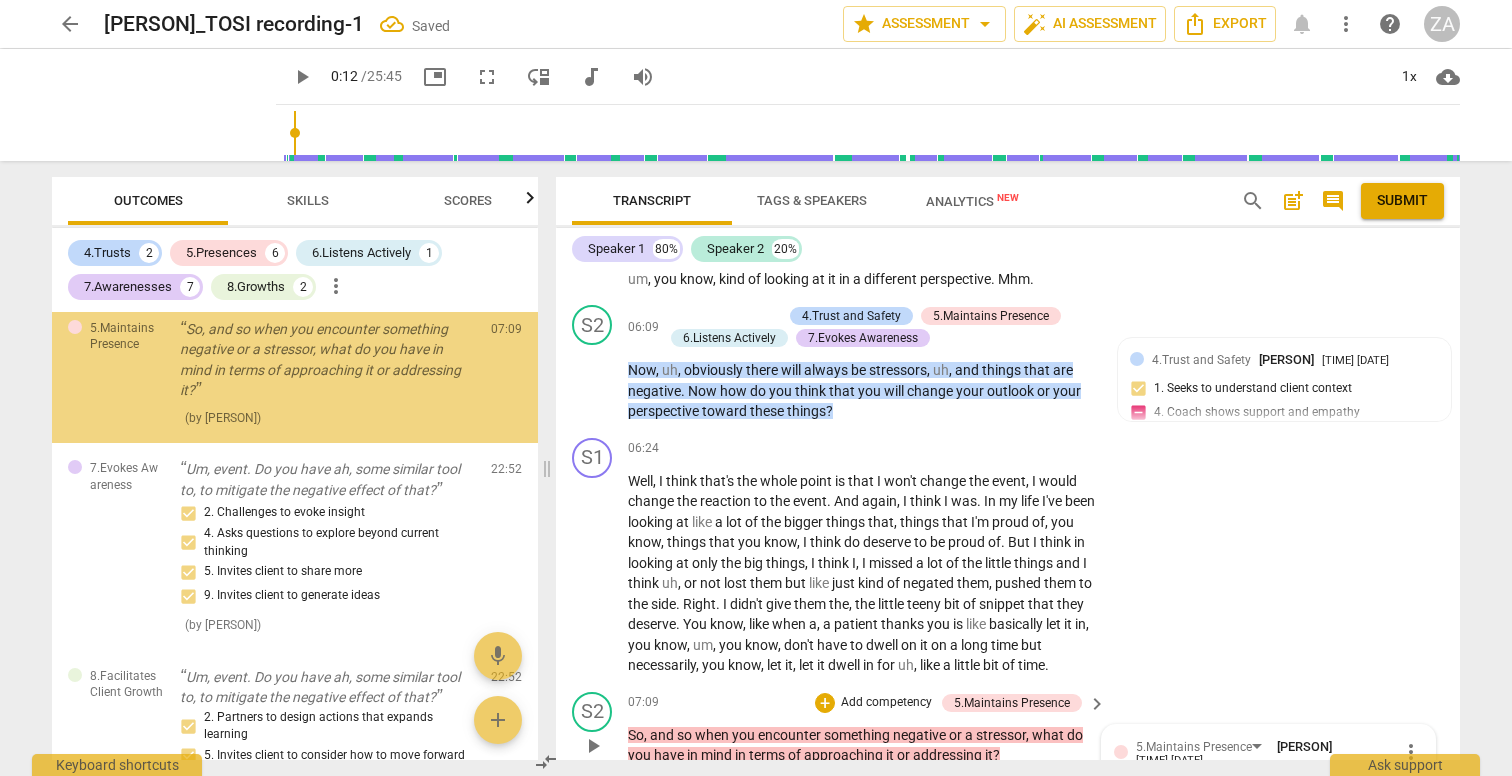scroll, scrollTop: 2924, scrollLeft: 0, axis: vertical 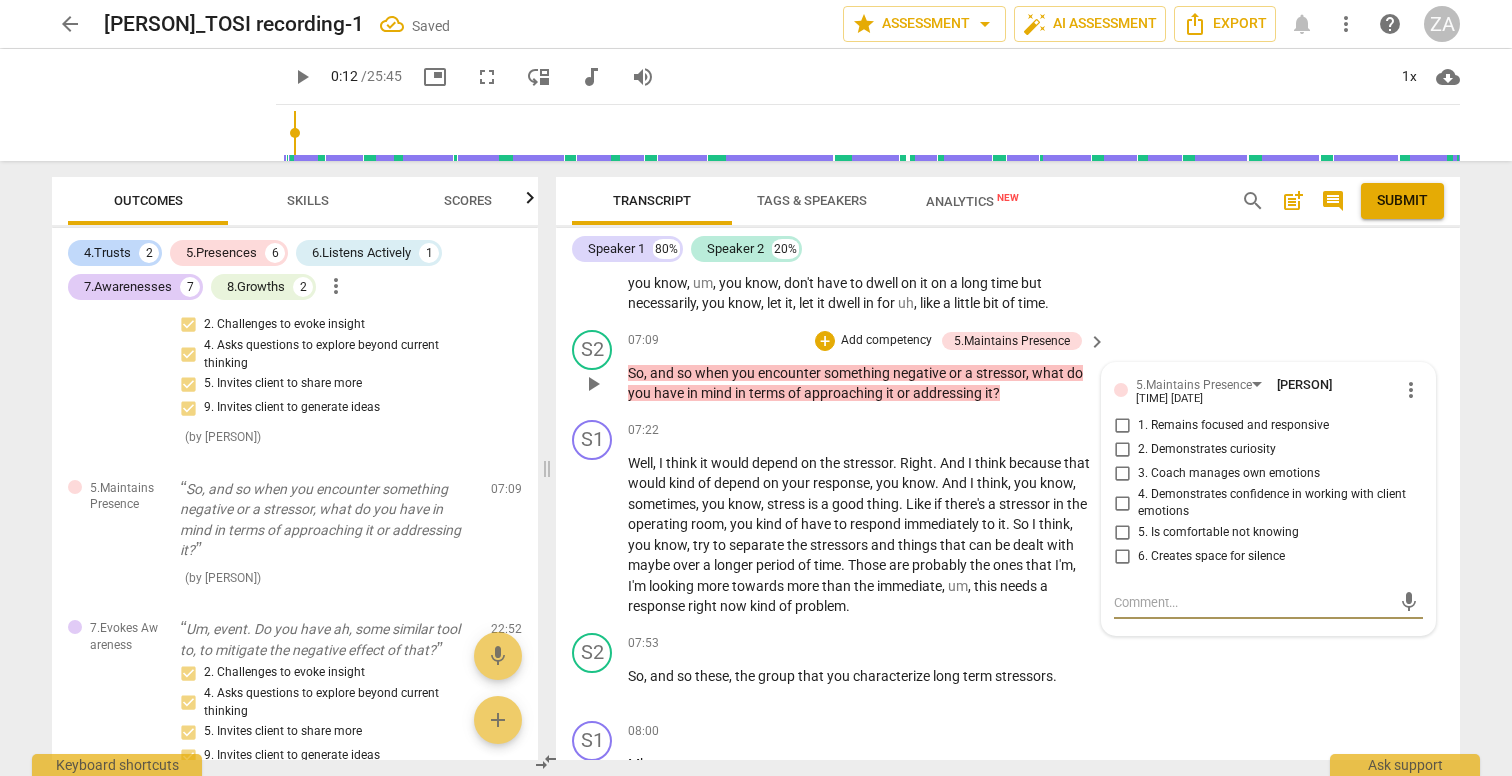 click on "2. Demonstrates curiosity" at bounding box center [1207, 450] 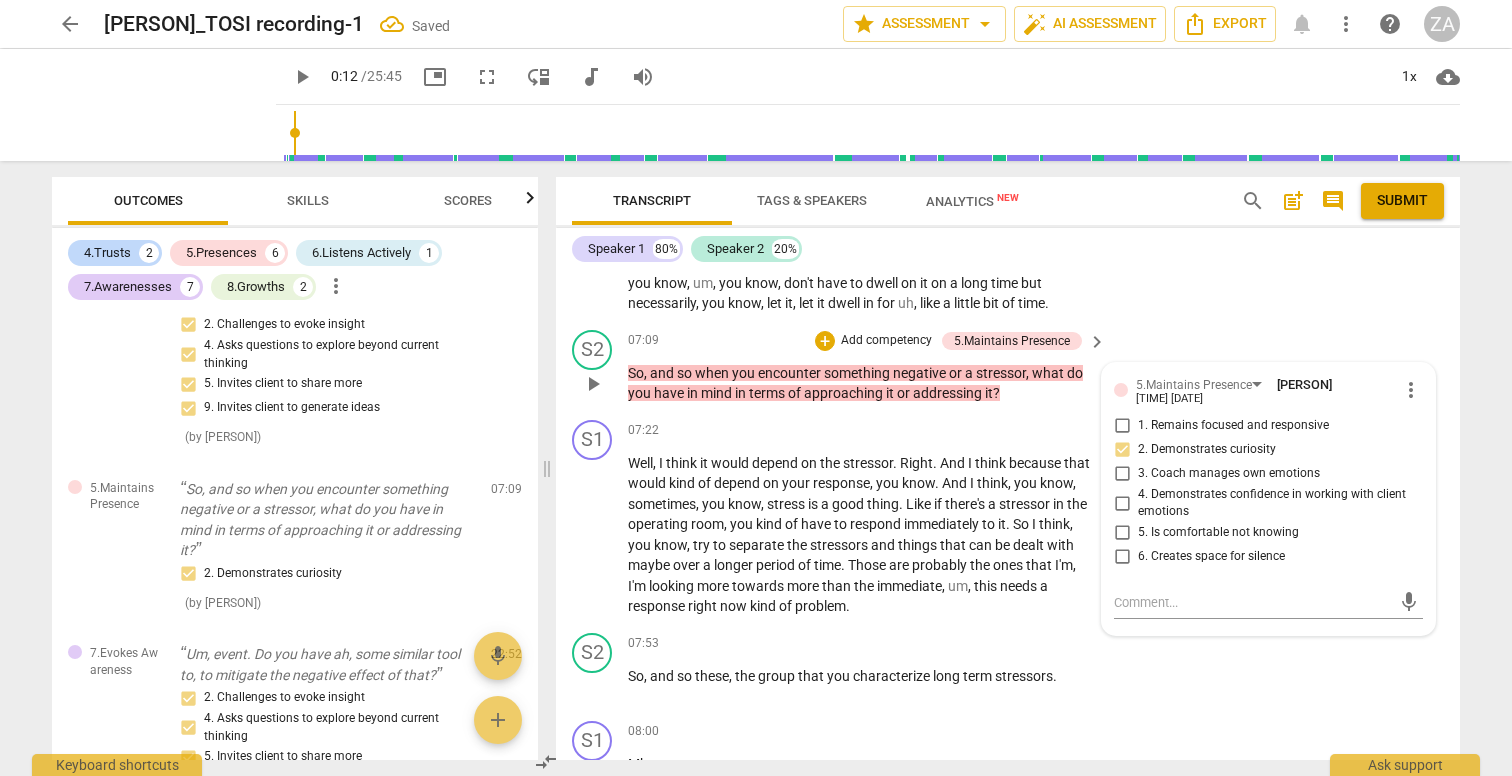 type on "1136" 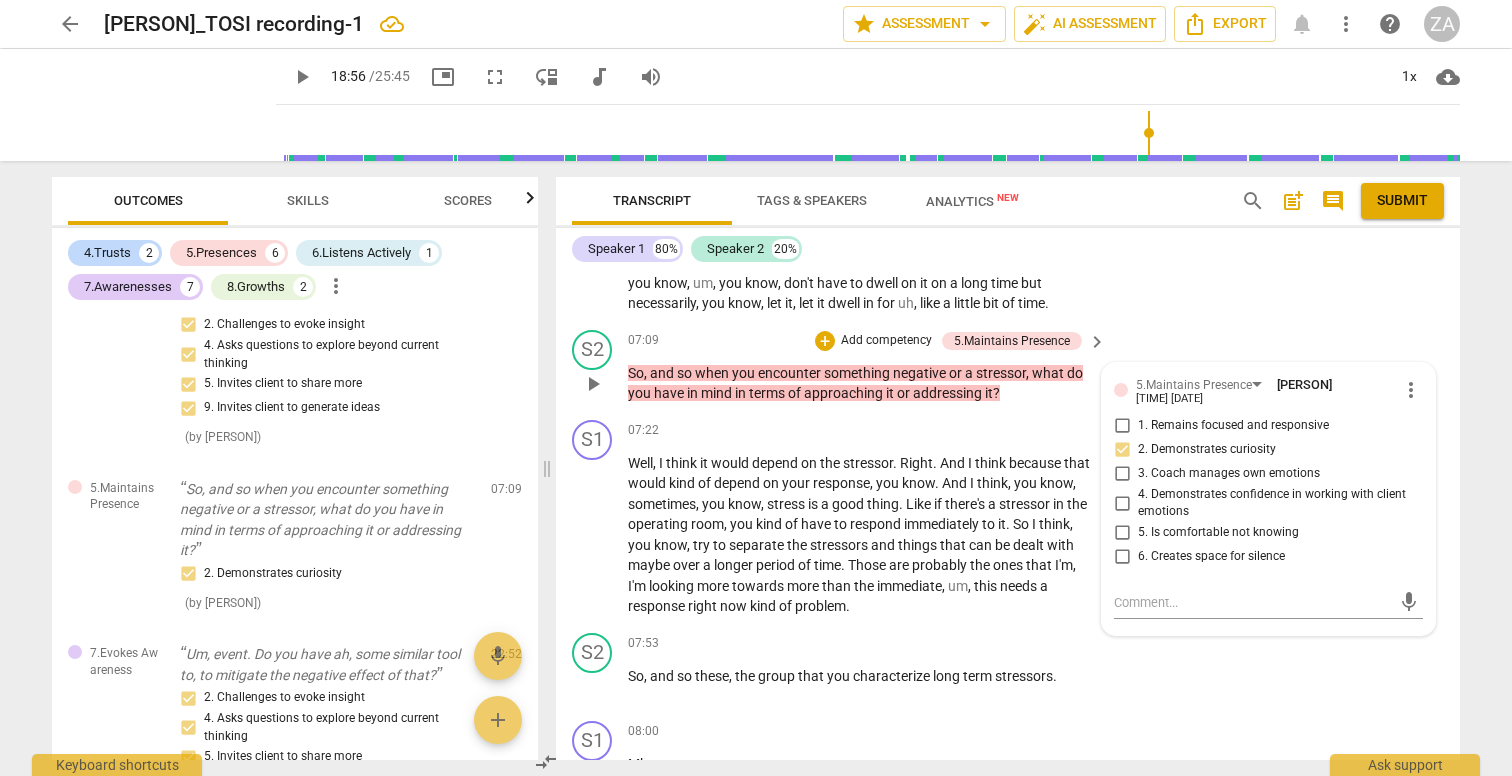 click on "Add competency" at bounding box center (886, 341) 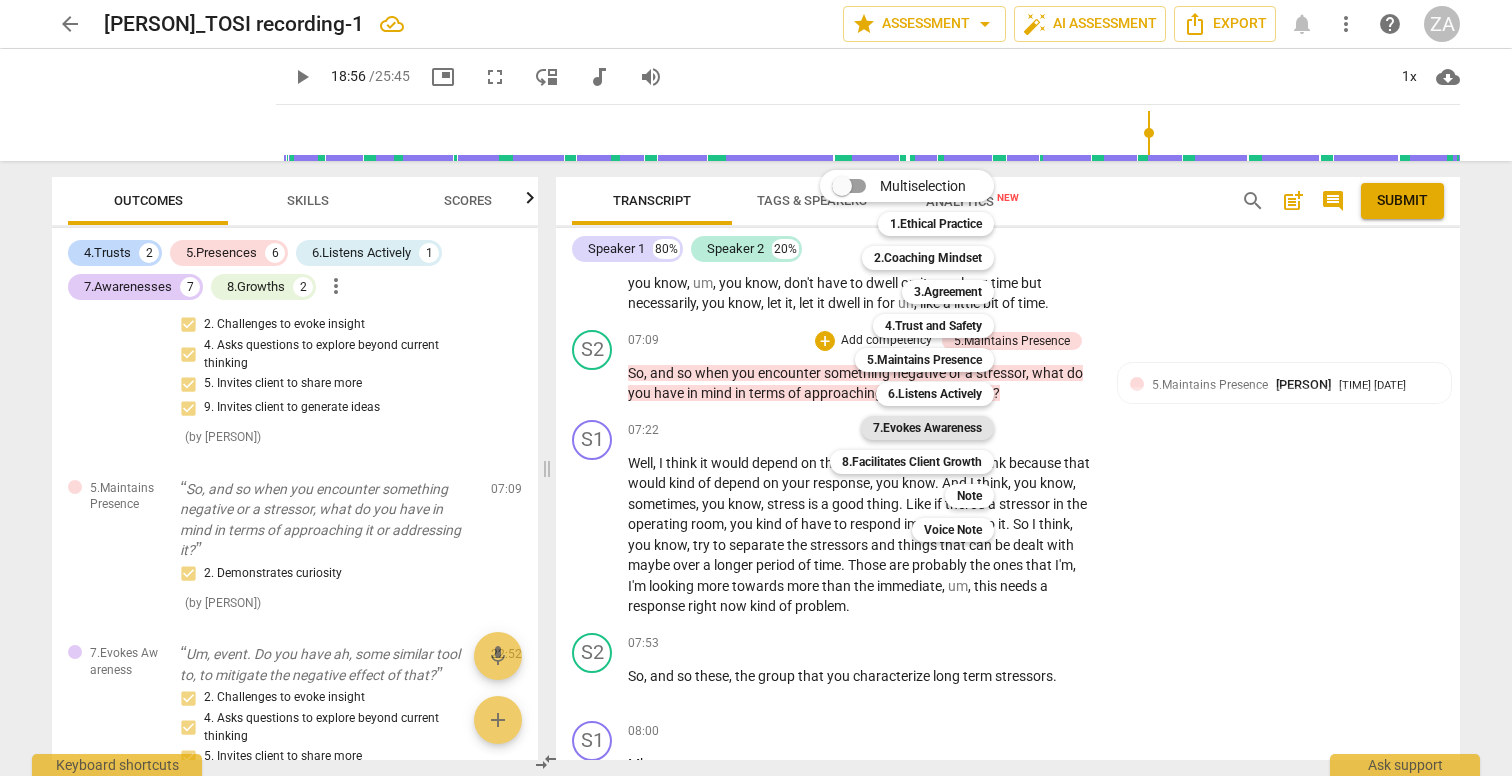 click on "7.Evokes Awareness" at bounding box center [927, 428] 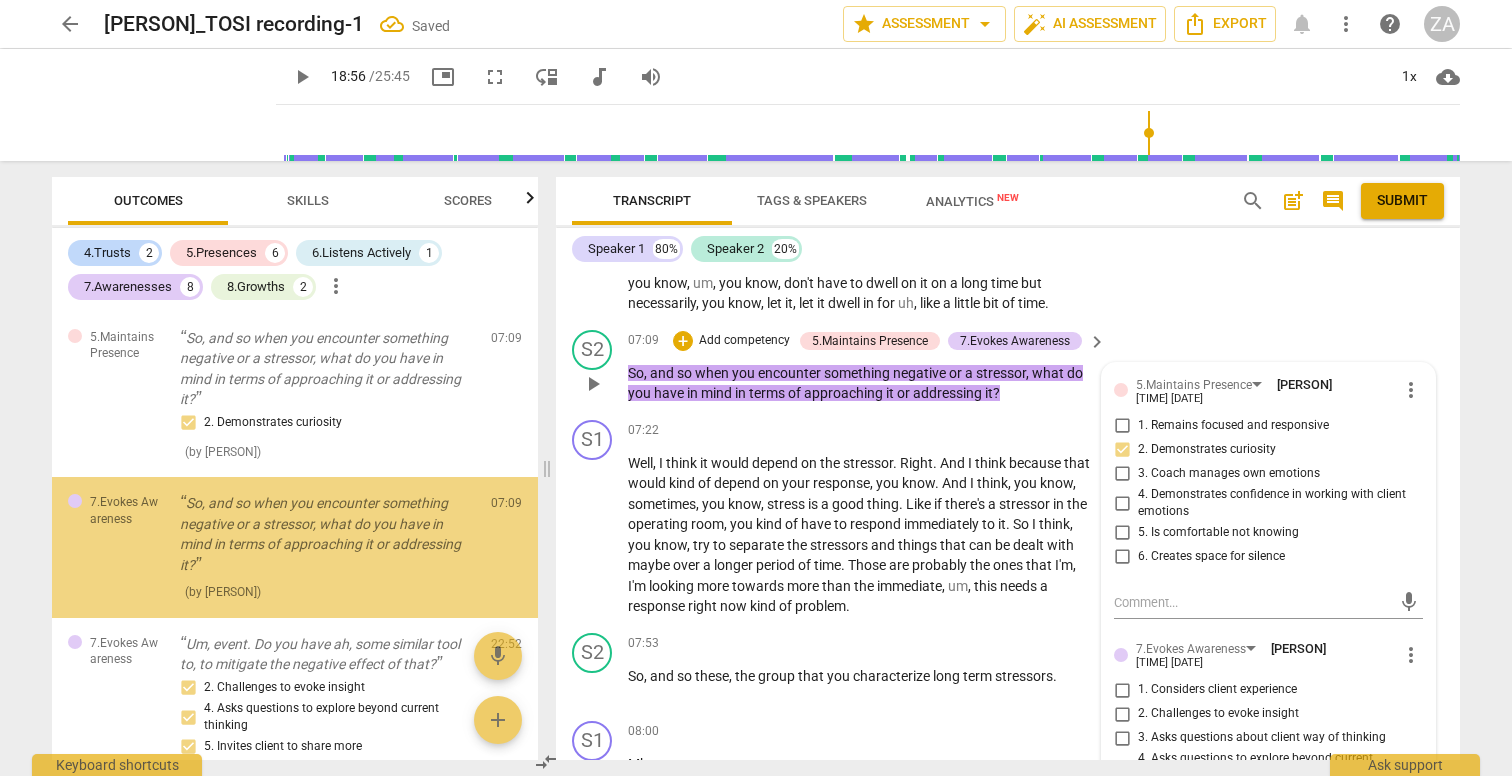 scroll, scrollTop: 2588, scrollLeft: 0, axis: vertical 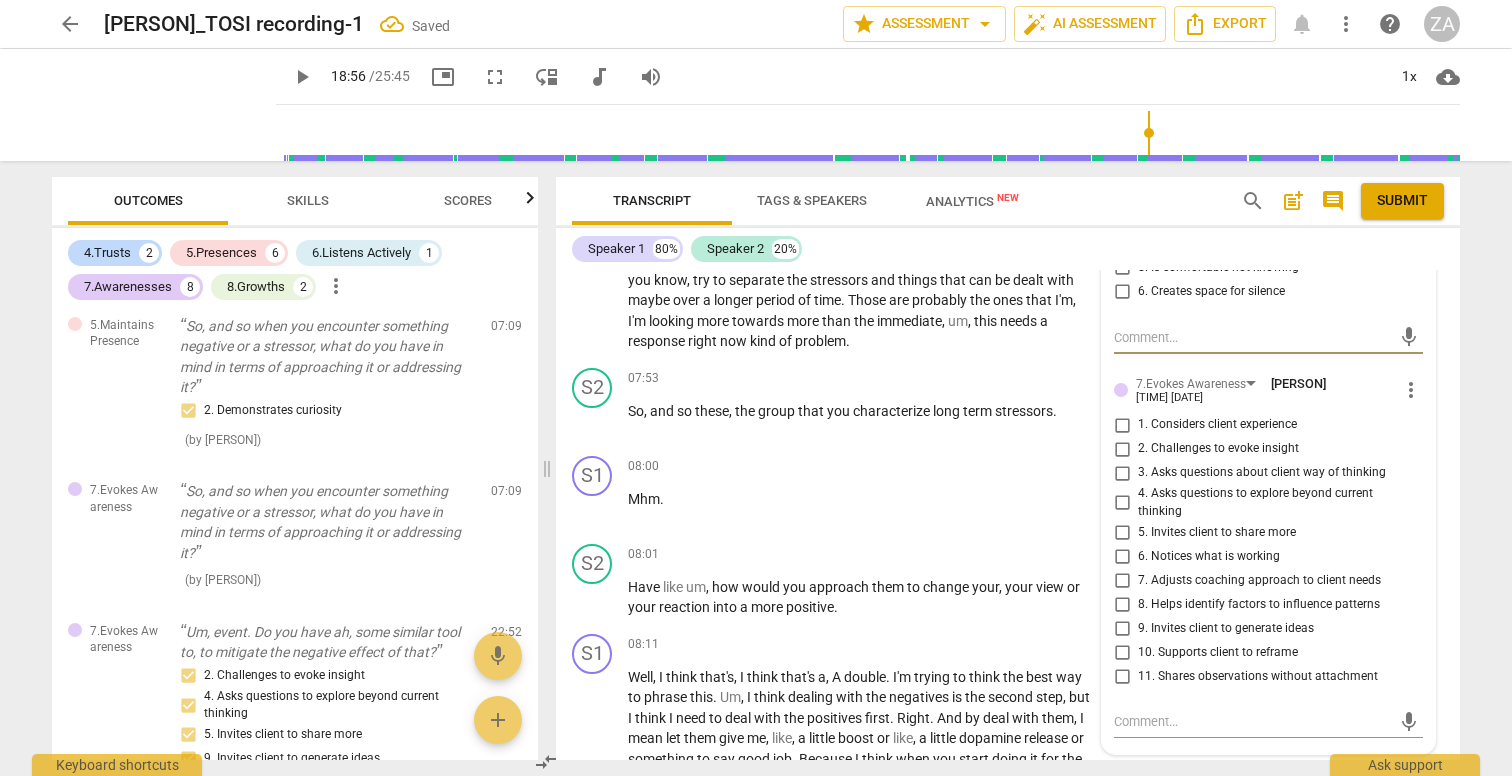 click on "2. Challenges to evoke insight" at bounding box center [1218, 449] 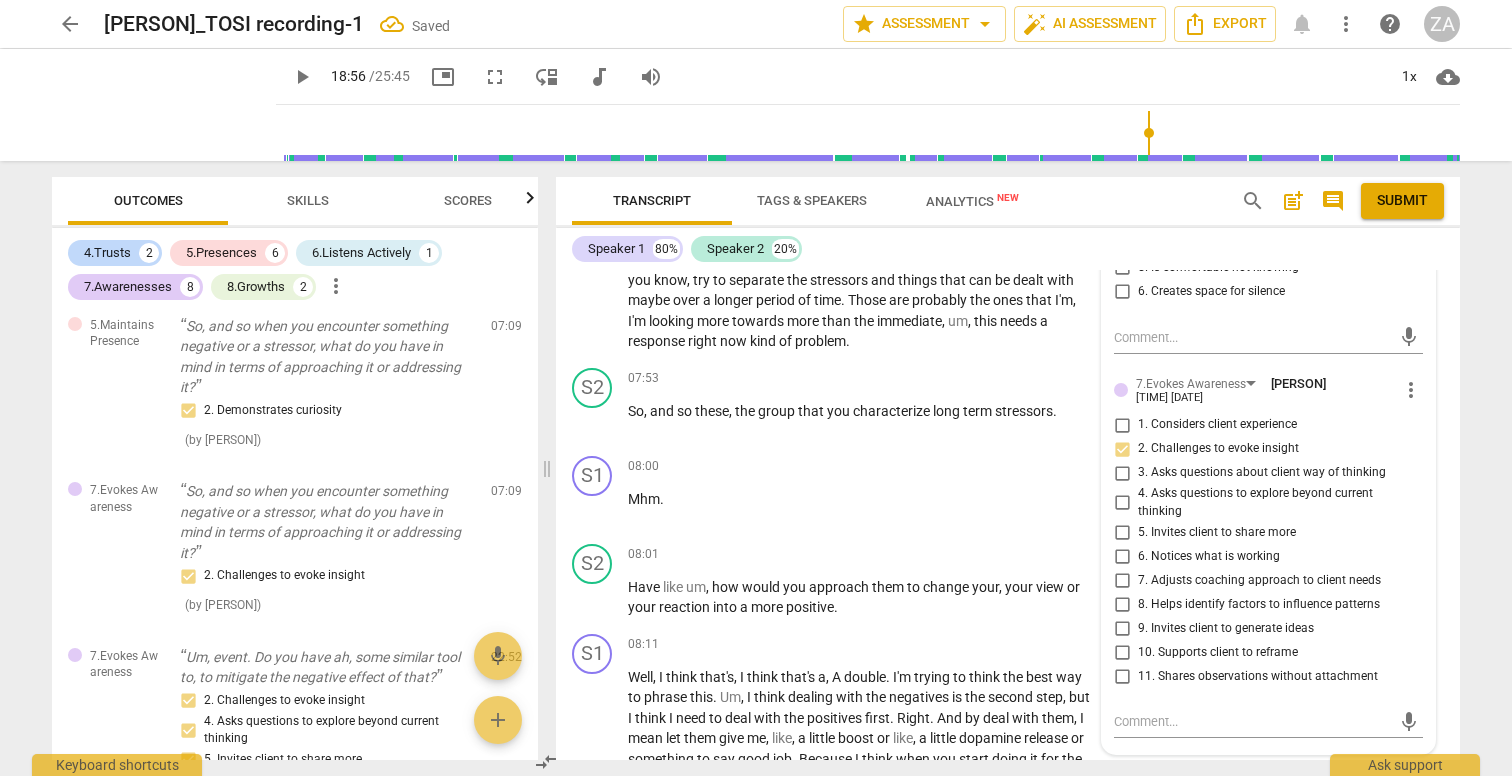 click on "4. Asks questions to explore beyond current thinking" at bounding box center [1276, 502] 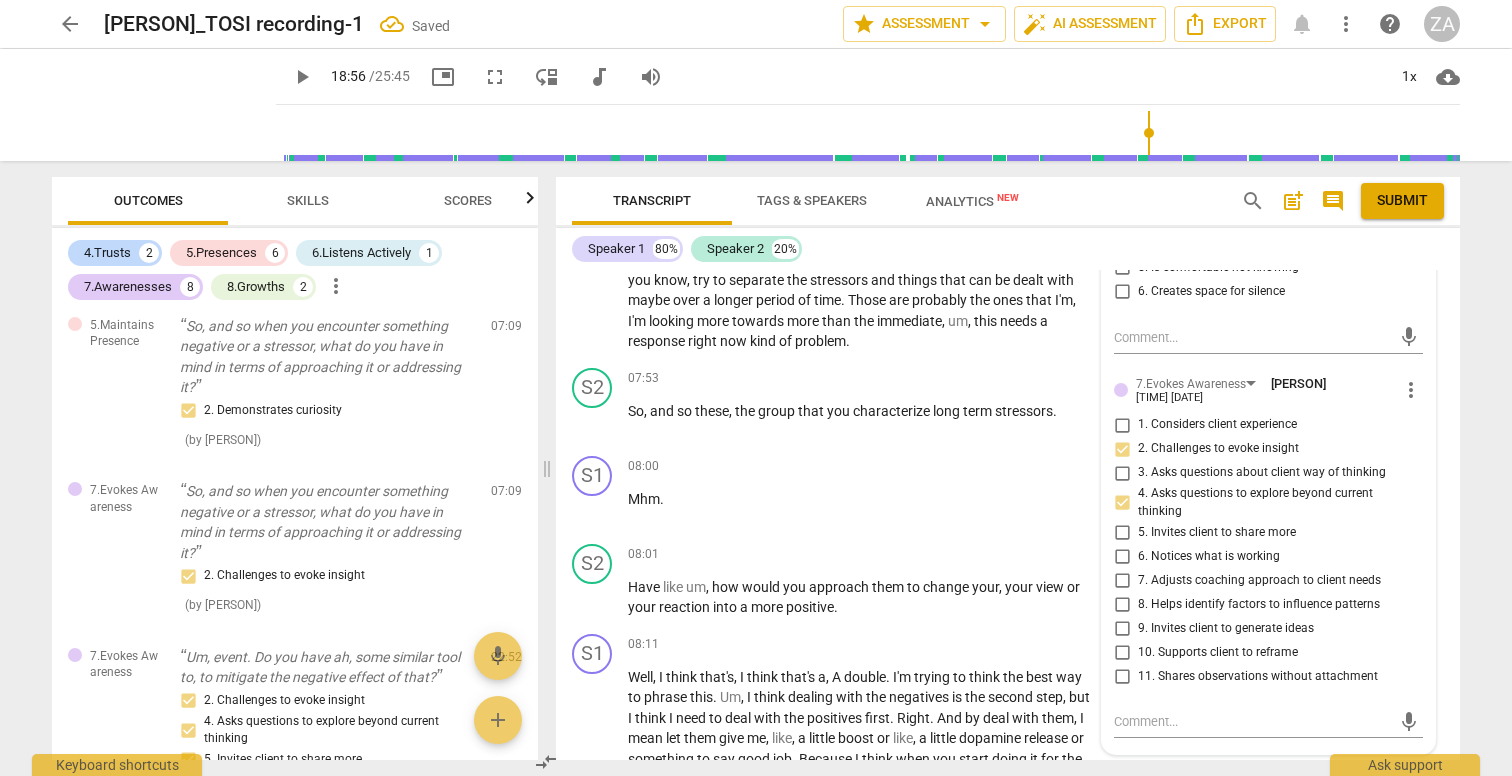 scroll, scrollTop: 3113, scrollLeft: 0, axis: vertical 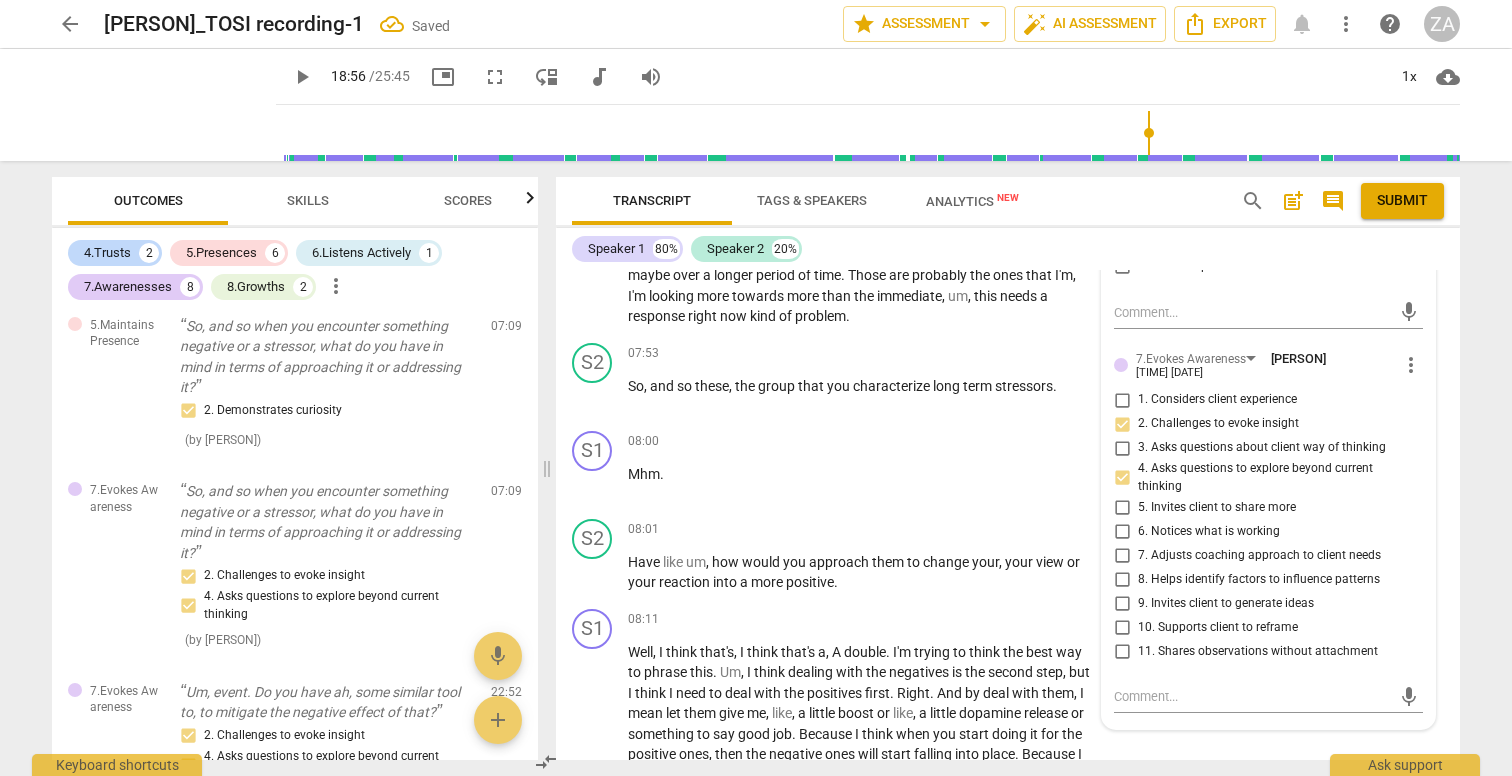 click on "5. Invites client to share more" at bounding box center [1217, 508] 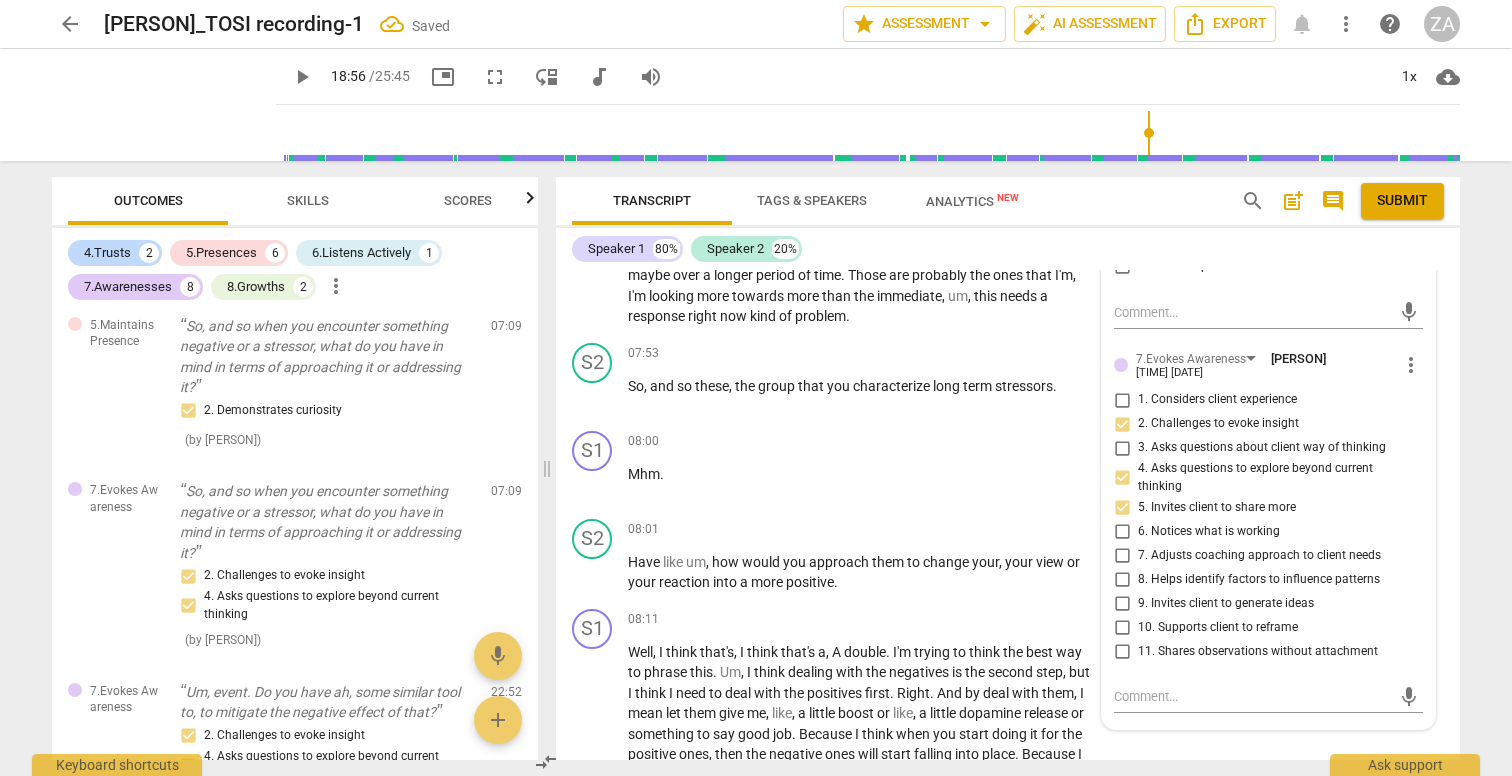 click on "9. Invites client to generate ideas" at bounding box center (1226, 604) 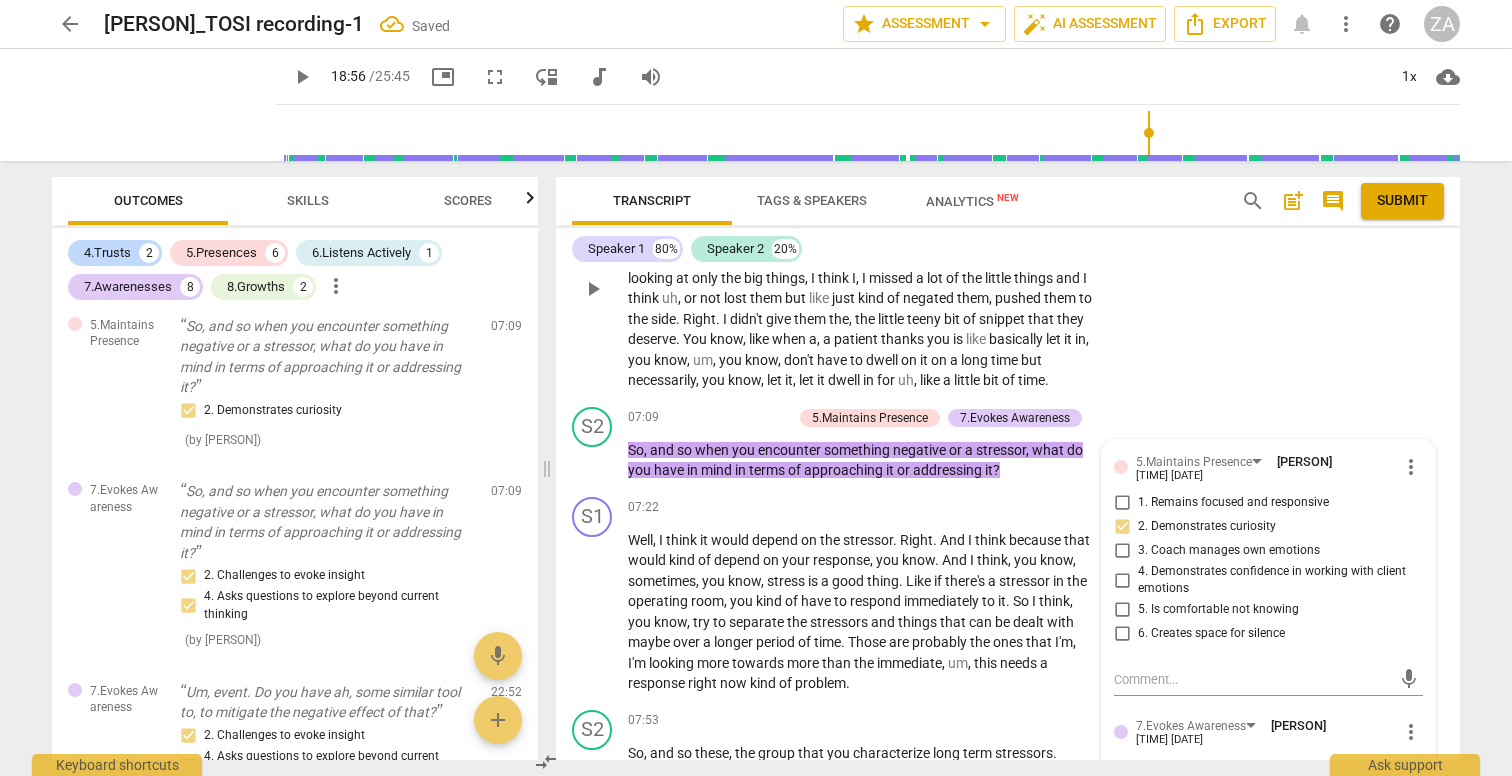 scroll, scrollTop: 2736, scrollLeft: 0, axis: vertical 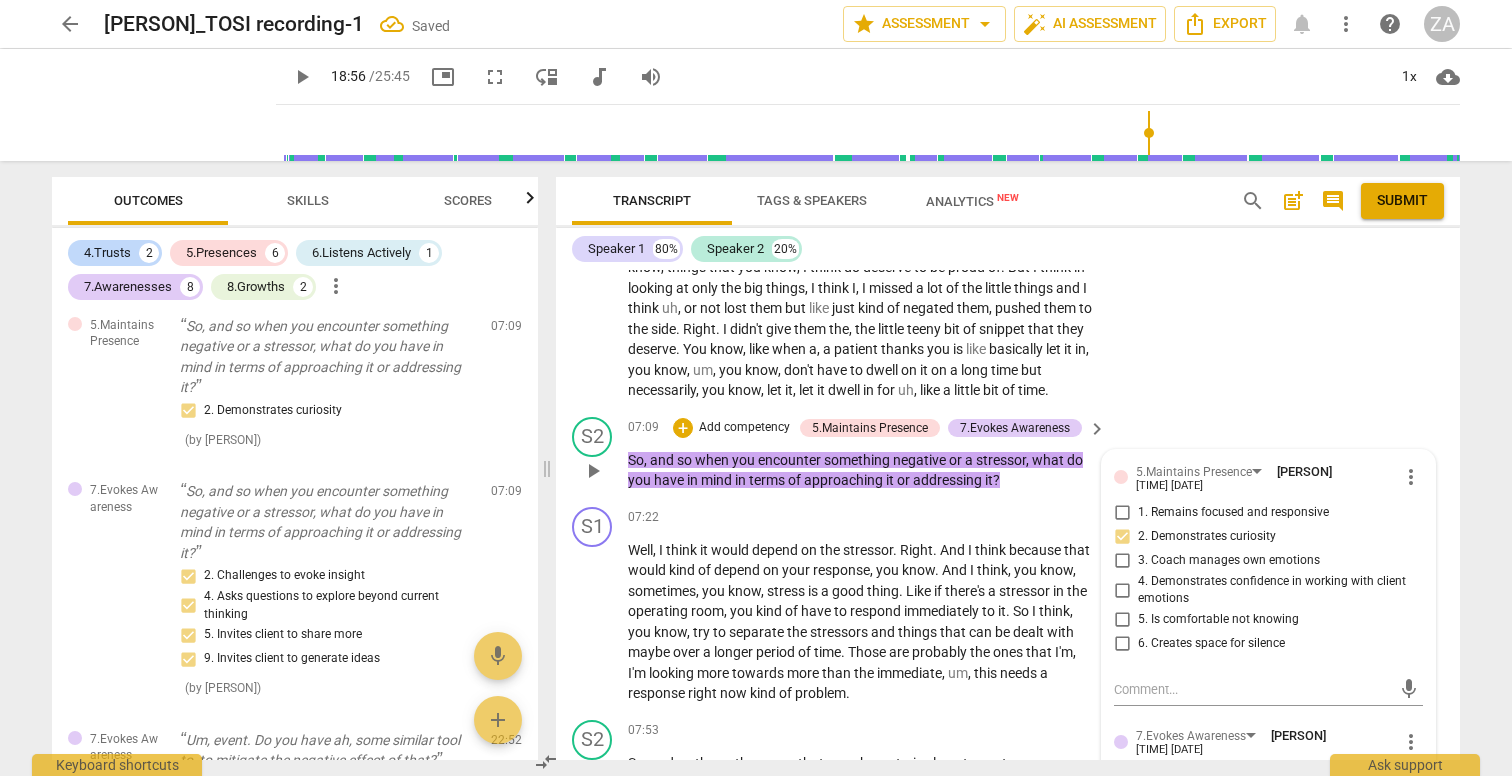 click on "keyboard_arrow_right" at bounding box center [1097, 429] 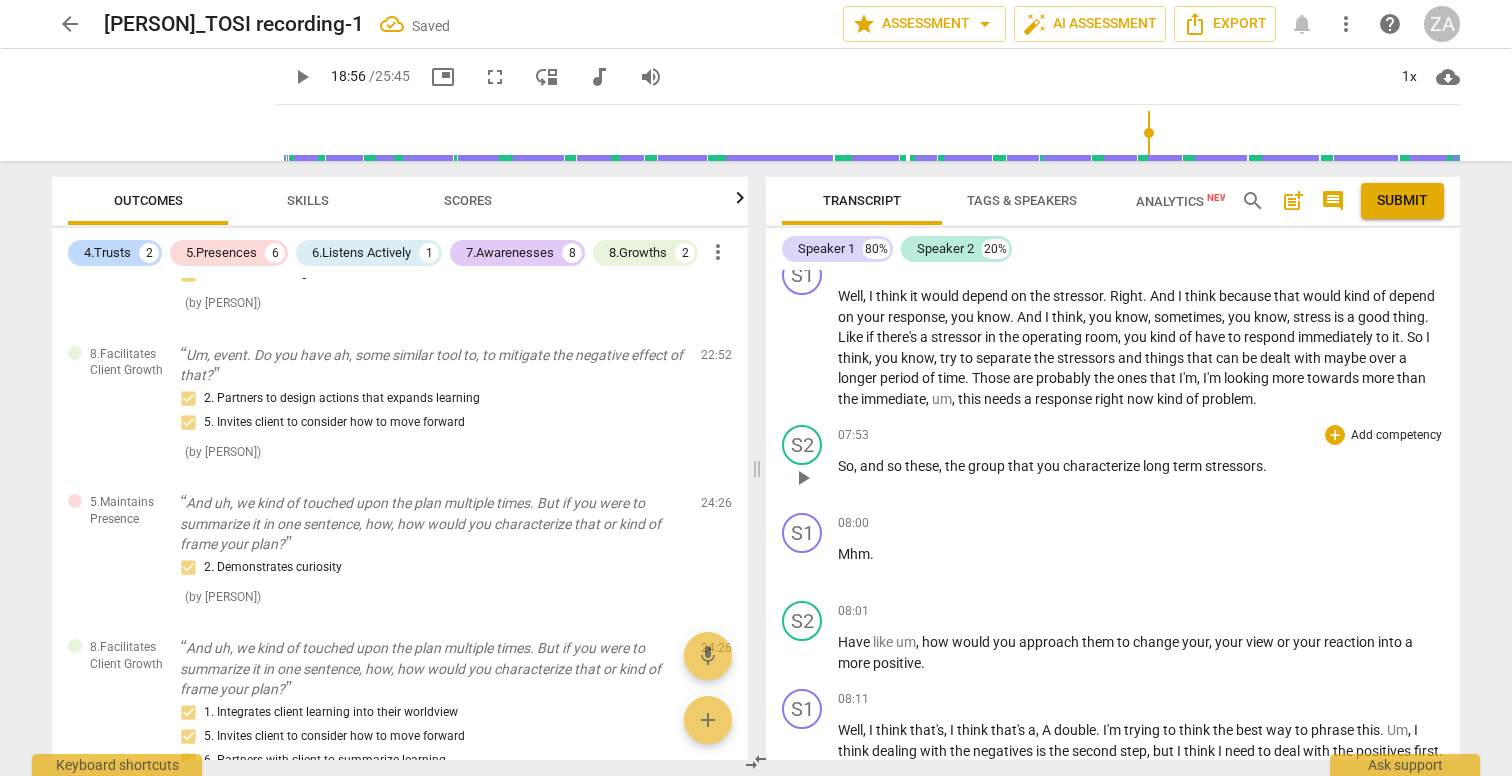 scroll, scrollTop: 2587, scrollLeft: 0, axis: vertical 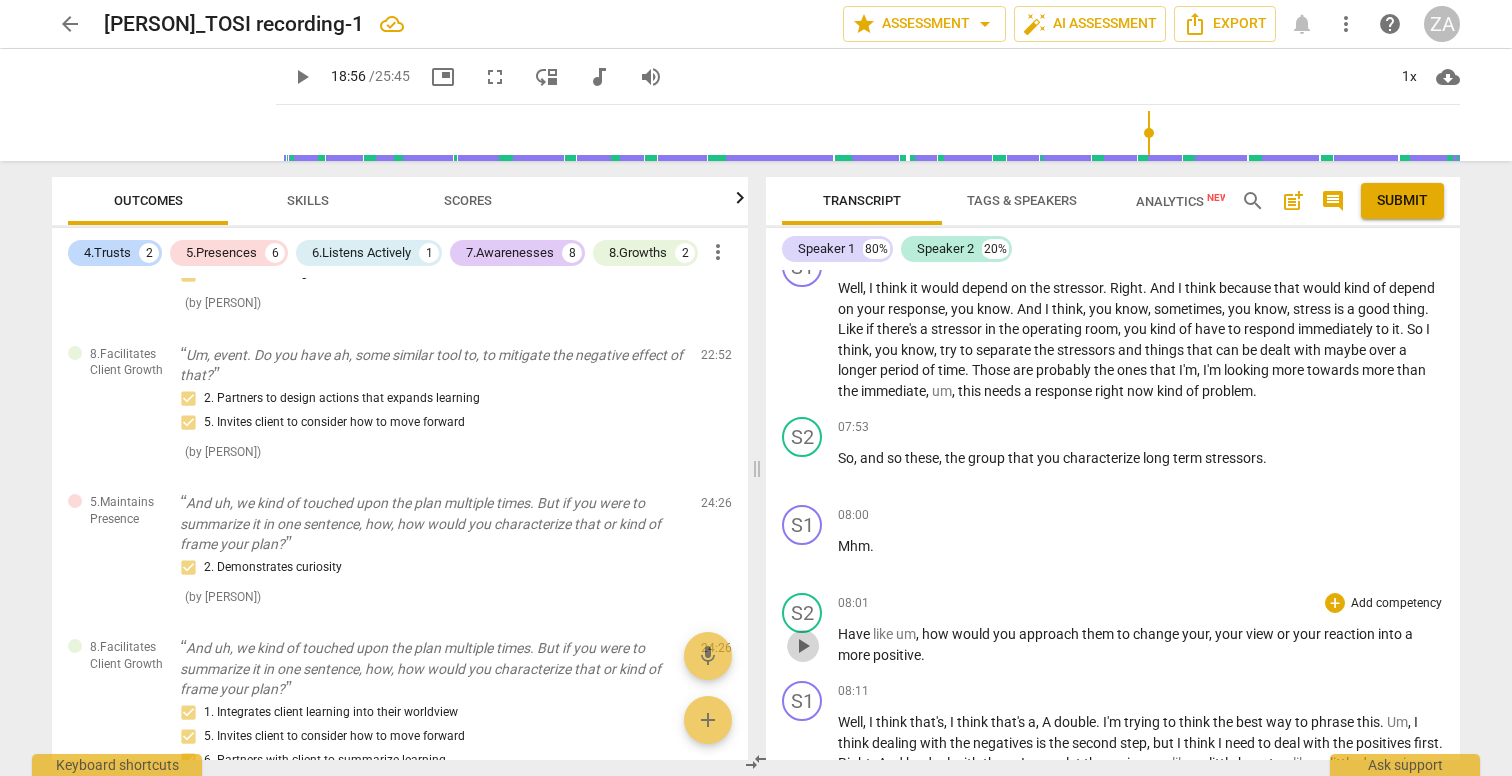 click on "play_arrow" at bounding box center (803, 646) 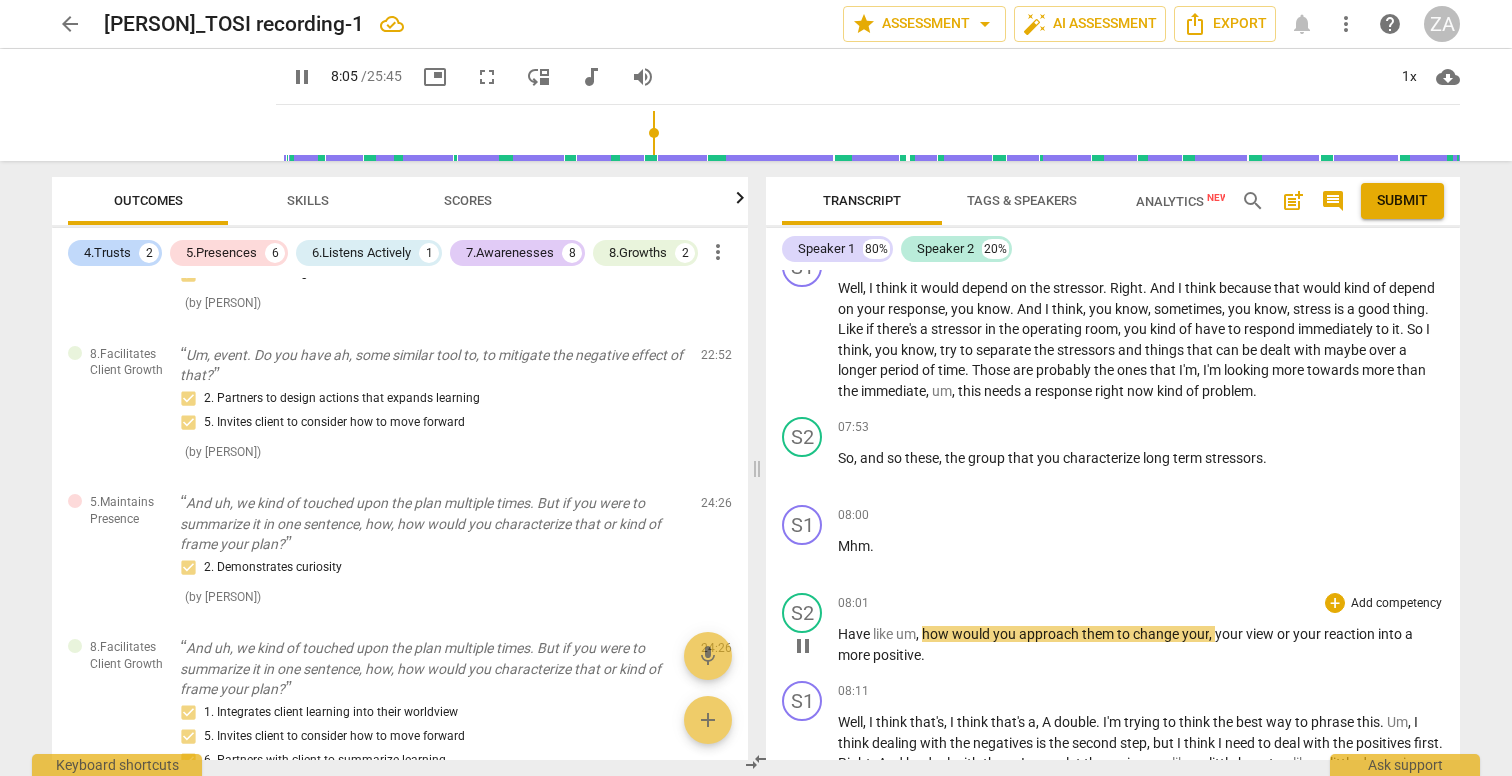click on "pause" at bounding box center (803, 646) 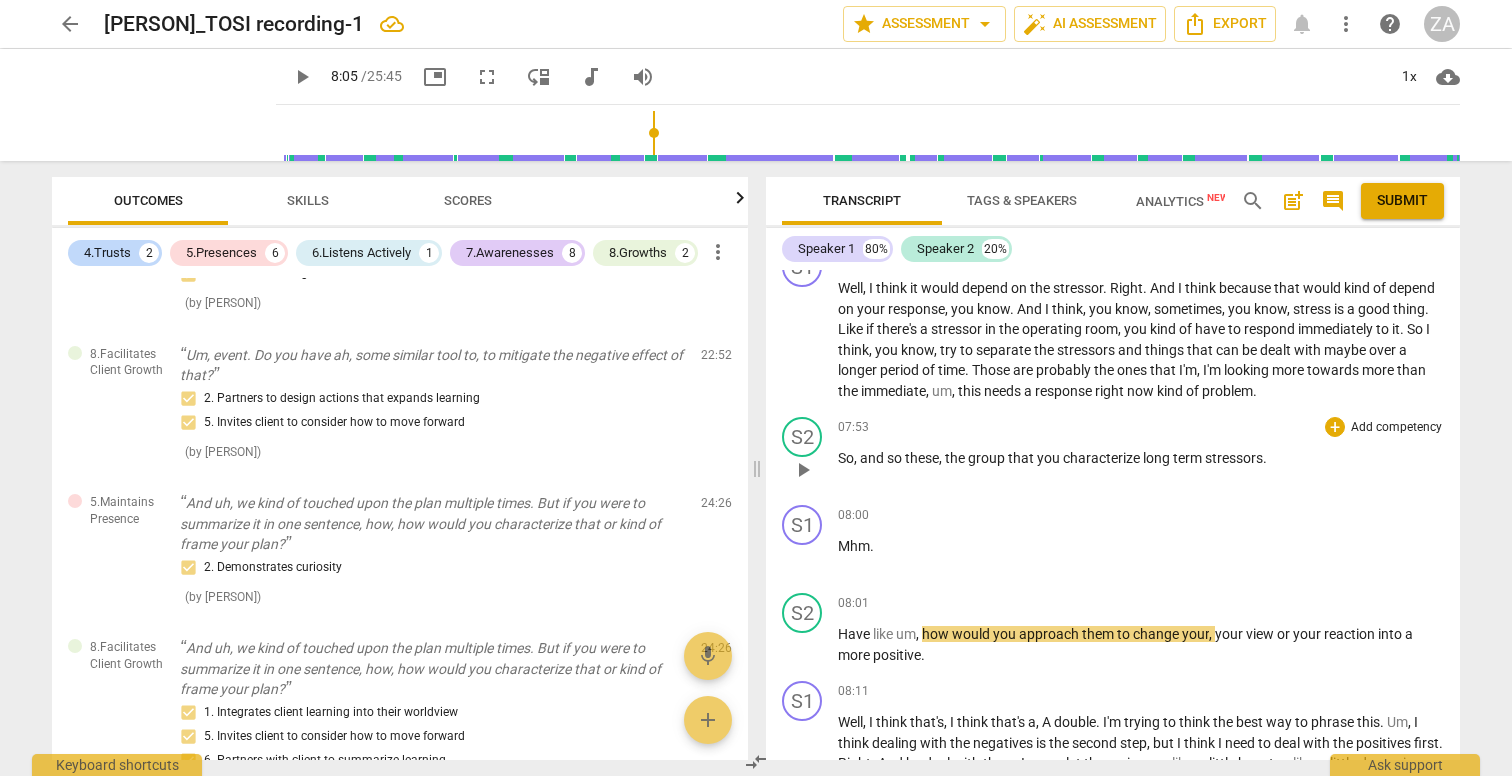 click on "play_arrow" at bounding box center (803, 470) 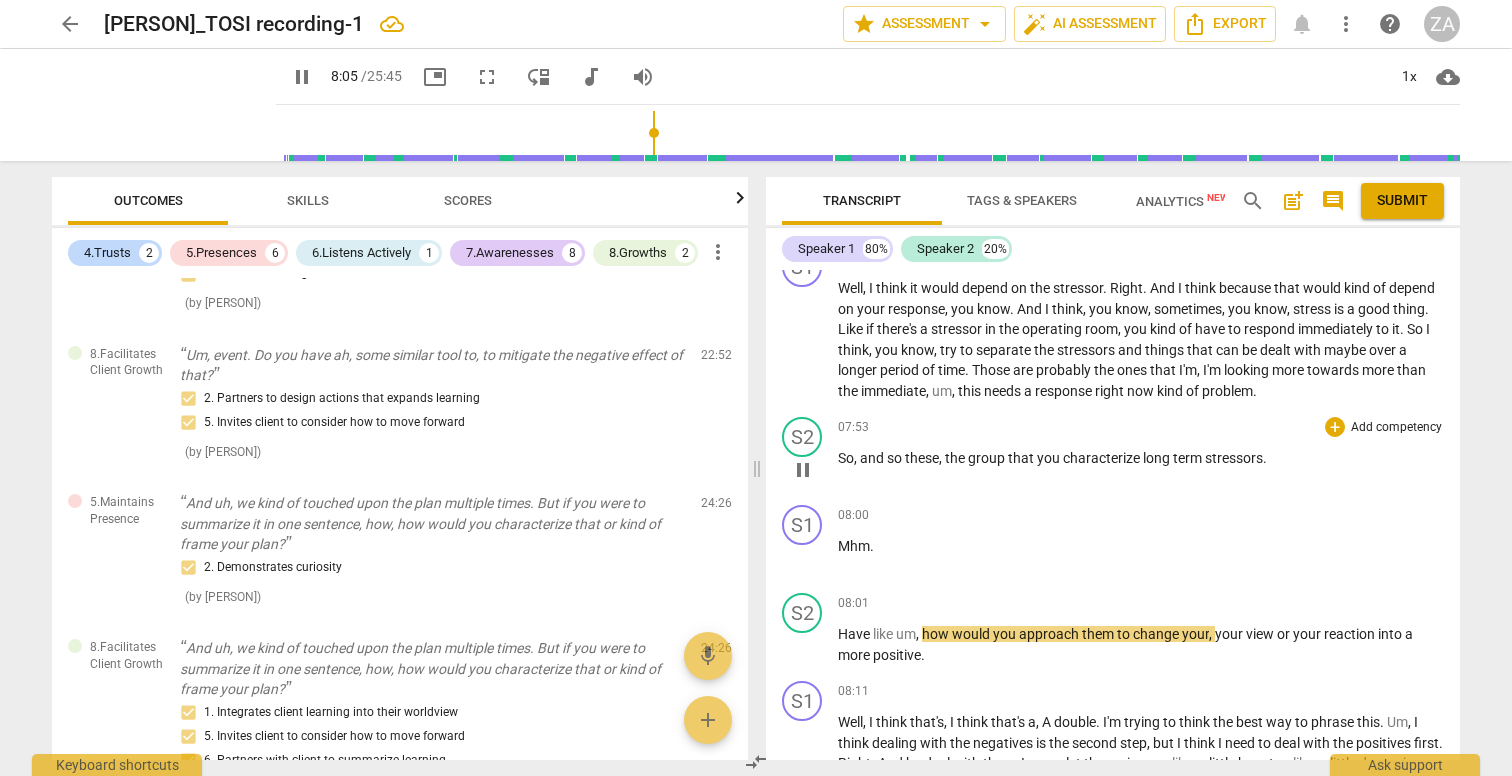 click on "pause" at bounding box center [803, 470] 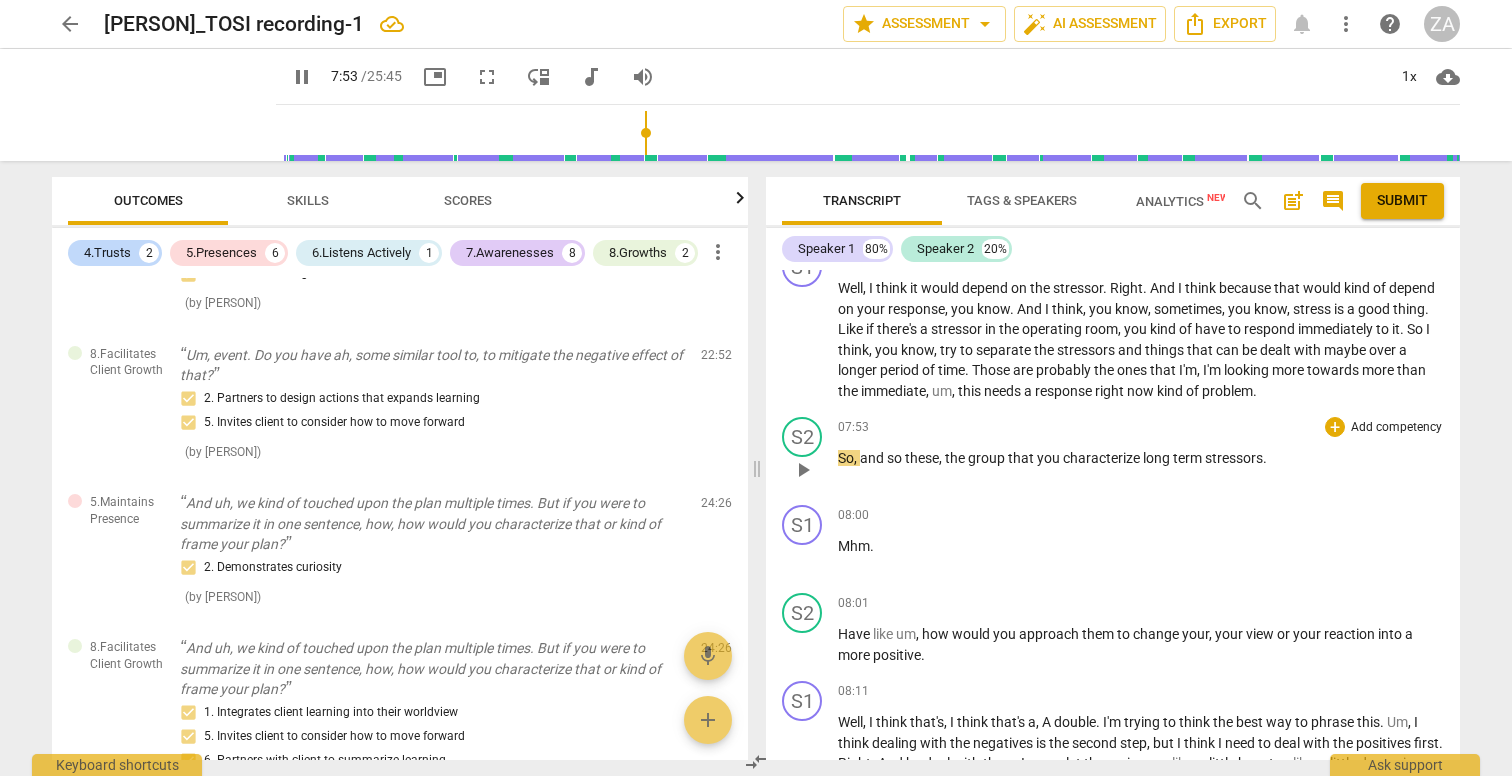 type on "474" 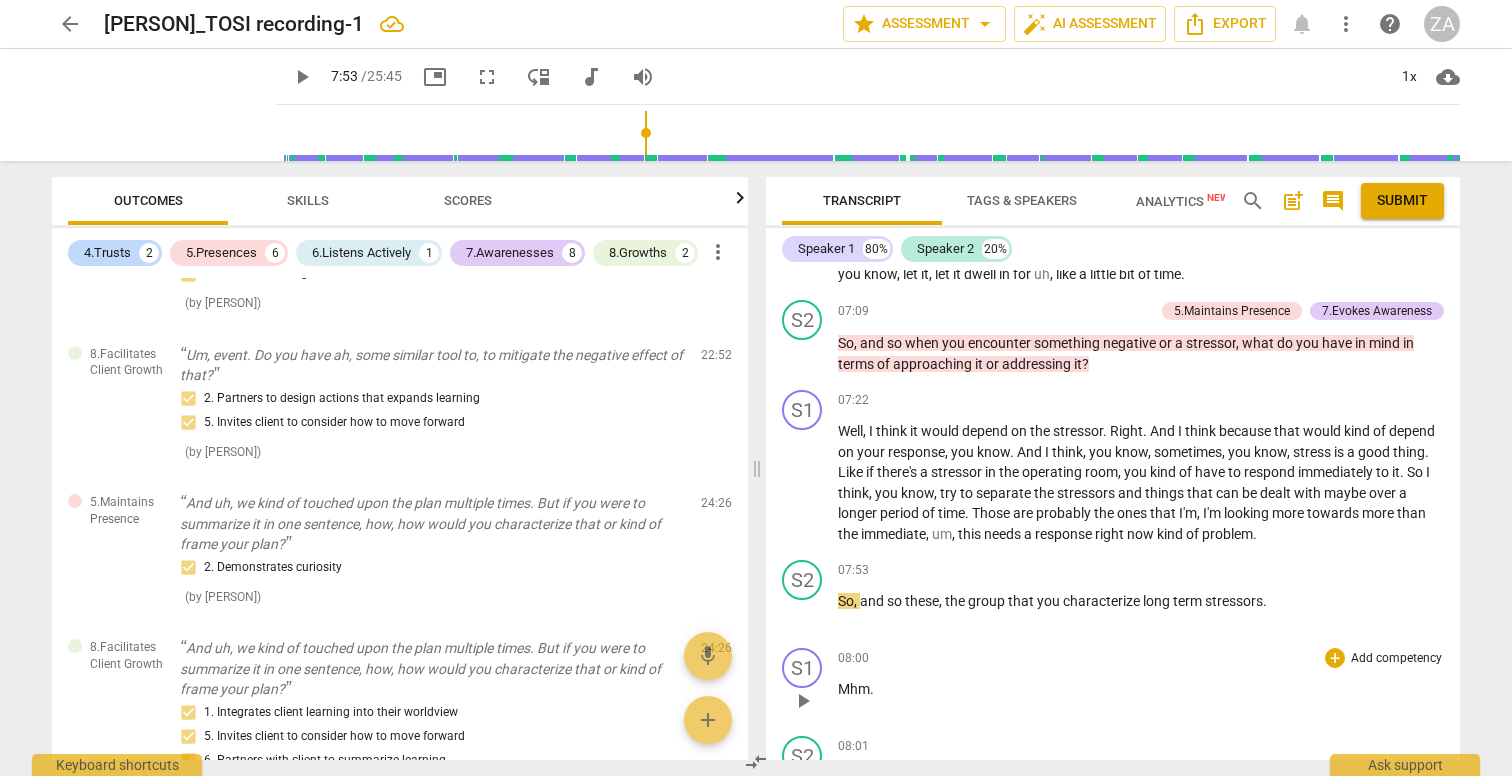 scroll, scrollTop: 2373, scrollLeft: 0, axis: vertical 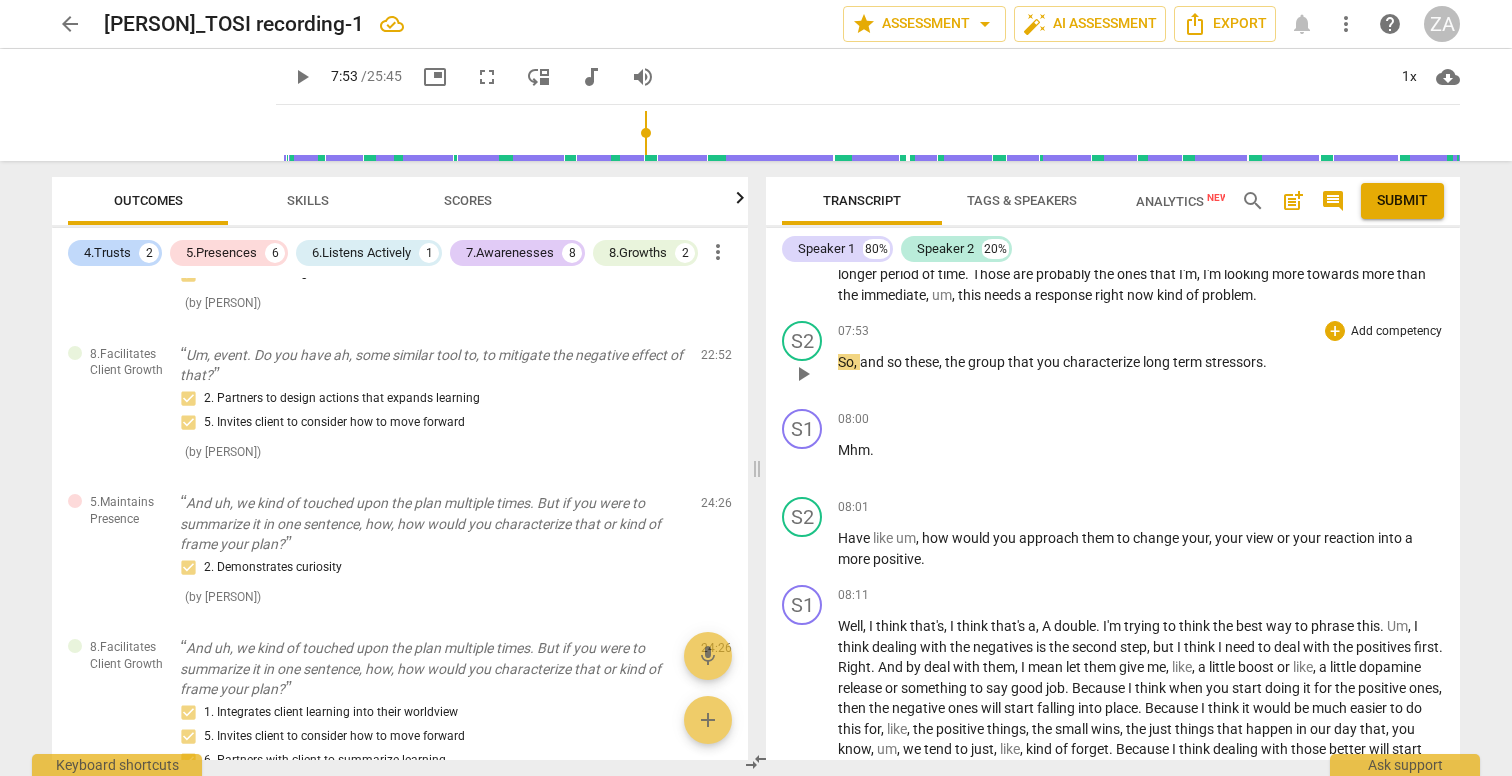 click on "Add competency" at bounding box center [1396, 332] 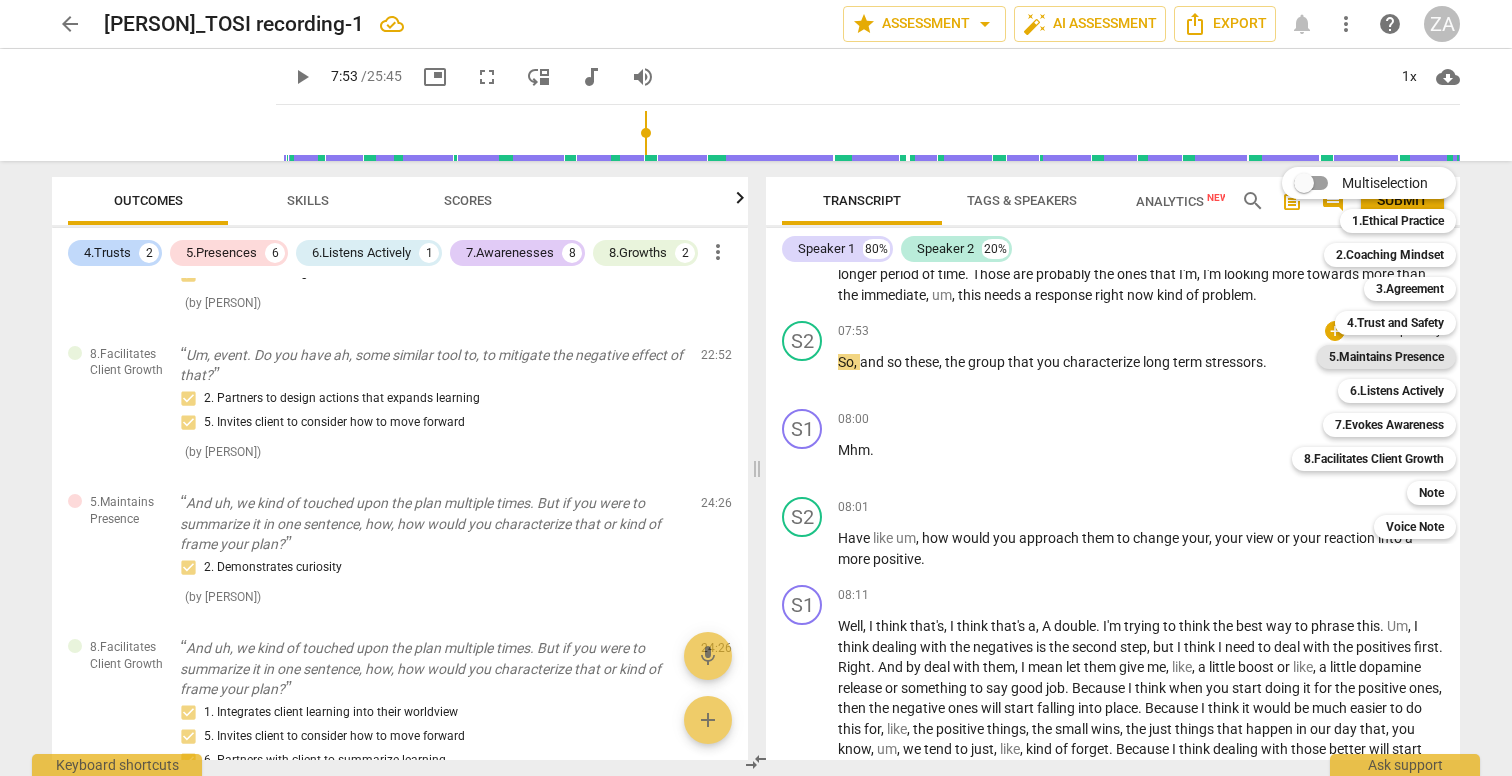 click on "5.Maintains Presence" at bounding box center [1386, 357] 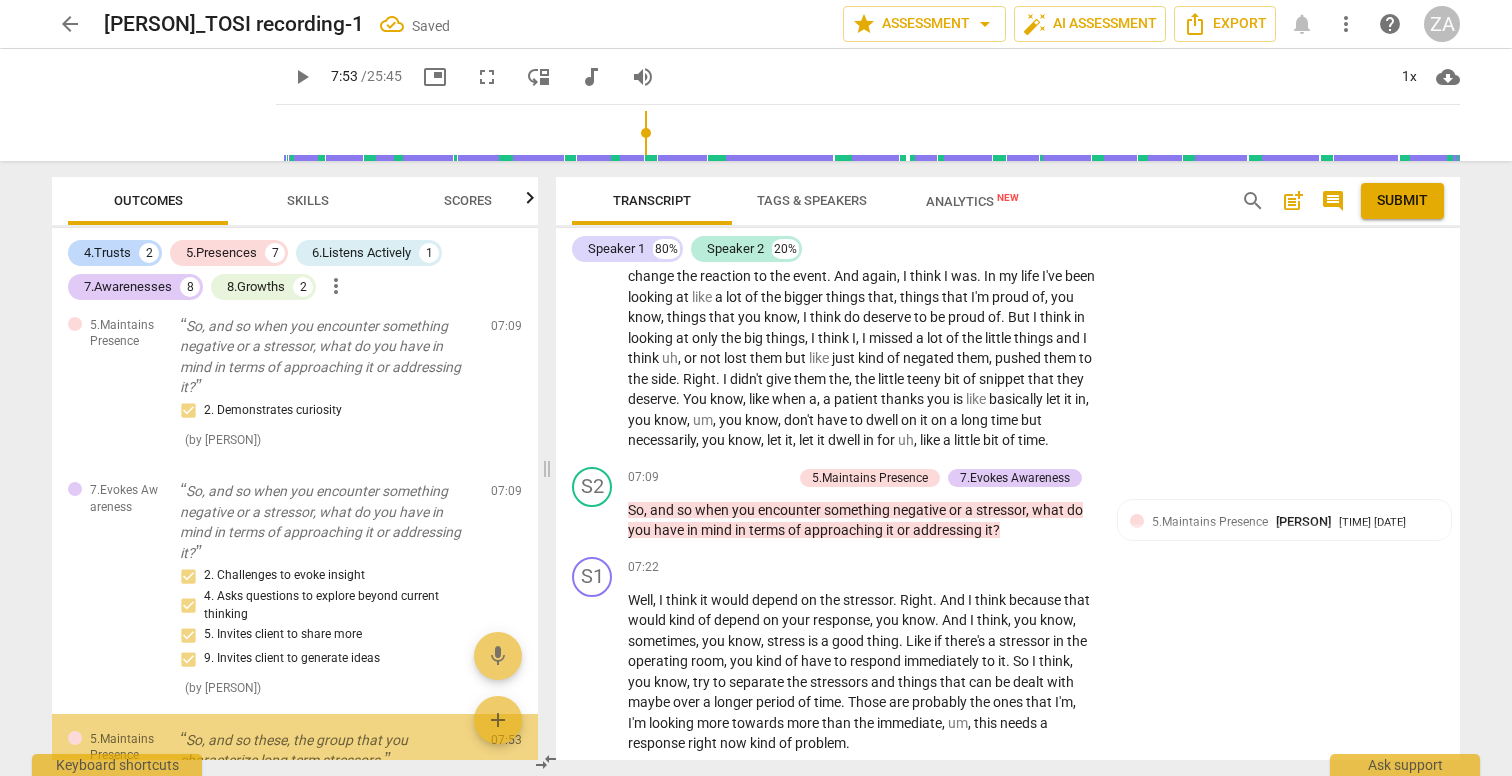 scroll, scrollTop: 3222, scrollLeft: 0, axis: vertical 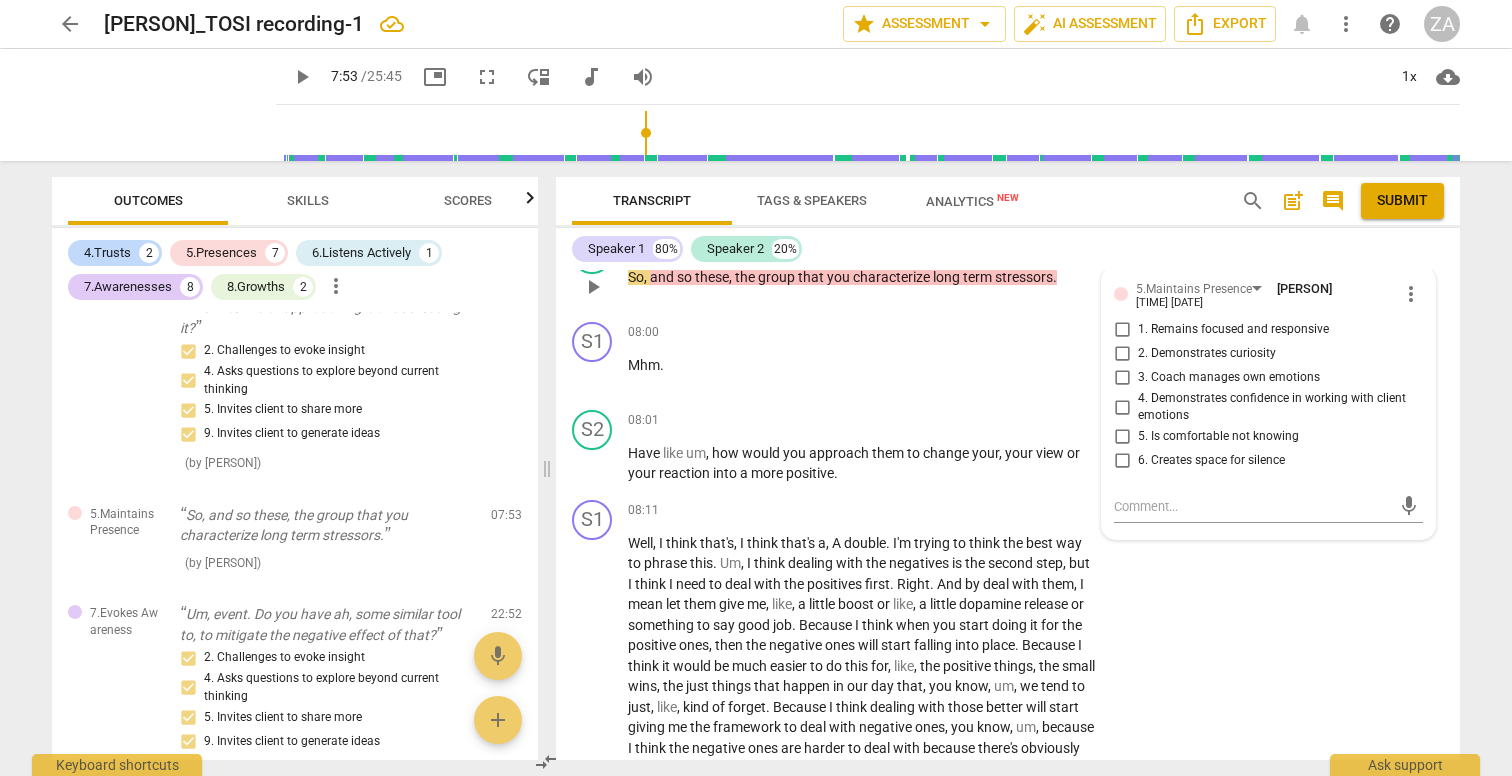 click on "4. Demonstrates confidence in working with client emotions" at bounding box center [1276, 407] 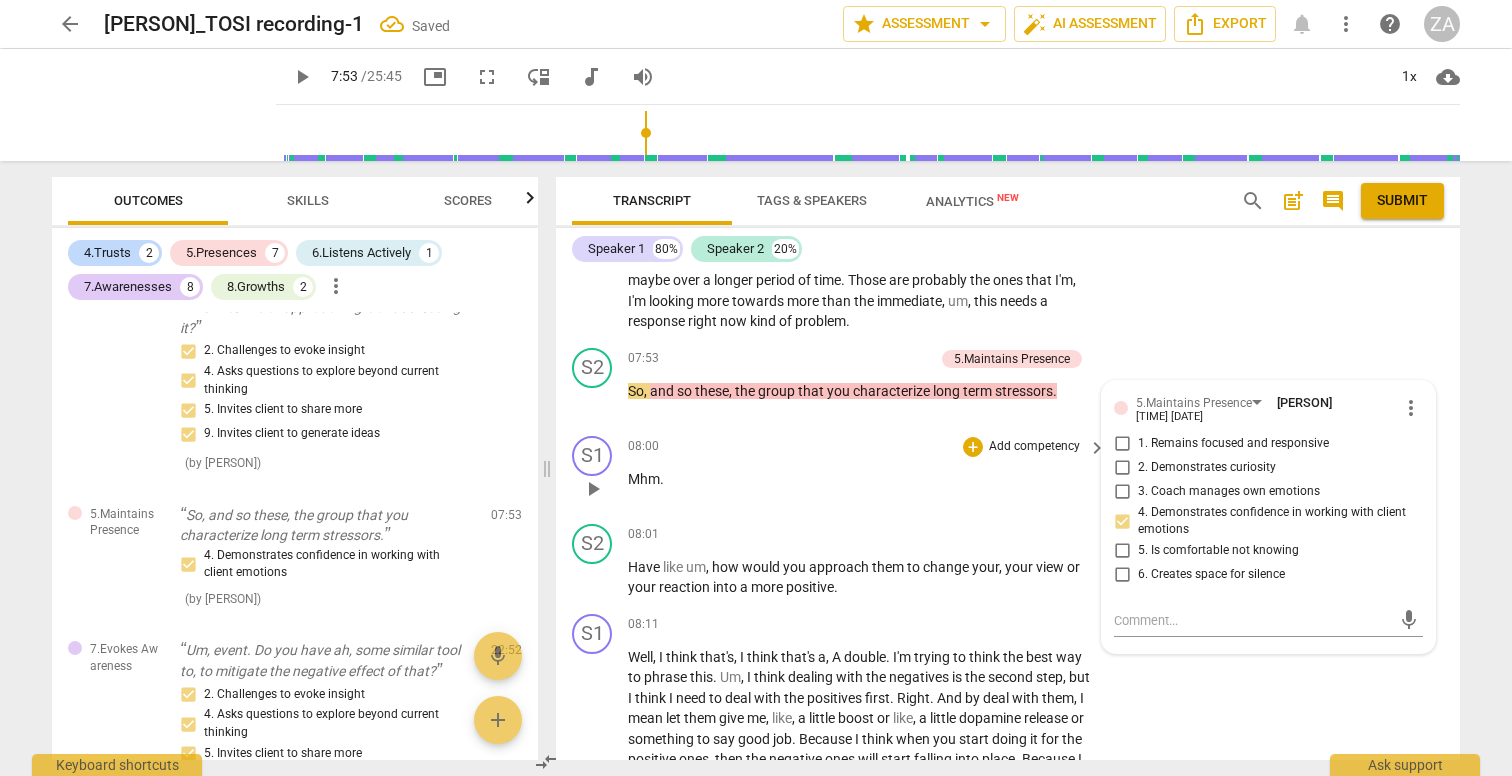 scroll, scrollTop: 3094, scrollLeft: 0, axis: vertical 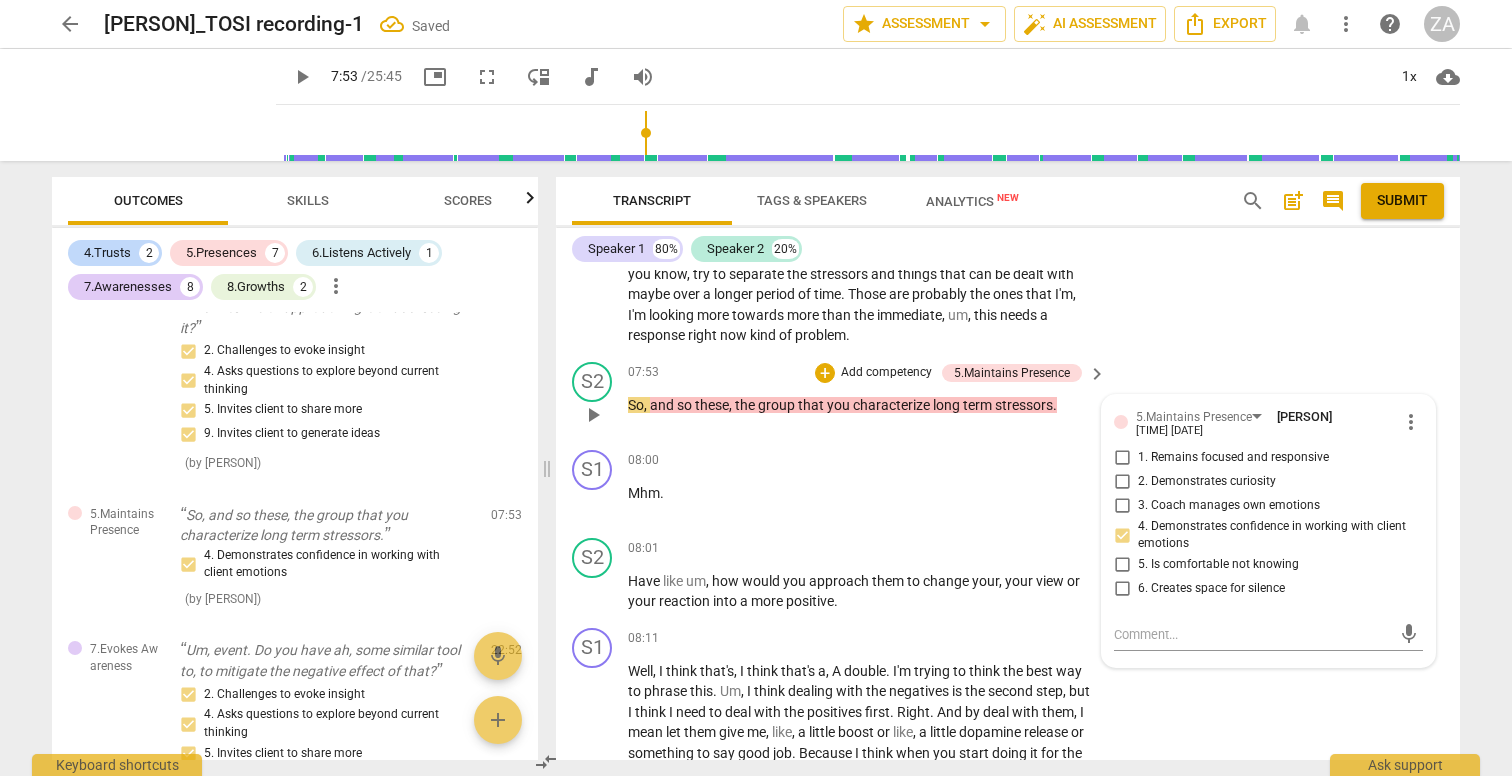 click on "Add competency" at bounding box center (886, 373) 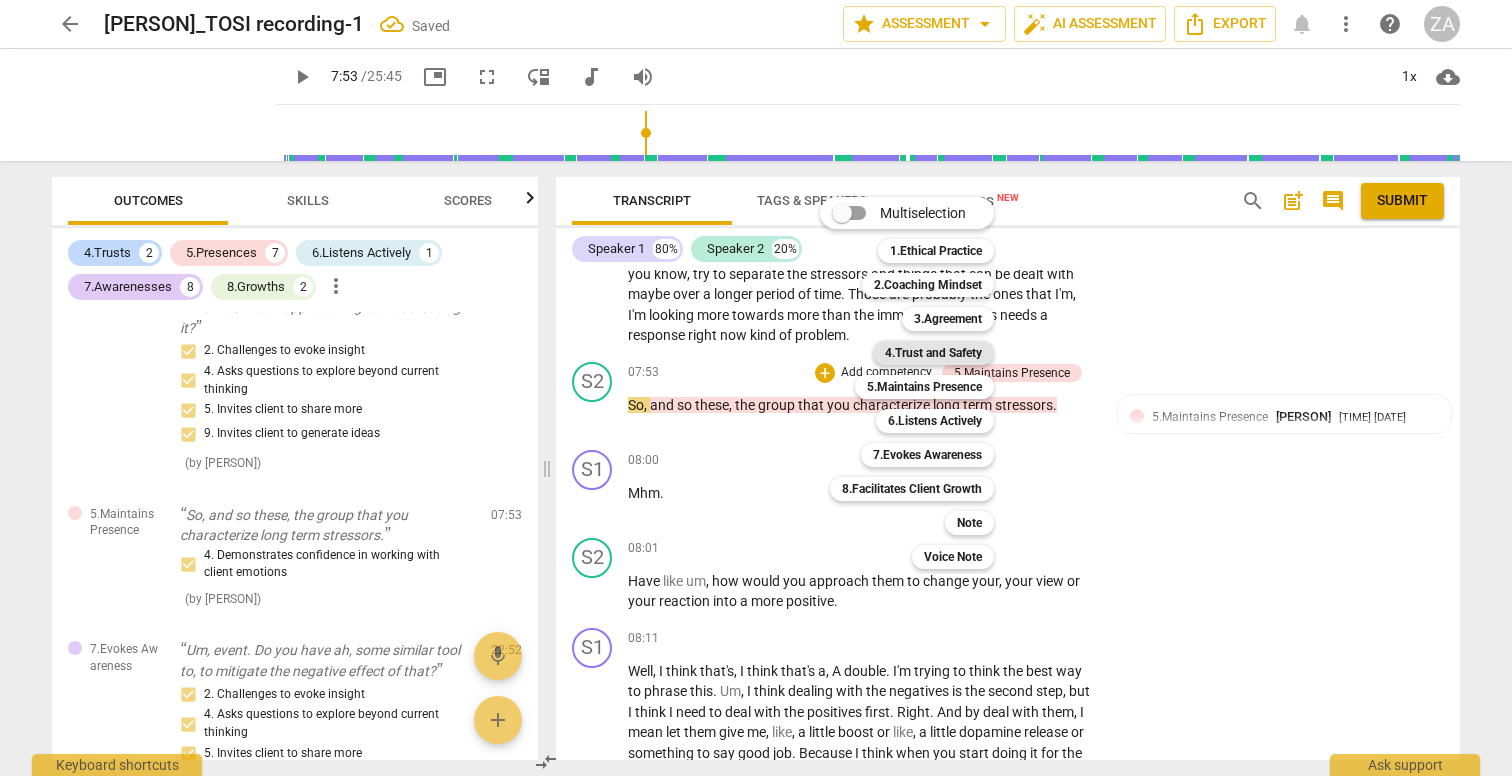 click on "4.Trust and Safety" at bounding box center (933, 353) 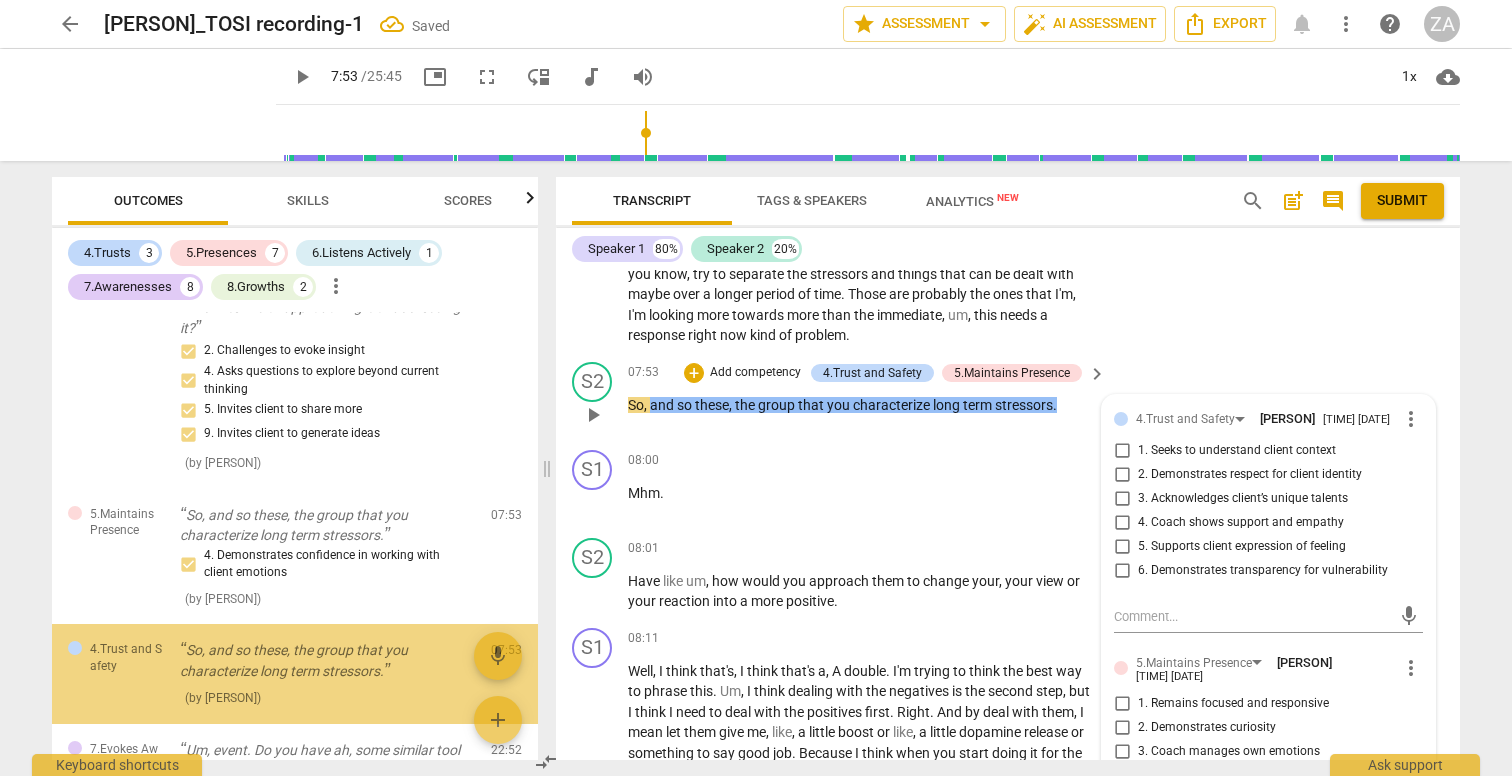 scroll, scrollTop: 2946, scrollLeft: 0, axis: vertical 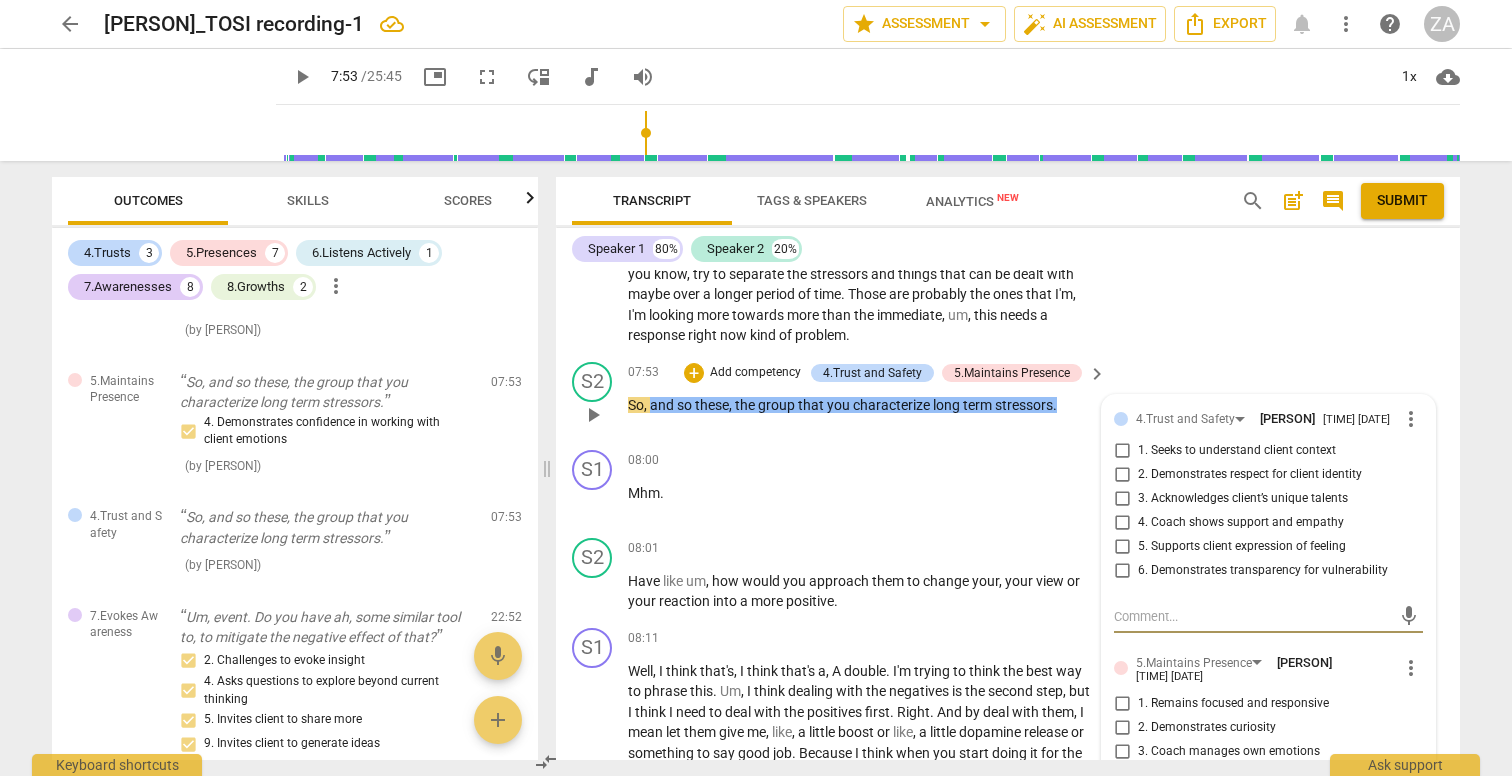 click on "more_vert" at bounding box center [1411, 419] 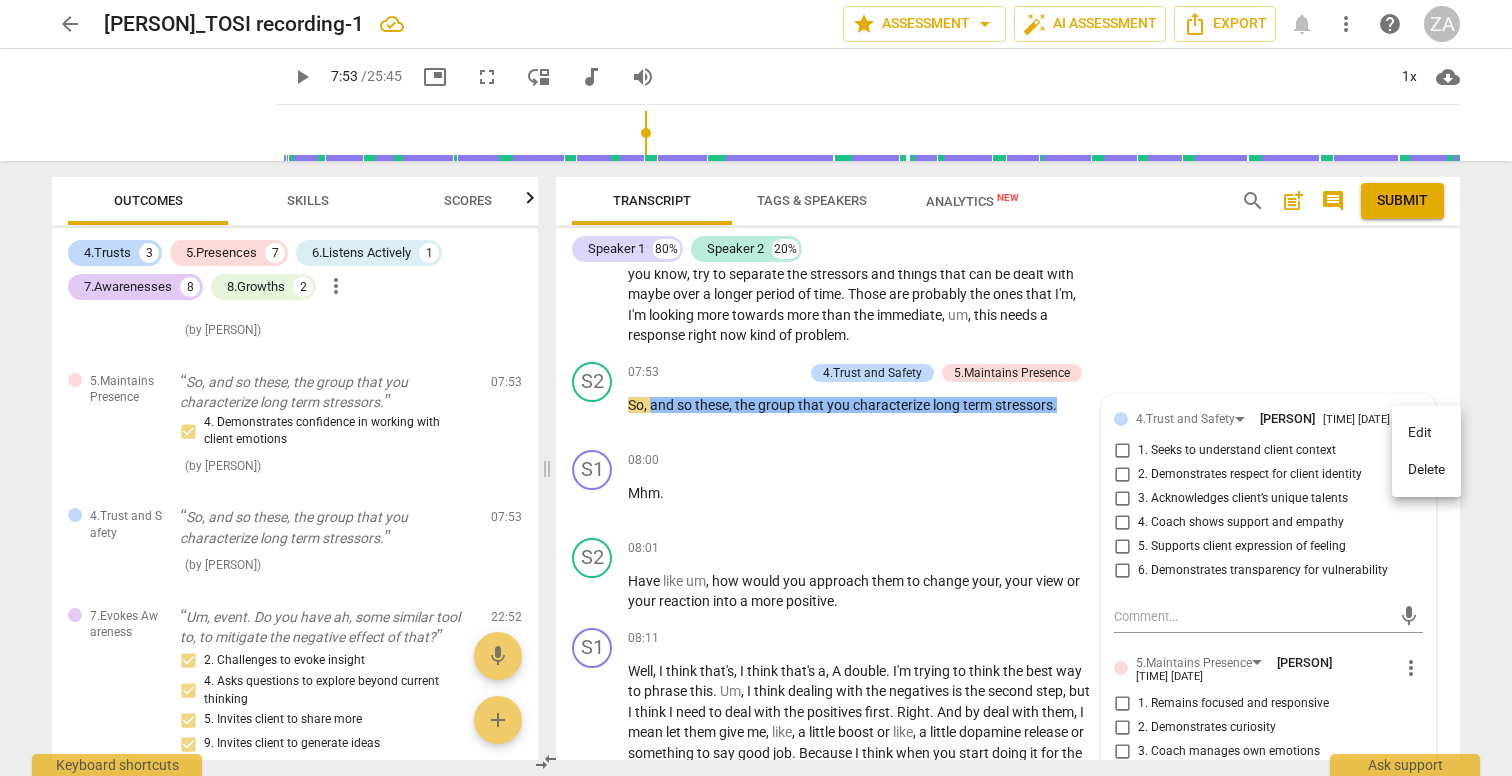 click on "Delete" at bounding box center (1426, 470) 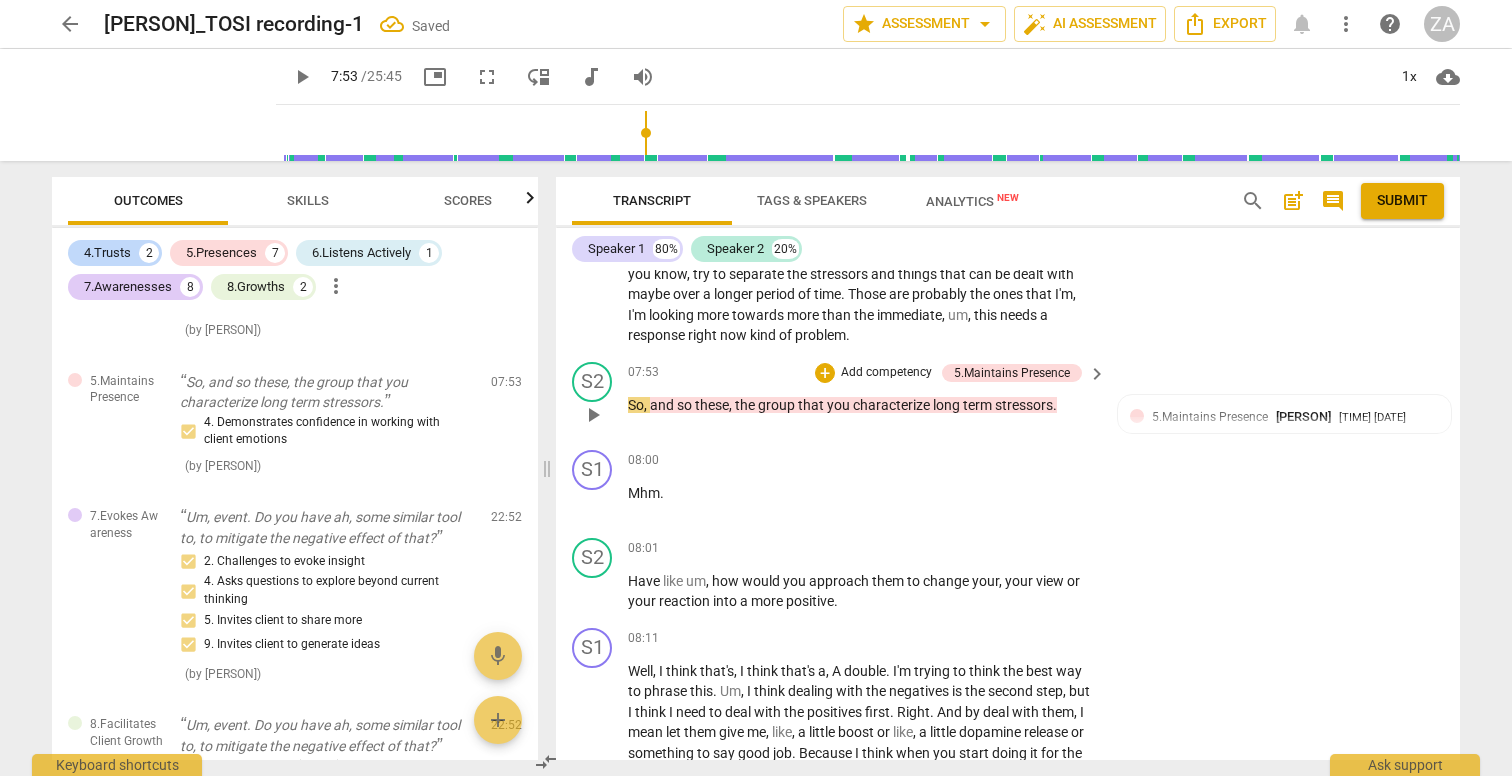 click on "Add competency" at bounding box center (886, 373) 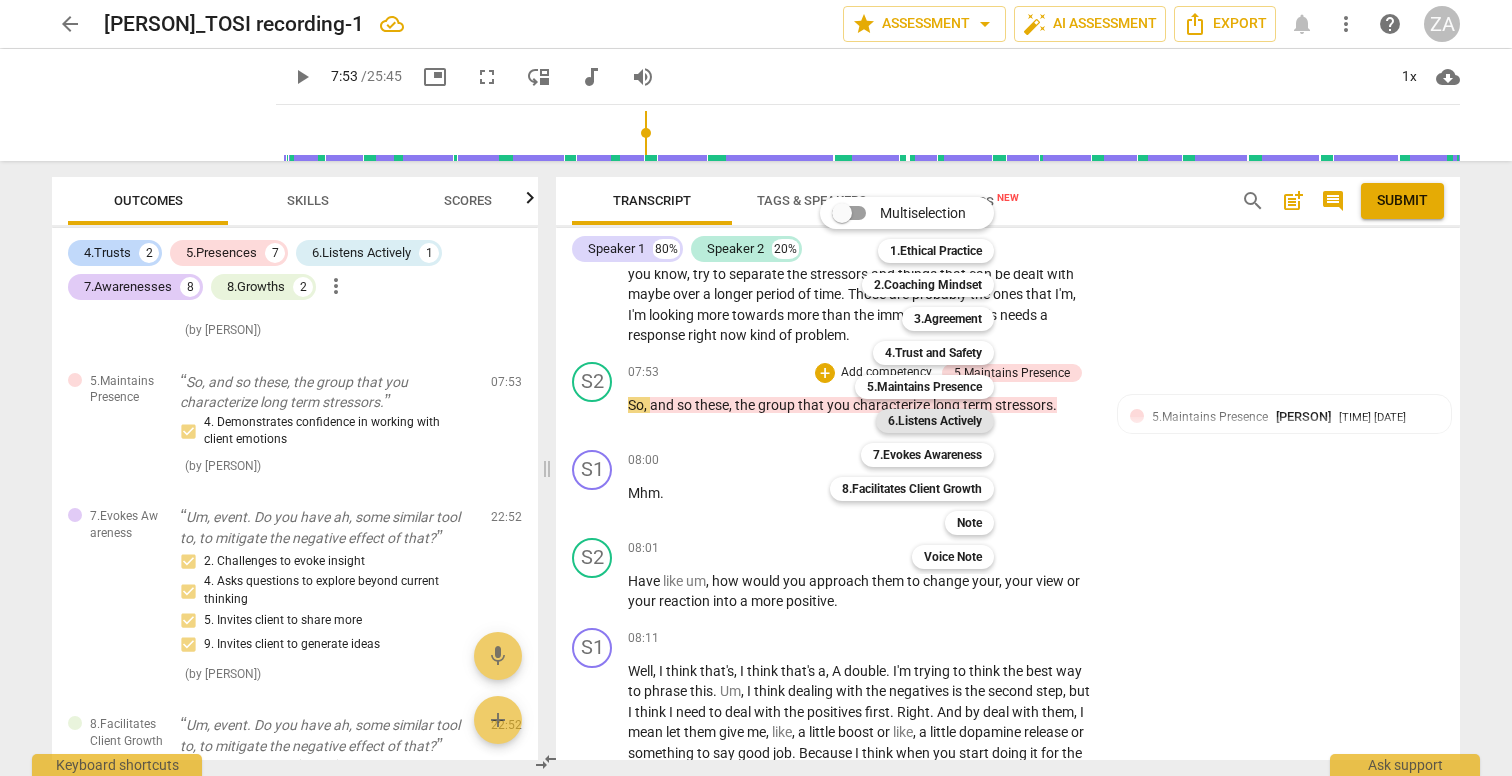 click on "6.Listens Actively" at bounding box center [935, 421] 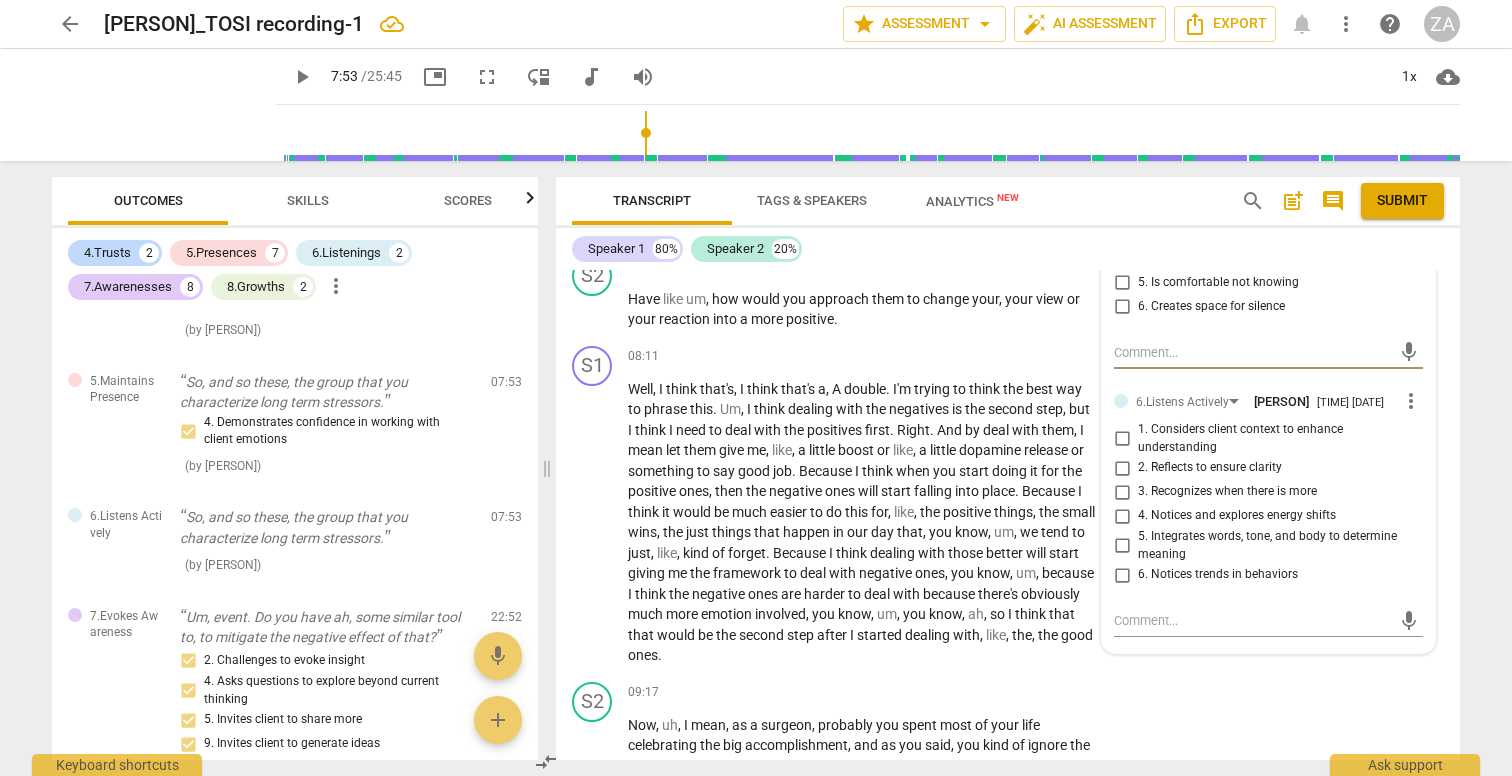 scroll, scrollTop: 3375, scrollLeft: 0, axis: vertical 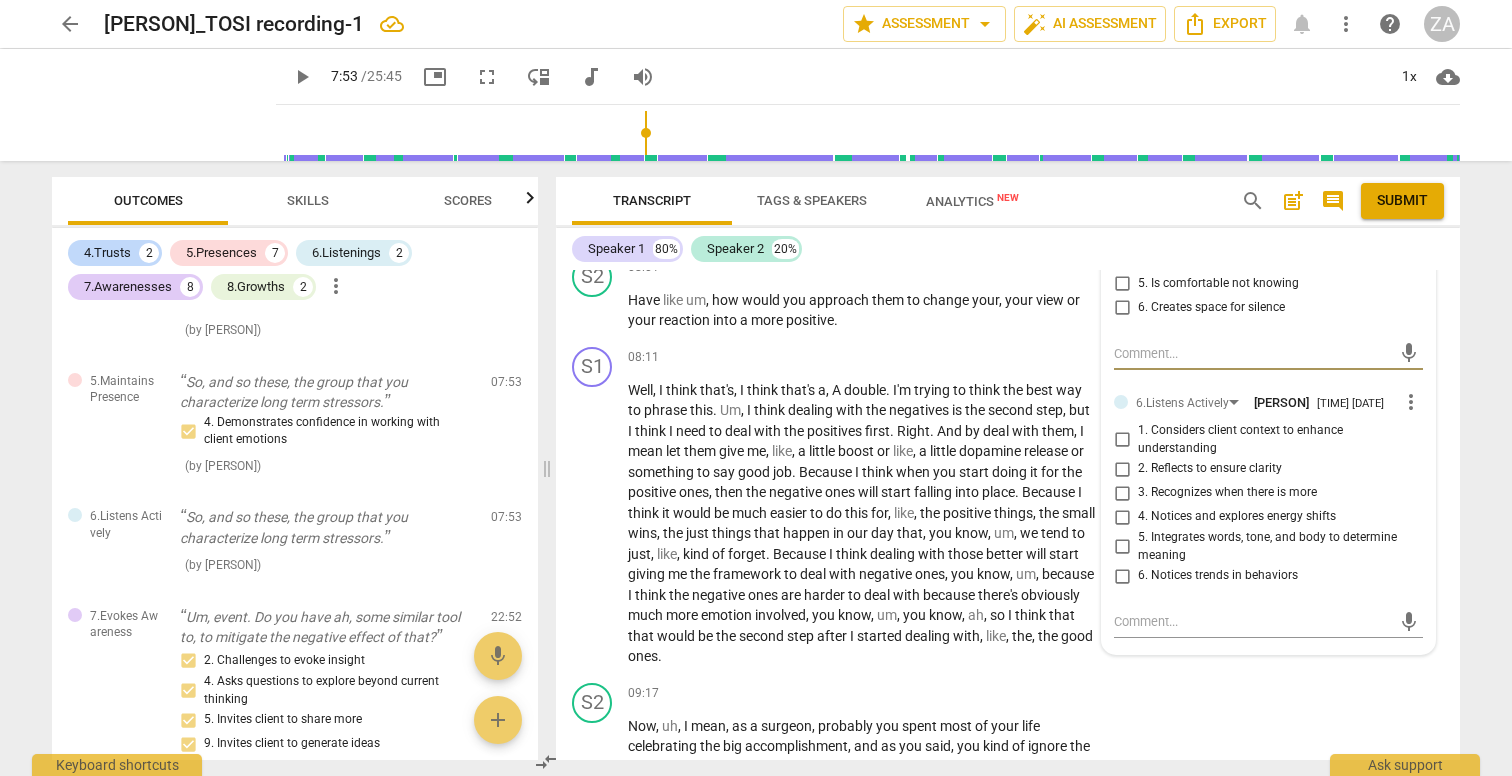 click on "2. Reflects to ensure clarity" at bounding box center [1210, 469] 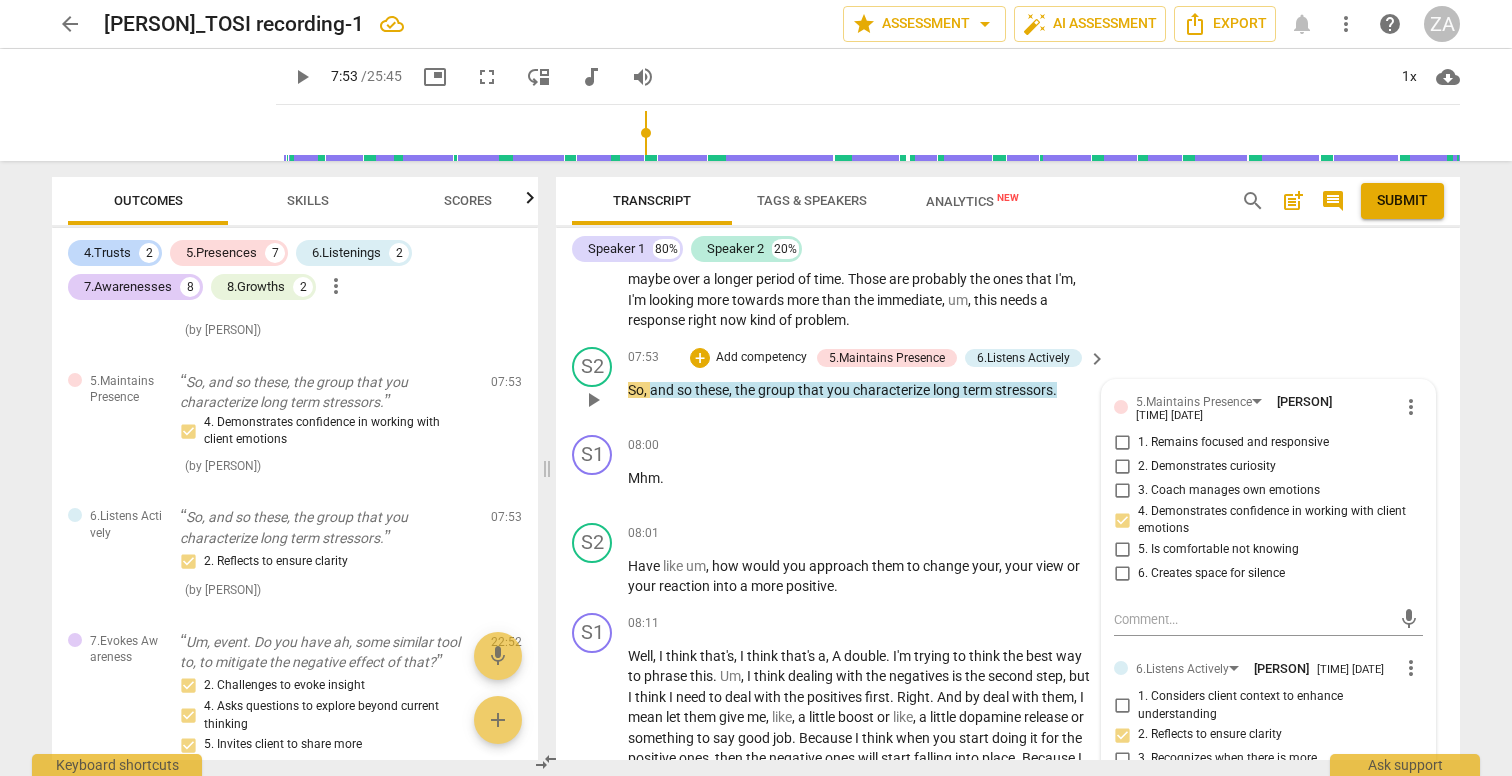 scroll, scrollTop: 3120, scrollLeft: 0, axis: vertical 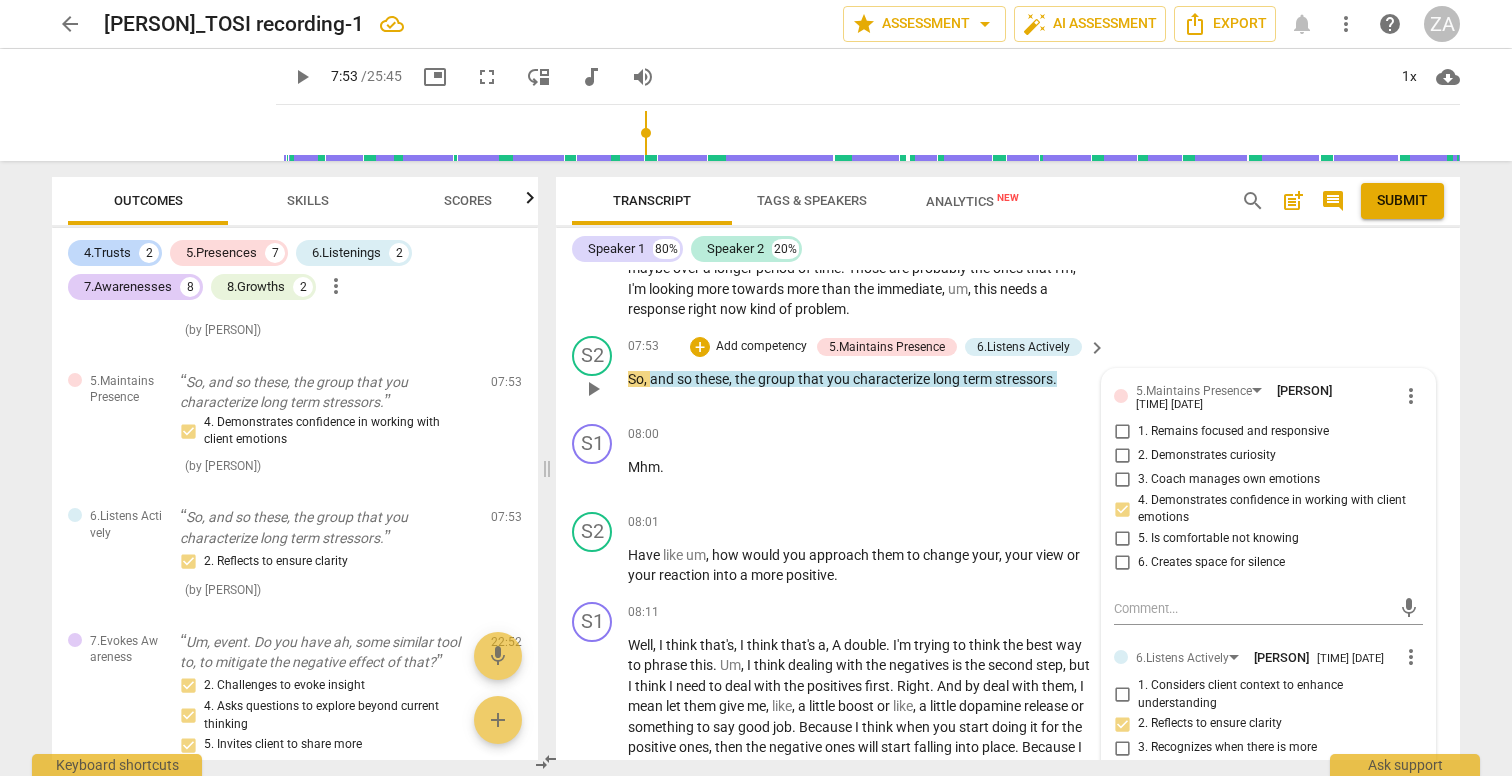 click on "Add competency" at bounding box center (761, 347) 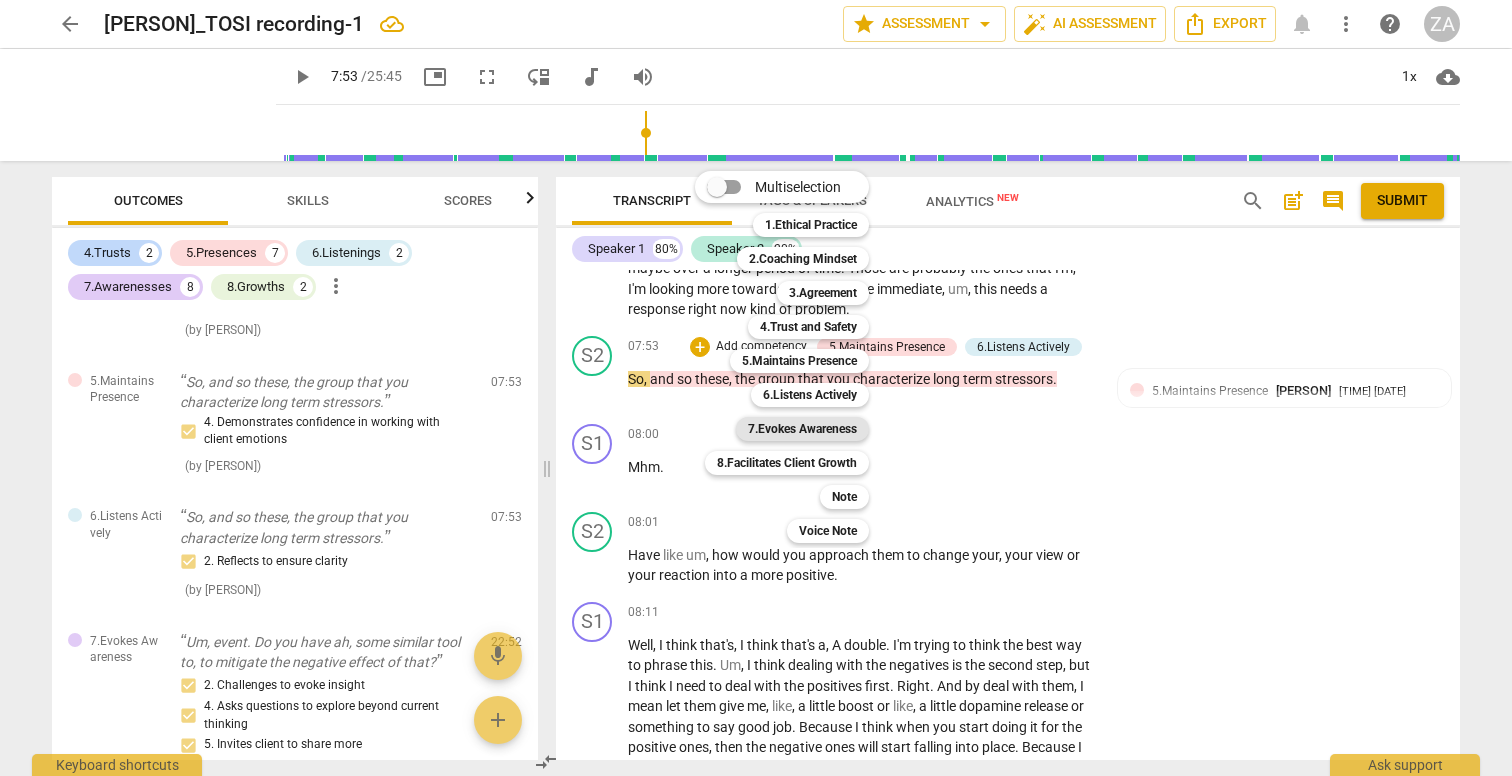 click on "7.Evokes Awareness" at bounding box center [802, 429] 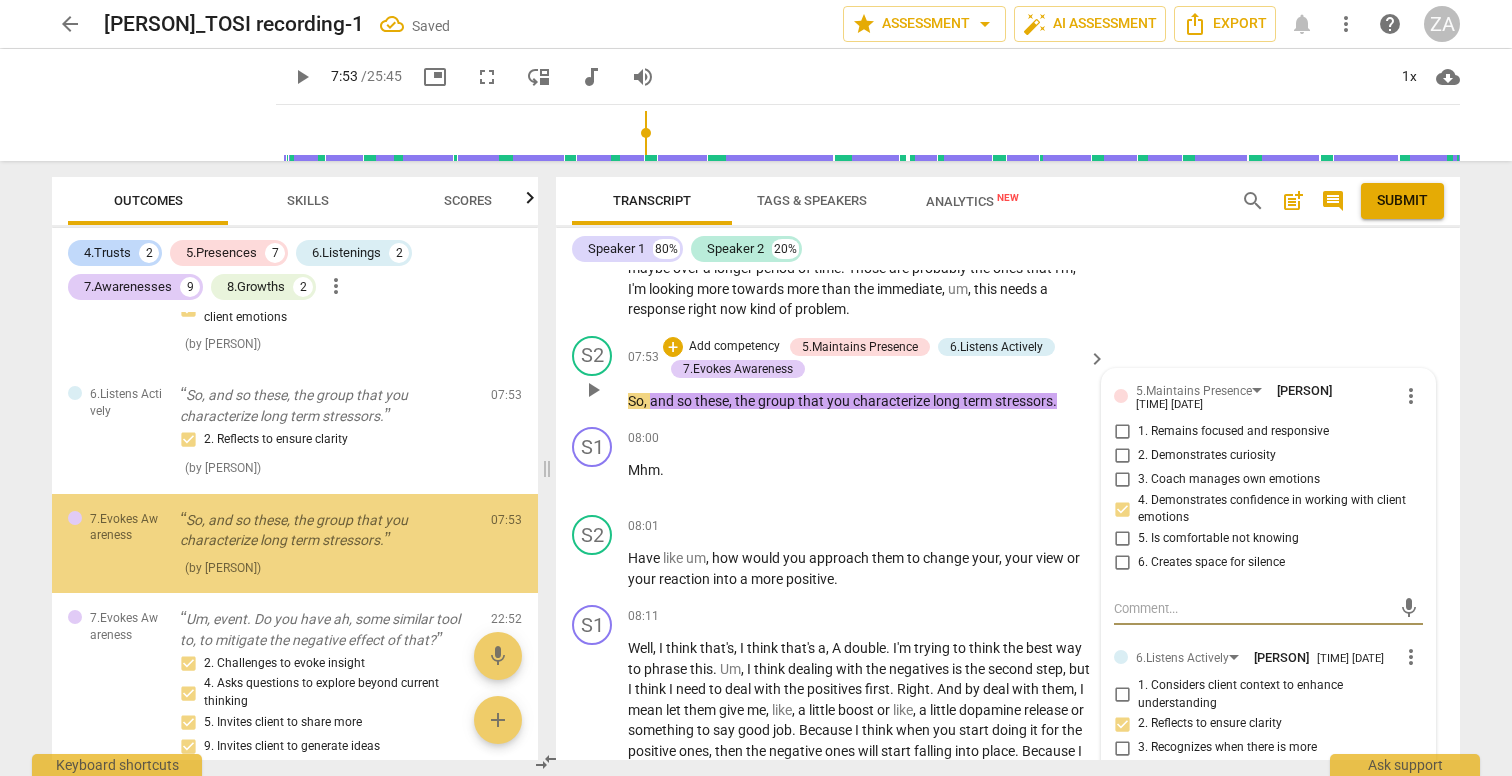 scroll, scrollTop: 3069, scrollLeft: 0, axis: vertical 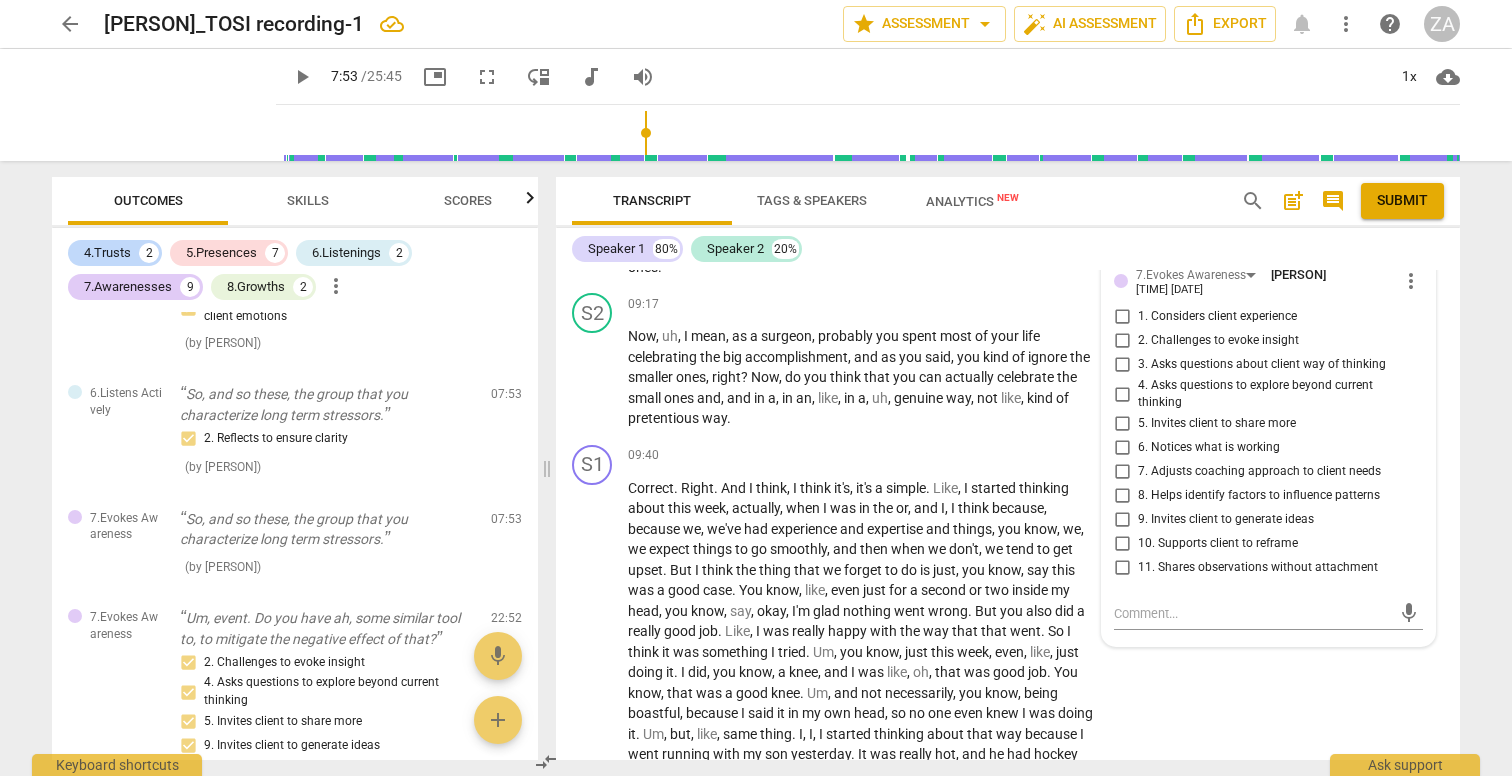 click on "11. Shares observations without attachment" at bounding box center [1122, 568] 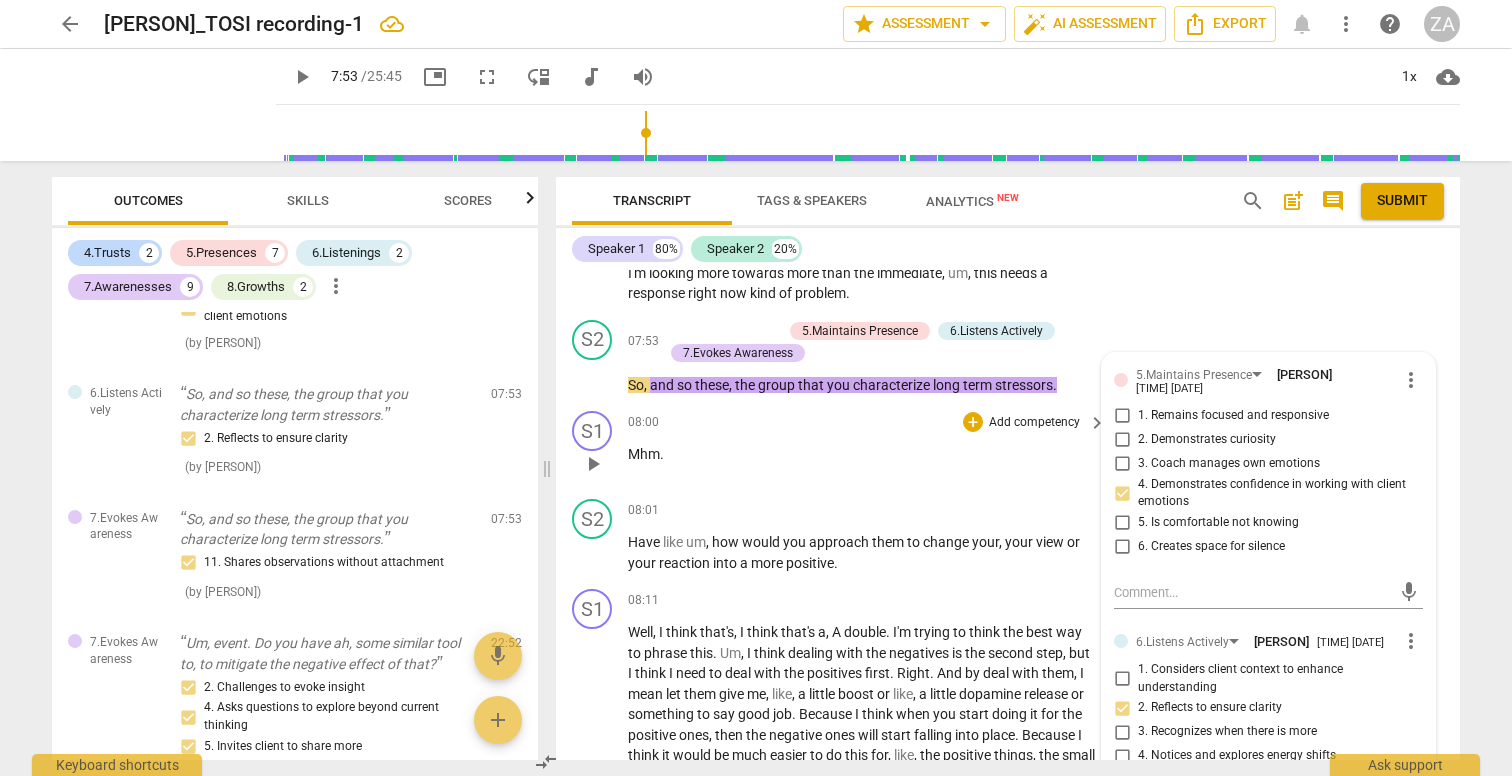 scroll, scrollTop: 3092, scrollLeft: 0, axis: vertical 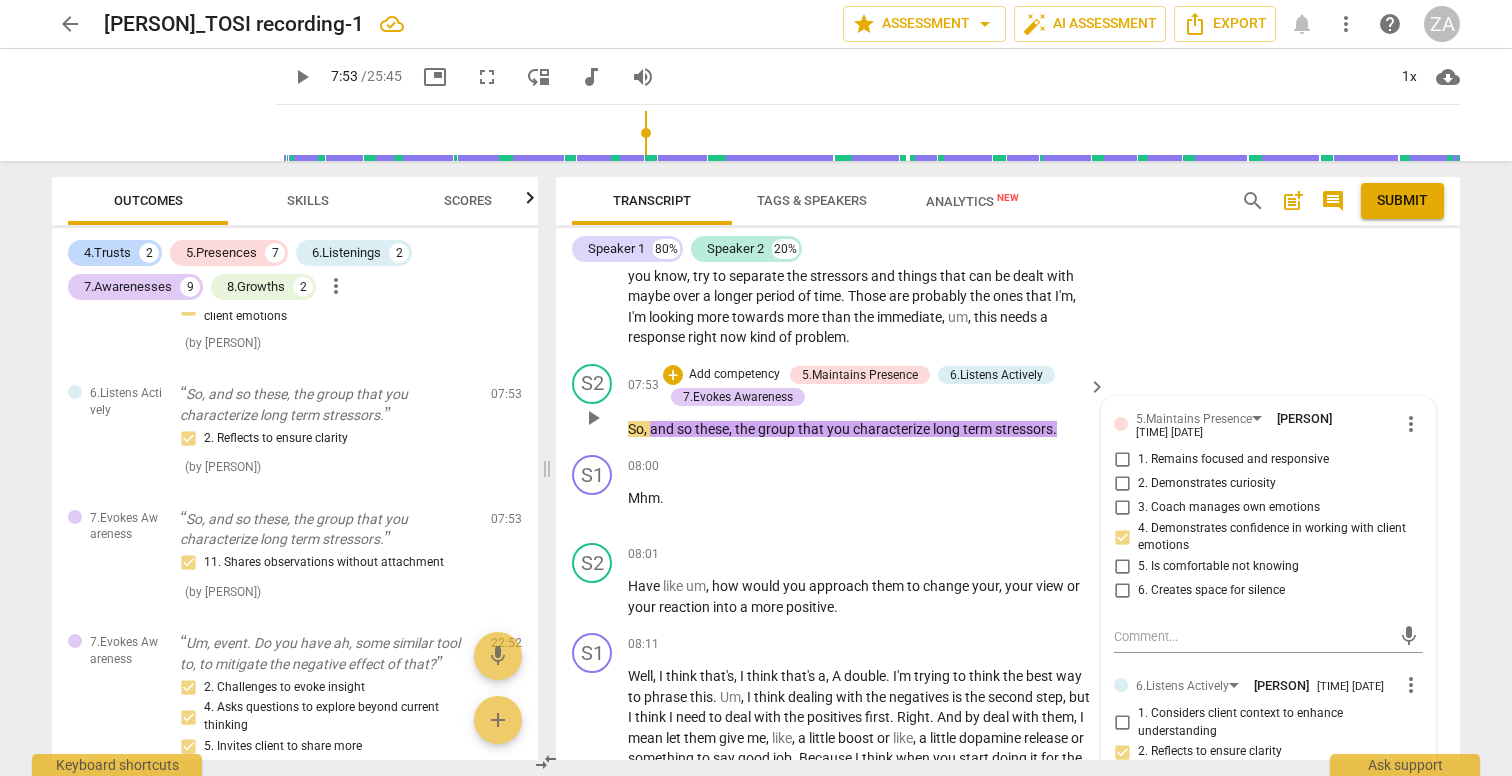 click on "keyboard_arrow_right" at bounding box center [1097, 387] 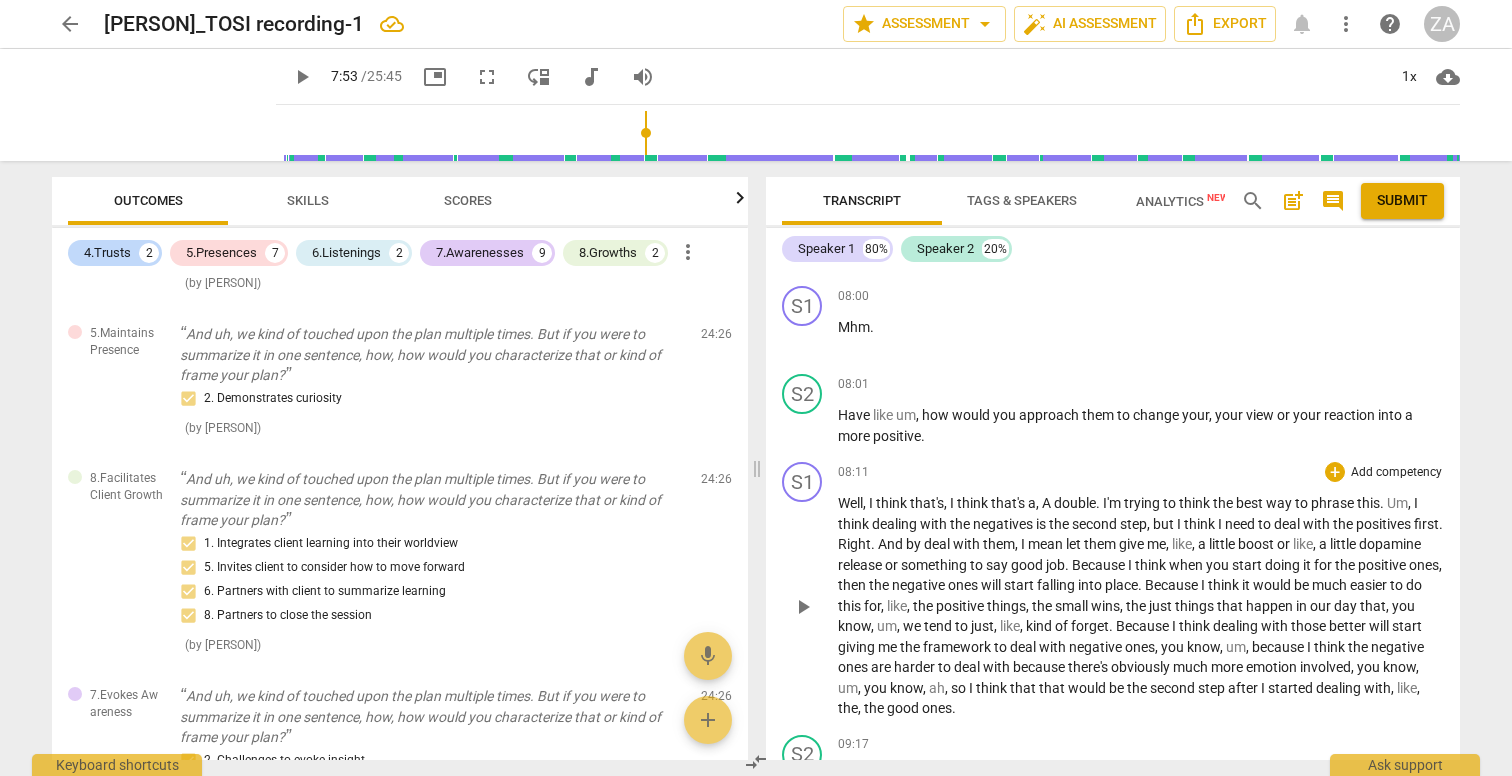 scroll, scrollTop: 2807, scrollLeft: 0, axis: vertical 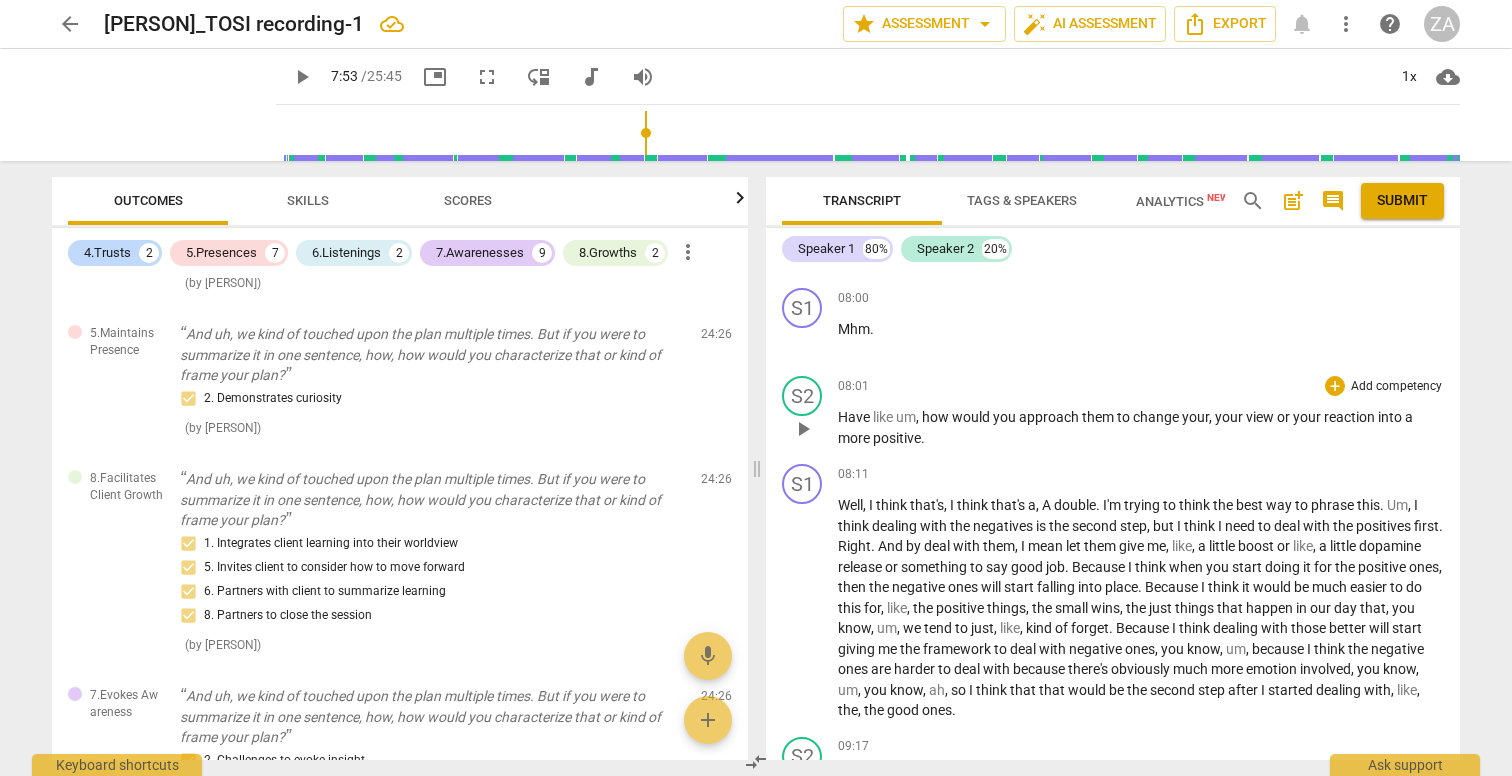 click on "Add competency" at bounding box center [1396, 387] 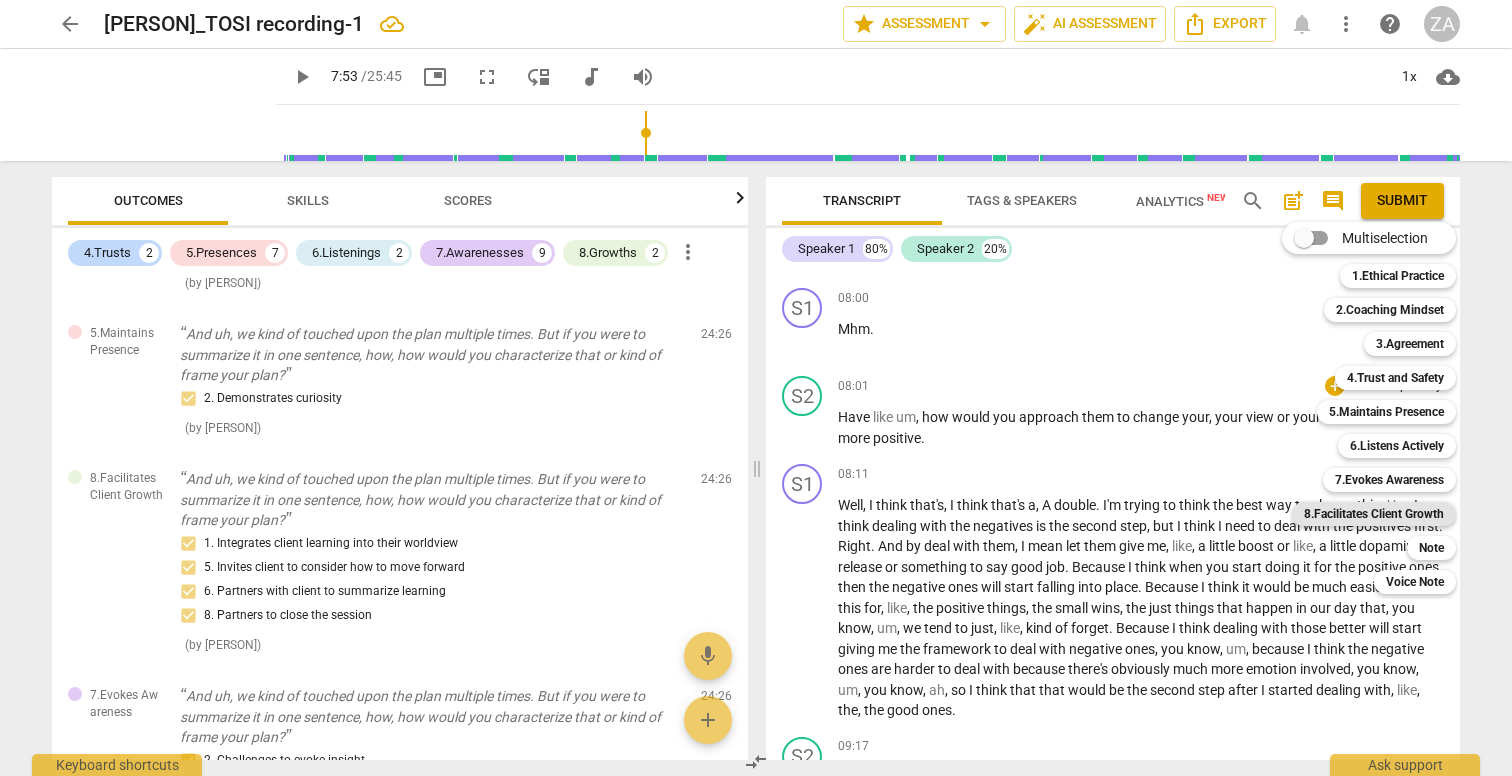 click on "8.Facilitates Client Growth" at bounding box center [1374, 514] 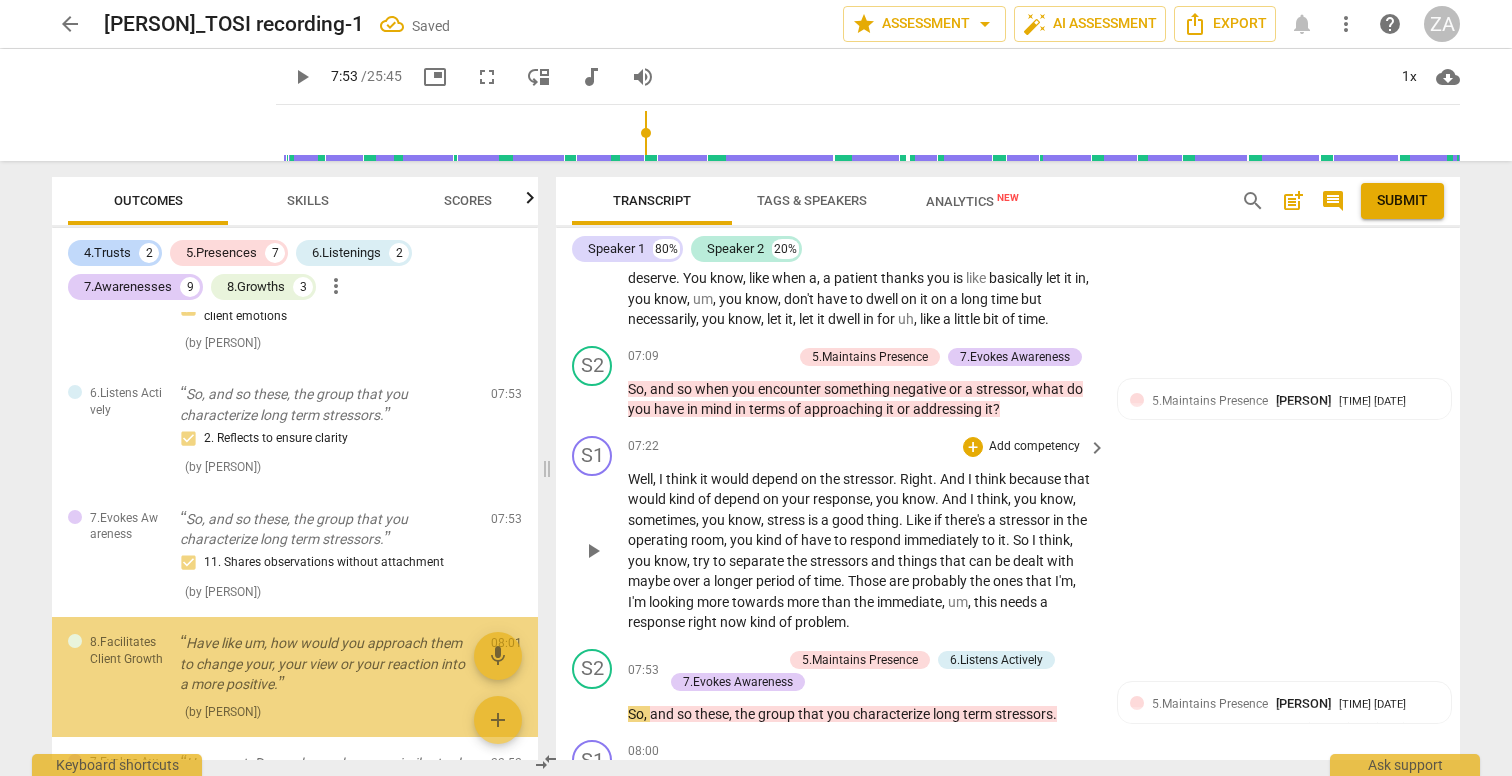 scroll, scrollTop: 3169, scrollLeft: 0, axis: vertical 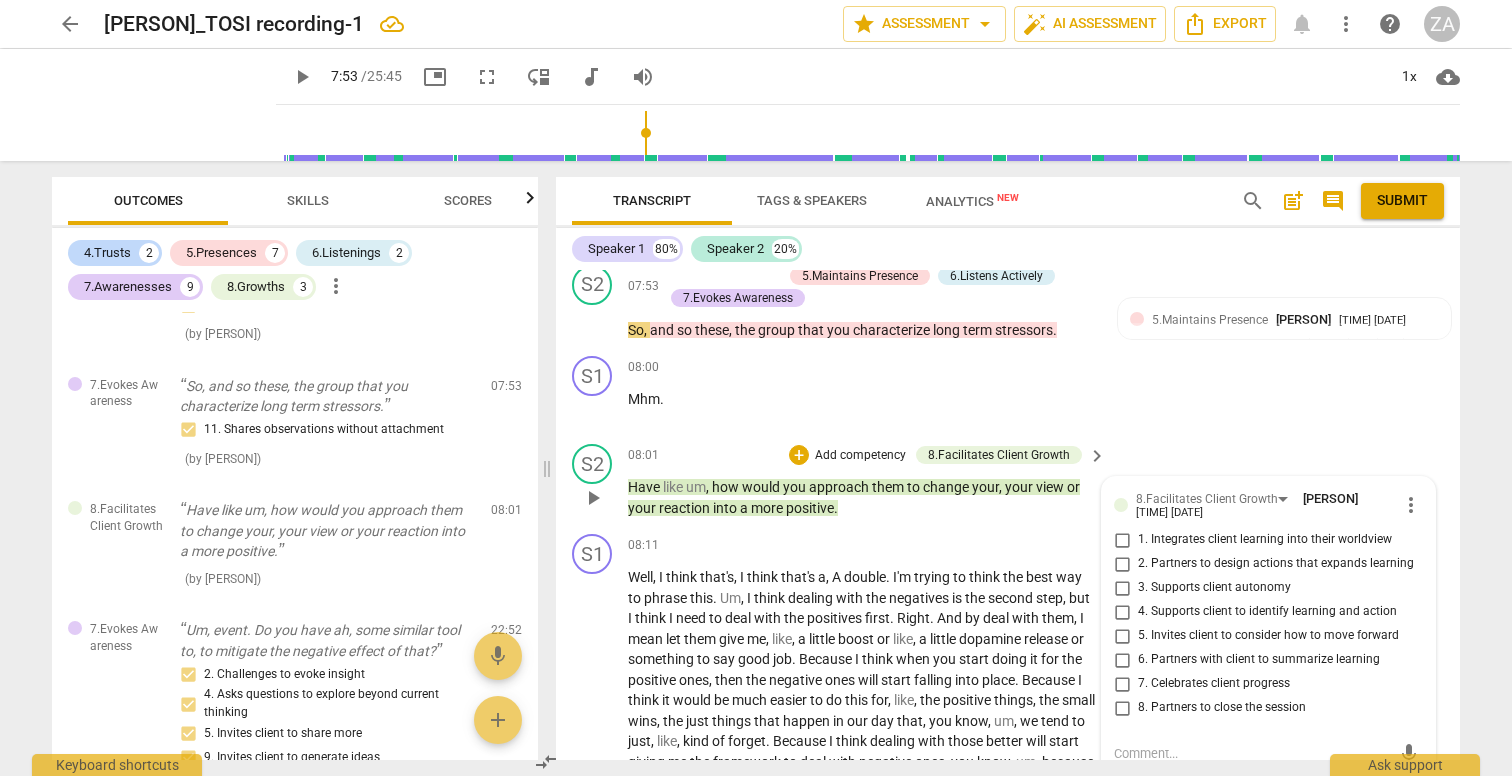 click on "2. Partners to design actions that expands learning" at bounding box center [1276, 564] 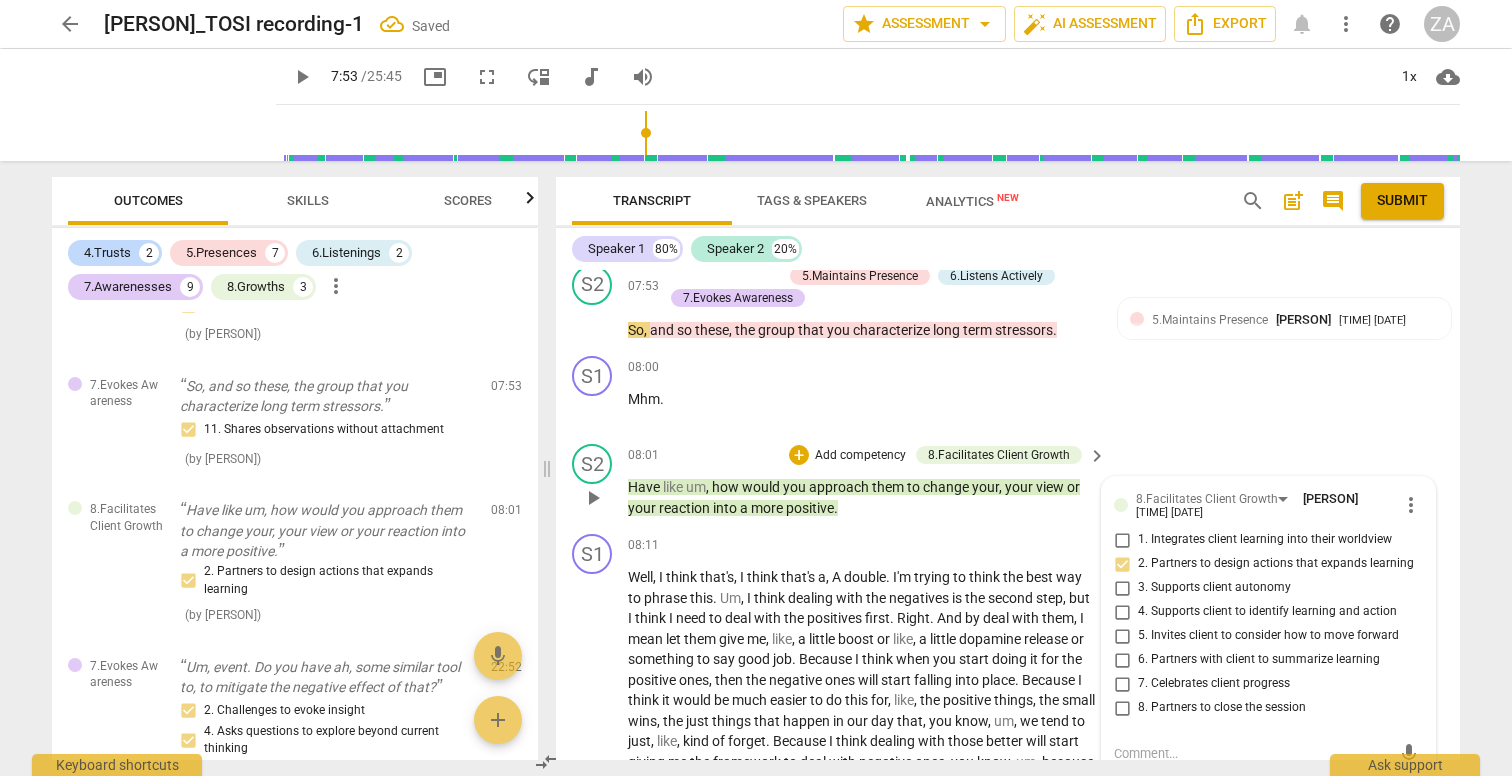 click on "3. Supports client autonomy" at bounding box center [1214, 588] 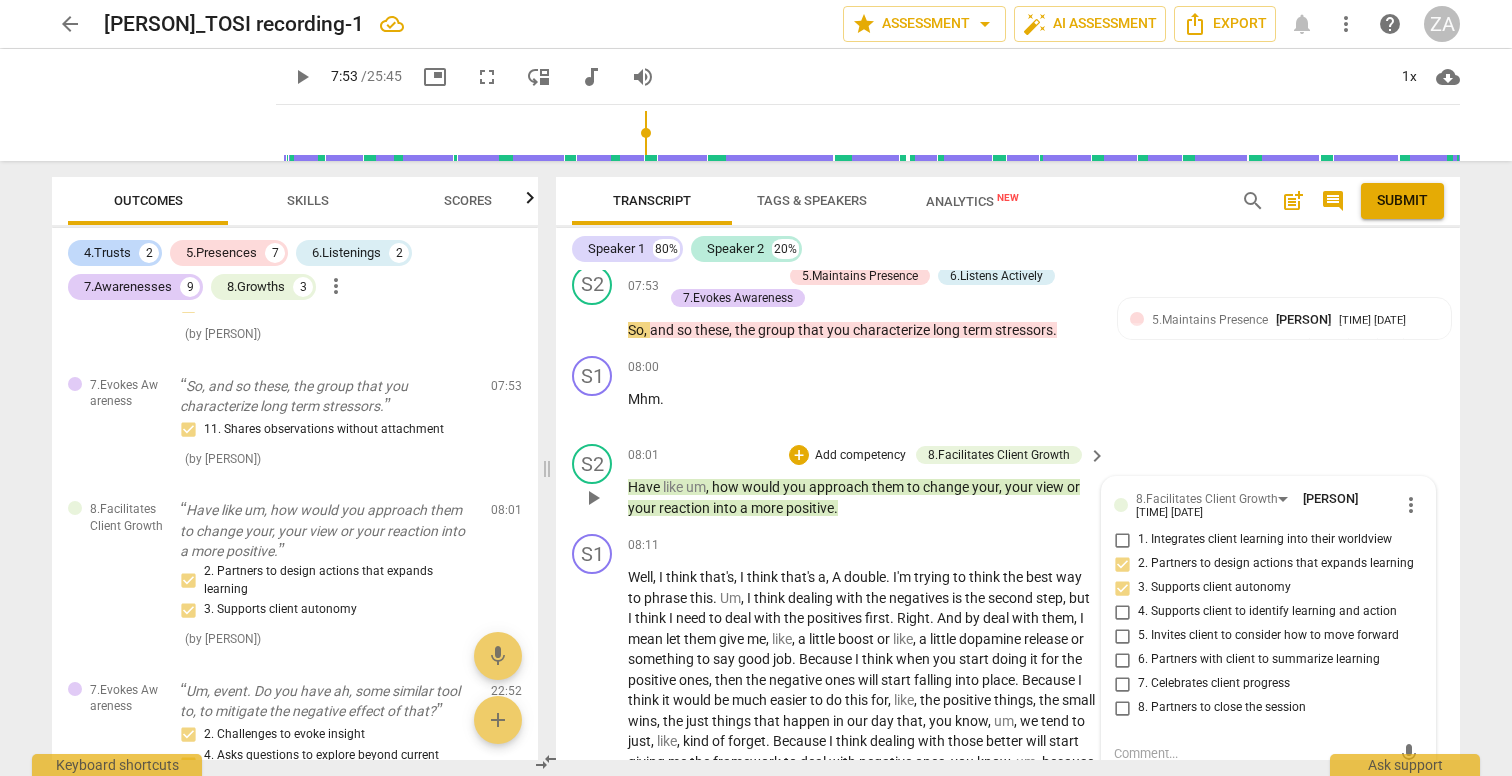 click on "5. Invites client to consider how to move forward" at bounding box center [1268, 636] 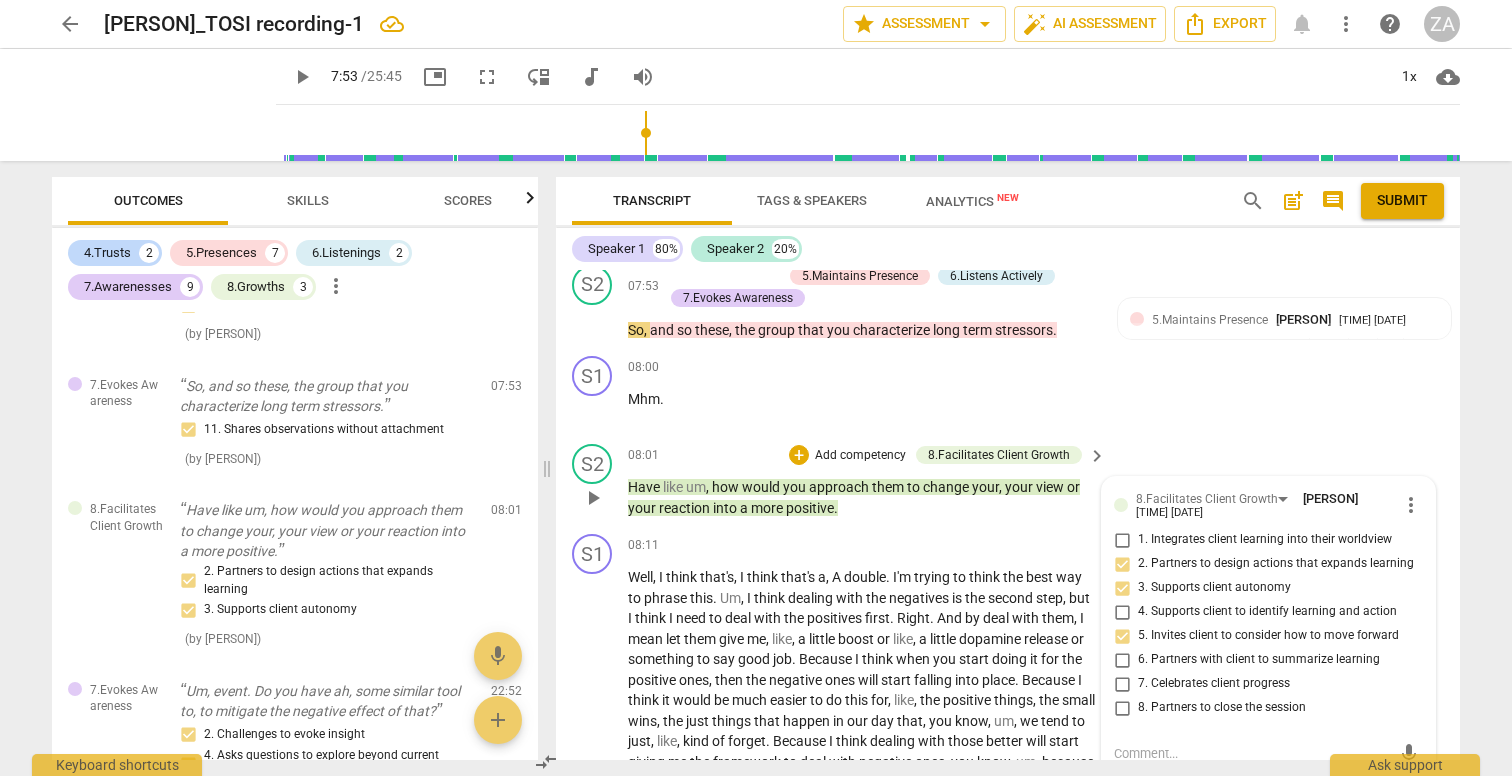 click on "Add competency" at bounding box center (860, 456) 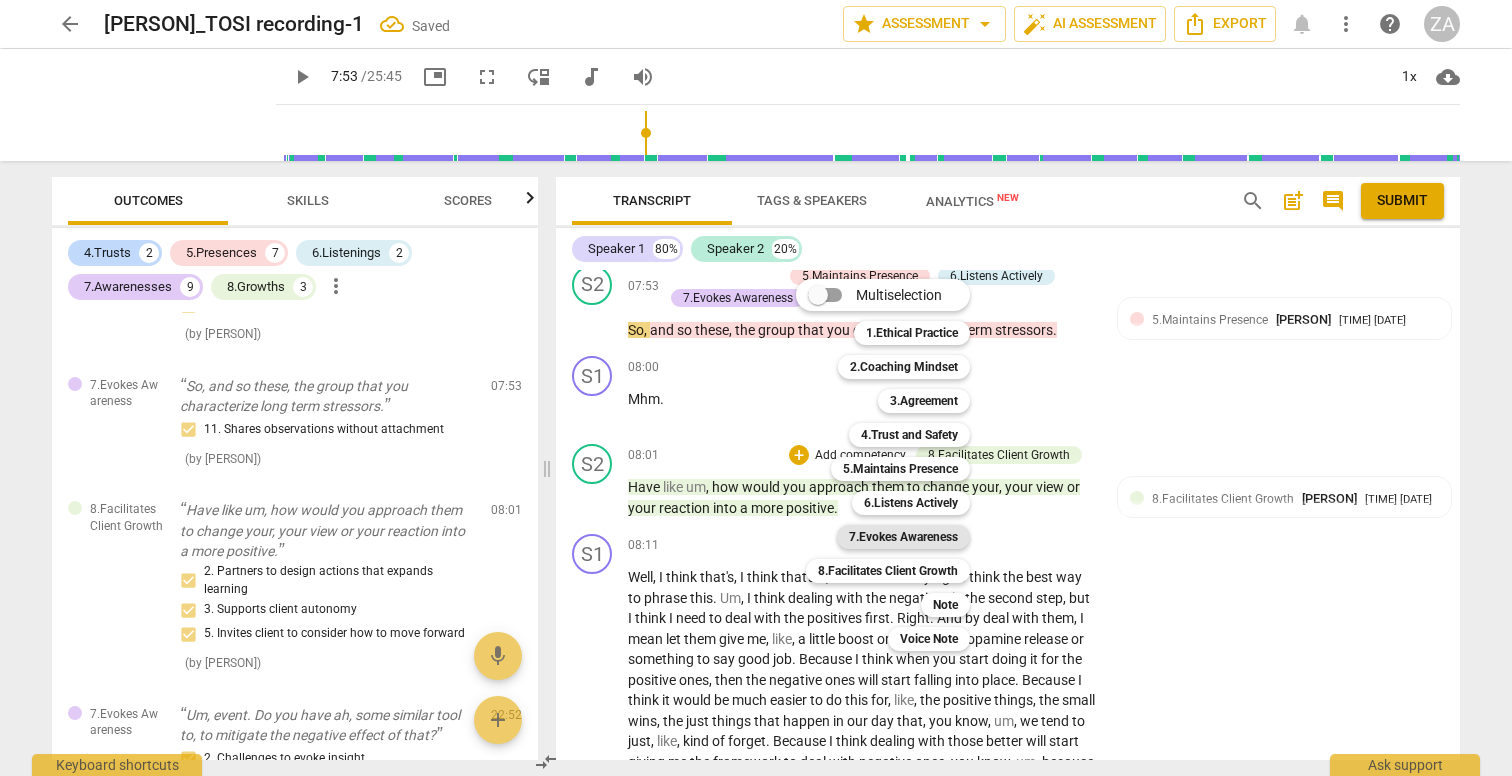 click on "7.Evokes Awareness" at bounding box center (903, 537) 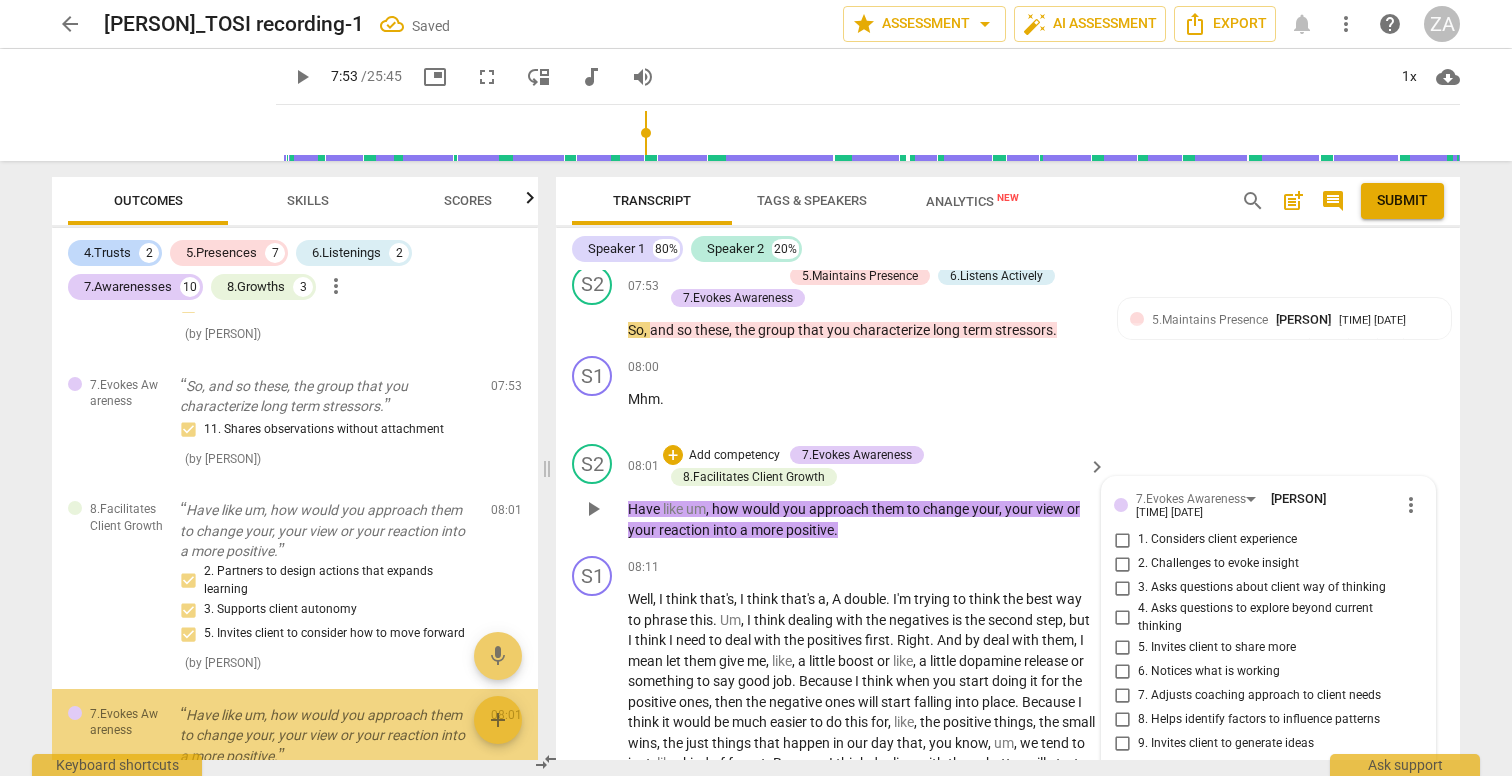 scroll, scrollTop: 3521, scrollLeft: 0, axis: vertical 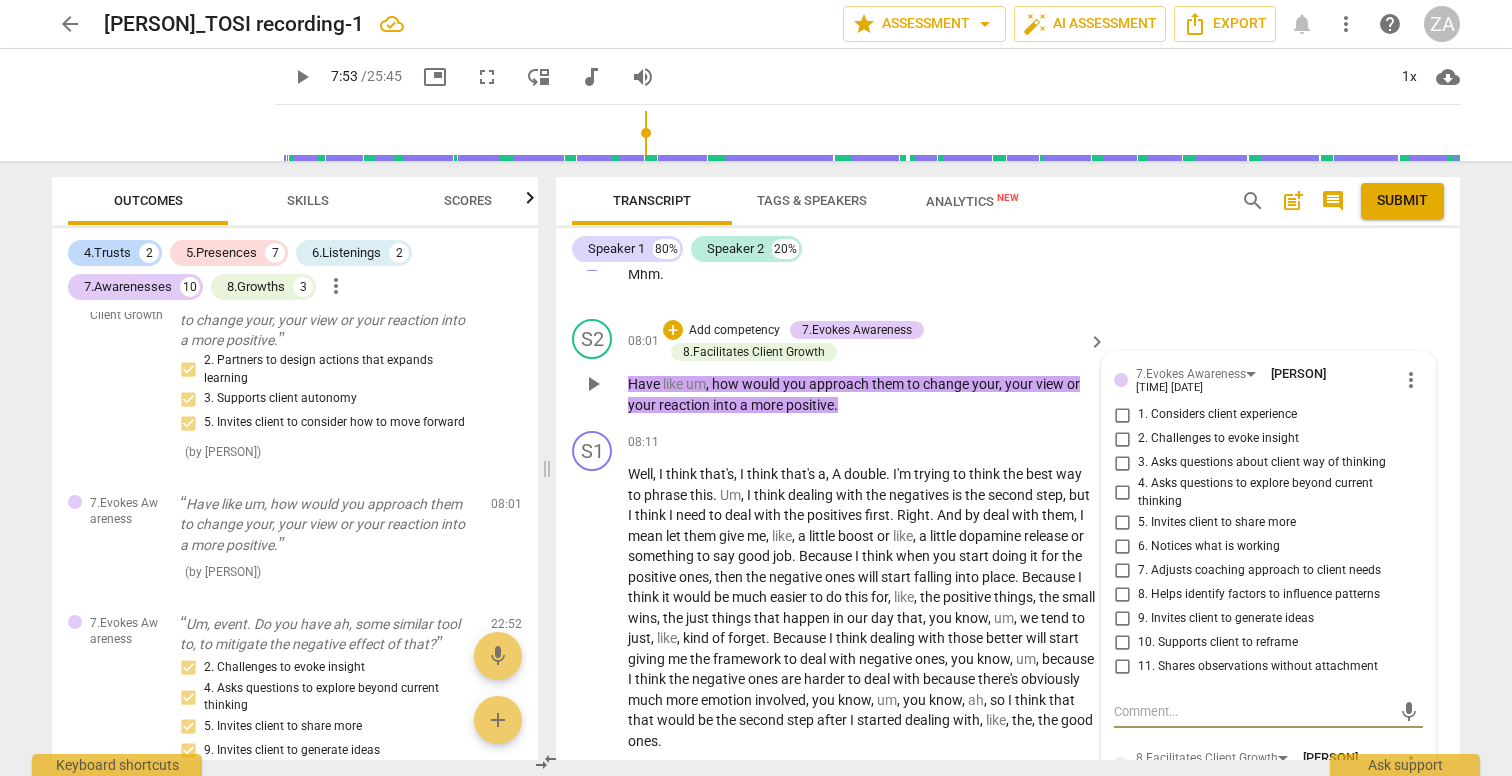 click on "9. Invites client to generate ideas" at bounding box center (1226, 619) 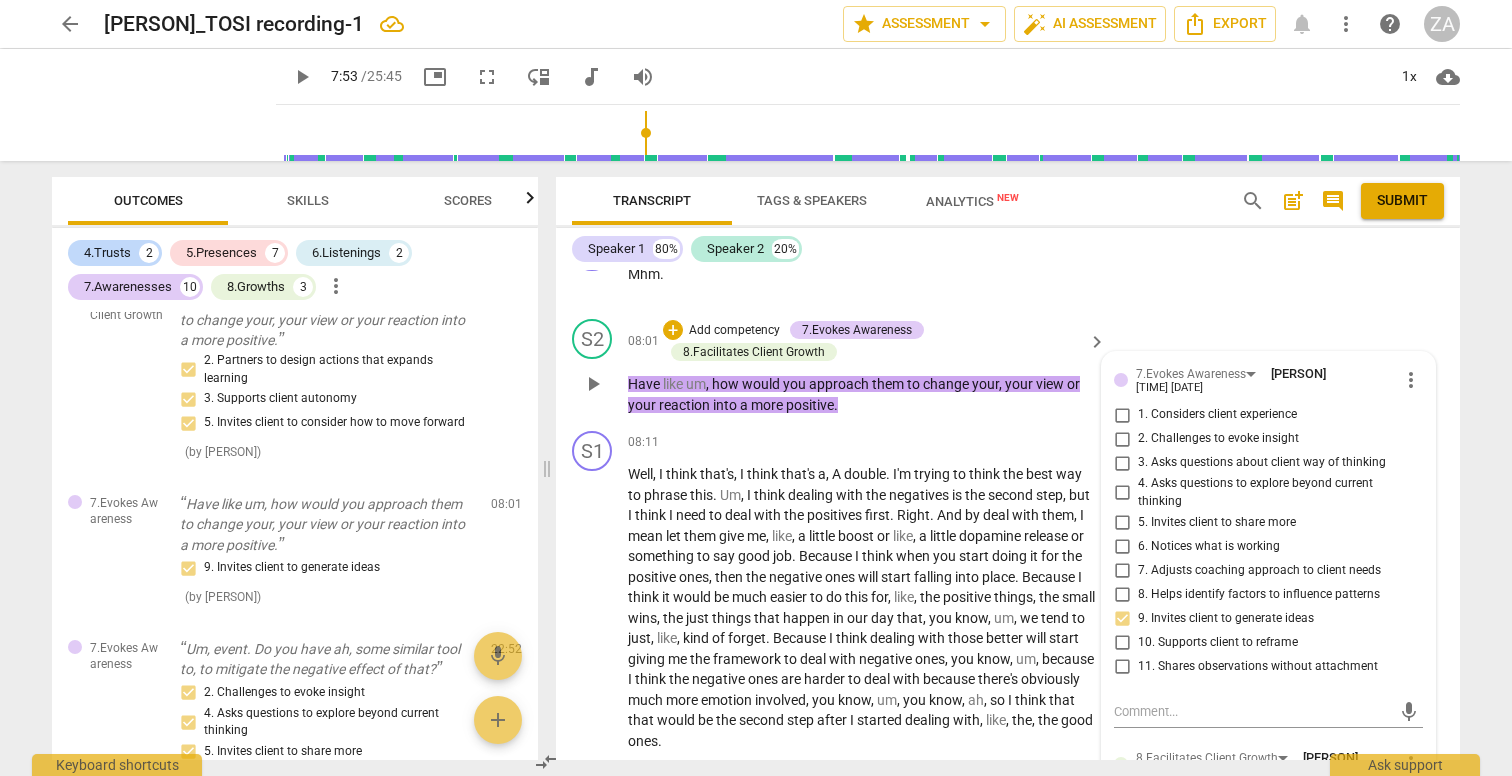 click on "5. Invites client to share more" at bounding box center (1217, 523) 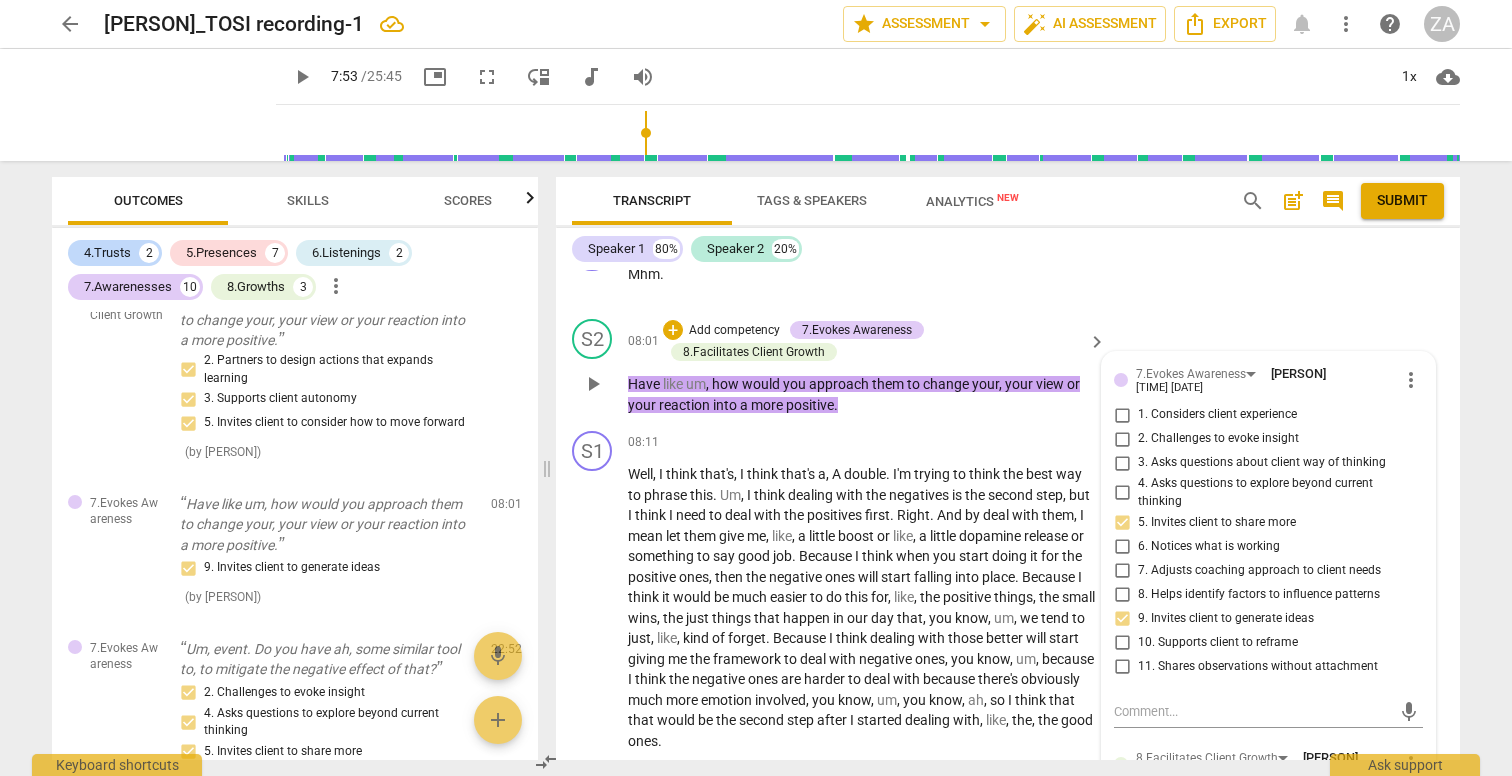 click on "4. Asks questions to explore beyond current thinking" at bounding box center (1276, 492) 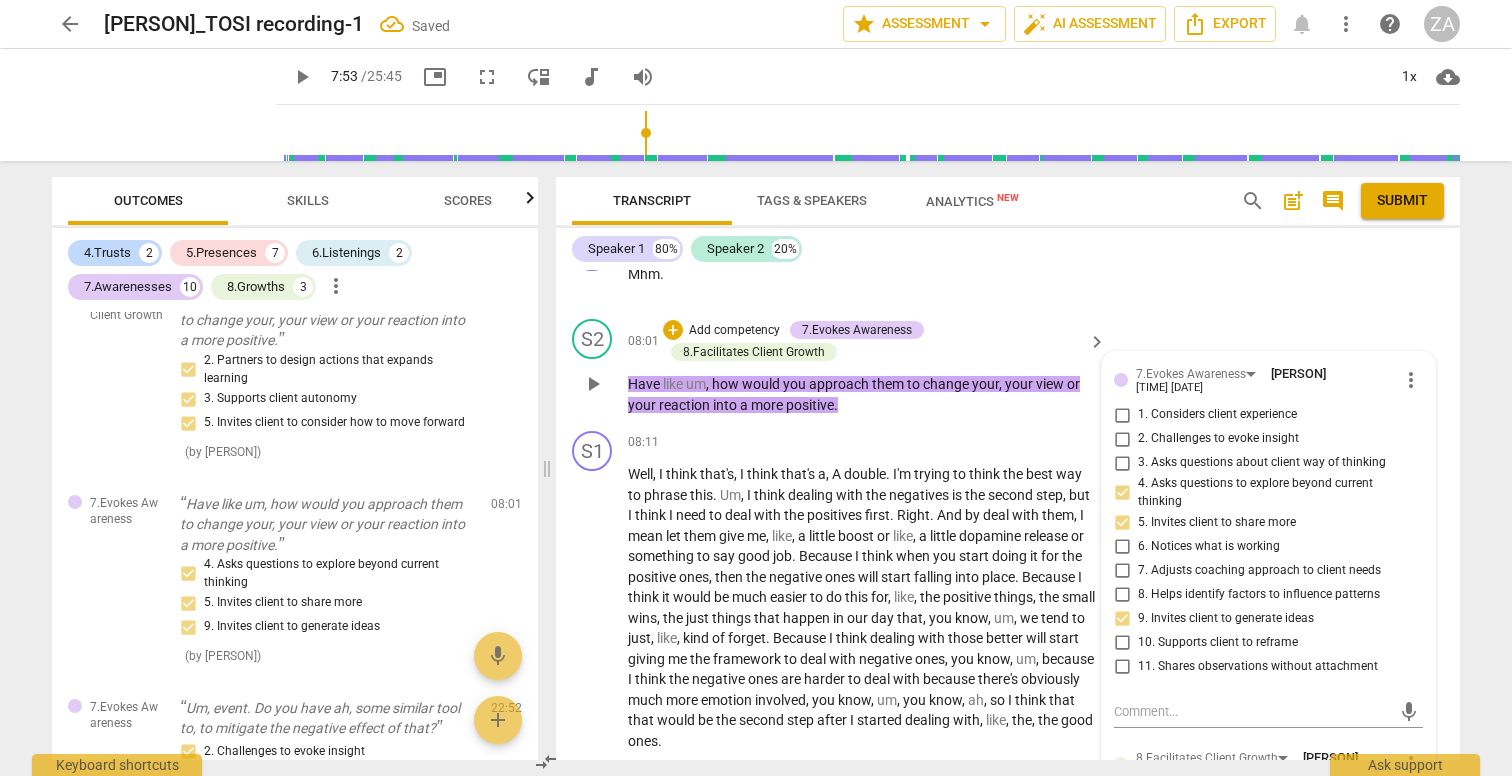 click on "2. Challenges to evoke insight" at bounding box center (1218, 439) 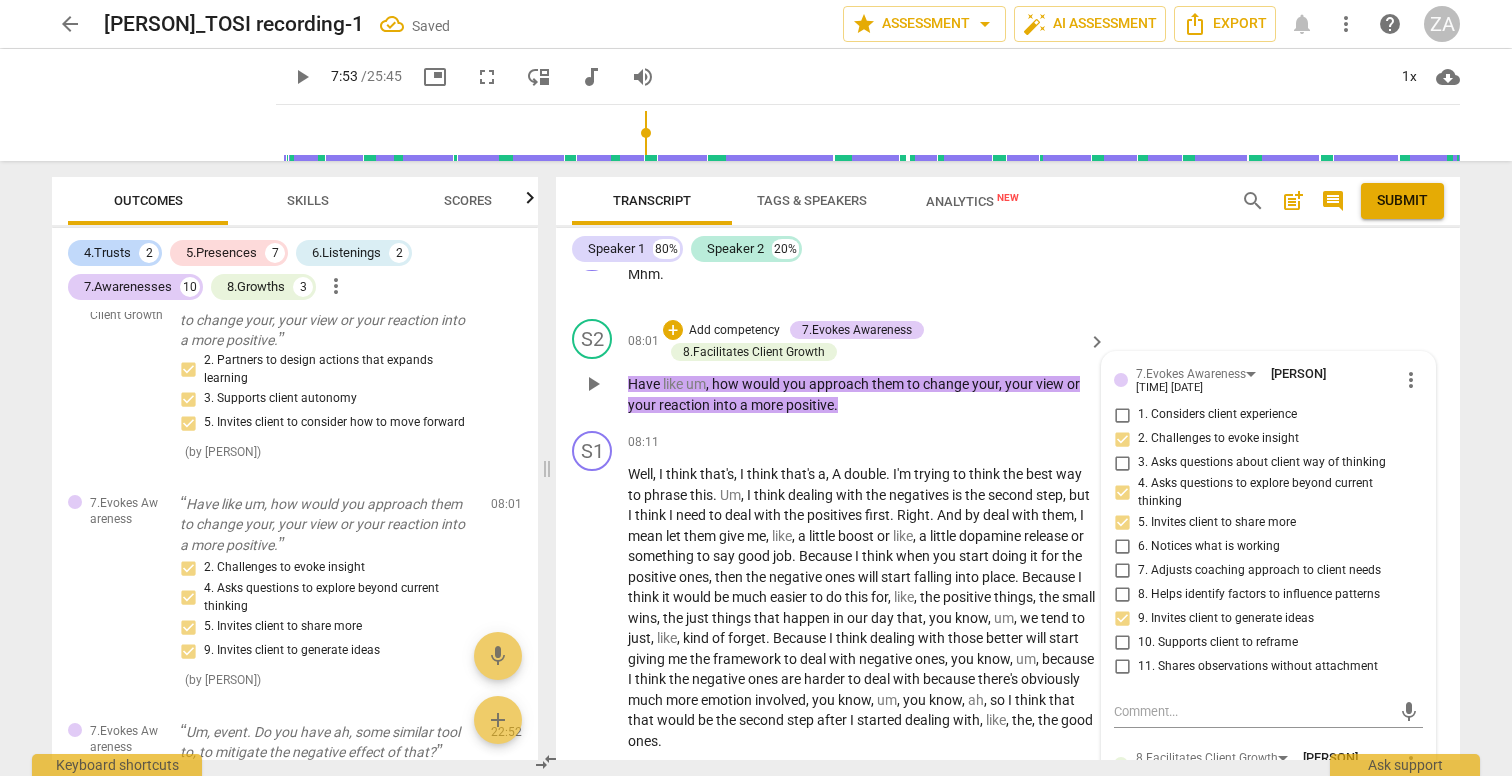 click on "1. Considers client experience" at bounding box center [1217, 415] 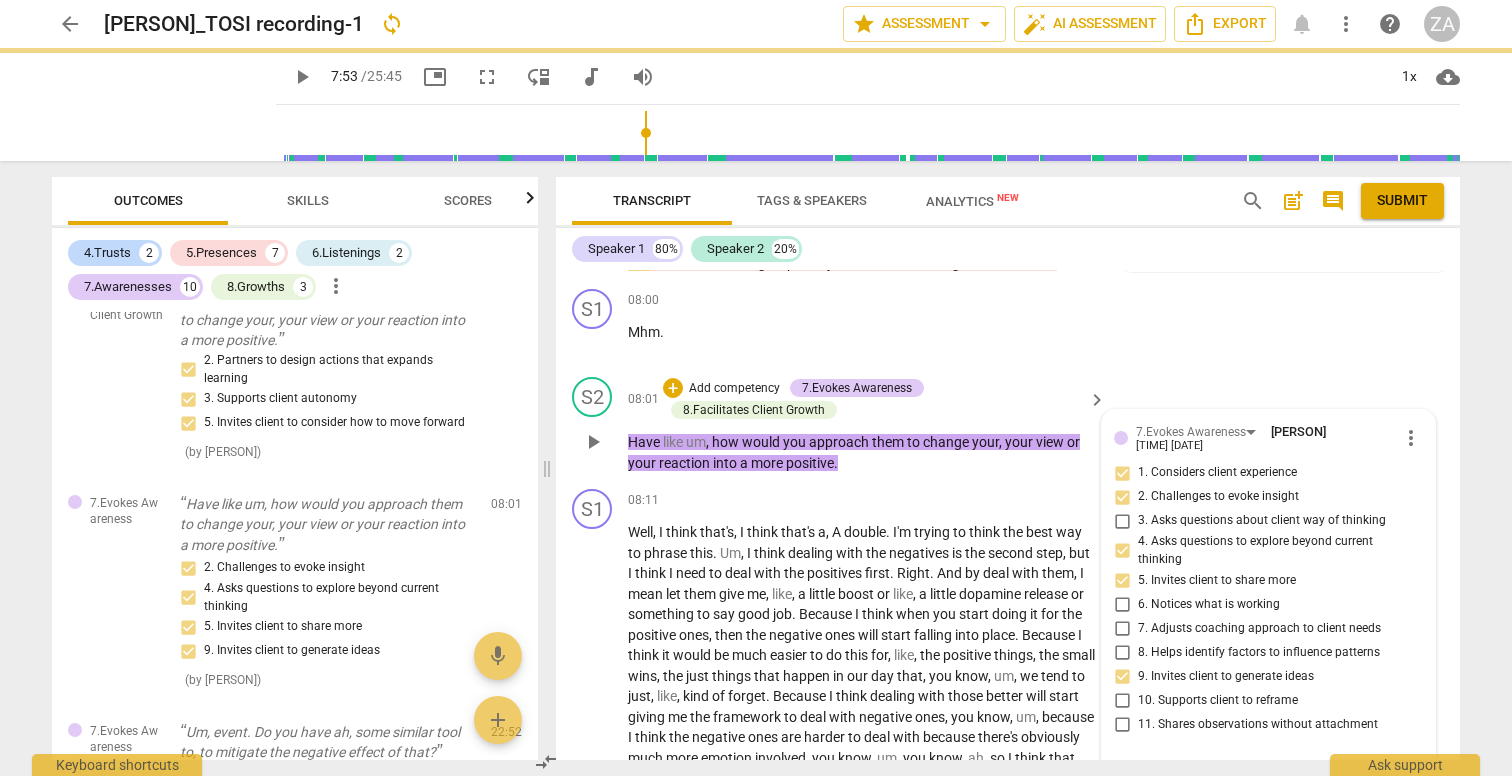 click on "keyboard_arrow_right" at bounding box center [1097, 400] 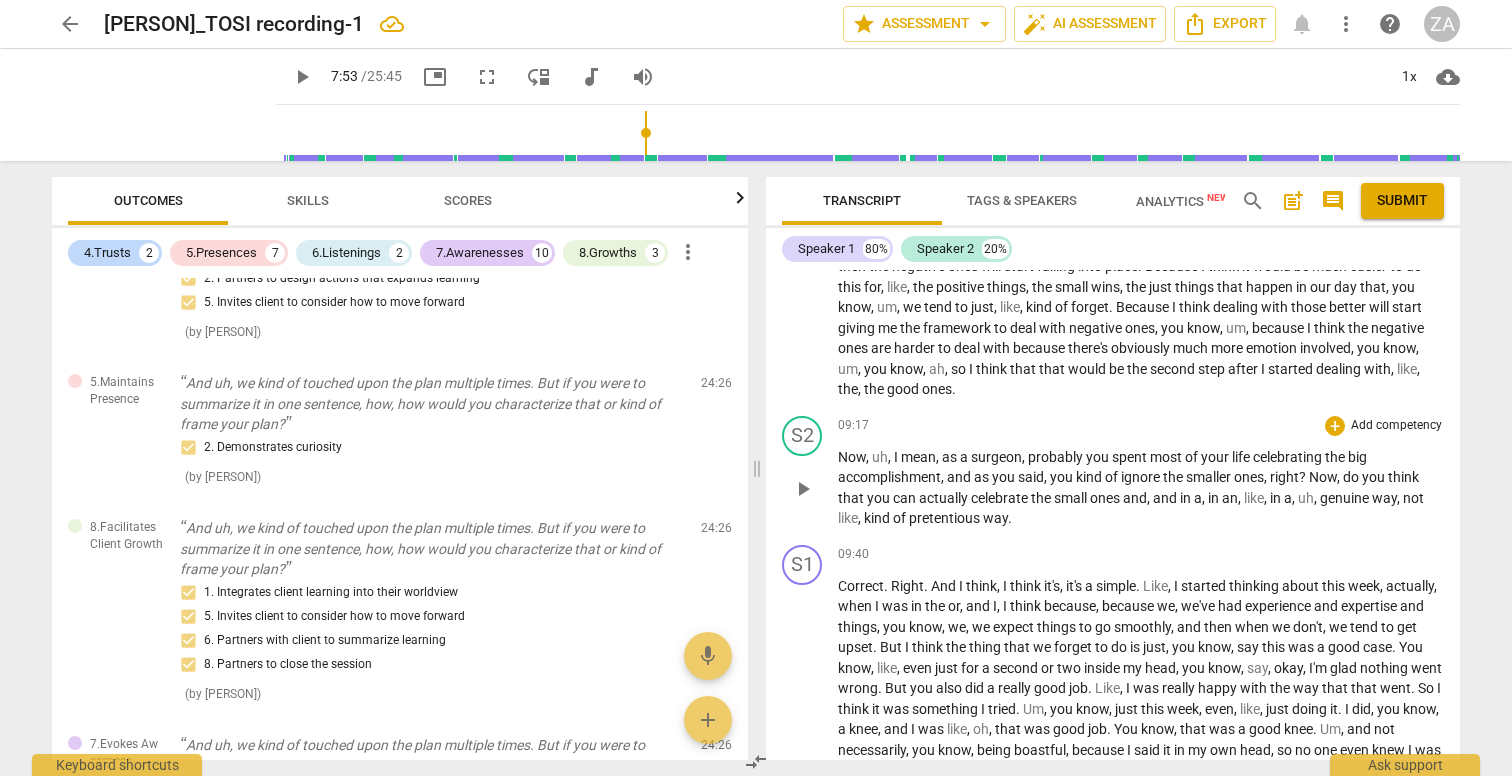scroll, scrollTop: 3134, scrollLeft: 0, axis: vertical 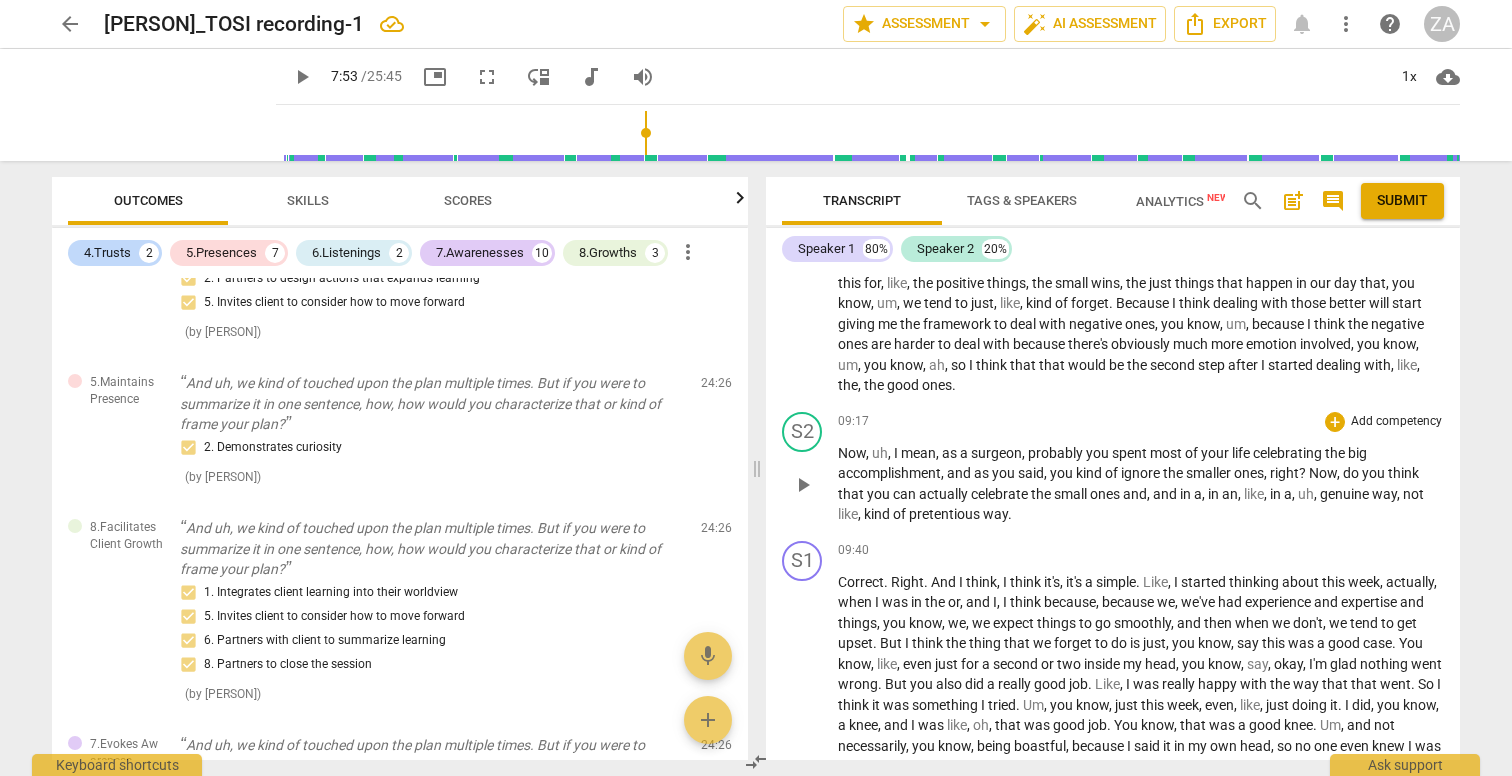 click on "Add competency" at bounding box center (1396, 422) 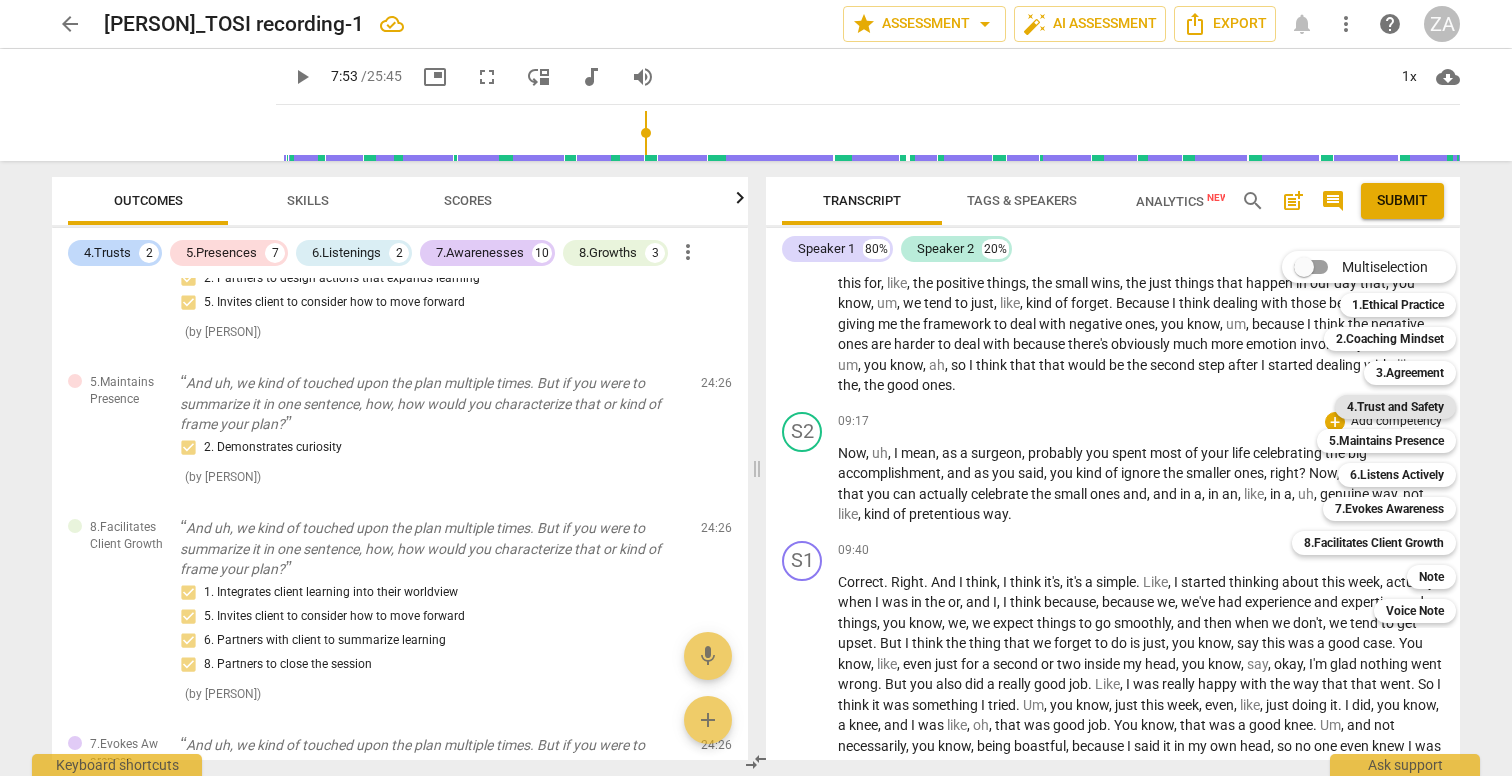 click on "4.Trust and Safety" at bounding box center [1395, 407] 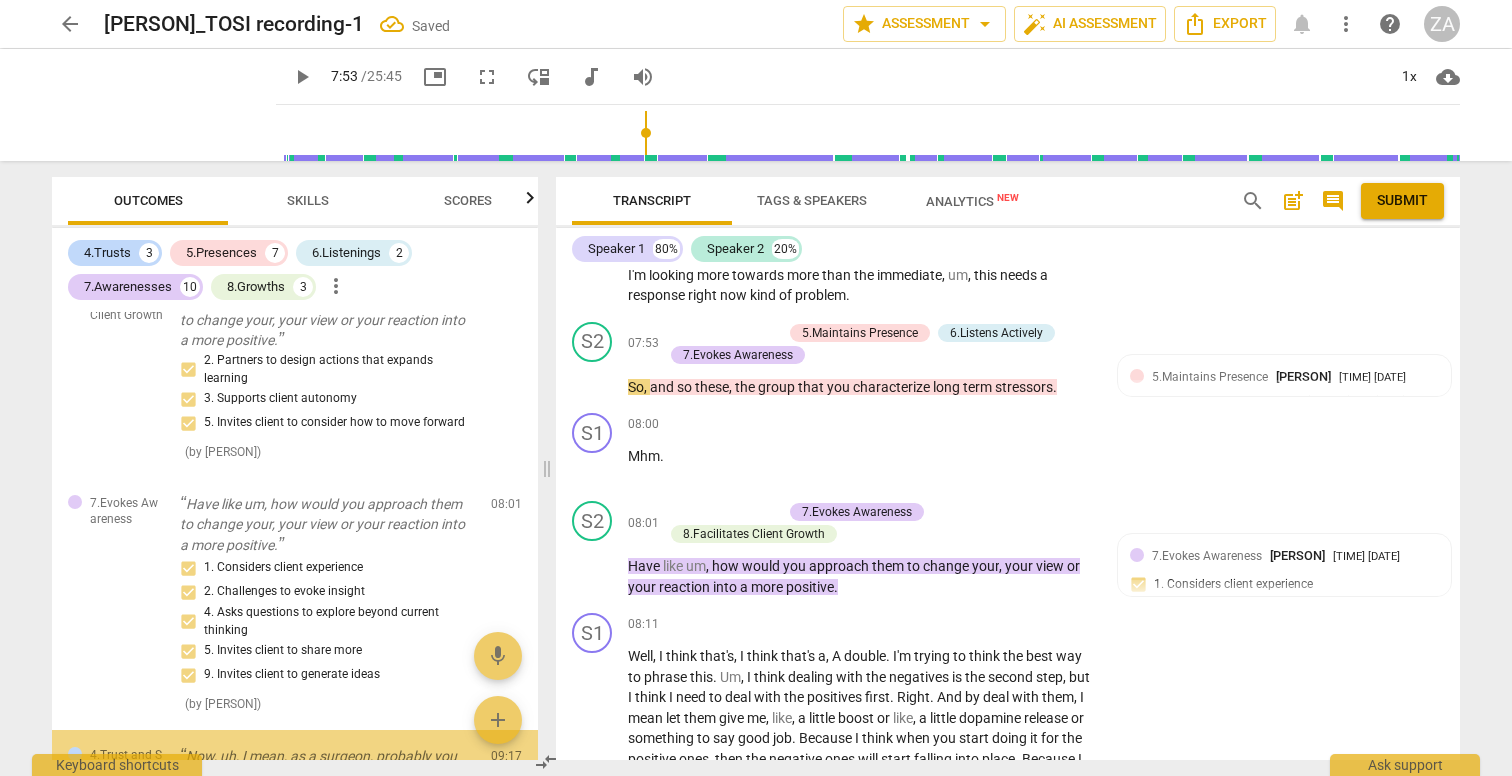 scroll, scrollTop: 3831, scrollLeft: 0, axis: vertical 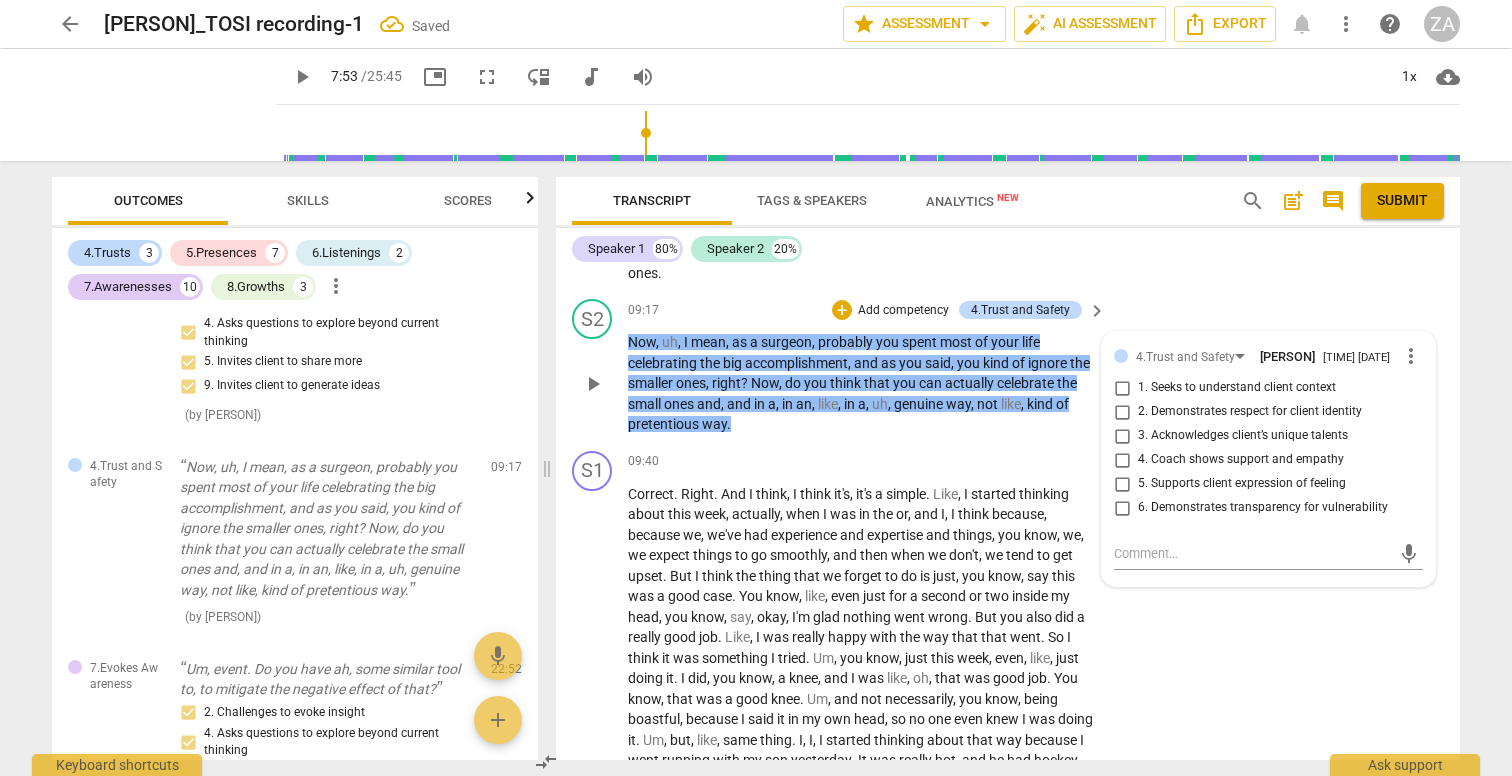 click on "1. Seeks to understand client context" at bounding box center (1237, 388) 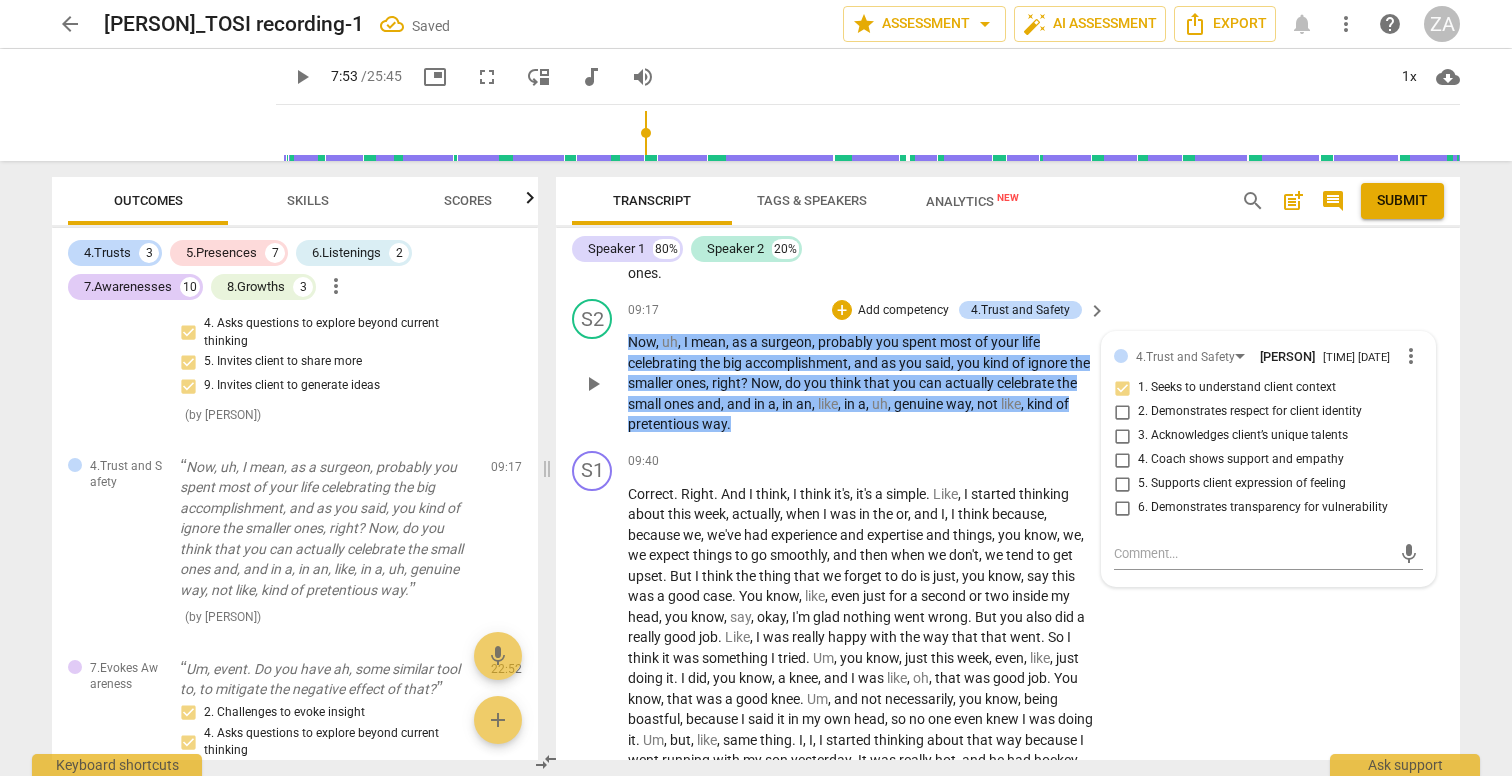 click on "2. Demonstrates respect for client identity" at bounding box center [1250, 412] 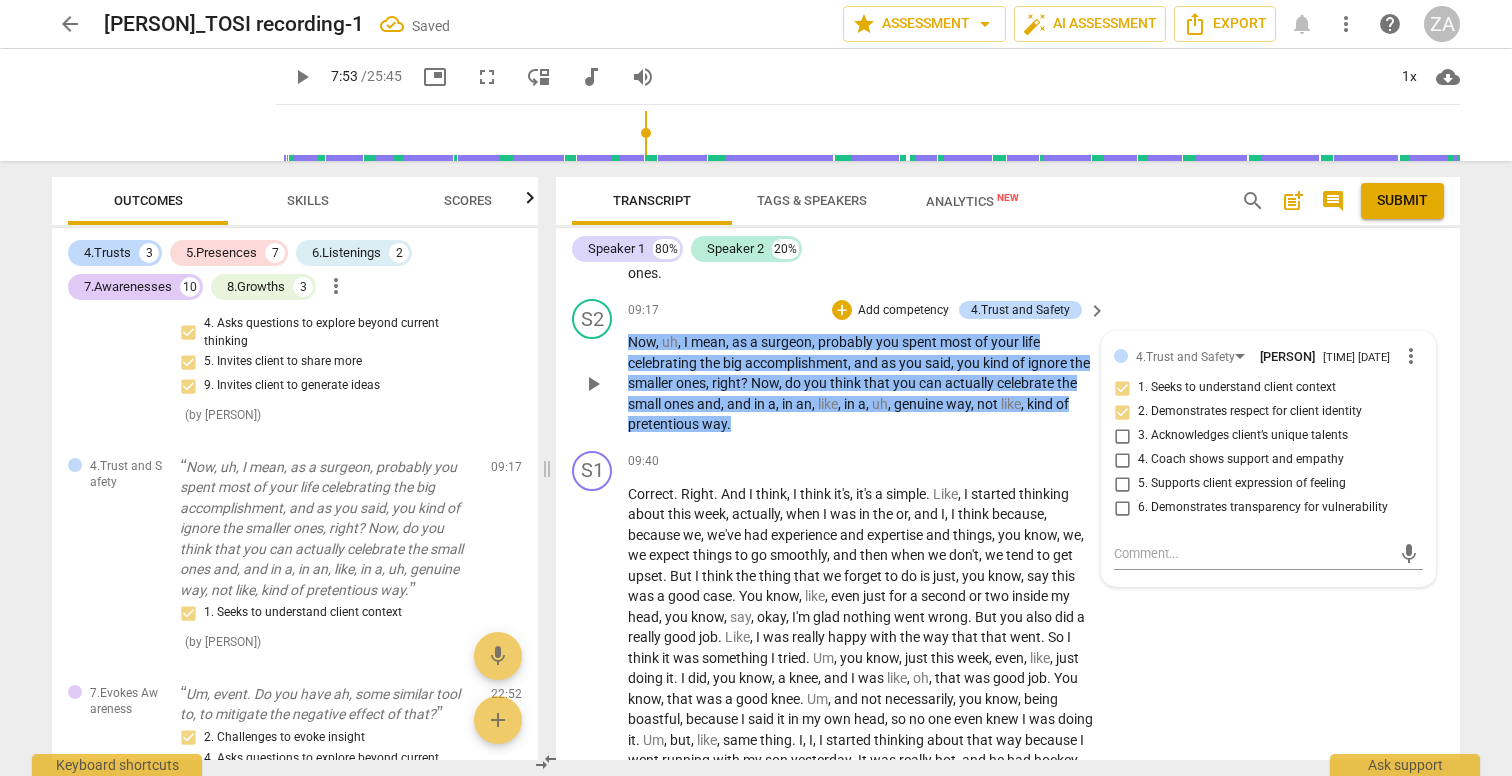 click on "Add competency" at bounding box center (903, 311) 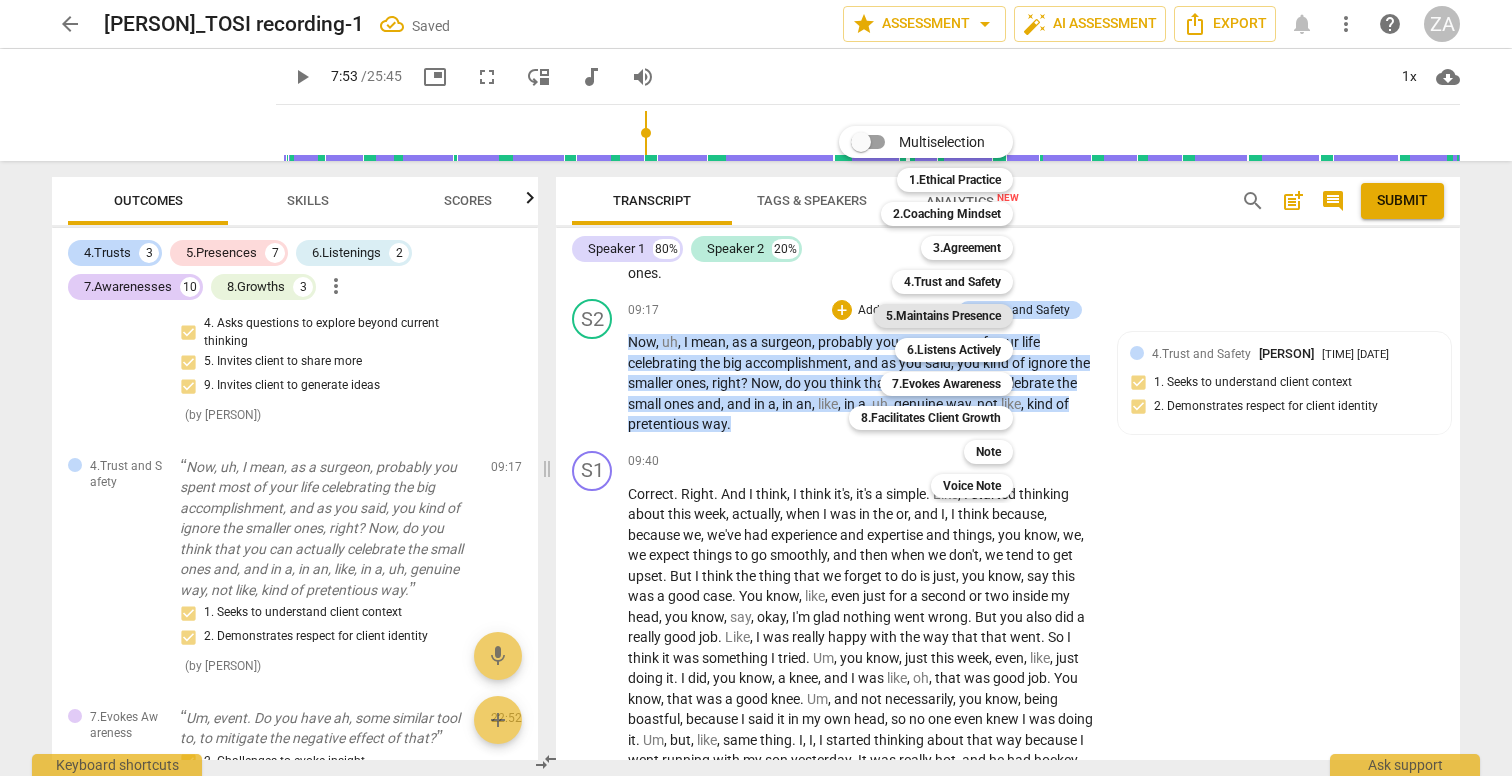 click on "5.Maintains Presence" at bounding box center [943, 316] 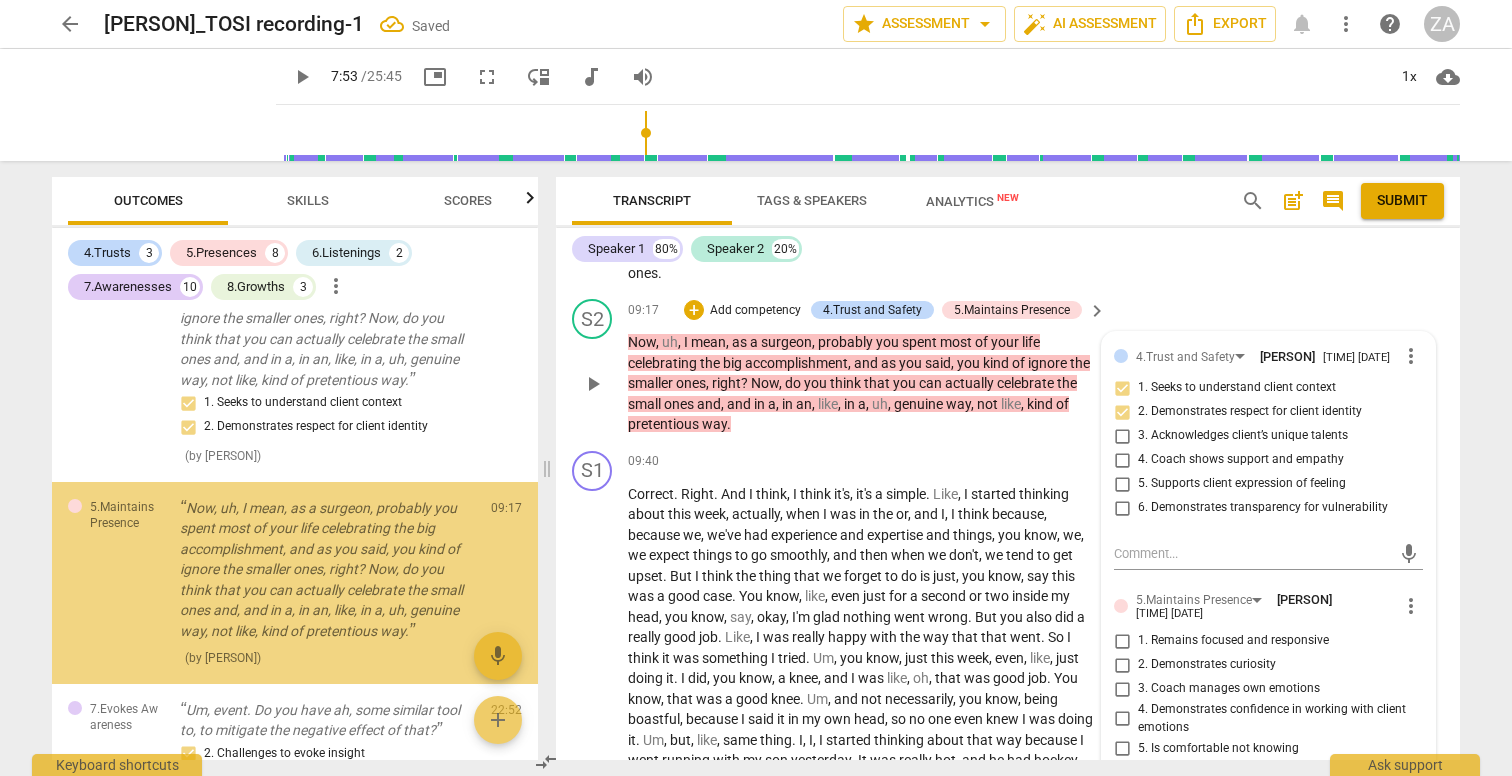 scroll, scrollTop: 3949, scrollLeft: 0, axis: vertical 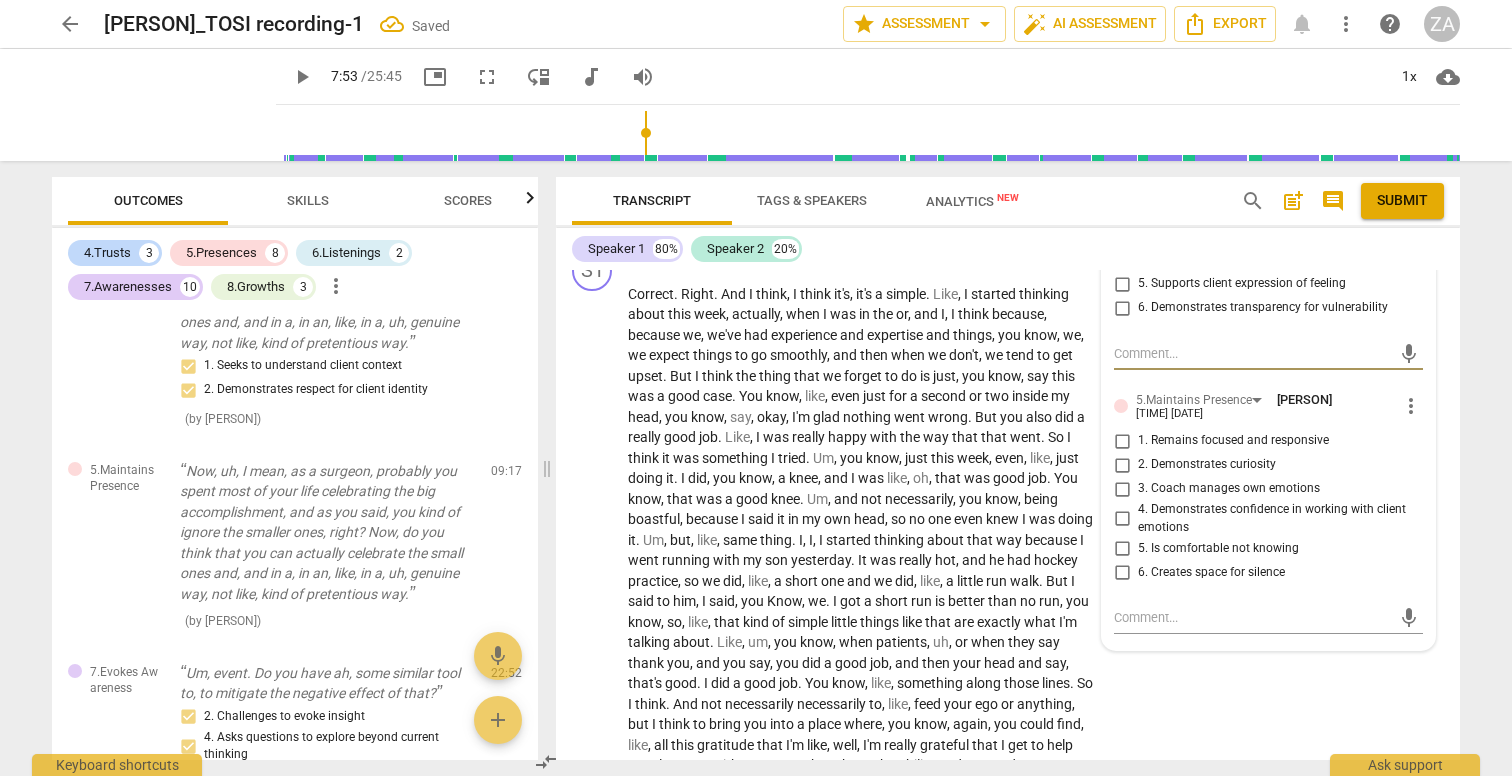 click on "1. Remains focused and responsive" at bounding box center (1233, 441) 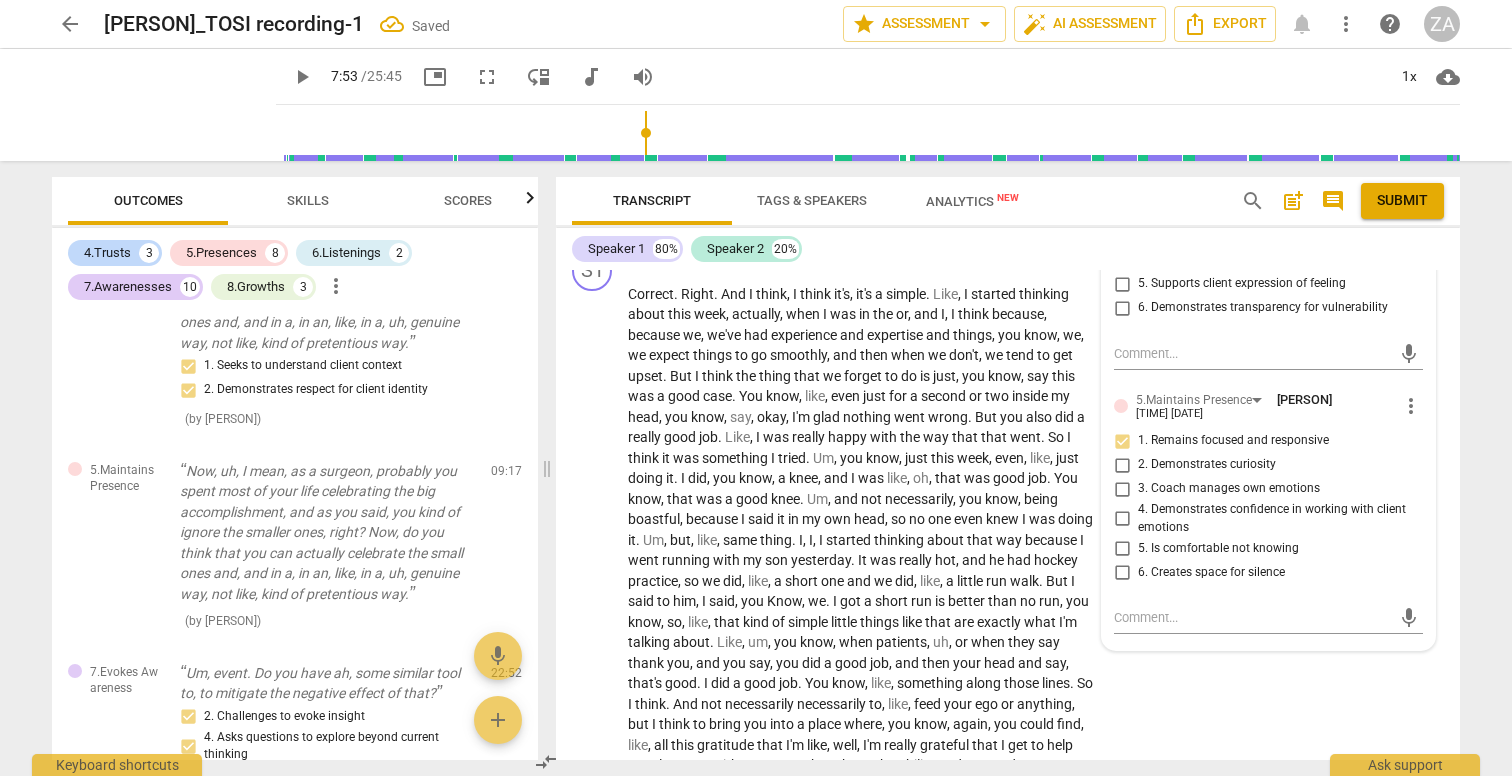 click on "2. Demonstrates curiosity" at bounding box center [1207, 465] 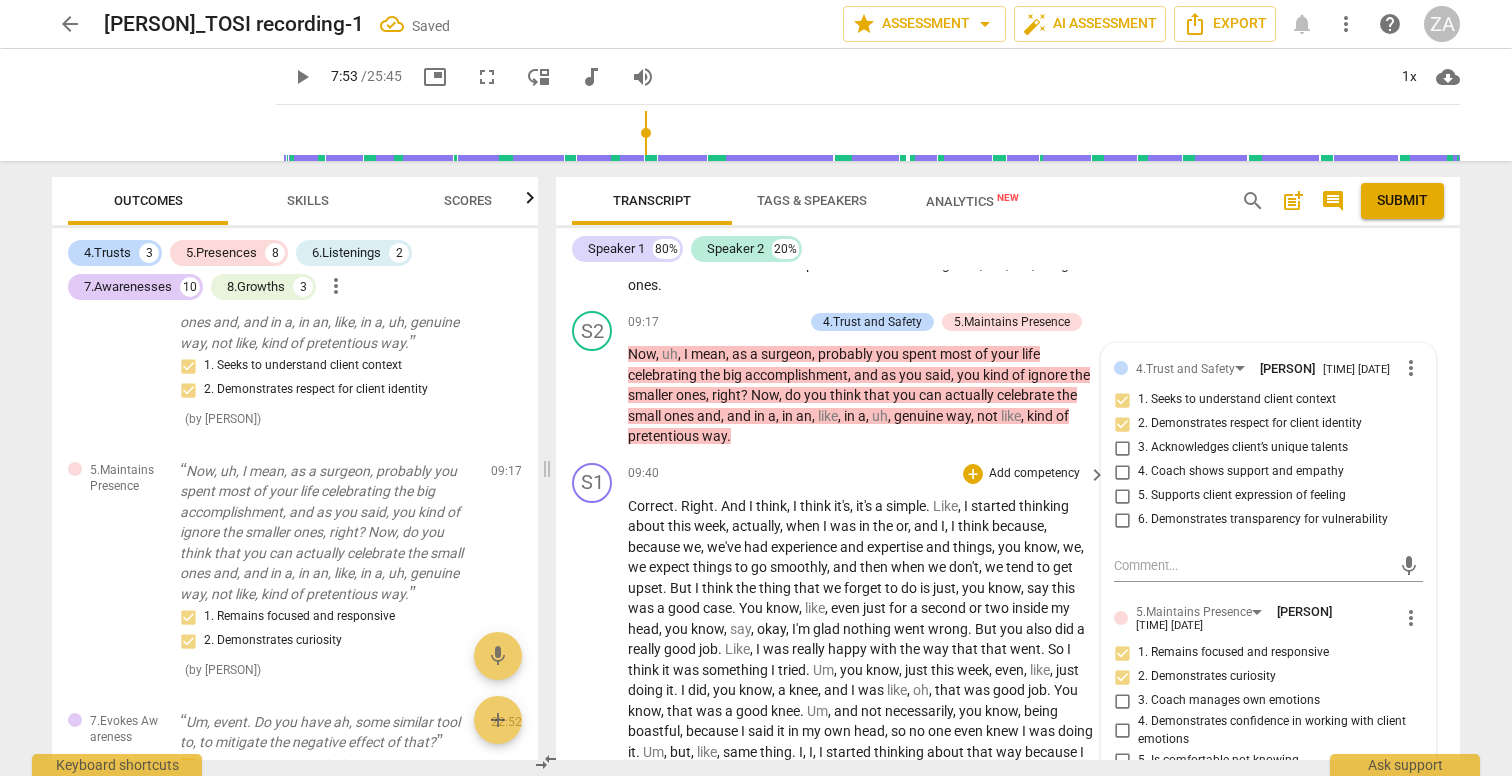 scroll, scrollTop: 3744, scrollLeft: 0, axis: vertical 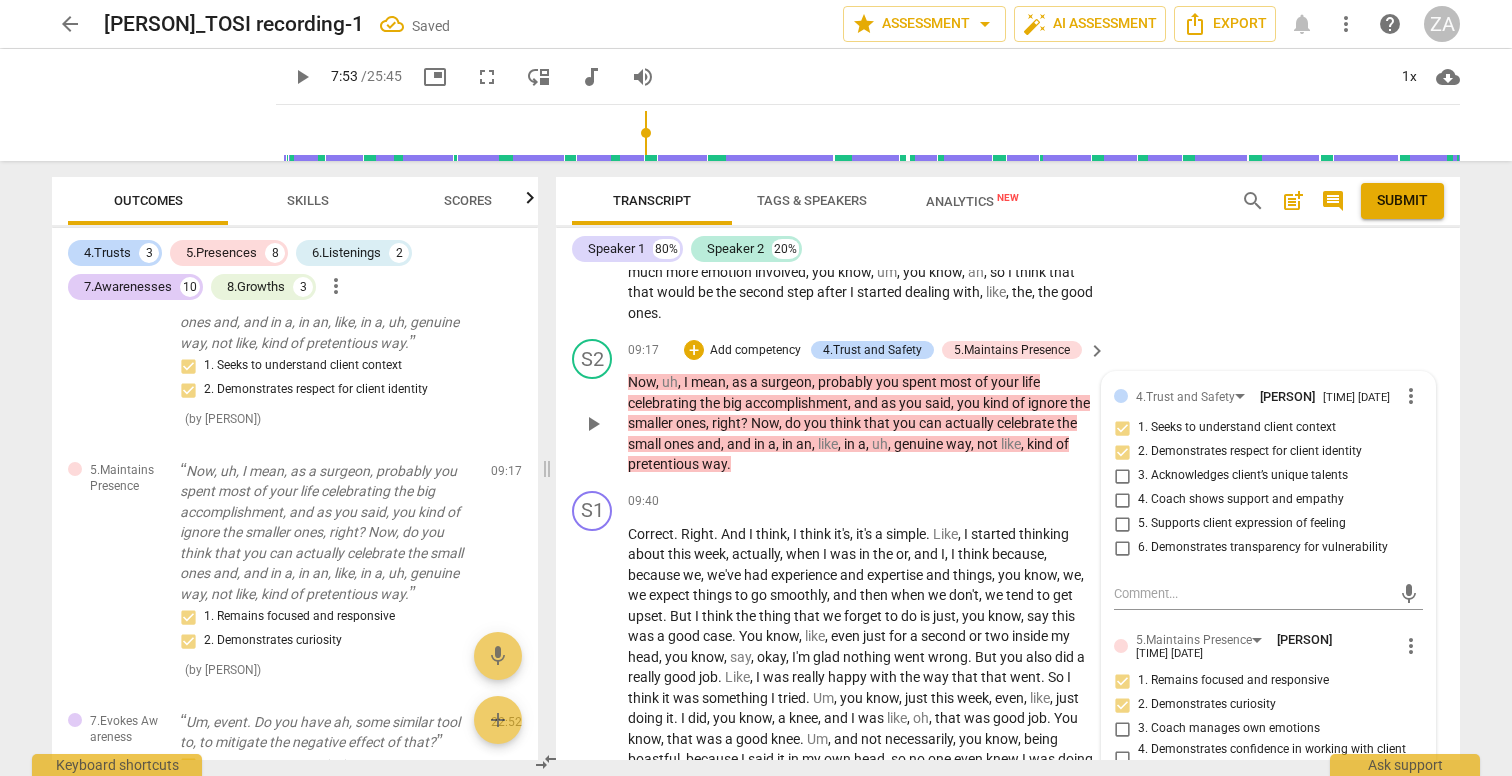 click on "Add competency" at bounding box center (755, 351) 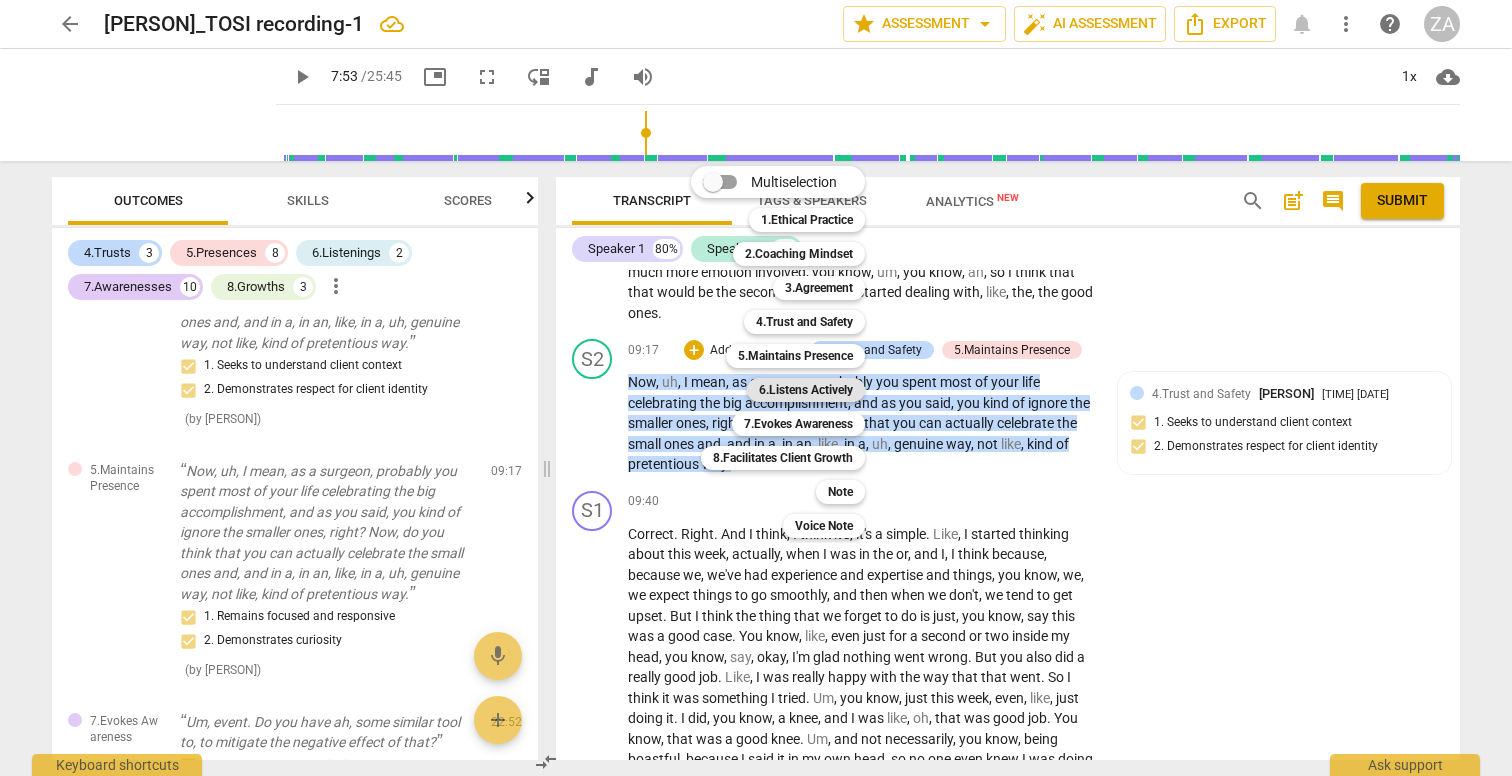 click on "6.Listens Actively" at bounding box center (806, 390) 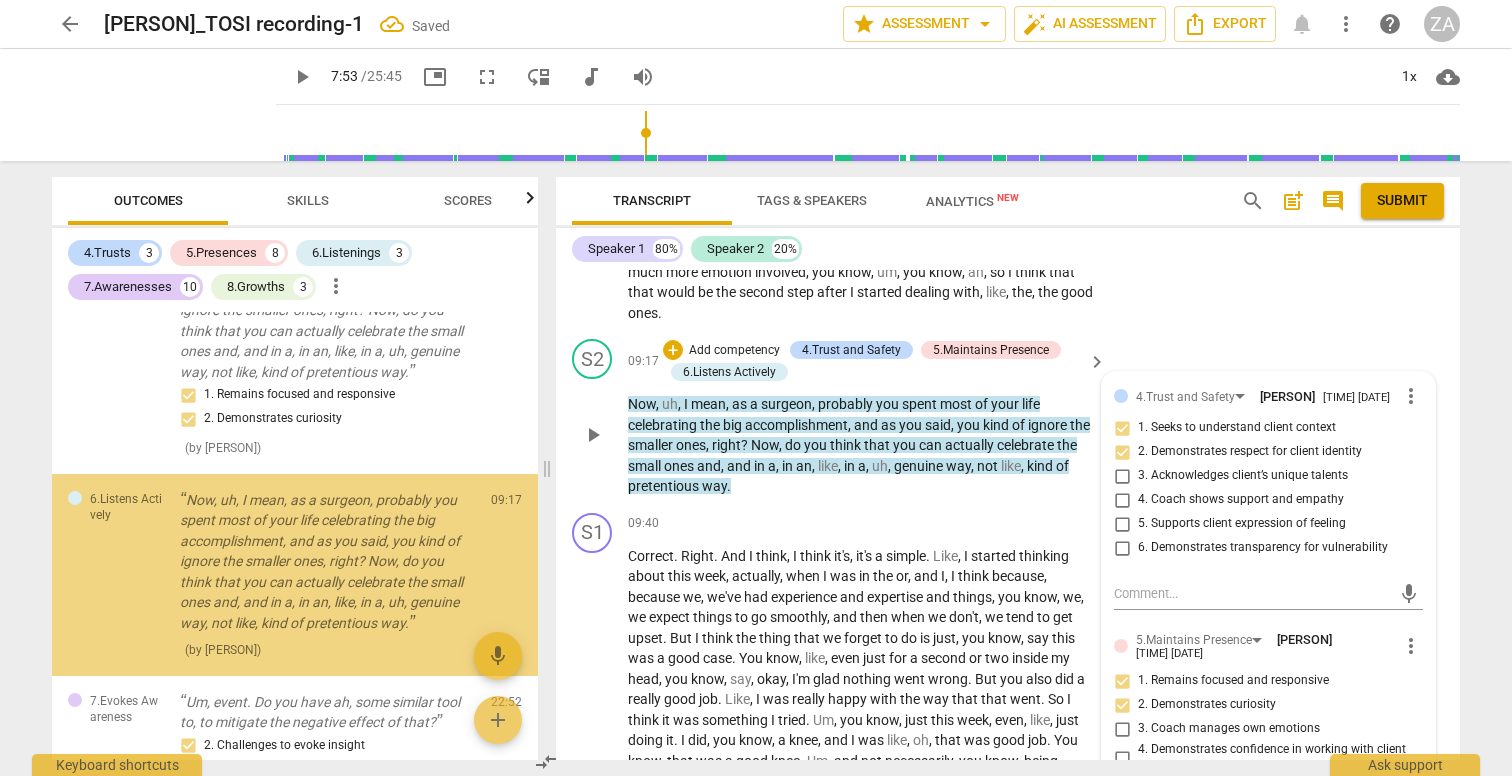 scroll, scrollTop: 4196, scrollLeft: 0, axis: vertical 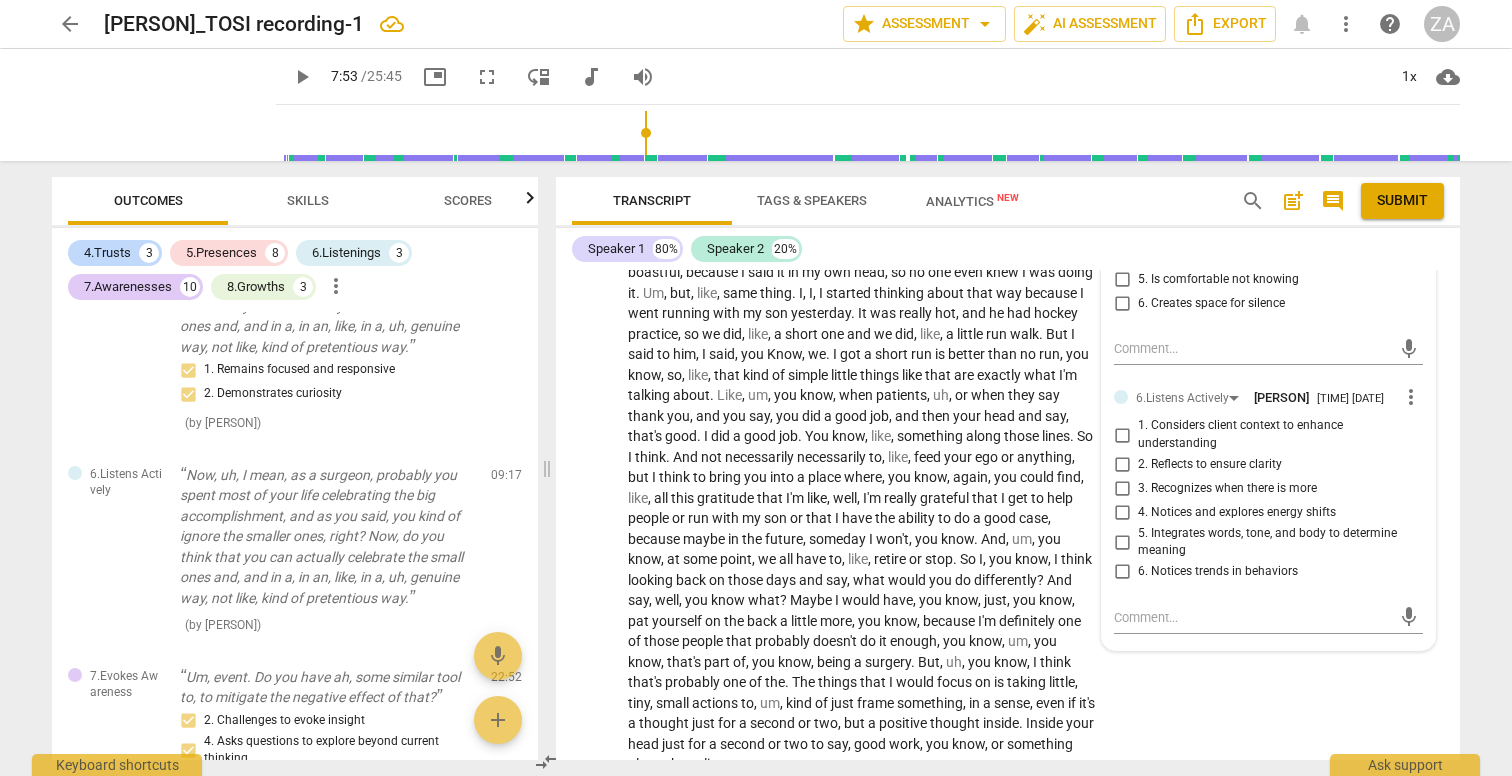 click on "2. Reflects to ensure clarity" at bounding box center [1210, 465] 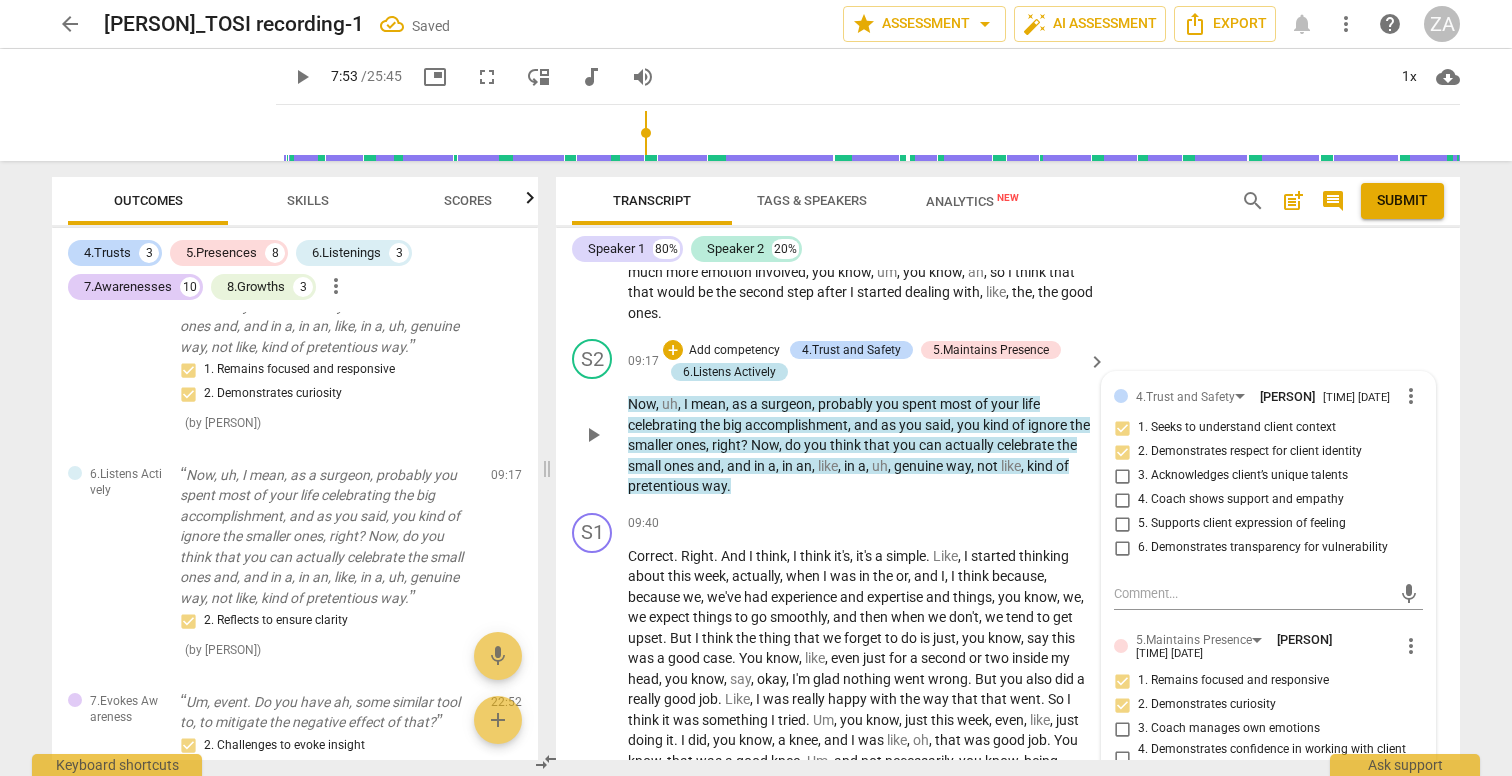 scroll, scrollTop: 3734, scrollLeft: 0, axis: vertical 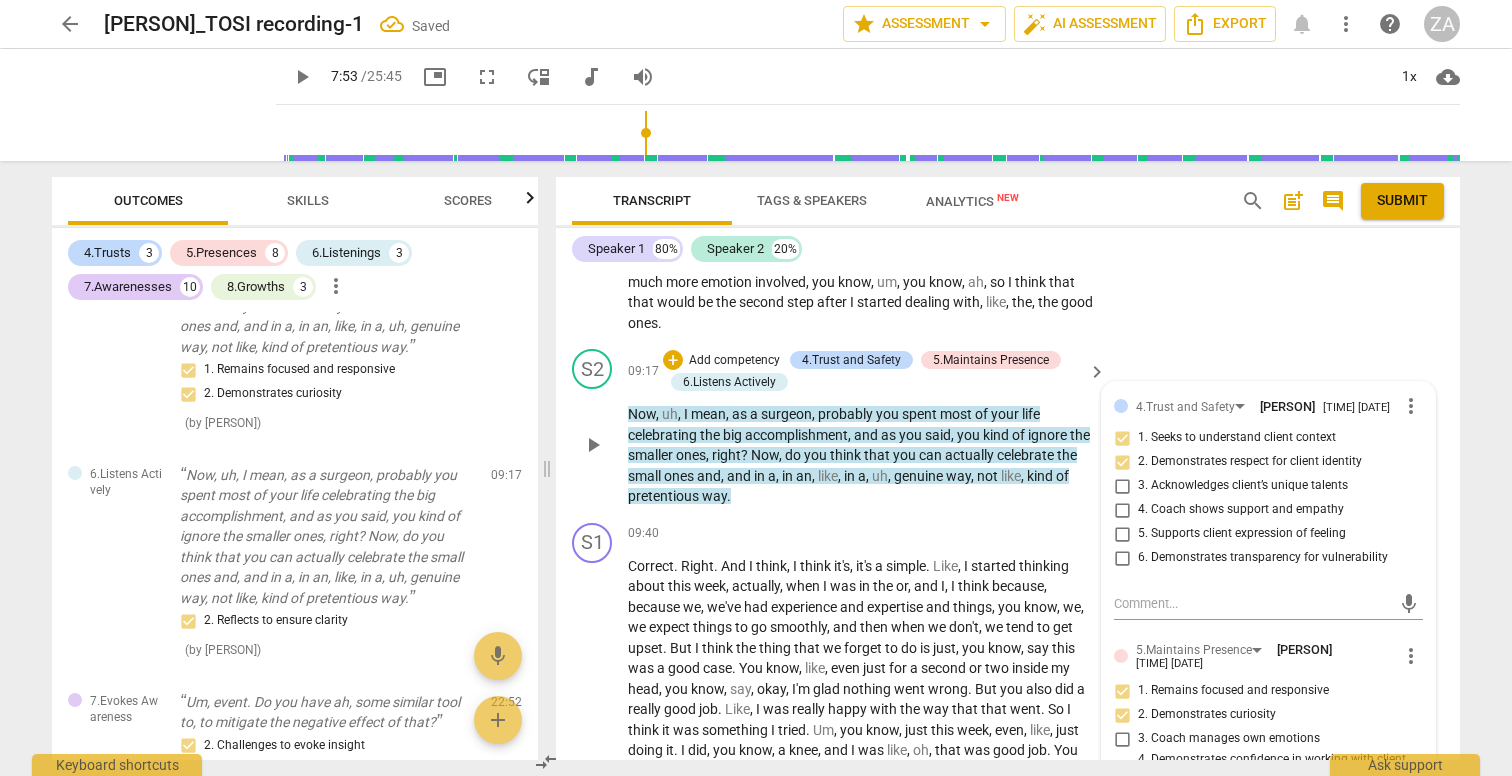 click on "Add competency" at bounding box center (734, 361) 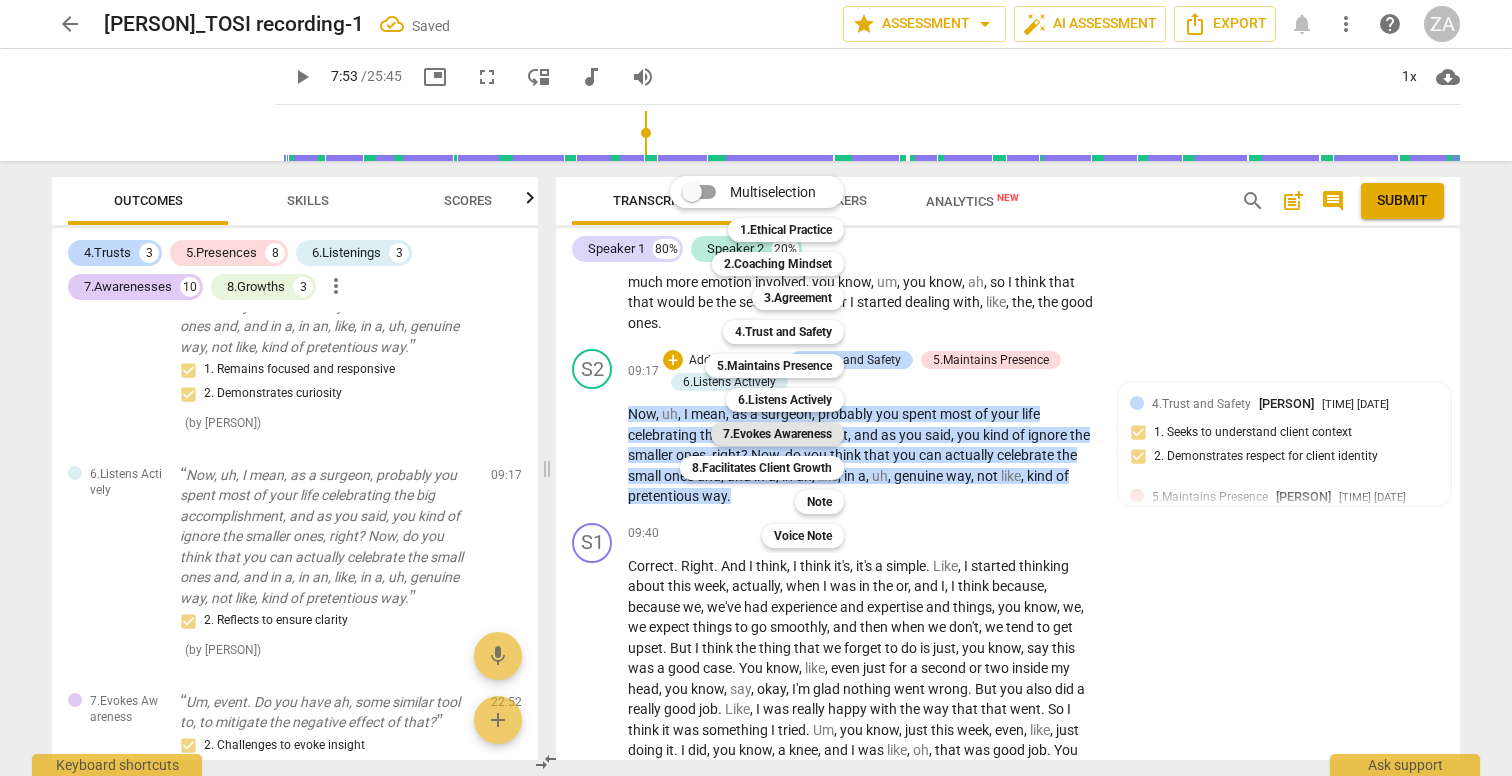 click on "7.Evokes Awareness" at bounding box center [777, 434] 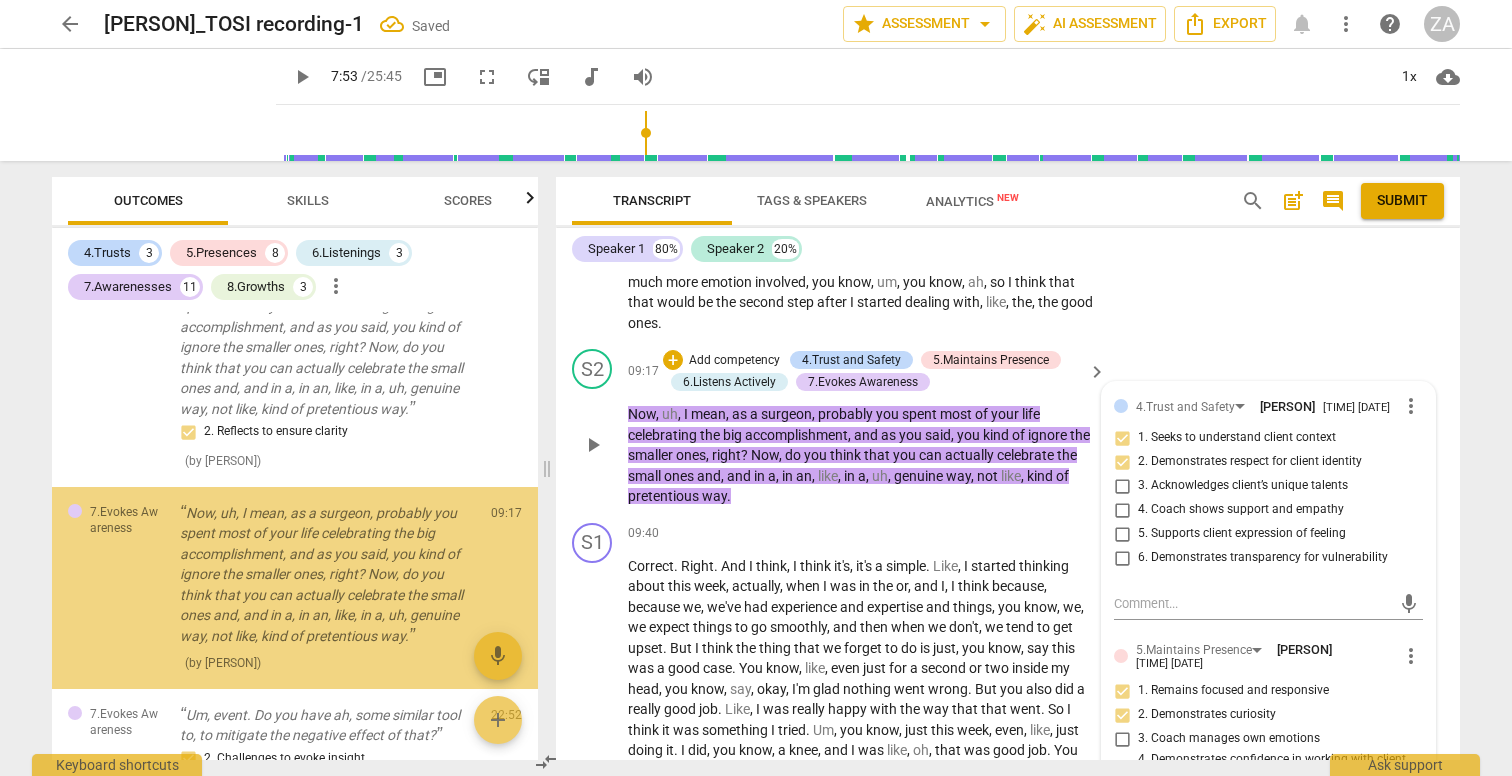 scroll, scrollTop: 4419, scrollLeft: 0, axis: vertical 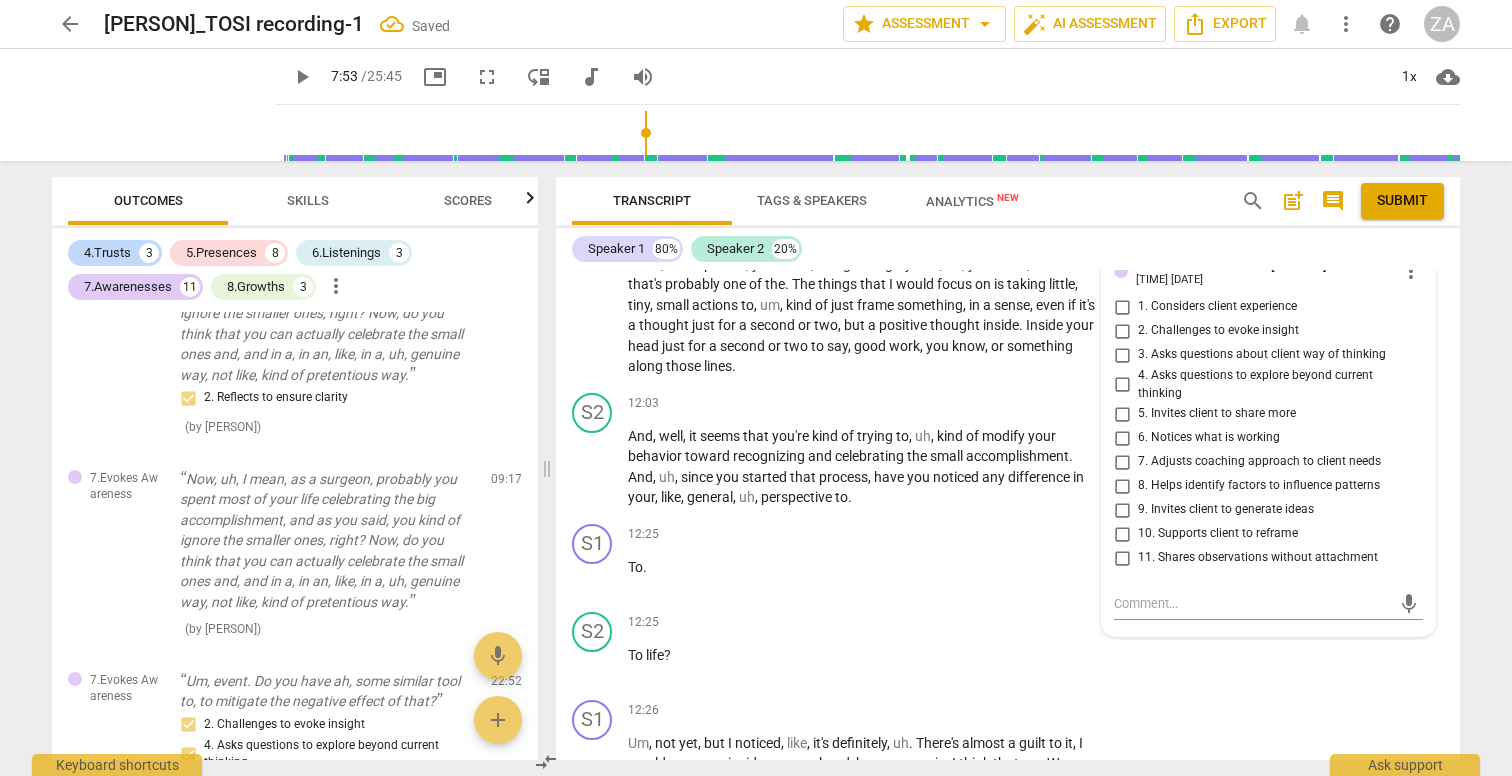 click on "11. Shares observations without attachment" at bounding box center [1258, 558] 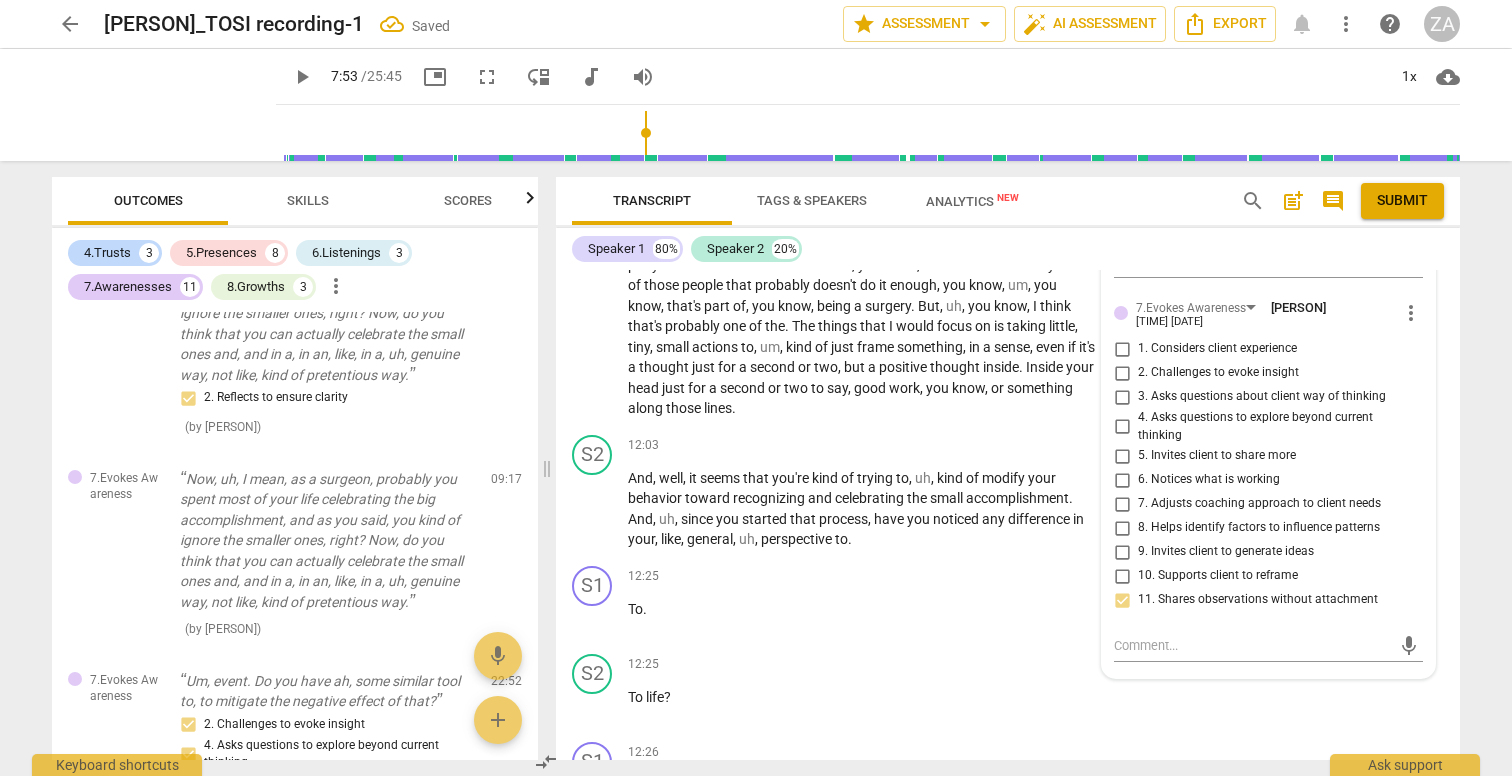 scroll, scrollTop: 4608, scrollLeft: 0, axis: vertical 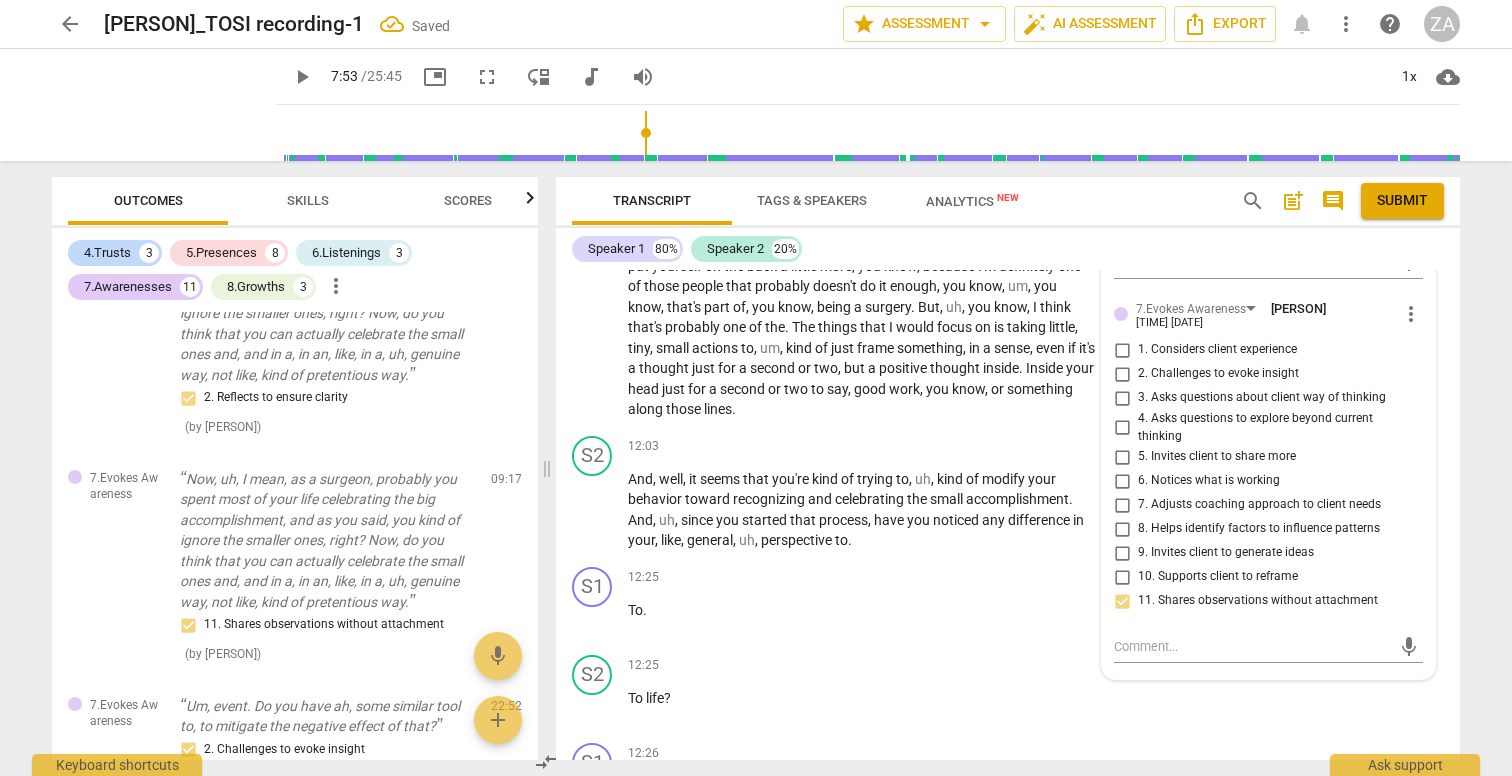 click on "10. Supports client to reframe" at bounding box center [1218, 577] 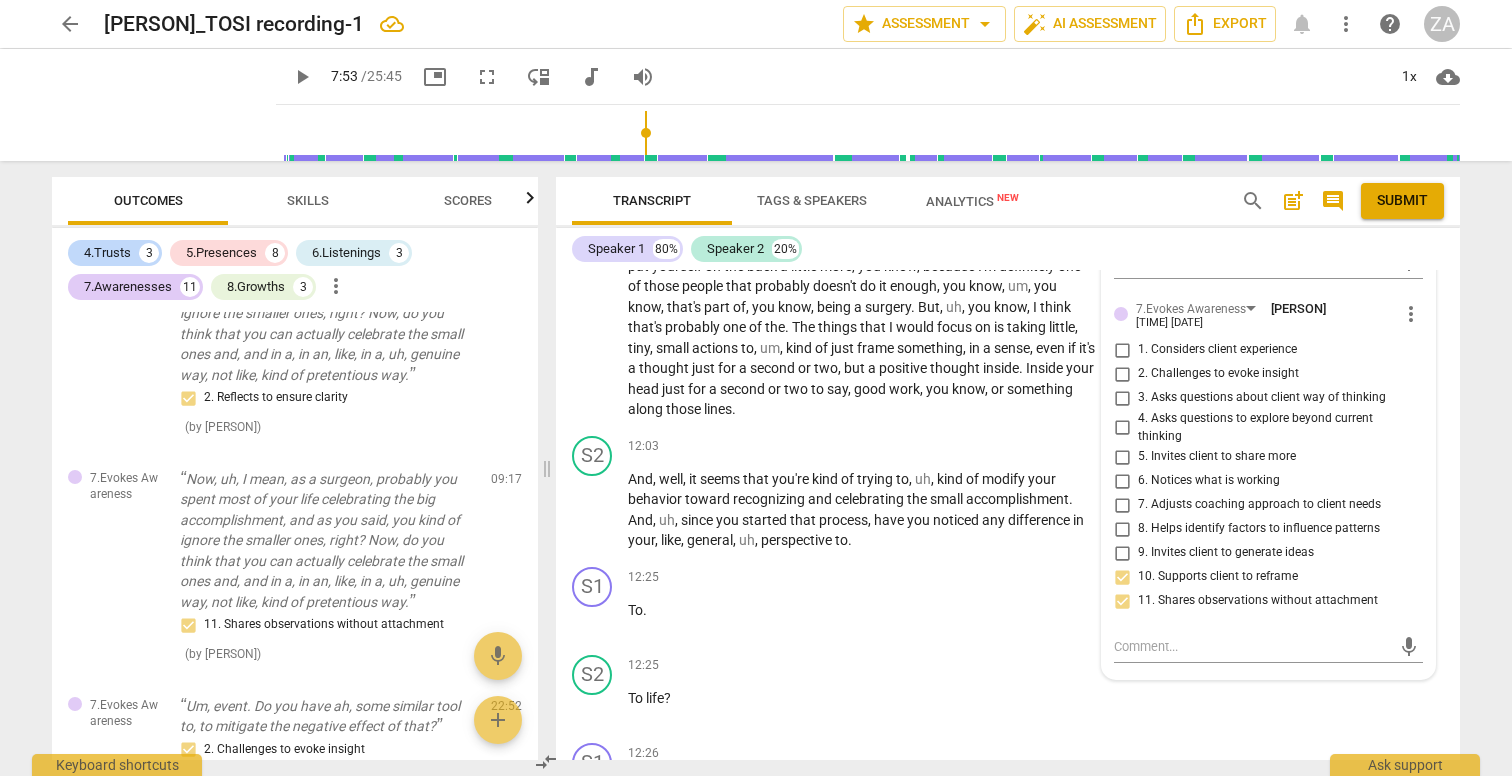 scroll, scrollTop: 4570, scrollLeft: 0, axis: vertical 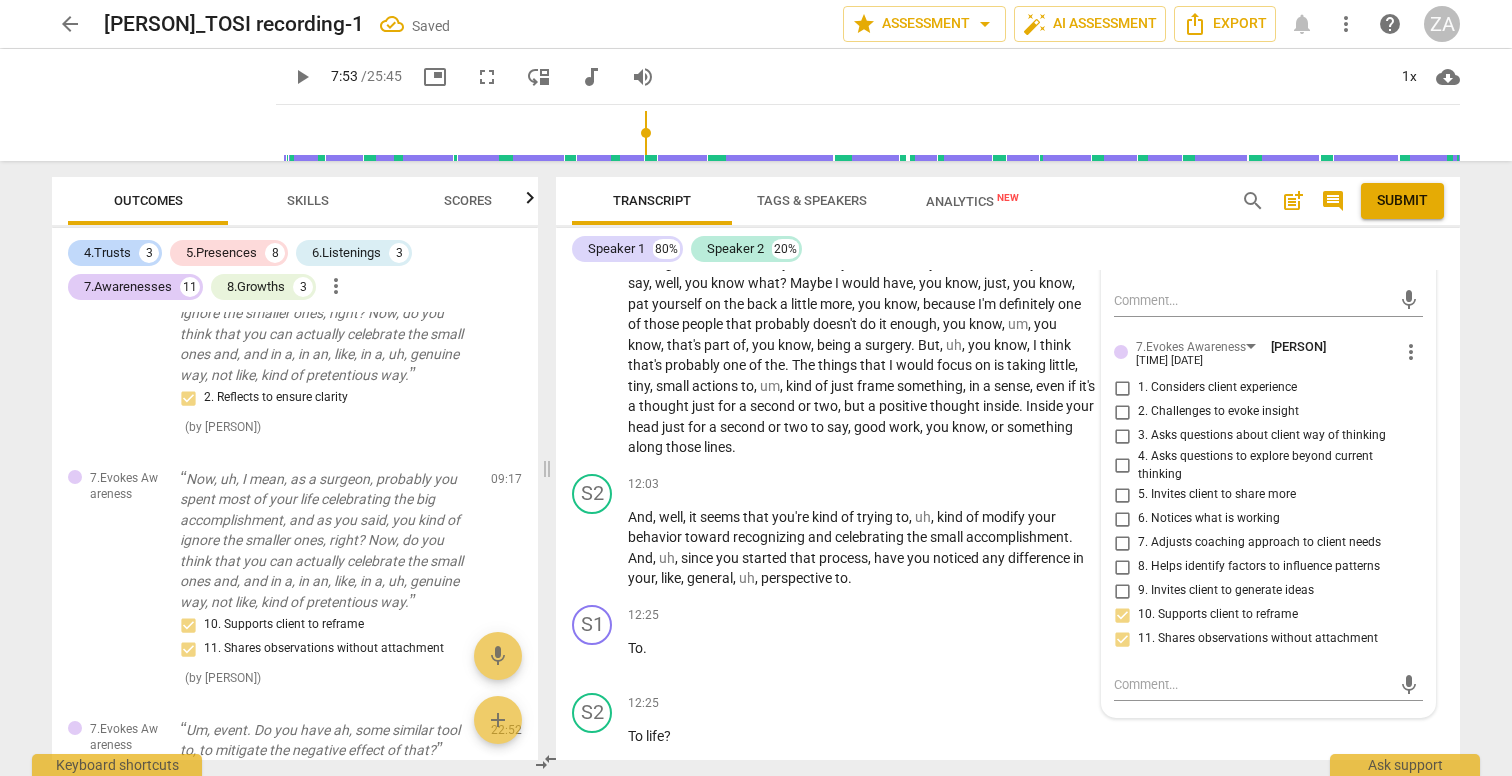 click on "2. Challenges to evoke insight" at bounding box center (1218, 412) 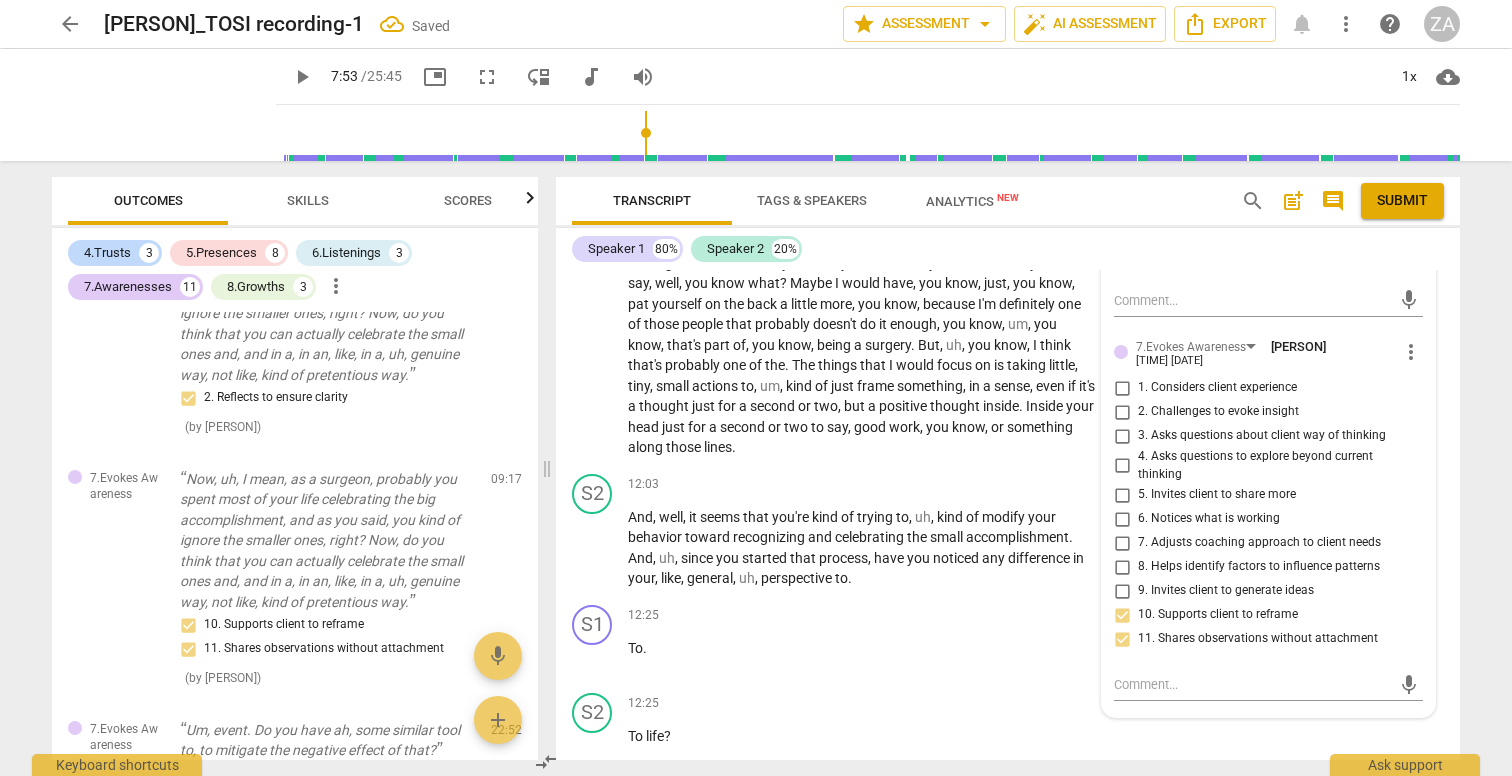 click on "2. Challenges to evoke insight" at bounding box center (1122, 412) 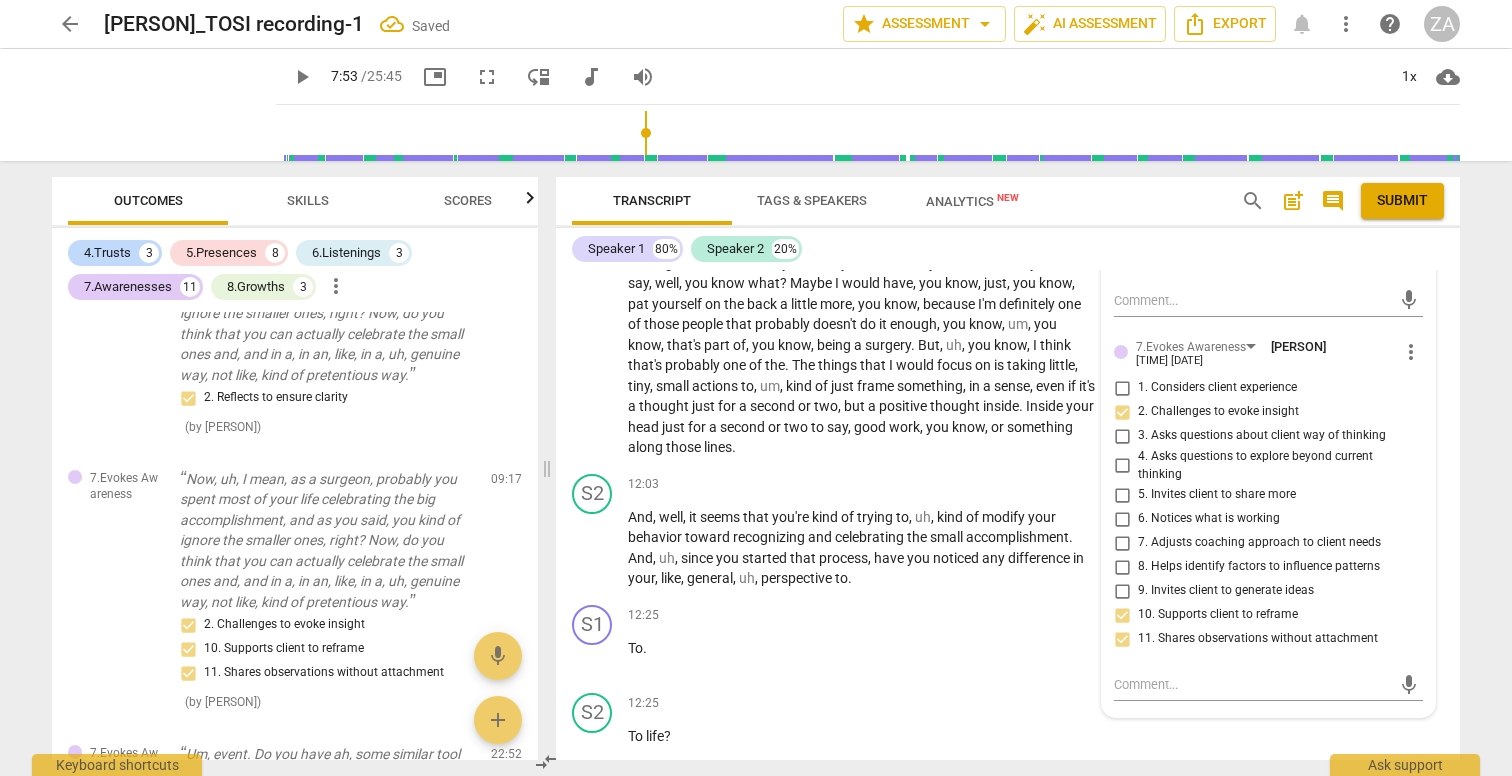 click on "9. Invites client to generate ideas" at bounding box center (1226, 591) 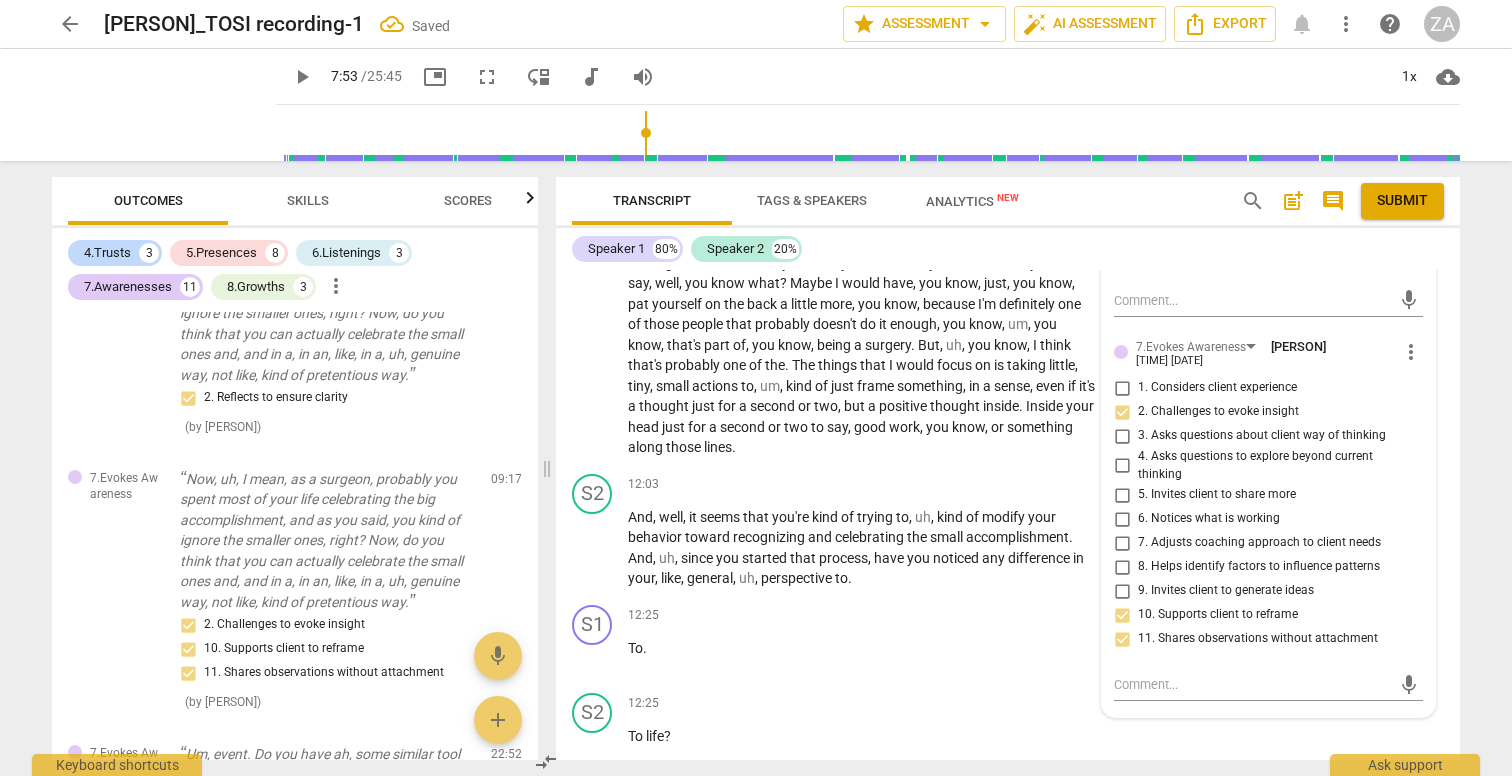click on "9. Invites client to generate ideas" at bounding box center (1122, 591) 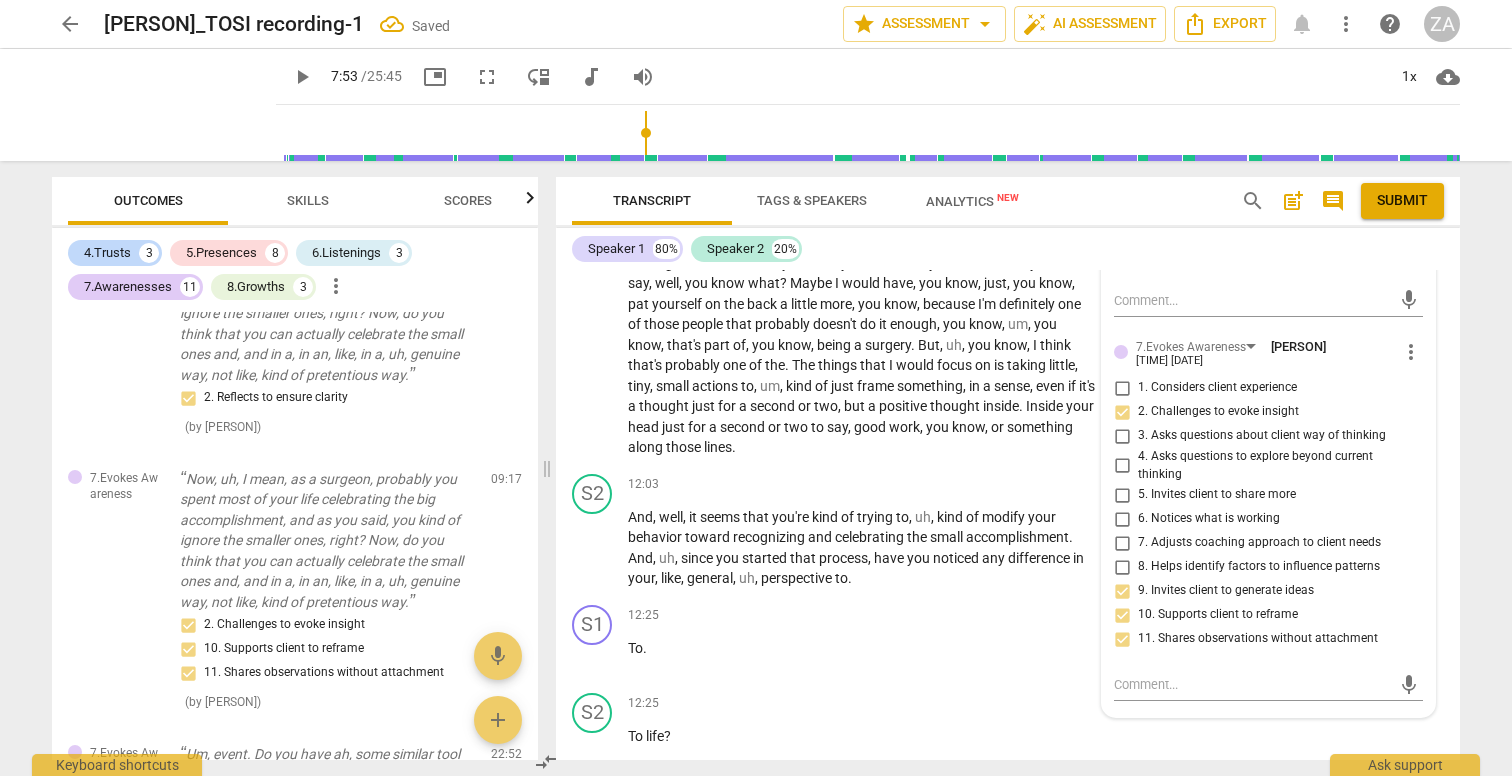 click on "5. Invites client to share more" at bounding box center (1217, 495) 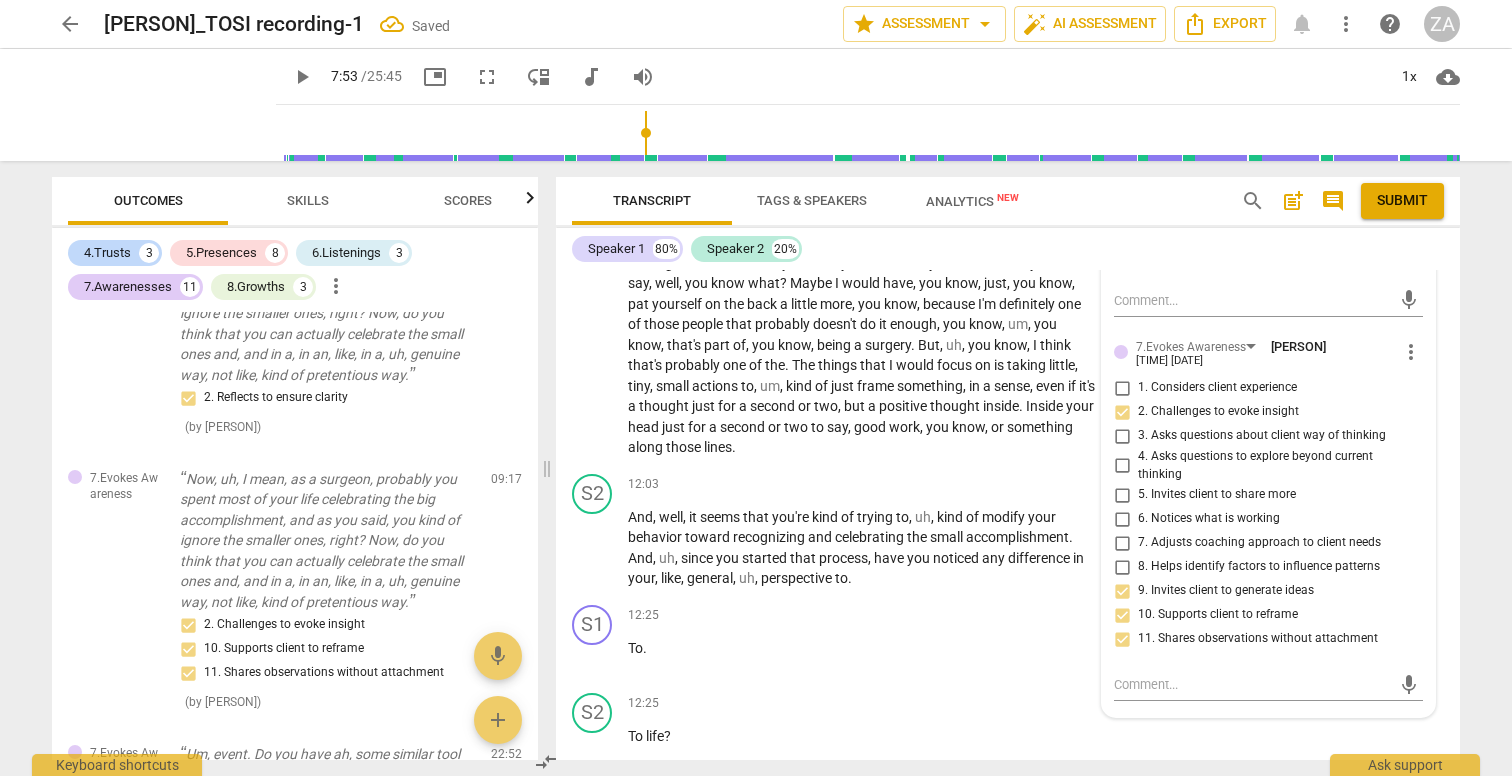 click on "5. Invites client to share more" at bounding box center [1122, 495] 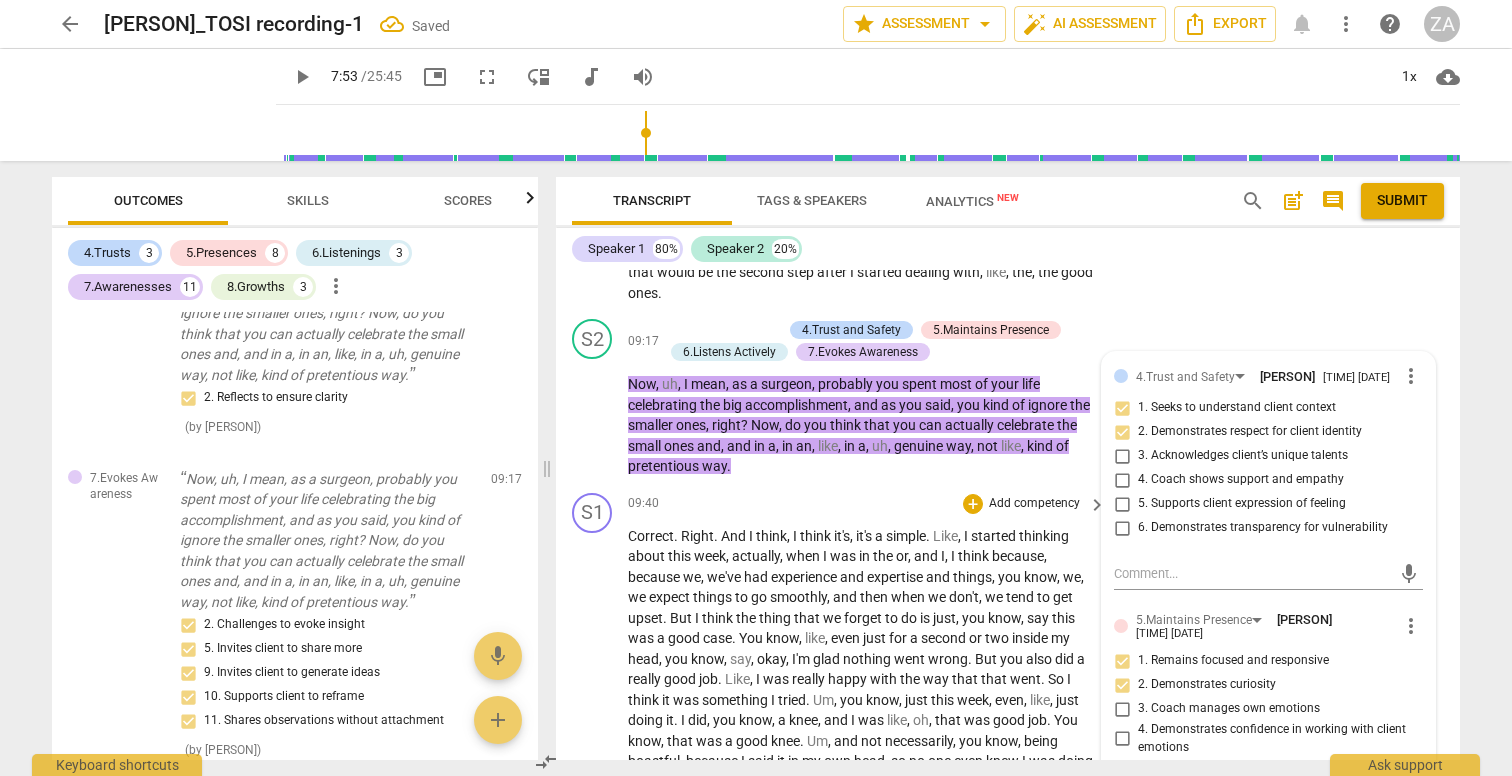 scroll, scrollTop: 3729, scrollLeft: 0, axis: vertical 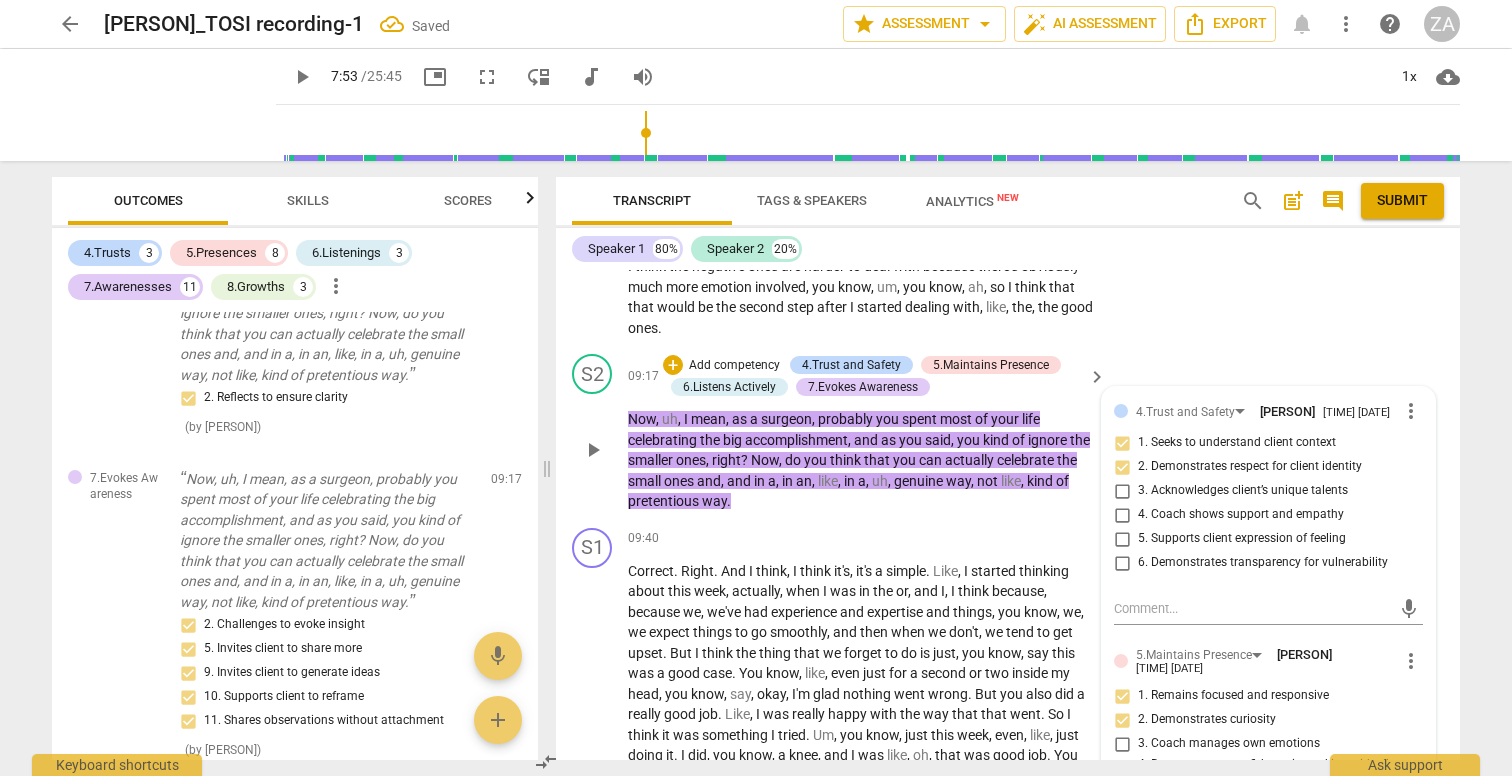 click on "keyboard_arrow_right" at bounding box center (1097, 377) 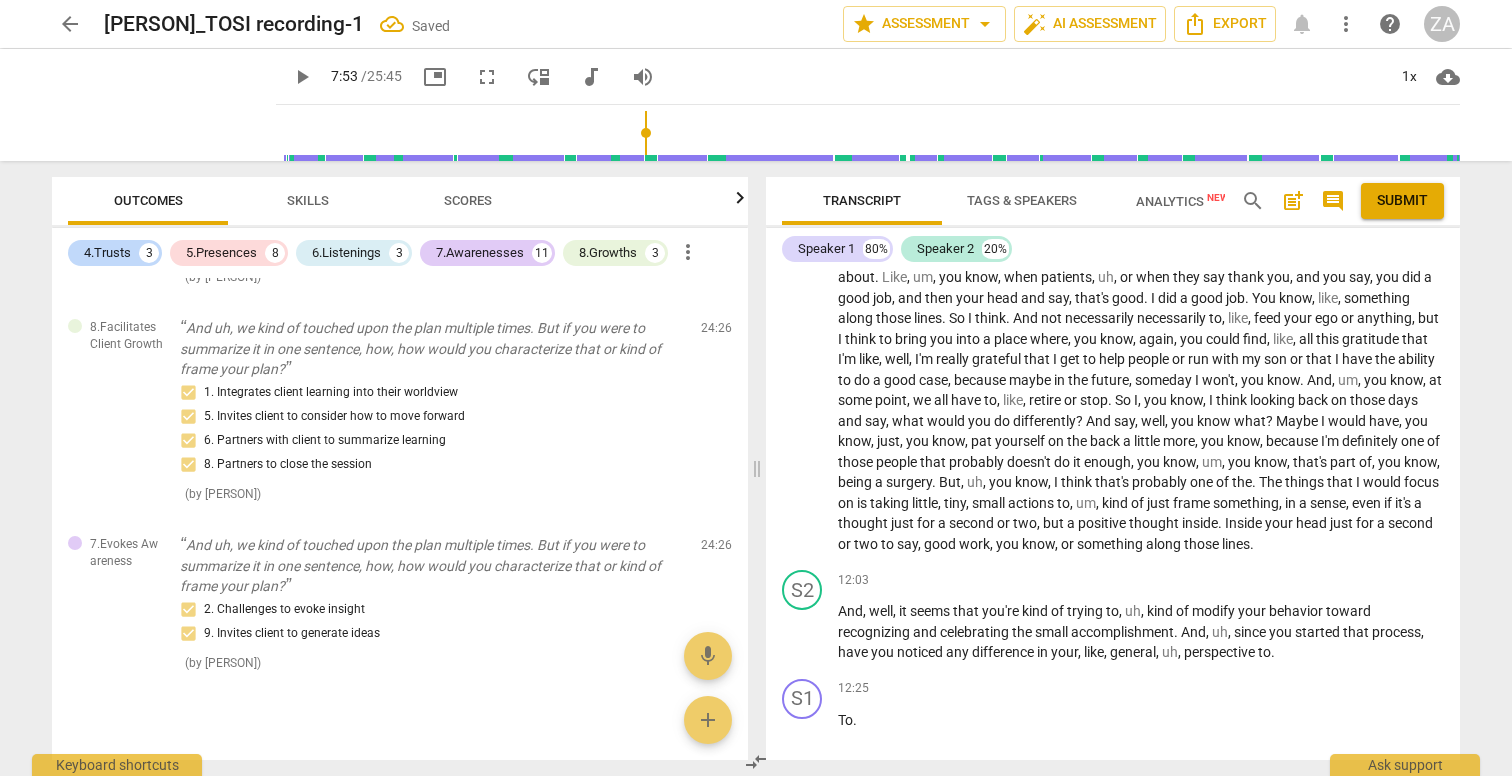 scroll, scrollTop: 4398, scrollLeft: 0, axis: vertical 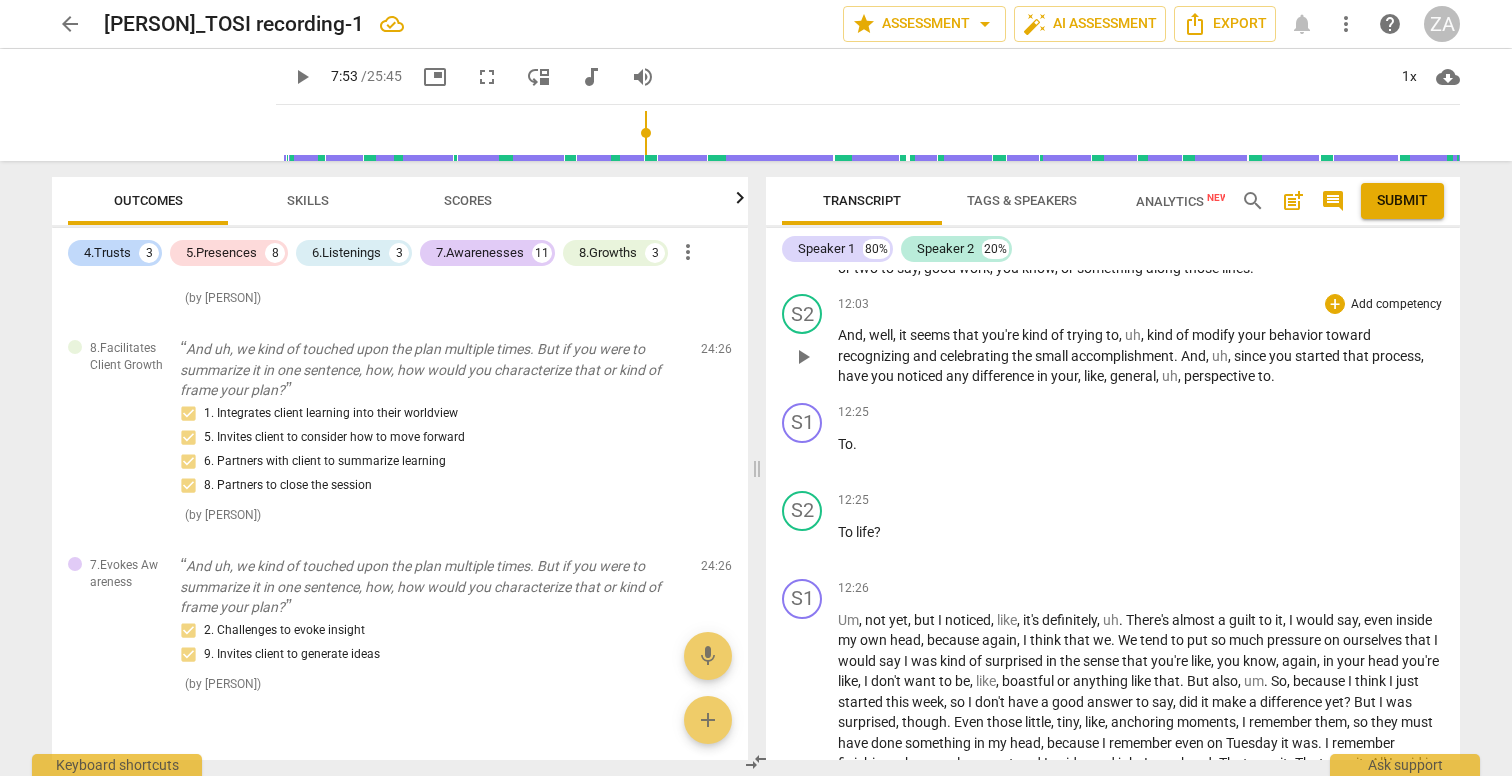 click on "Add competency" at bounding box center [1396, 305] 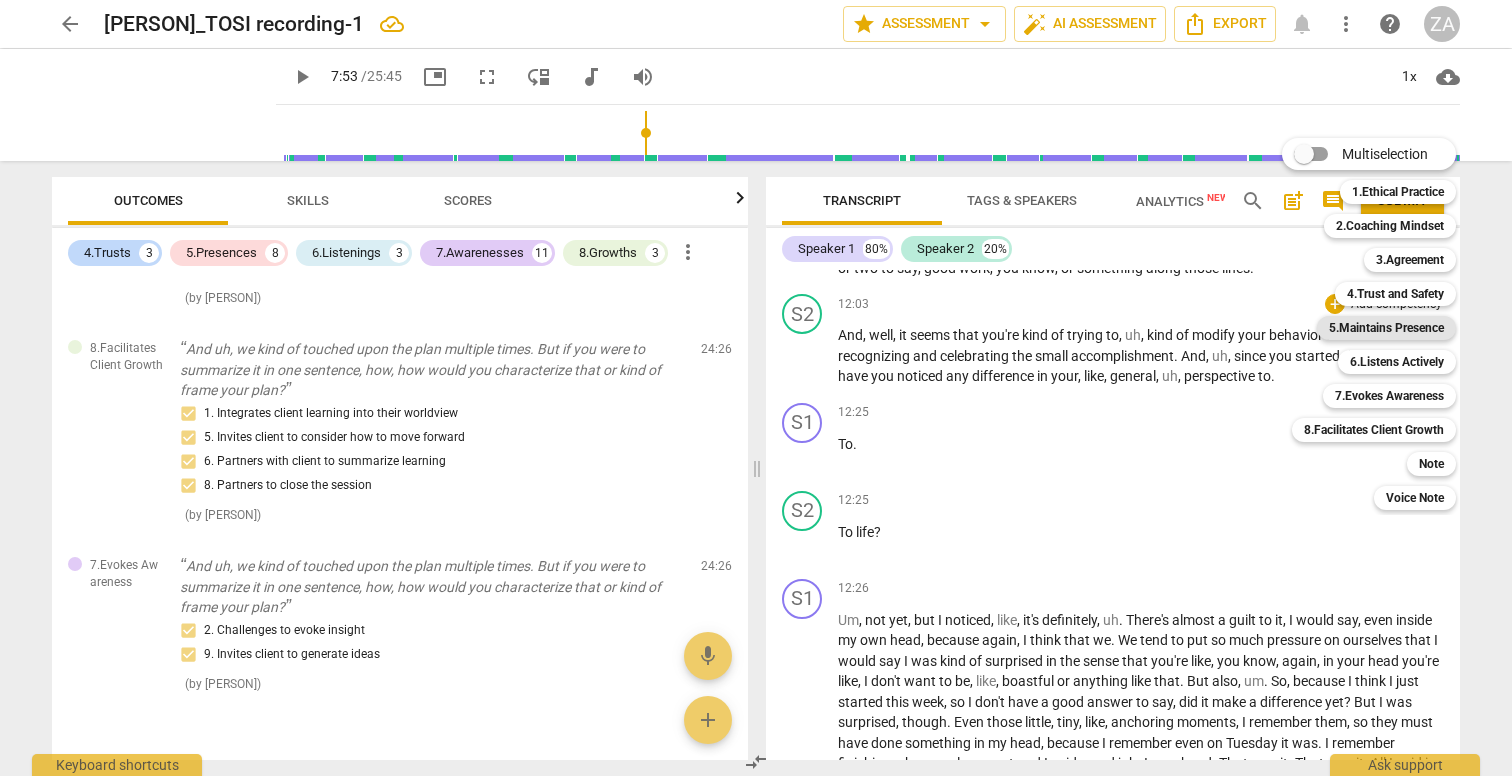 click on "5.Maintains Presence" at bounding box center [1386, 328] 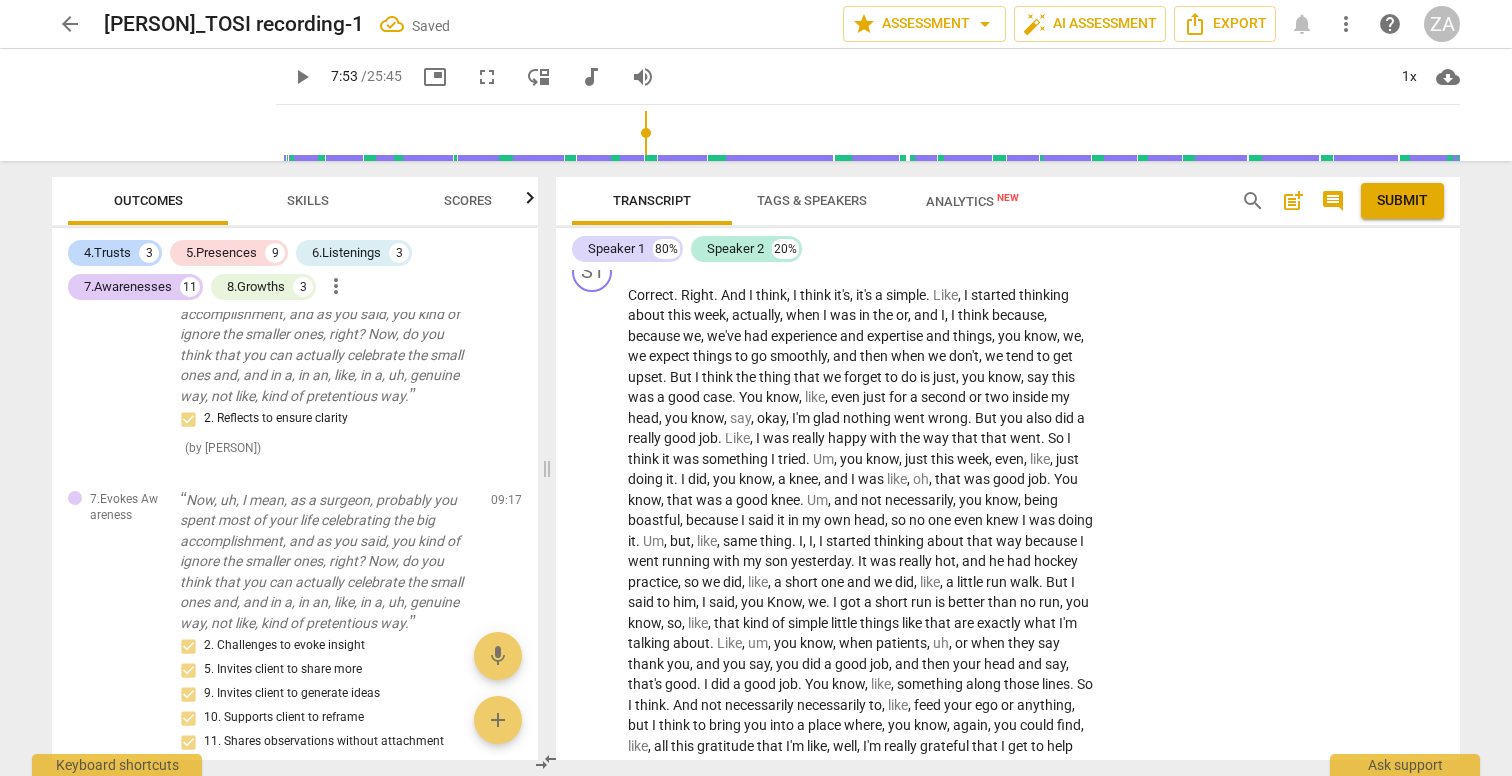 scroll, scrollTop: 4781, scrollLeft: 0, axis: vertical 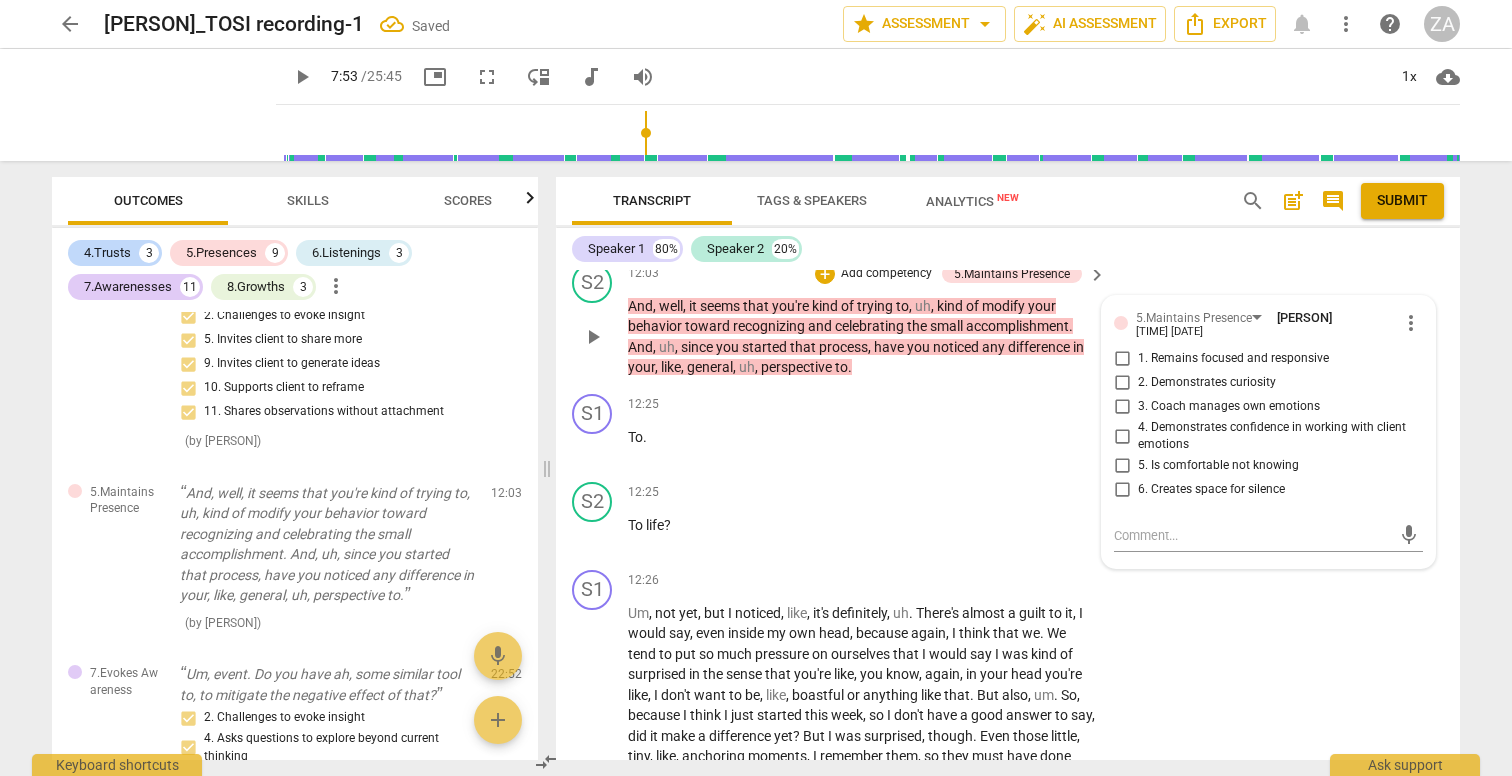 click on "1. Remains focused and responsive" at bounding box center [1233, 359] 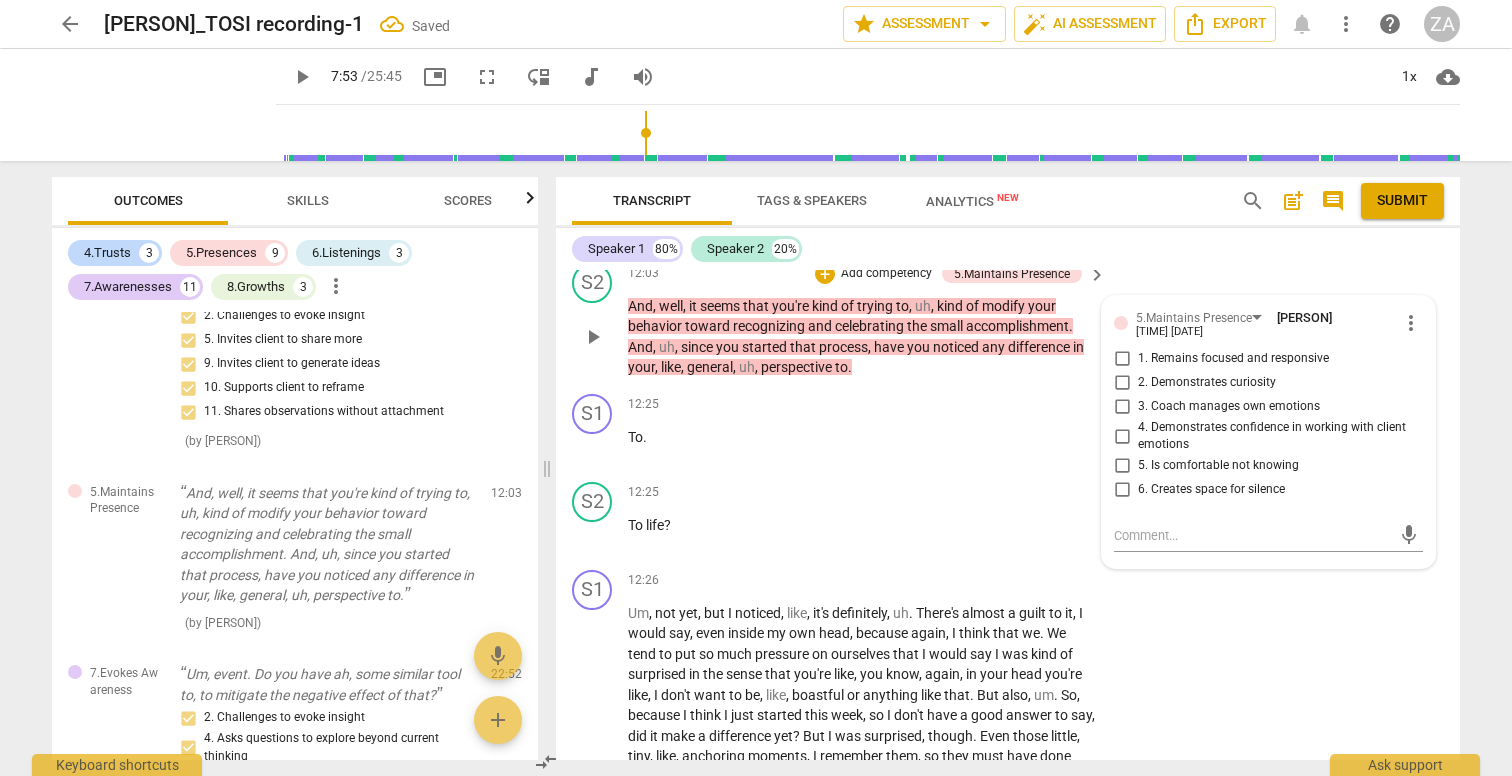 checkbox on "true" 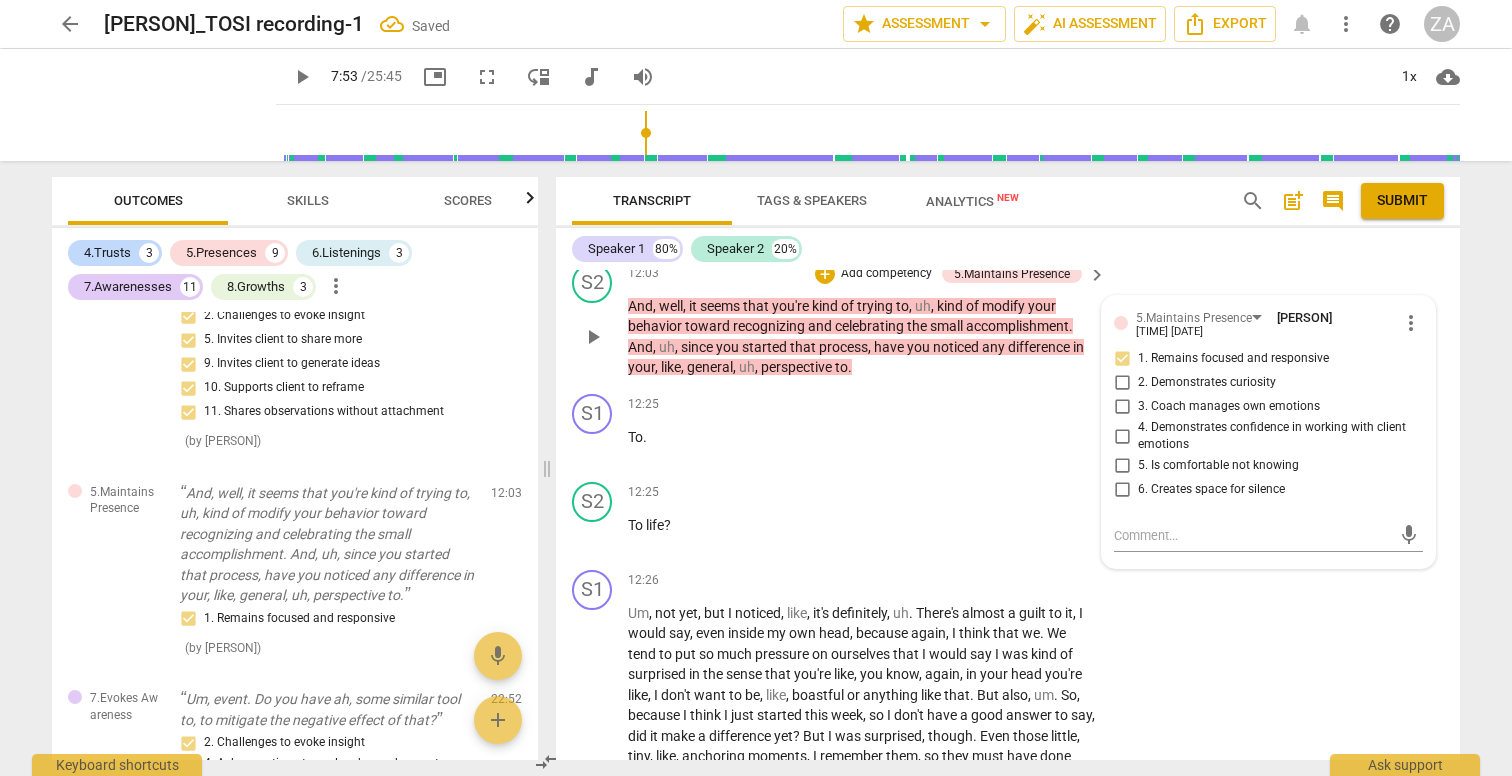 click on "2. Demonstrates curiosity" at bounding box center (1207, 383) 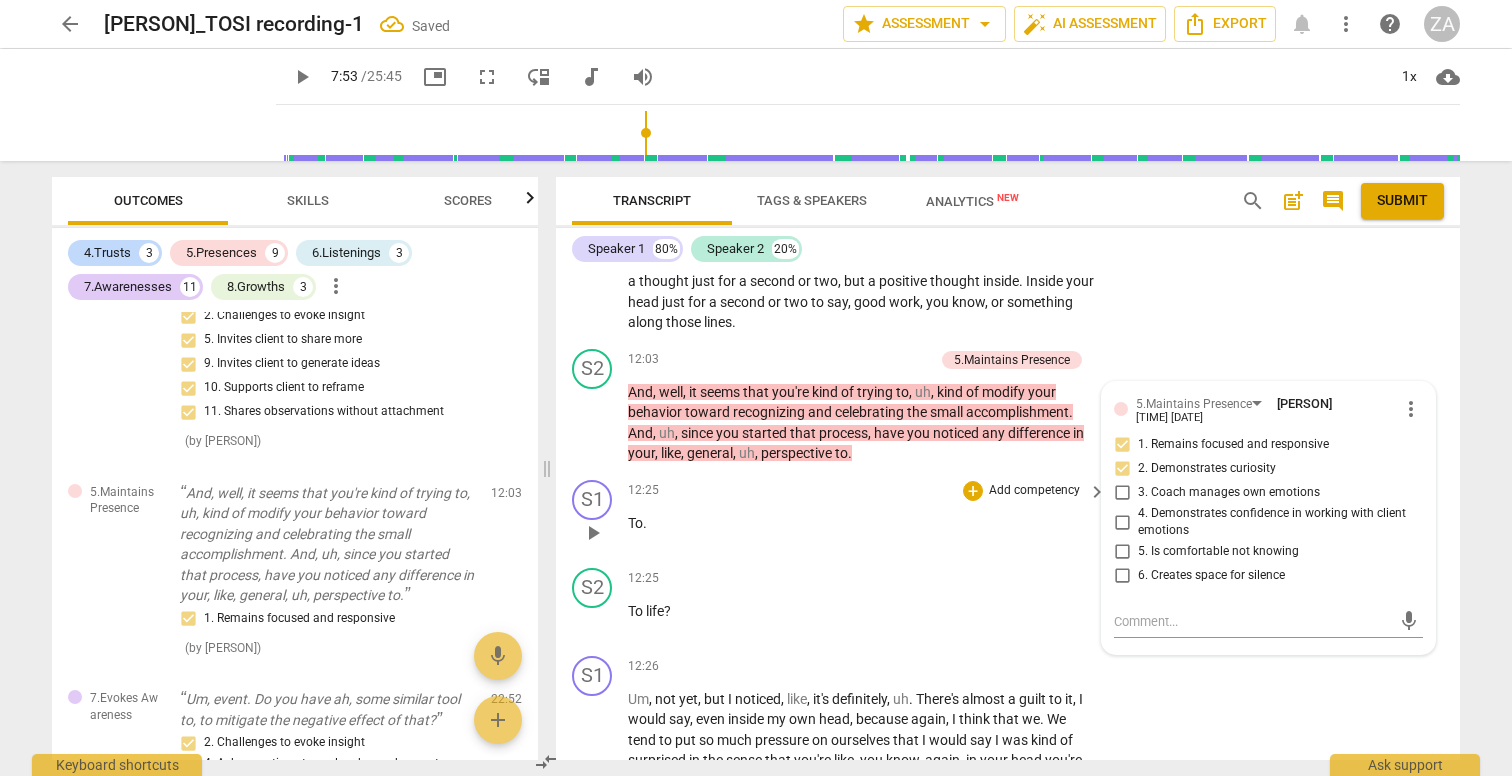 scroll, scrollTop: 4674, scrollLeft: 0, axis: vertical 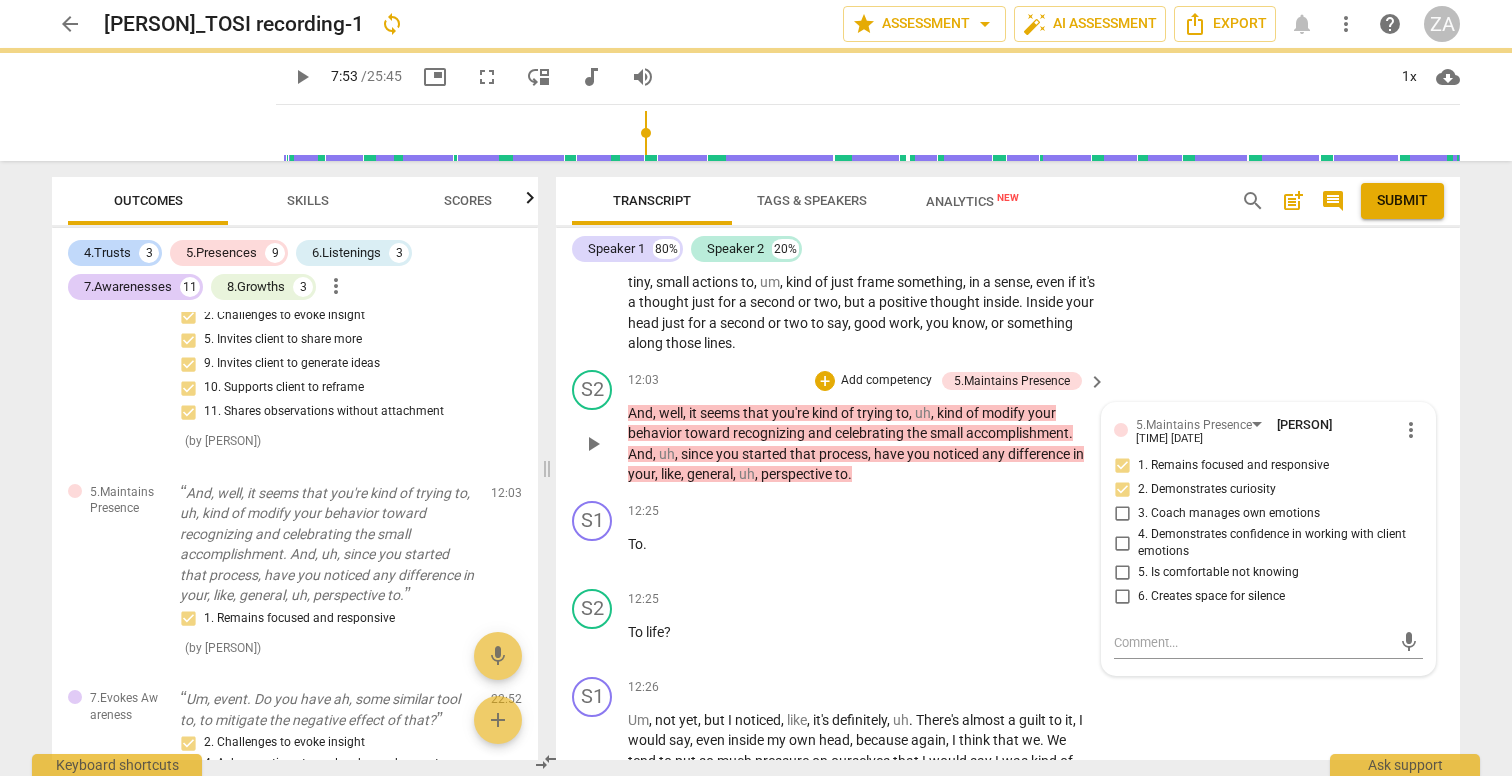 click on "Add competency" at bounding box center [886, 381] 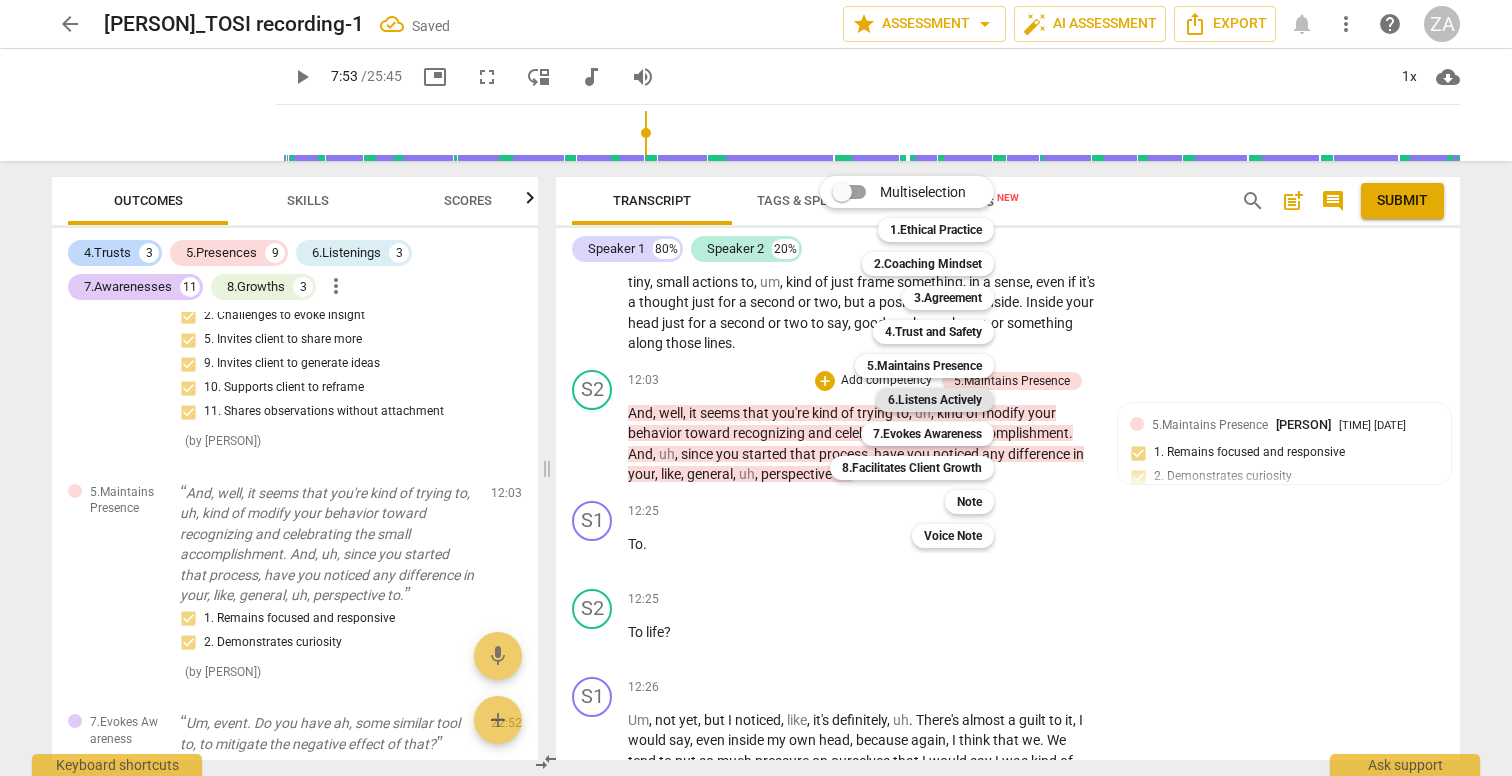 click on "6.Listens Actively" at bounding box center (935, 400) 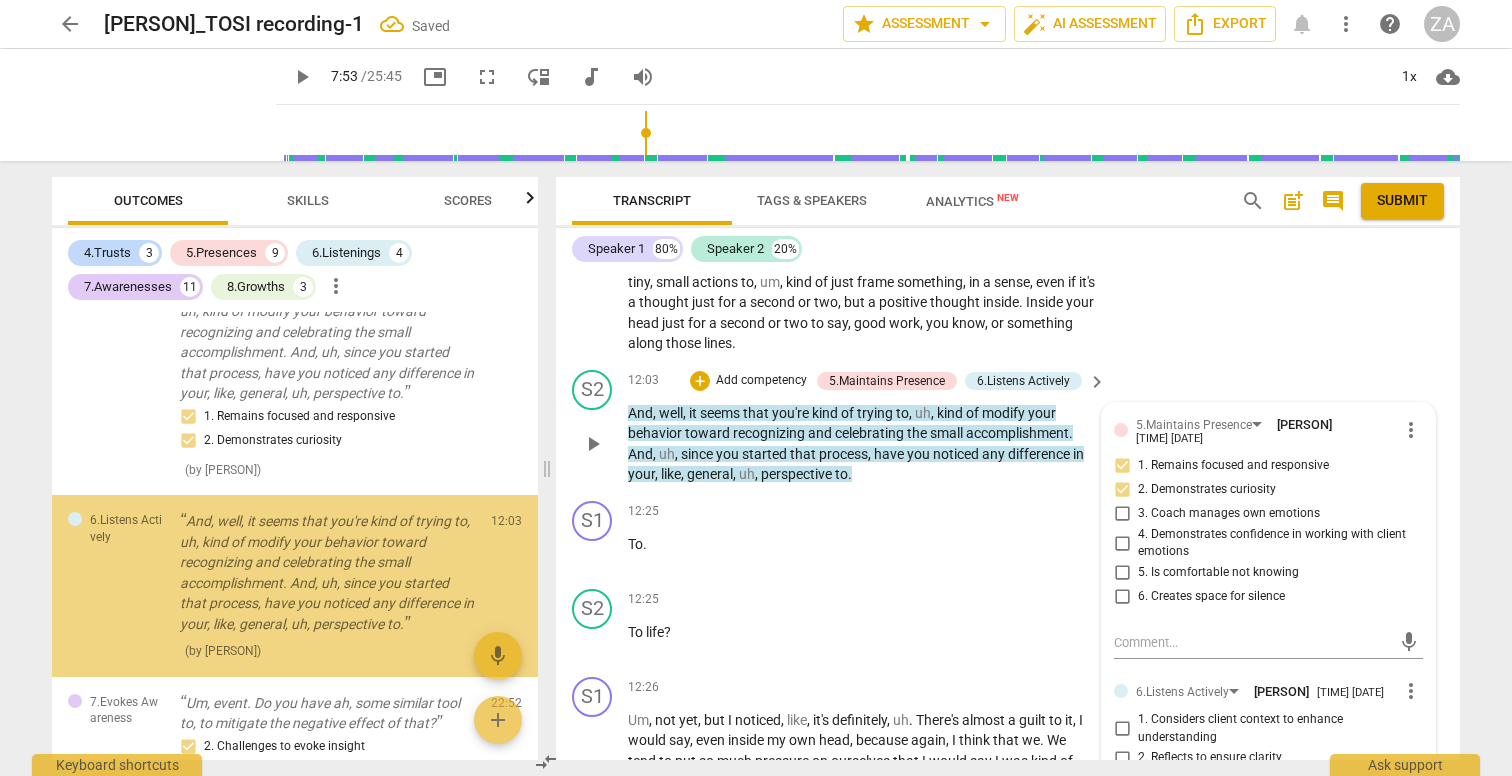 scroll, scrollTop: 4955, scrollLeft: 0, axis: vertical 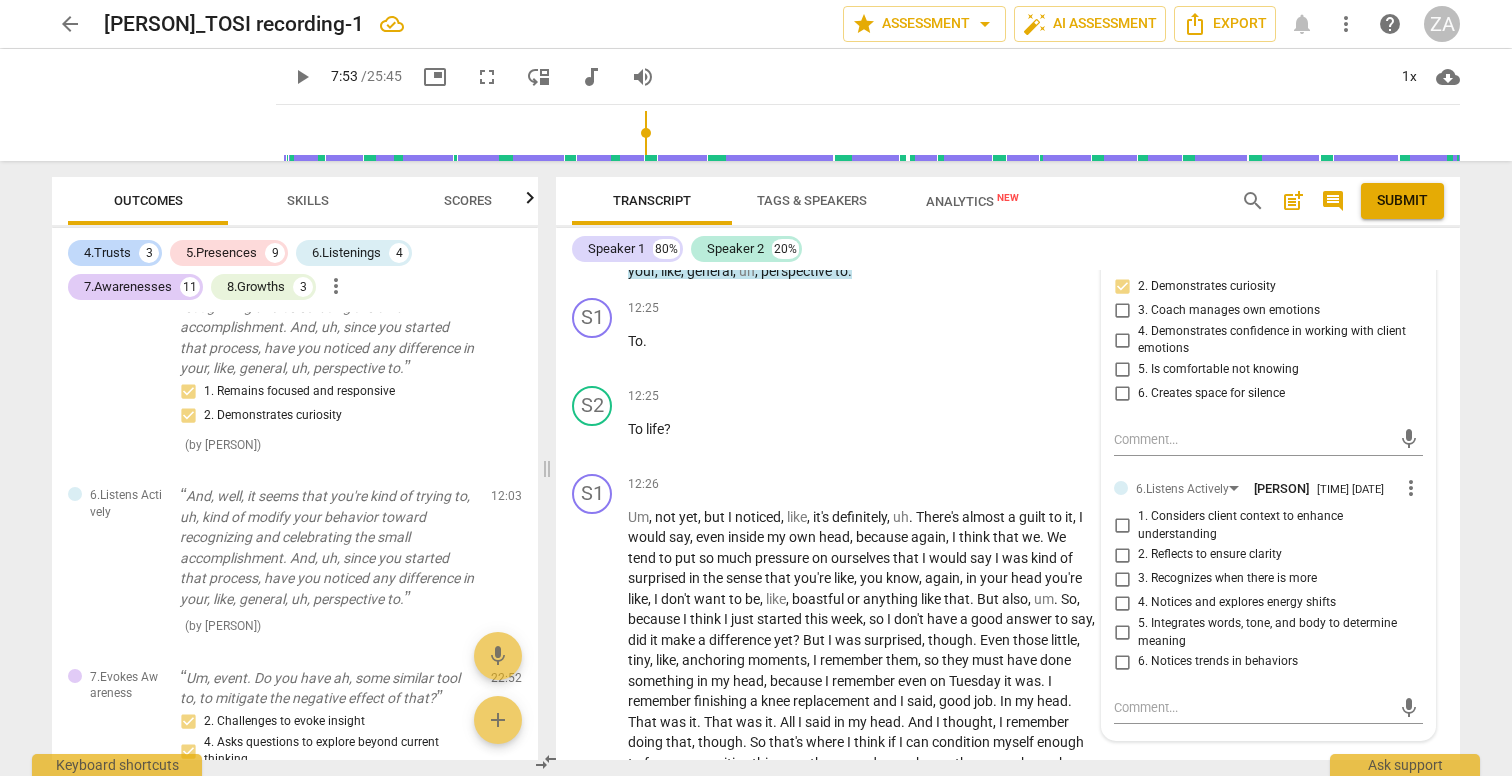 click on "2. Reflects to ensure clarity" at bounding box center (1210, 555) 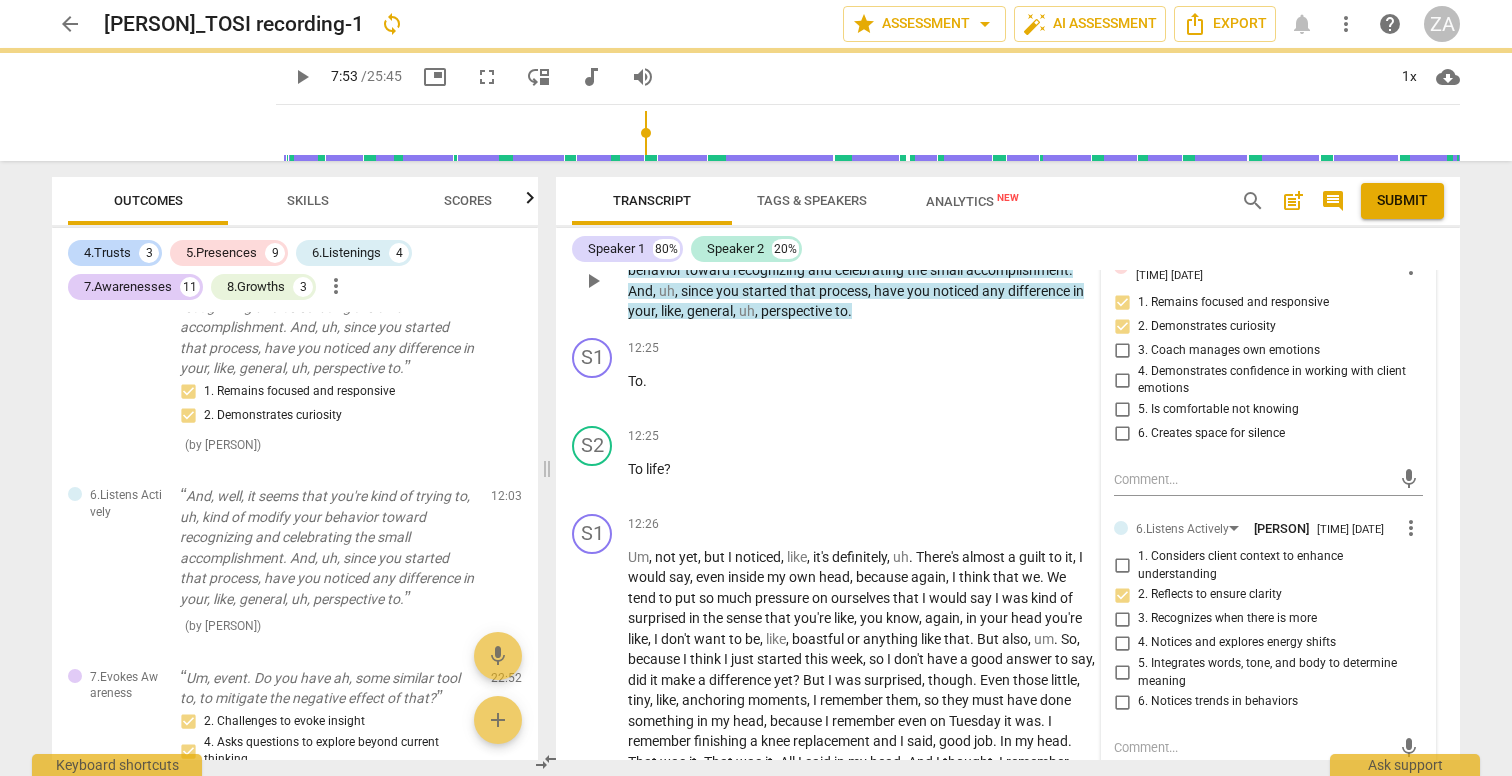 scroll, scrollTop: 4839, scrollLeft: 0, axis: vertical 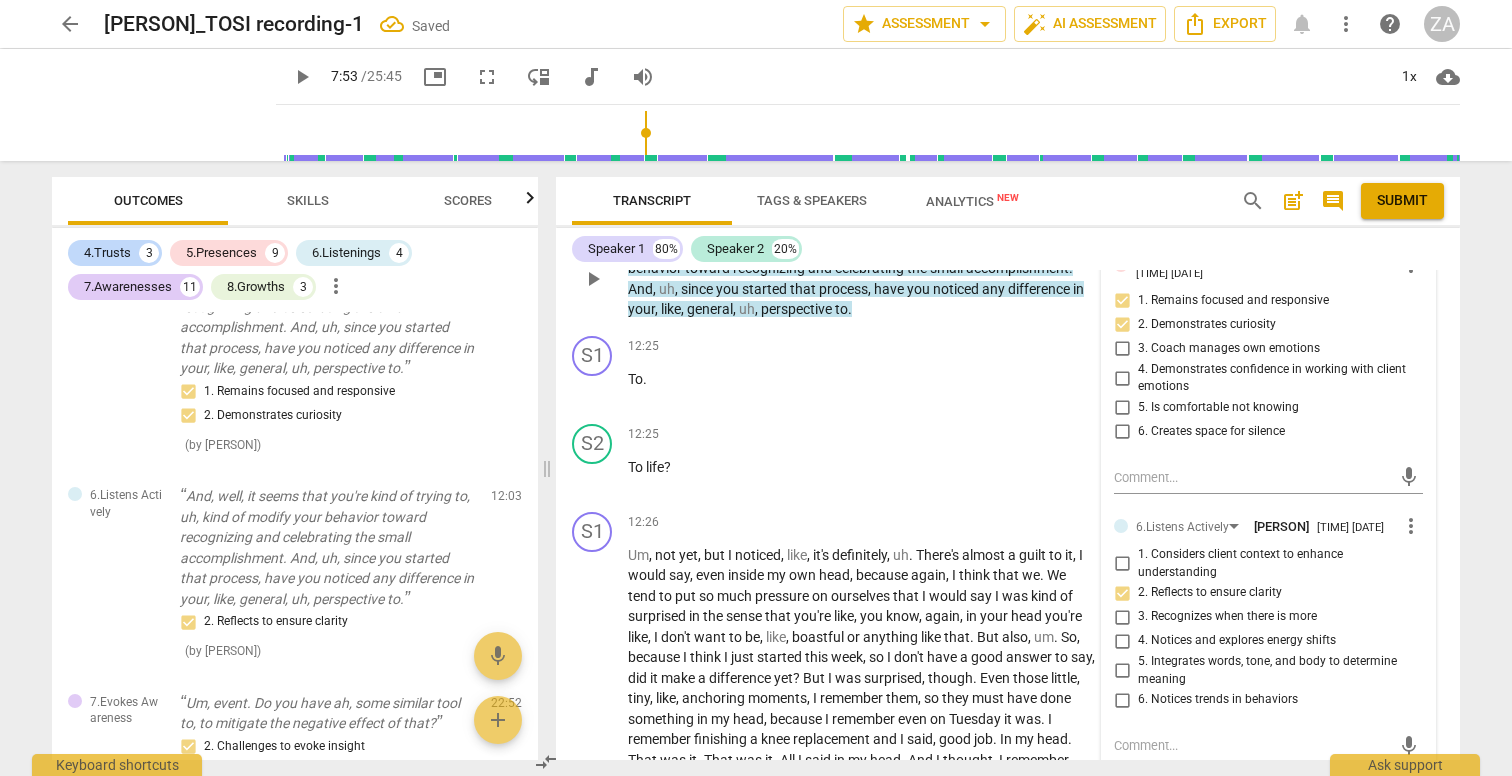 click on "3. Recognizes when there is more" at bounding box center (1227, 617) 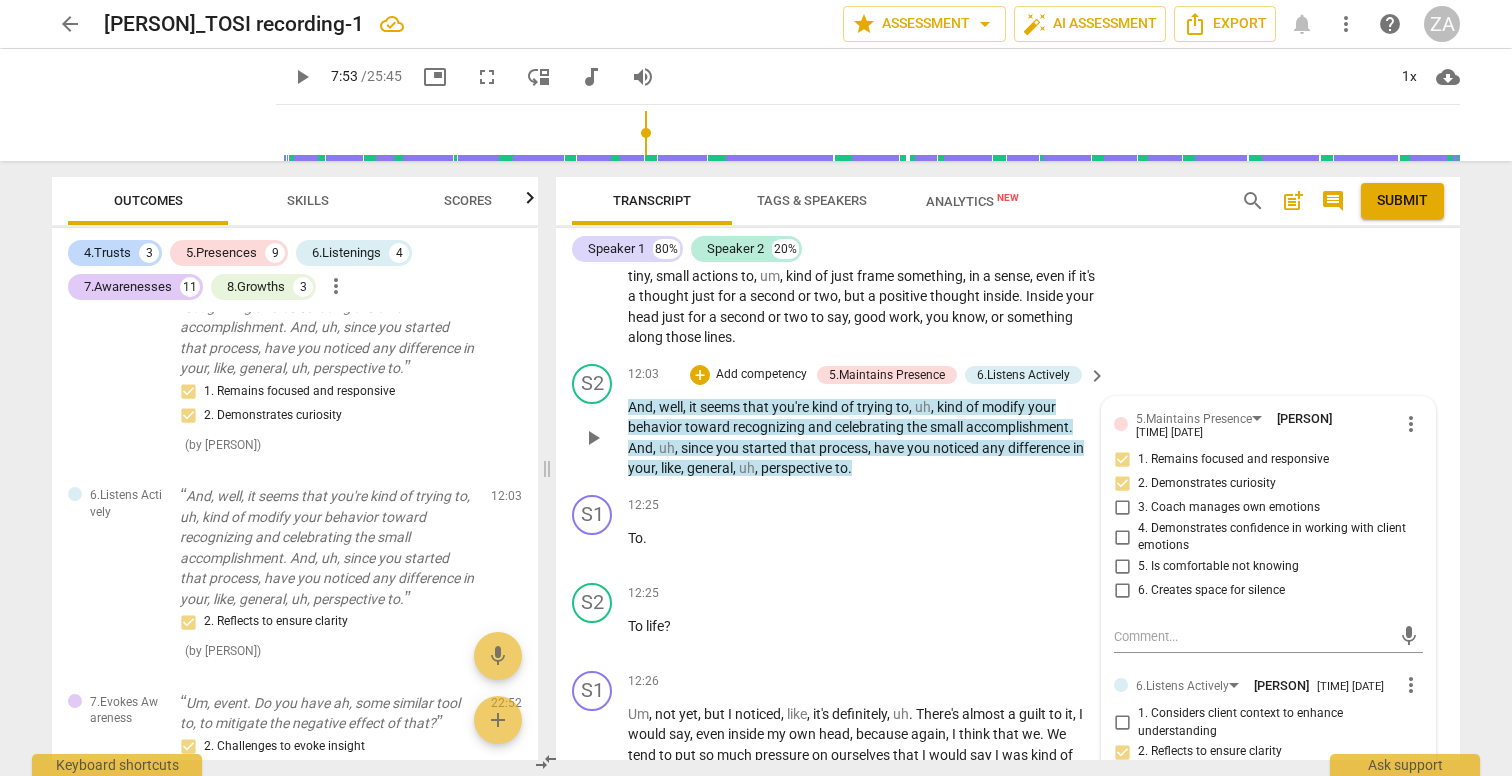 scroll, scrollTop: 4658, scrollLeft: 0, axis: vertical 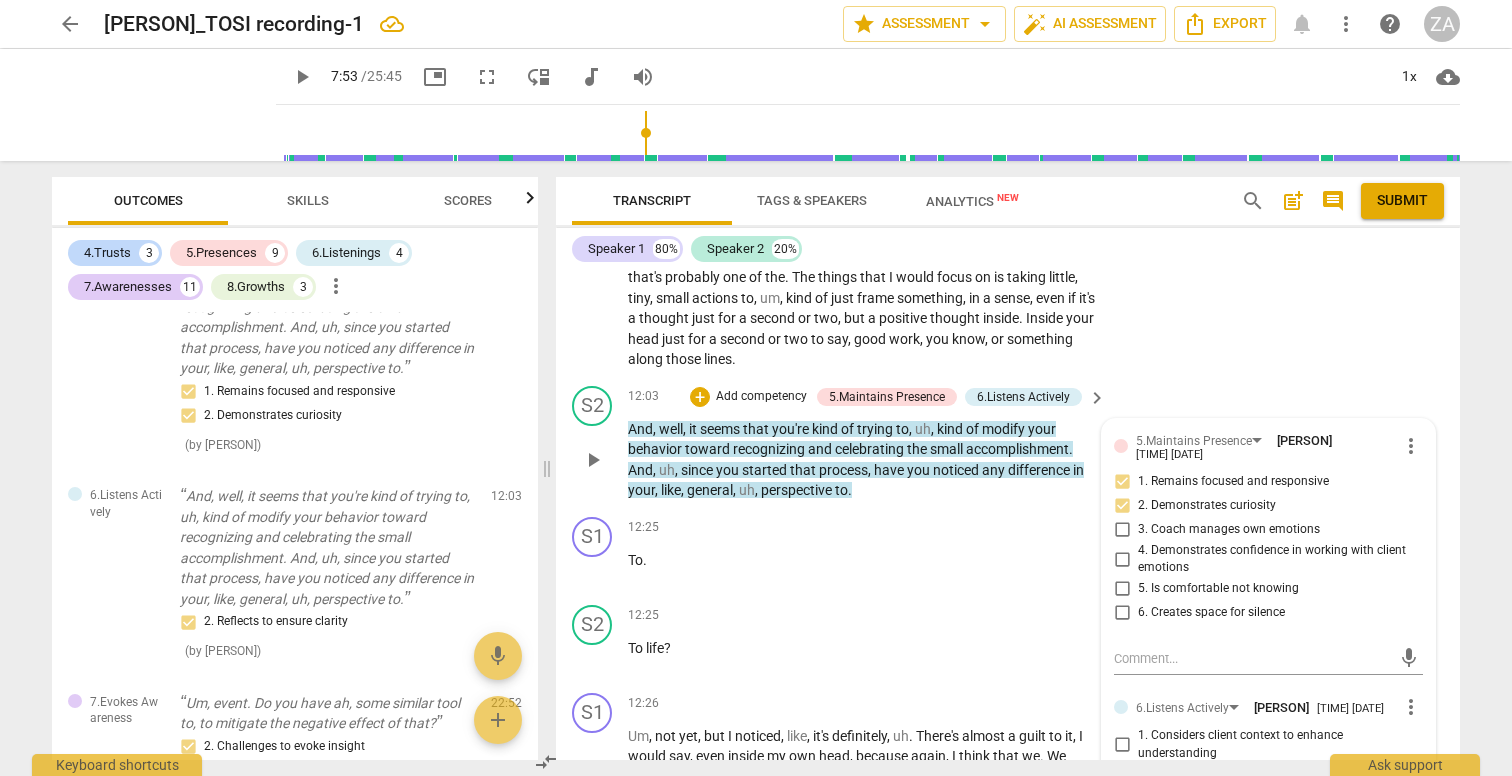 click on "Add competency" at bounding box center [761, 397] 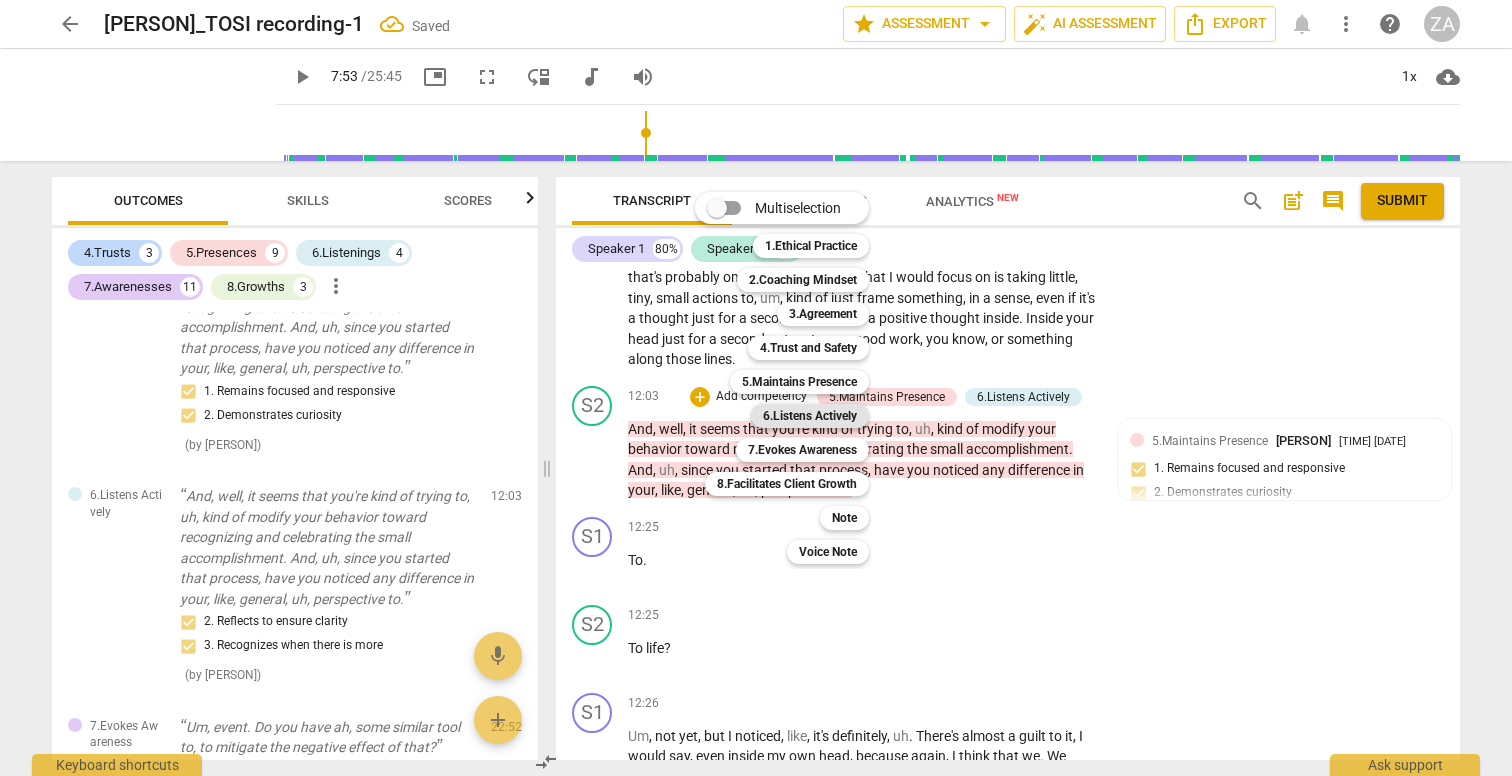 click on "6.Listens Actively" at bounding box center [810, 416] 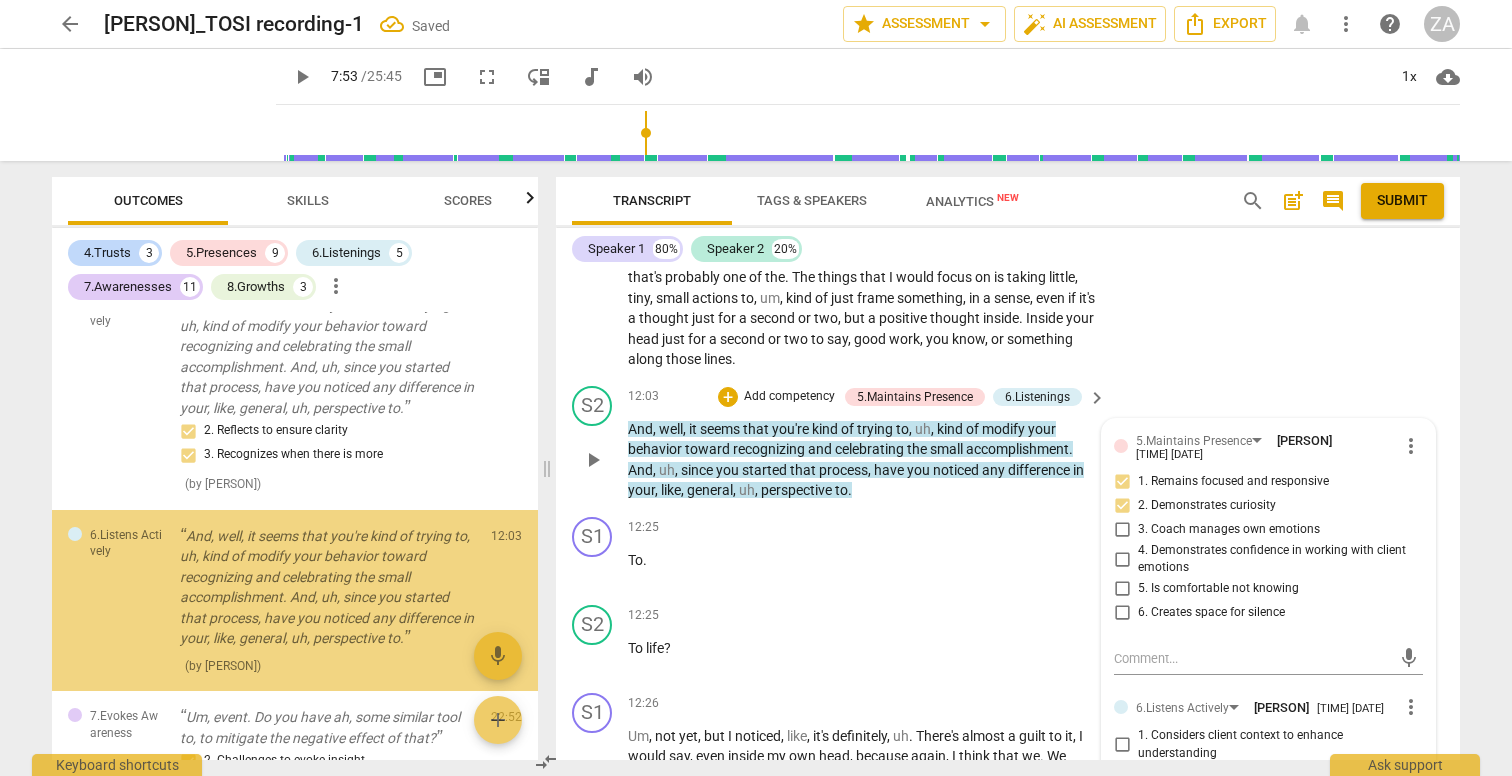 scroll, scrollTop: 5182, scrollLeft: 0, axis: vertical 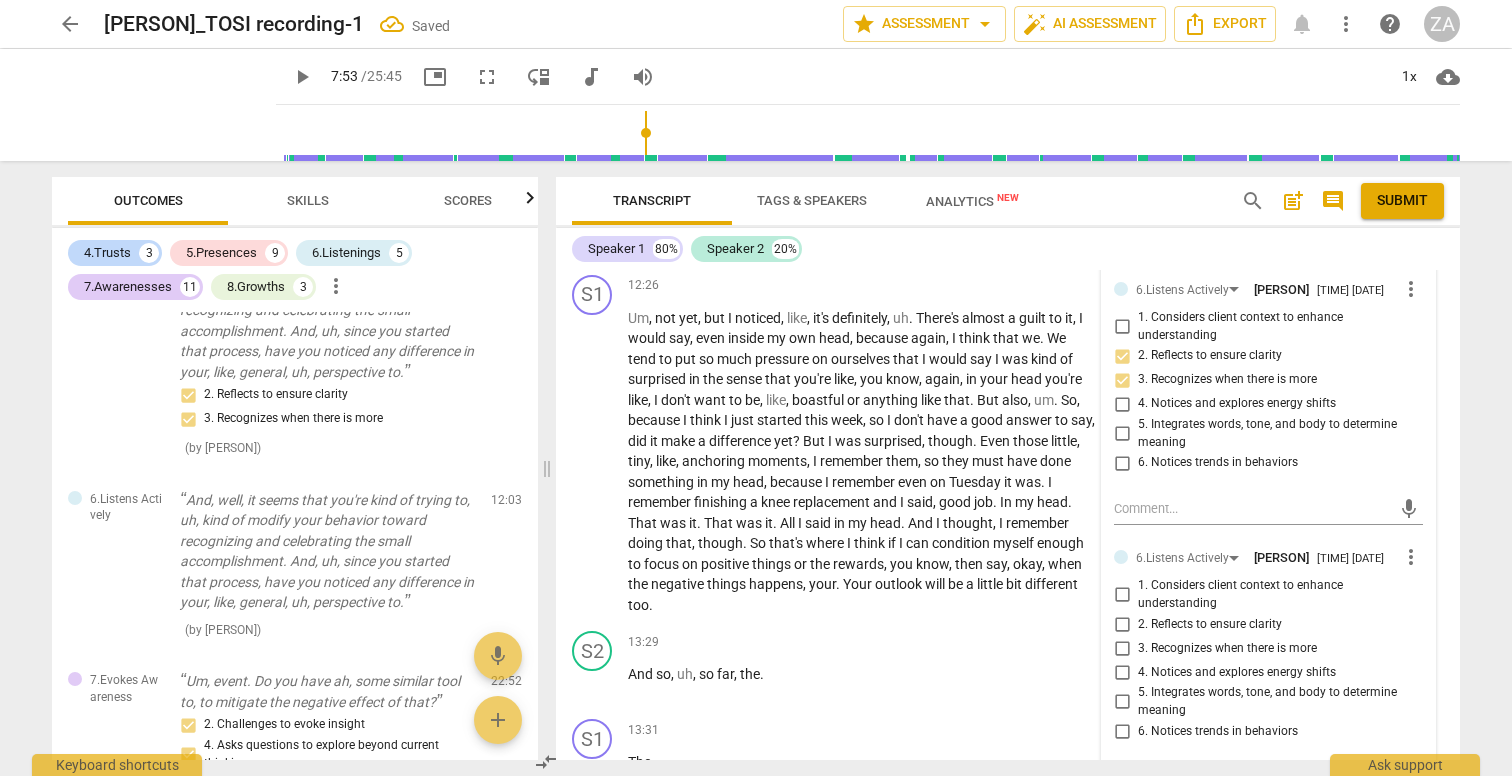 click on "more_vert" at bounding box center (1411, 557) 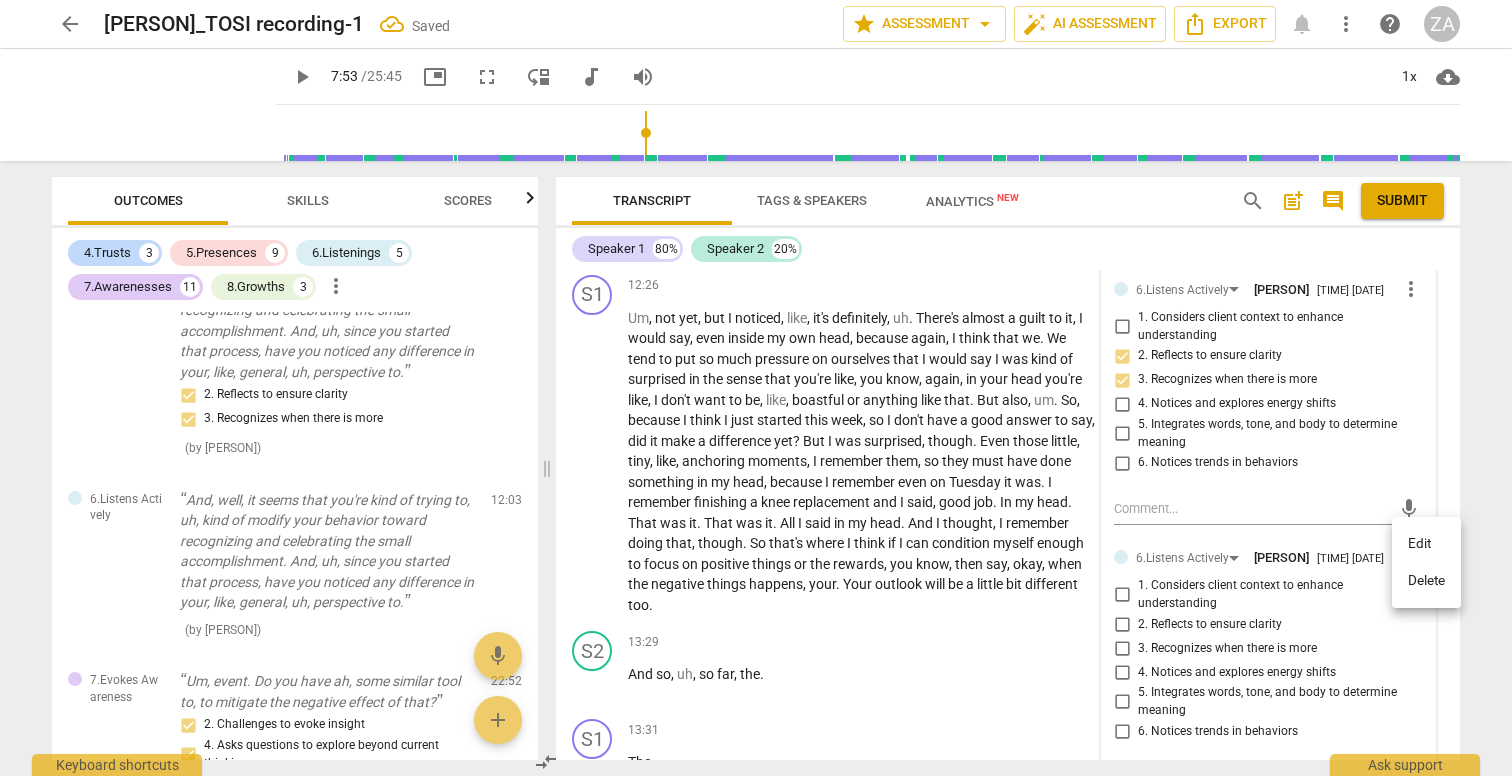 click on "Delete" at bounding box center (1426, 581) 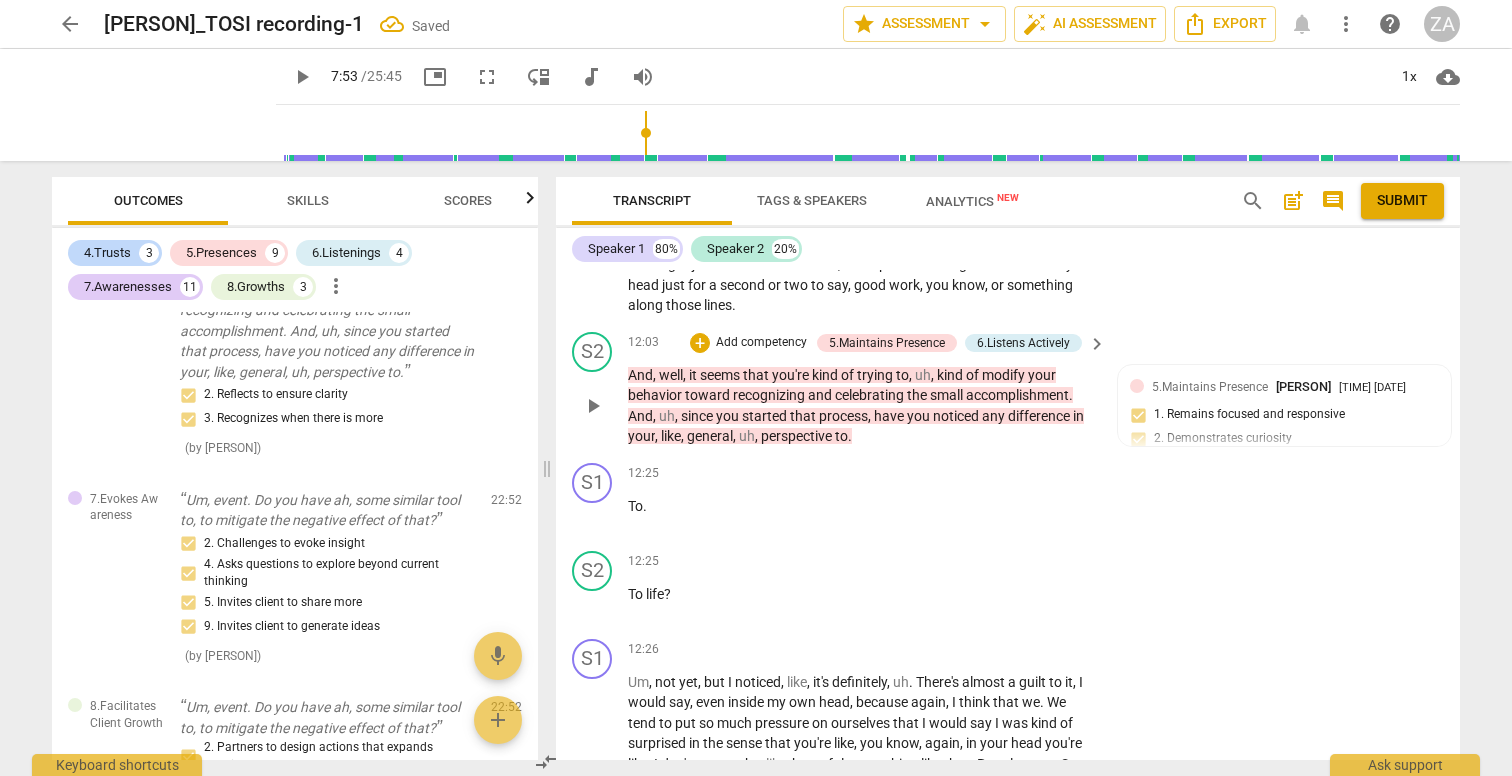scroll, scrollTop: 4684, scrollLeft: 0, axis: vertical 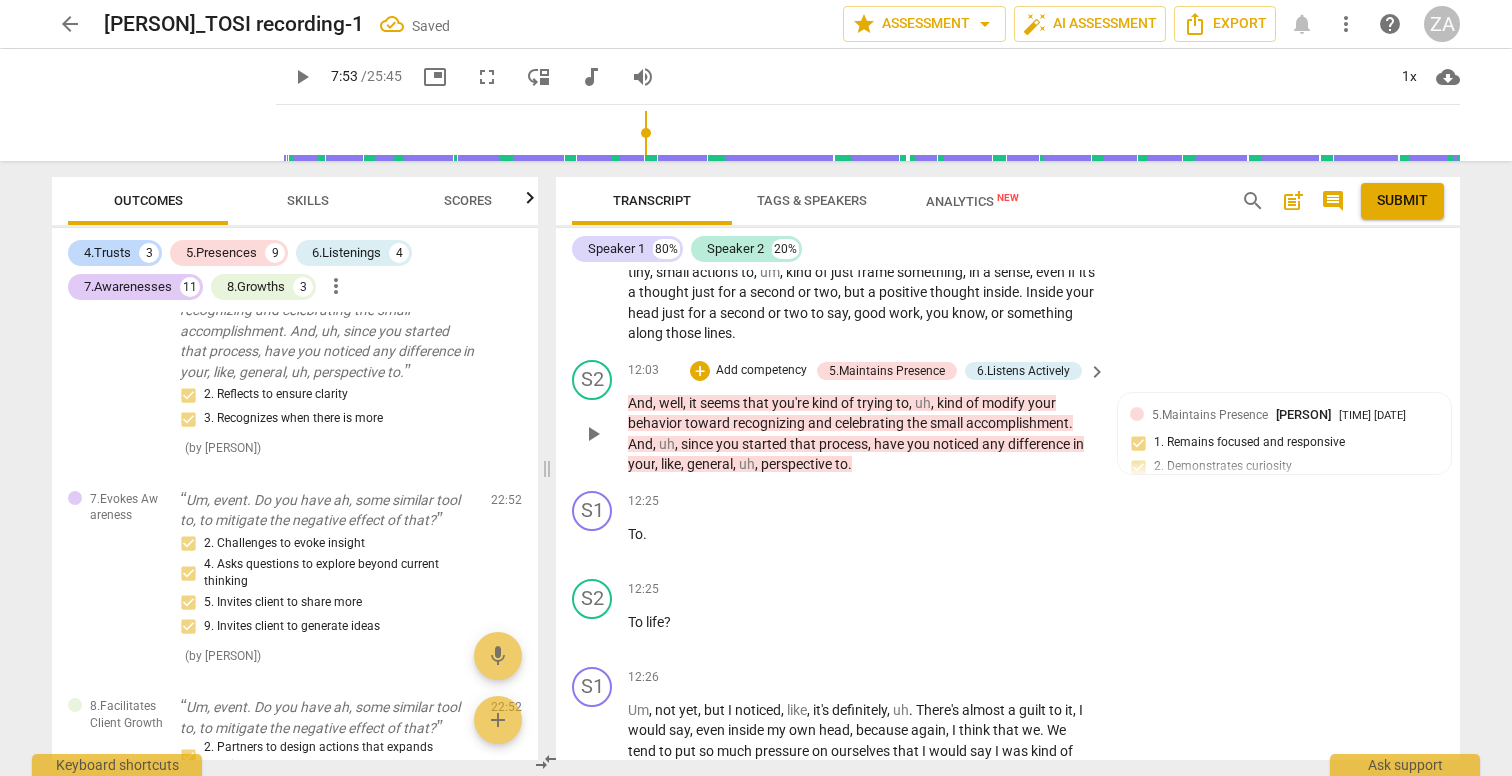 click on "Add competency" at bounding box center (761, 371) 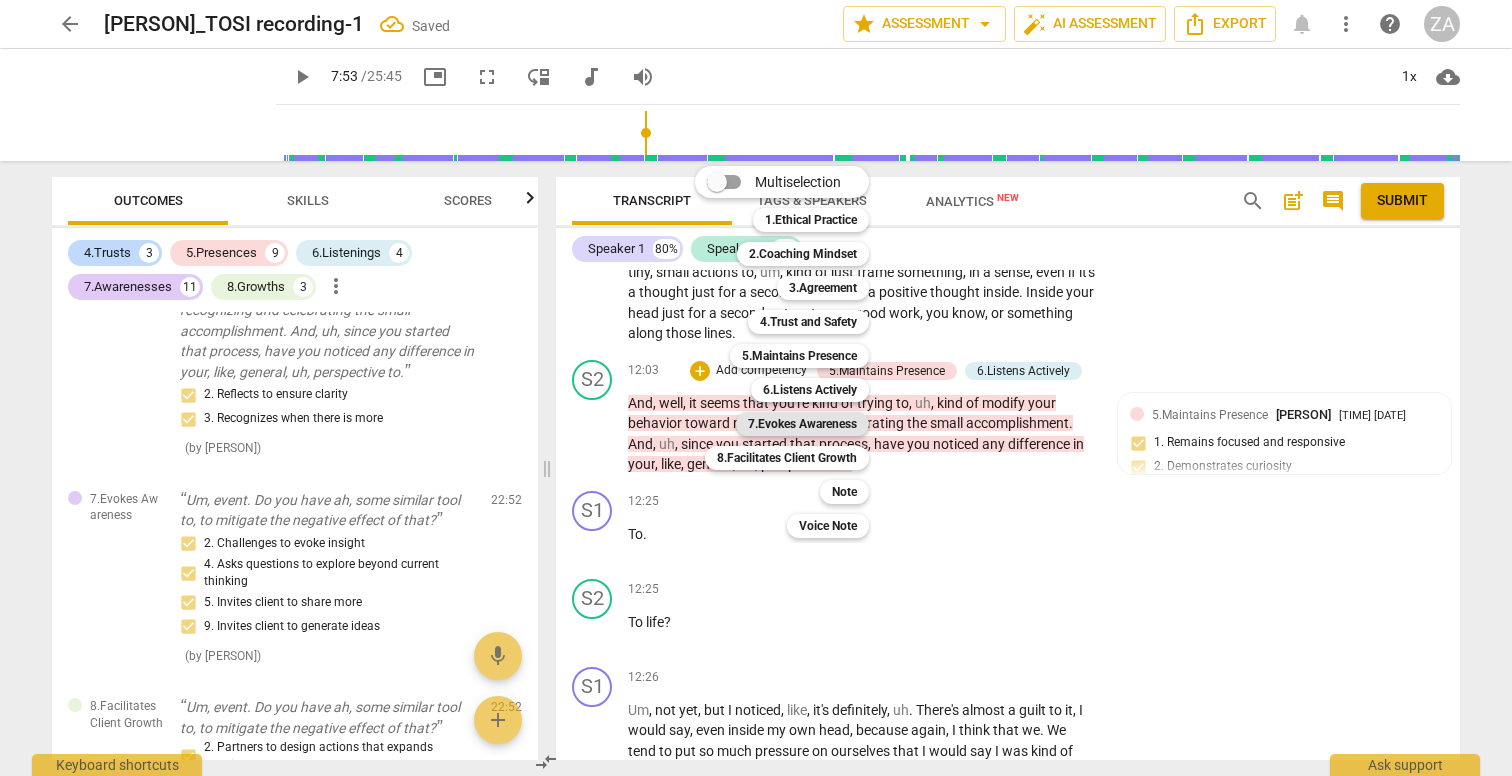 click on "7.Evokes Awareness" at bounding box center [802, 424] 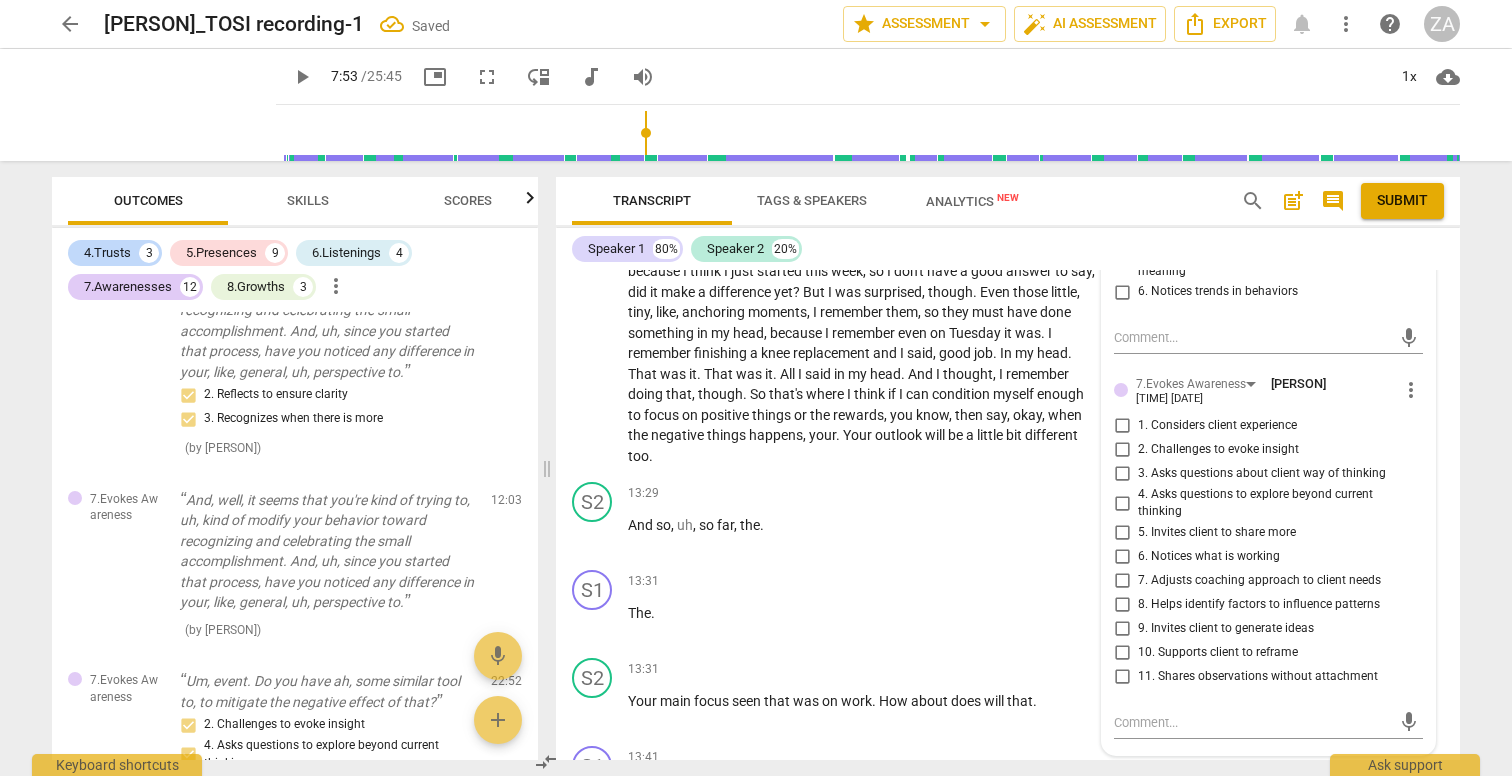 scroll, scrollTop: 5248, scrollLeft: 0, axis: vertical 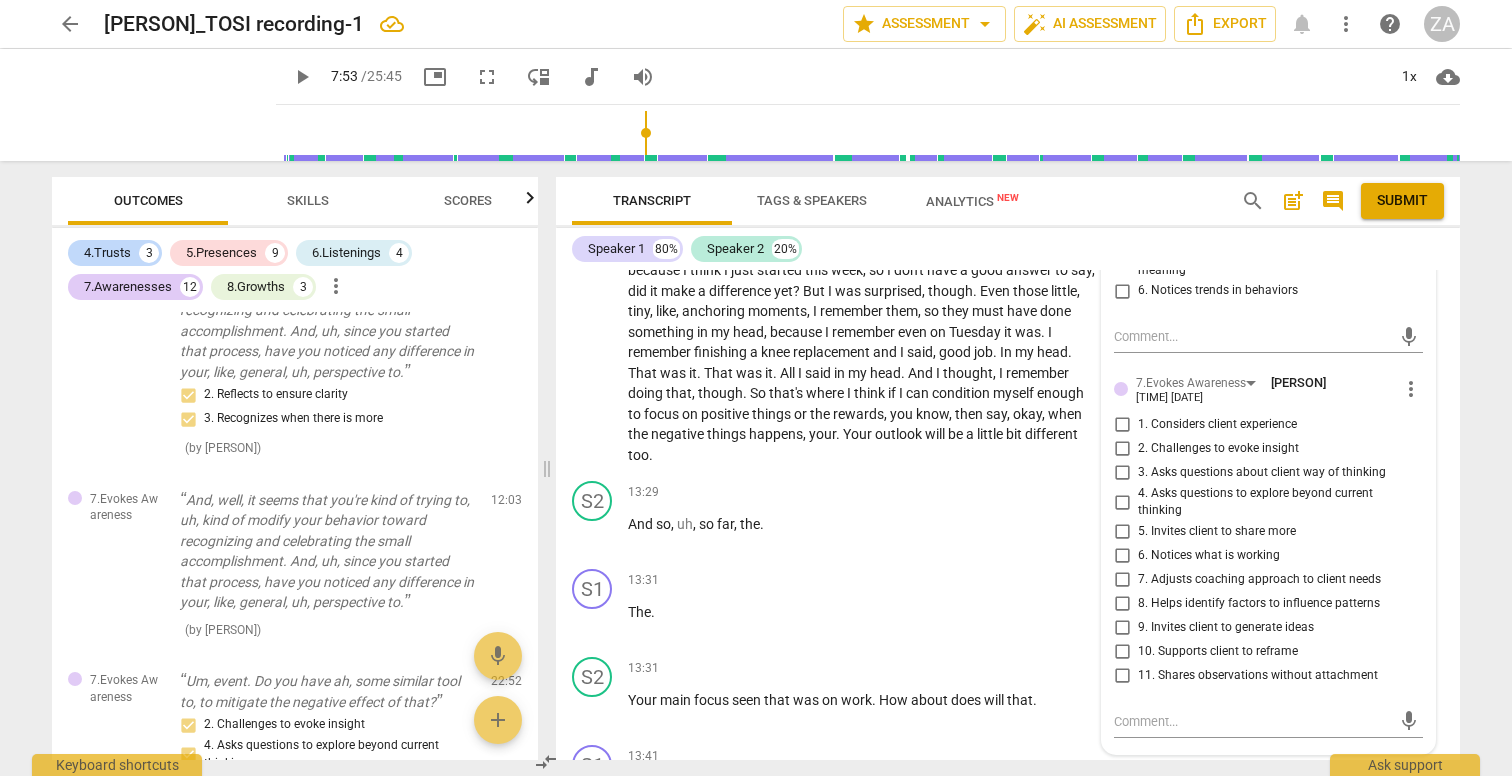 click on "3. Asks questions about client way of thinking" at bounding box center [1262, 473] 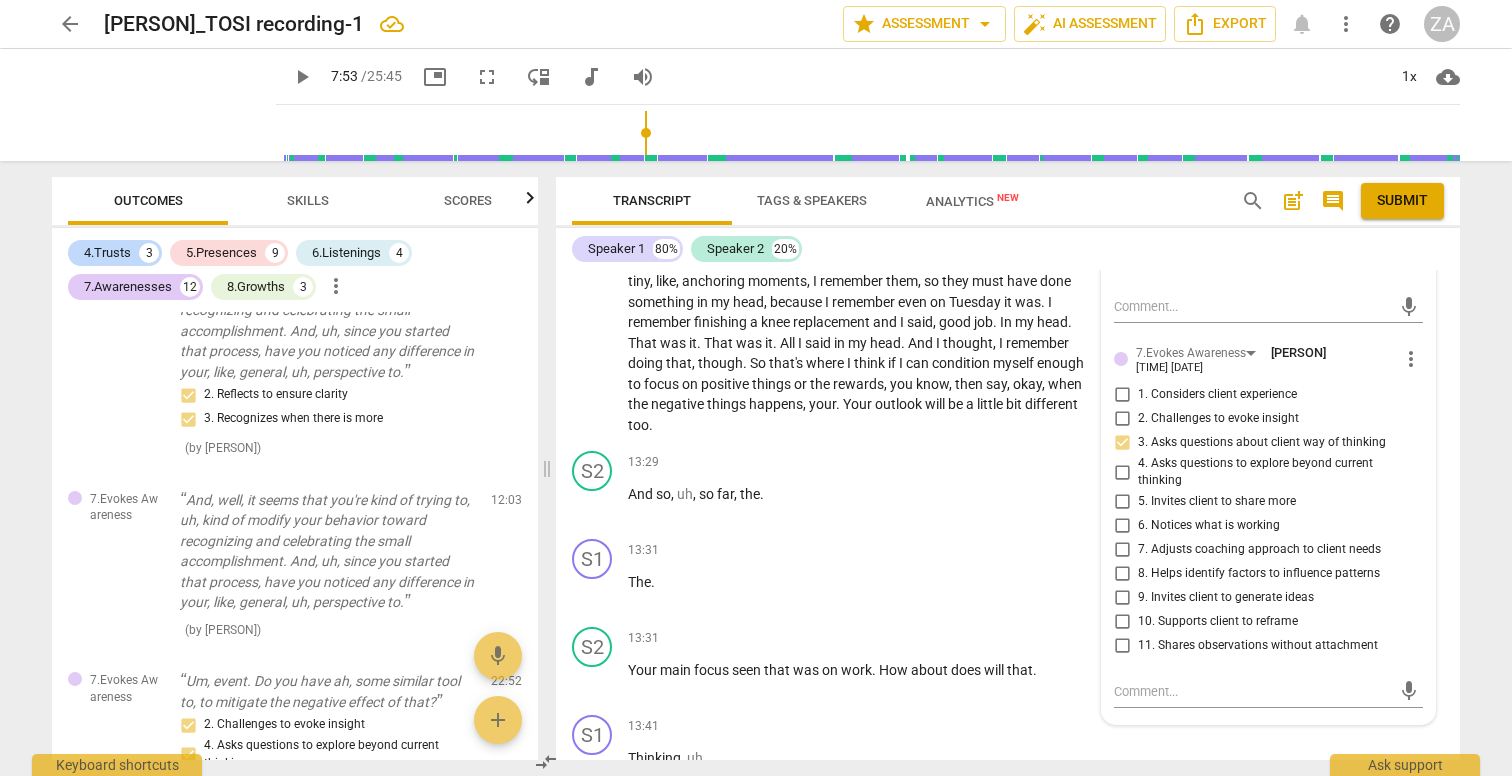 scroll, scrollTop: 5281, scrollLeft: 0, axis: vertical 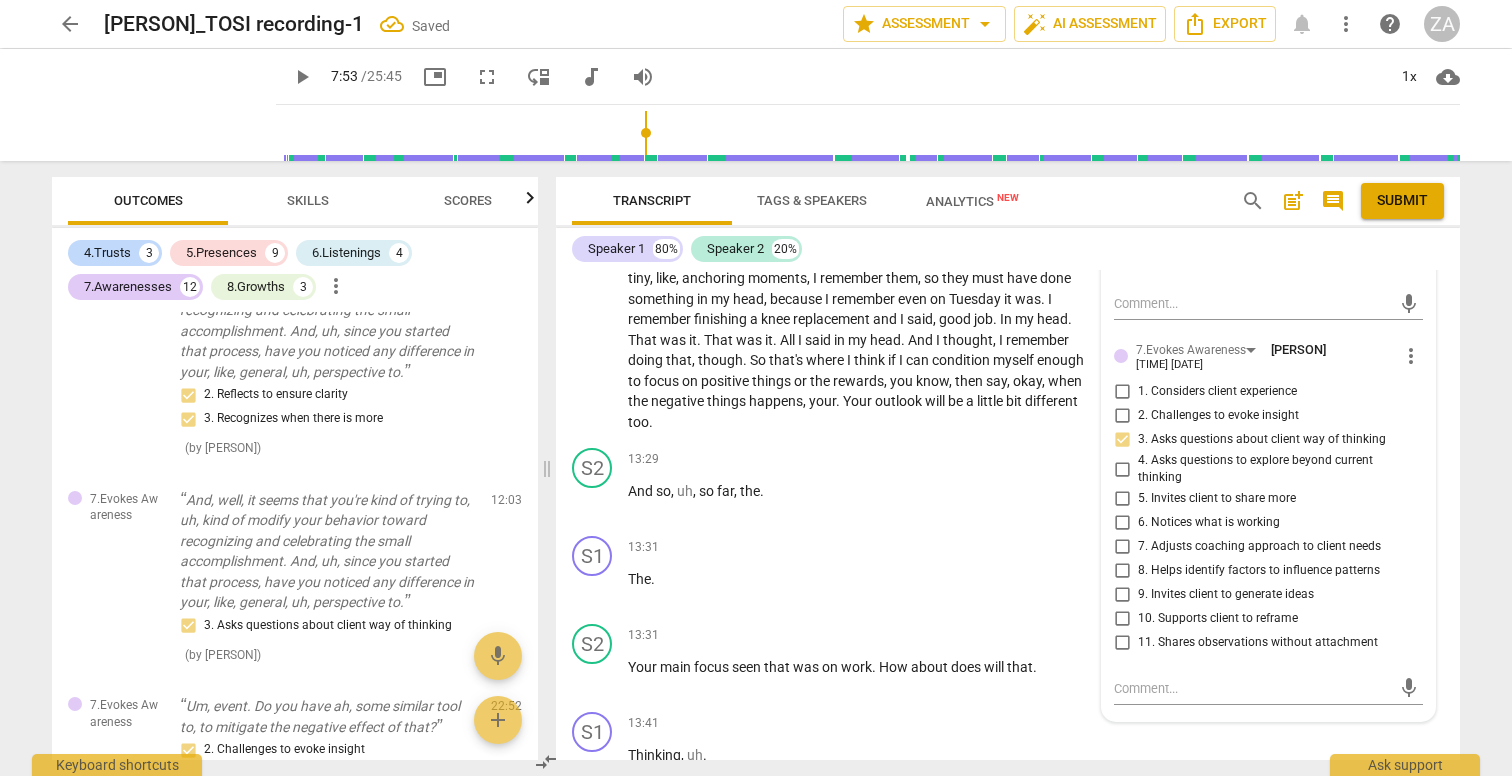 click on "5. Invites client to share more" at bounding box center [1217, 499] 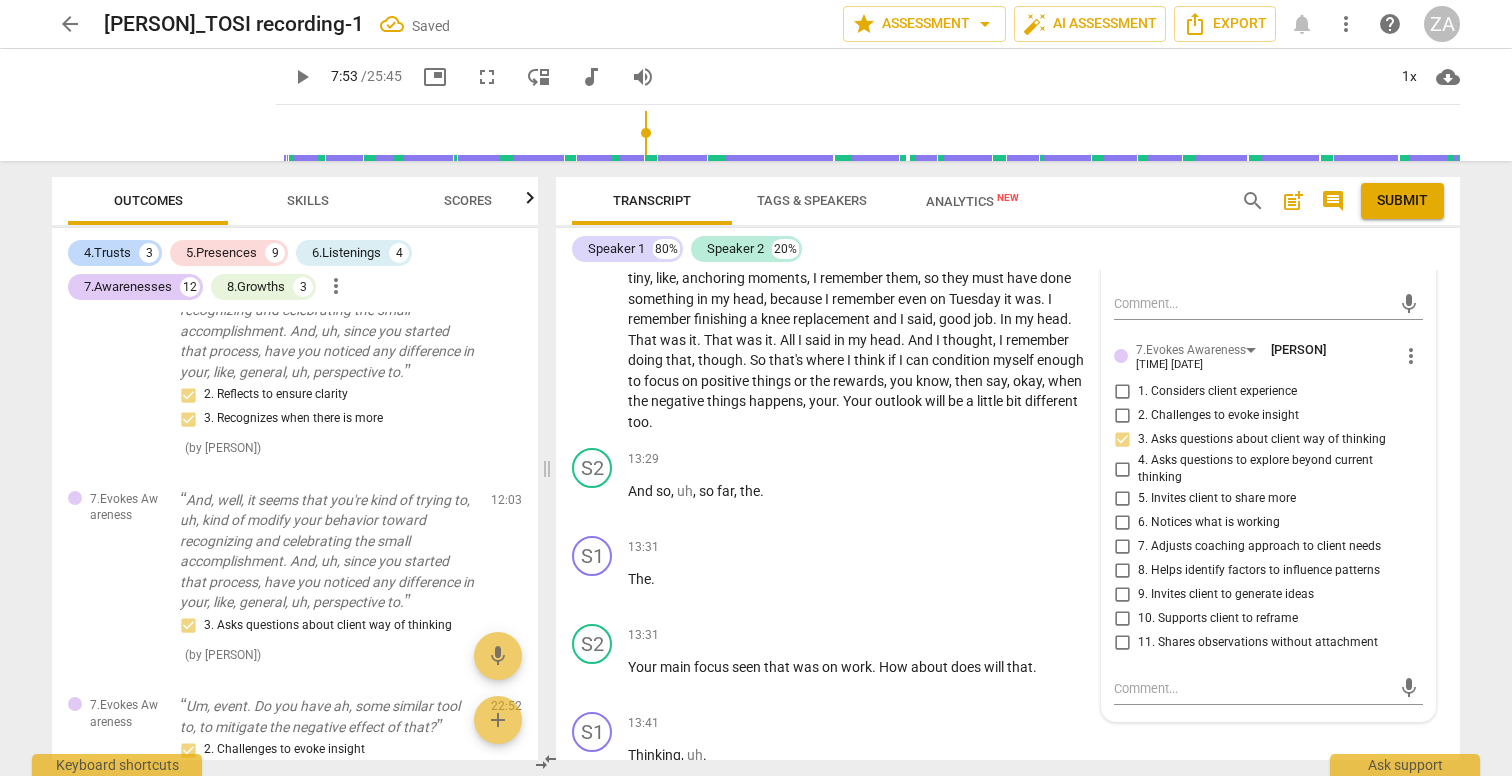 click on "5. Invites client to share more" at bounding box center (1122, 499) 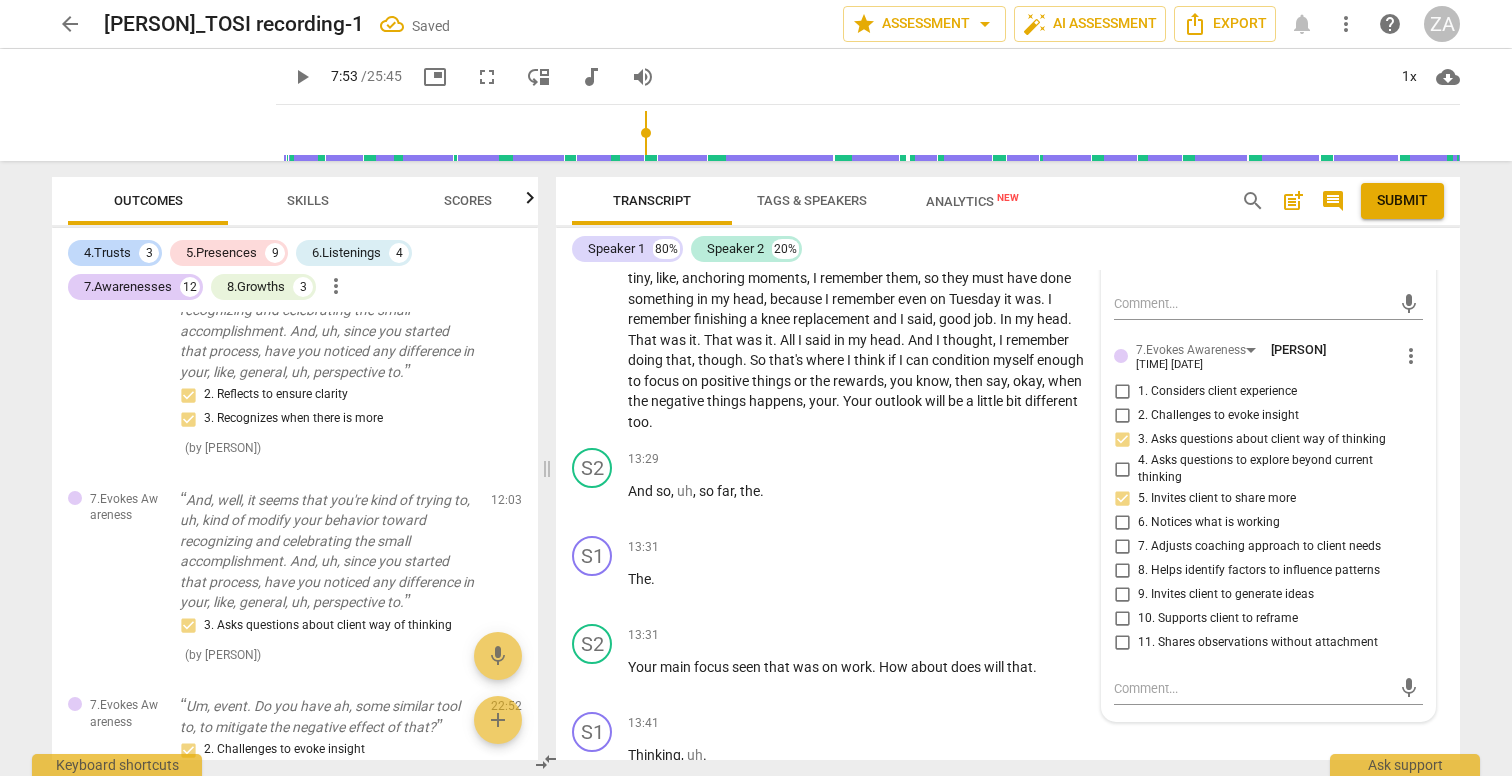 click on "9. Invites client to generate ideas" at bounding box center [1226, 595] 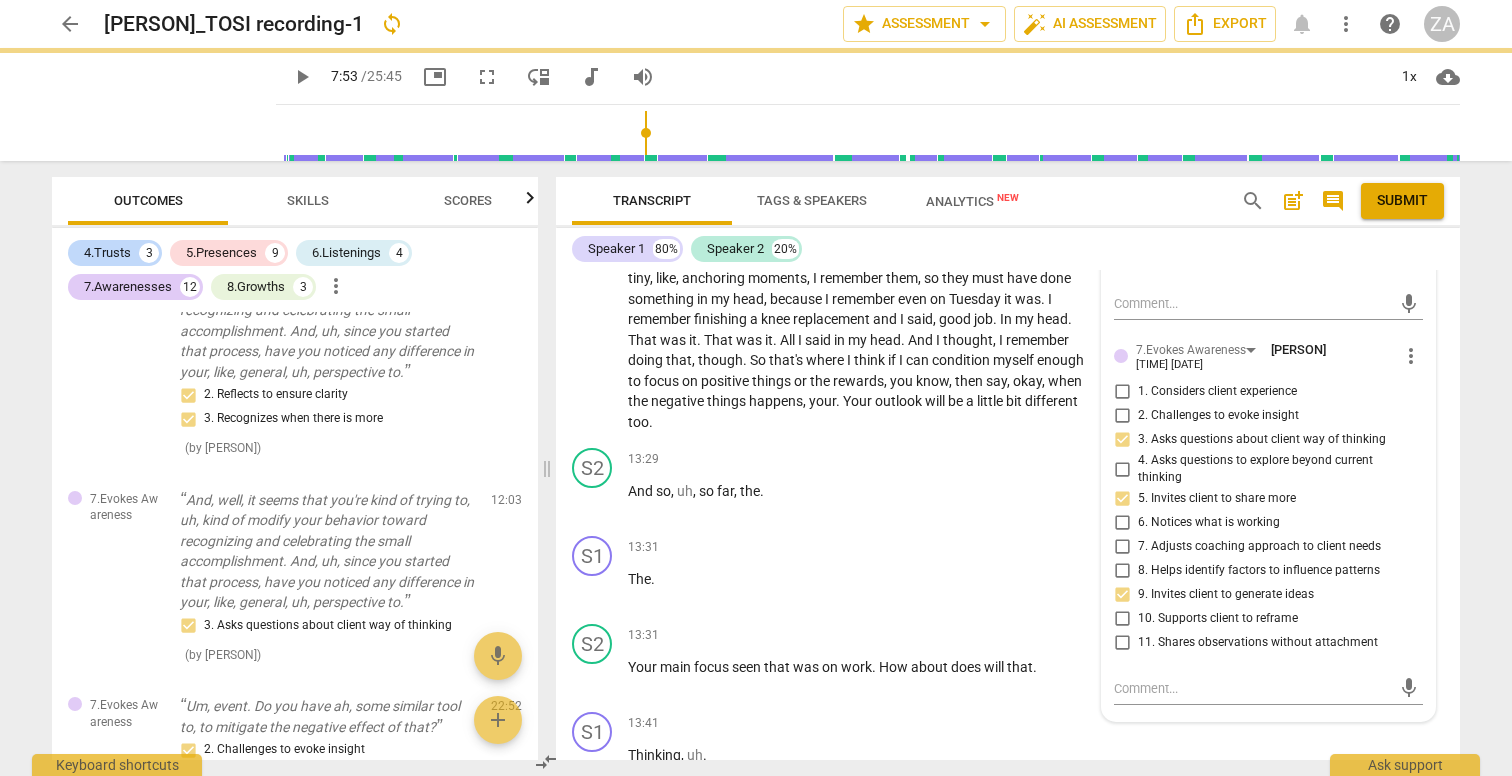click on "11. Shares observations without attachment" at bounding box center [1258, 643] 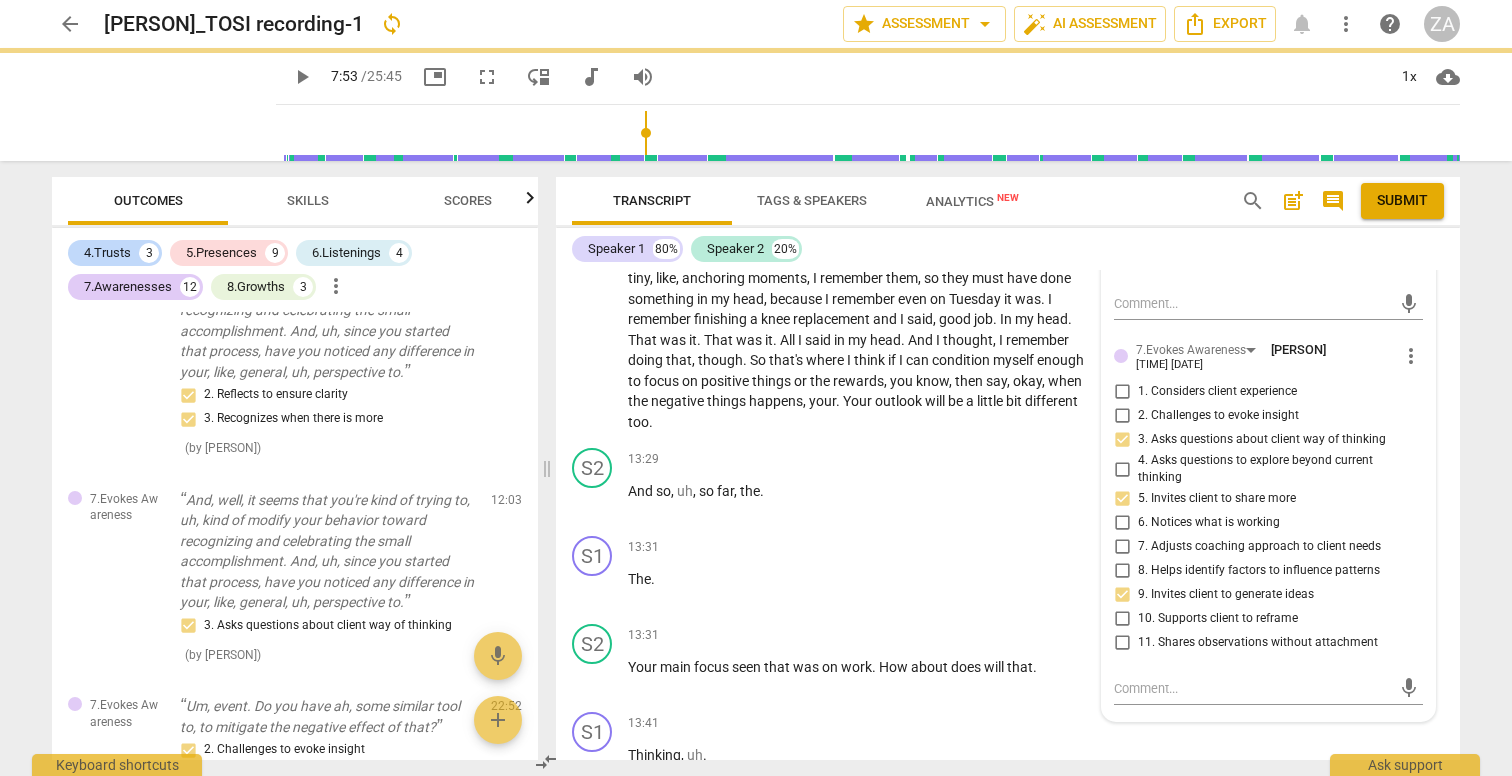 click on "11. Shares observations without attachment" at bounding box center [1122, 643] 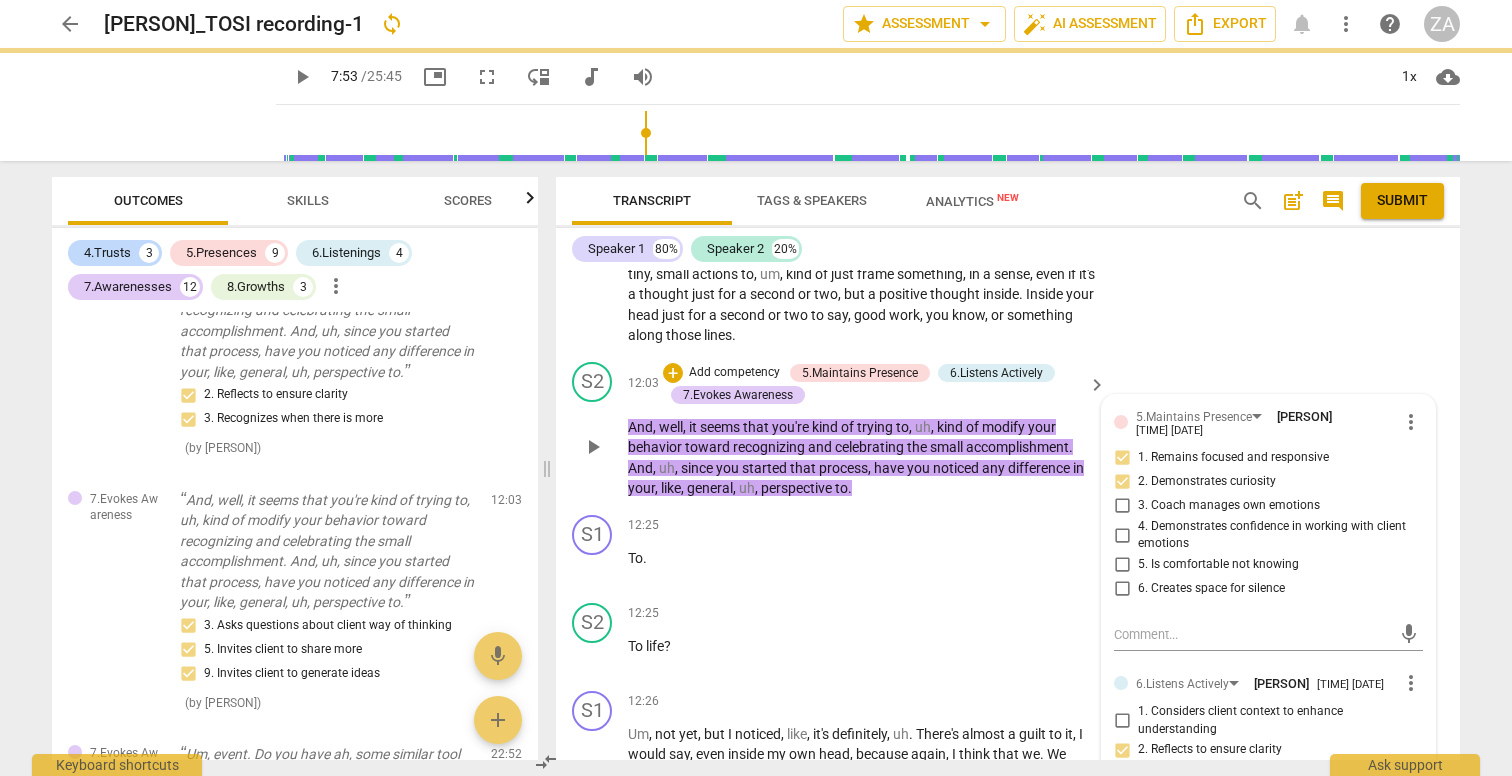 scroll, scrollTop: 4677, scrollLeft: 0, axis: vertical 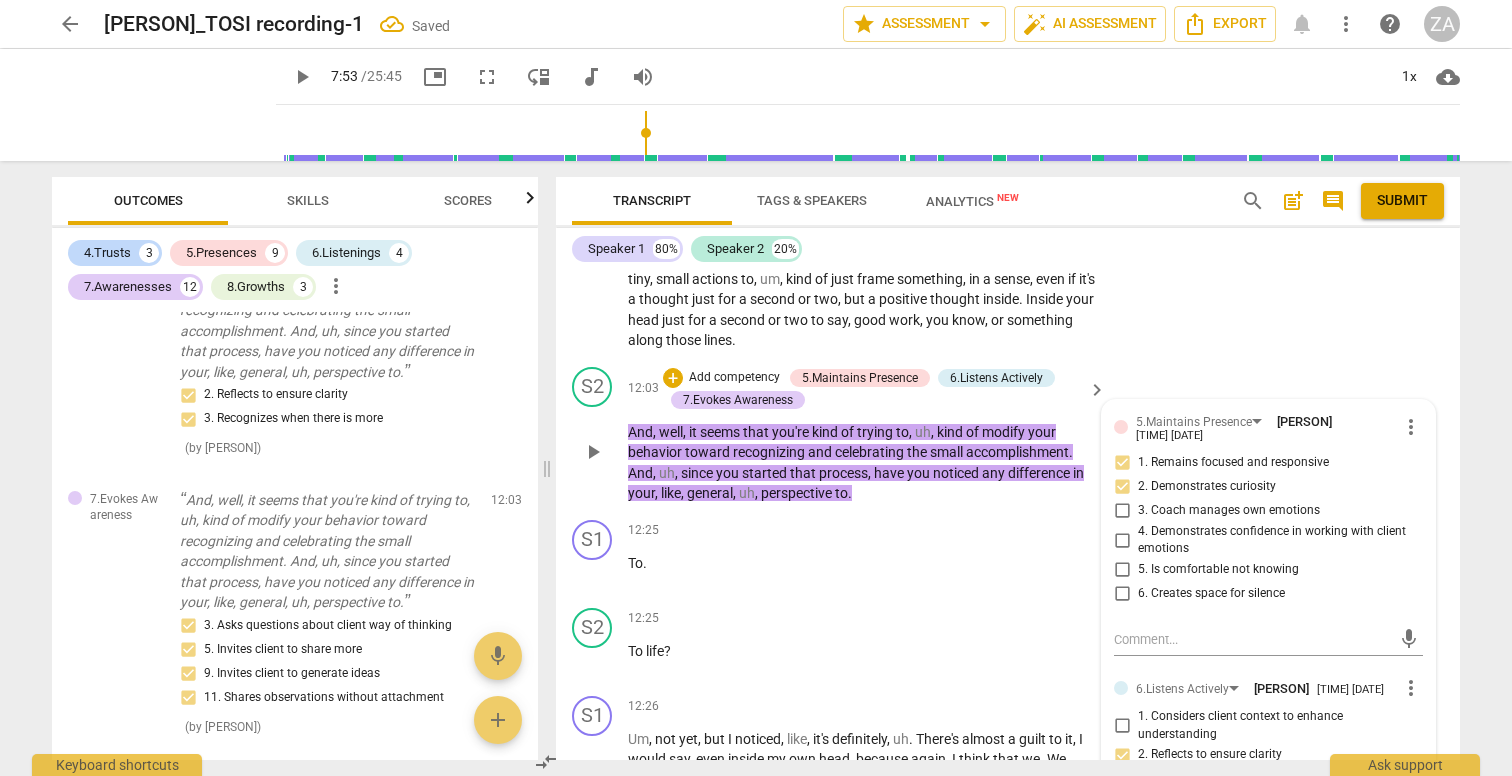 click on "keyboard_arrow_right" at bounding box center (1097, 390) 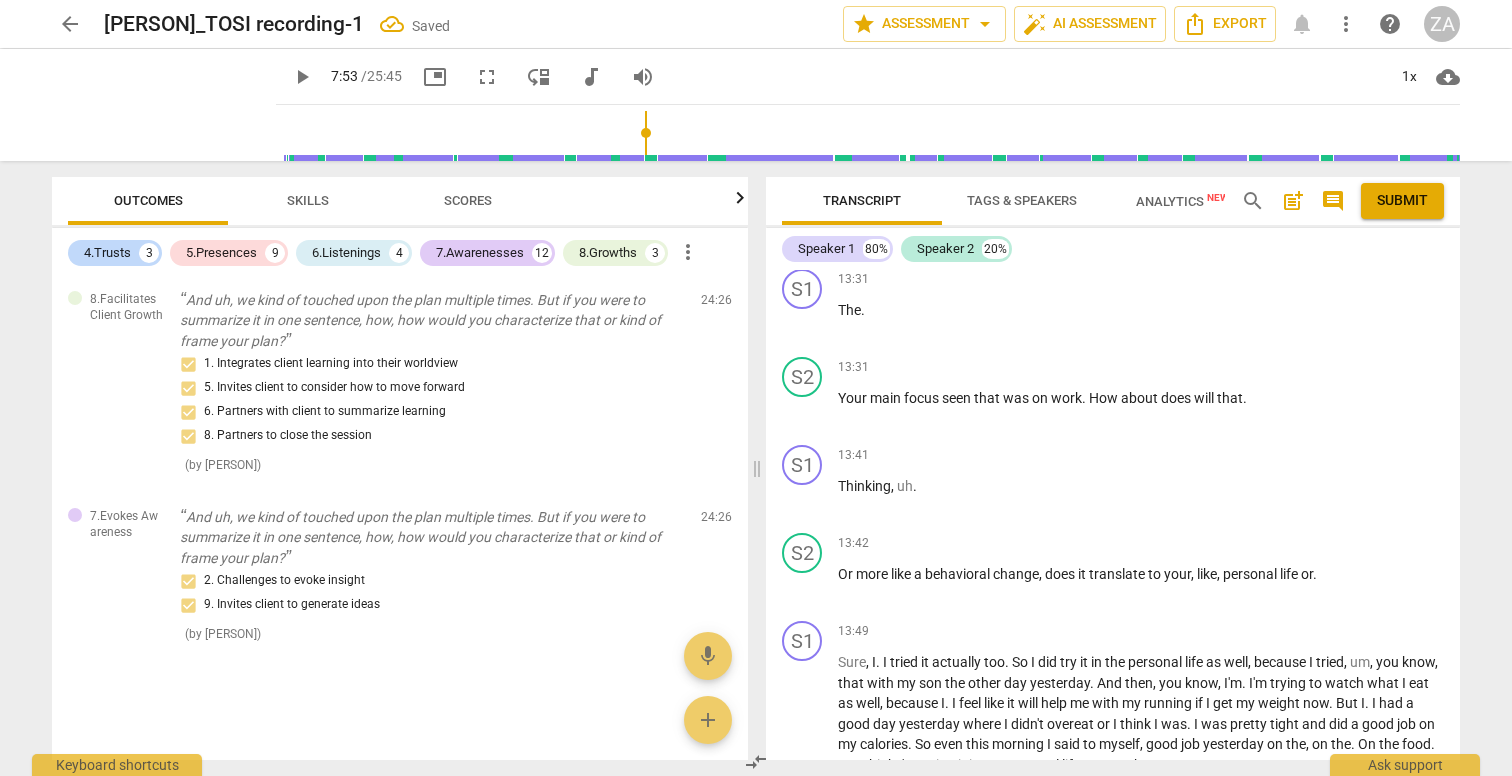 scroll, scrollTop: 5007, scrollLeft: 0, axis: vertical 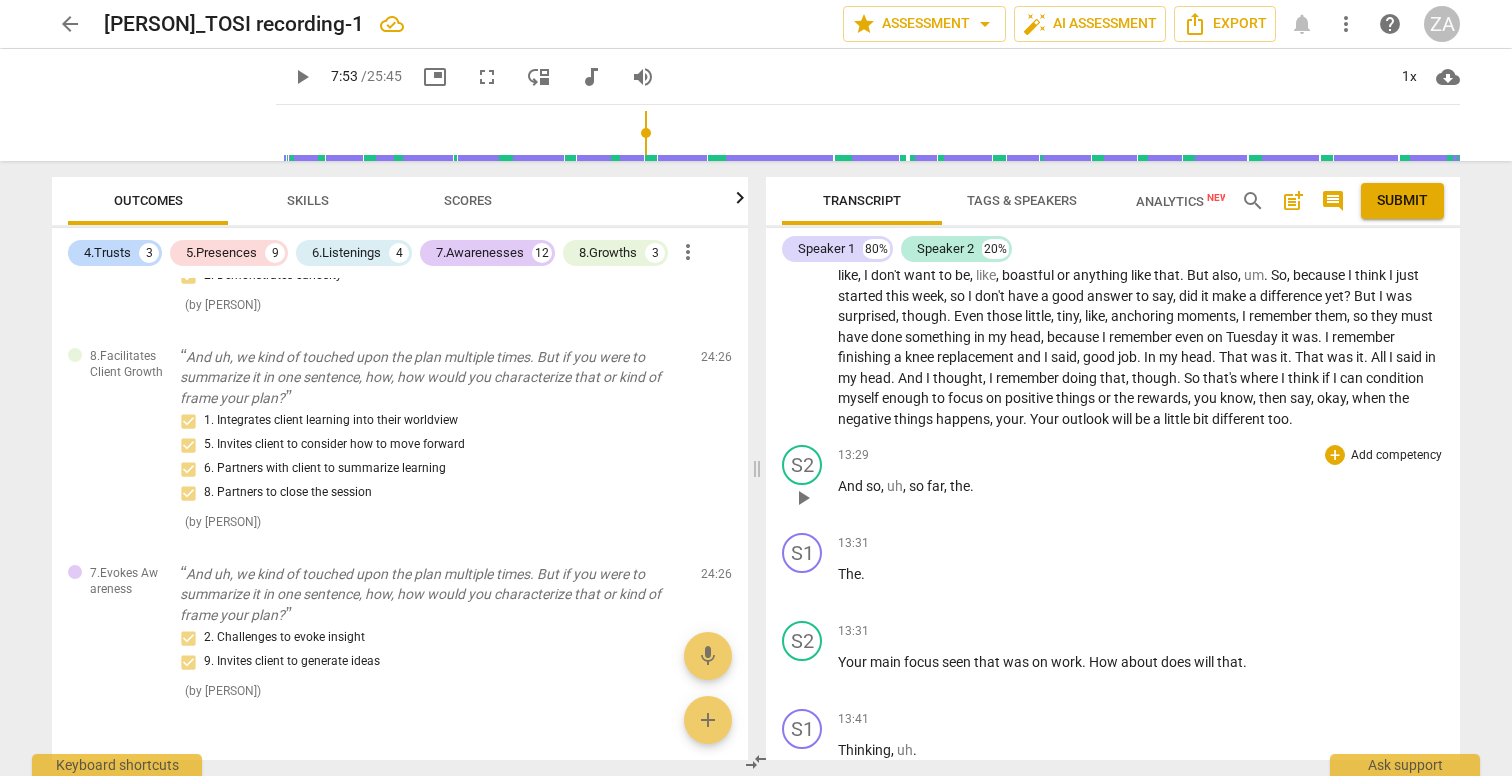 click on "play_arrow" at bounding box center [803, 498] 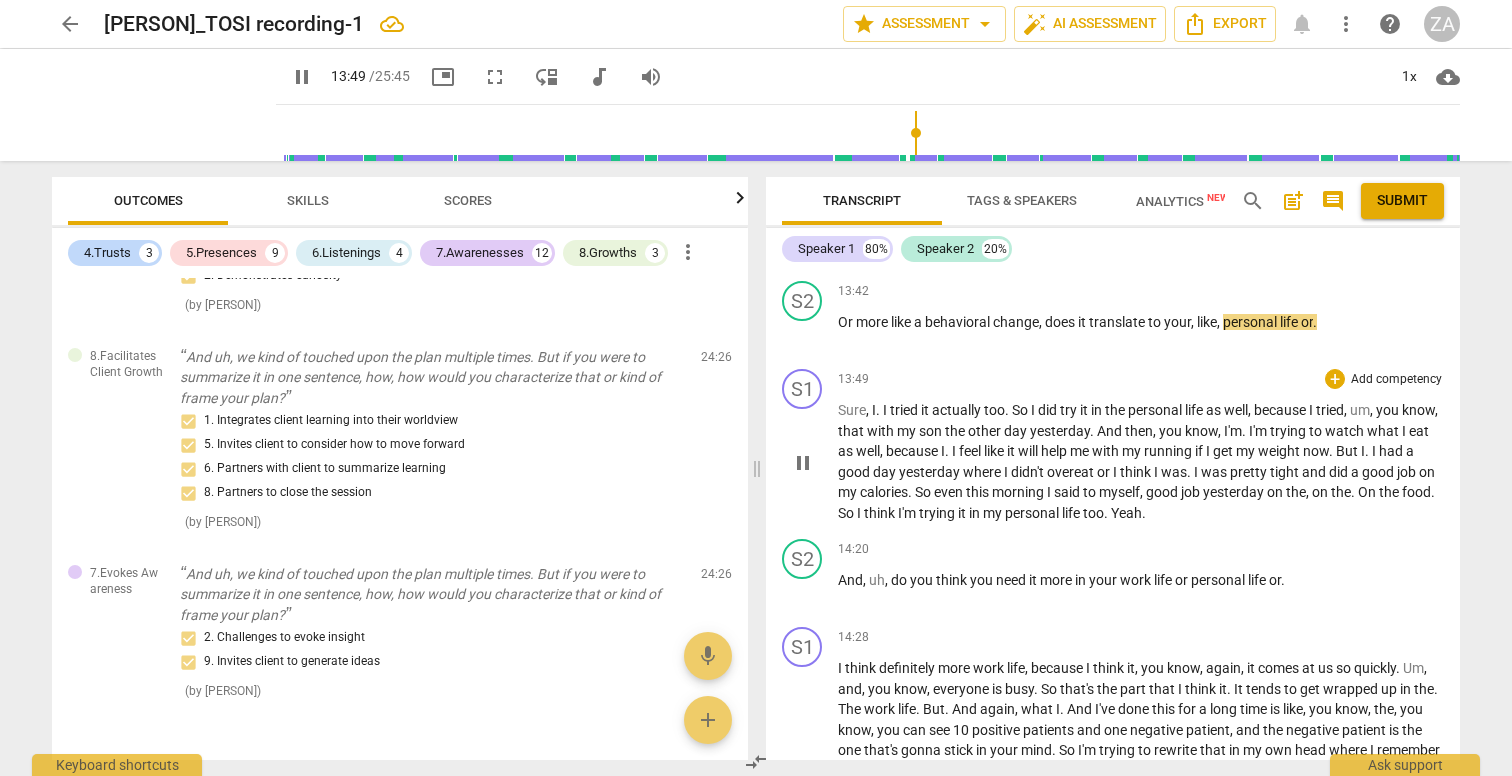 scroll, scrollTop: 4933, scrollLeft: 0, axis: vertical 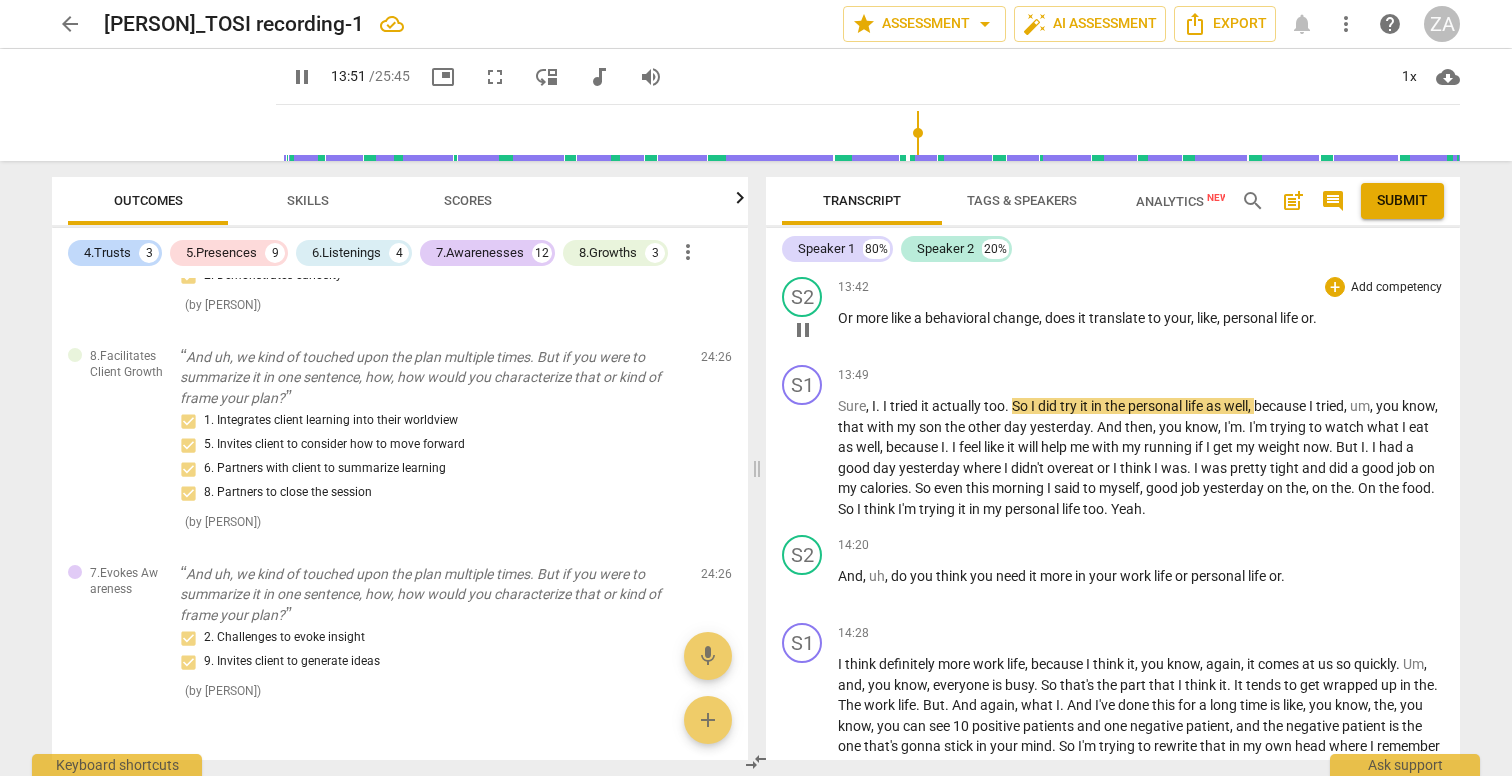 click on "pause" at bounding box center [803, 330] 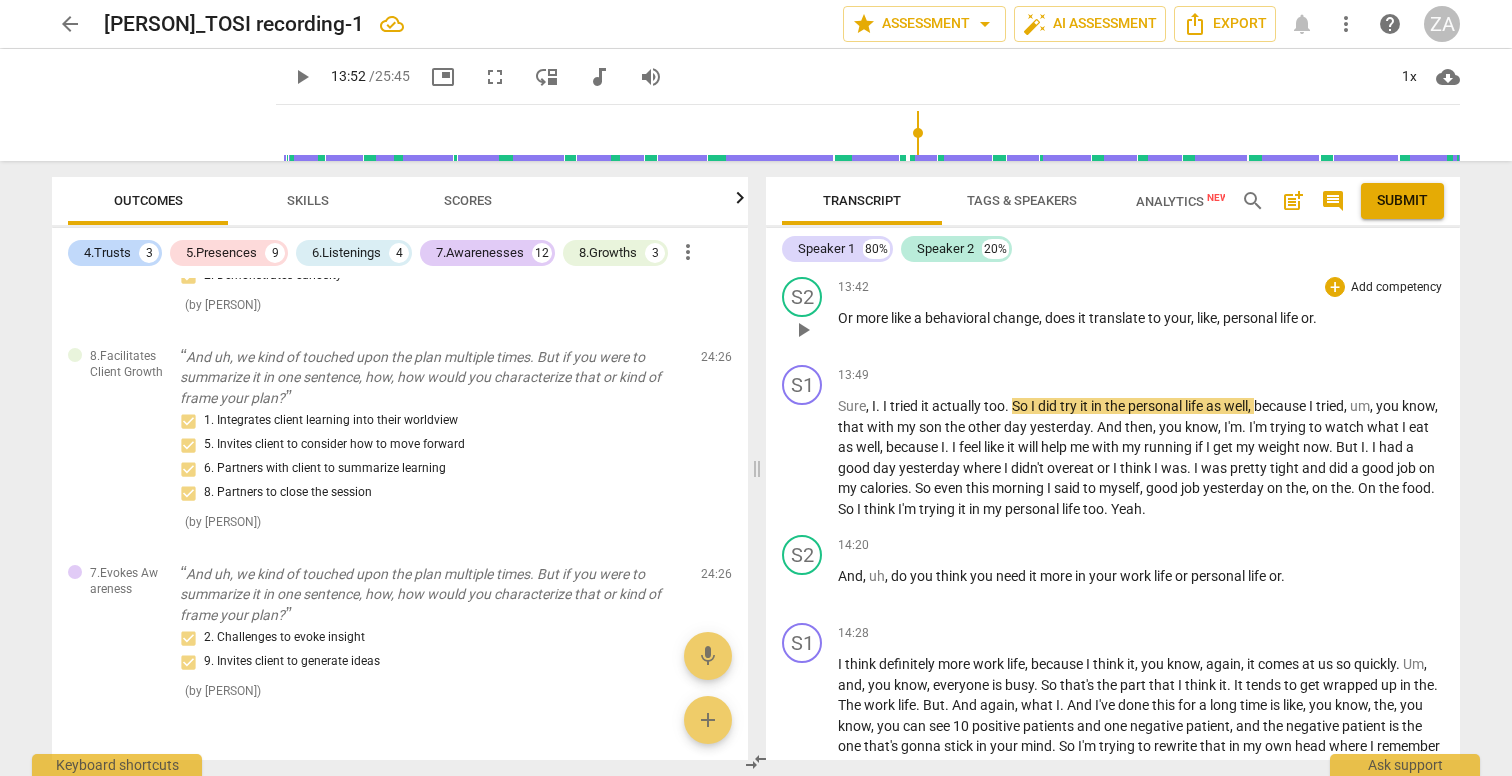 click on "Add competency" at bounding box center (1396, 288) 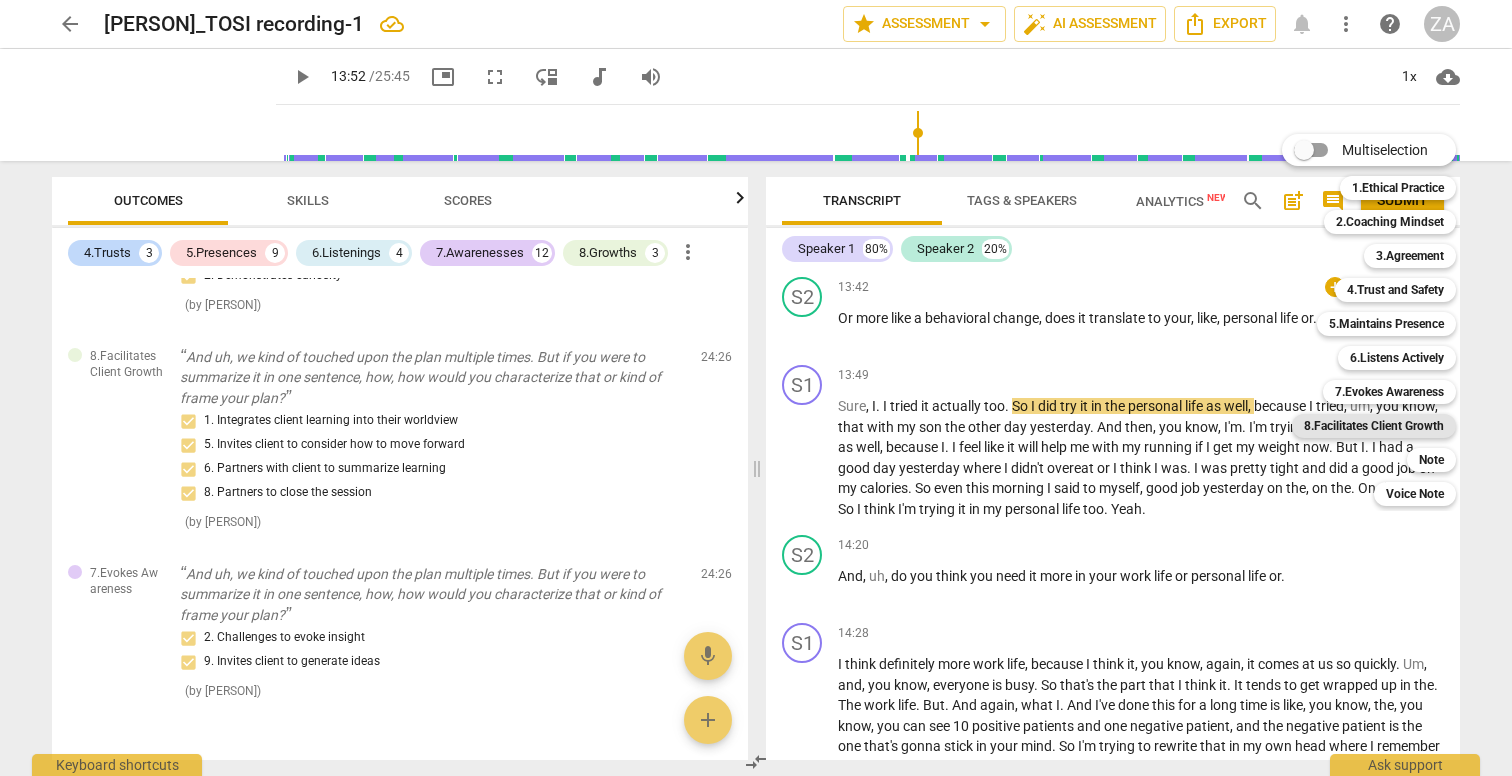 click on "8.Facilitates Client Growth" at bounding box center (1374, 426) 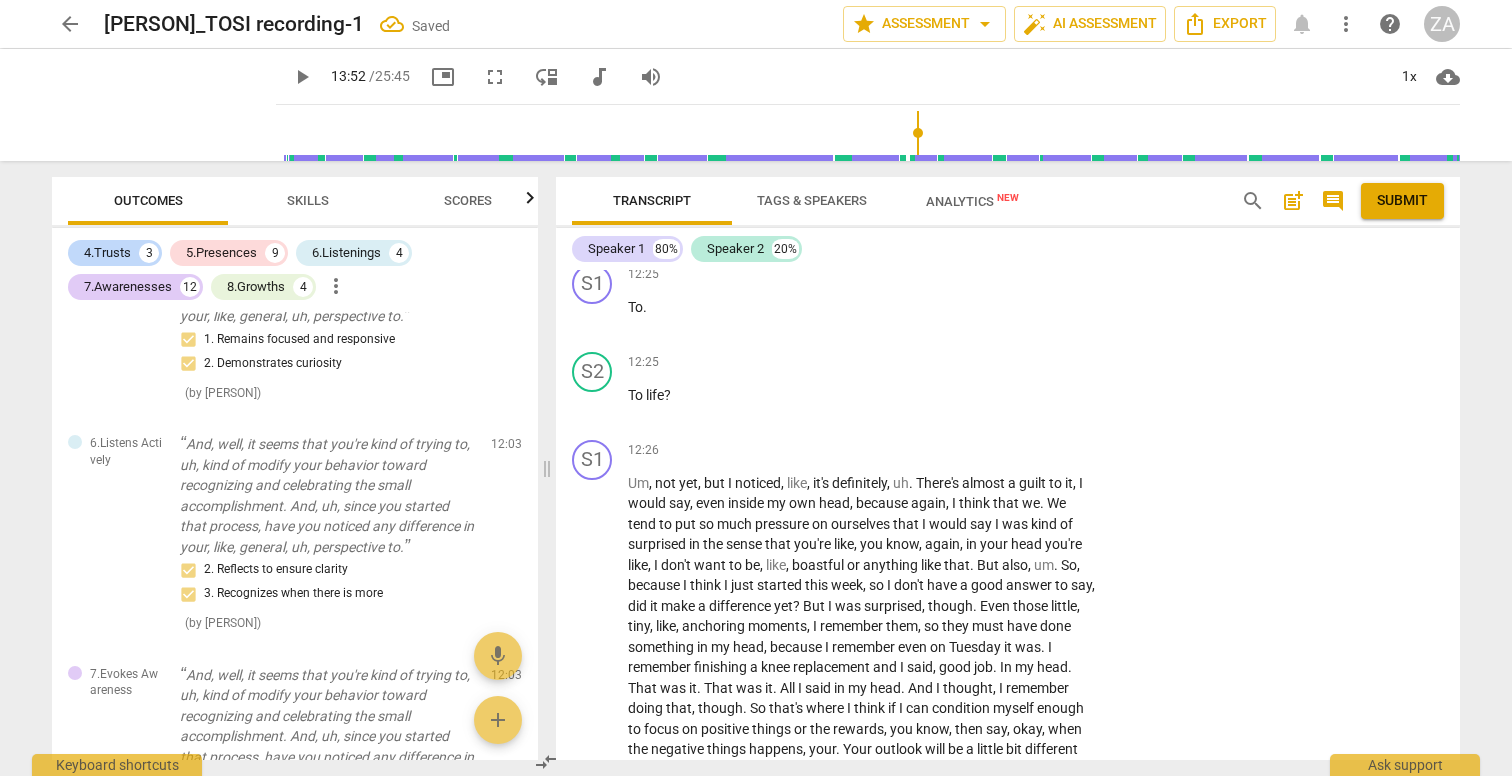 scroll, scrollTop: 5847, scrollLeft: 0, axis: vertical 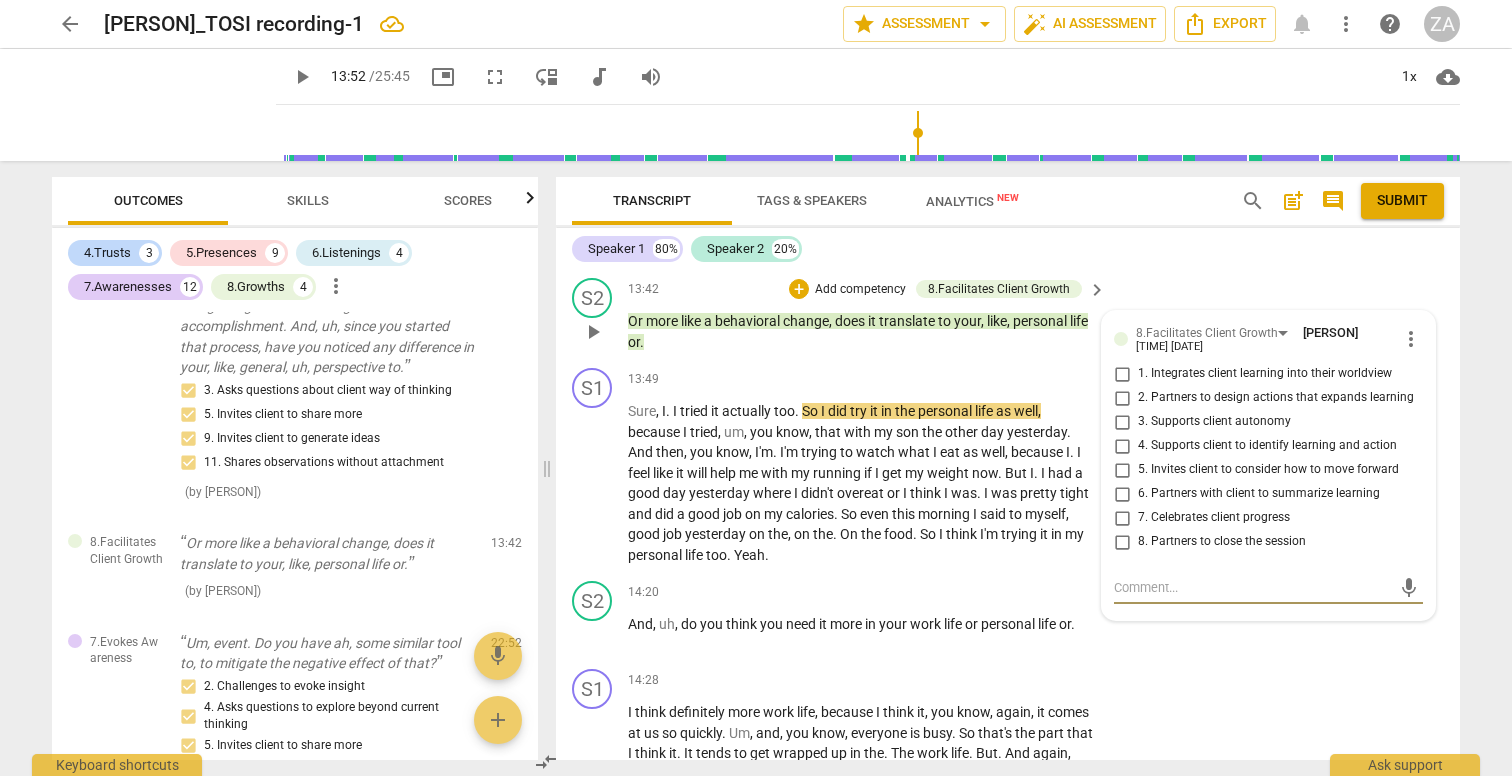 click on "more_vert" at bounding box center (1411, 339) 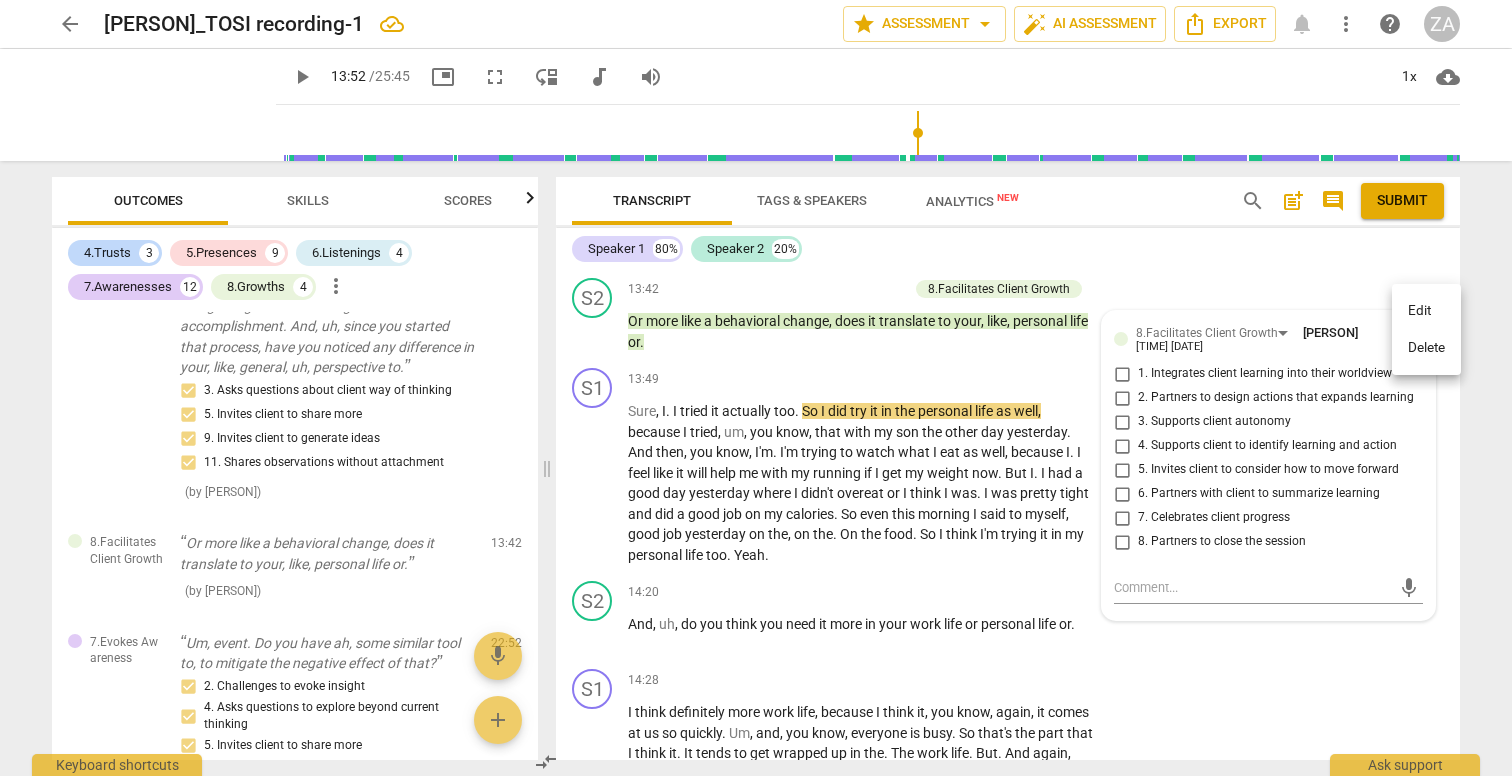 click on "Delete" at bounding box center (1426, 348) 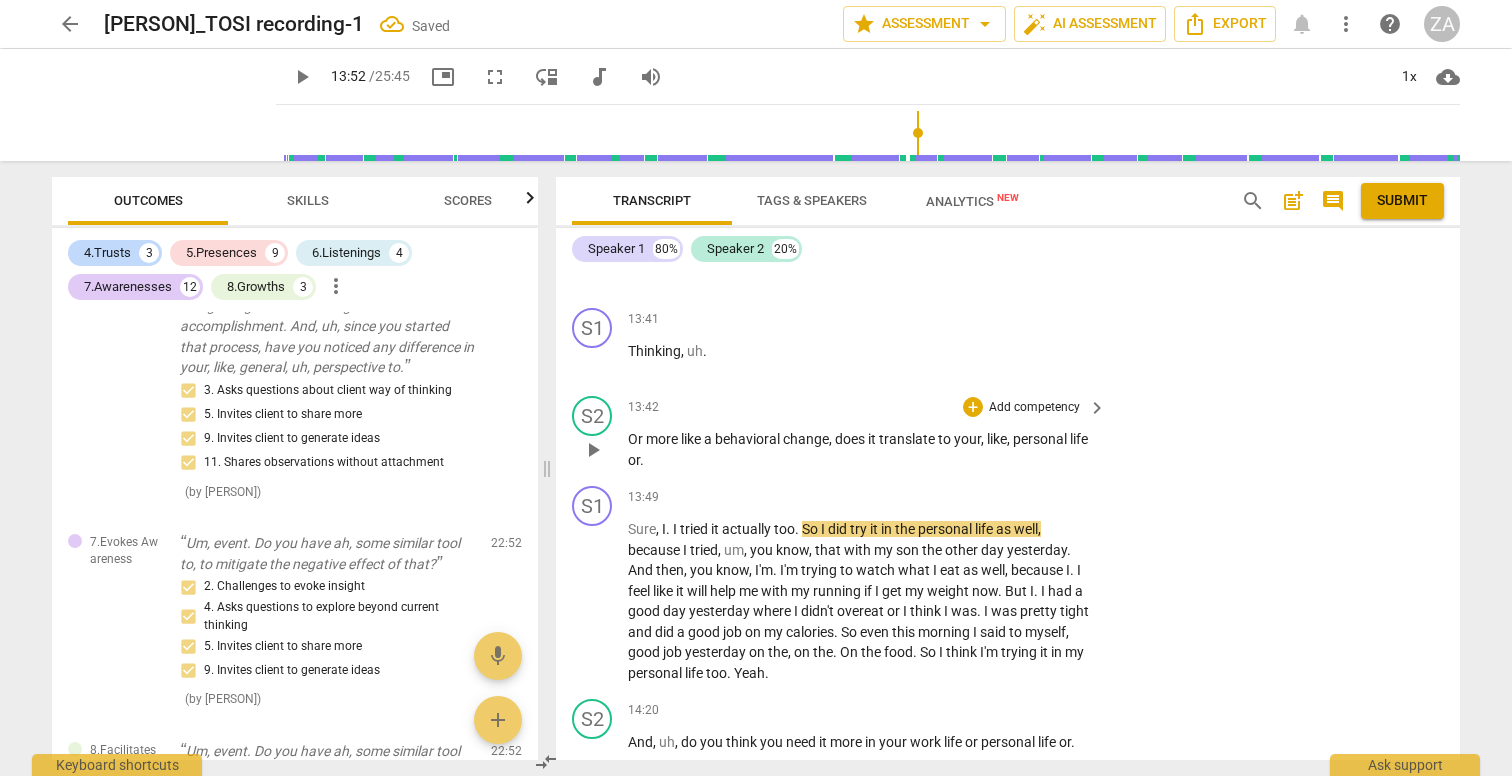 scroll, scrollTop: 5676, scrollLeft: 0, axis: vertical 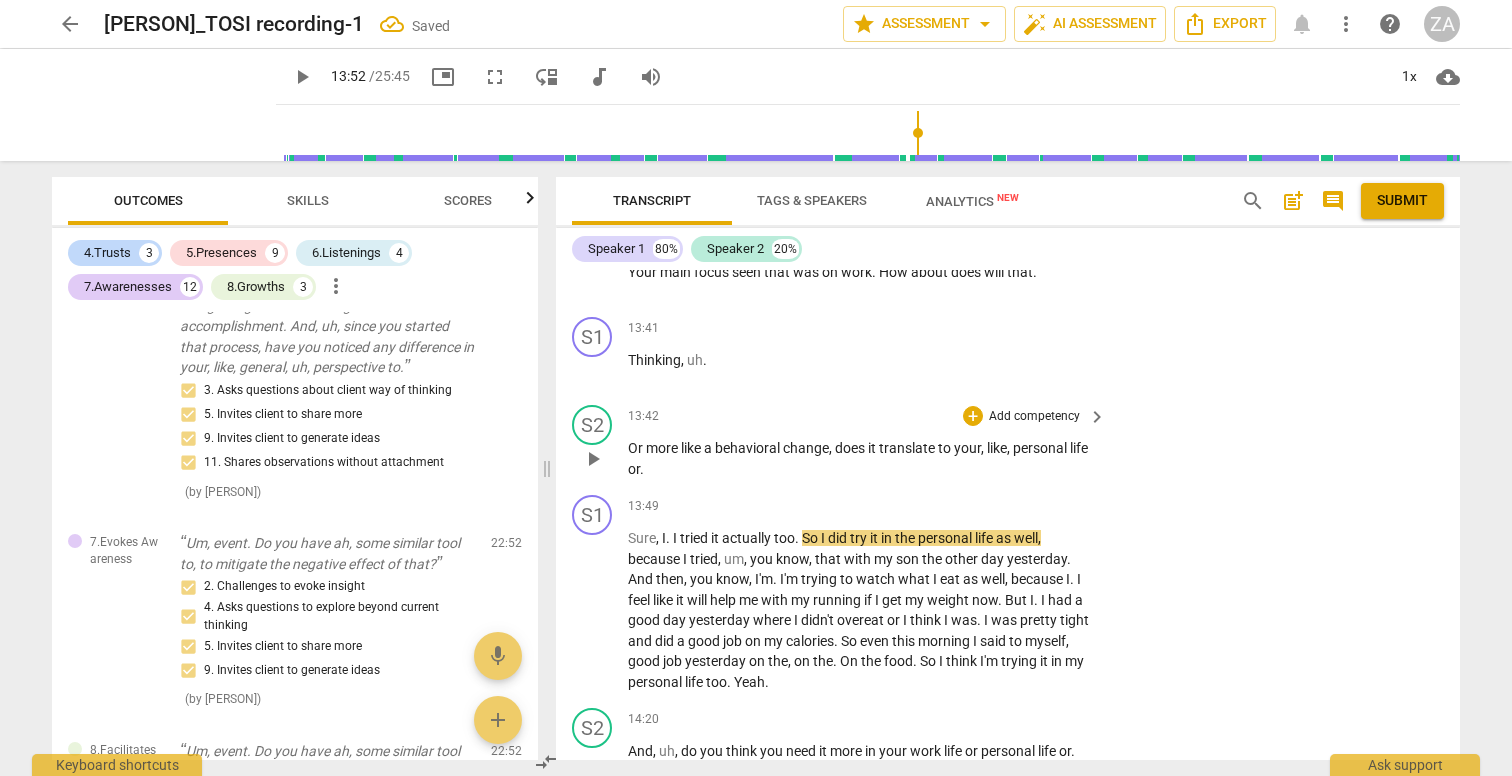 click on "Add competency" at bounding box center [1034, 417] 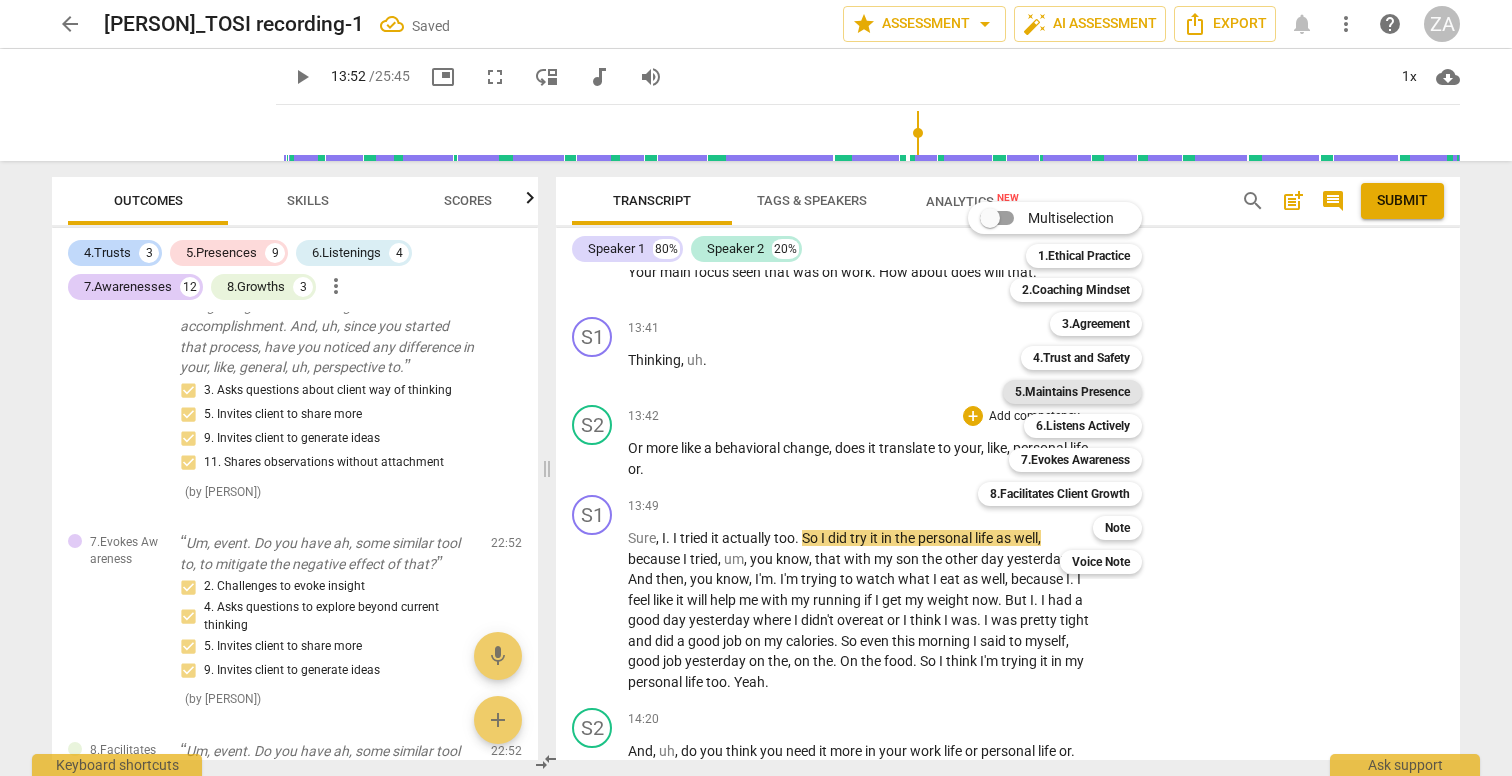 click on "5.Maintains Presence" at bounding box center (1072, 392) 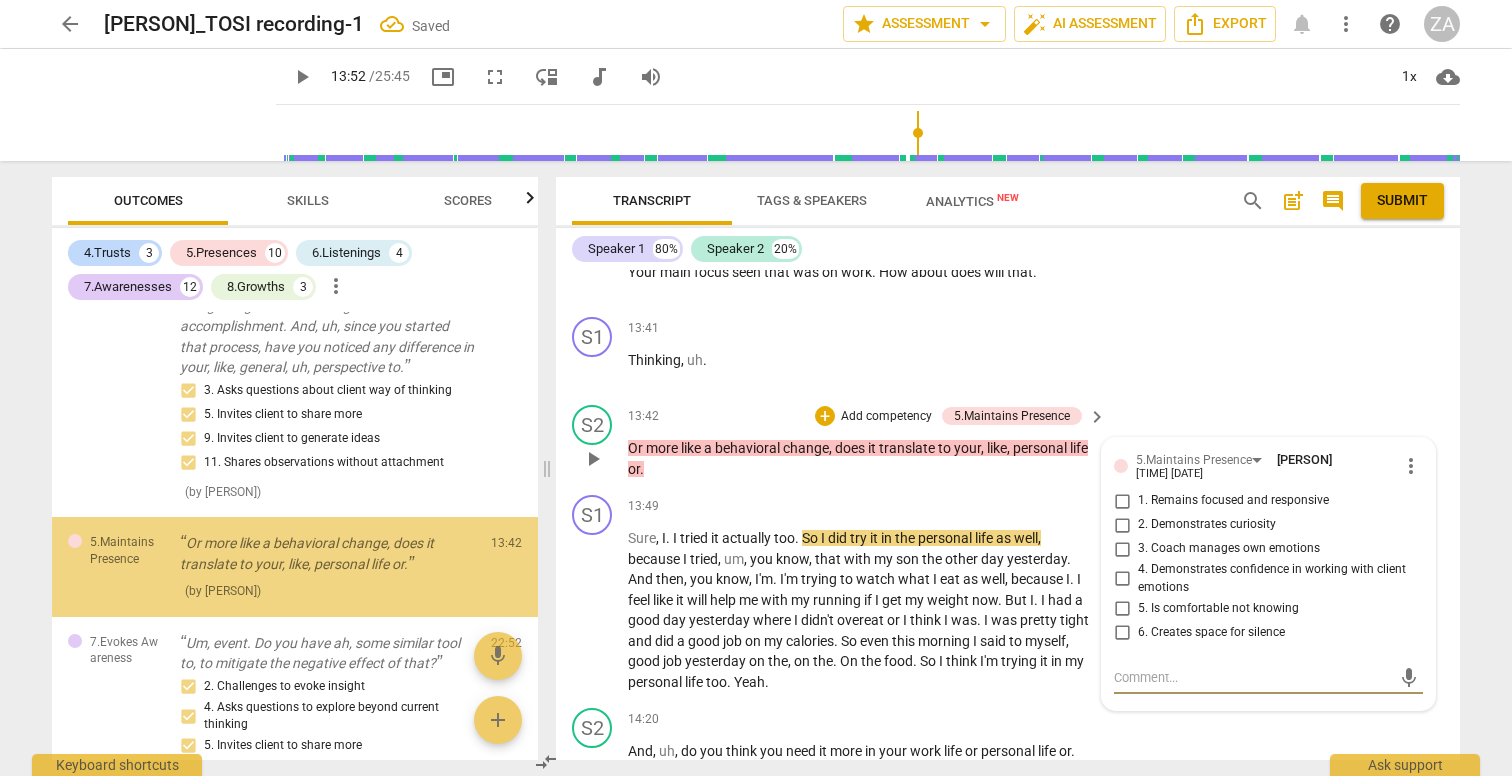 click on "1. Remains focused and responsive" at bounding box center (1233, 501) 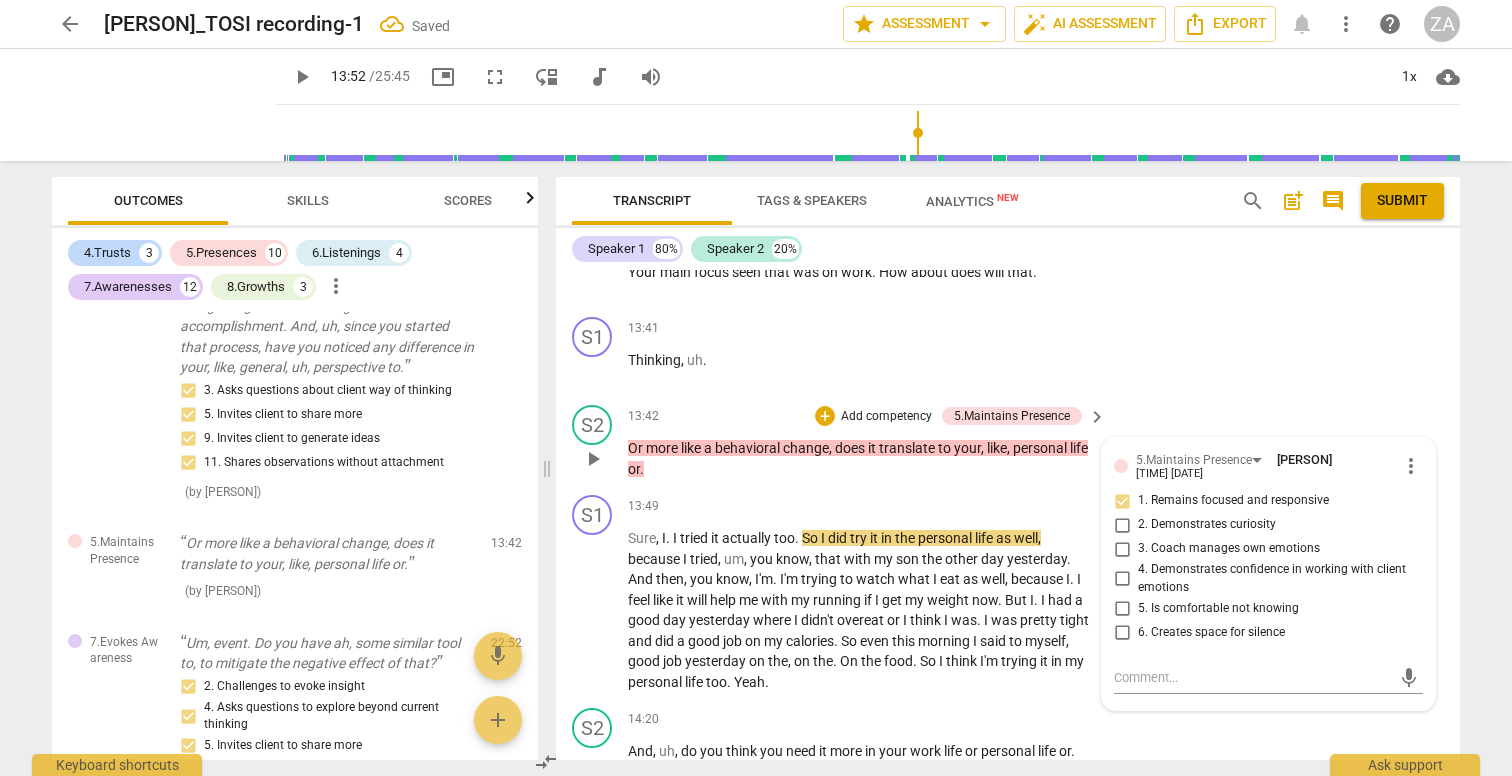 click on "2. Demonstrates curiosity" at bounding box center (1207, 525) 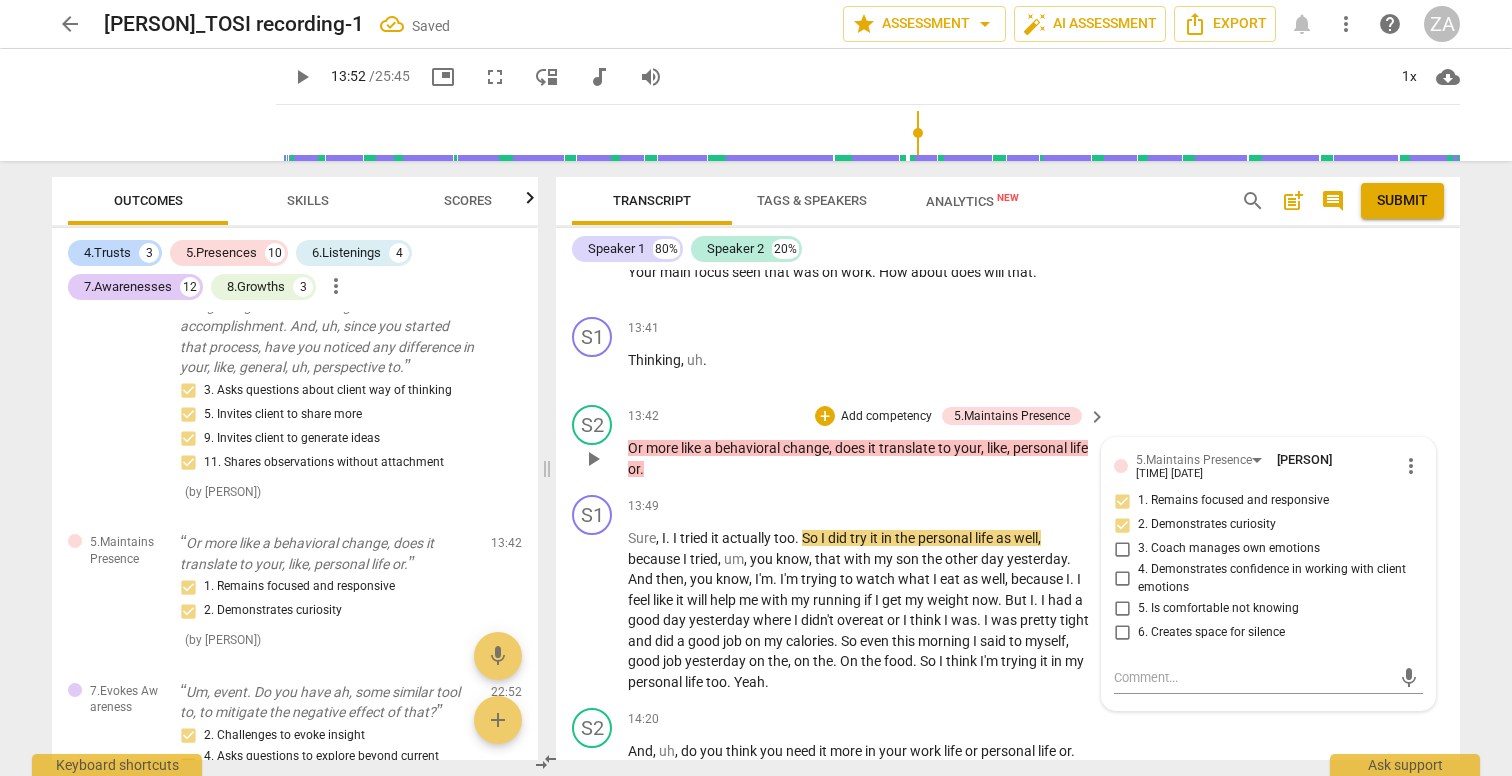 click on "Add competency" at bounding box center (886, 417) 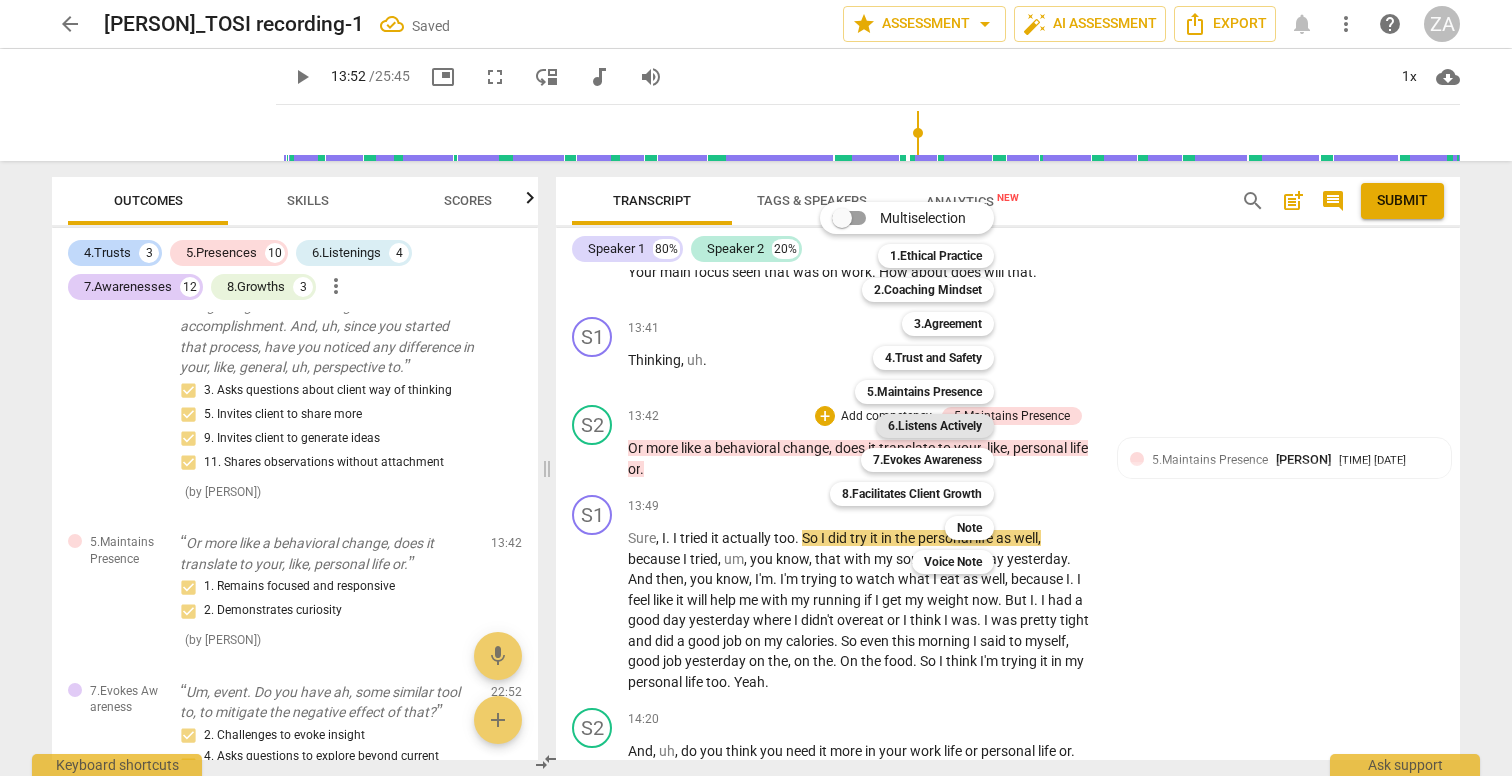 click on "6.Listens Actively" at bounding box center (935, 426) 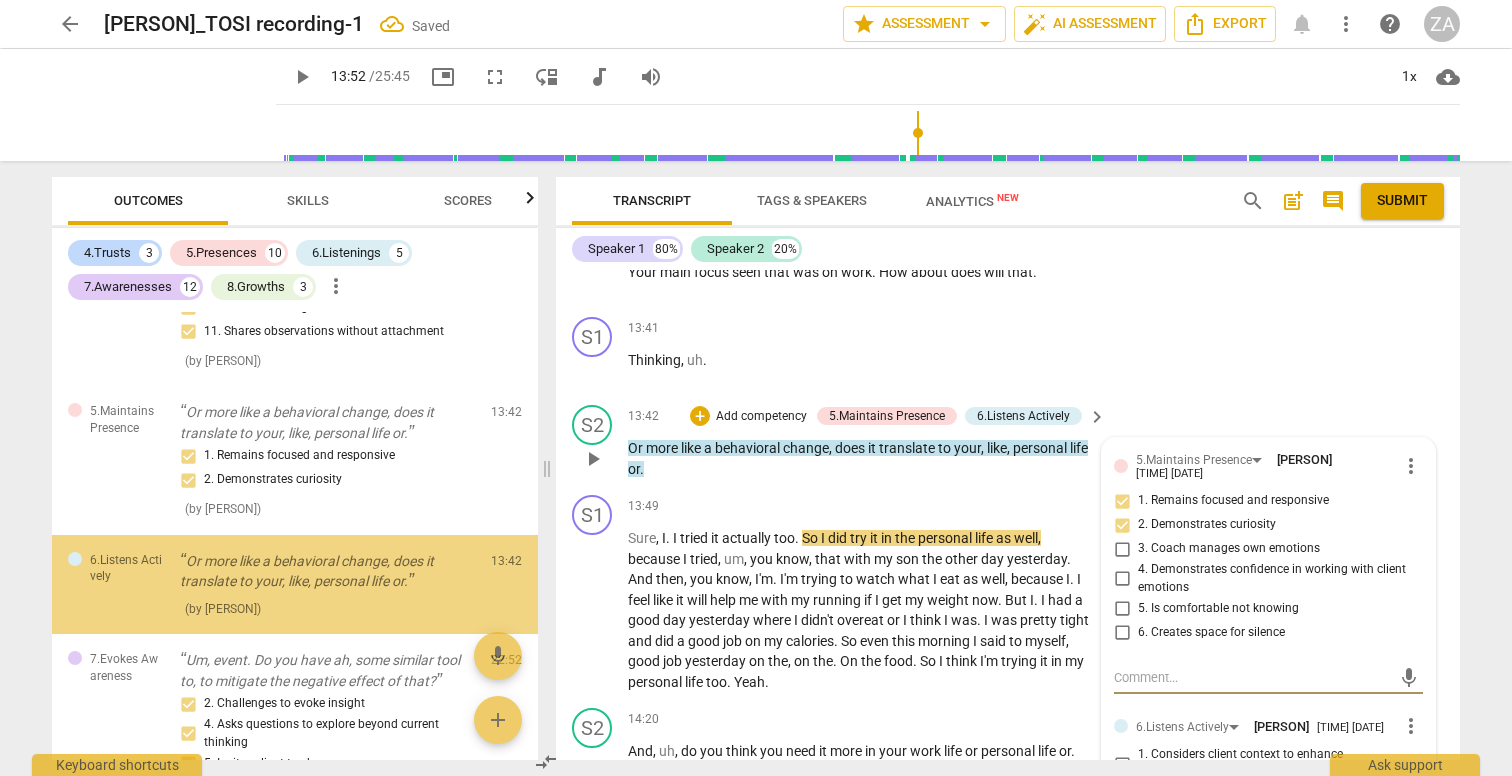 scroll, scrollTop: 5564, scrollLeft: 0, axis: vertical 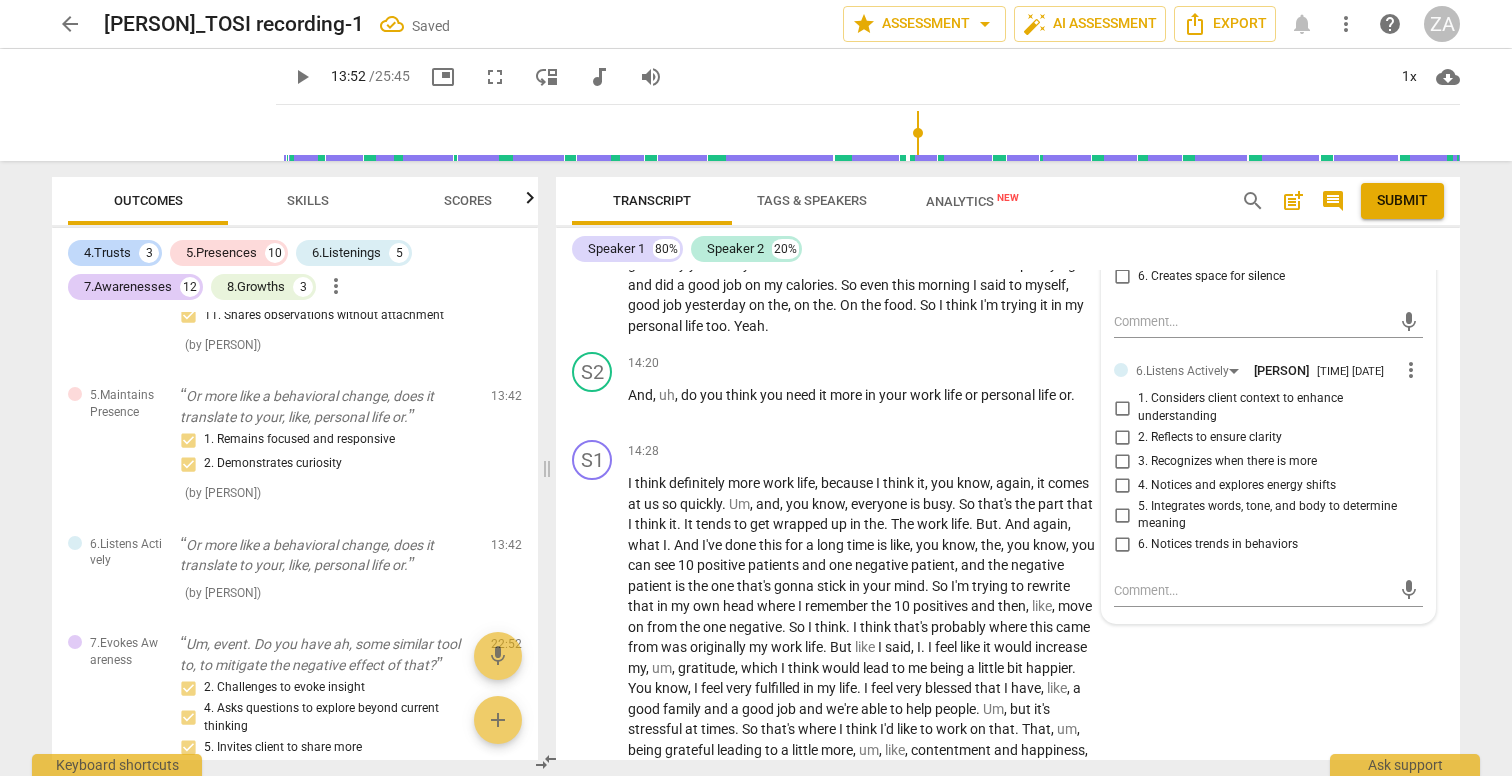 click on "1. Considers client context to enhance understanding" at bounding box center [1276, 407] 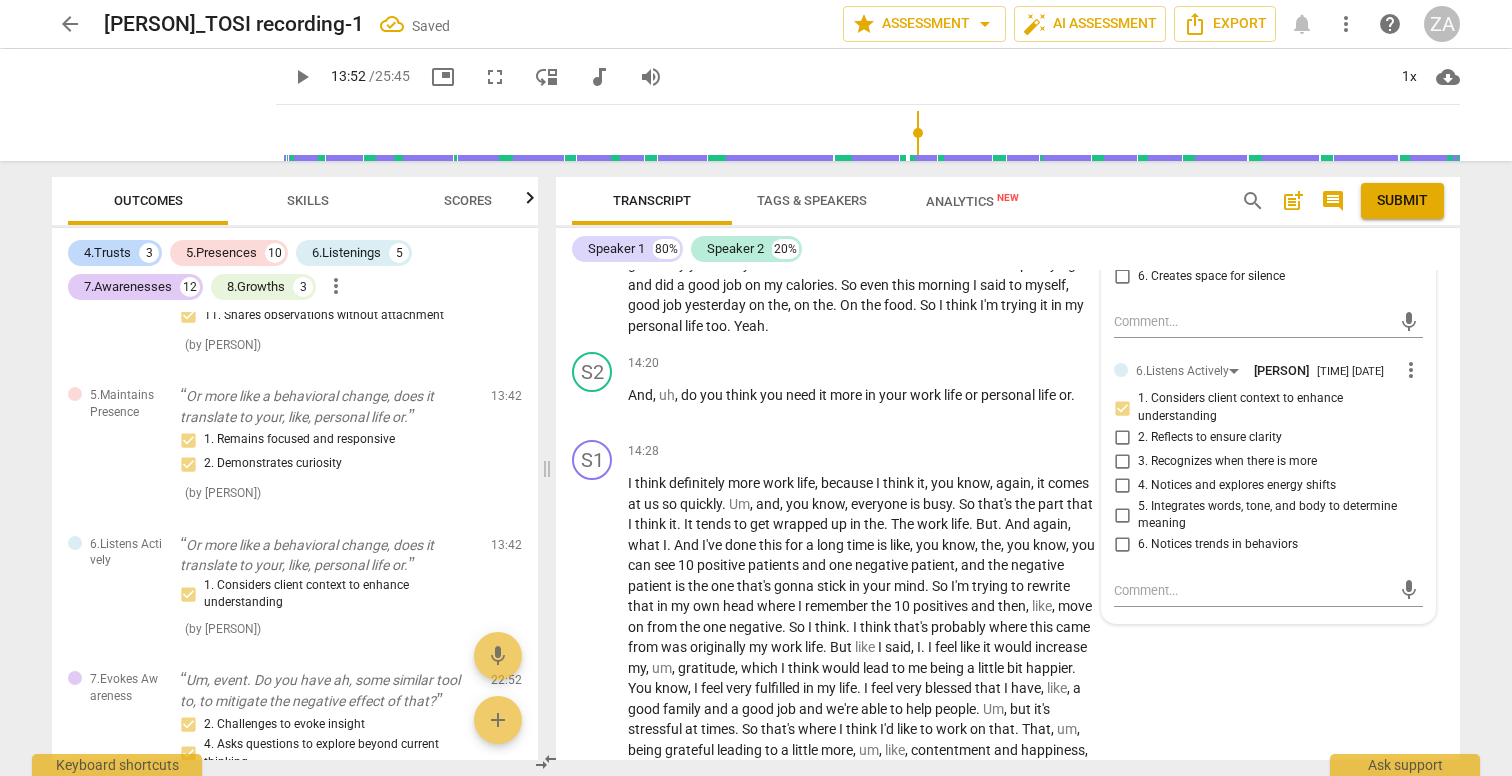 click on "3. Recognizes when there is more" at bounding box center (1227, 462) 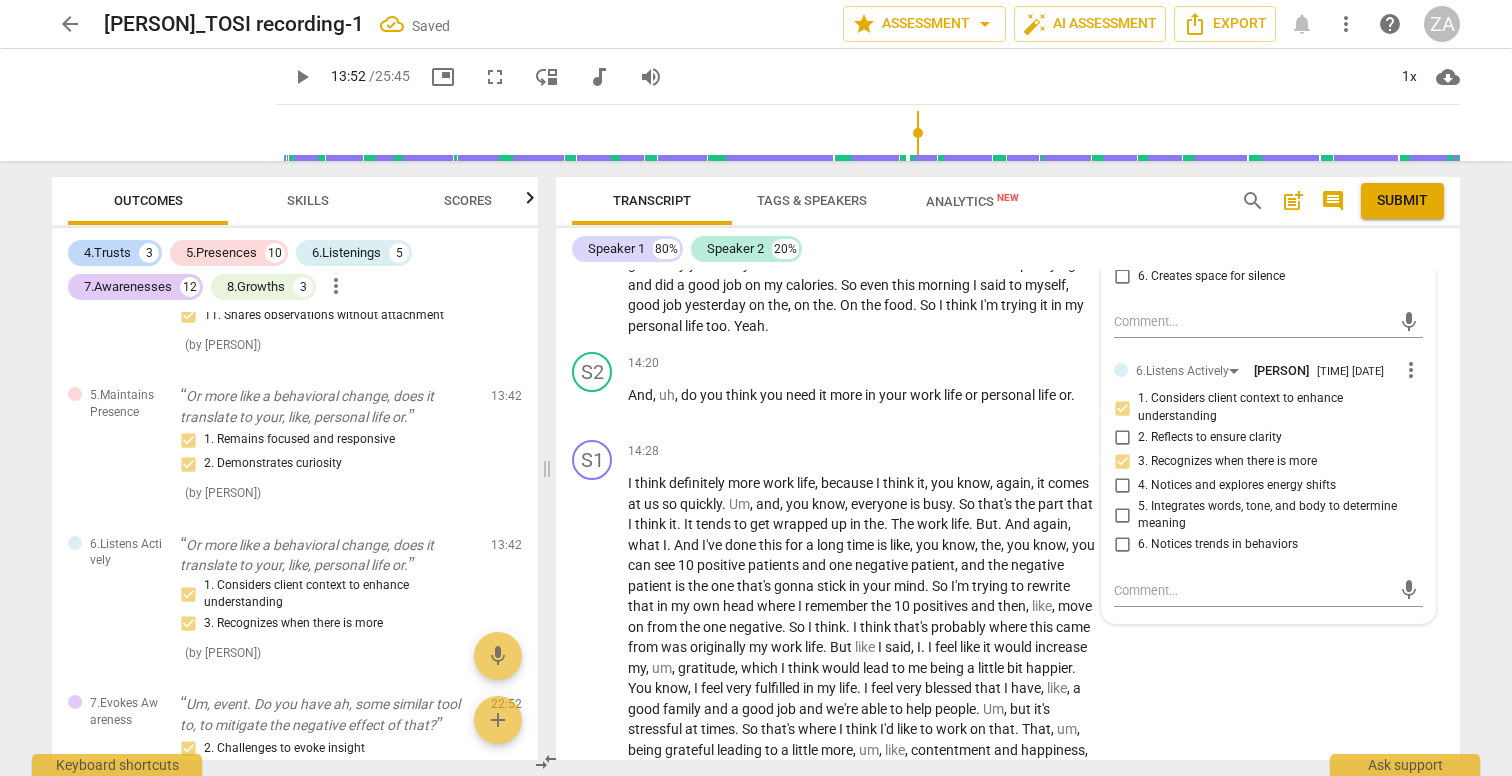 click on "5. Integrates words, tone, and body to determine meaning" at bounding box center [1276, 515] 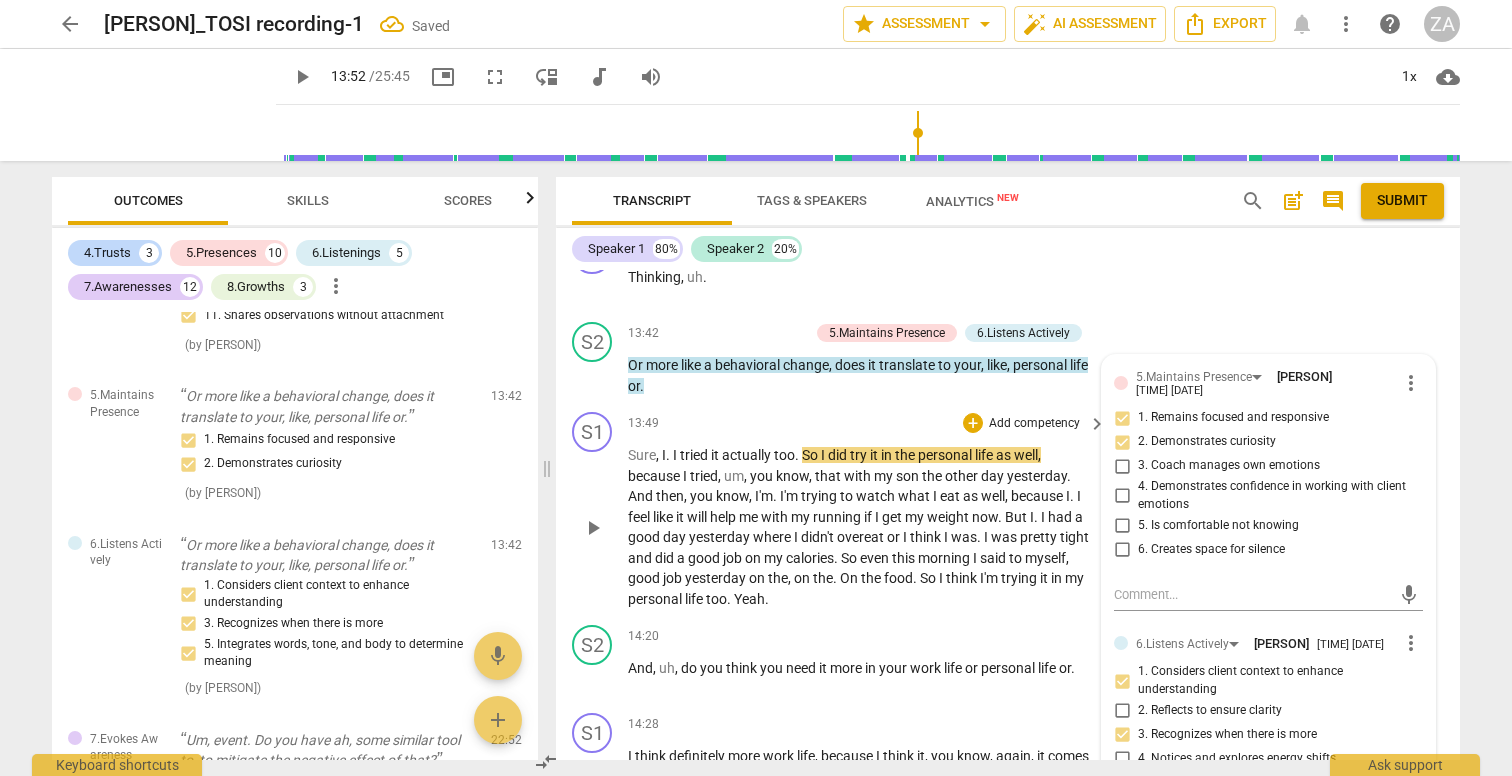 scroll, scrollTop: 5696, scrollLeft: 0, axis: vertical 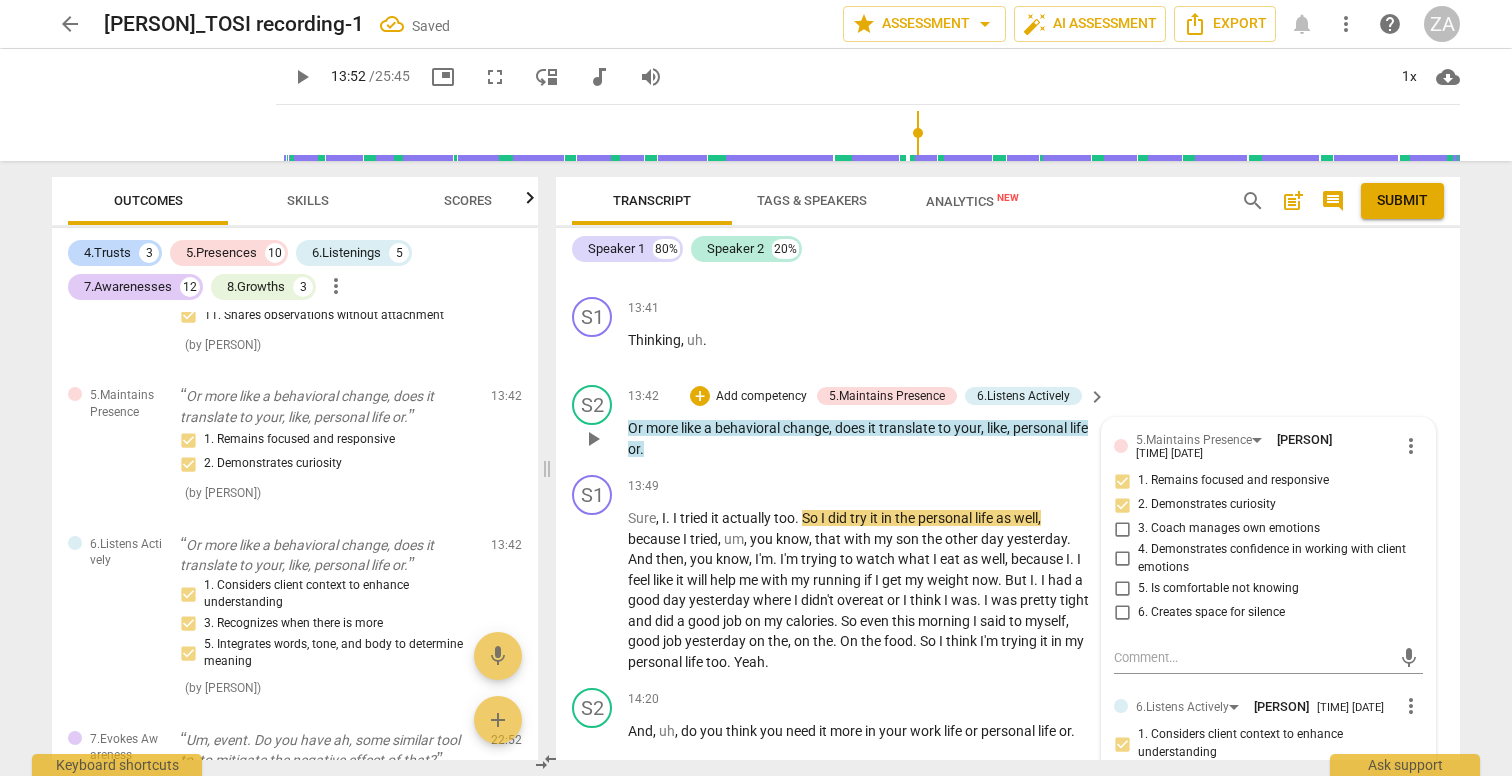 click on "Add competency" at bounding box center (761, 397) 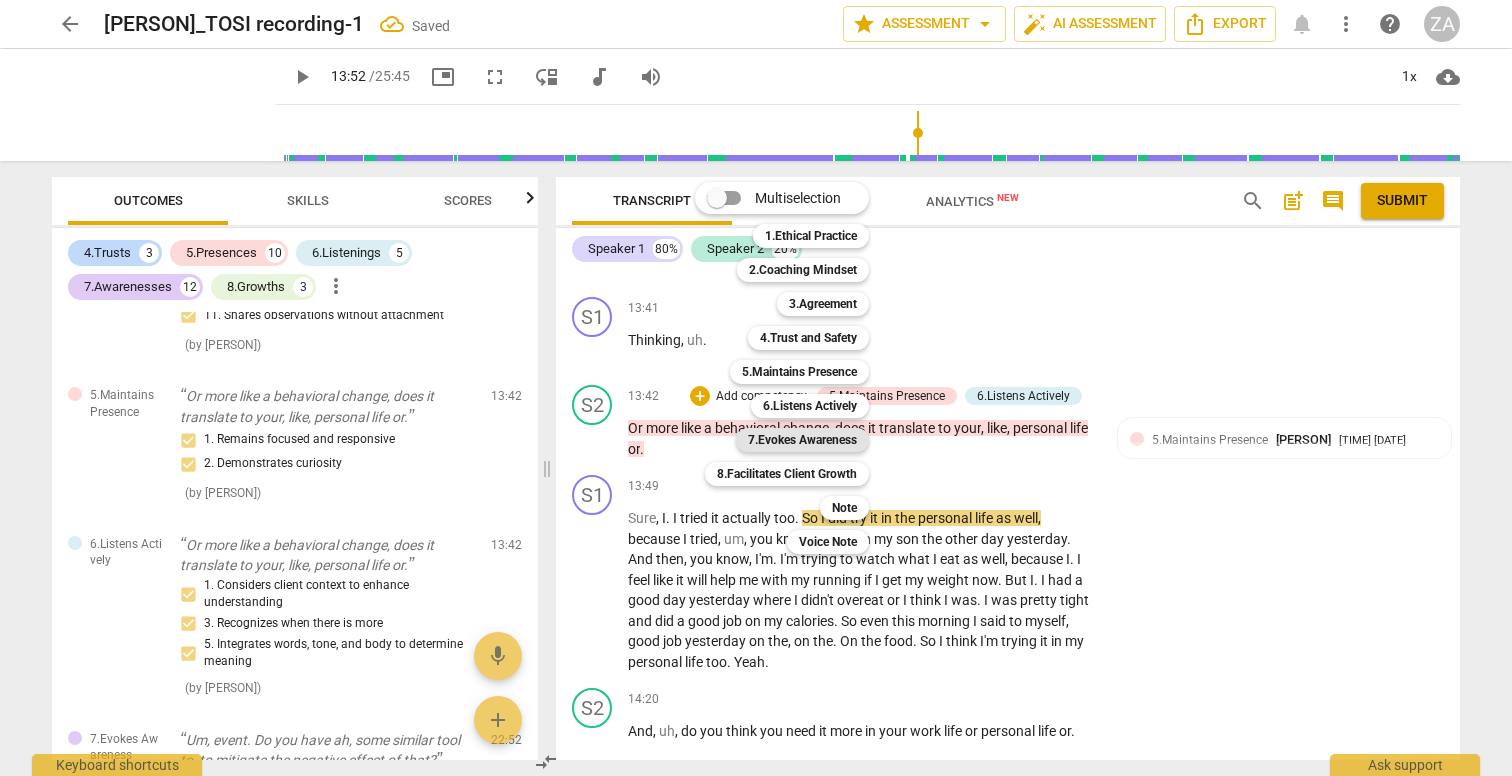click on "7.Evokes Awareness" at bounding box center (802, 440) 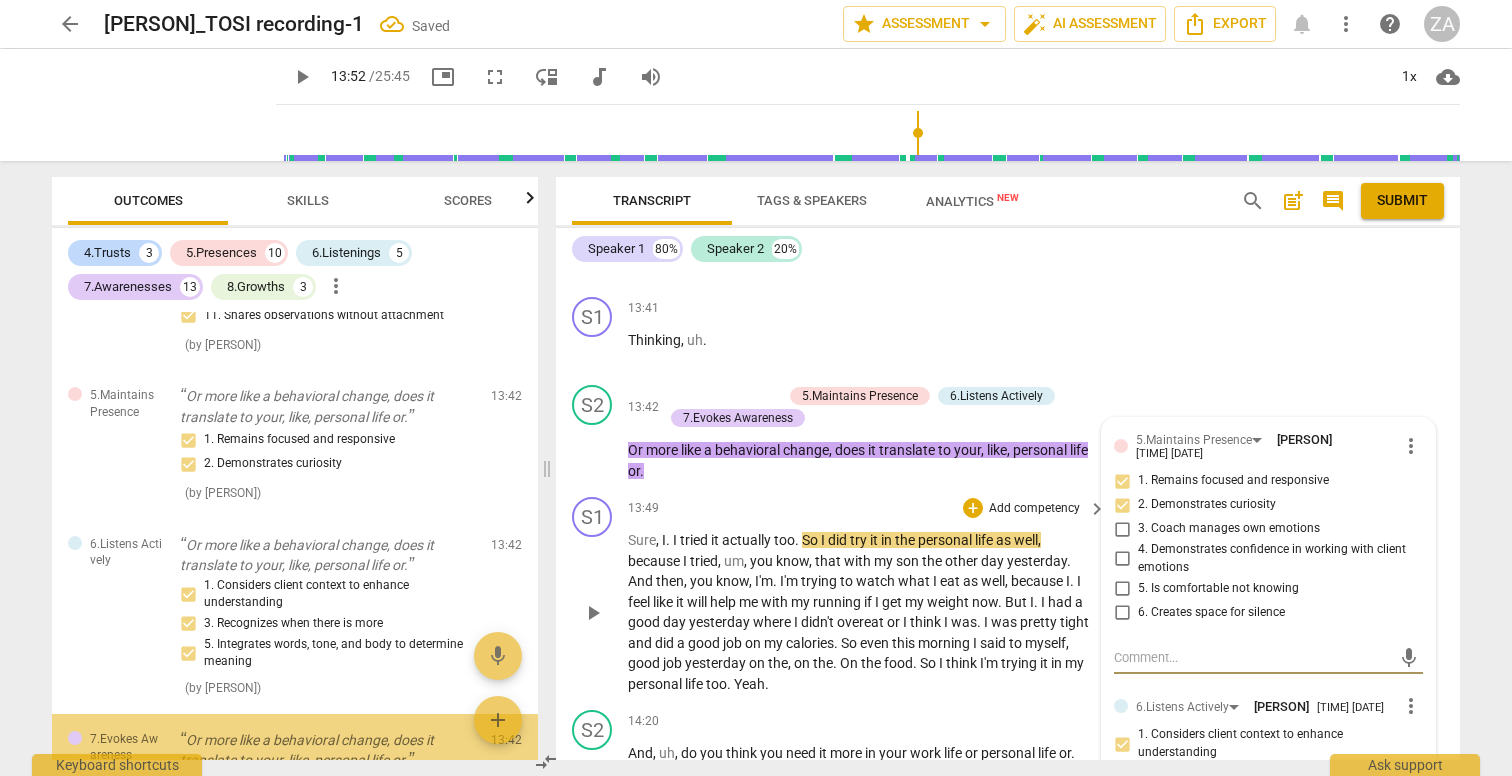 scroll, scrollTop: 5755, scrollLeft: 0, axis: vertical 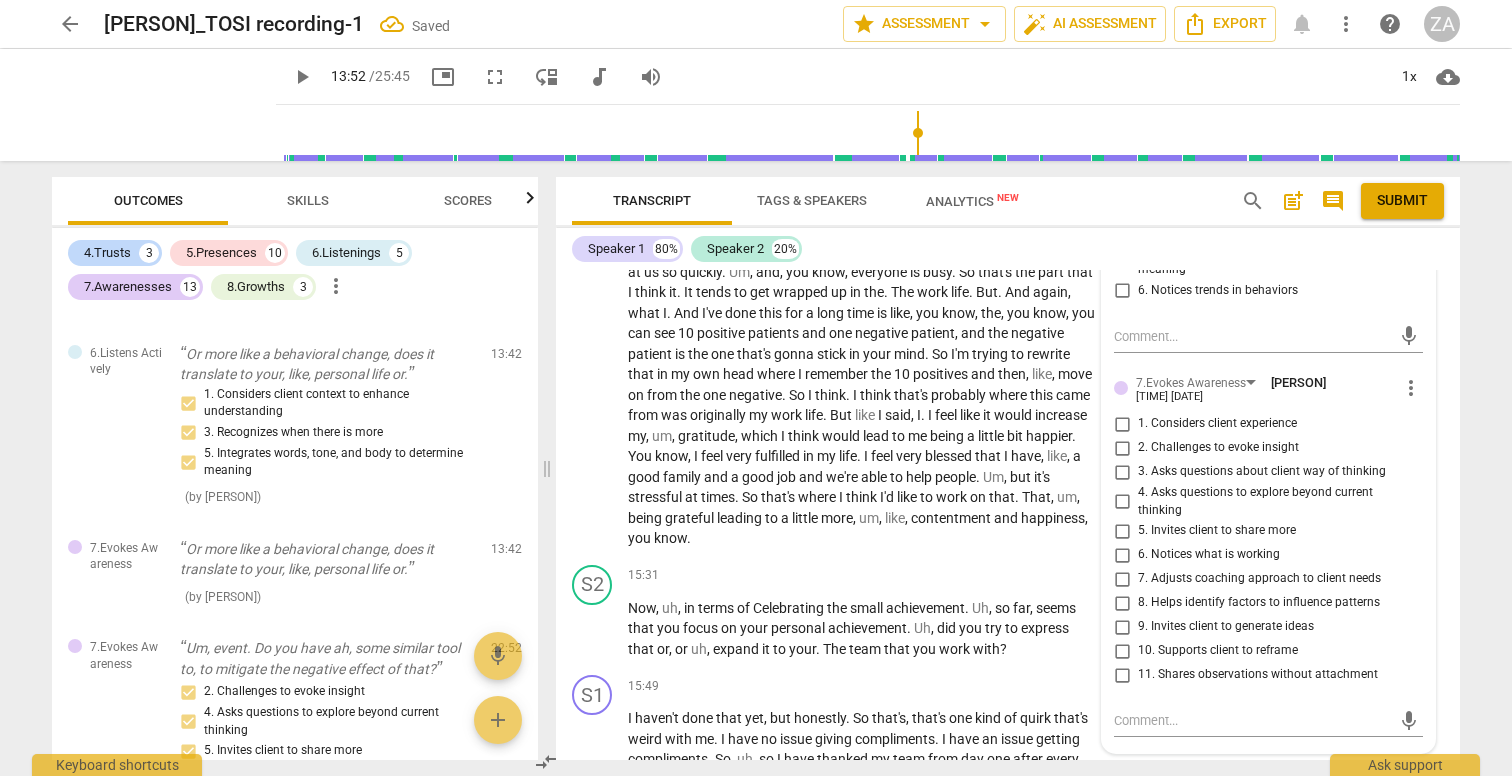 click on "11. Shares observations without attachment" at bounding box center [1258, 675] 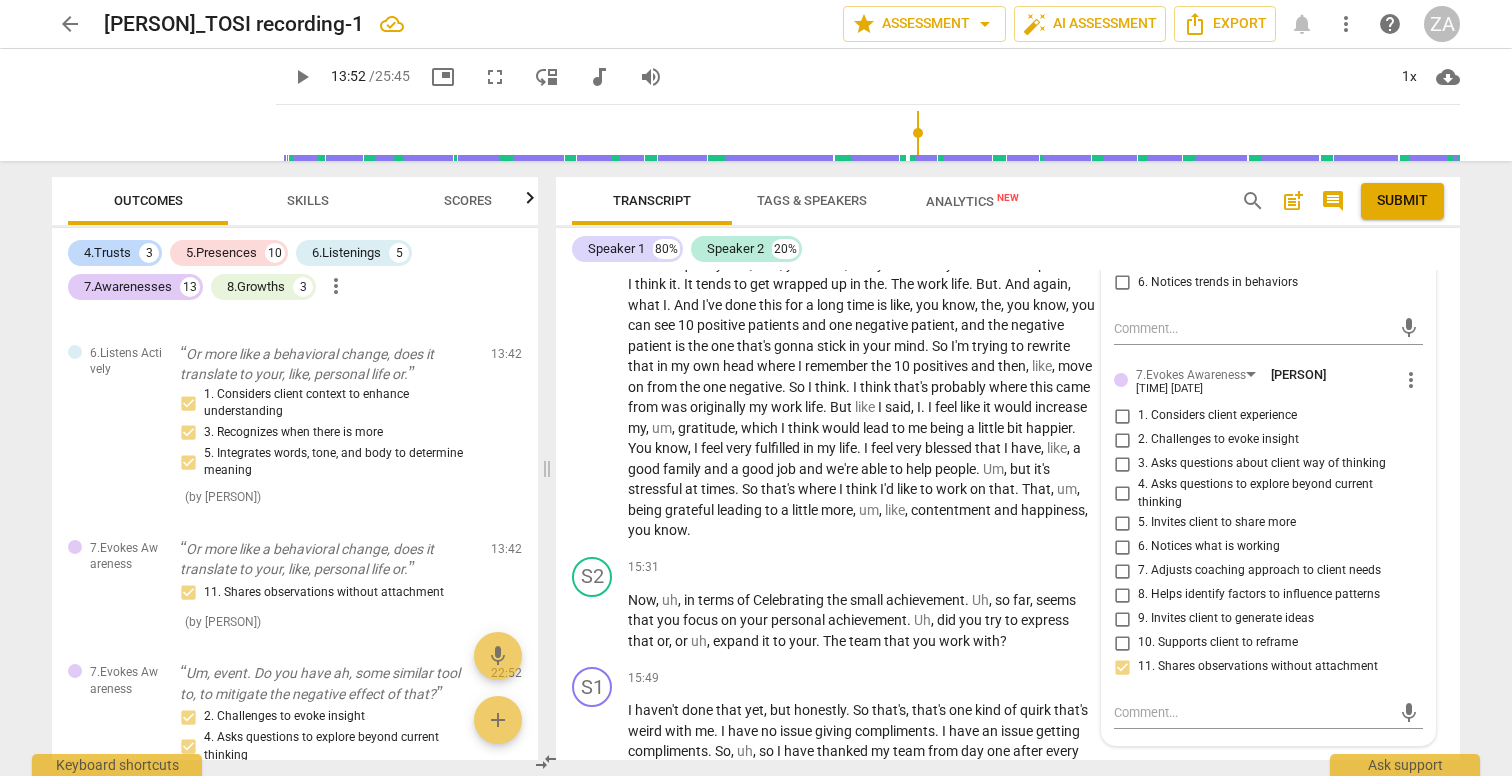scroll, scrollTop: 6295, scrollLeft: 0, axis: vertical 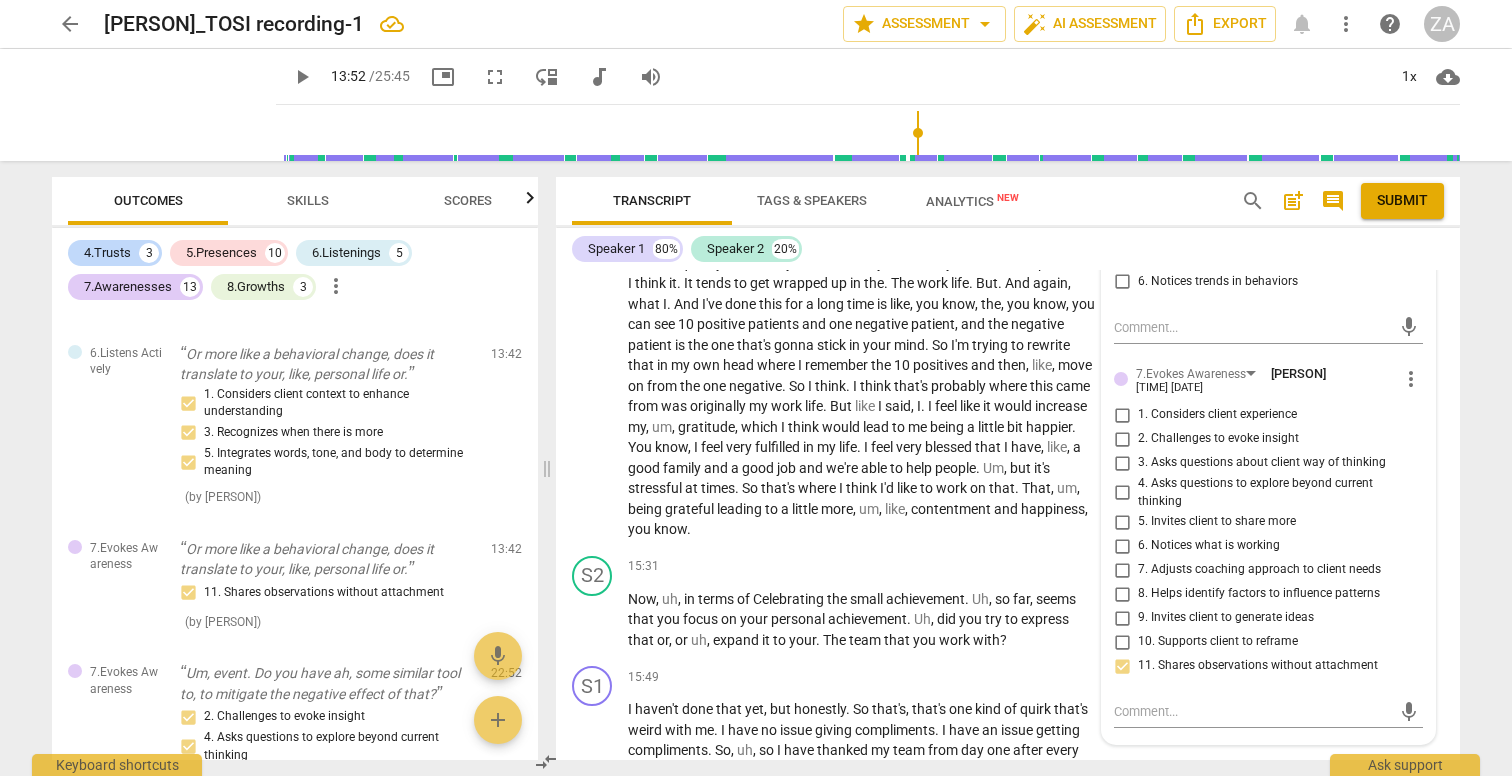 click on "4. Asks questions to explore beyond current thinking" at bounding box center (1276, 492) 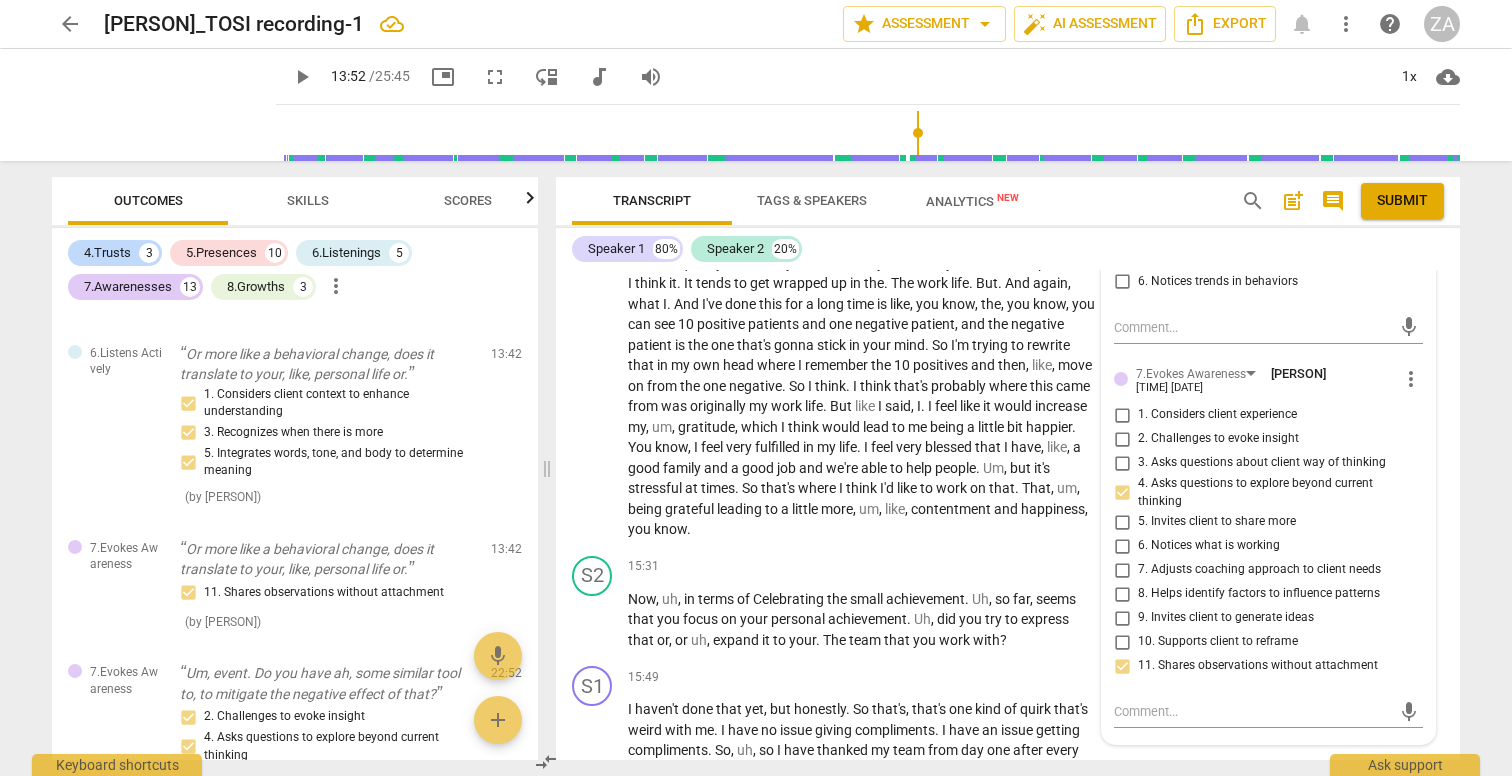 click on "5. Invites client to share more" at bounding box center [1217, 522] 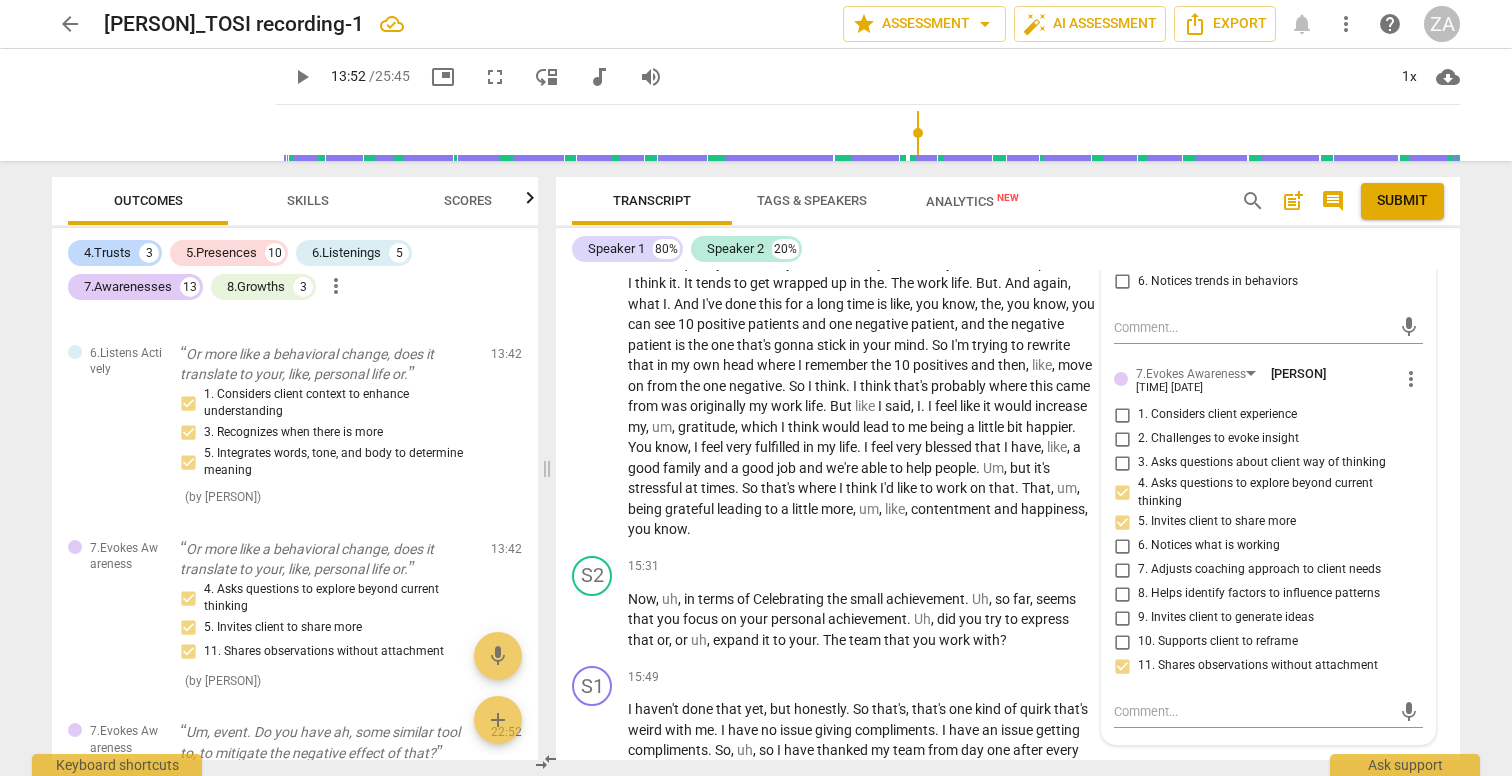 click on "10. Supports client to reframe" at bounding box center [1218, 642] 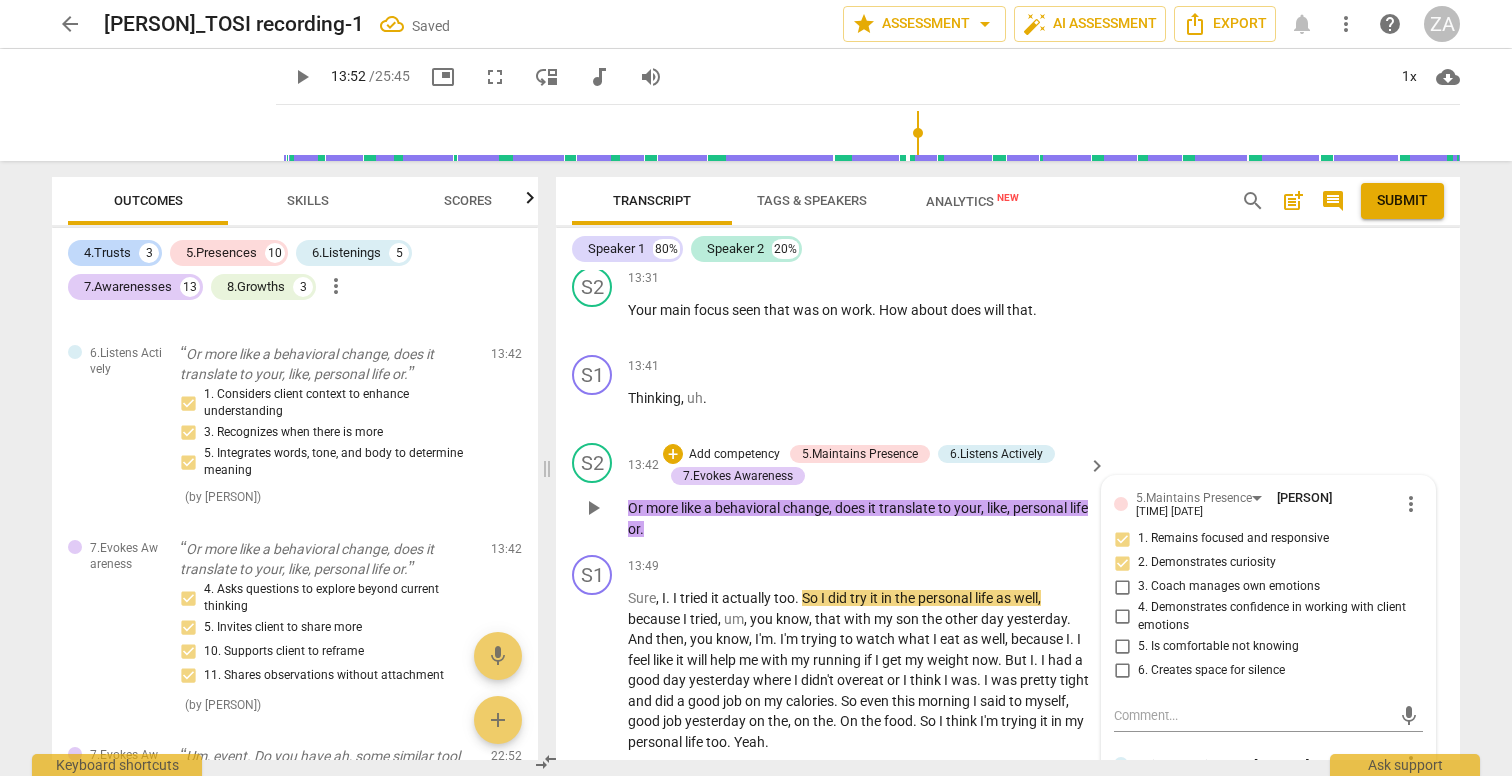 scroll, scrollTop: 5603, scrollLeft: 0, axis: vertical 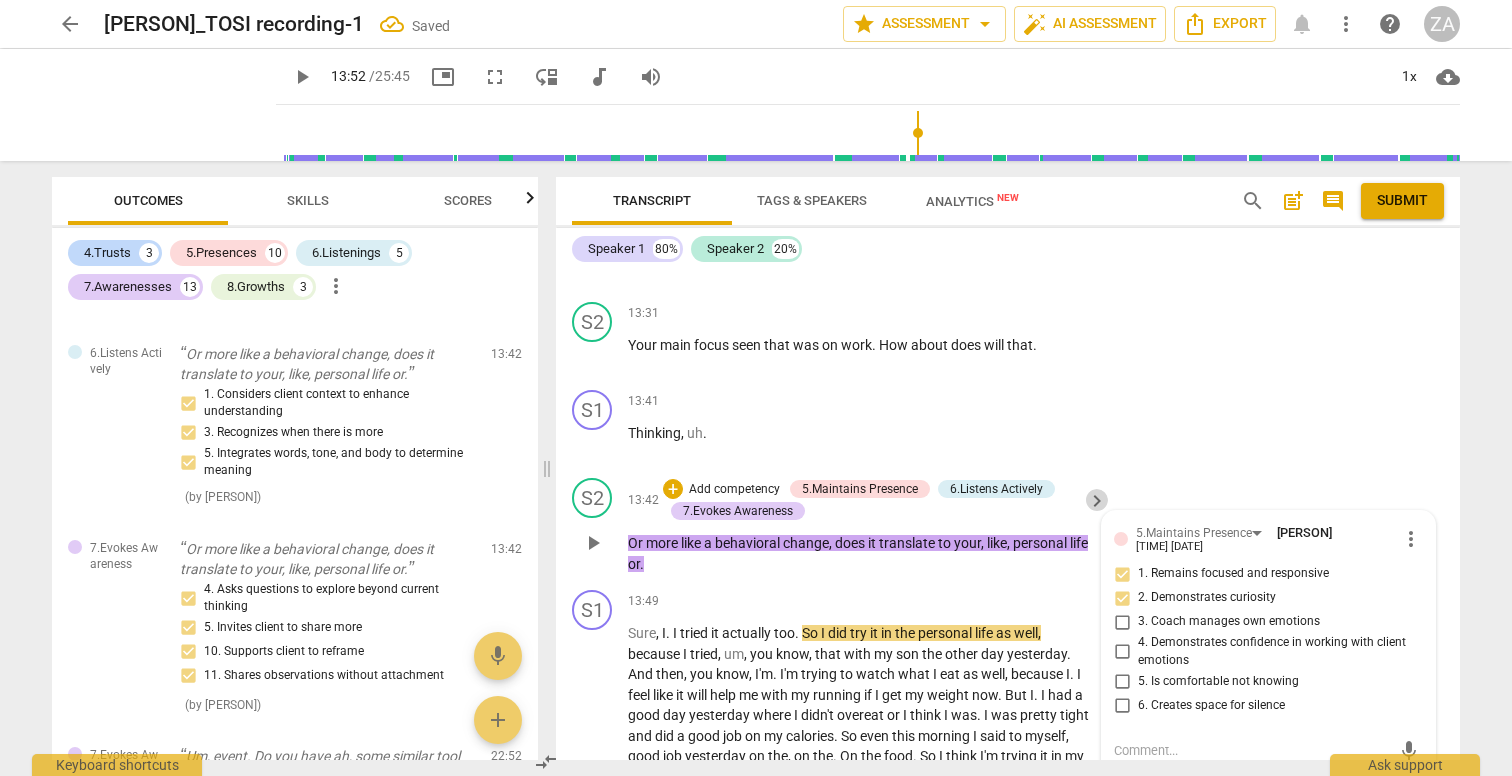 click on "keyboard_arrow_right" at bounding box center (1097, 501) 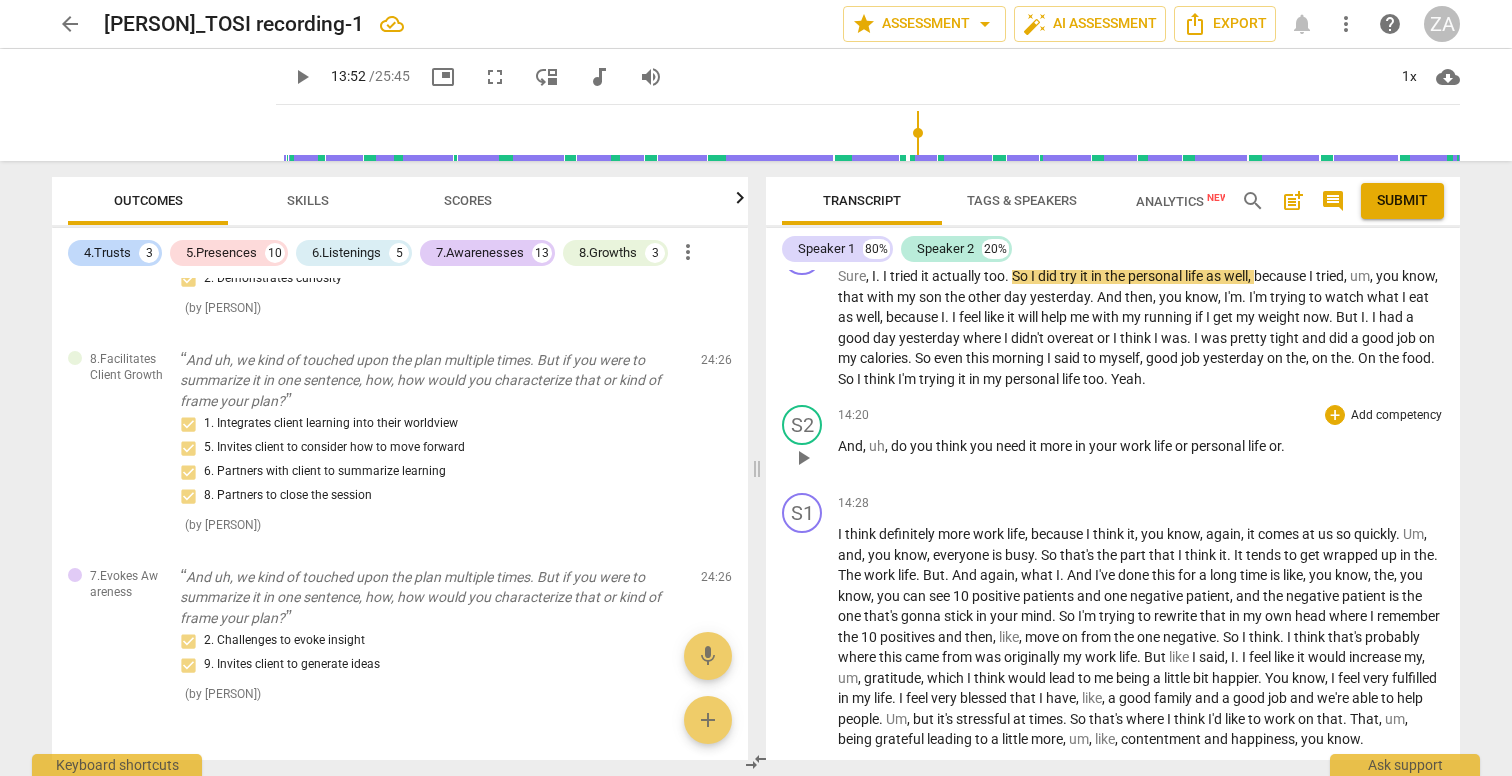 scroll, scrollTop: 5065, scrollLeft: 0, axis: vertical 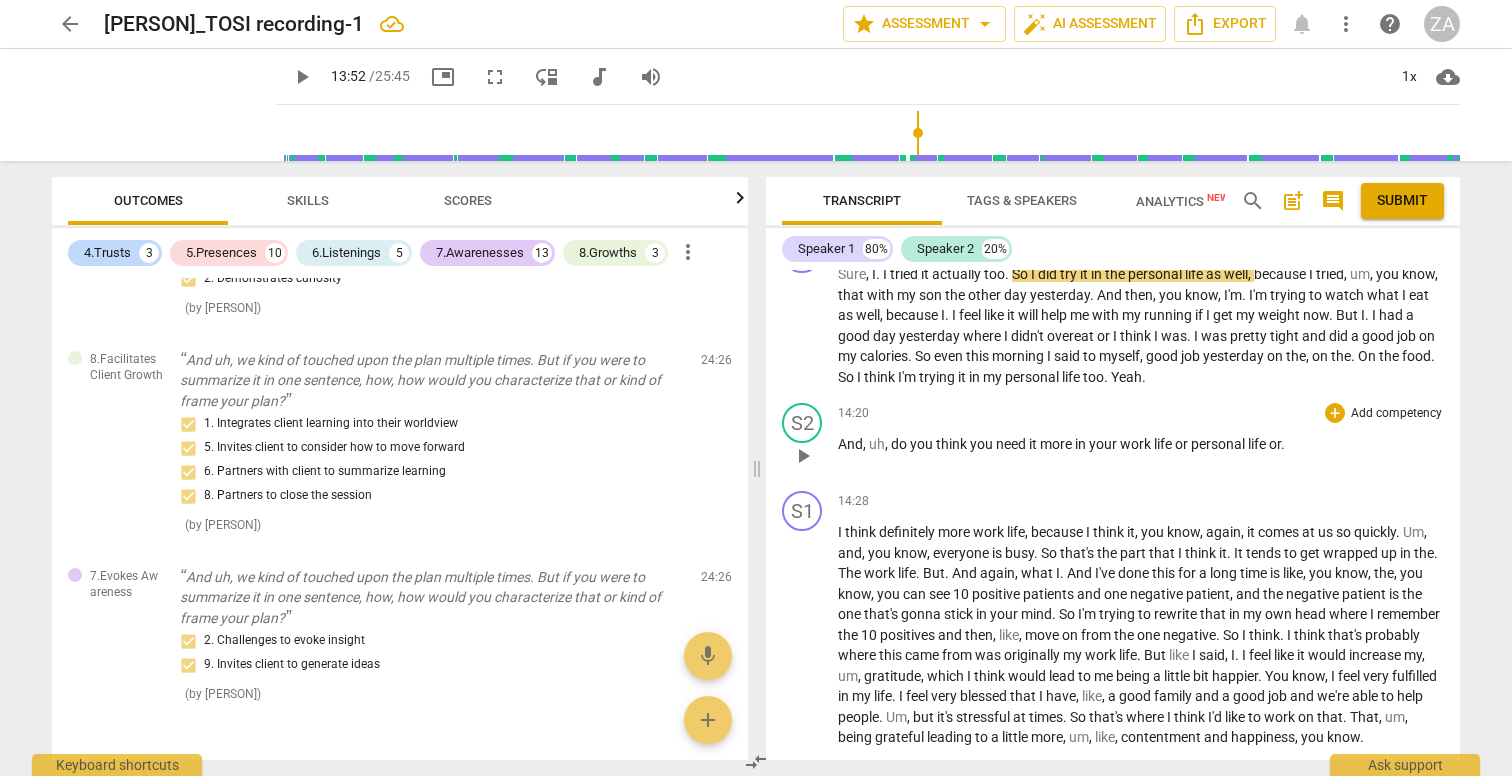 click on "Add competency" at bounding box center [1396, 414] 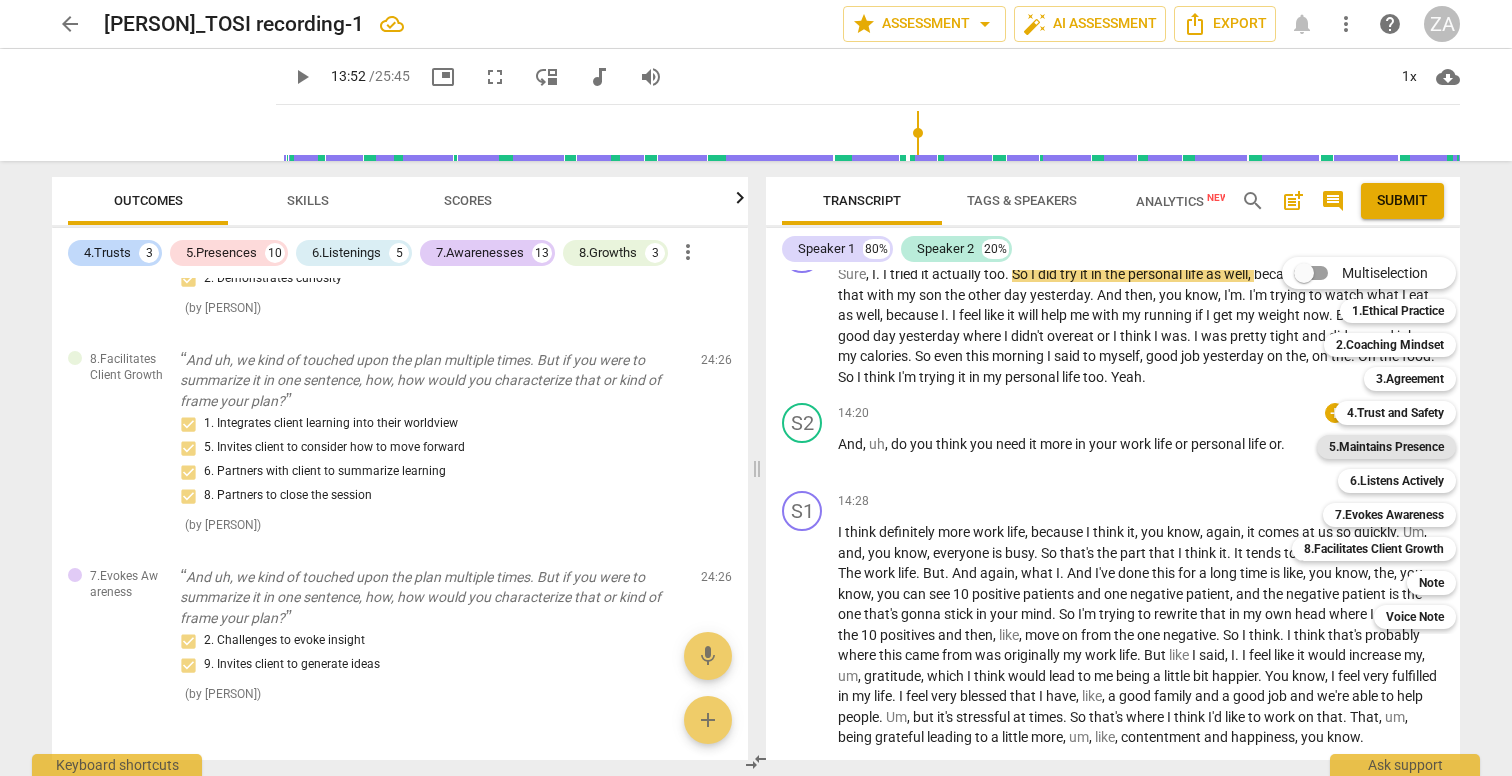 click on "5.Maintains Presence" at bounding box center (1386, 447) 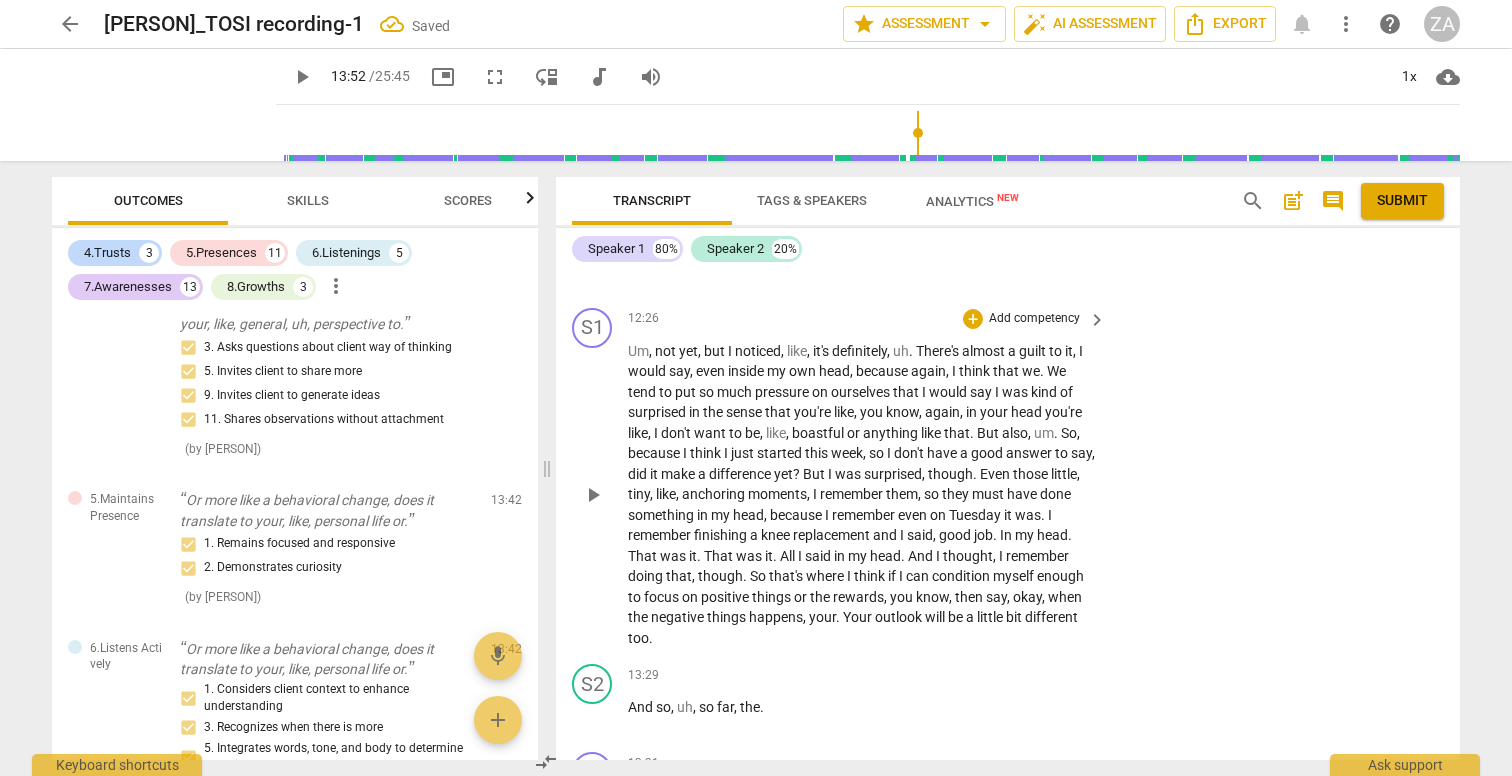 scroll, scrollTop: 5960, scrollLeft: 0, axis: vertical 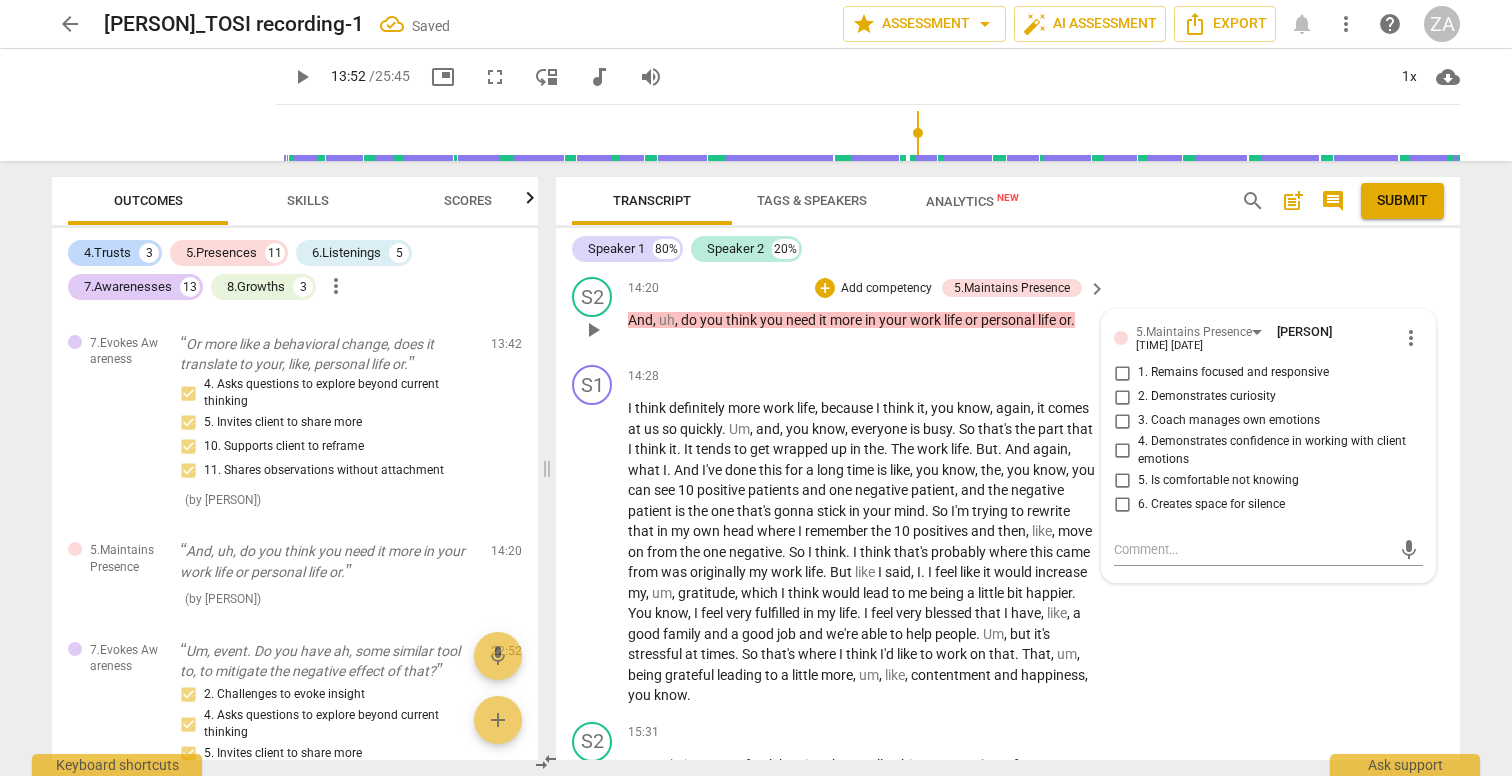 click on "1. Remains focused and responsive" at bounding box center [1233, 373] 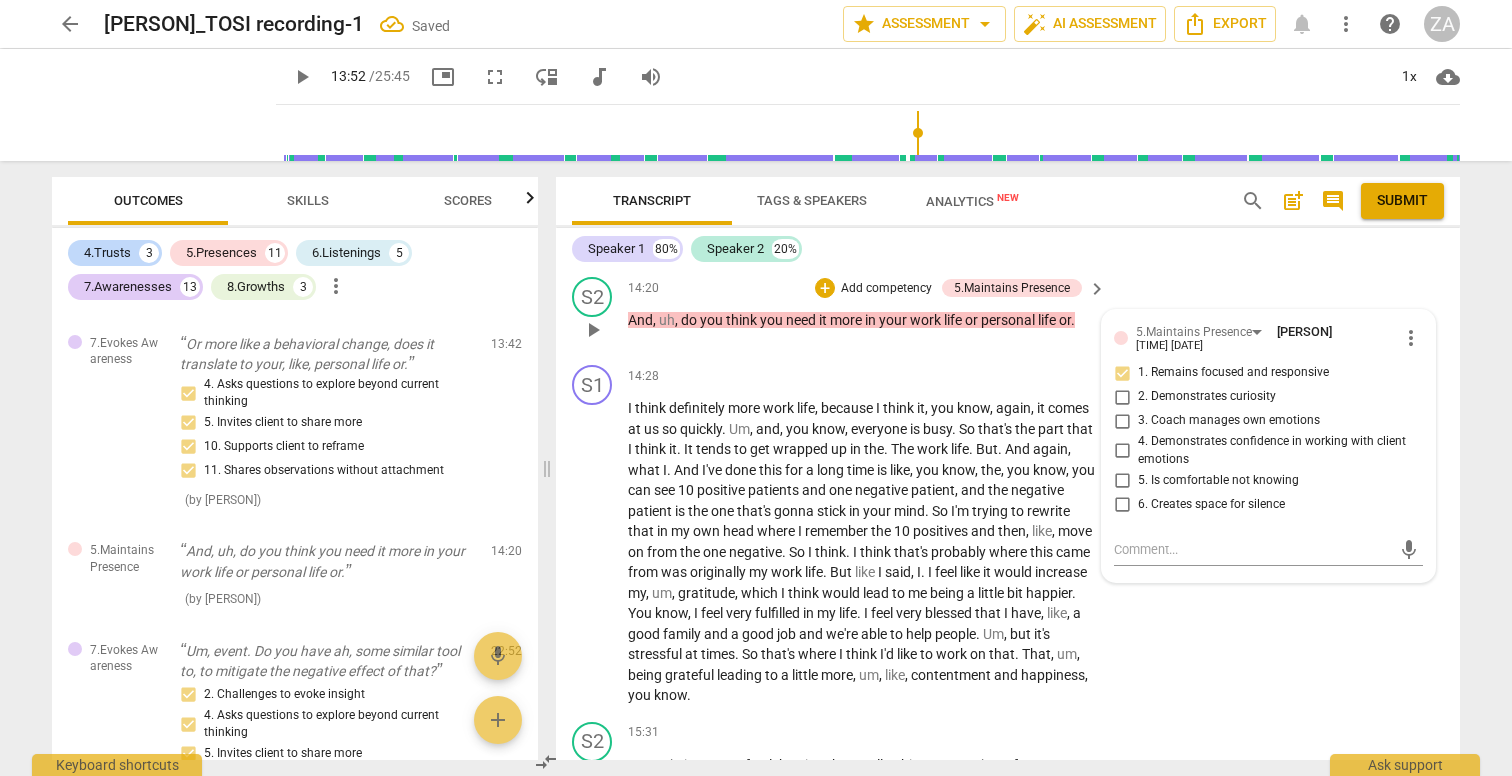 click on "2. Demonstrates curiosity" at bounding box center [1207, 397] 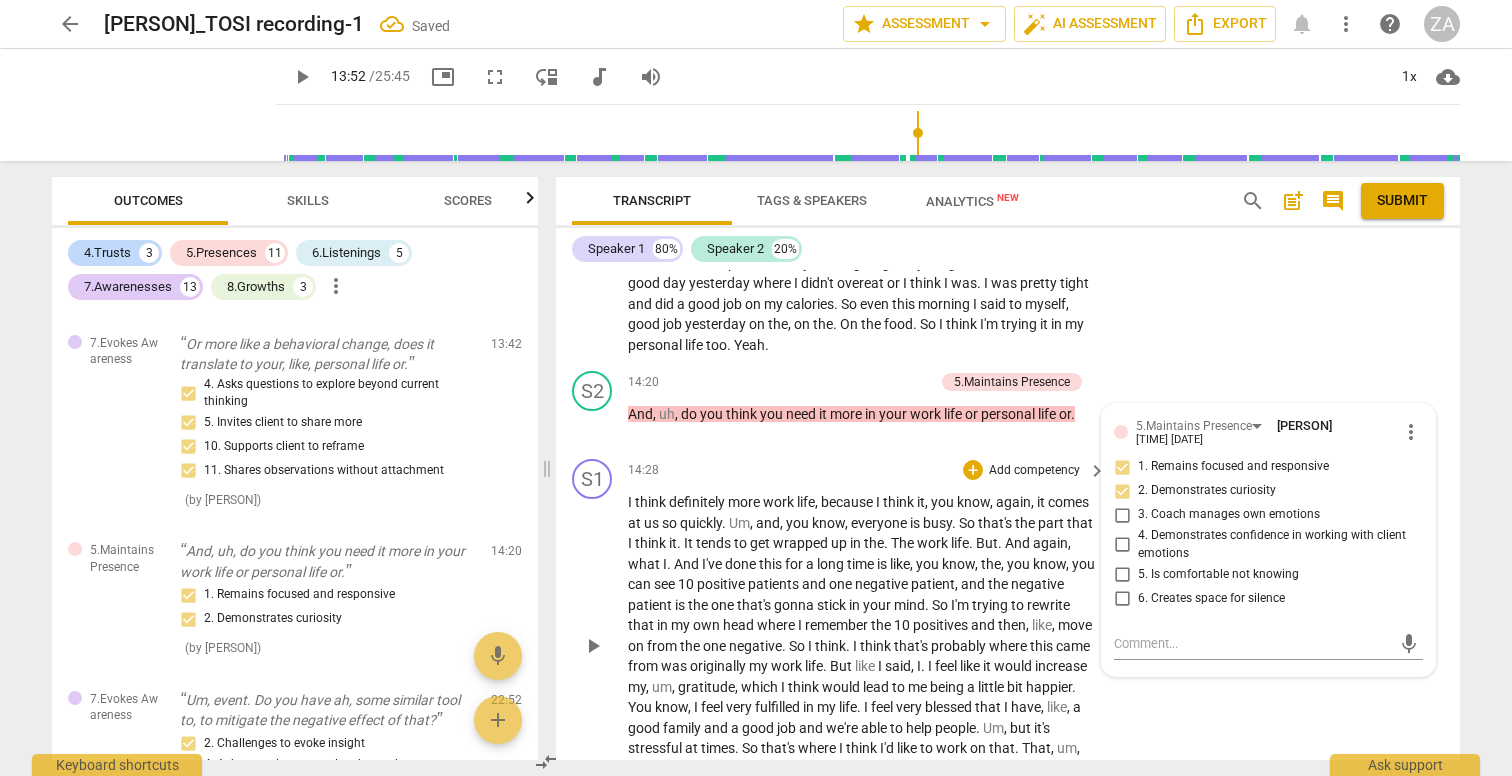 scroll, scrollTop: 6018, scrollLeft: 0, axis: vertical 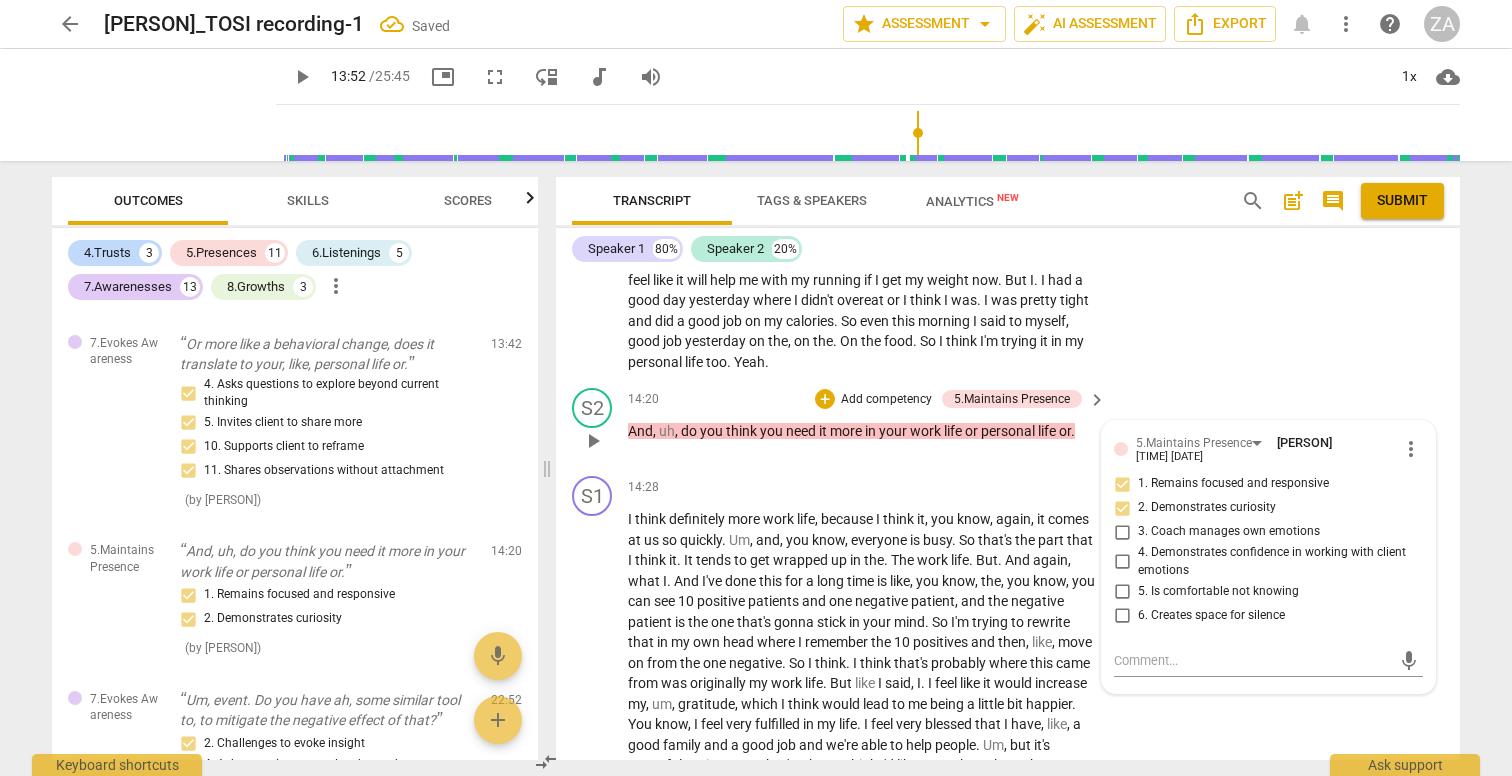 click on "Add competency" at bounding box center [886, 400] 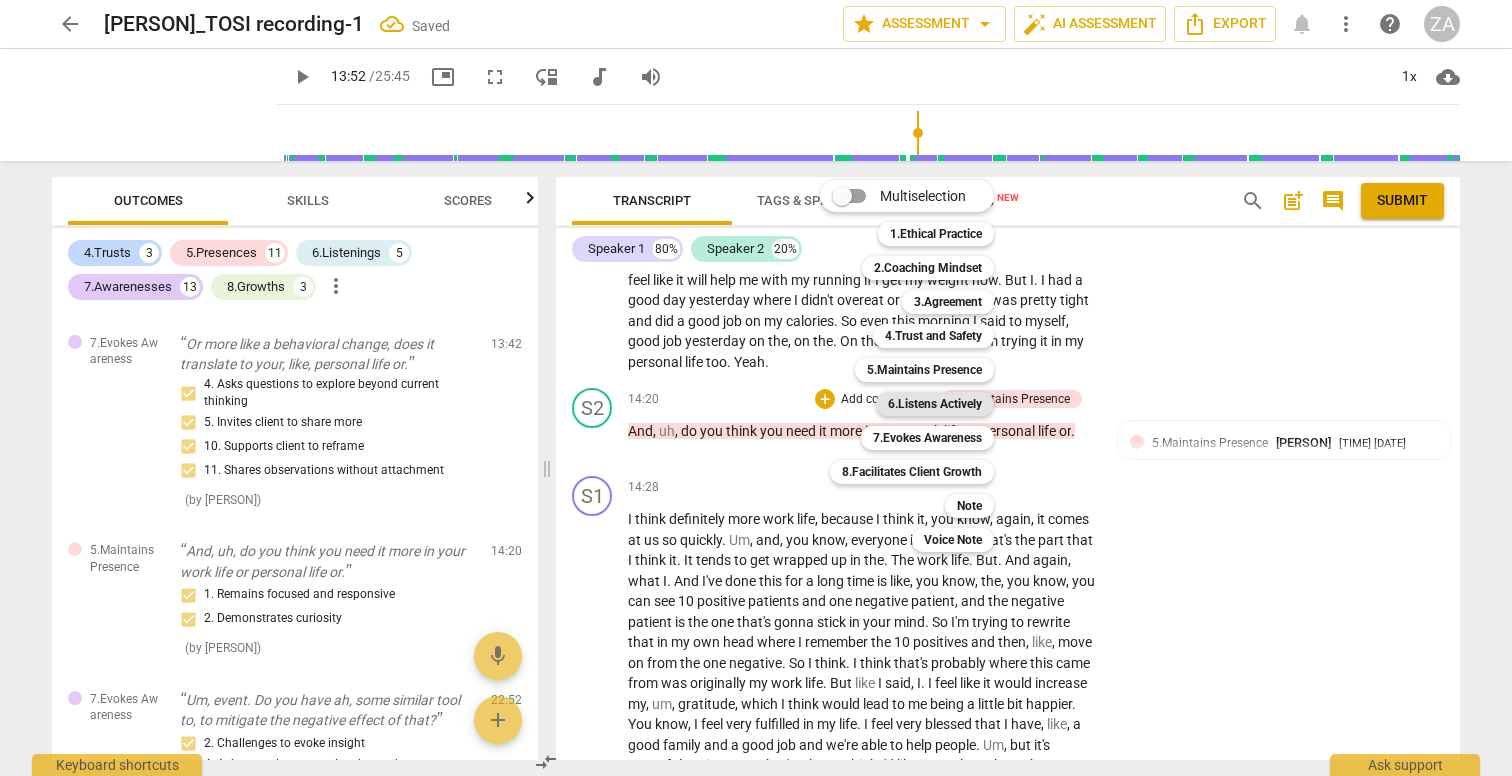 click on "6.Listens Actively" at bounding box center [935, 404] 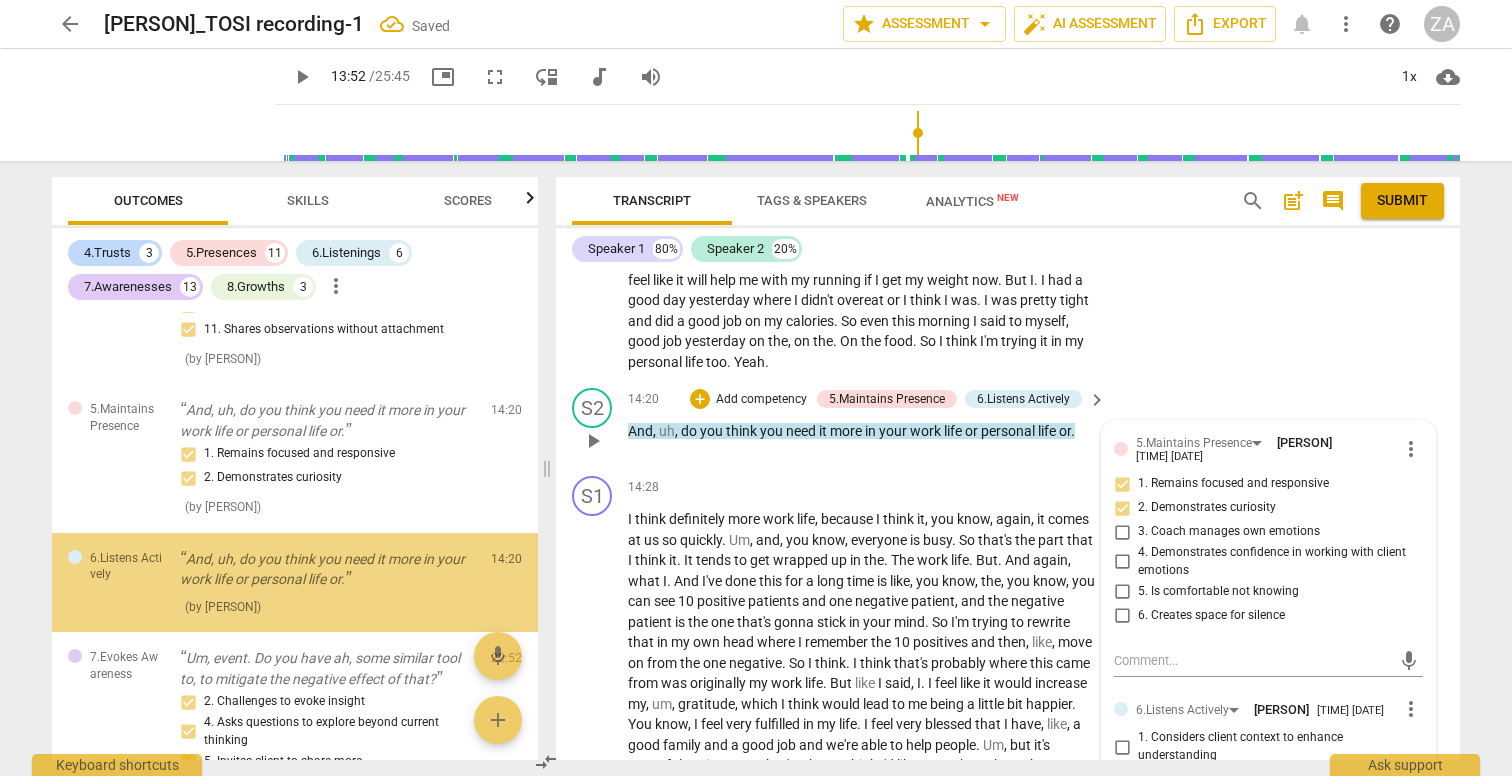 scroll, scrollTop: 6107, scrollLeft: 0, axis: vertical 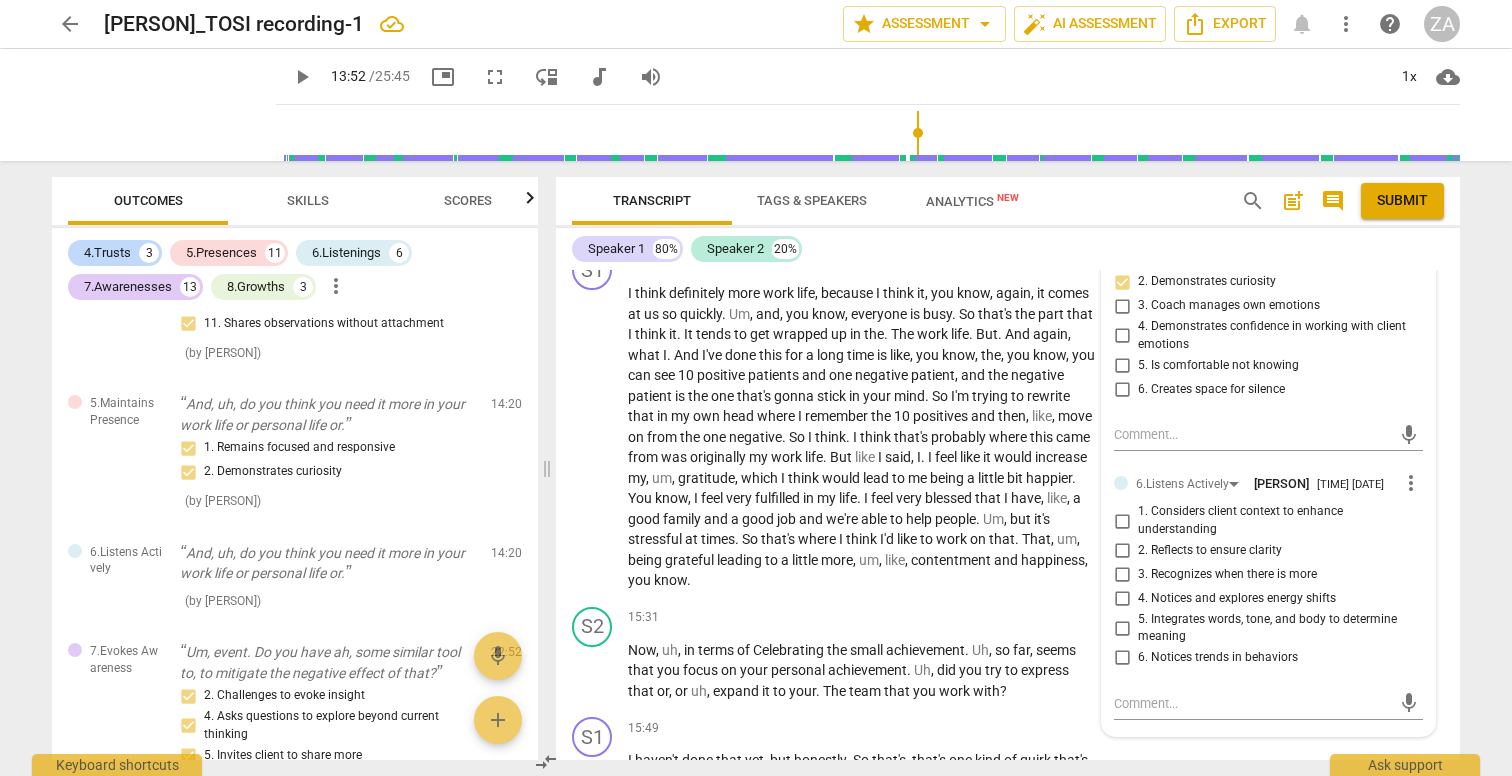 click on "2. Reflects to ensure clarity" at bounding box center (1210, 551) 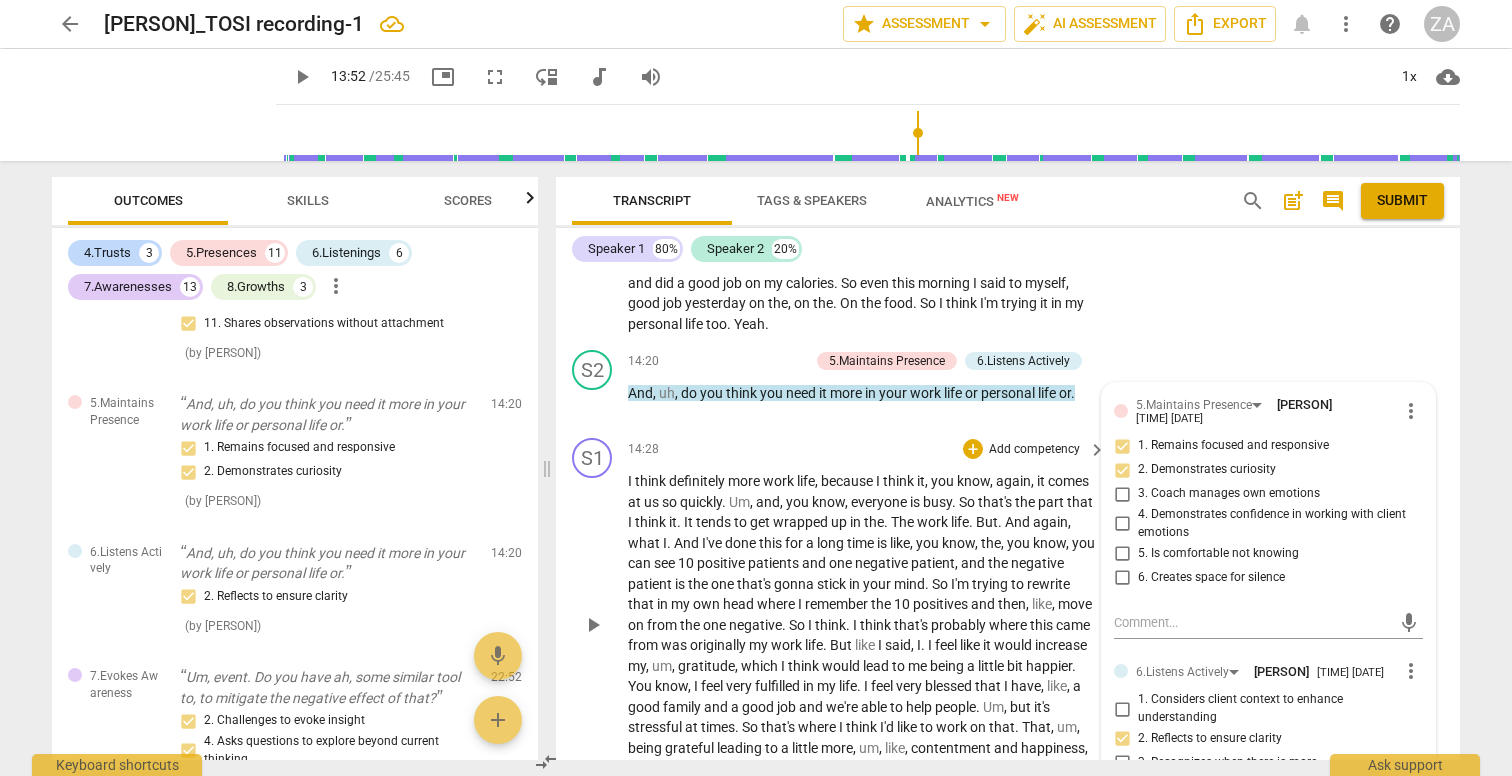 scroll, scrollTop: 6035, scrollLeft: 0, axis: vertical 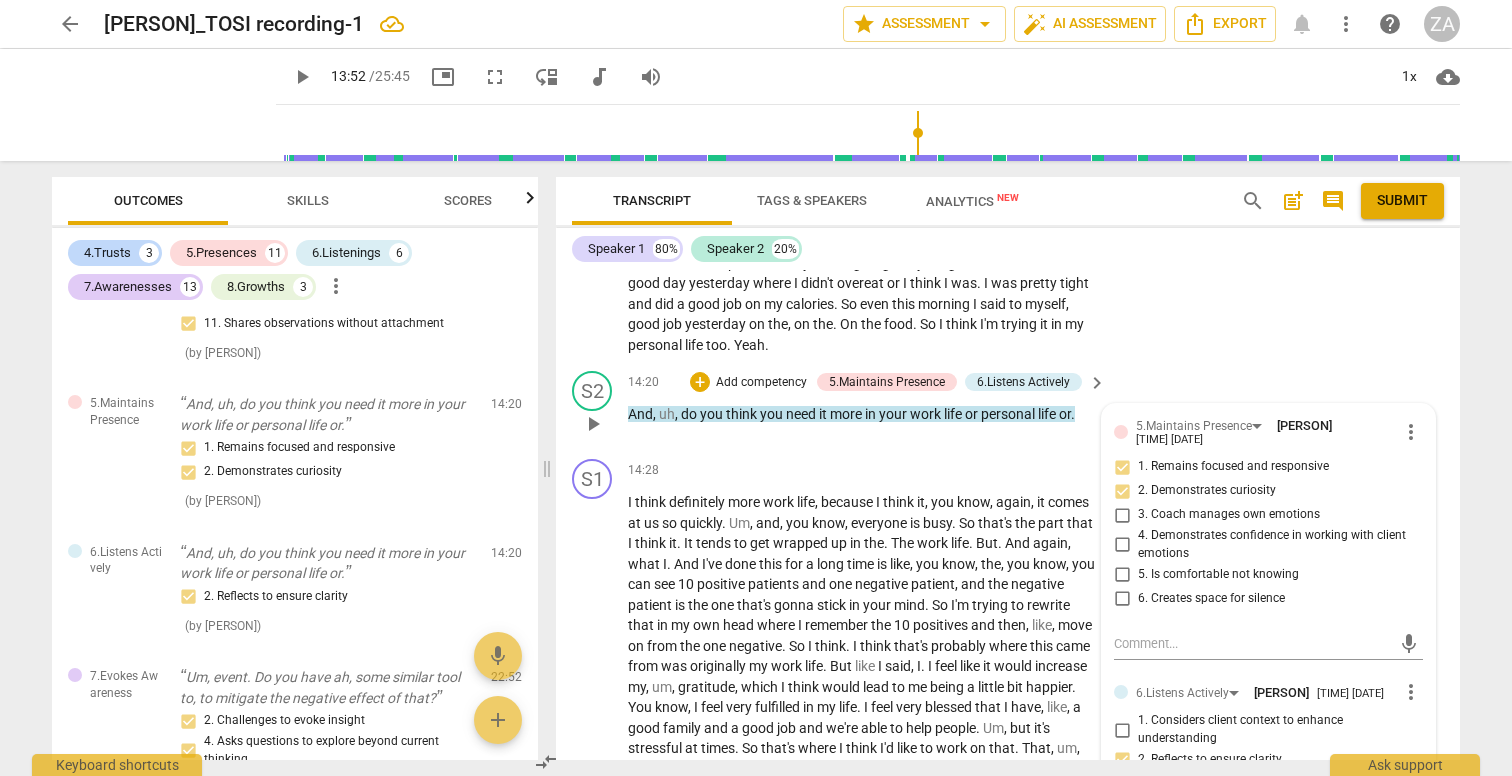 click on "Add competency" at bounding box center [761, 383] 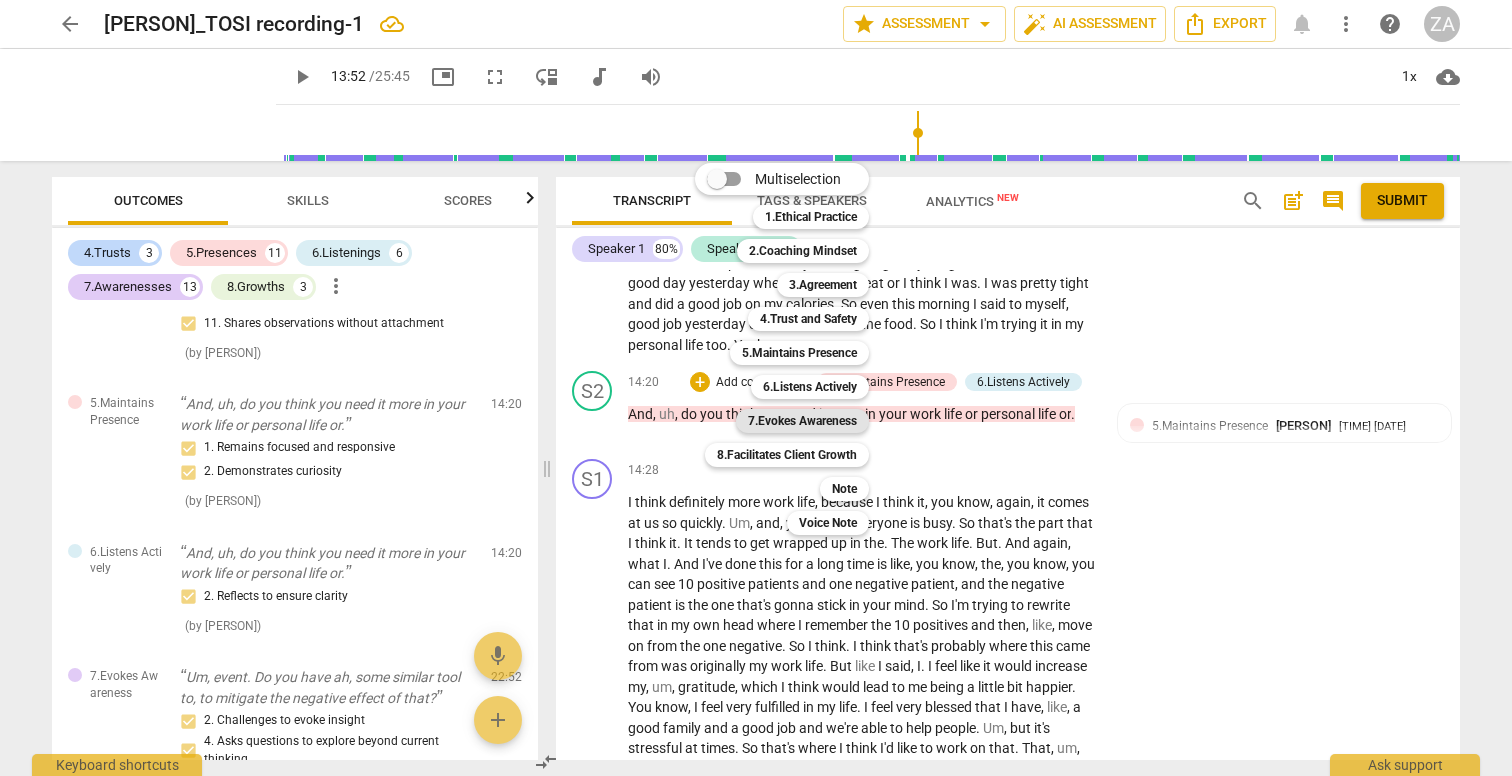 click on "7.Evokes Awareness" at bounding box center (802, 421) 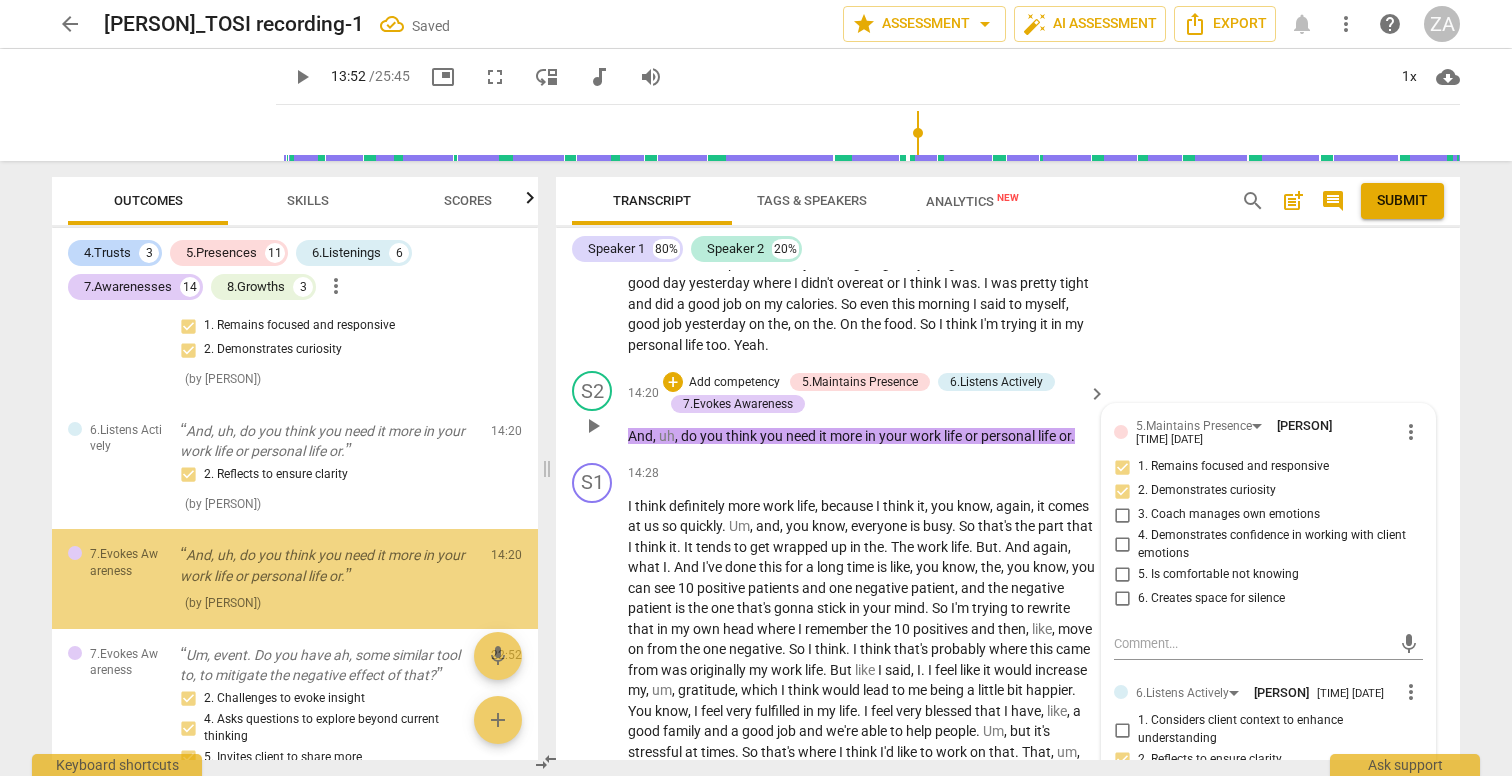 scroll, scrollTop: 6230, scrollLeft: 0, axis: vertical 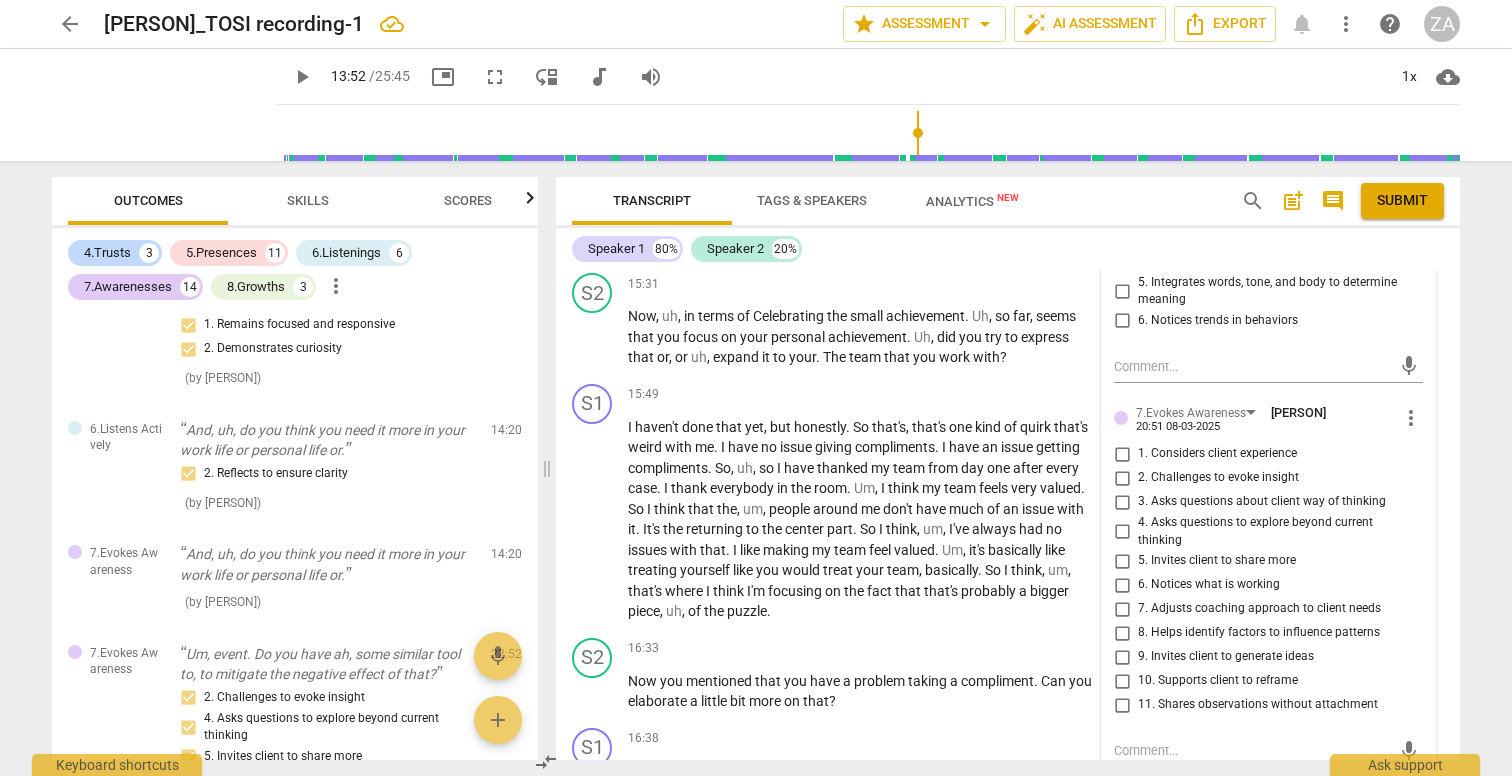 click on "2. Challenges to evoke insight" at bounding box center [1218, 478] 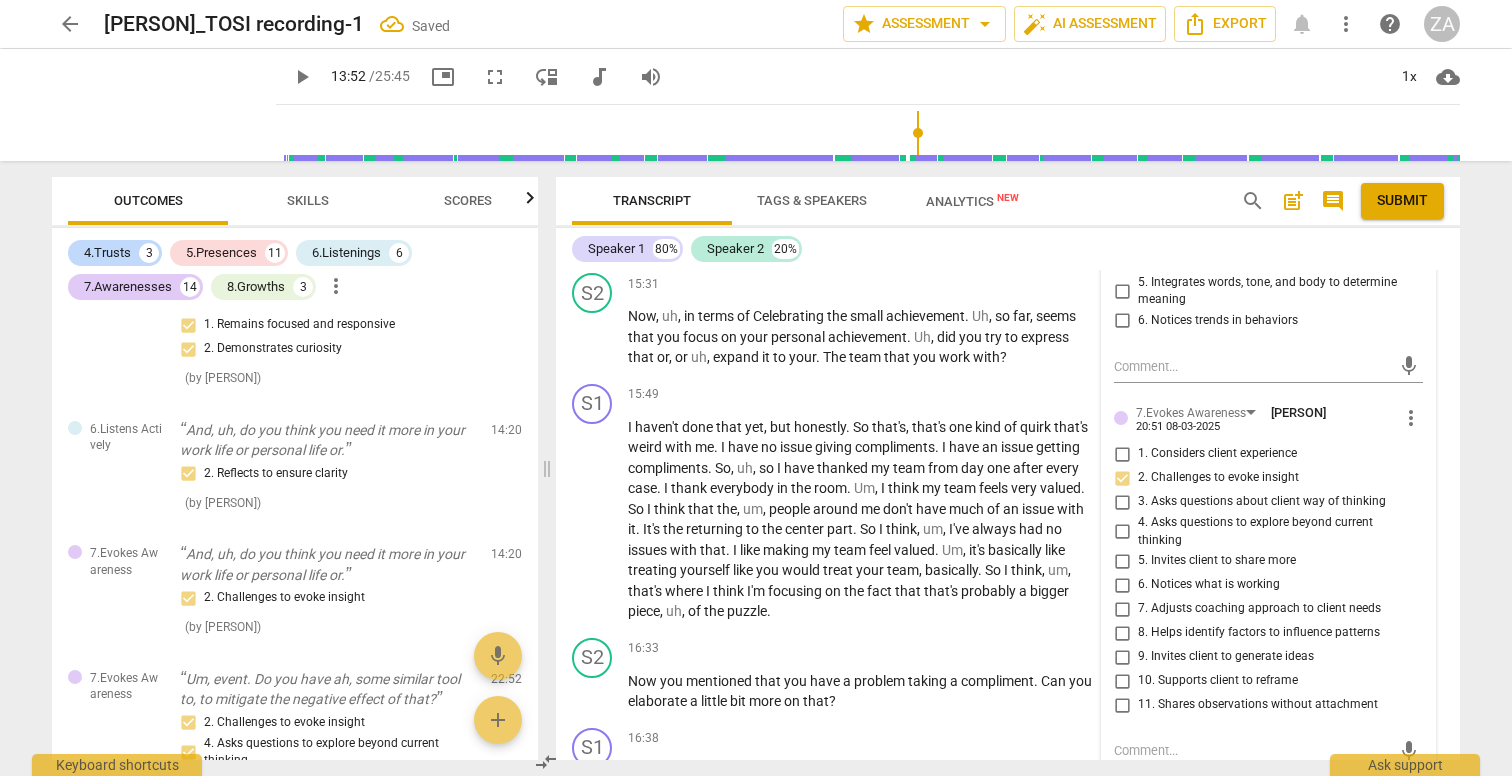 click on "3. Asks questions about client way of thinking" at bounding box center (1262, 502) 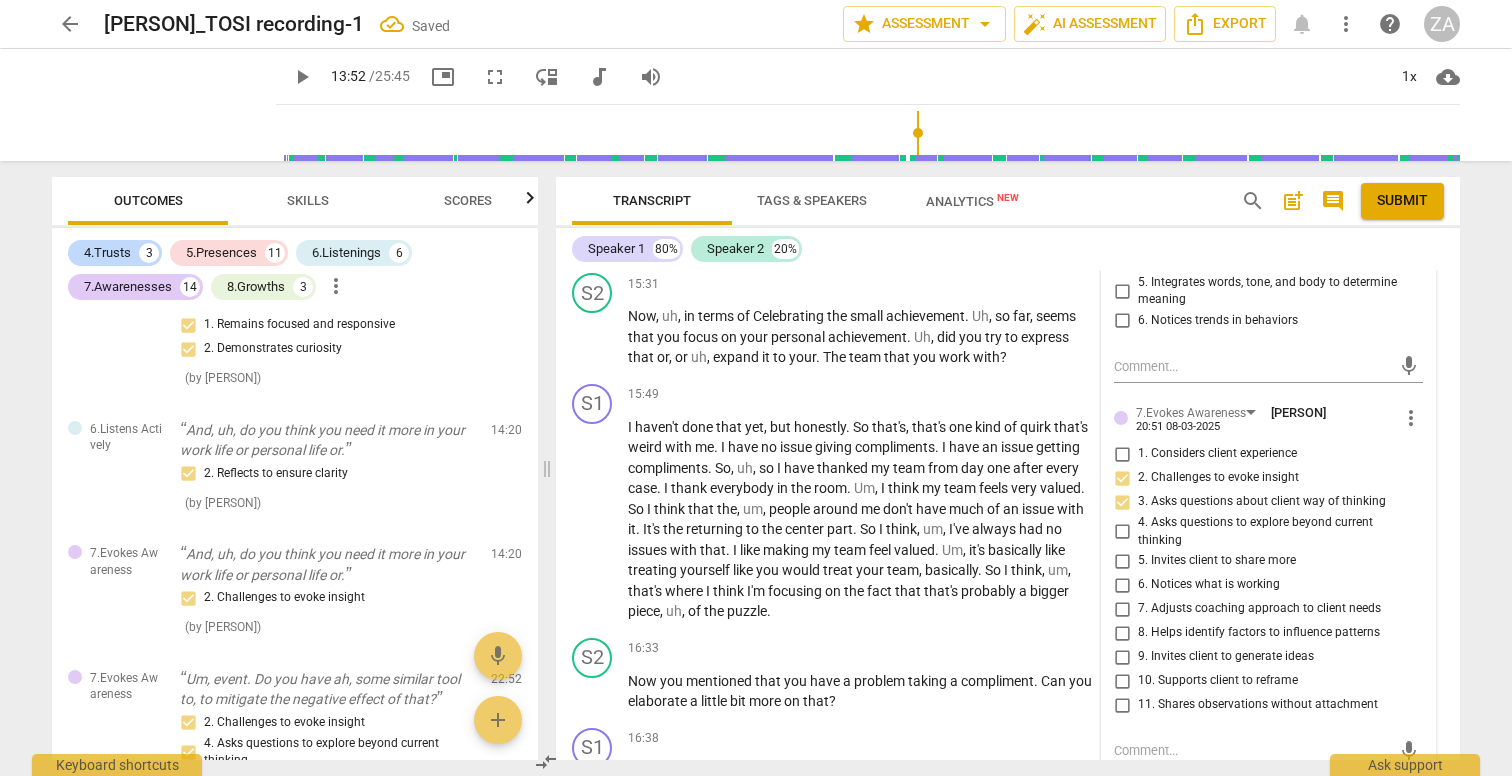 click on "4. Asks questions to explore beyond current thinking" at bounding box center (1276, 531) 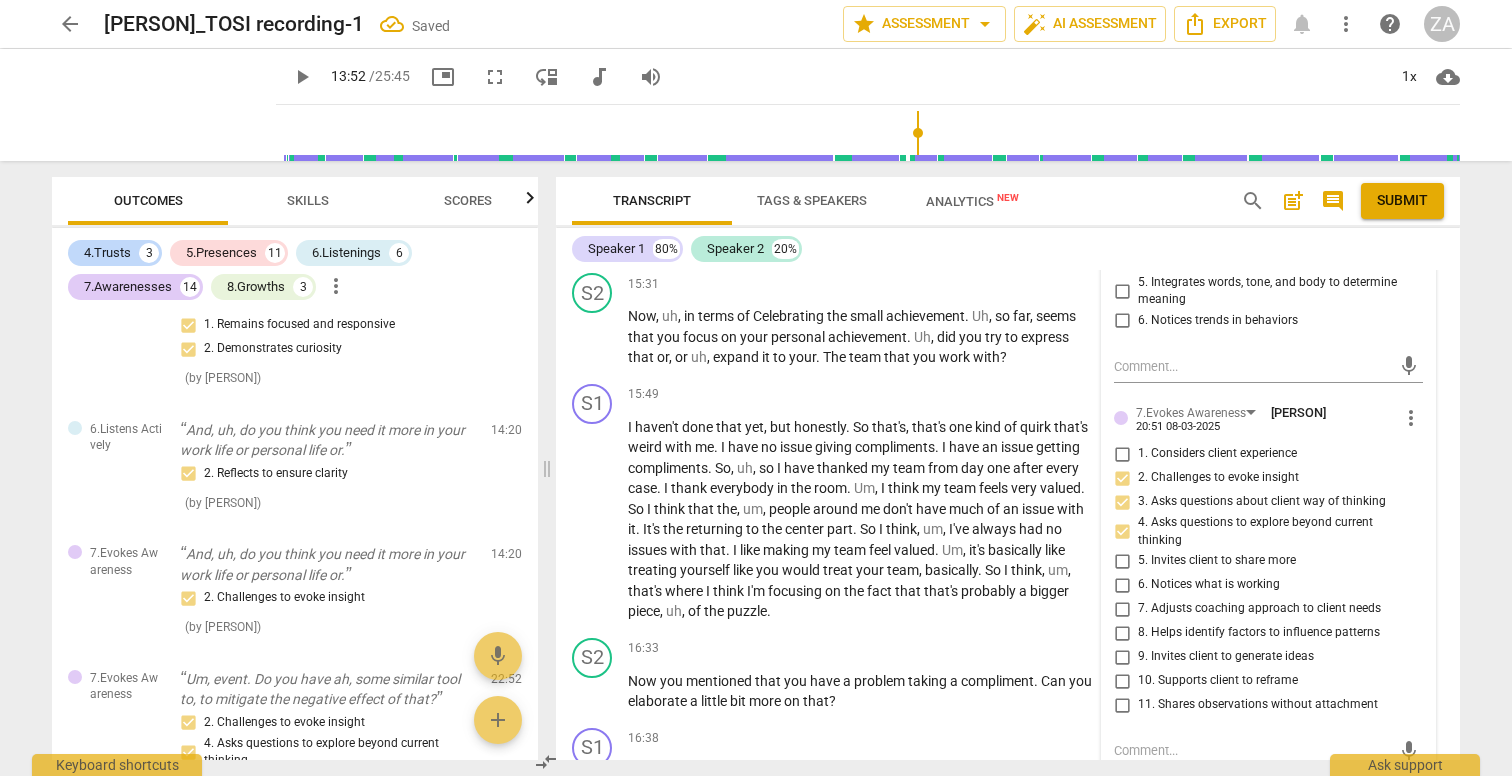 click on "5. Invites client to share more" at bounding box center (1217, 561) 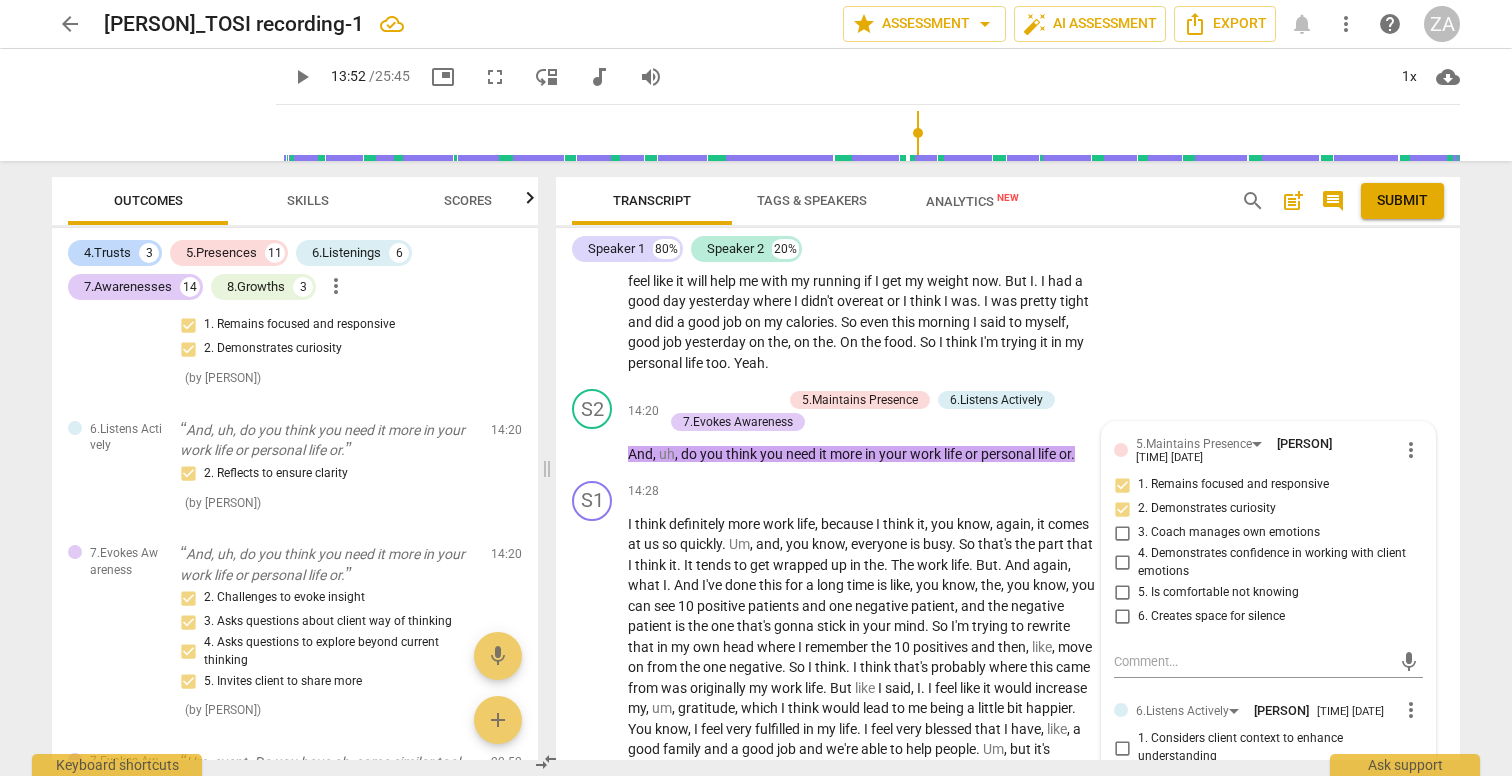 scroll, scrollTop: 5963, scrollLeft: 0, axis: vertical 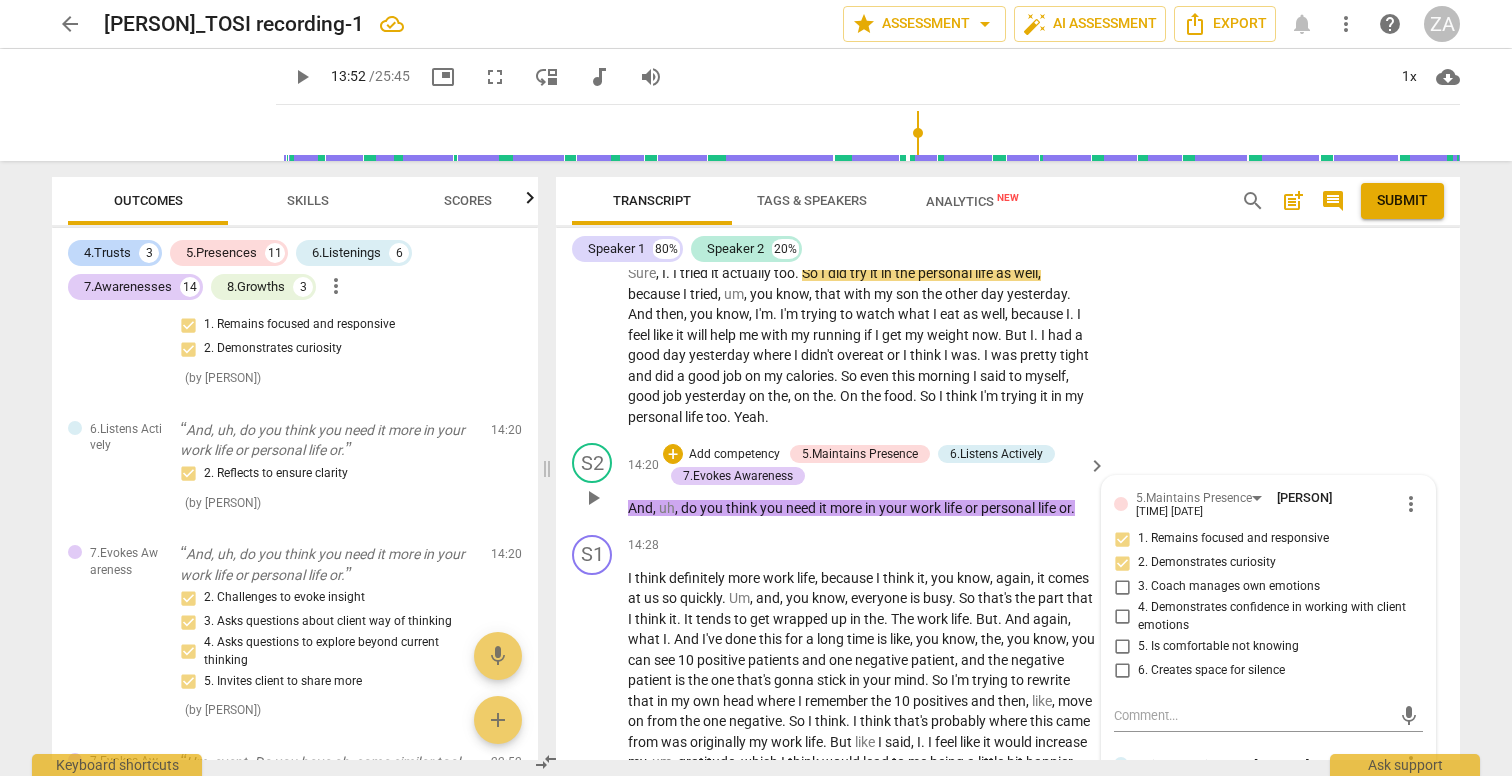 click on "keyboard_arrow_right" at bounding box center (1097, 466) 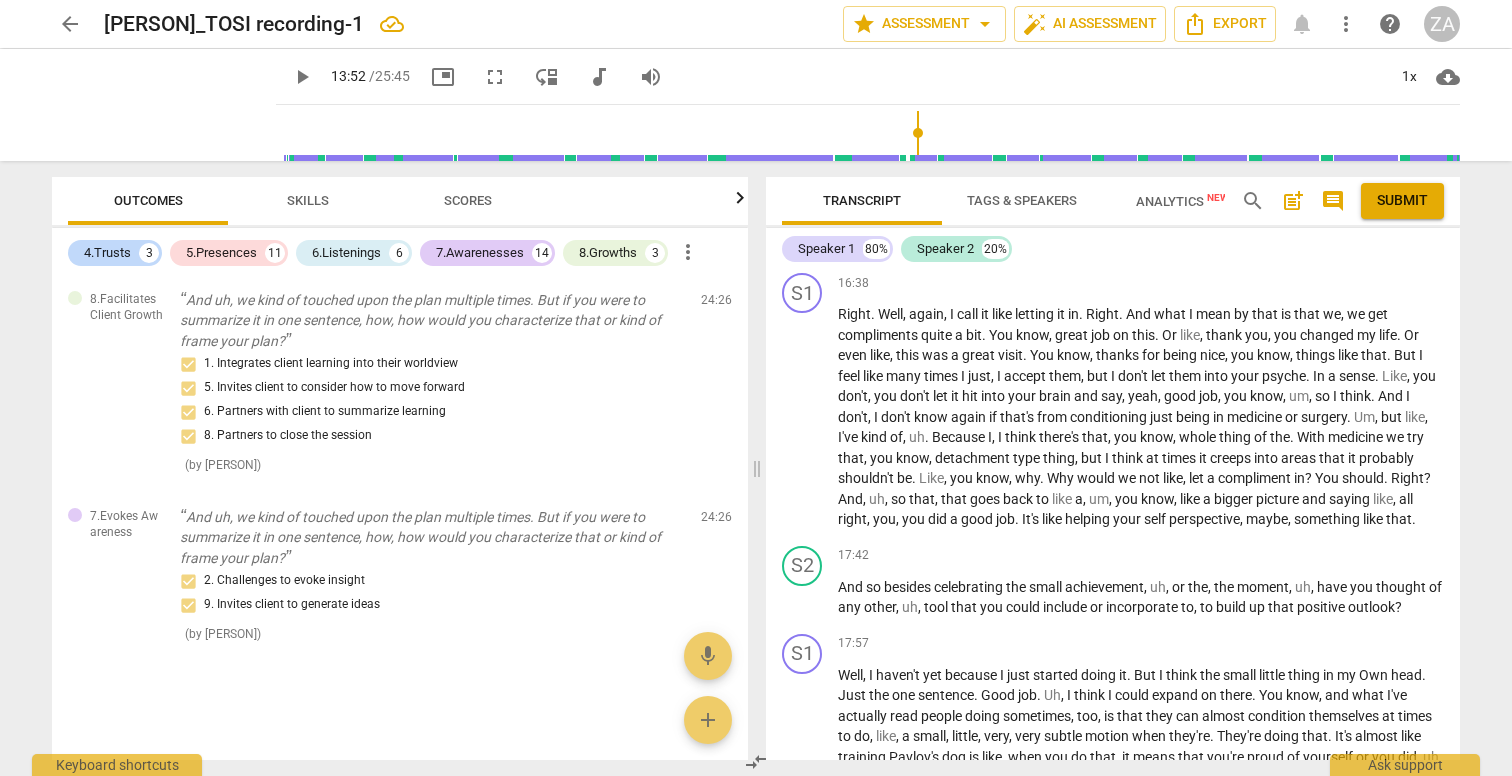 scroll, scrollTop: 5865, scrollLeft: 0, axis: vertical 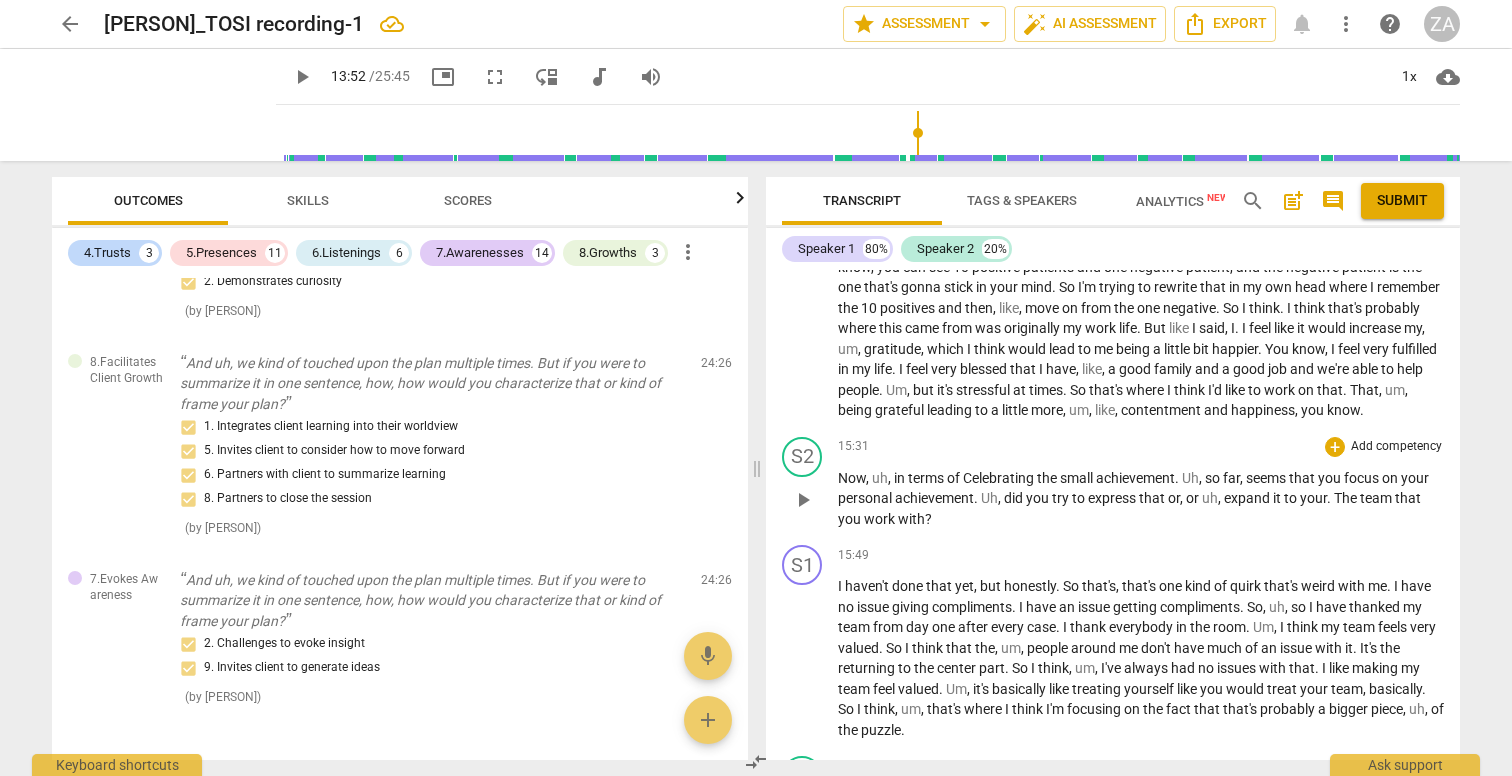 click on "Add competency" at bounding box center (1396, 447) 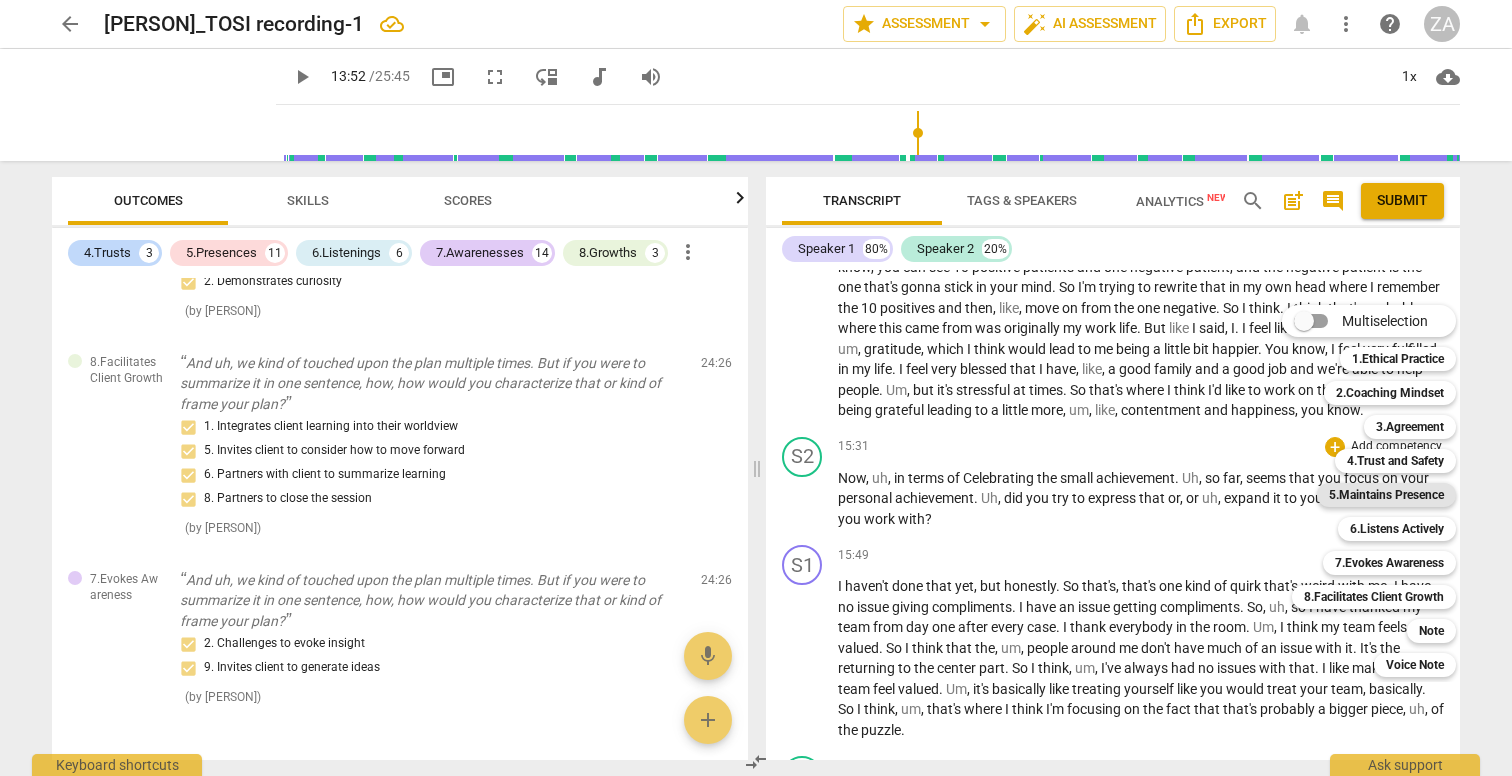 click on "5.Maintains Presence" at bounding box center [1386, 495] 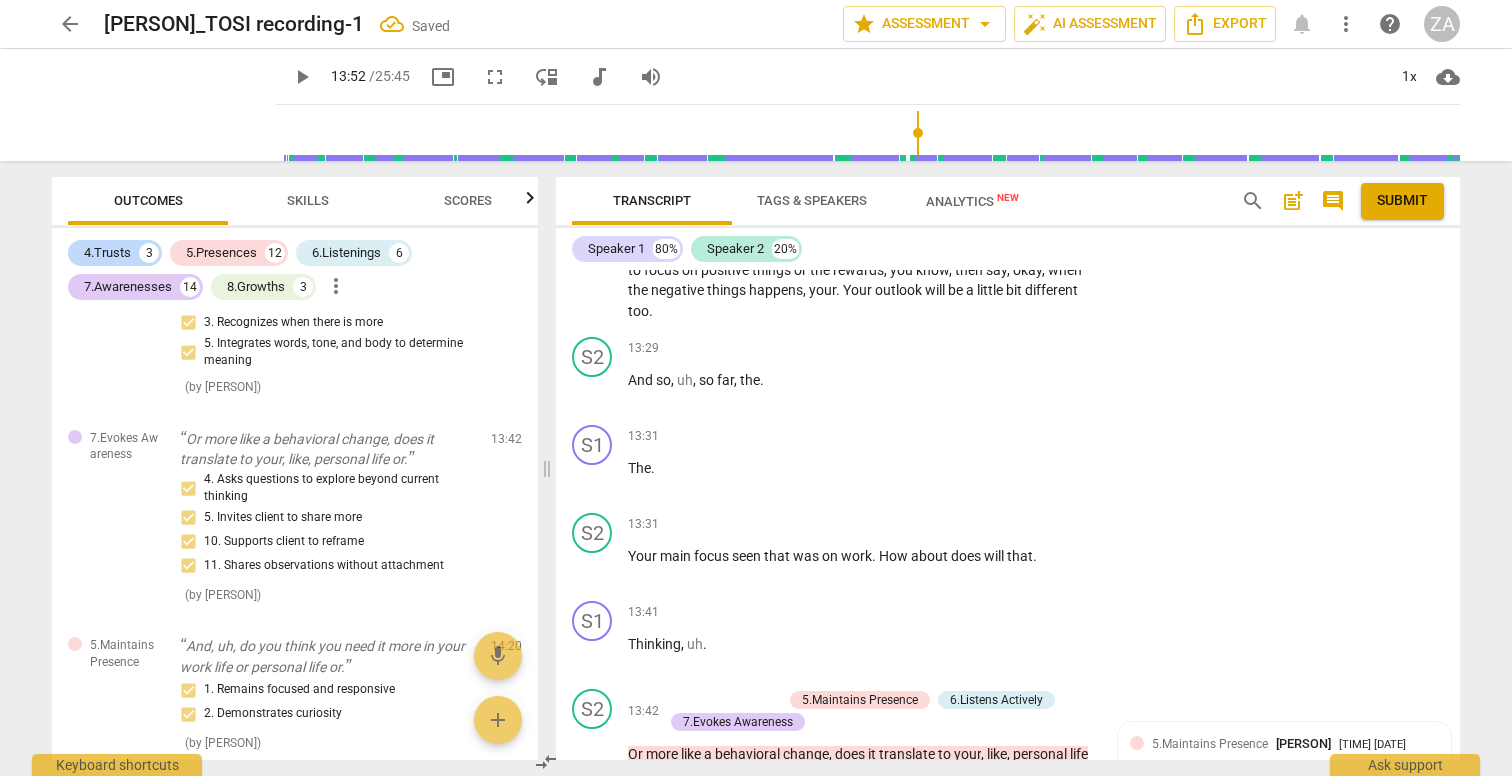 scroll, scrollTop: 6569, scrollLeft: 0, axis: vertical 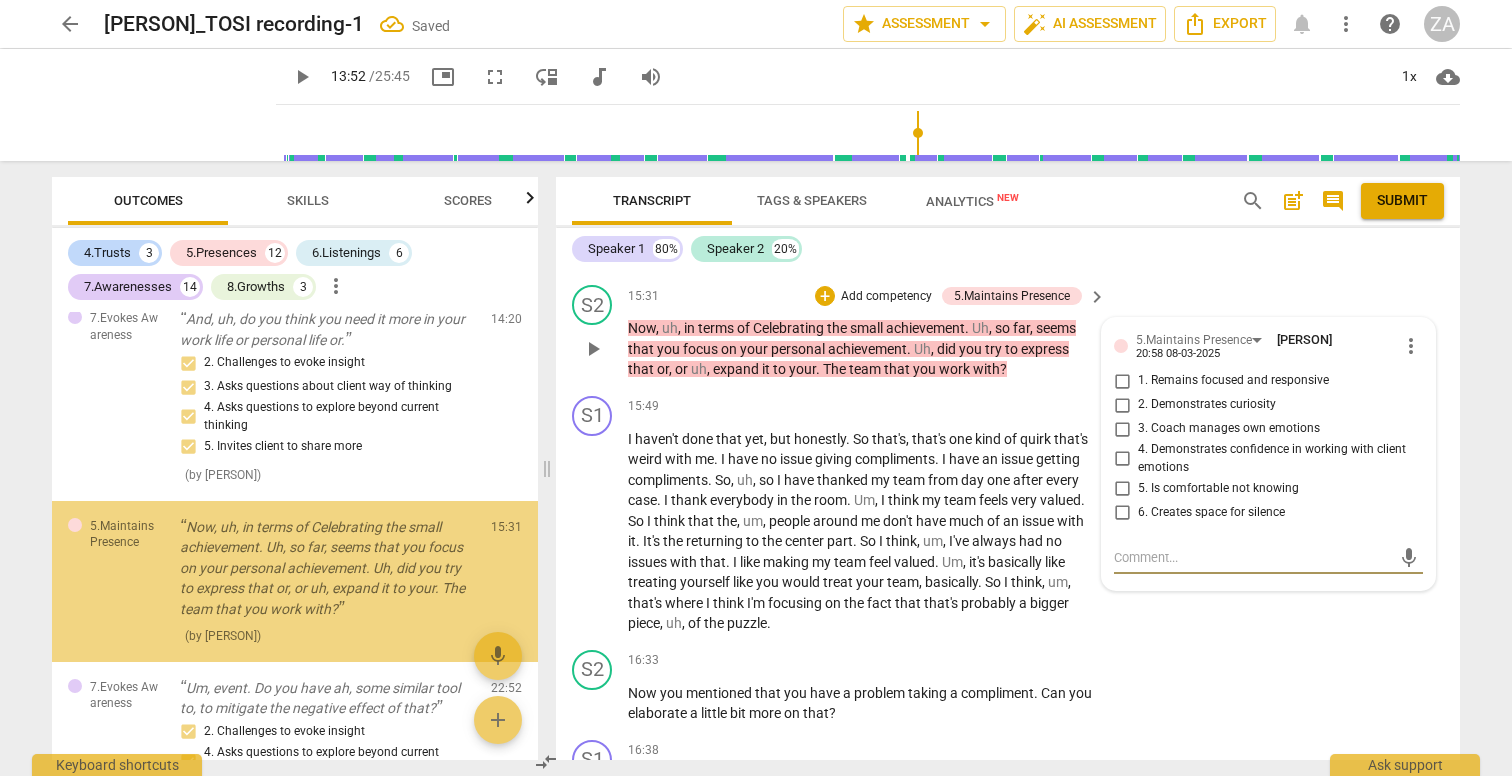 click on "1. Remains focused and responsive" at bounding box center [1233, 381] 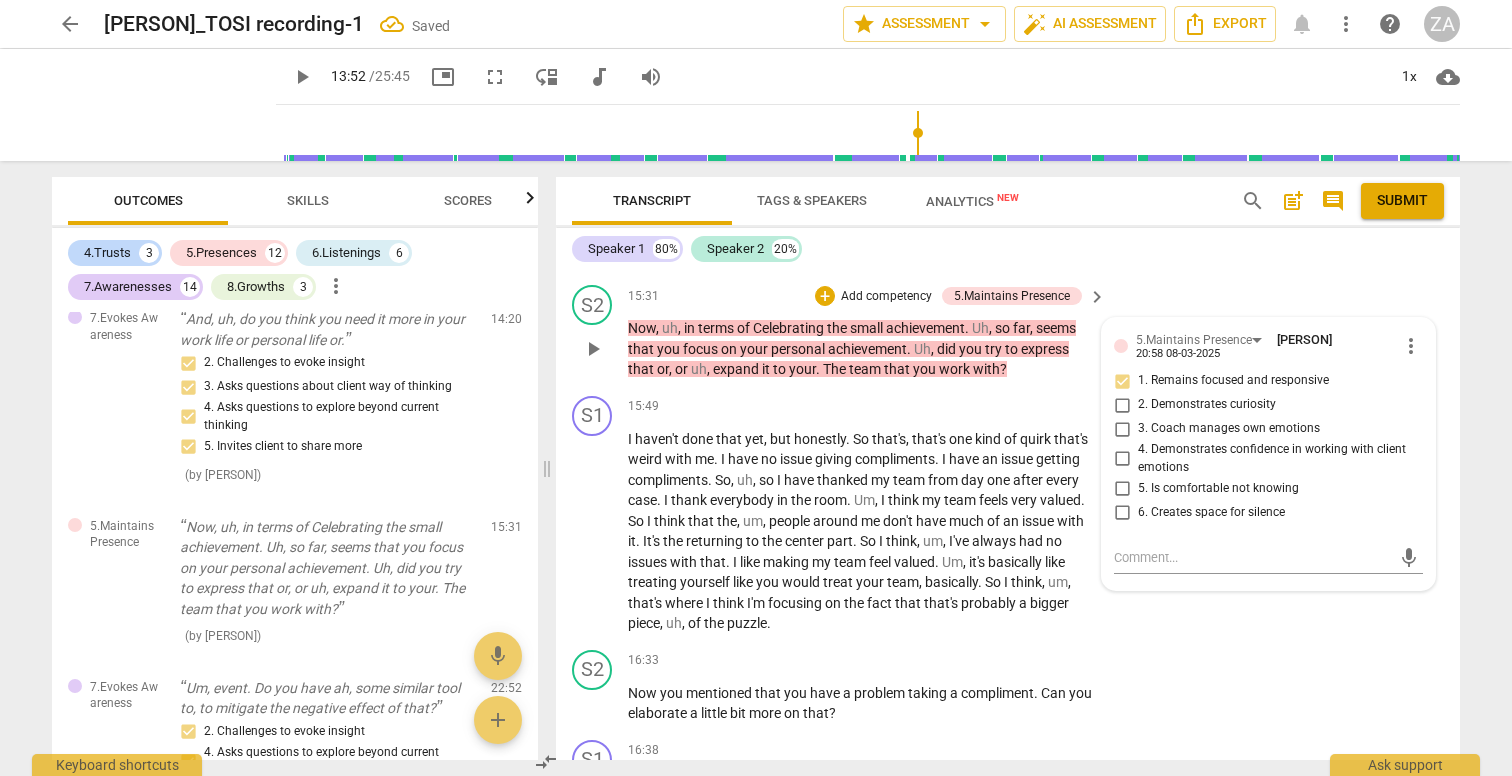 click on "2. Demonstrates curiosity" at bounding box center [1207, 405] 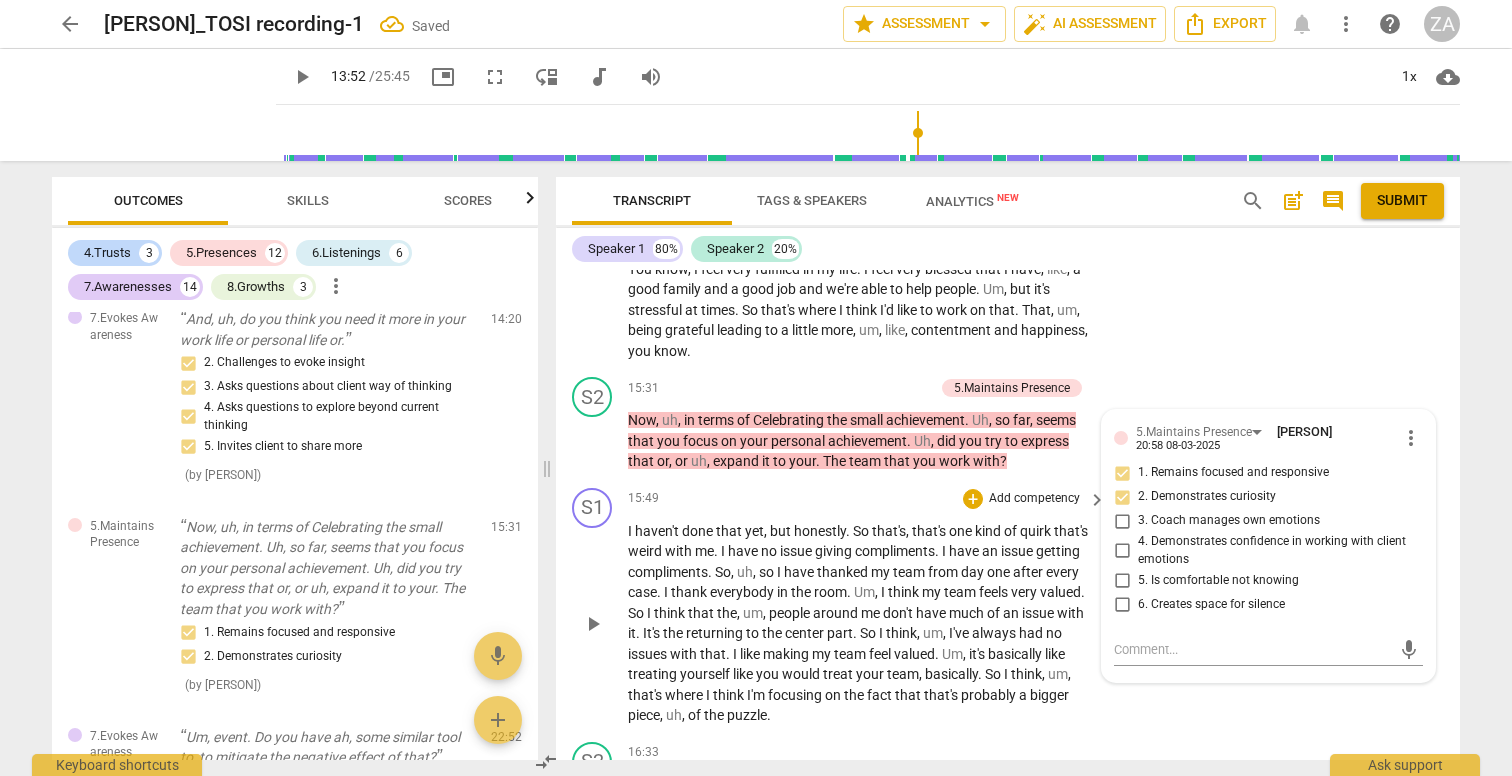 scroll, scrollTop: 6473, scrollLeft: 0, axis: vertical 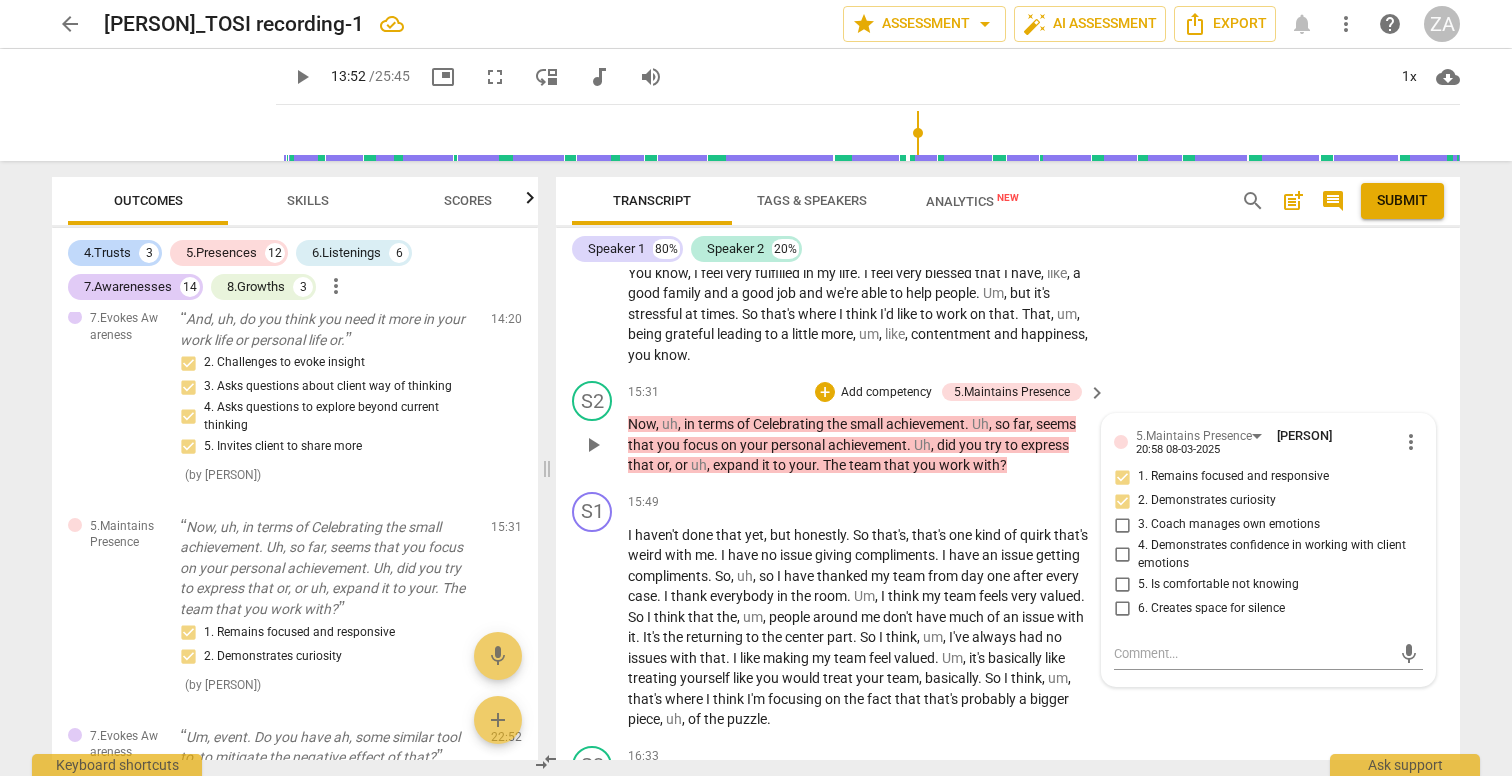 click on "Add competency" at bounding box center [886, 393] 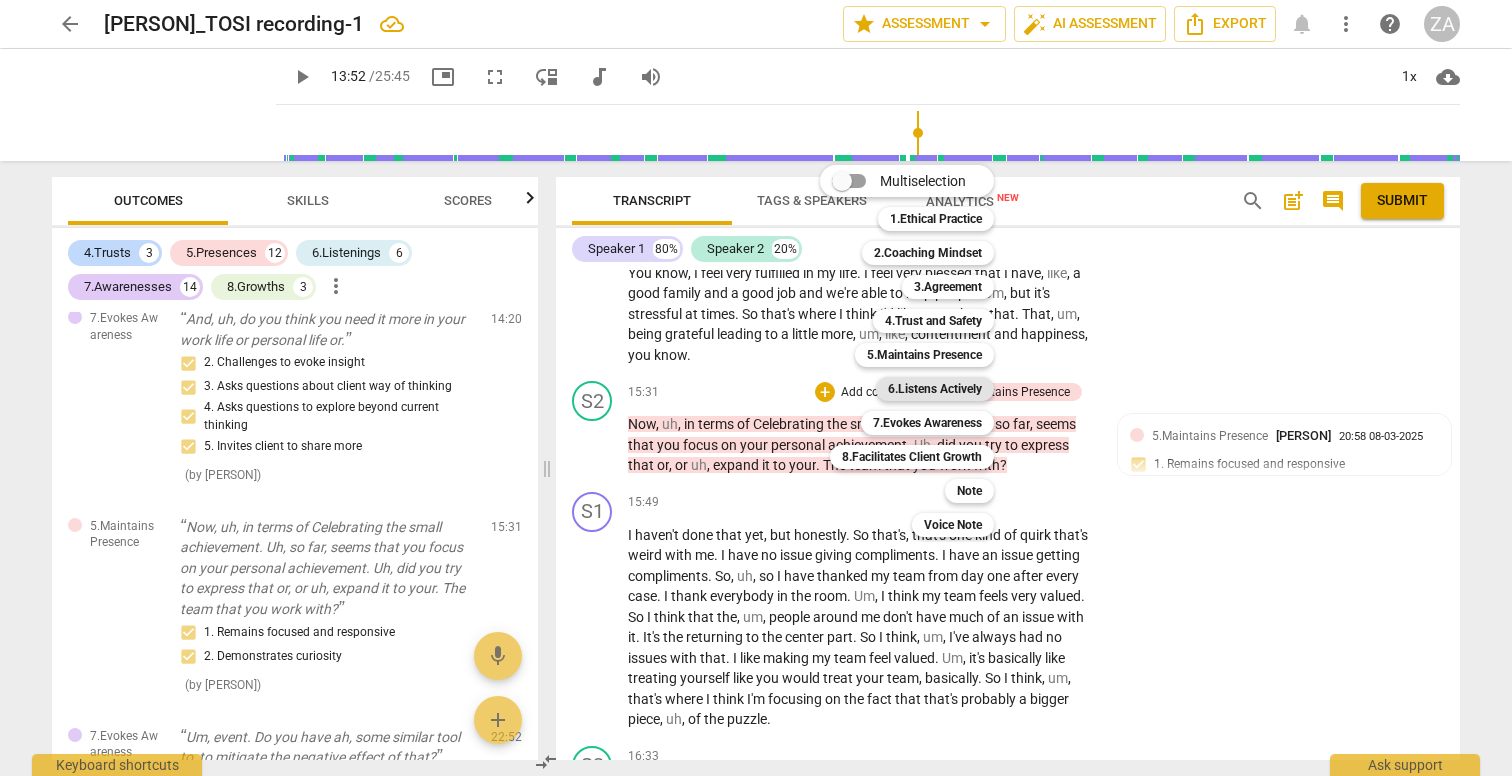 click on "6.Listens Actively" at bounding box center (935, 389) 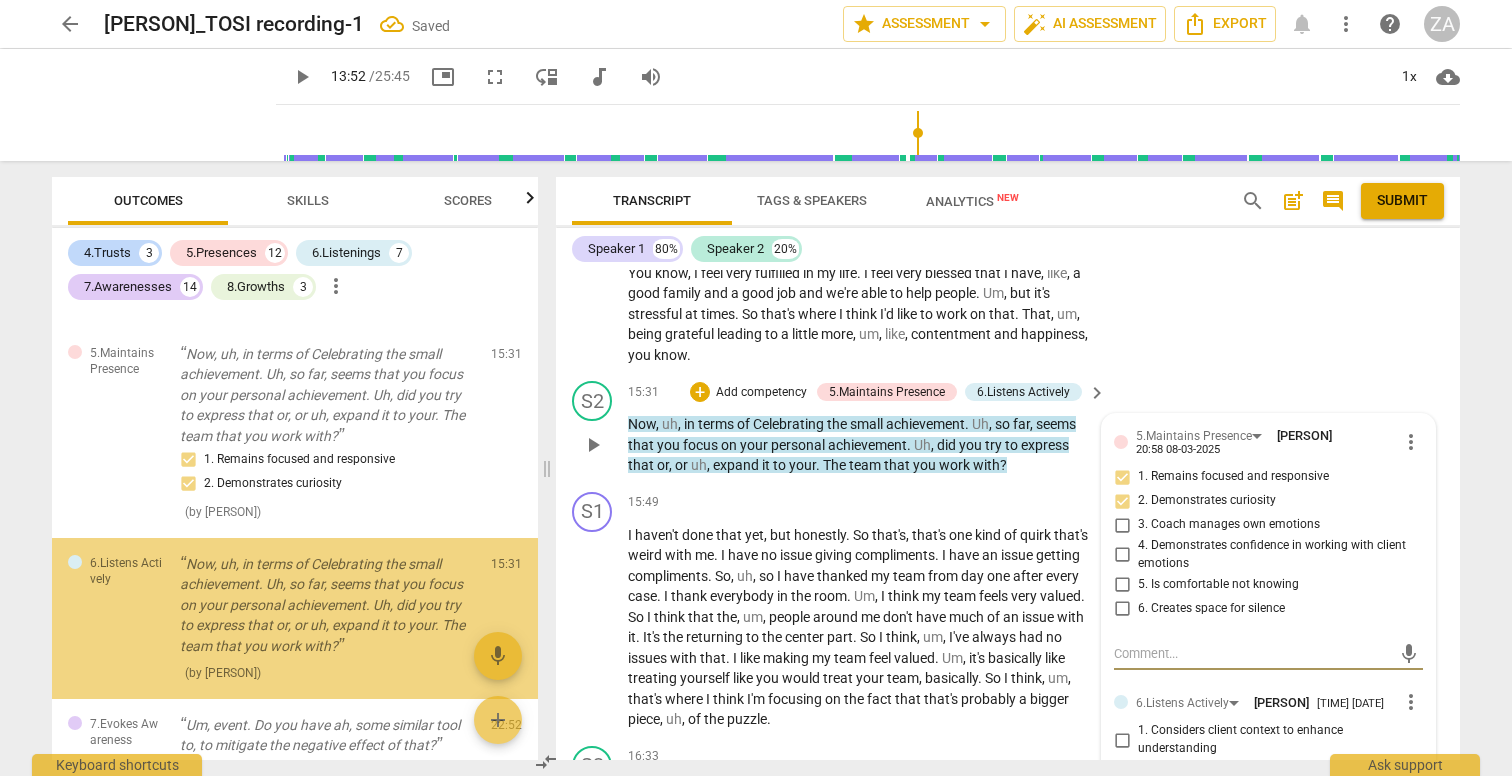 scroll, scrollTop: 6672, scrollLeft: 0, axis: vertical 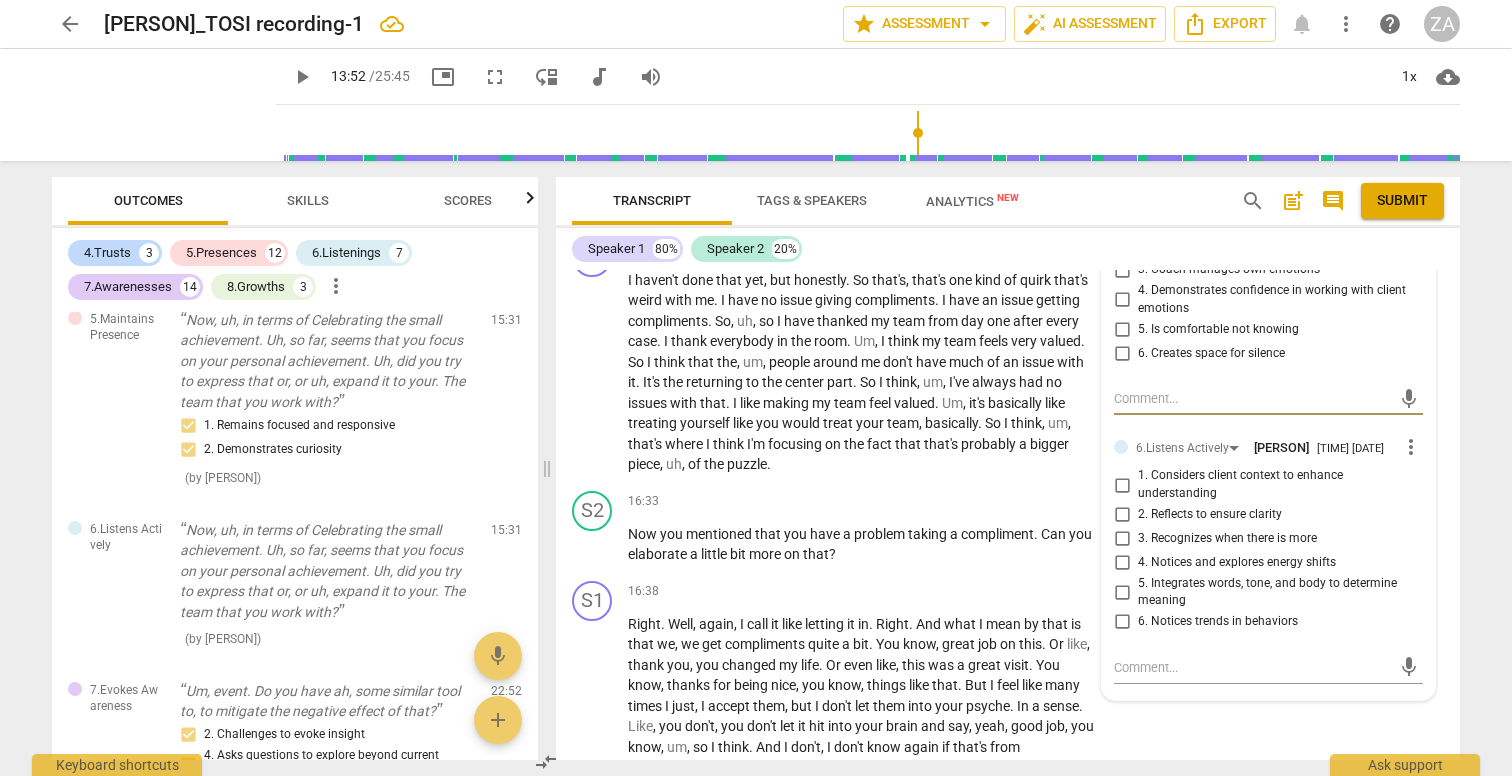 click on "1. Considers client context to enhance understanding" at bounding box center [1122, 485] 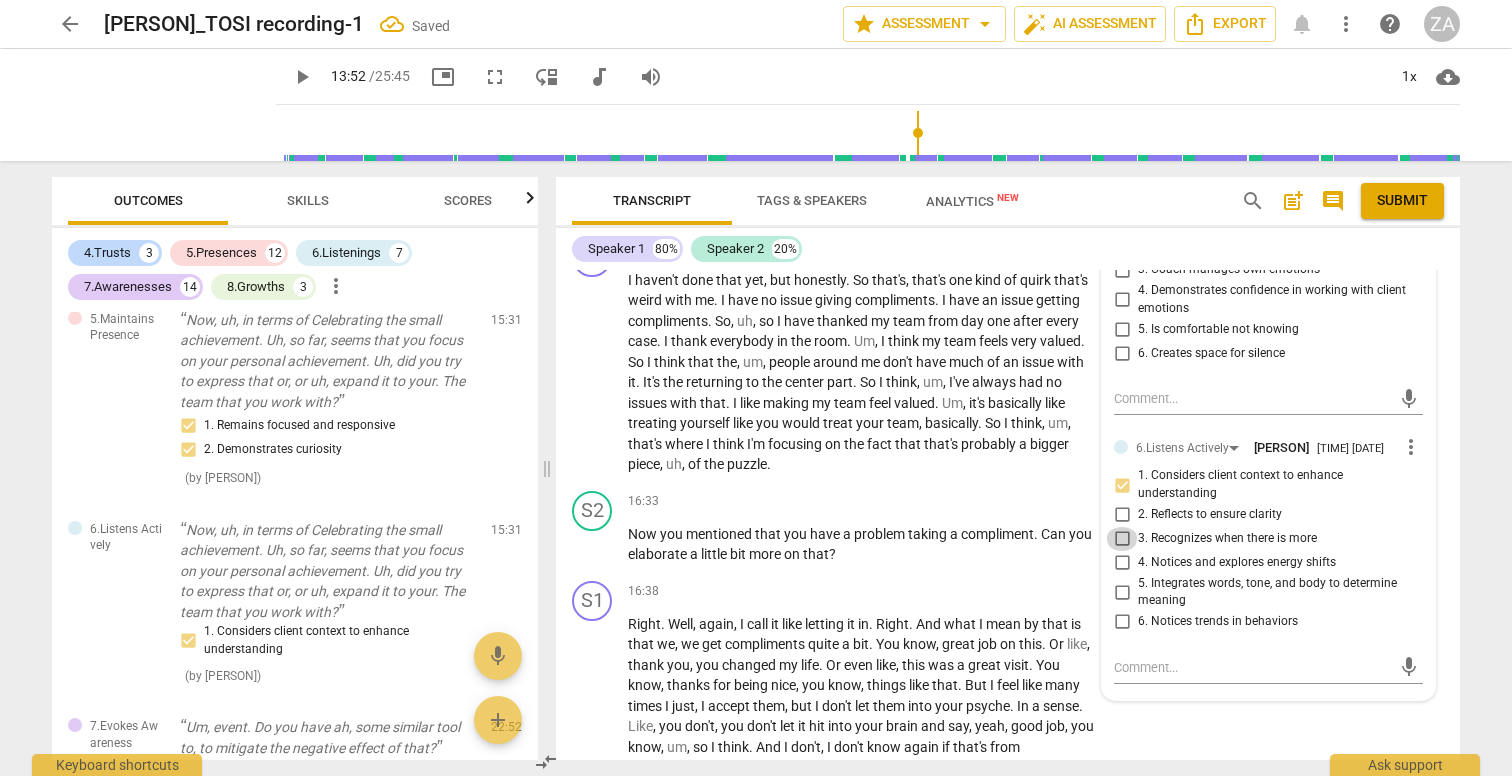 click on "3. Recognizes when there is more" at bounding box center (1122, 539) 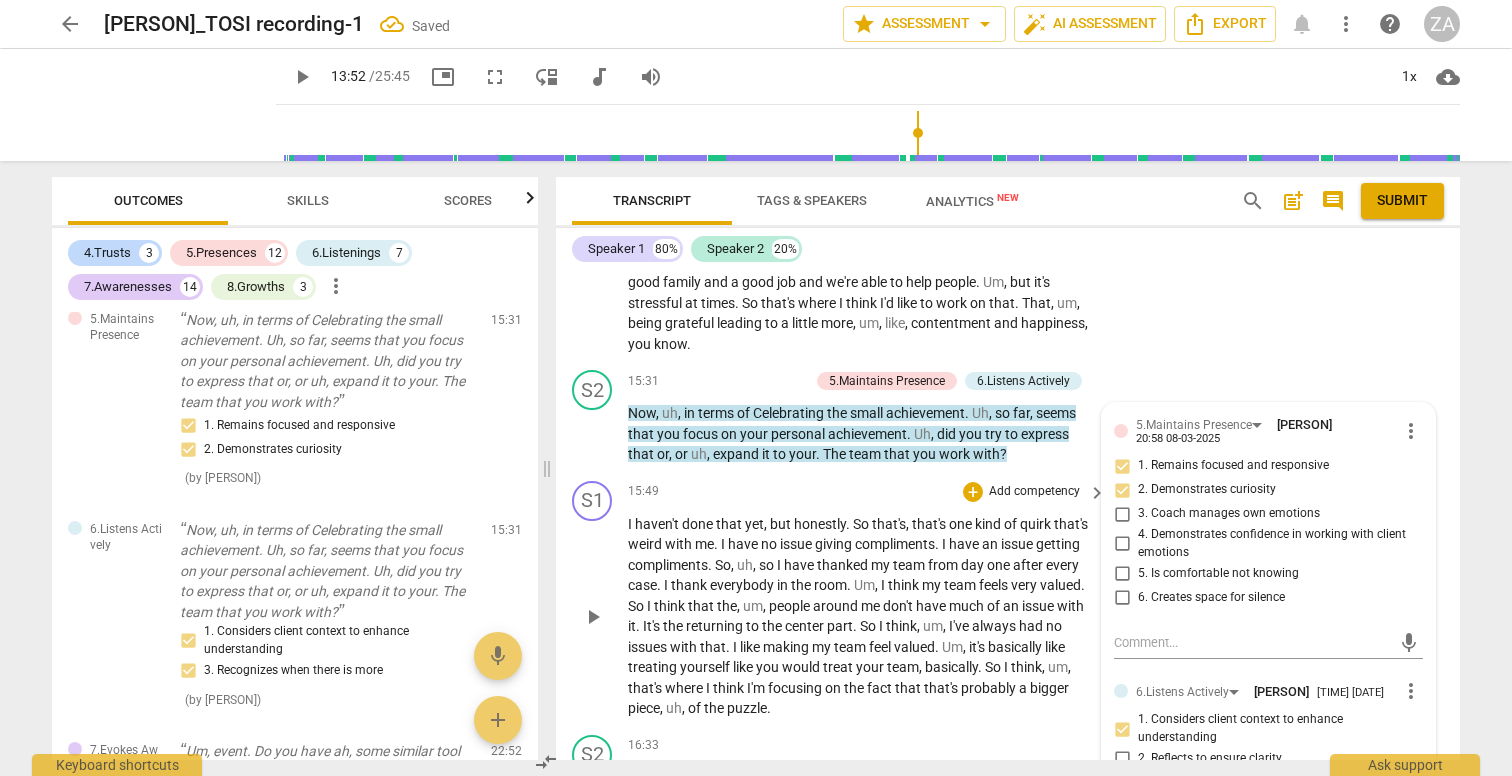 scroll, scrollTop: 6455, scrollLeft: 0, axis: vertical 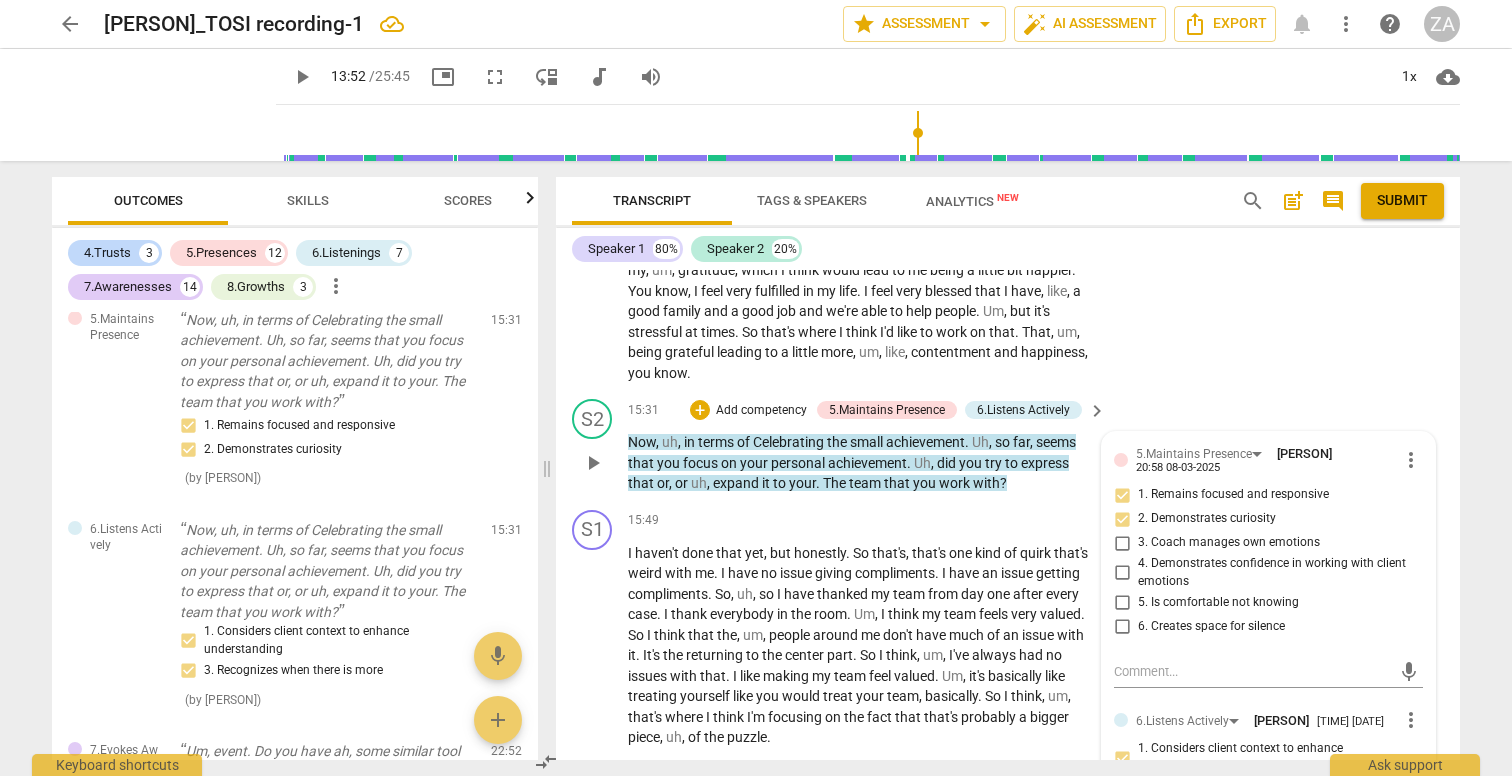 click on "Add competency" at bounding box center (761, 411) 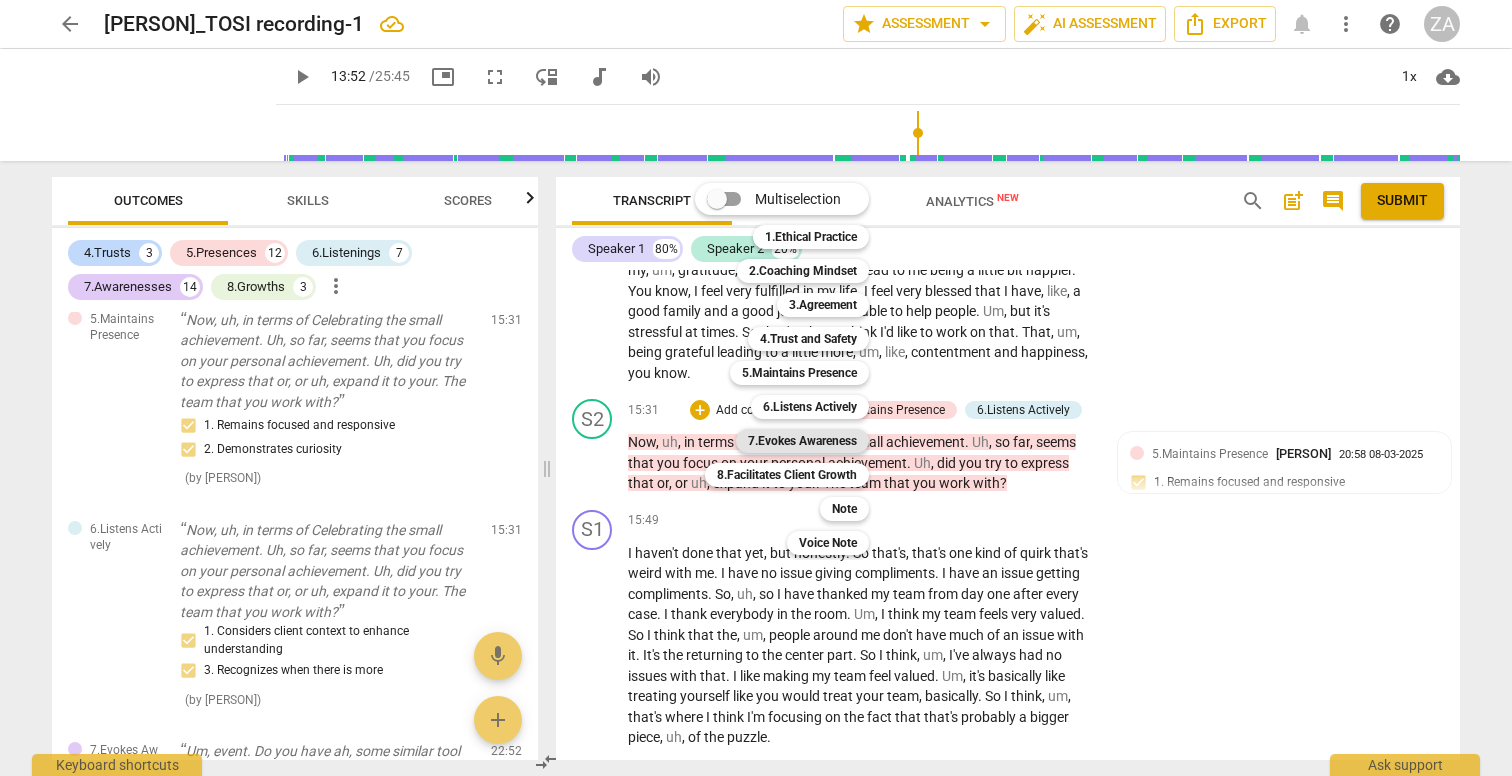 click on "7.Evokes Awareness" at bounding box center [802, 441] 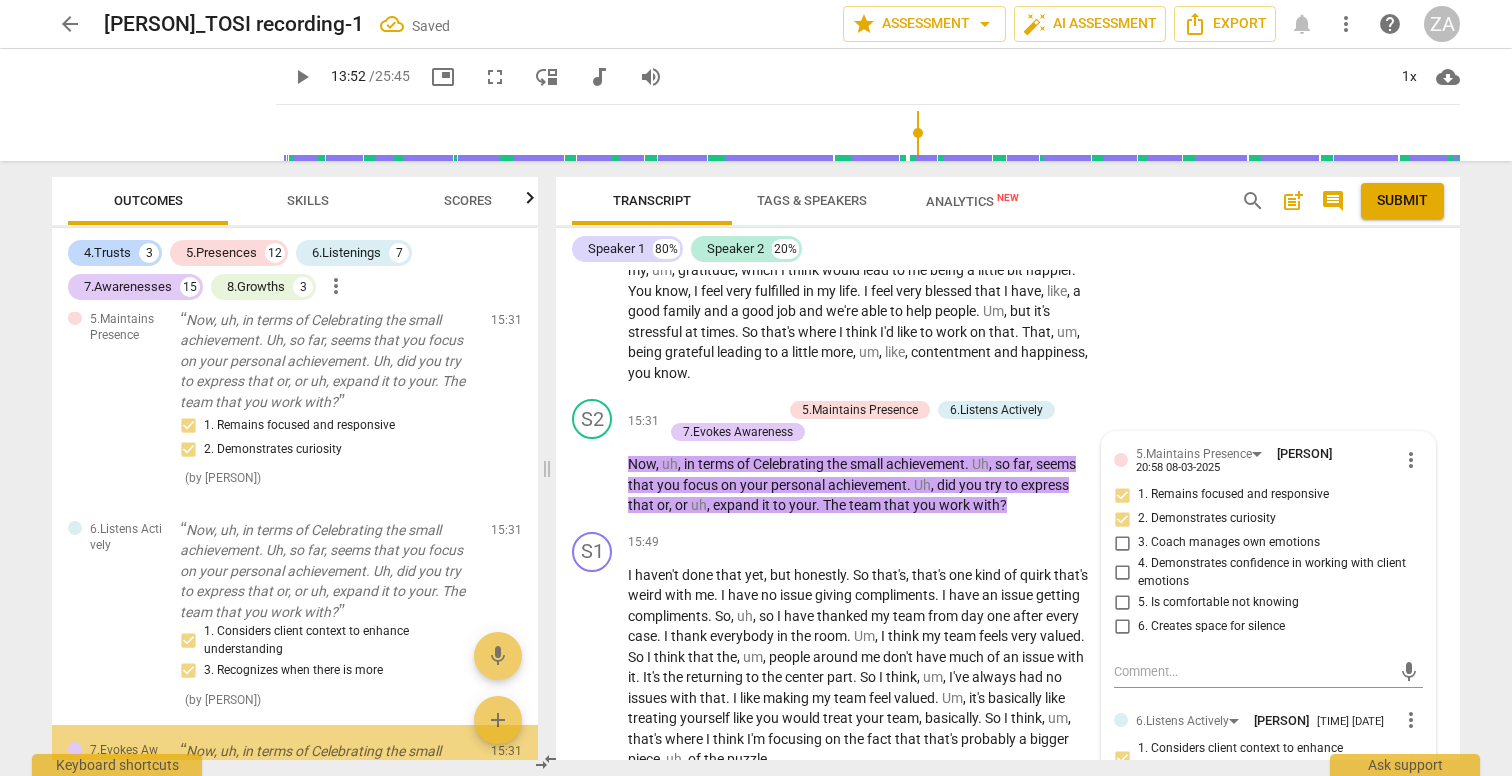 scroll, scrollTop: 6889, scrollLeft: 0, axis: vertical 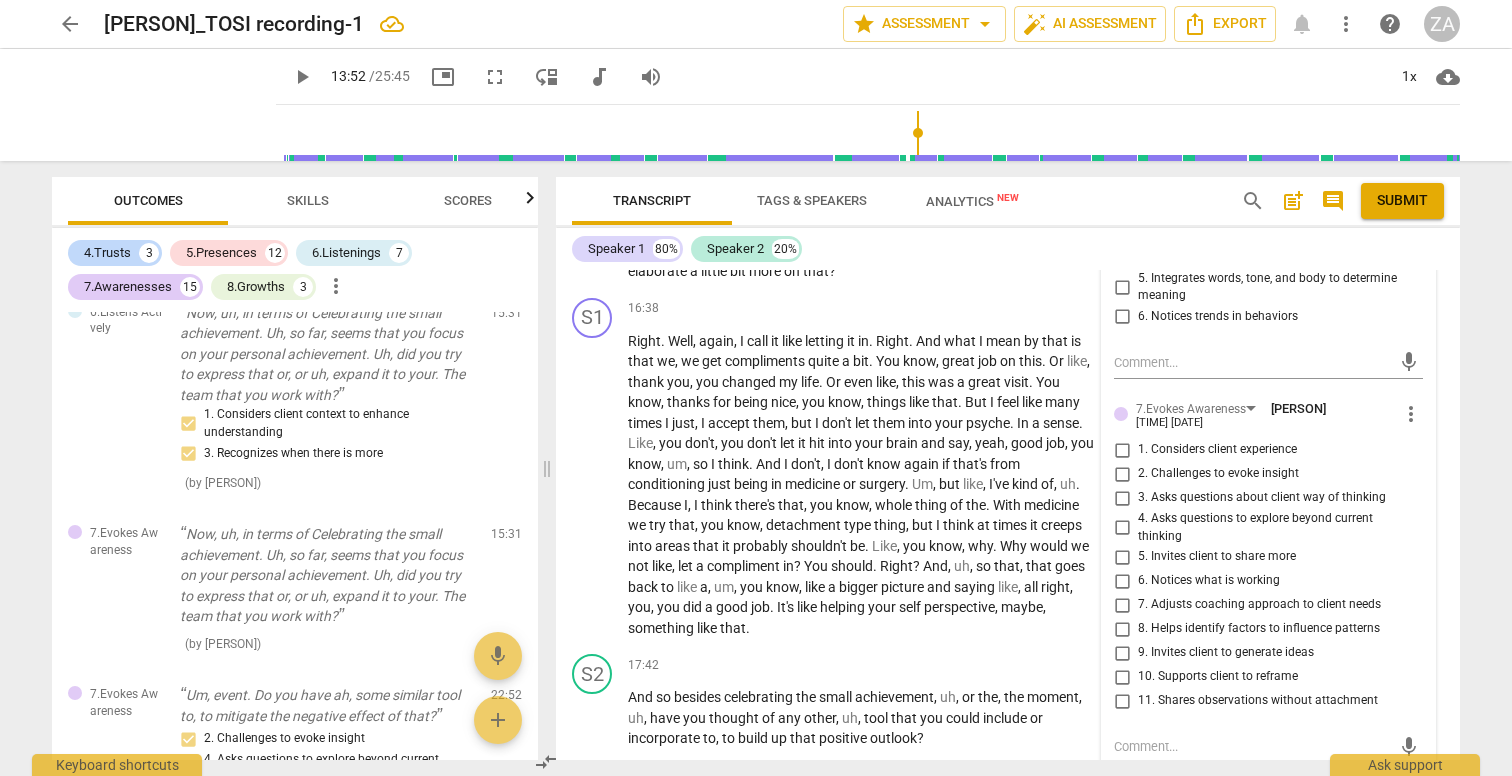 click on "2. Challenges to evoke insight" at bounding box center (1218, 474) 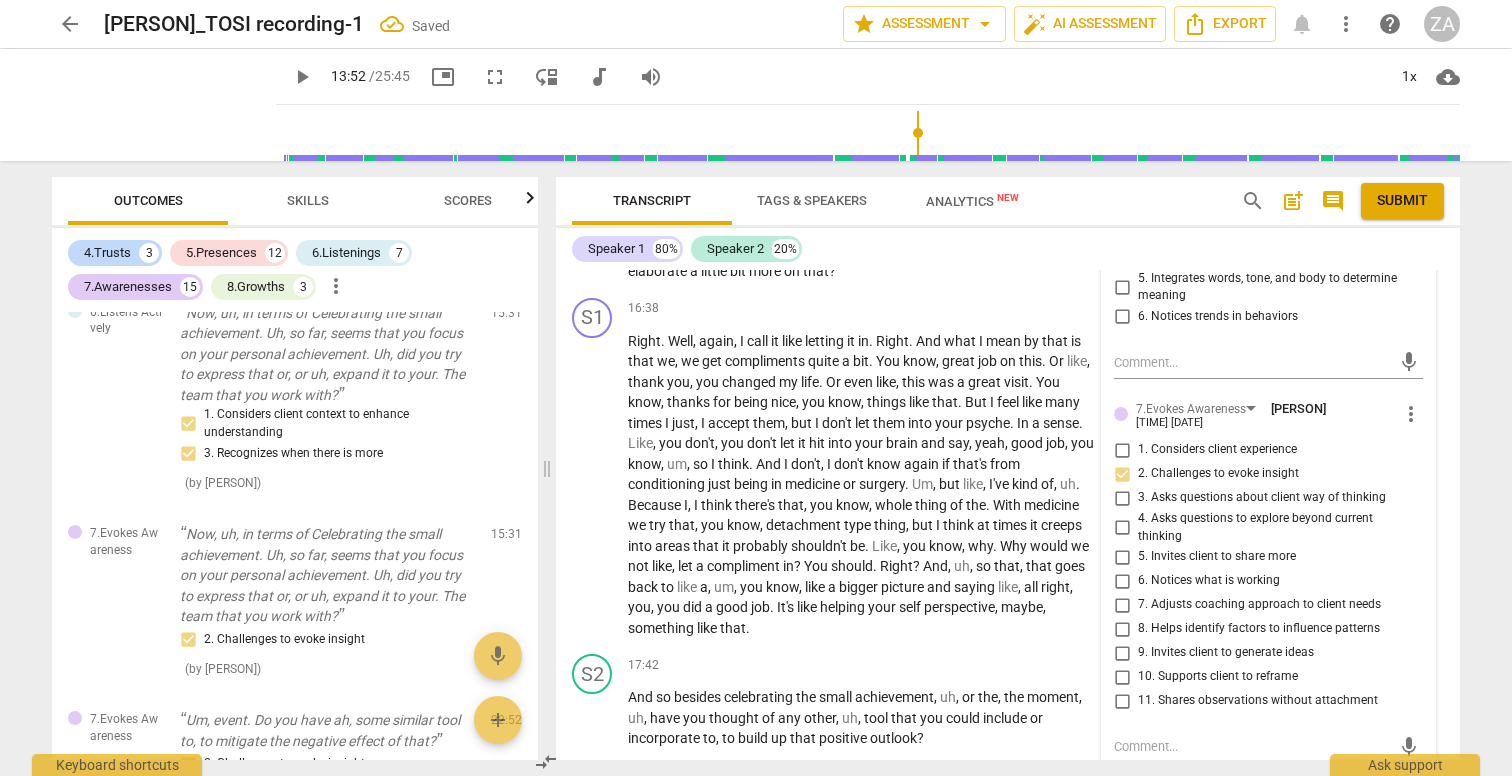 click on "4. Asks questions to explore beyond current thinking" at bounding box center (1276, 527) 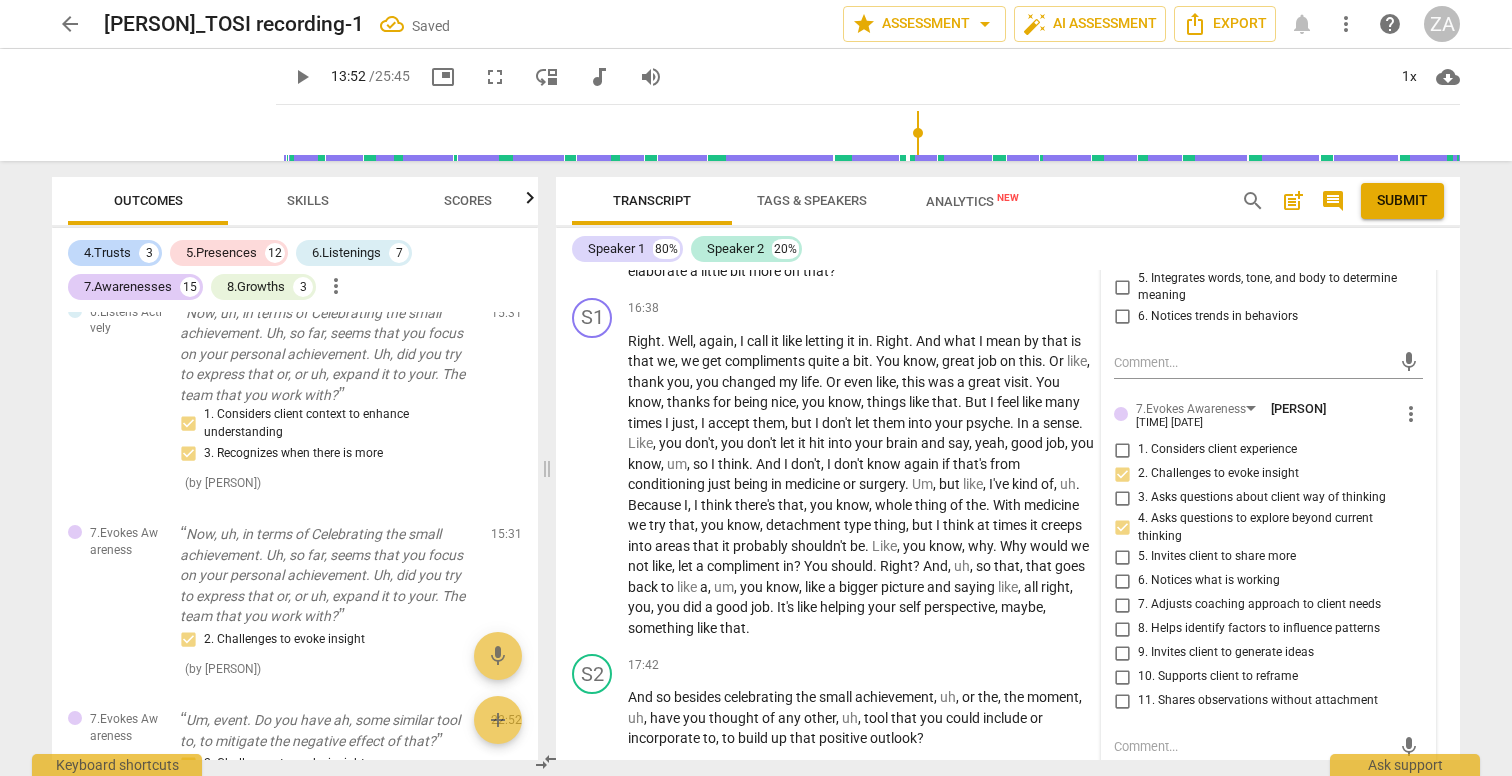 click on "5. Invites client to share more" at bounding box center (1217, 557) 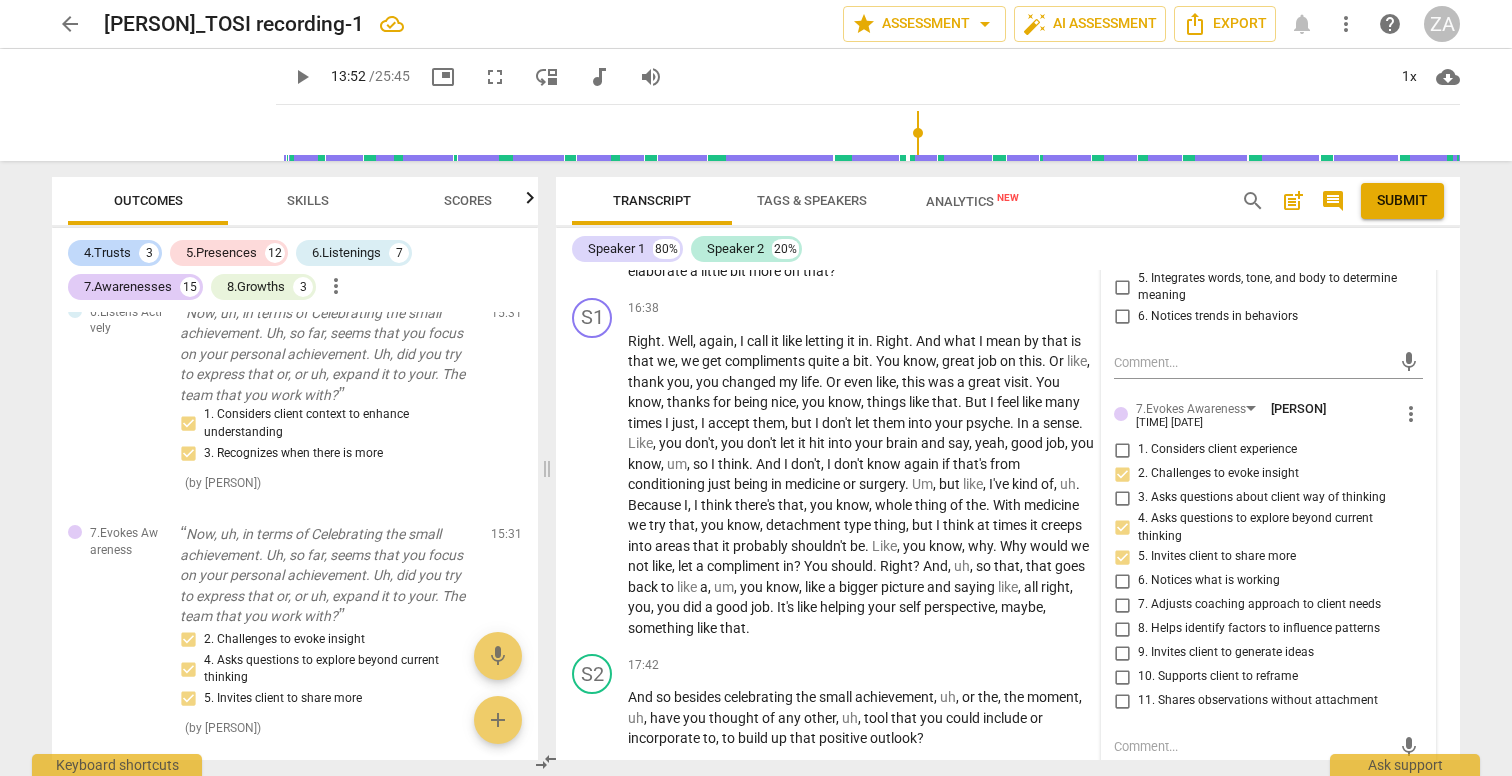 click on "9. Invites client to generate ideas" at bounding box center (1226, 653) 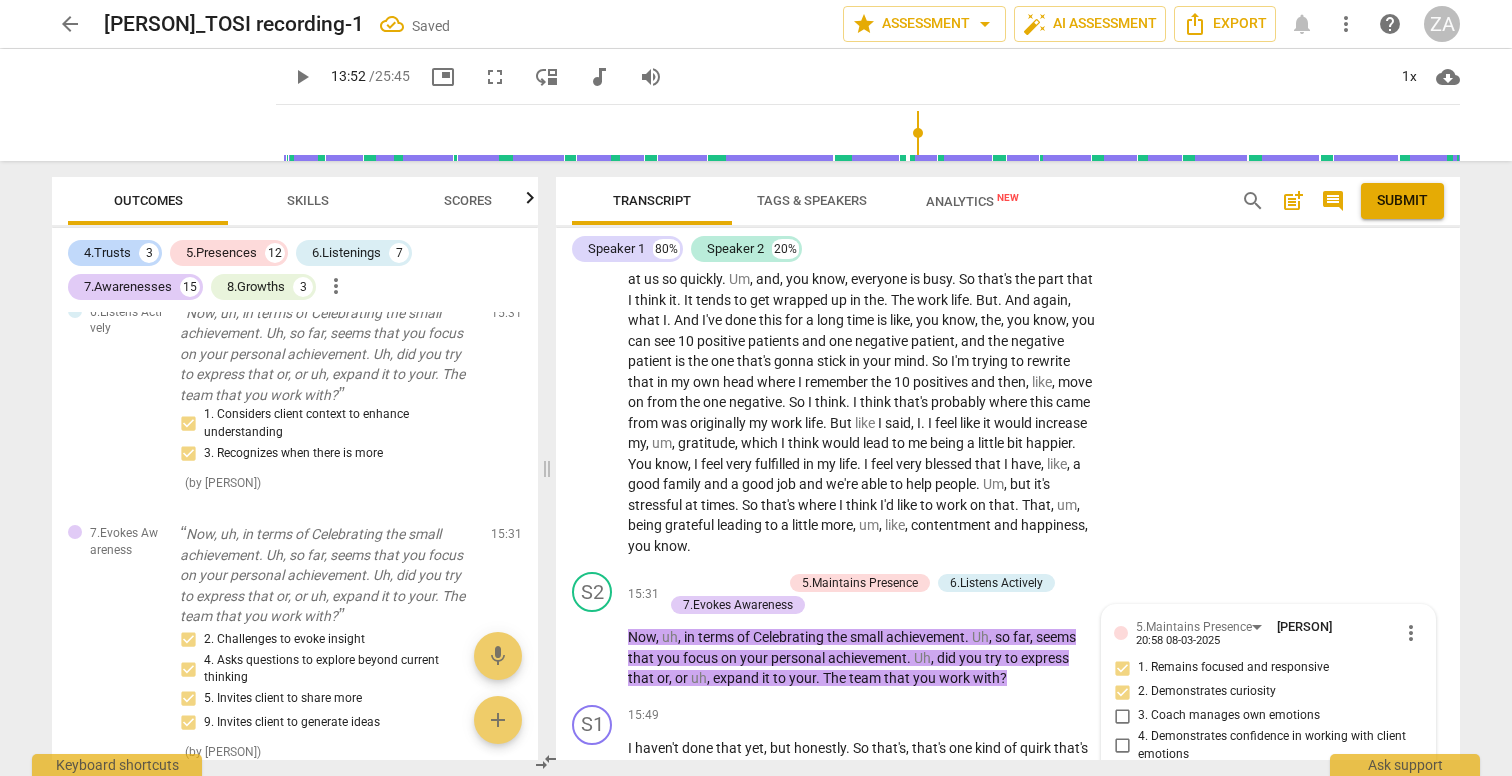 scroll, scrollTop: 6281, scrollLeft: 0, axis: vertical 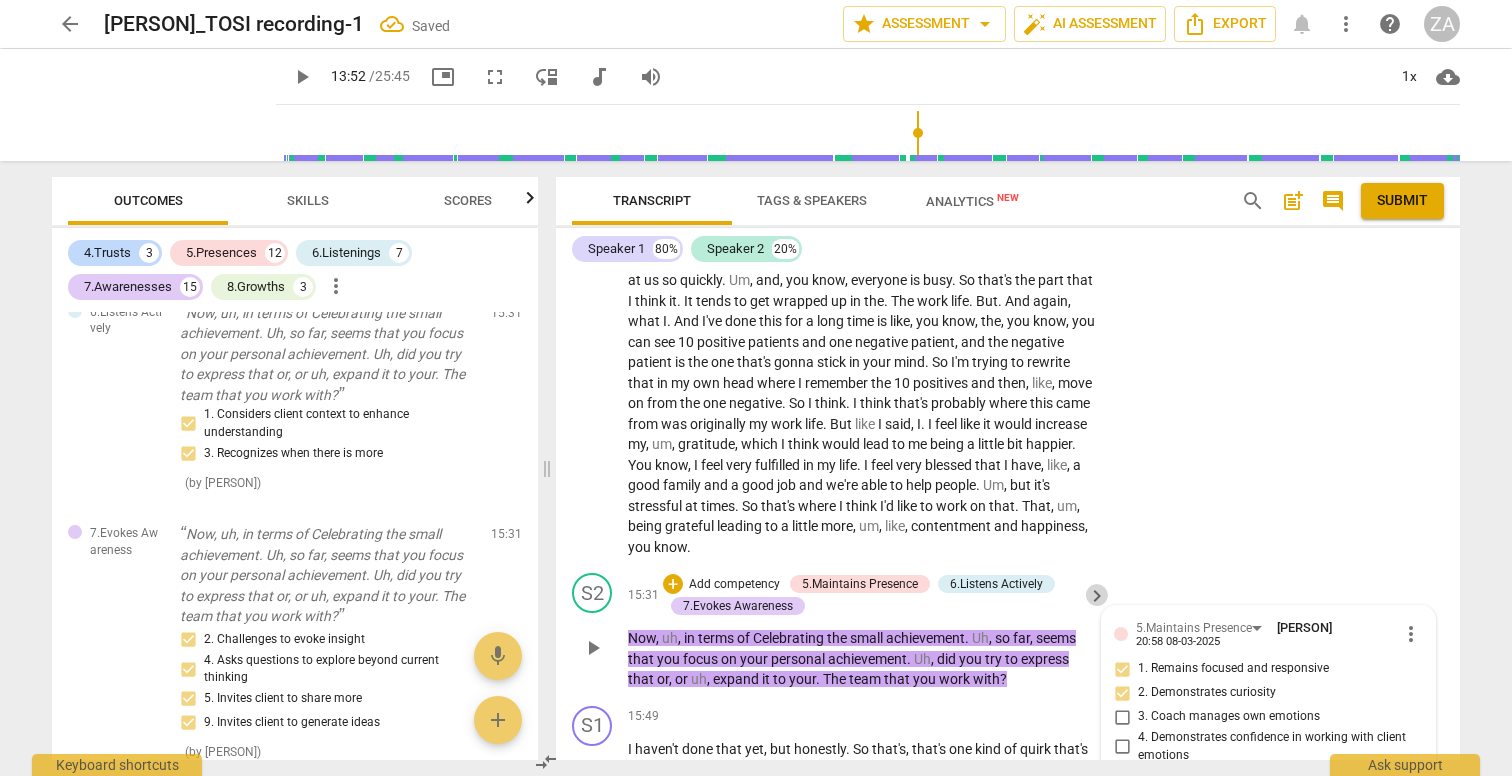 click on "keyboard_arrow_right" at bounding box center [1097, 596] 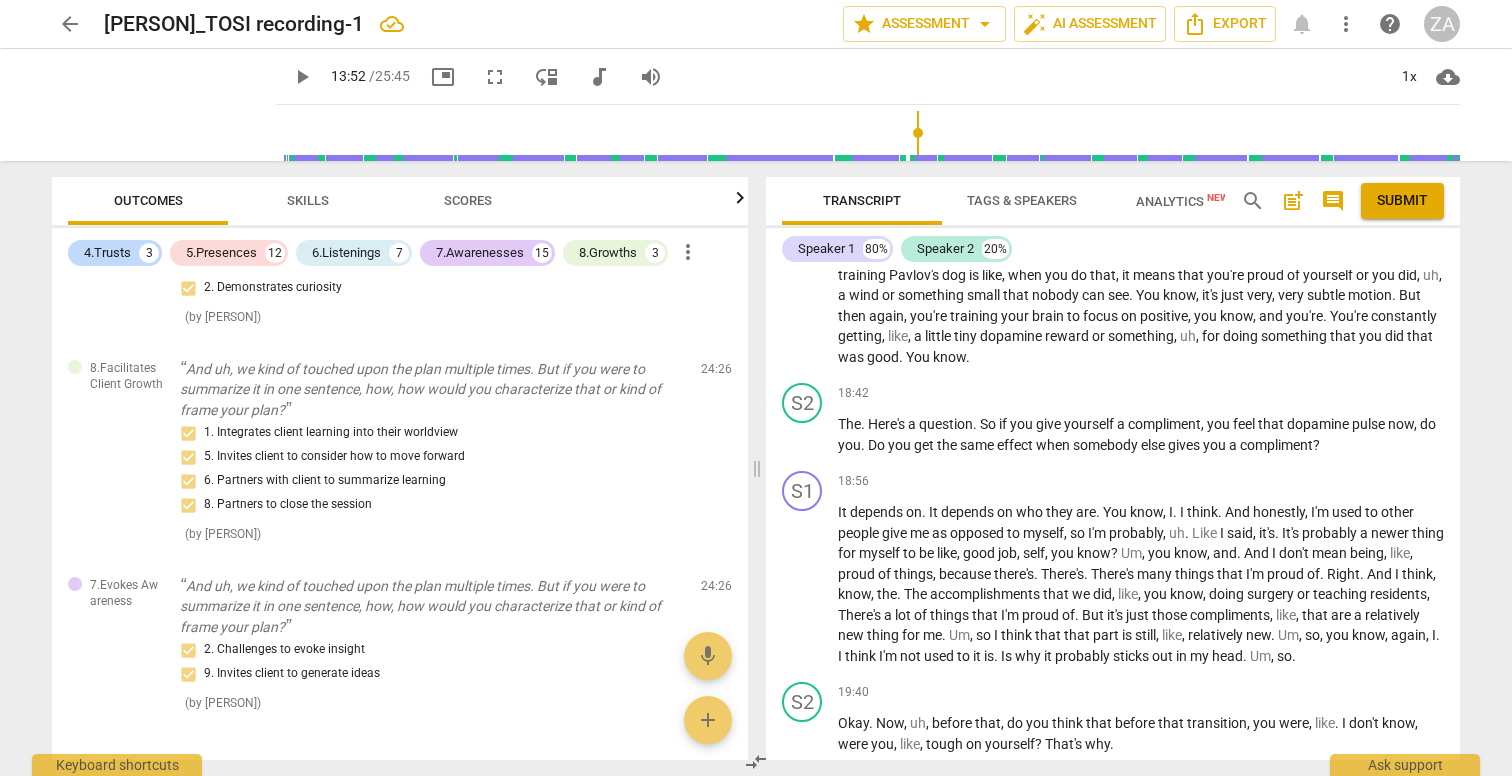 scroll, scrollTop: 6437, scrollLeft: 0, axis: vertical 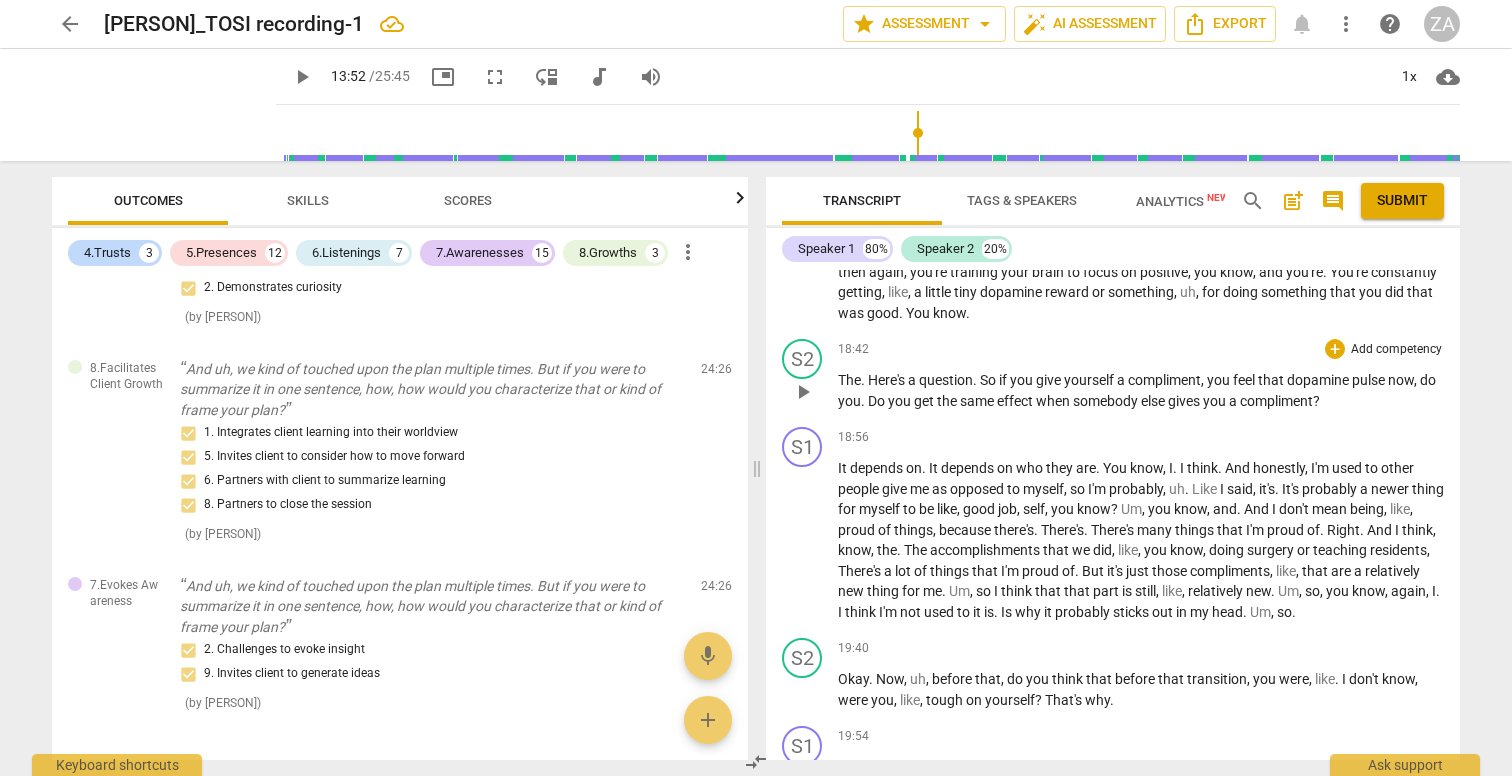 click on "Add competency" at bounding box center (1396, 350) 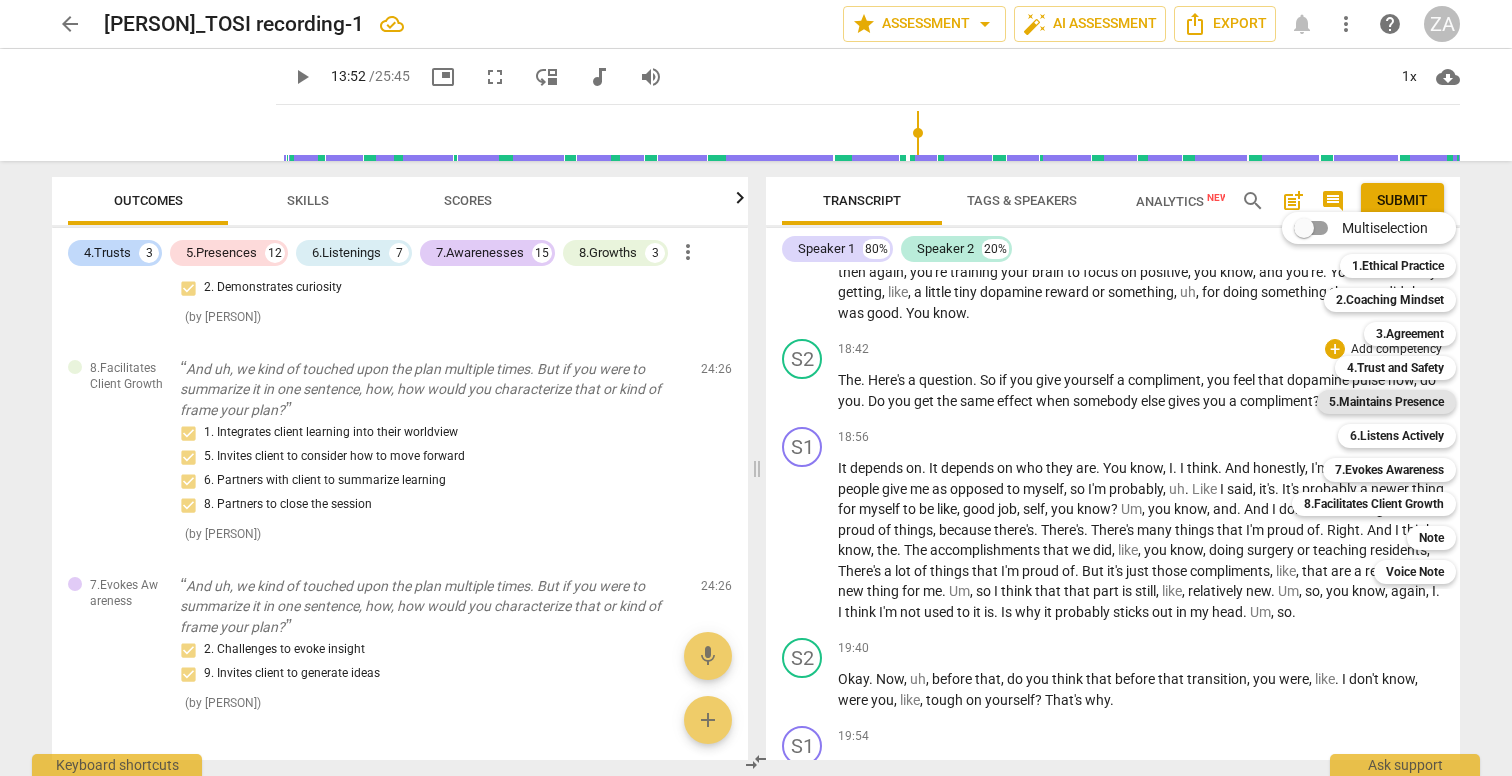 click on "5.Maintains Presence" at bounding box center [1386, 402] 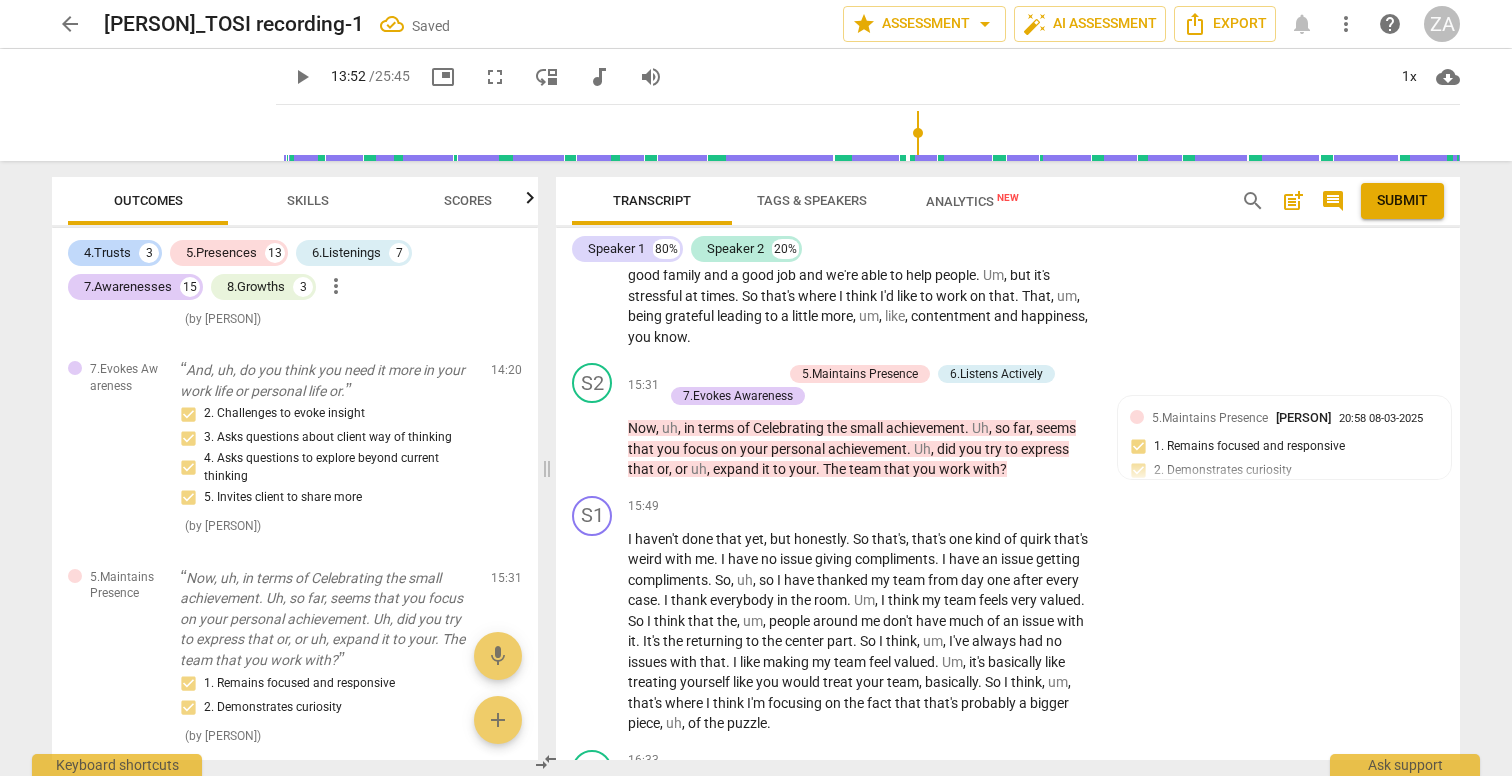 scroll, scrollTop: 7765, scrollLeft: 0, axis: vertical 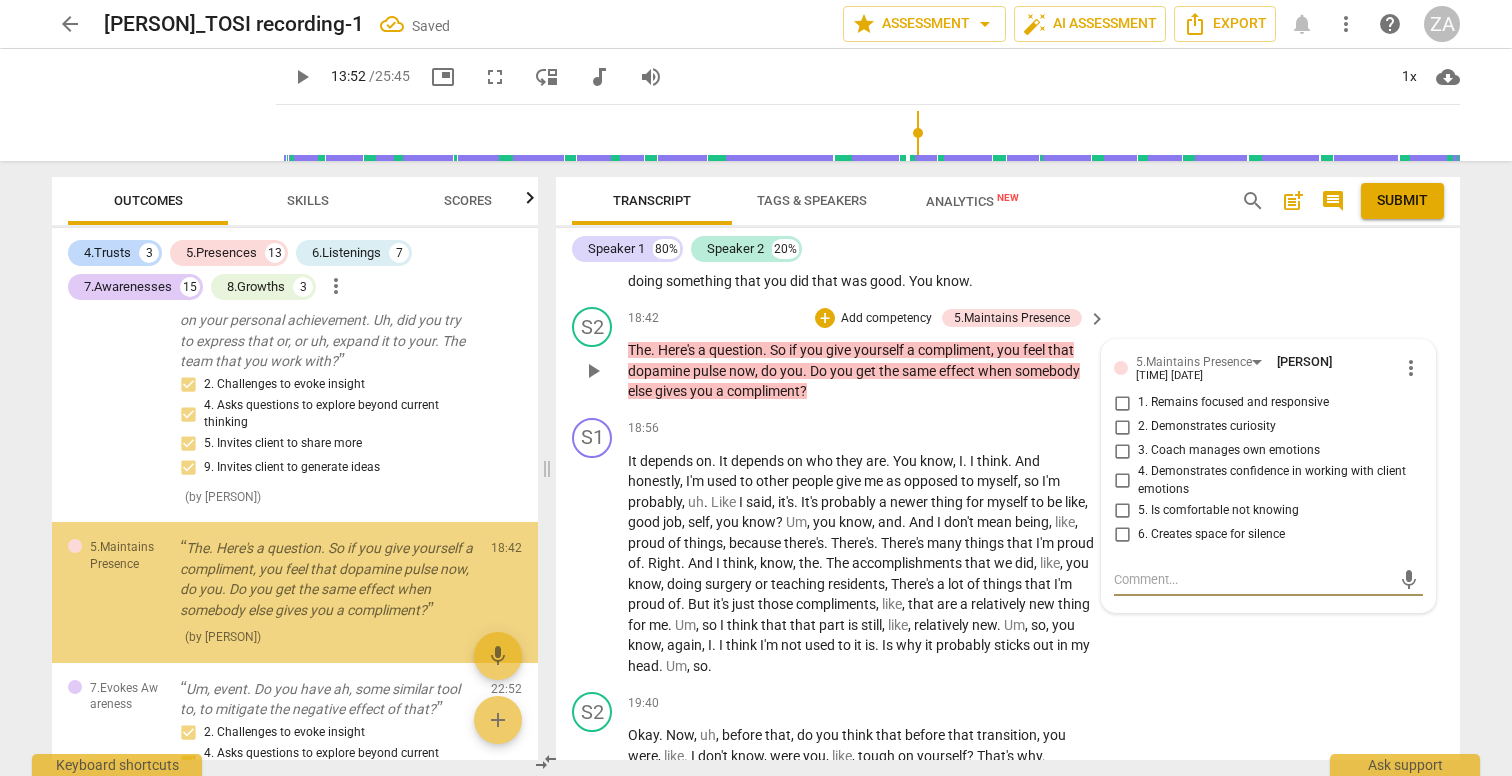 click on "1. Remains focused and responsive" at bounding box center [1233, 403] 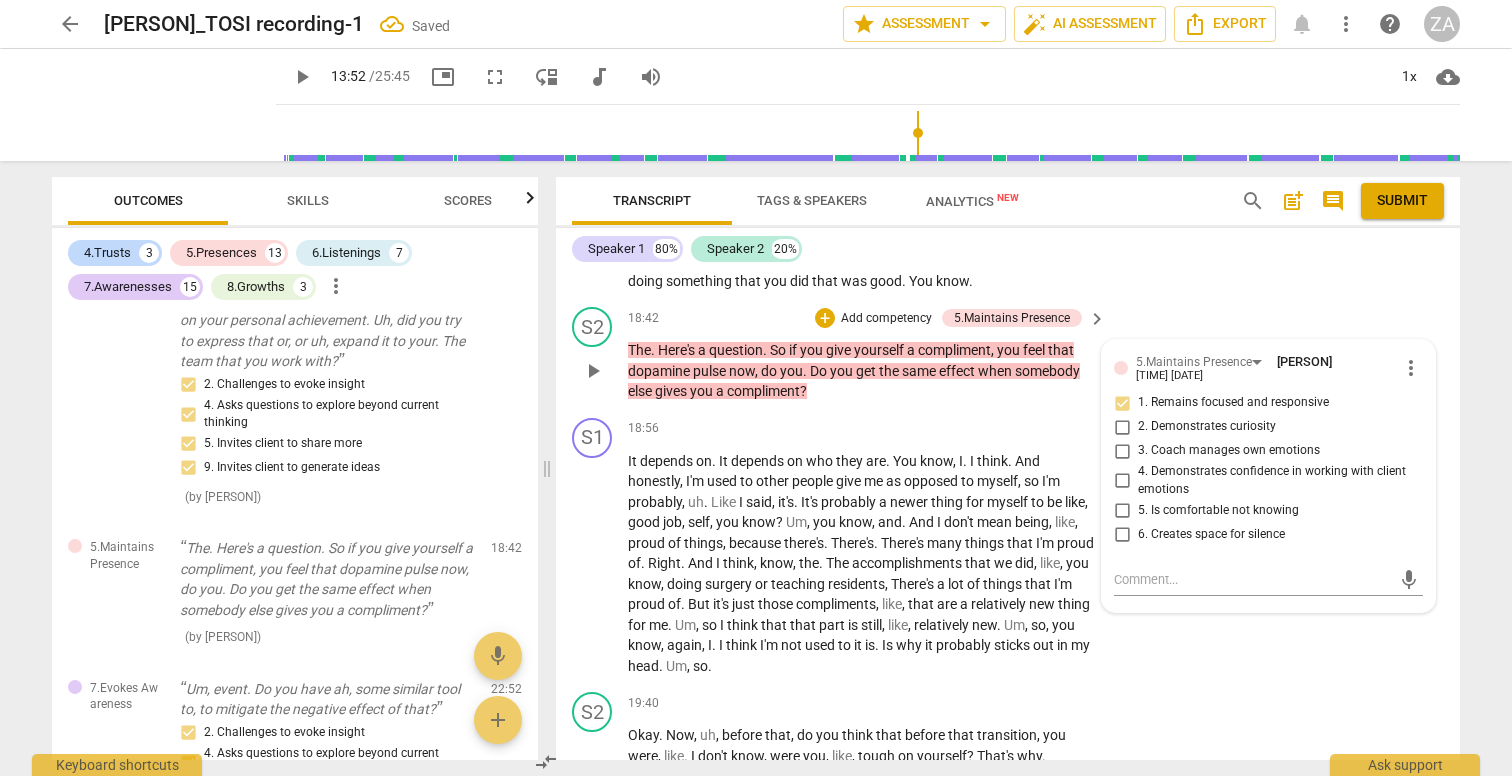 click on "2. Demonstrates curiosity" at bounding box center [1207, 427] 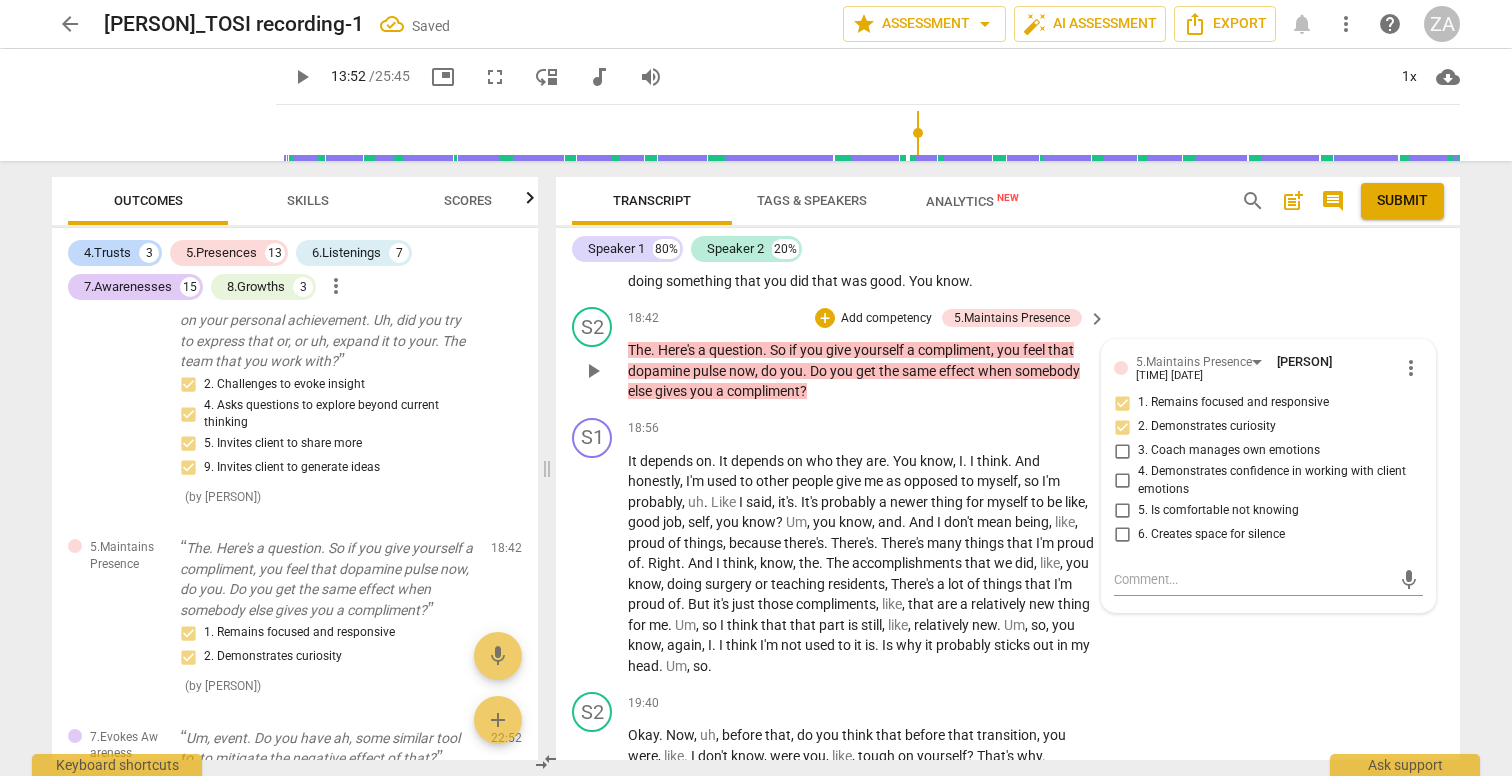scroll, scrollTop: 7708, scrollLeft: 0, axis: vertical 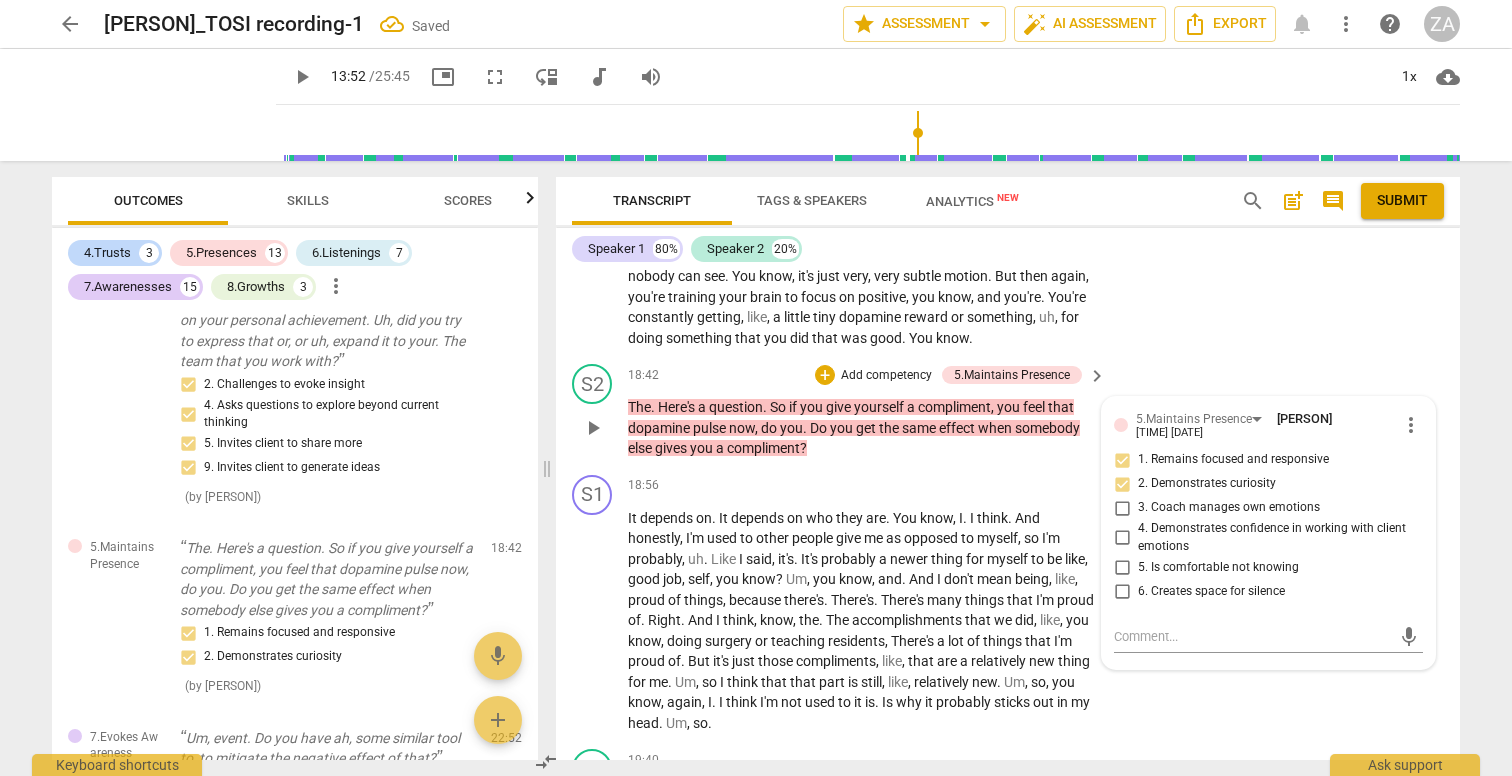 click on "Add competency" at bounding box center (886, 376) 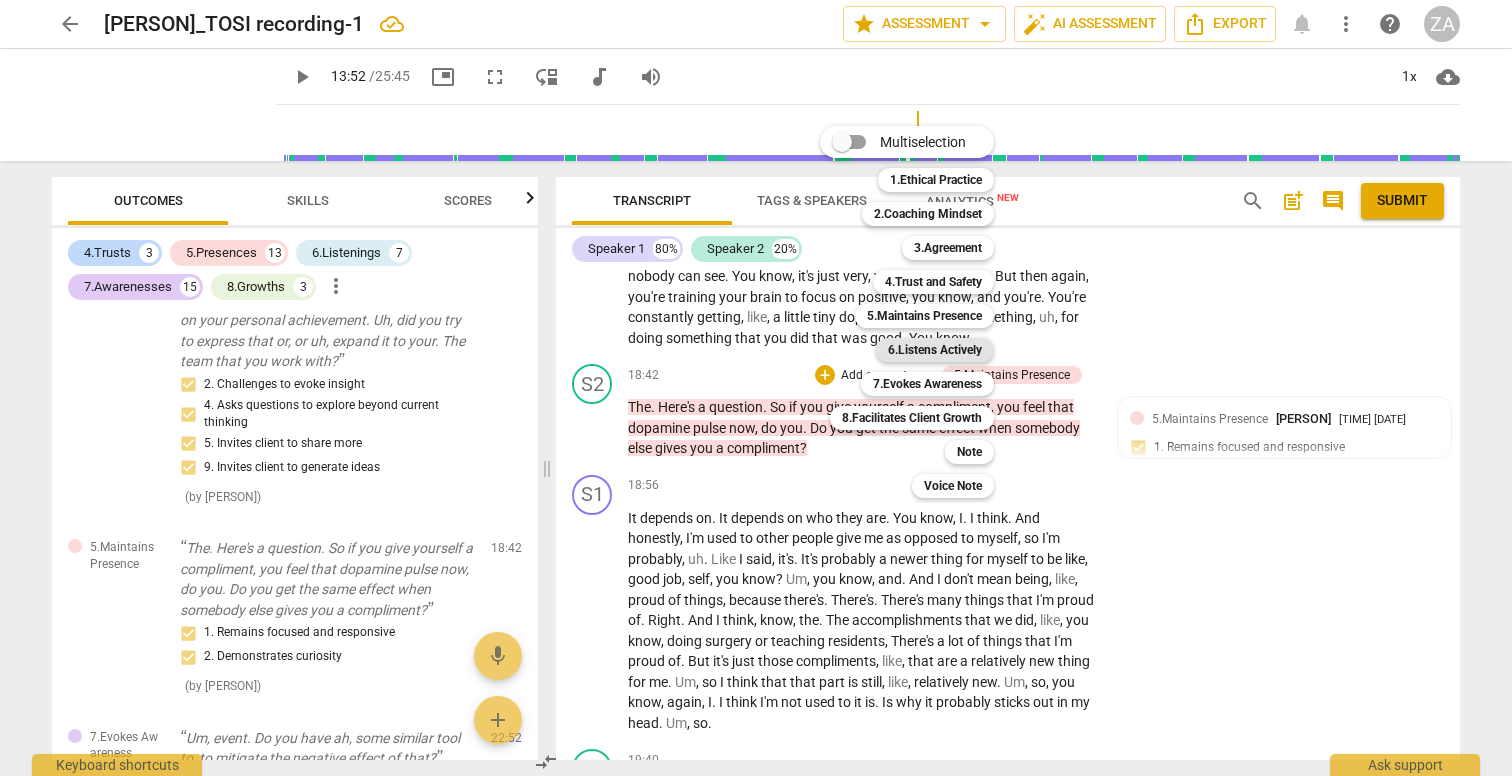 click on "6.Listens Actively" at bounding box center [935, 350] 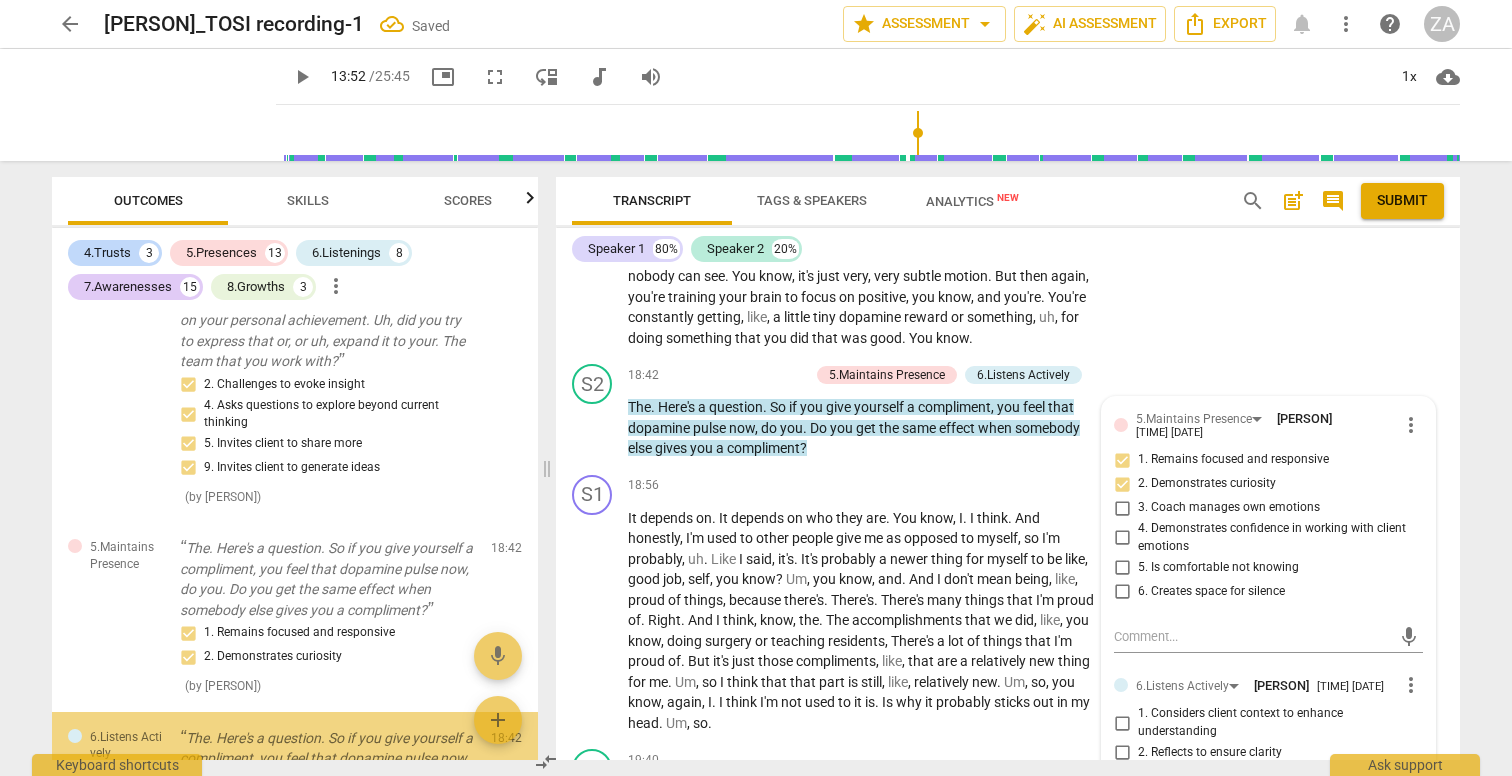 scroll, scrollTop: 7331, scrollLeft: 0, axis: vertical 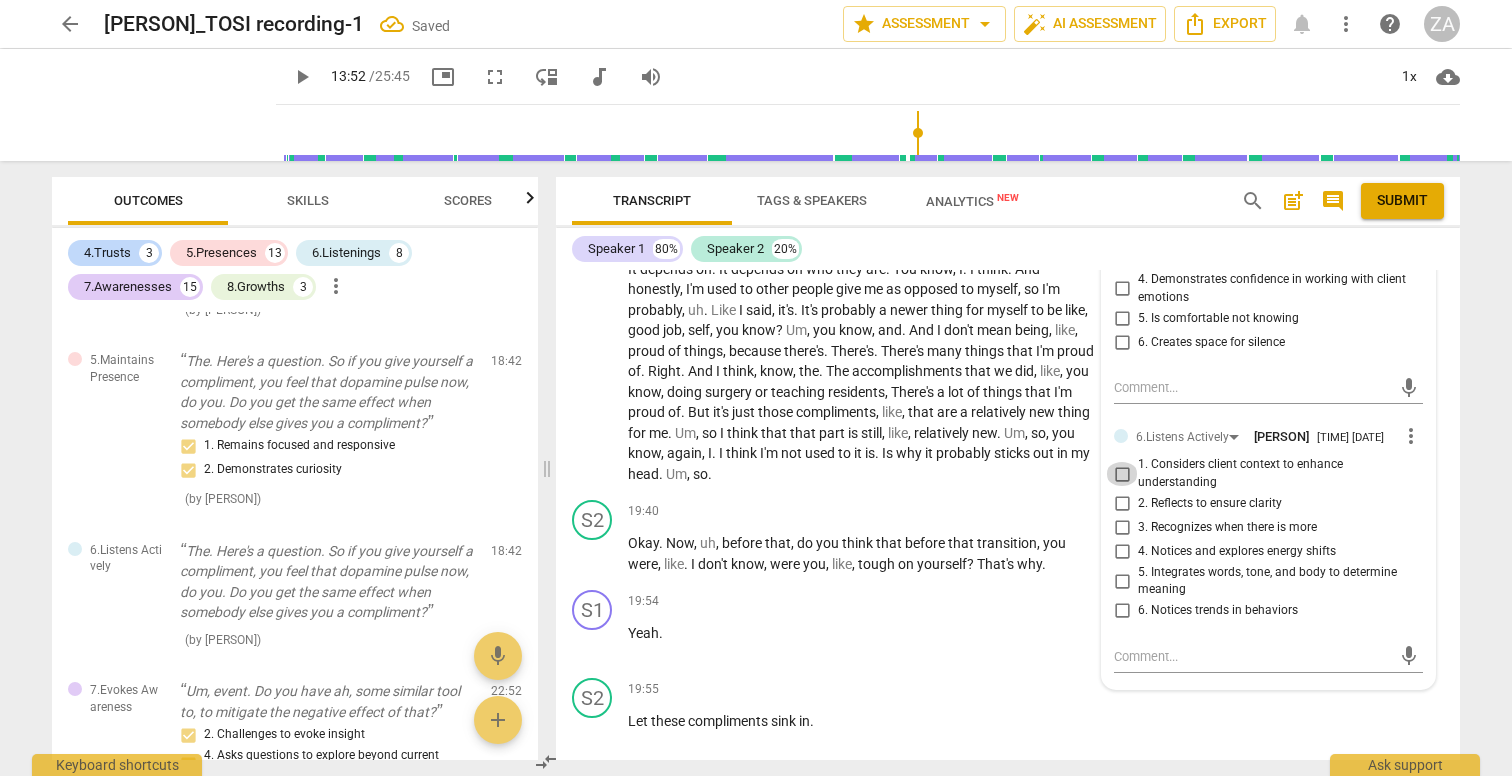 click on "1. Considers client context to enhance understanding" at bounding box center [1122, 474] 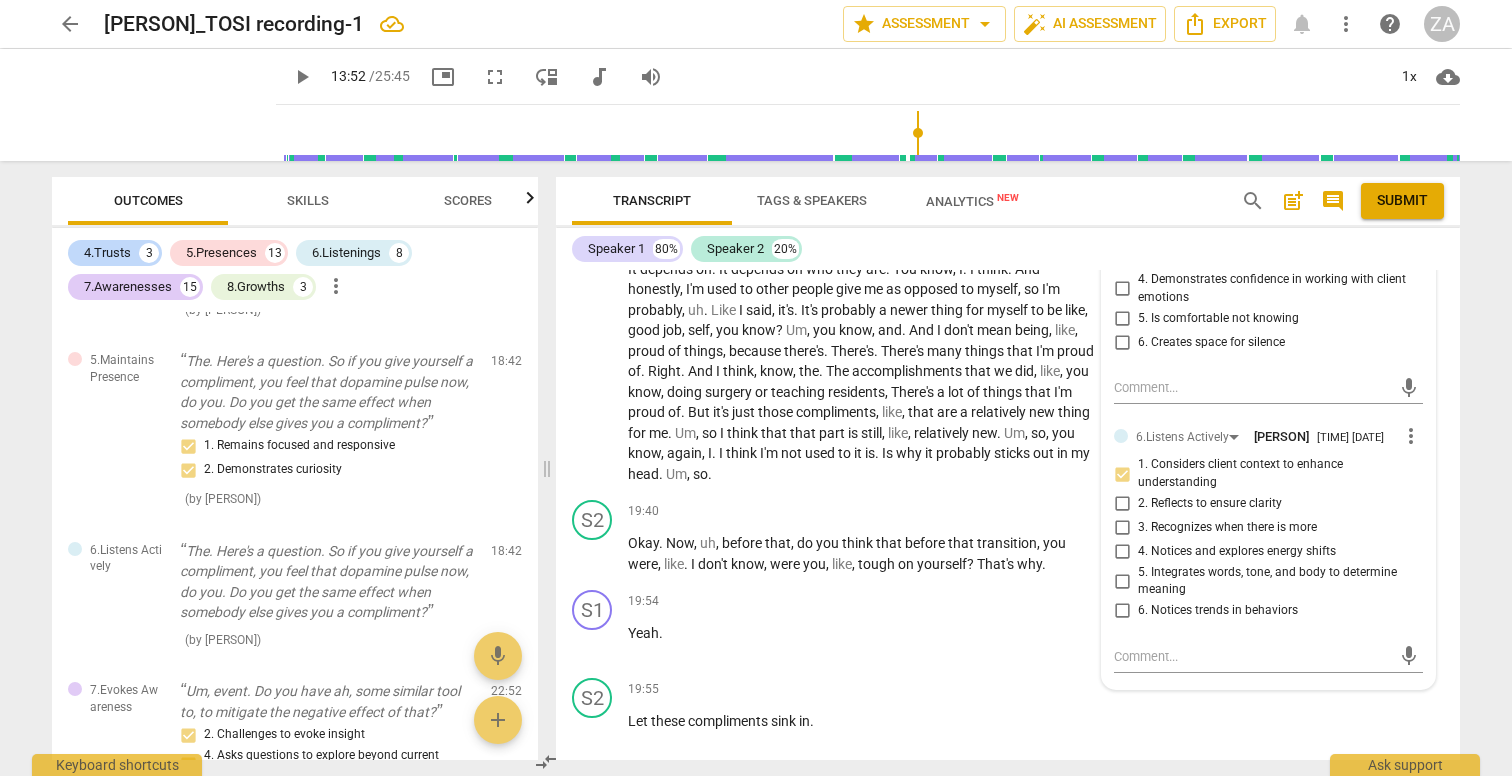 click on "2. Reflects to ensure clarity" at bounding box center (1210, 504) 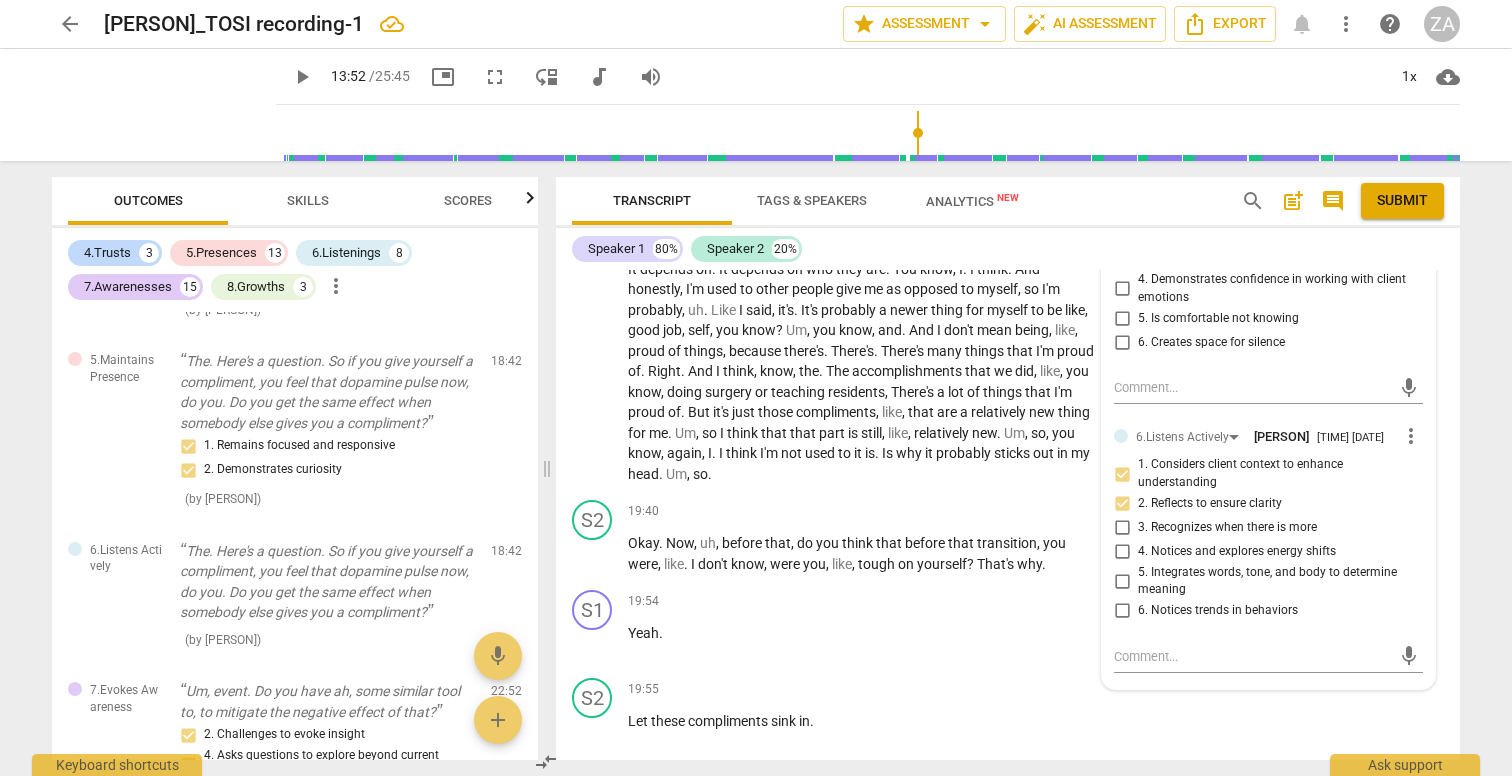 click on "3. Recognizes when there is more" at bounding box center (1227, 528) 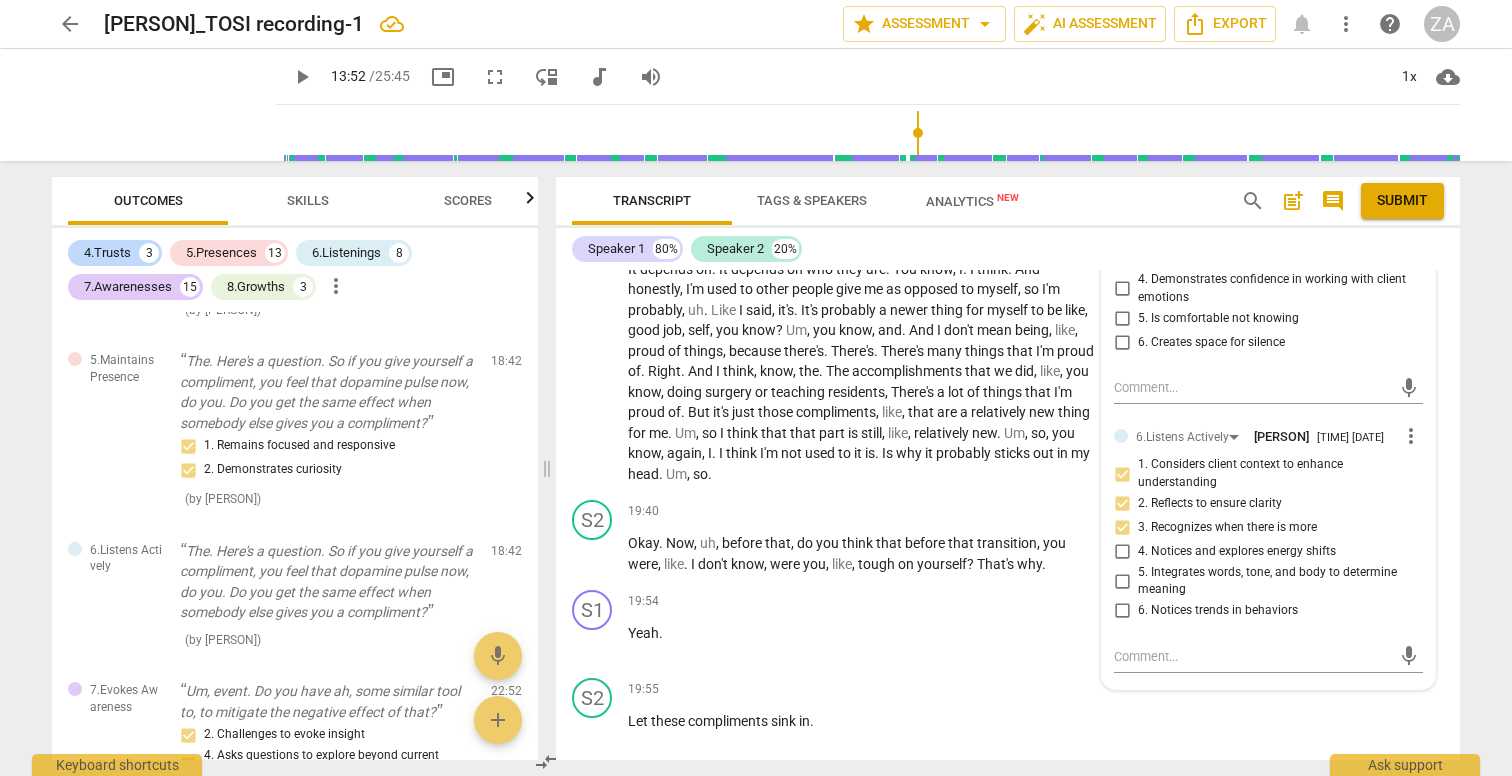 click on "2. Reflects to ensure clarity" at bounding box center (1210, 504) 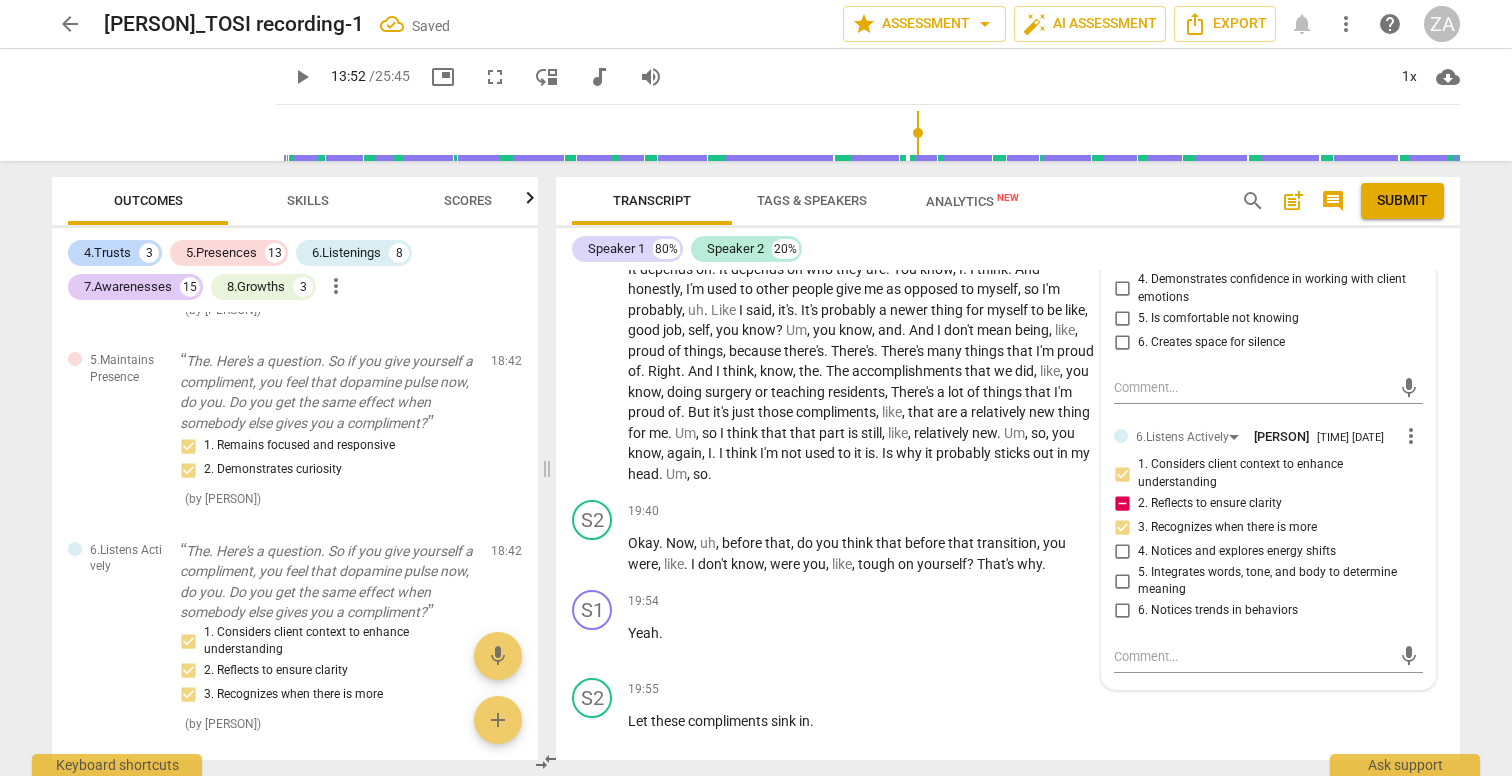 click on "2. Reflects to ensure clarity" at bounding box center (1122, 504) 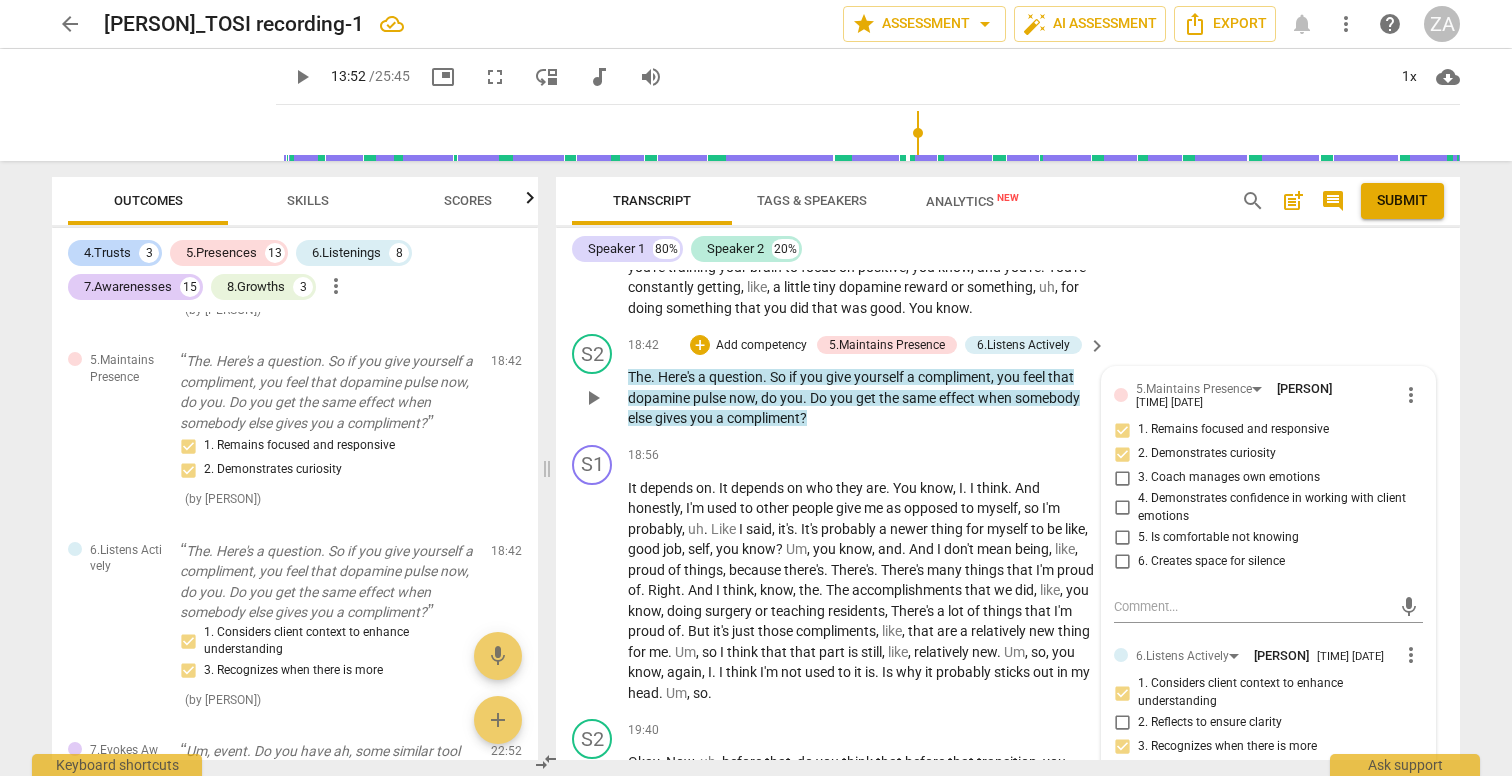 scroll, scrollTop: 7682, scrollLeft: 0, axis: vertical 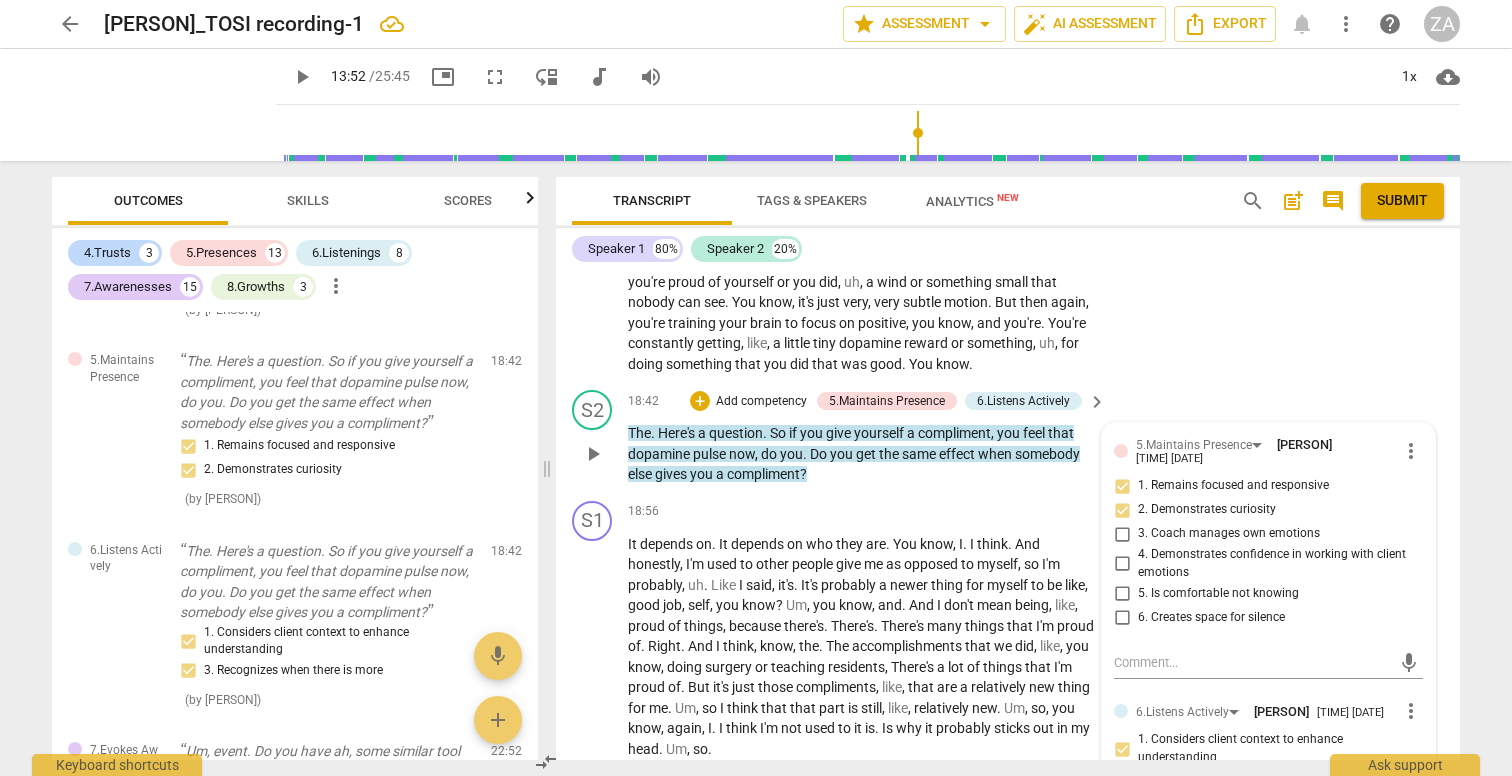 click on "Add competency" at bounding box center (761, 402) 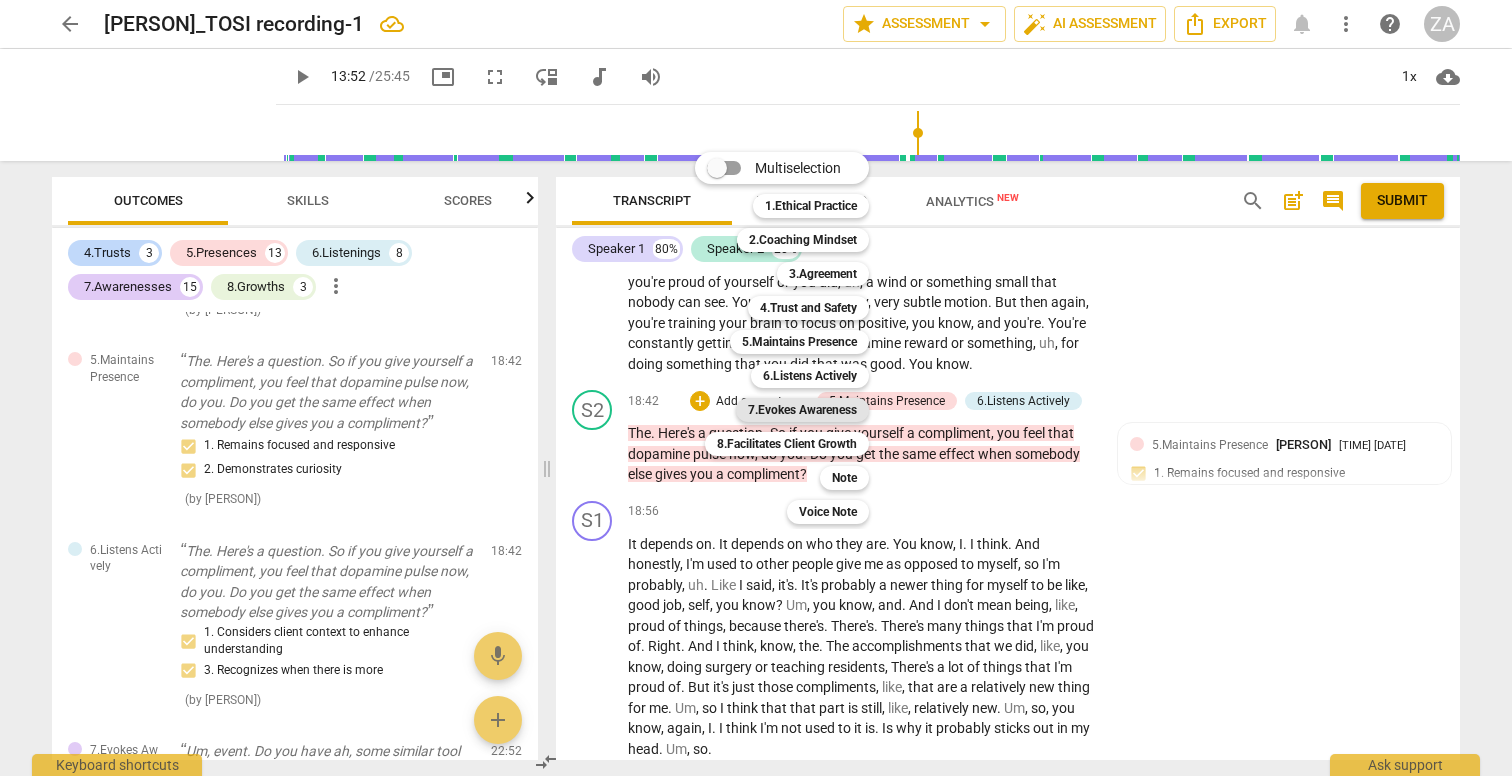 click on "7.Evokes Awareness" at bounding box center (802, 410) 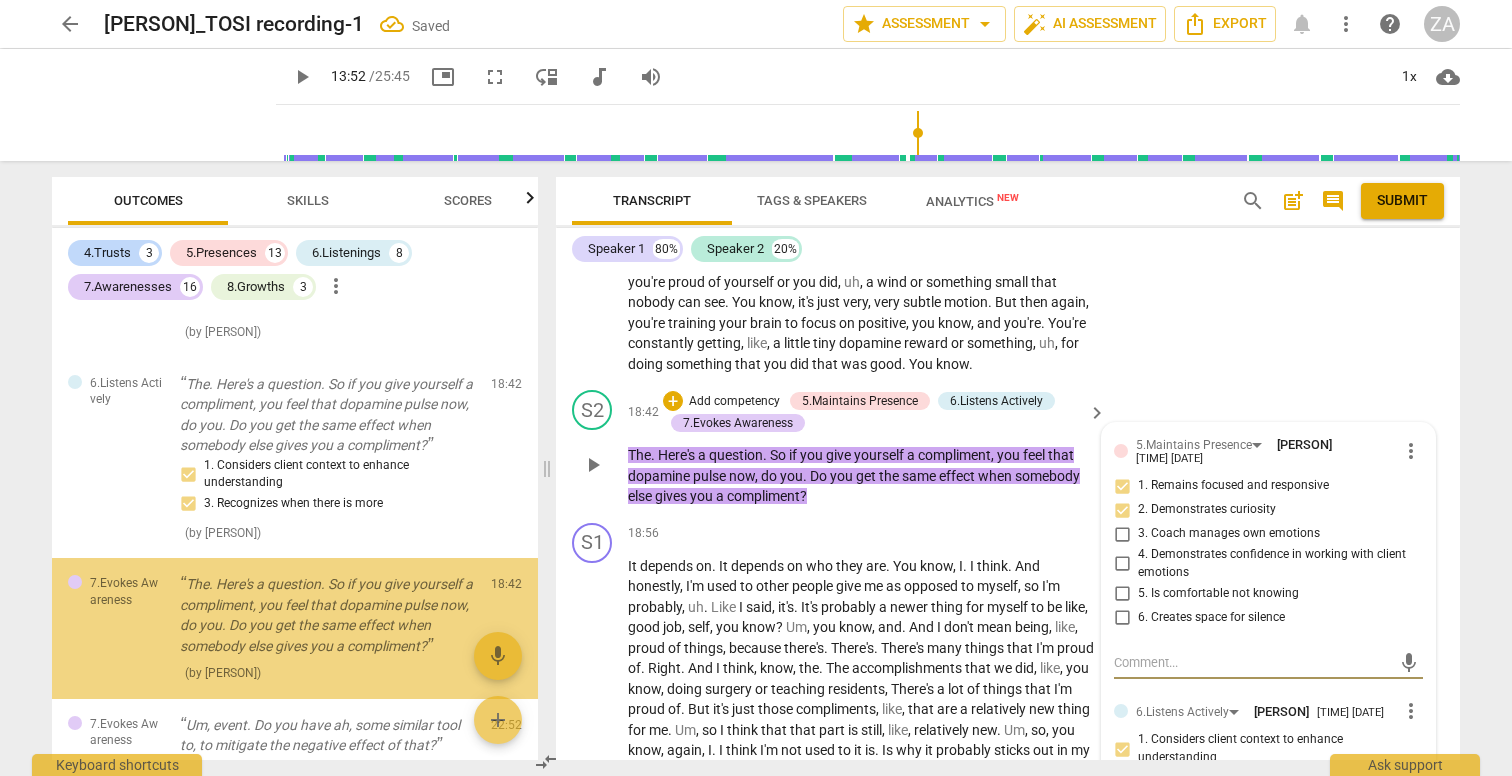 scroll, scrollTop: 7528, scrollLeft: 0, axis: vertical 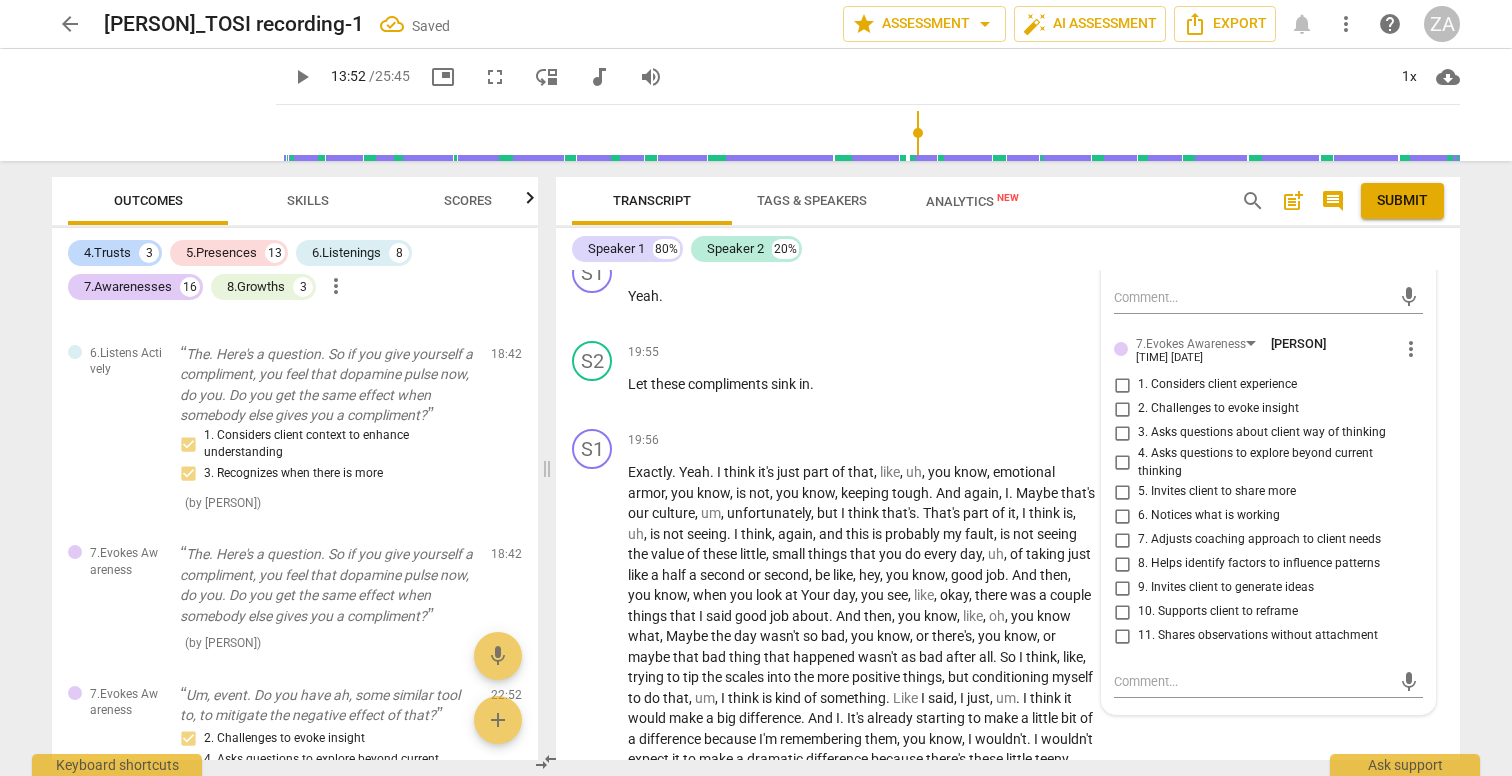 click on "2. Challenges to evoke insight" at bounding box center (1218, 409) 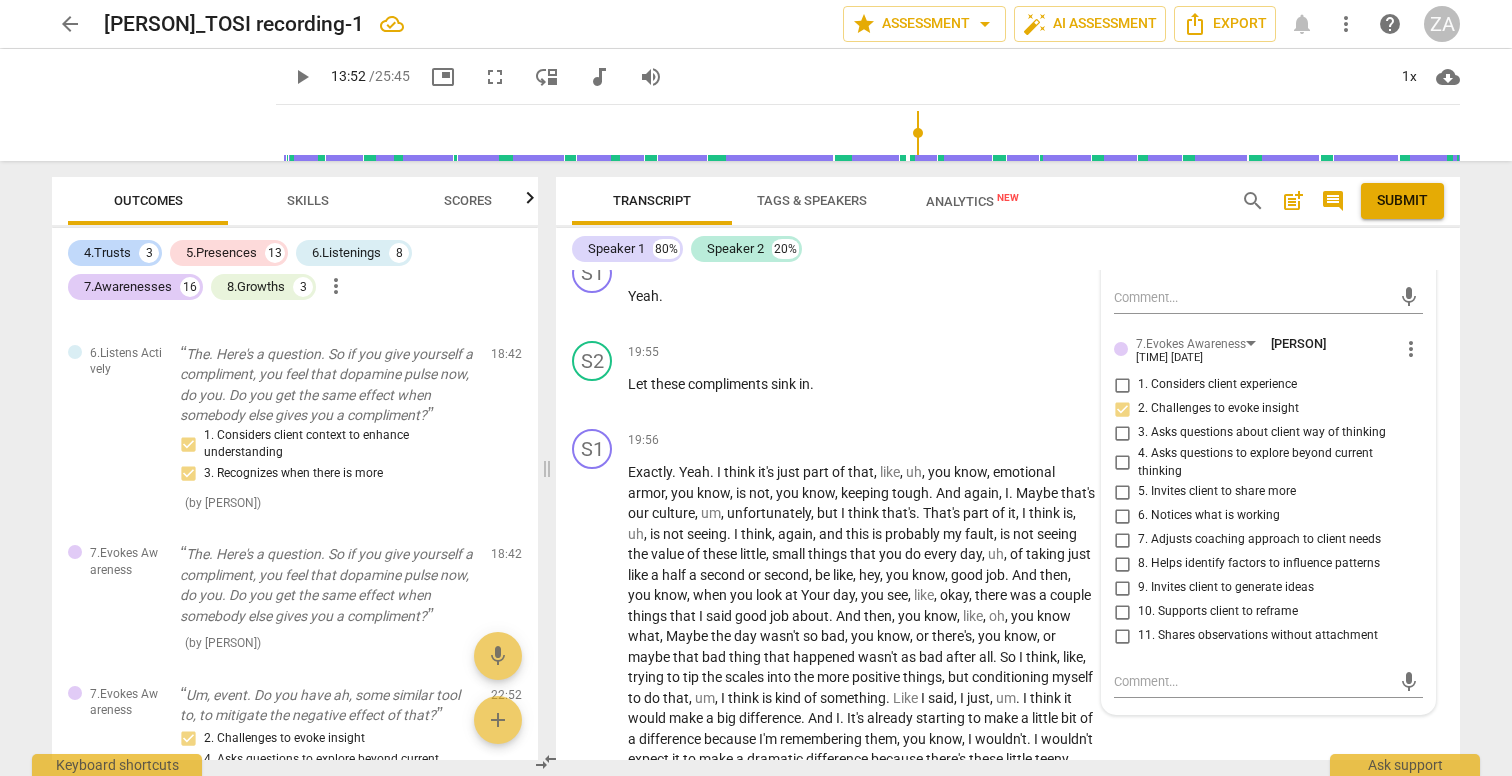 click on "4. Asks questions to explore beyond current thinking" at bounding box center [1276, 462] 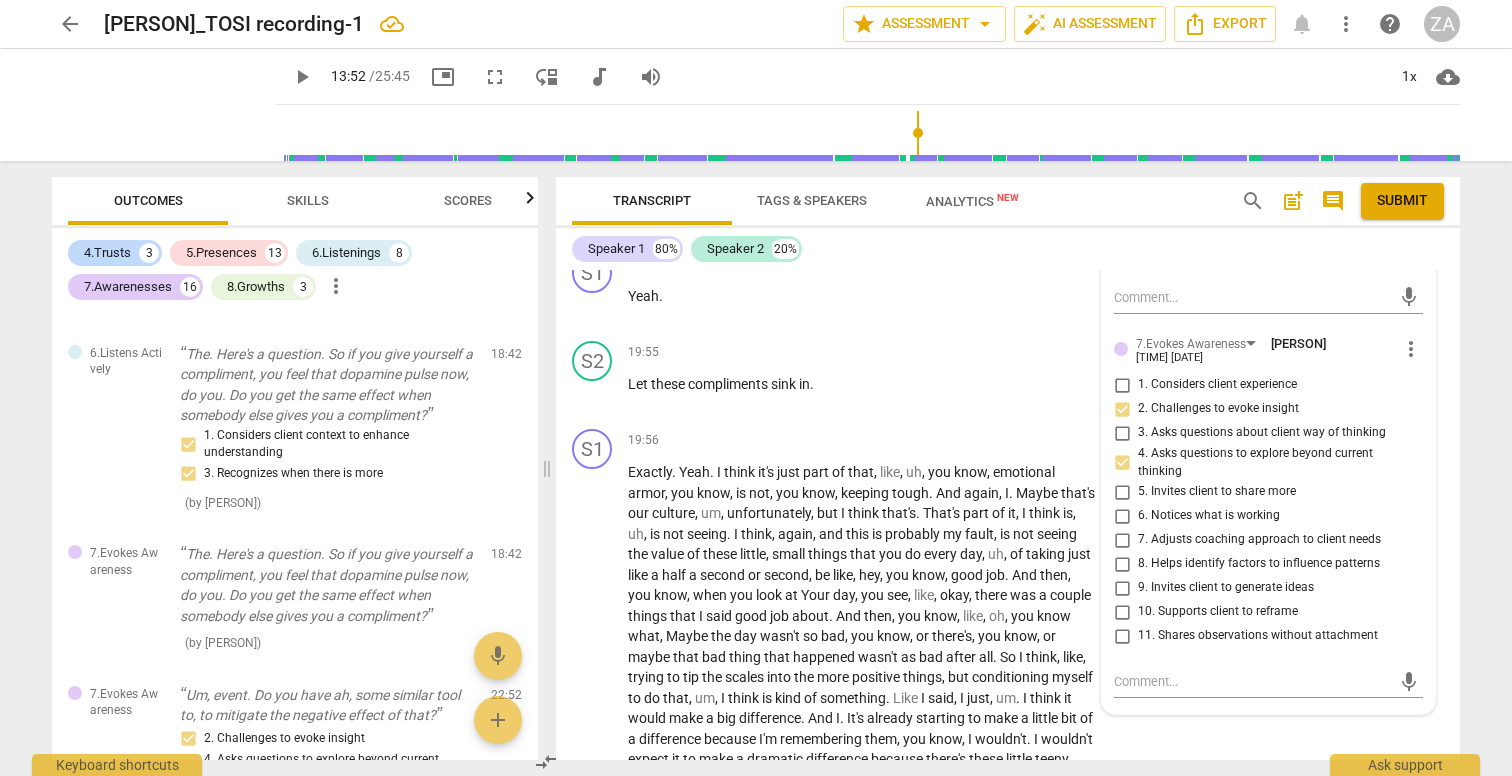 click on "5. Invites client to share more" at bounding box center (1217, 492) 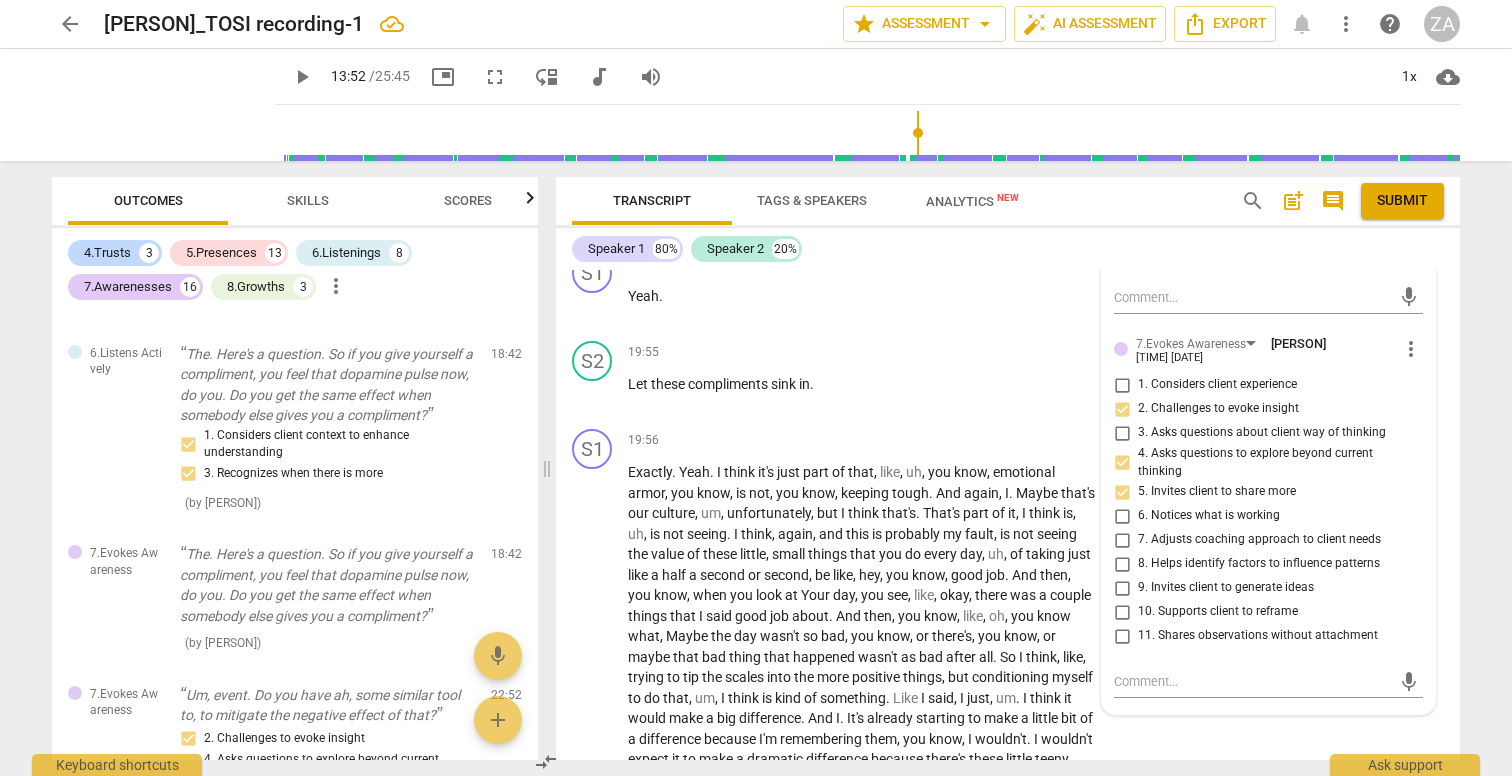 click on "9. Invites client to generate ideas" at bounding box center [1226, 588] 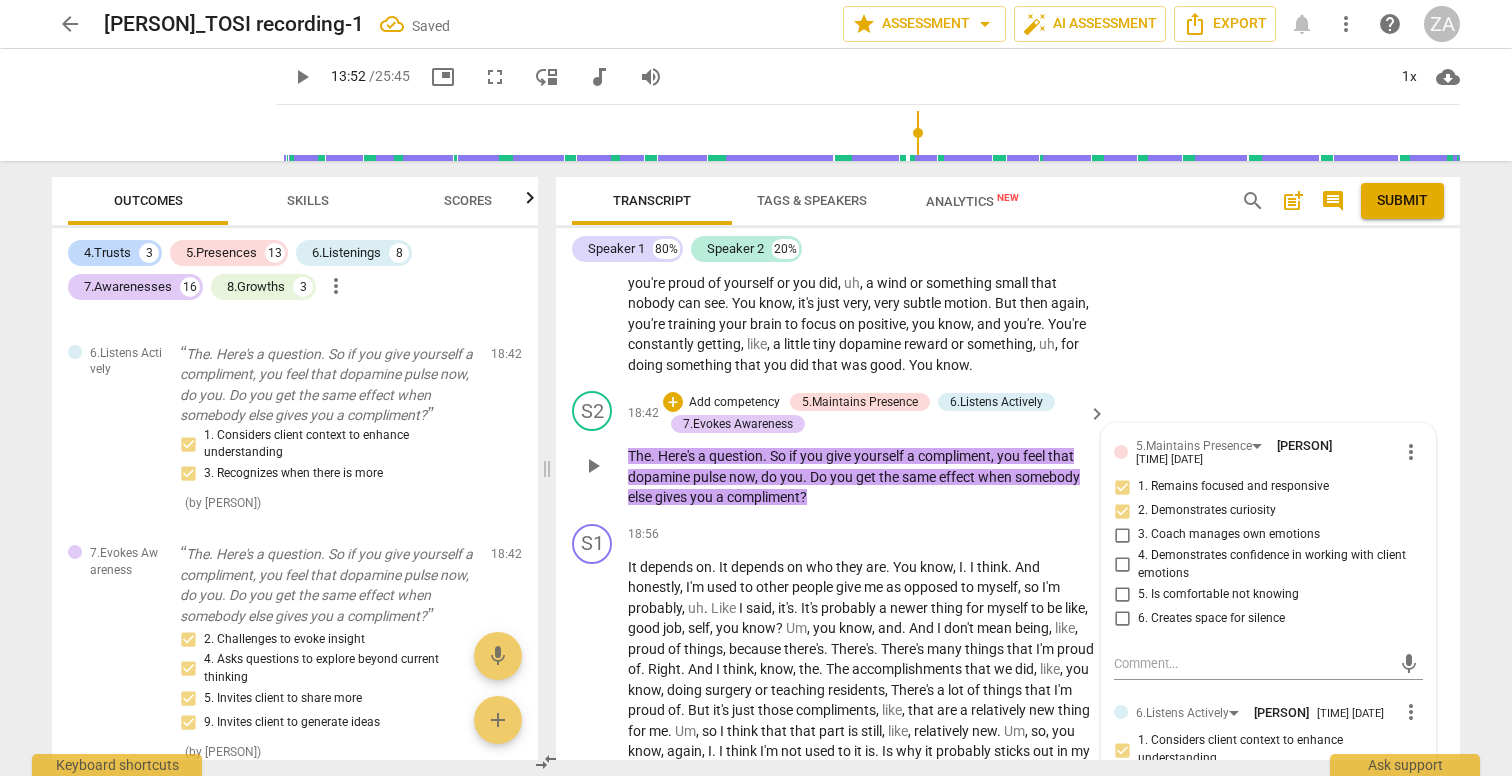 scroll, scrollTop: 7672, scrollLeft: 0, axis: vertical 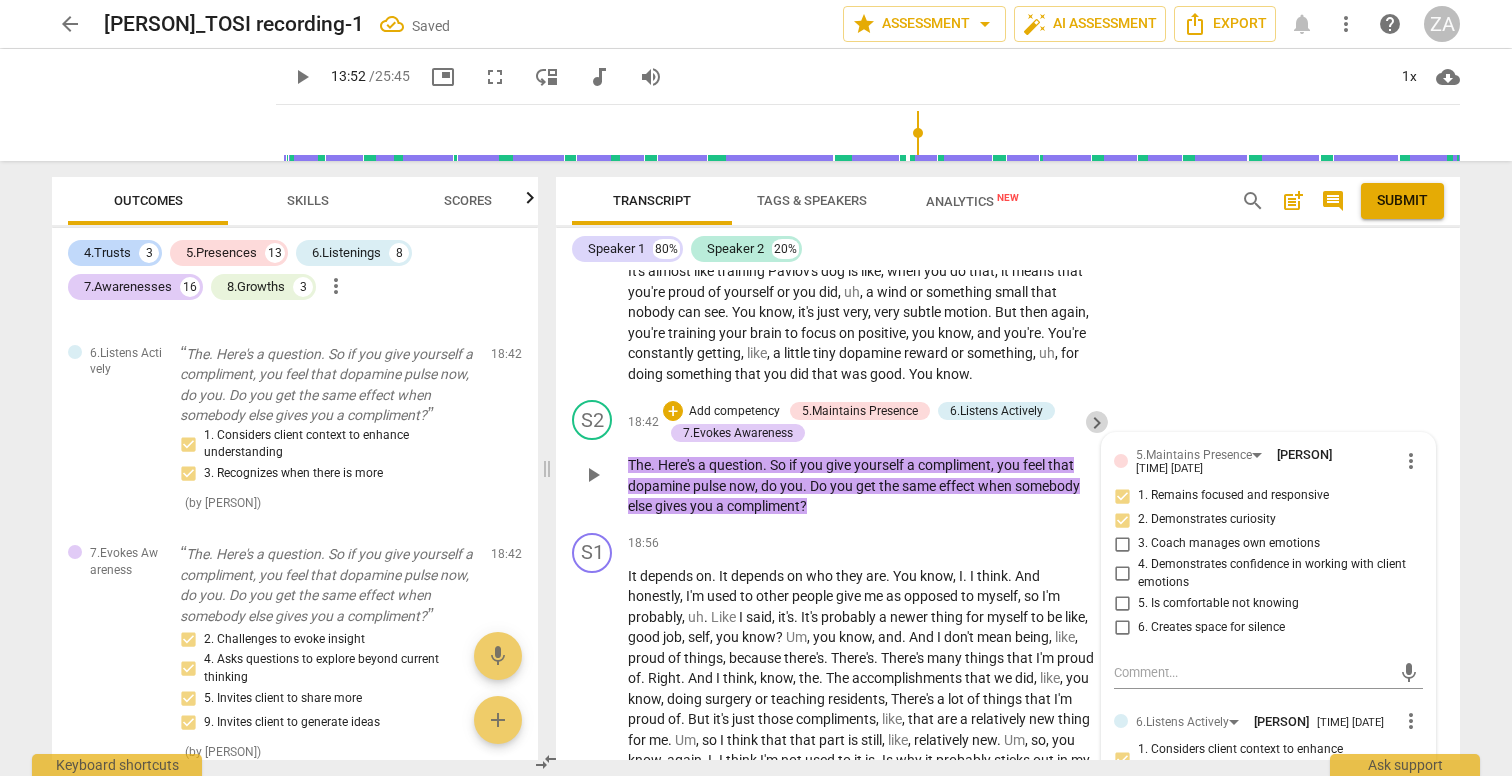 click on "keyboard_arrow_right" at bounding box center [1097, 423] 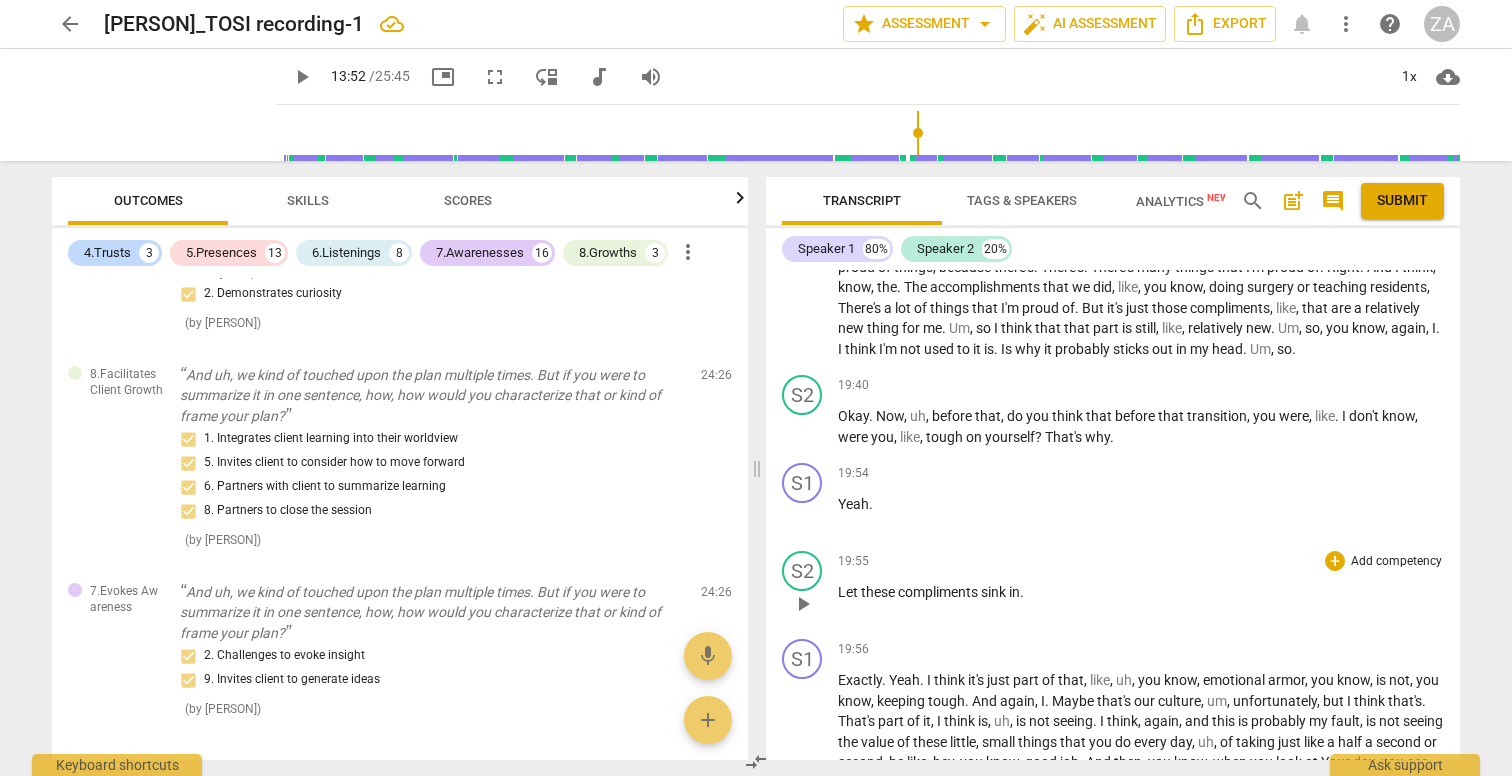 scroll, scrollTop: 6758, scrollLeft: 0, axis: vertical 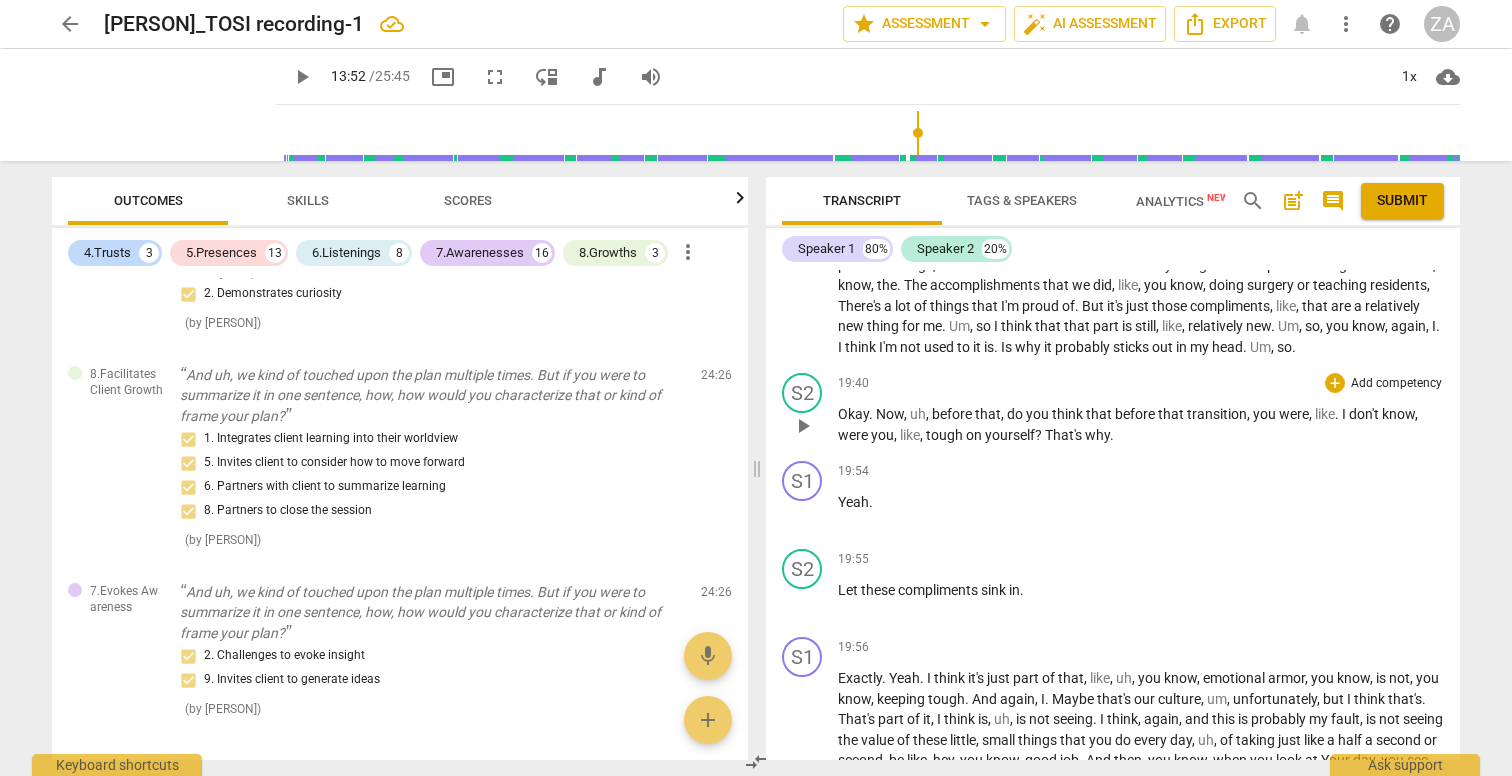 click on "Add competency" at bounding box center [1396, 384] 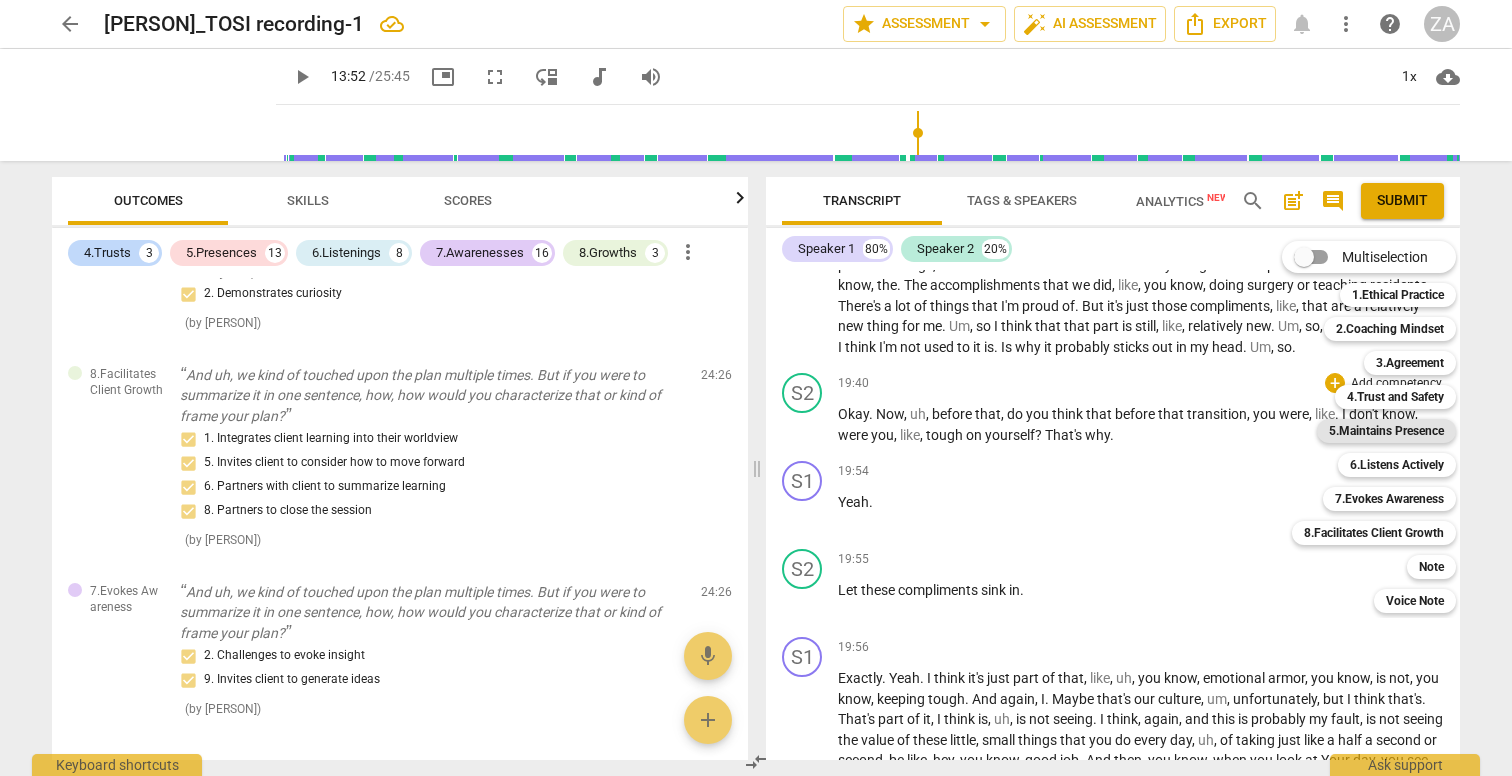 click on "5.Maintains Presence" at bounding box center (1386, 431) 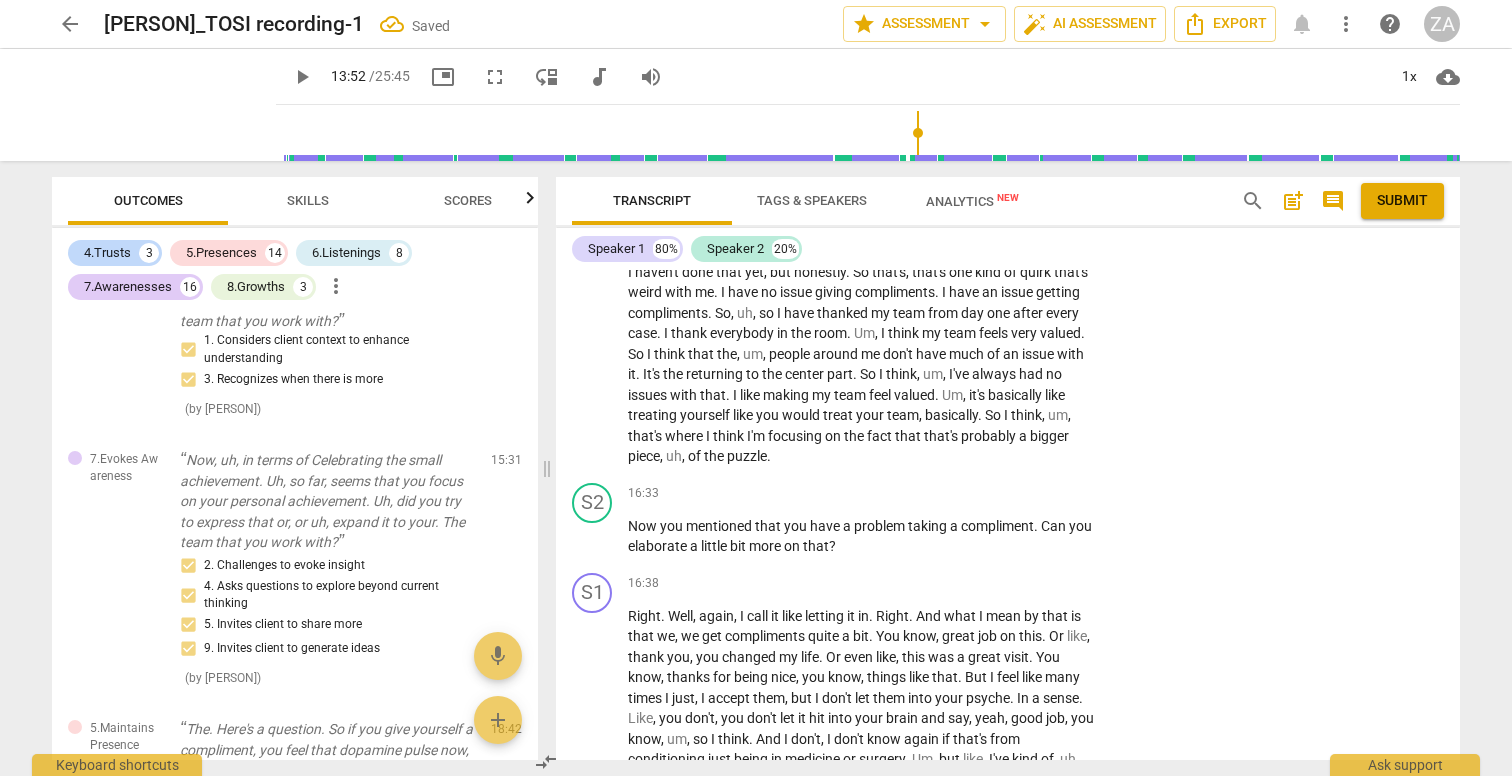 scroll, scrollTop: 8165, scrollLeft: 0, axis: vertical 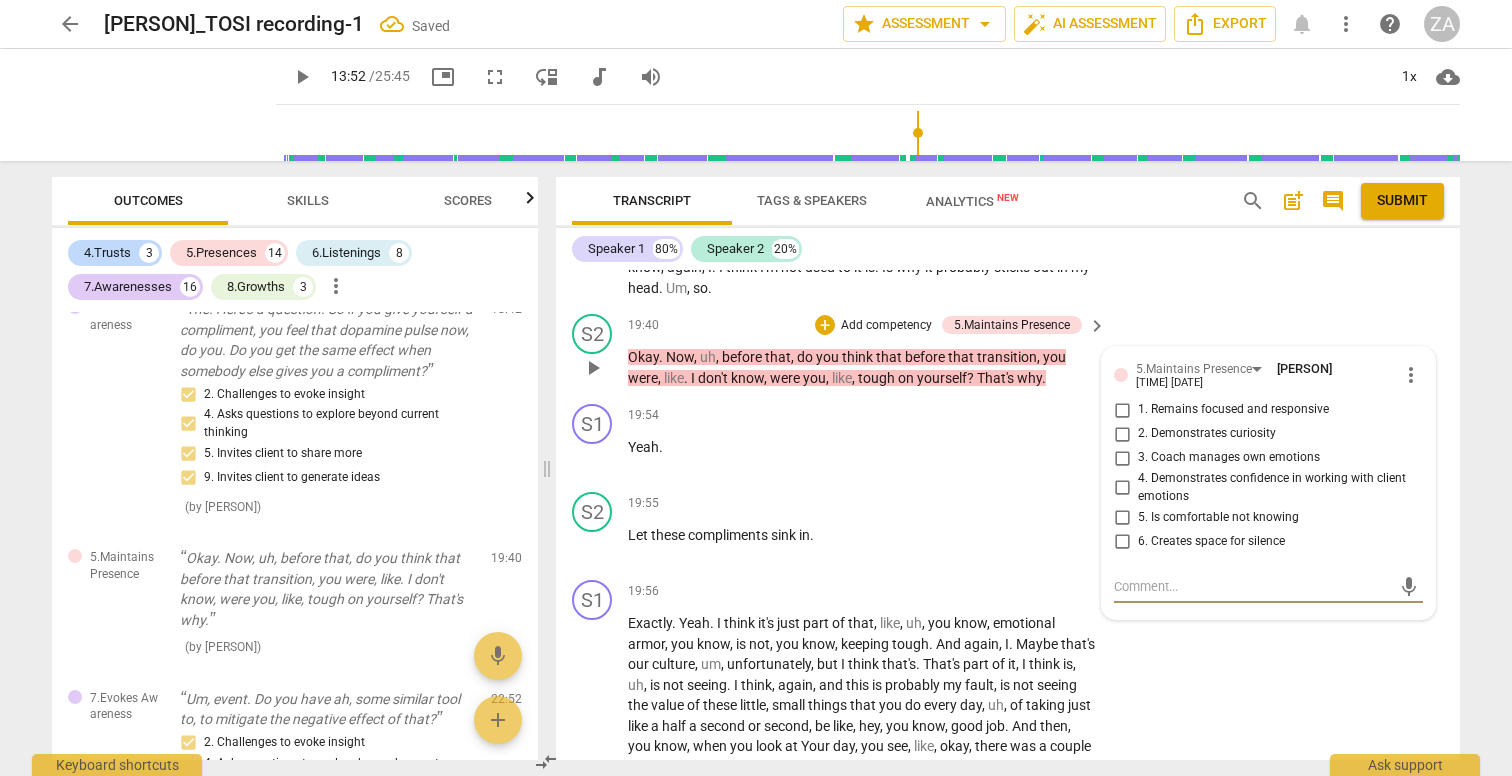 click on "1. Remains focused and responsive" at bounding box center [1233, 410] 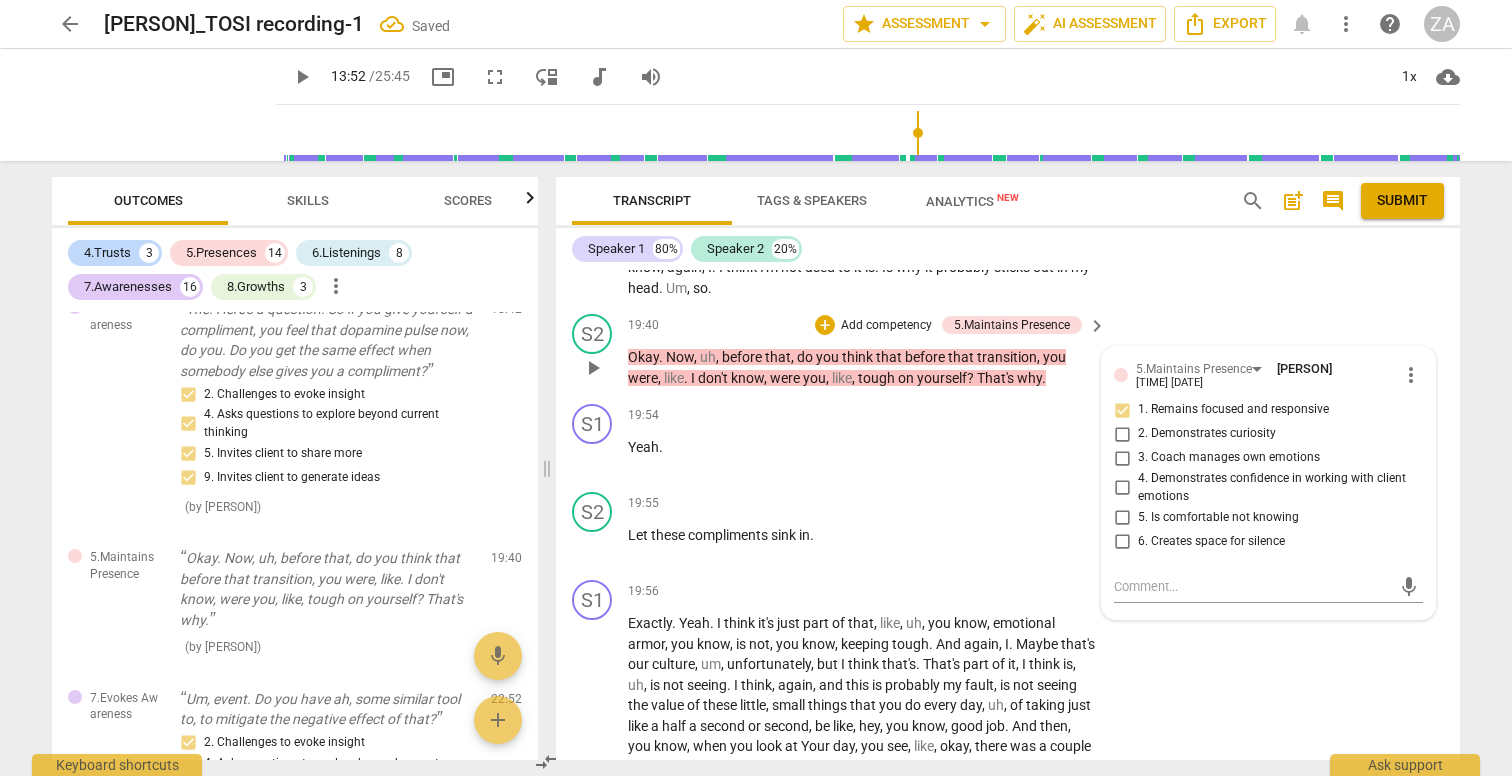 click on "2. Demonstrates curiosity" at bounding box center (1207, 434) 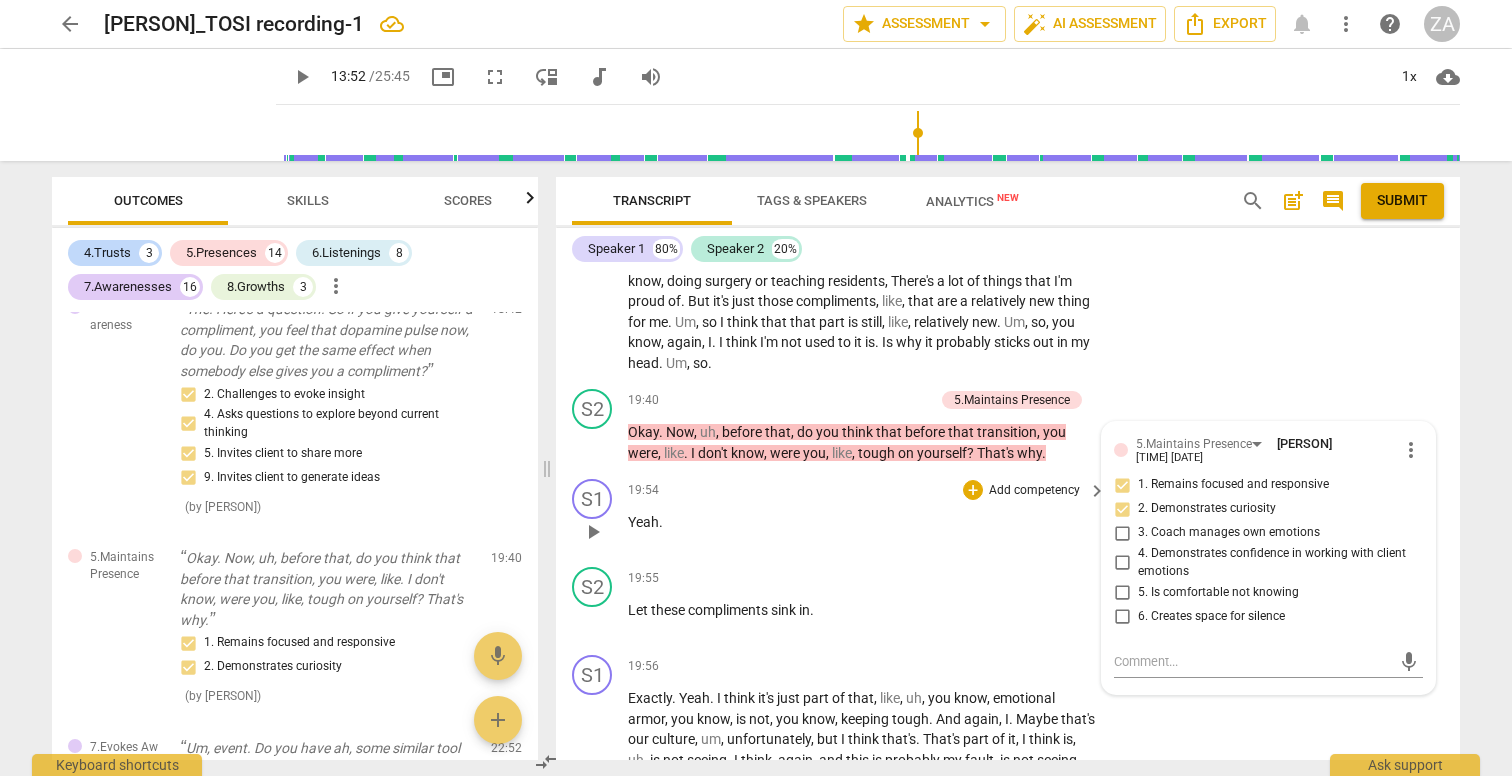 scroll, scrollTop: 8058, scrollLeft: 0, axis: vertical 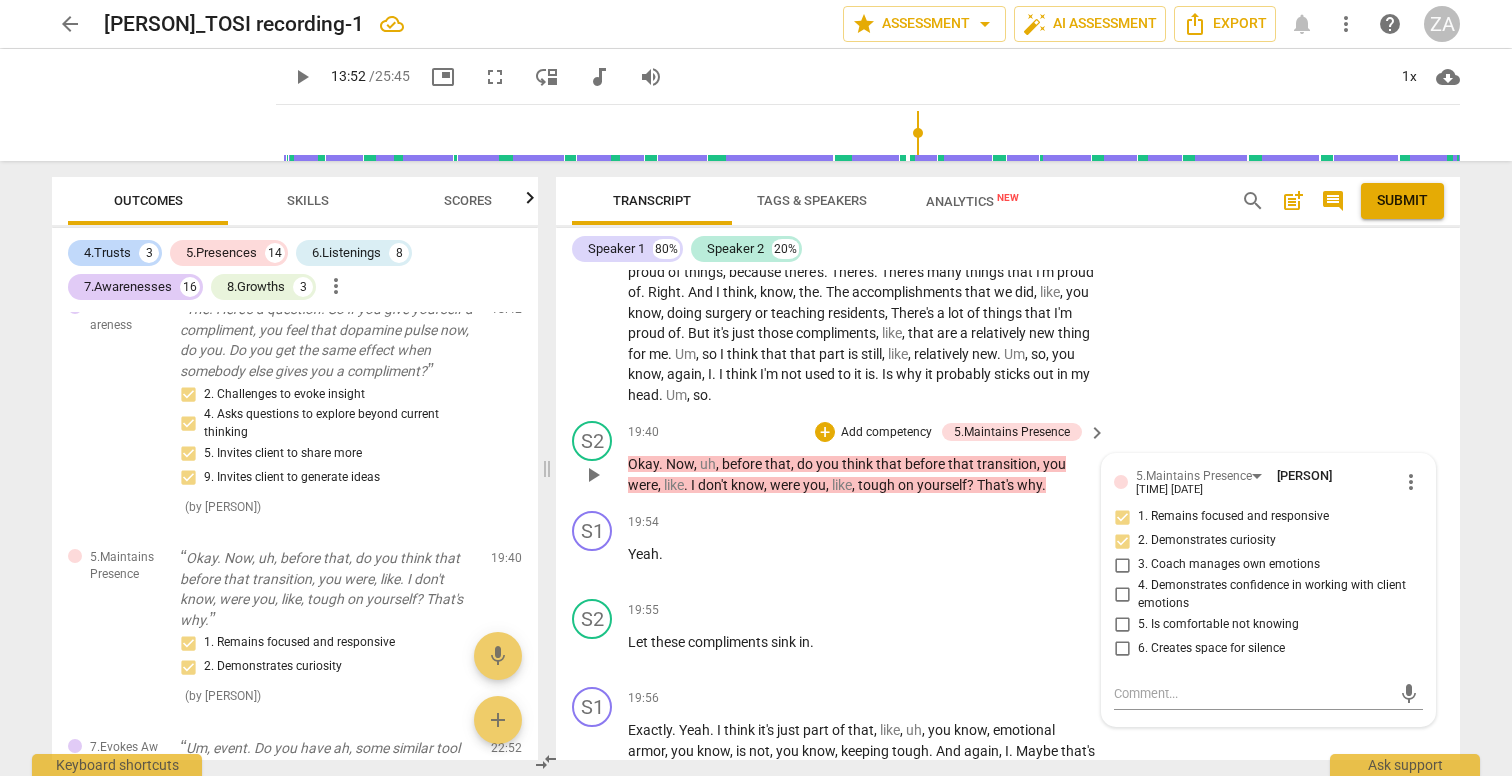 click on "Add competency" at bounding box center (886, 433) 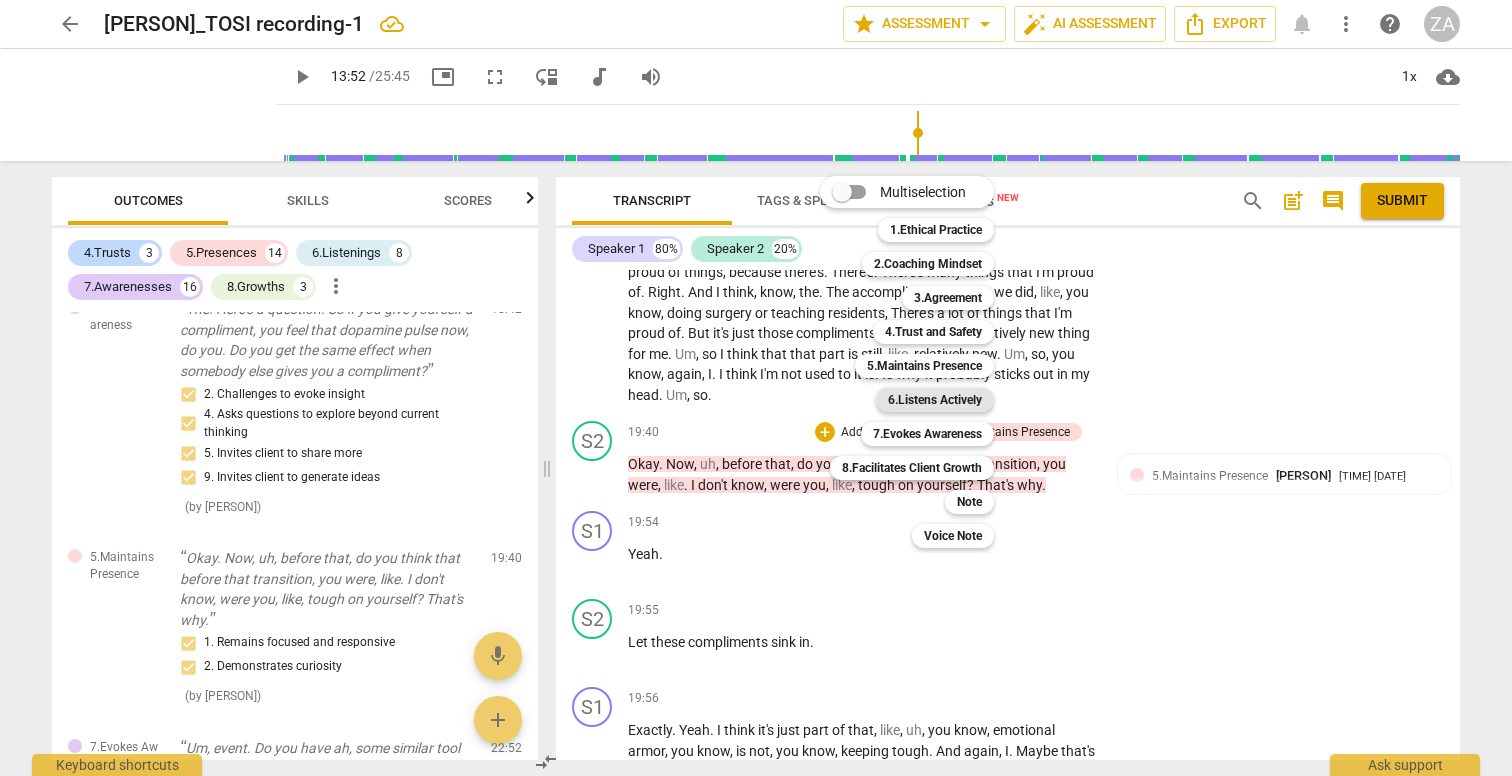 click on "6.Listens Actively" at bounding box center [935, 400] 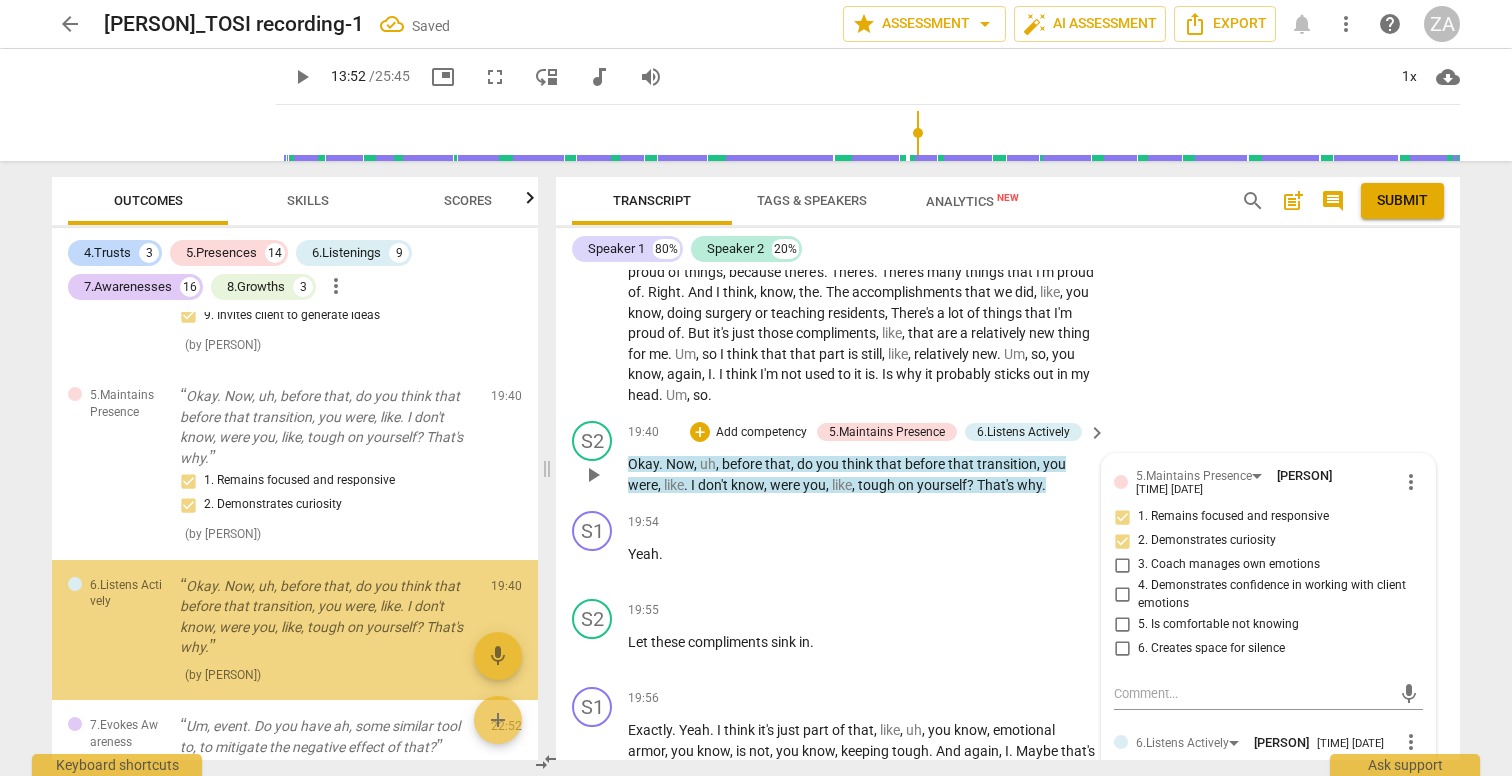 scroll, scrollTop: 7960, scrollLeft: 0, axis: vertical 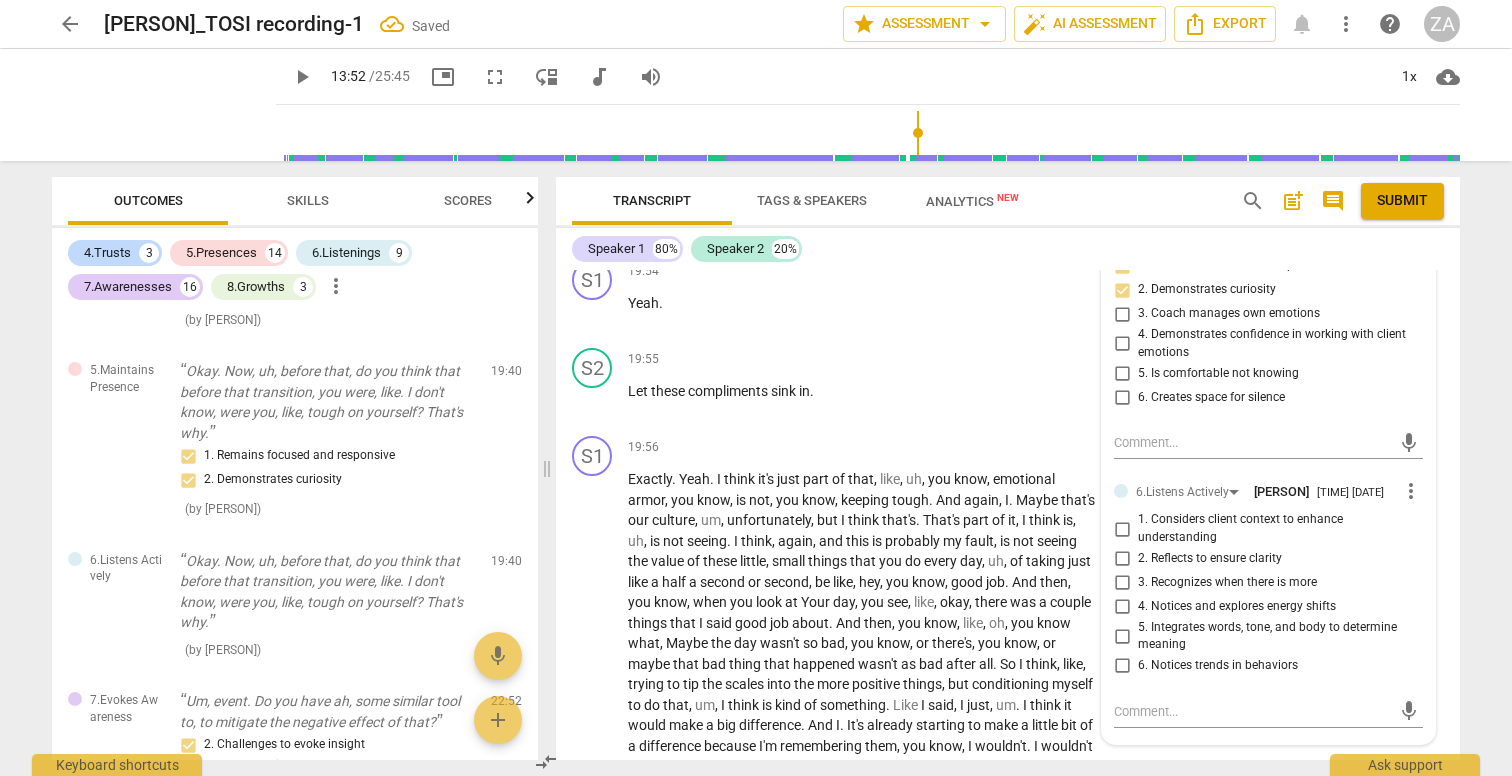 click on "1. Considers client context to enhance understanding" at bounding box center [1276, 528] 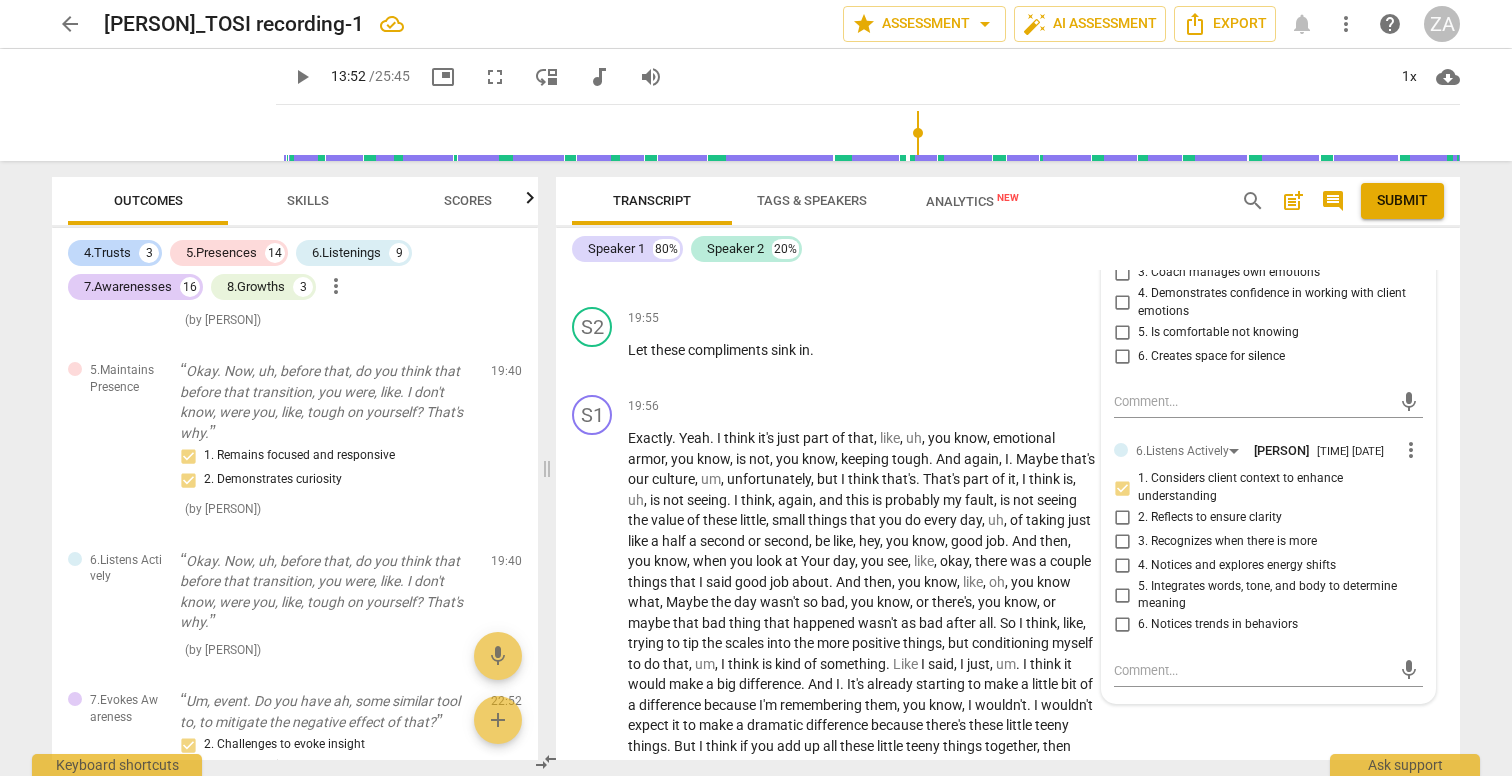 scroll, scrollTop: 8362, scrollLeft: 0, axis: vertical 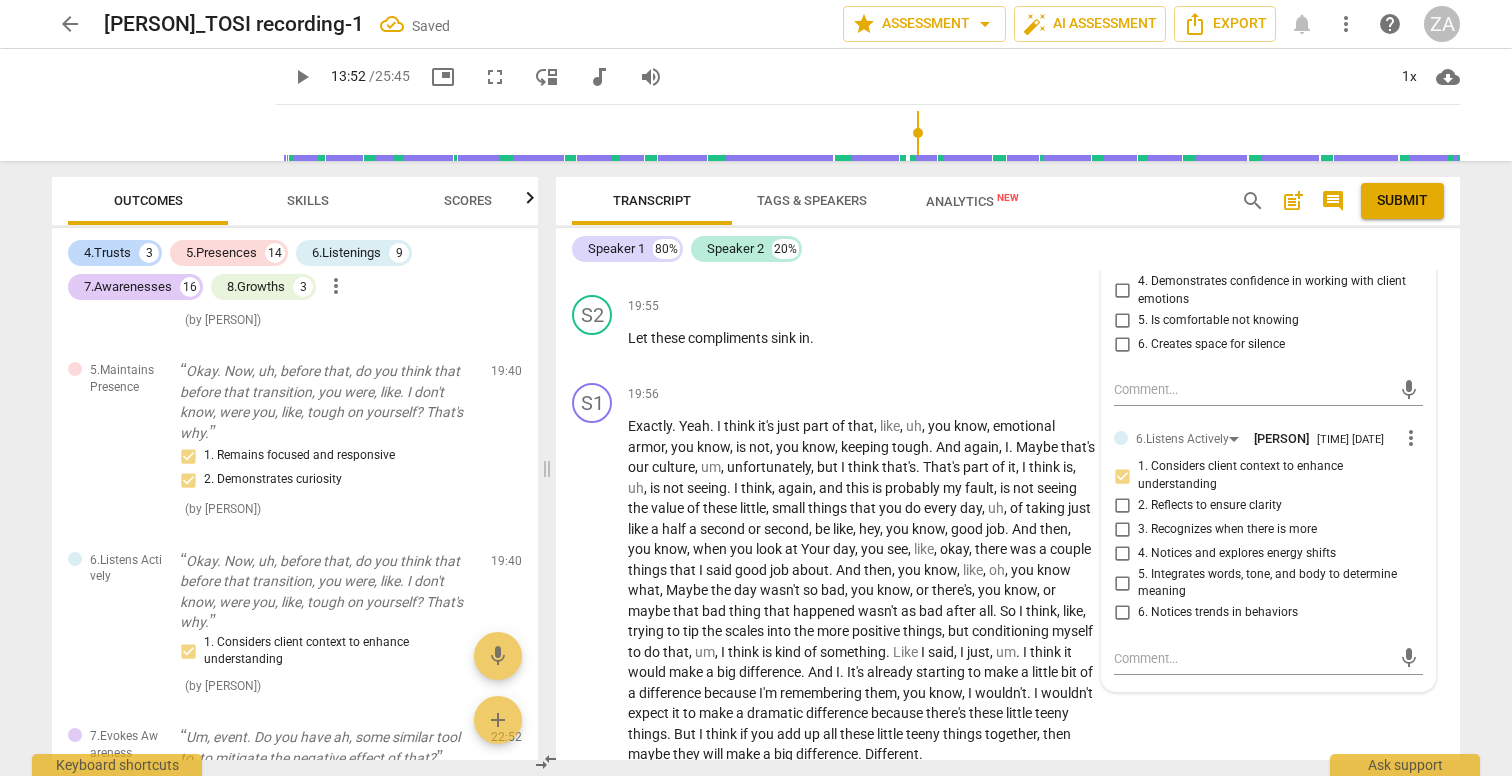 click on "2. Reflects to ensure clarity" at bounding box center [1210, 506] 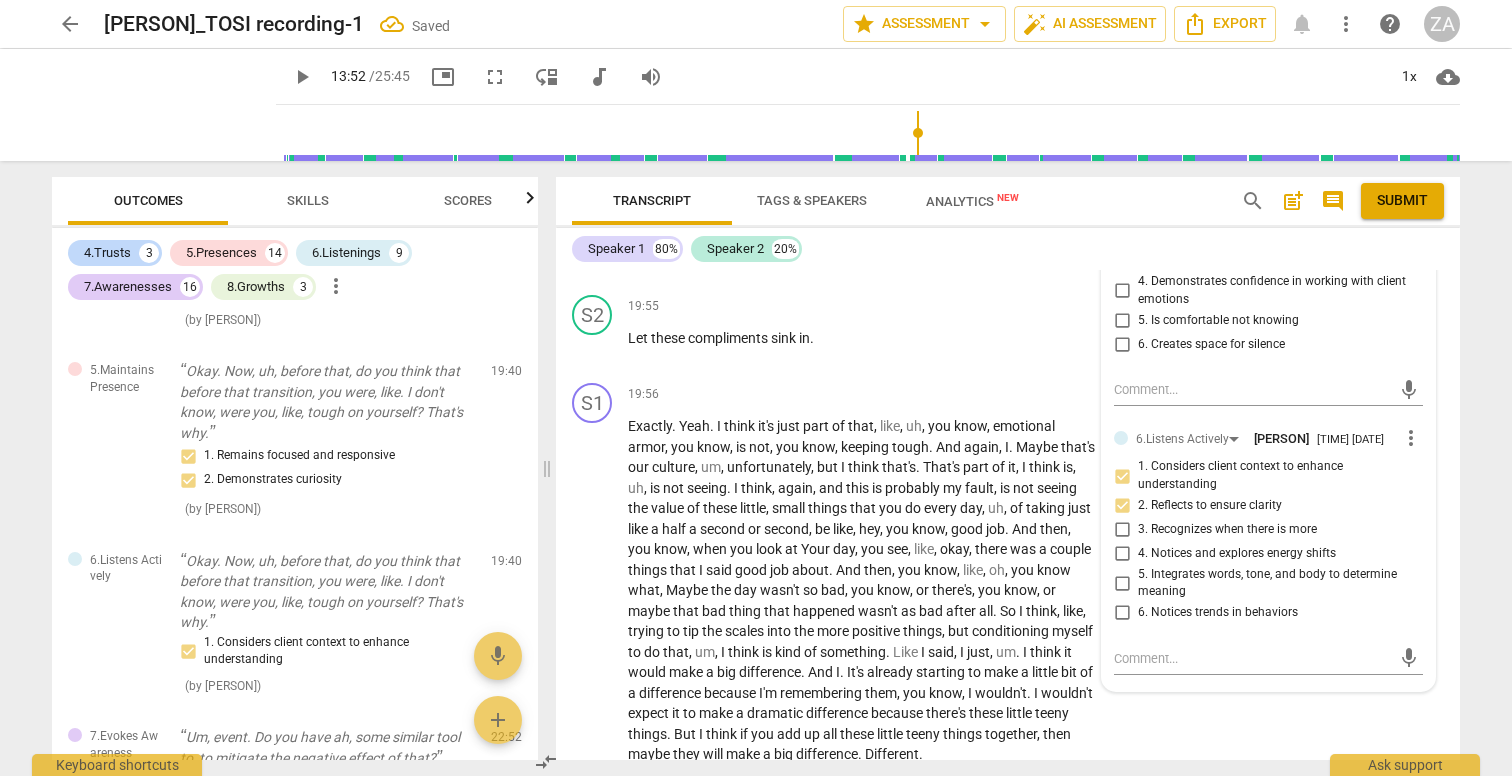 click on "3. Recognizes when there is more" at bounding box center [1227, 530] 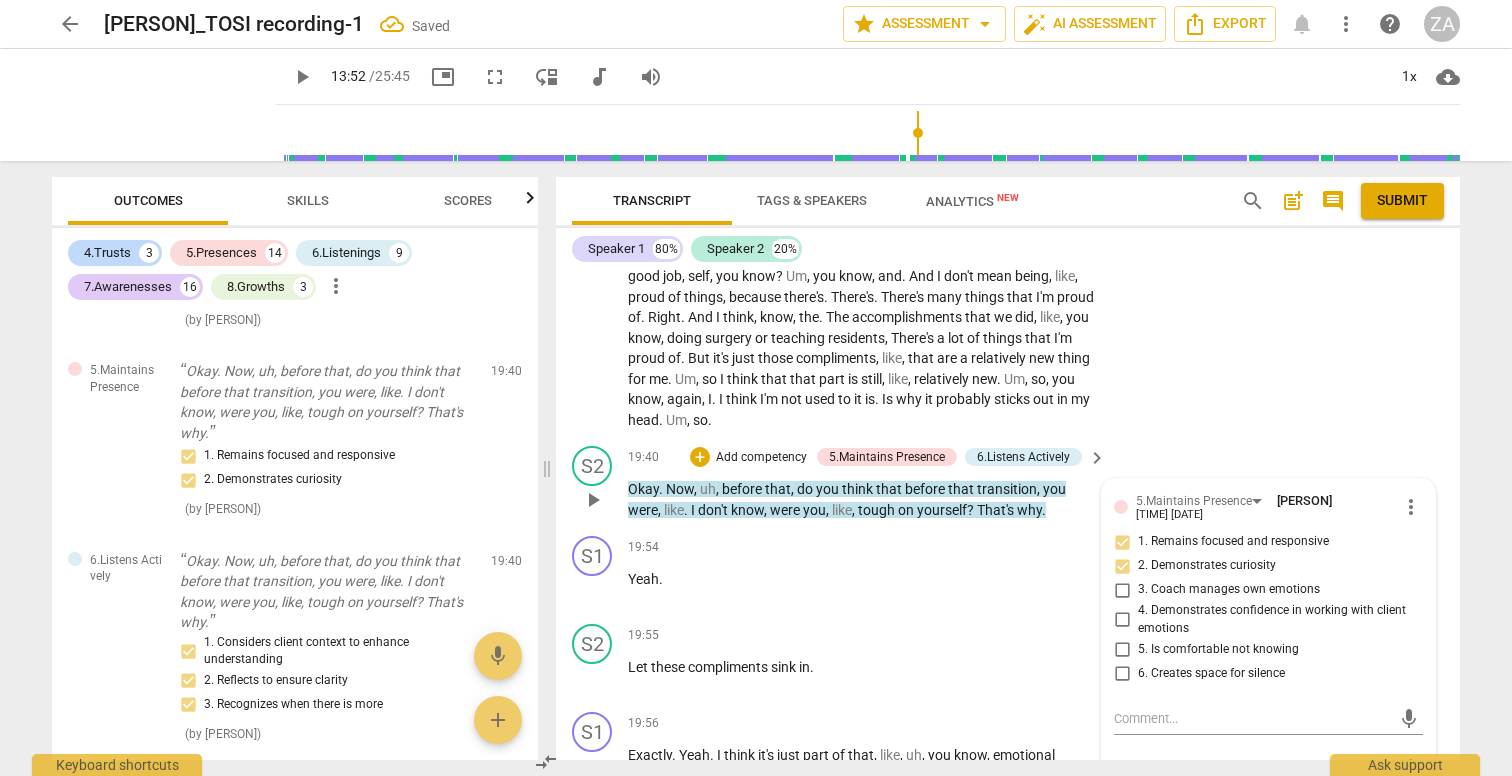 scroll, scrollTop: 7968, scrollLeft: 0, axis: vertical 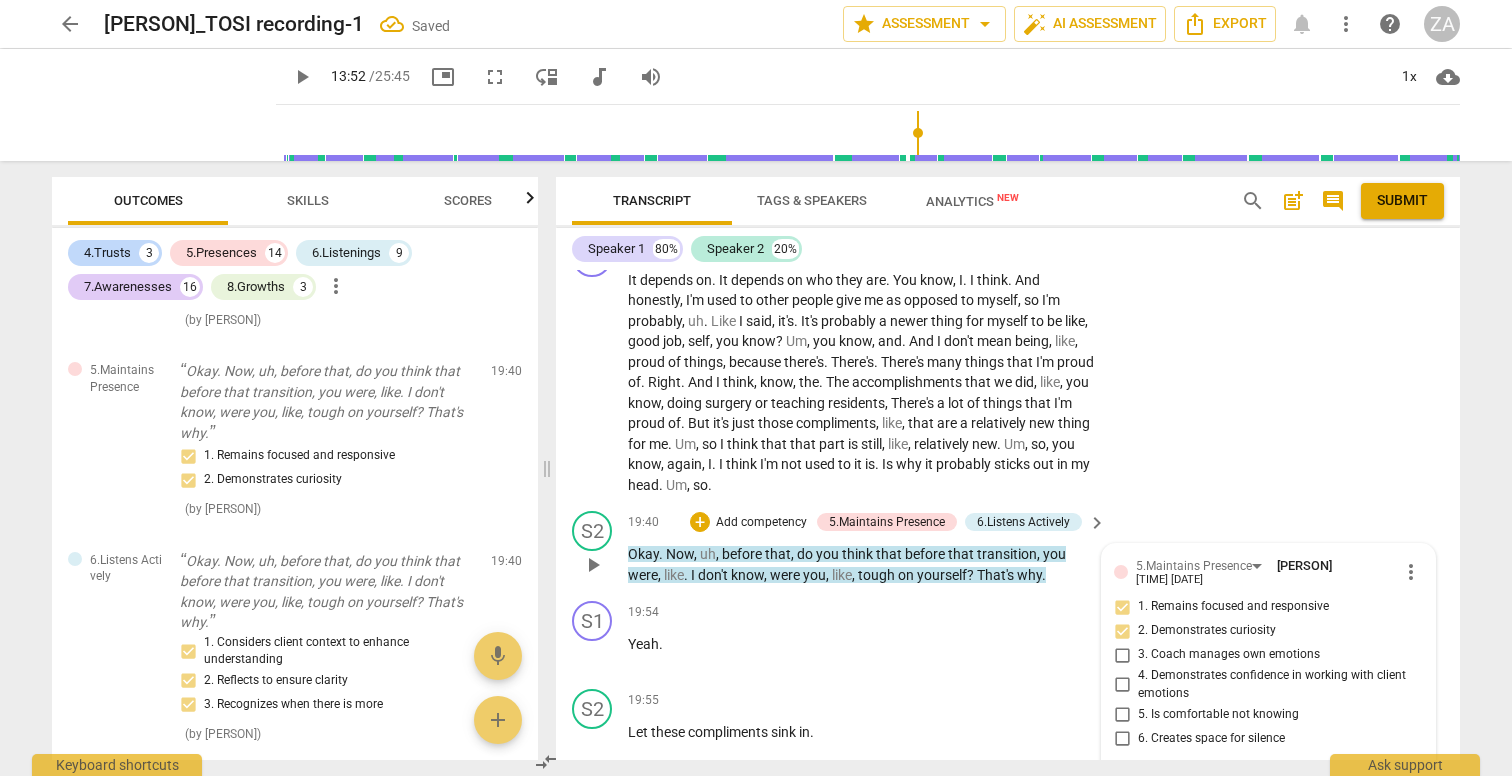 click on "Add competency" at bounding box center [761, 523] 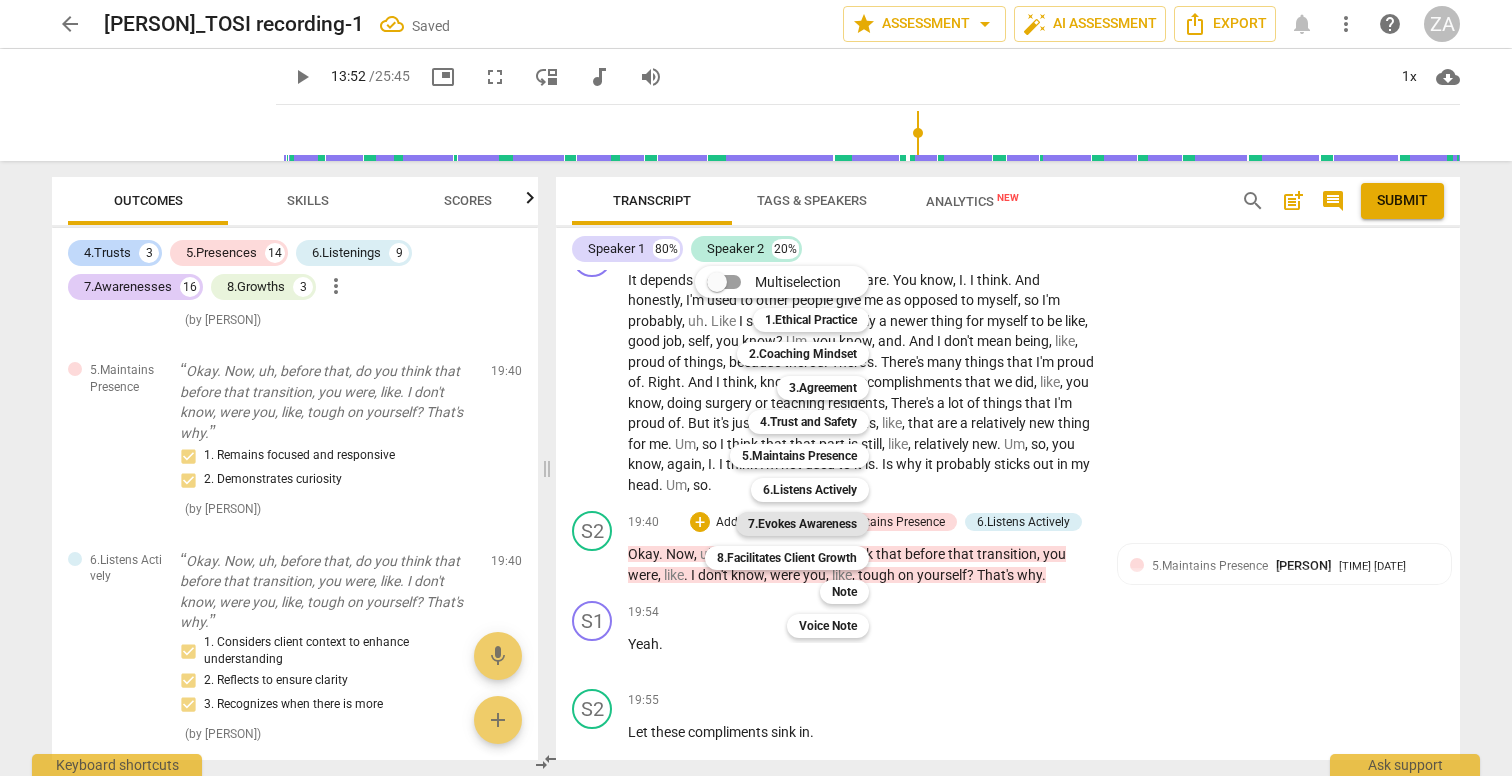 click on "7.Evokes Awareness" at bounding box center [802, 524] 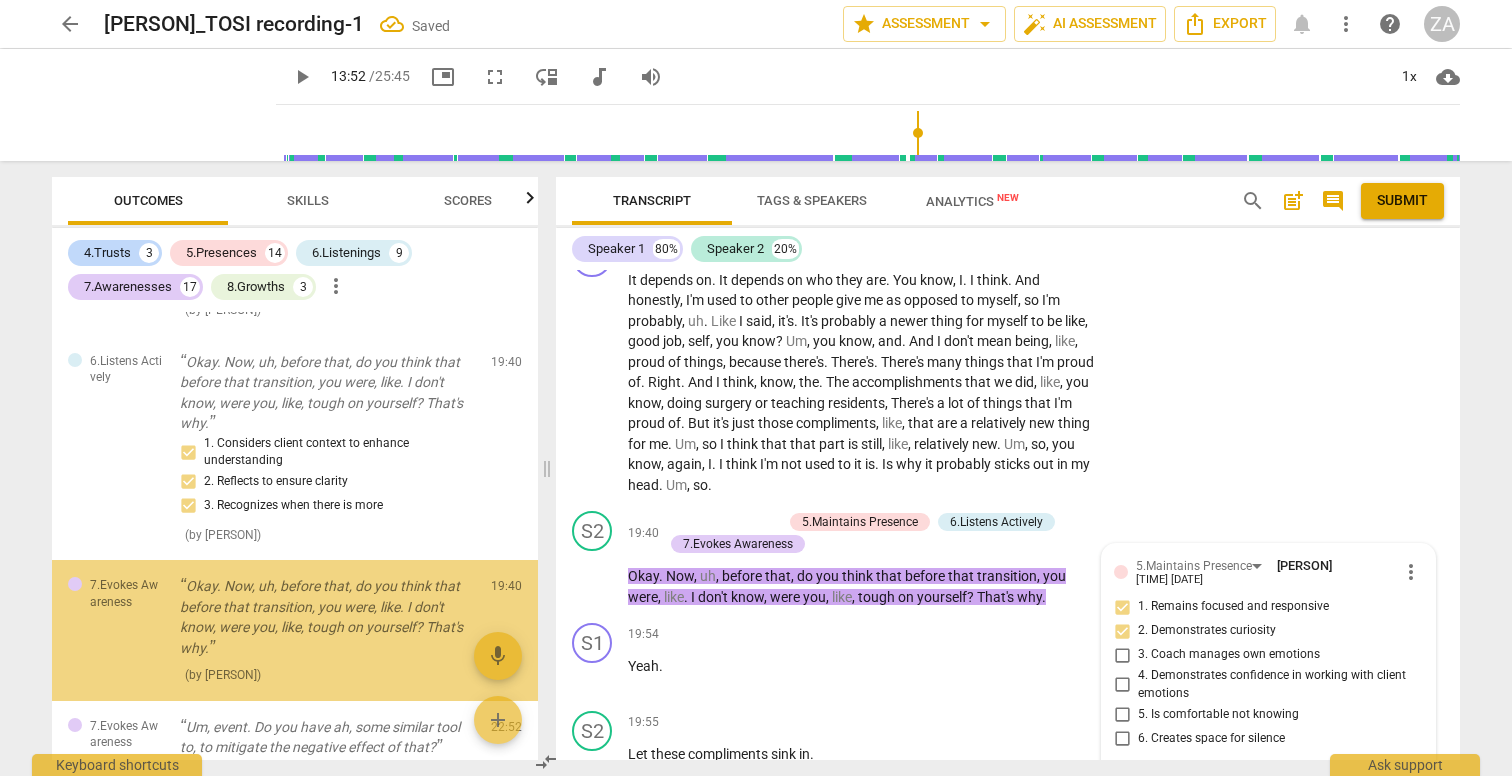 scroll, scrollTop: 8181, scrollLeft: 0, axis: vertical 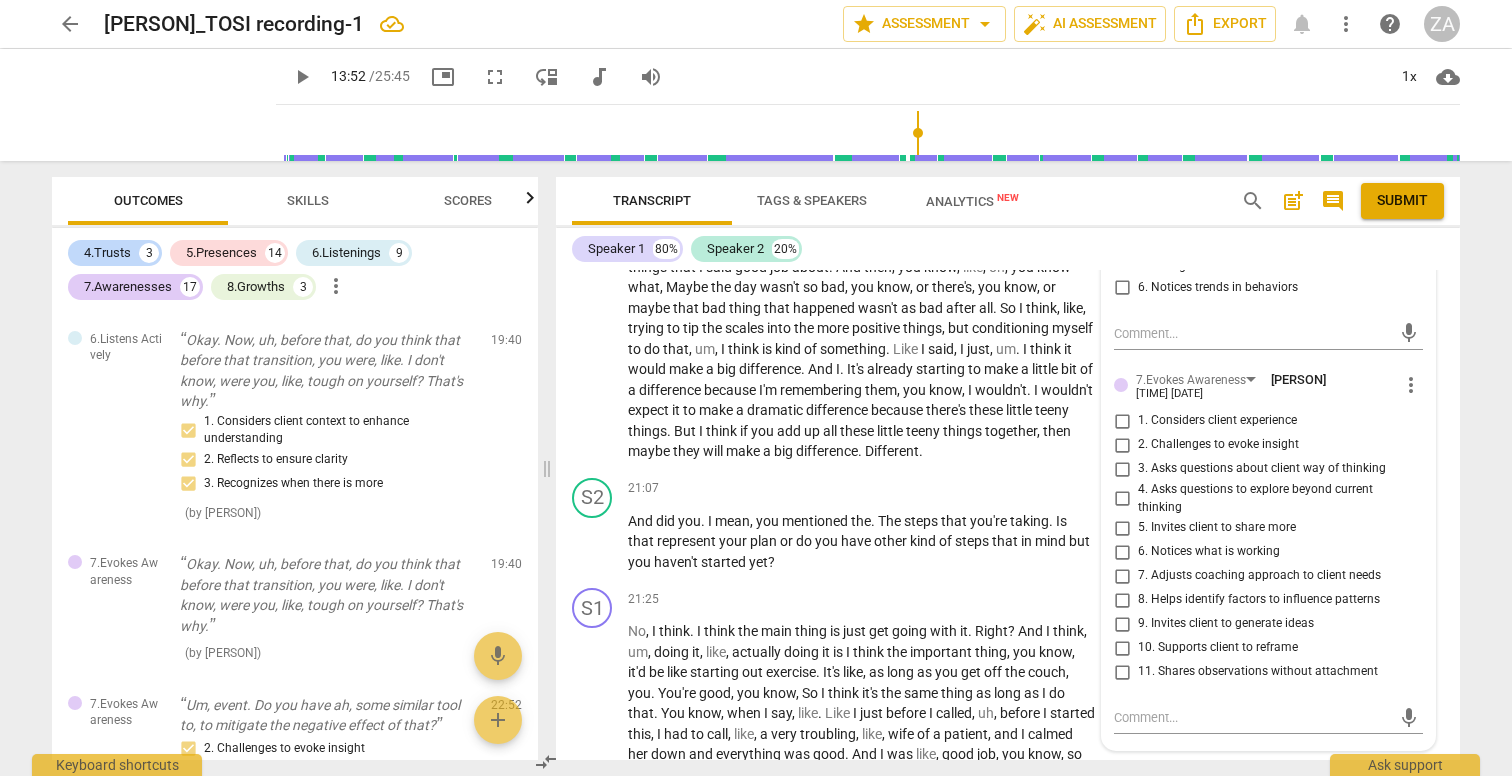 click on "2. Challenges to evoke insight" at bounding box center [1218, 445] 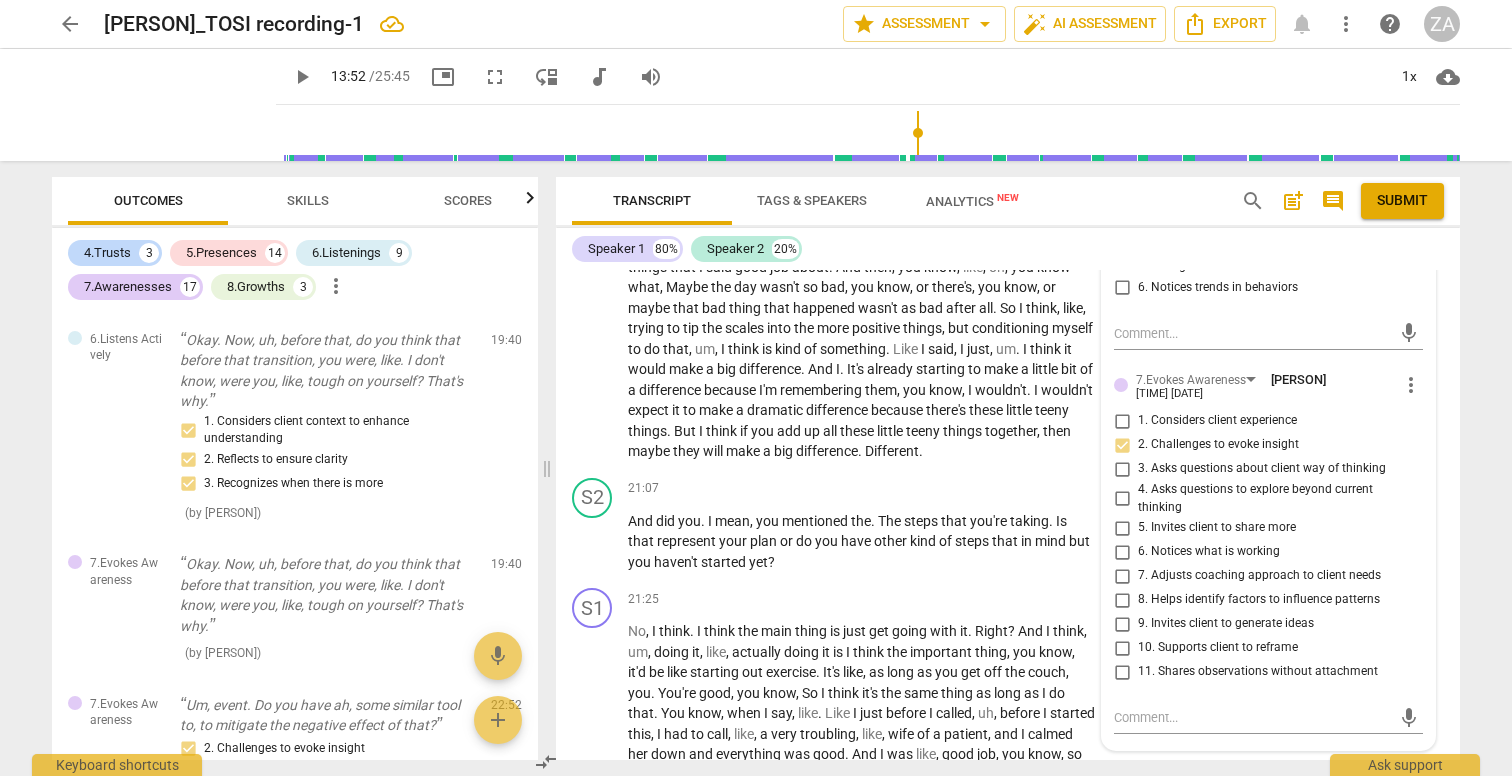 click on "3. Asks questions about client way of thinking" at bounding box center [1262, 469] 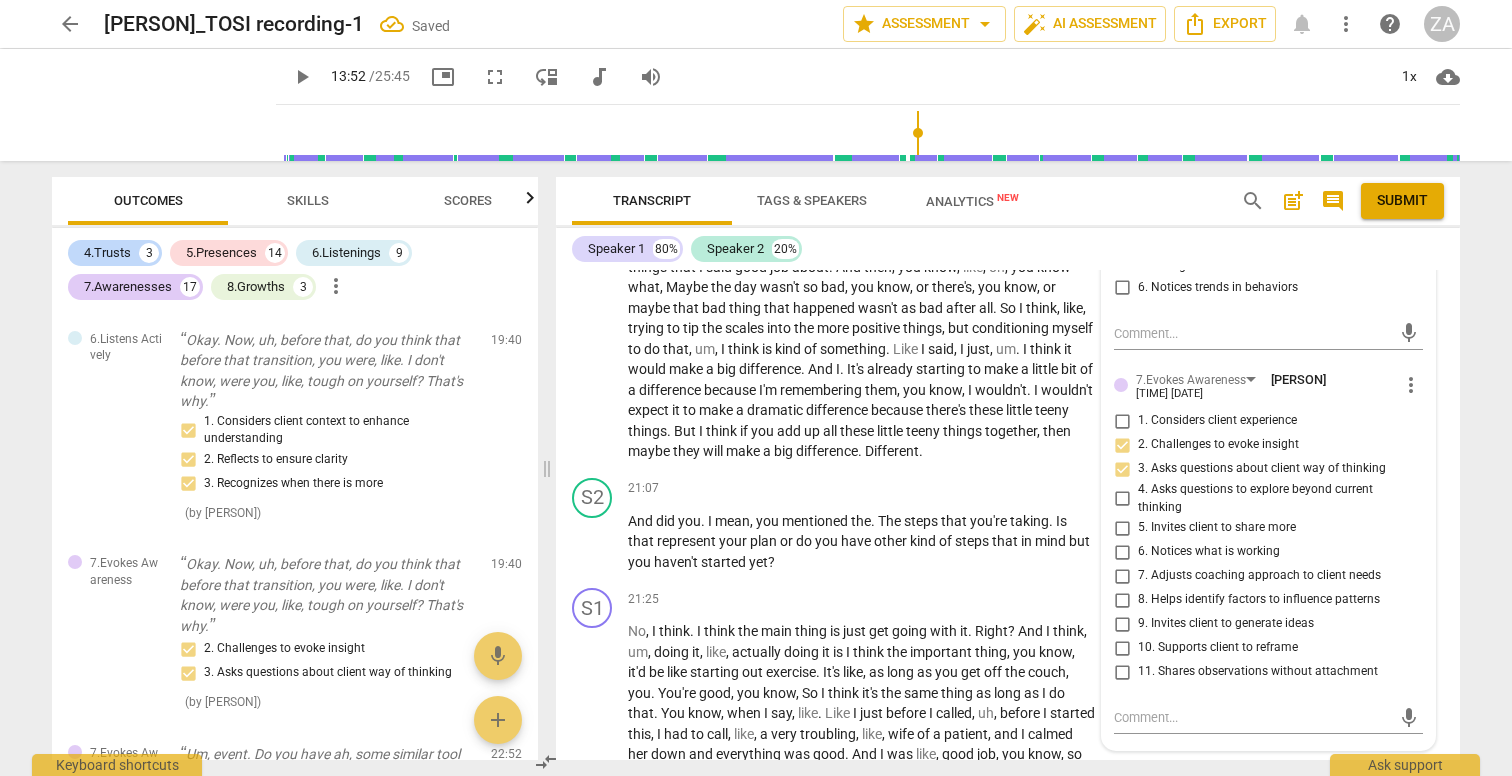 click on "4. Asks questions to explore beyond current thinking" at bounding box center (1276, 498) 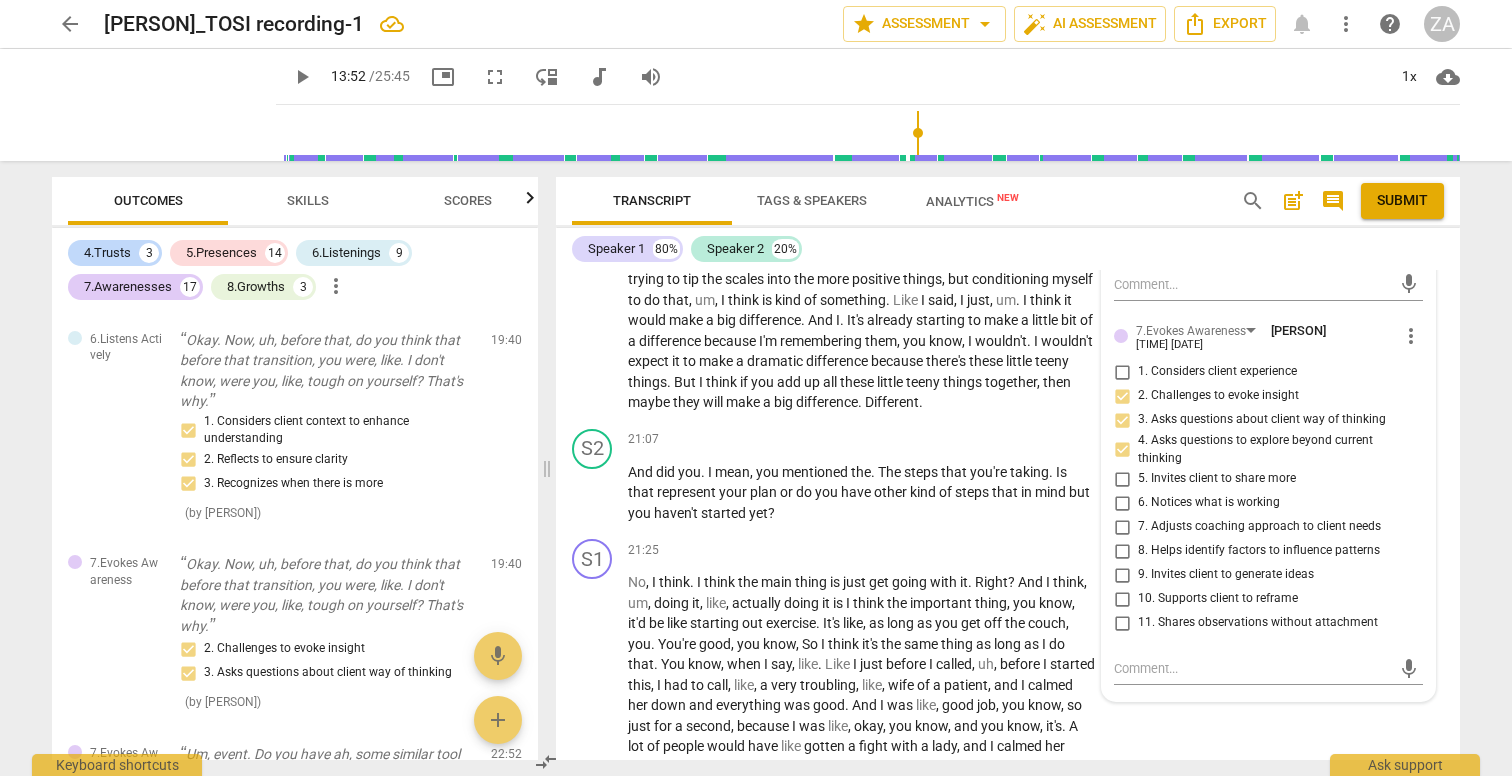 scroll, scrollTop: 8742, scrollLeft: 0, axis: vertical 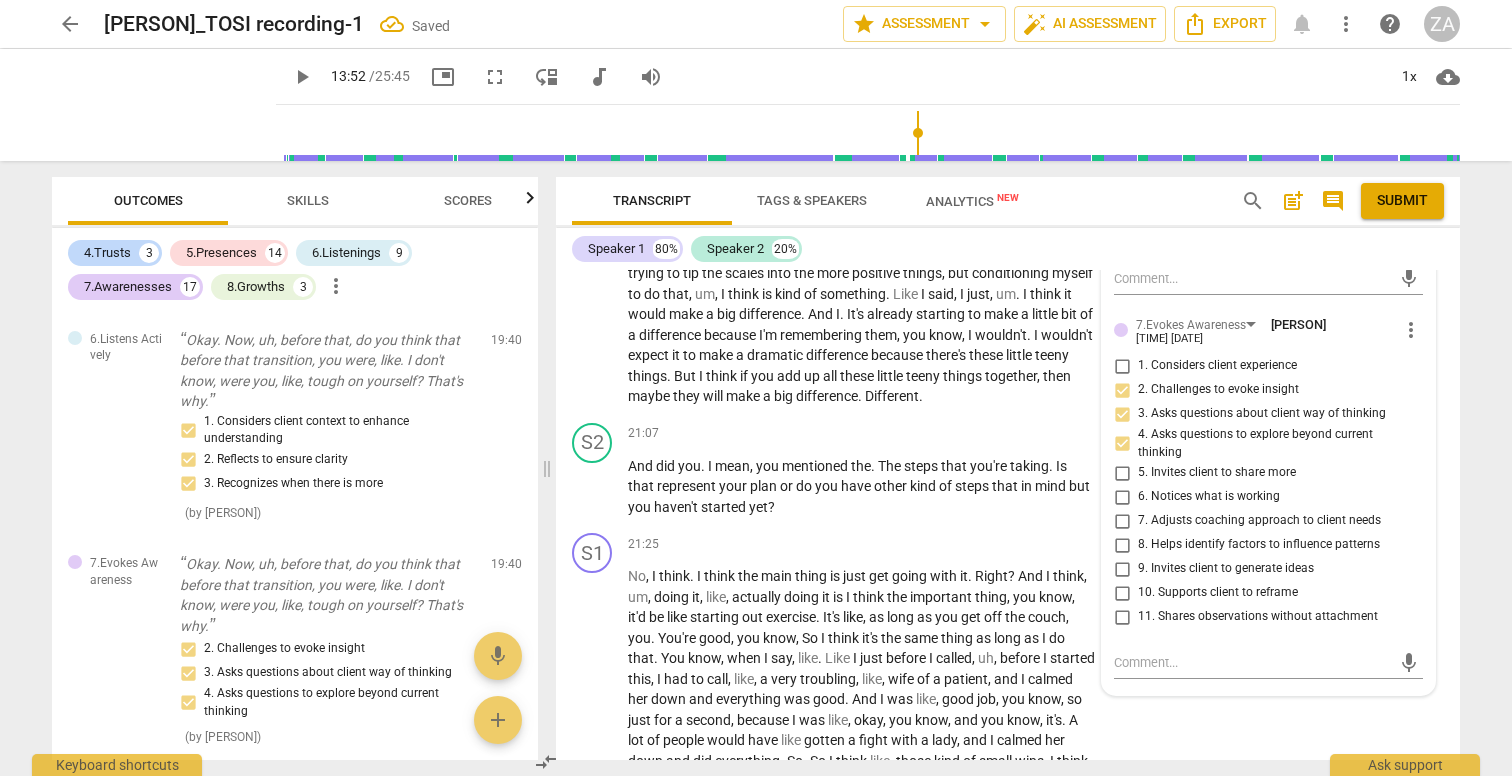 click on "9. Invites client to generate ideas" at bounding box center (1226, 569) 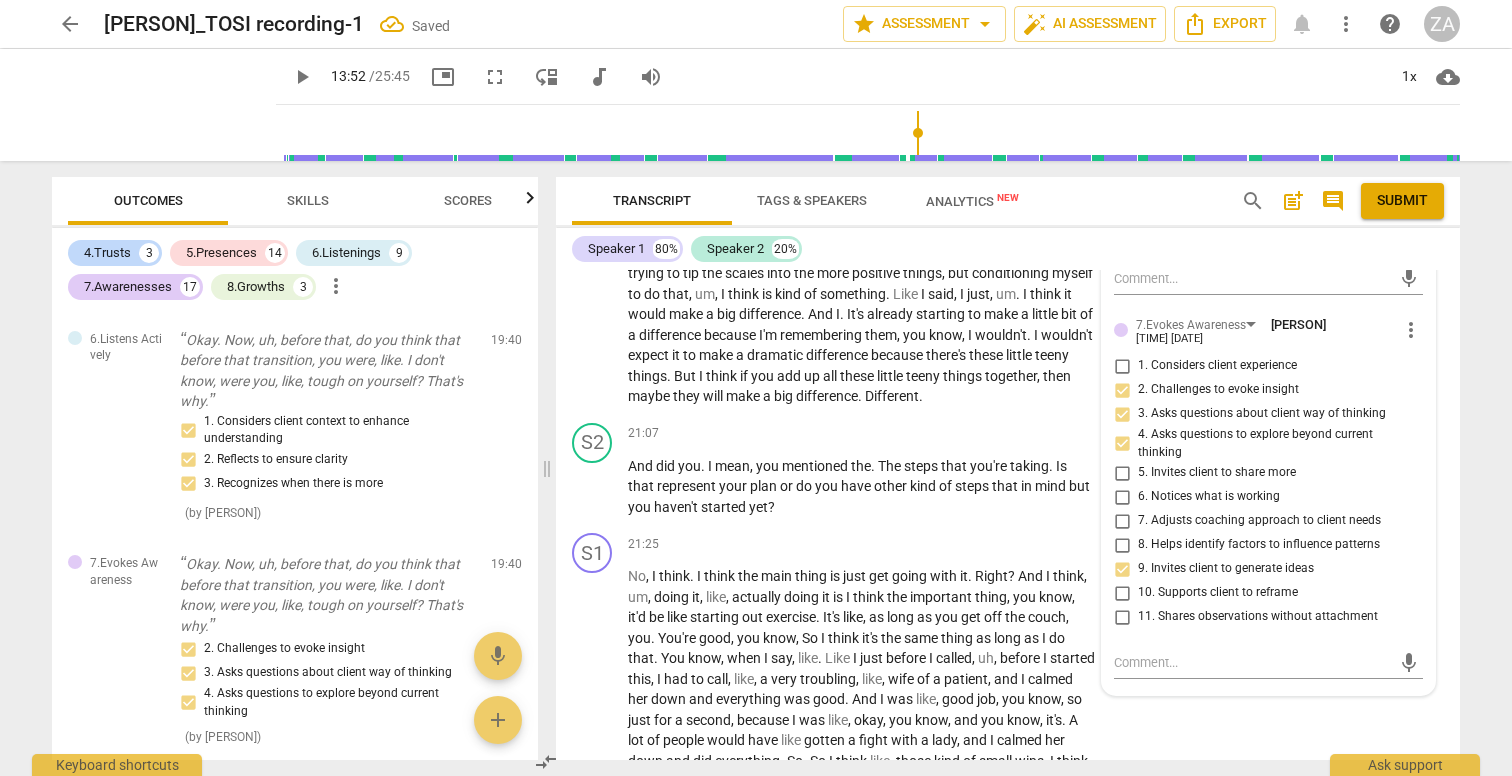 scroll, scrollTop: 0, scrollLeft: 0, axis: both 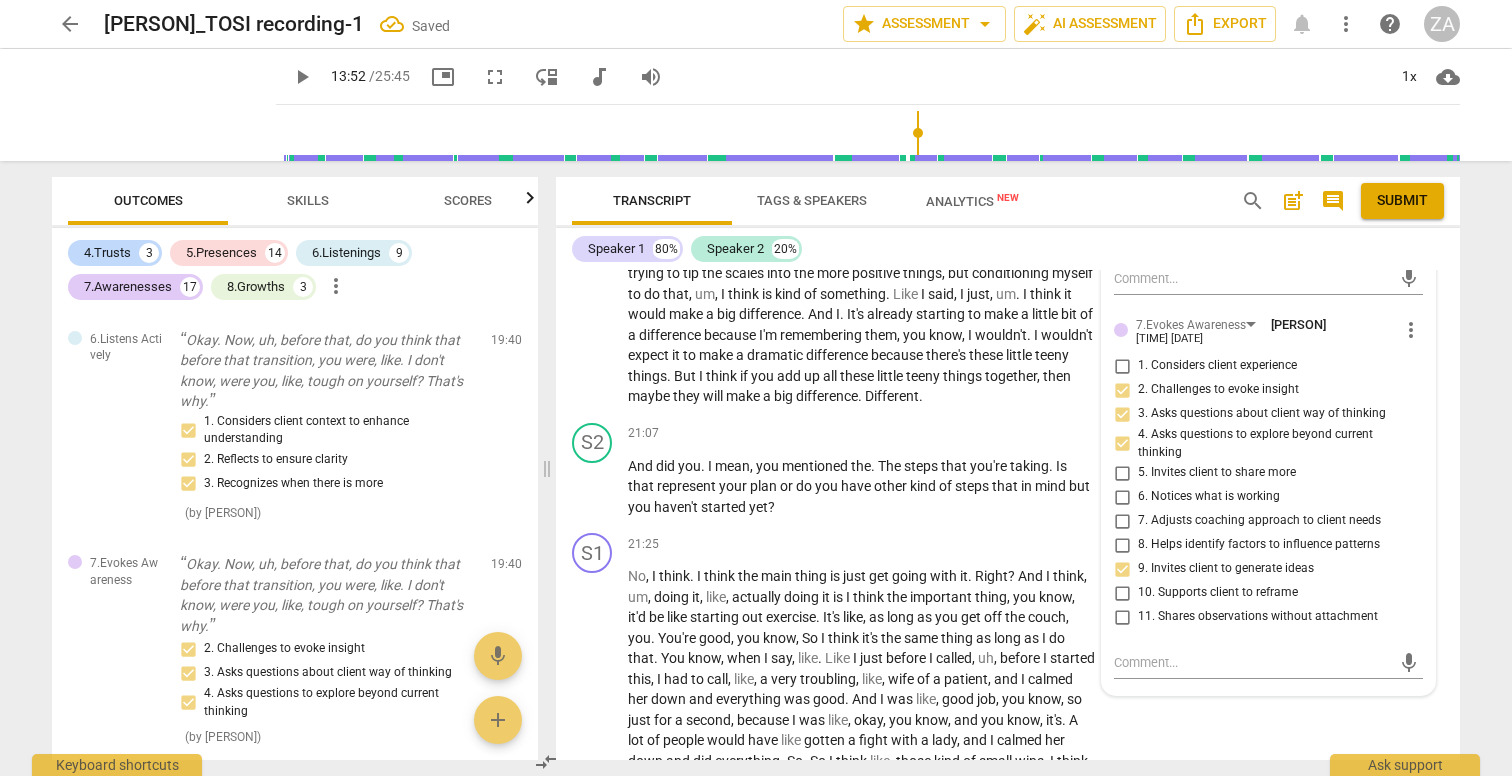 click on "11. Shares observations without attachment" at bounding box center [1258, 617] 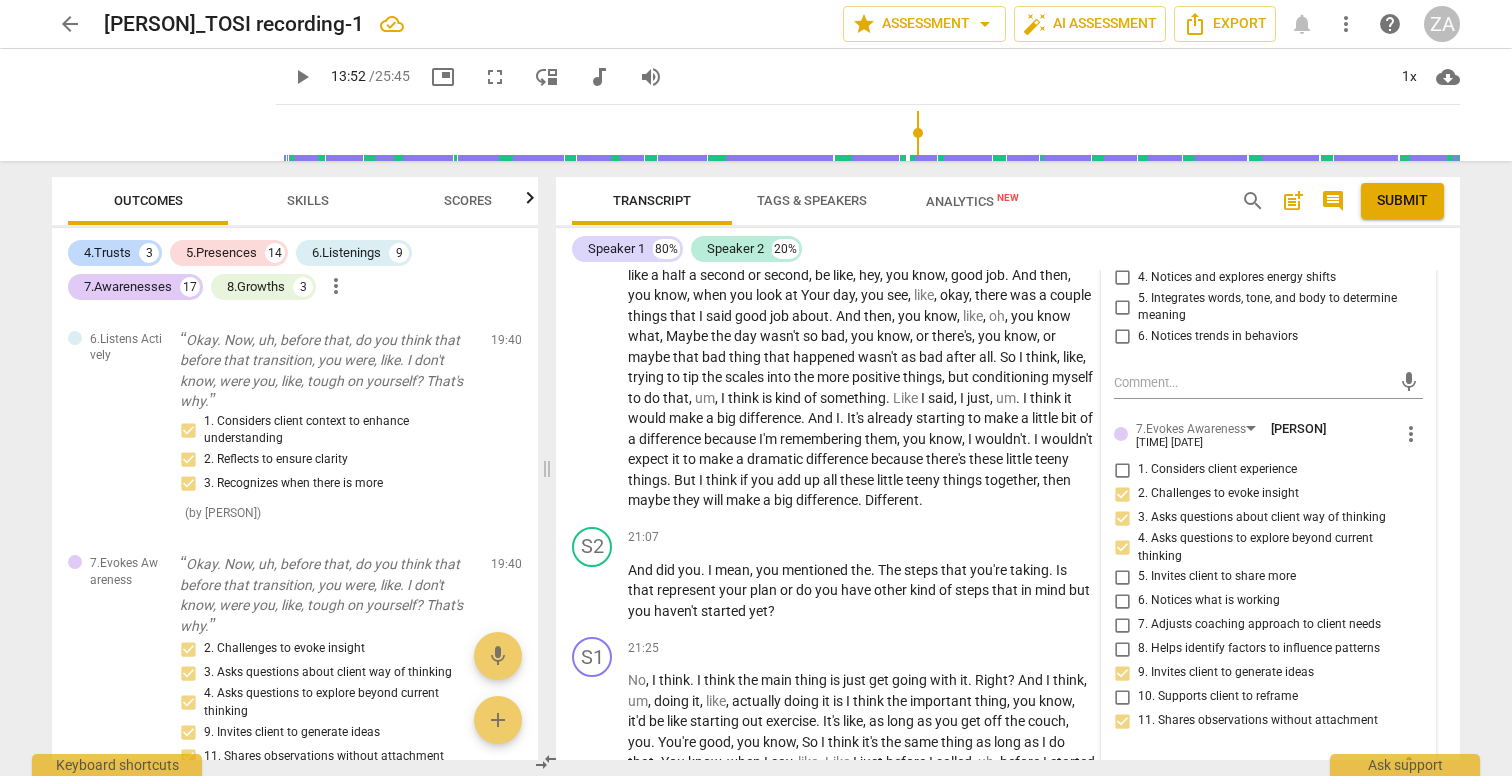 scroll, scrollTop: 8754, scrollLeft: 0, axis: vertical 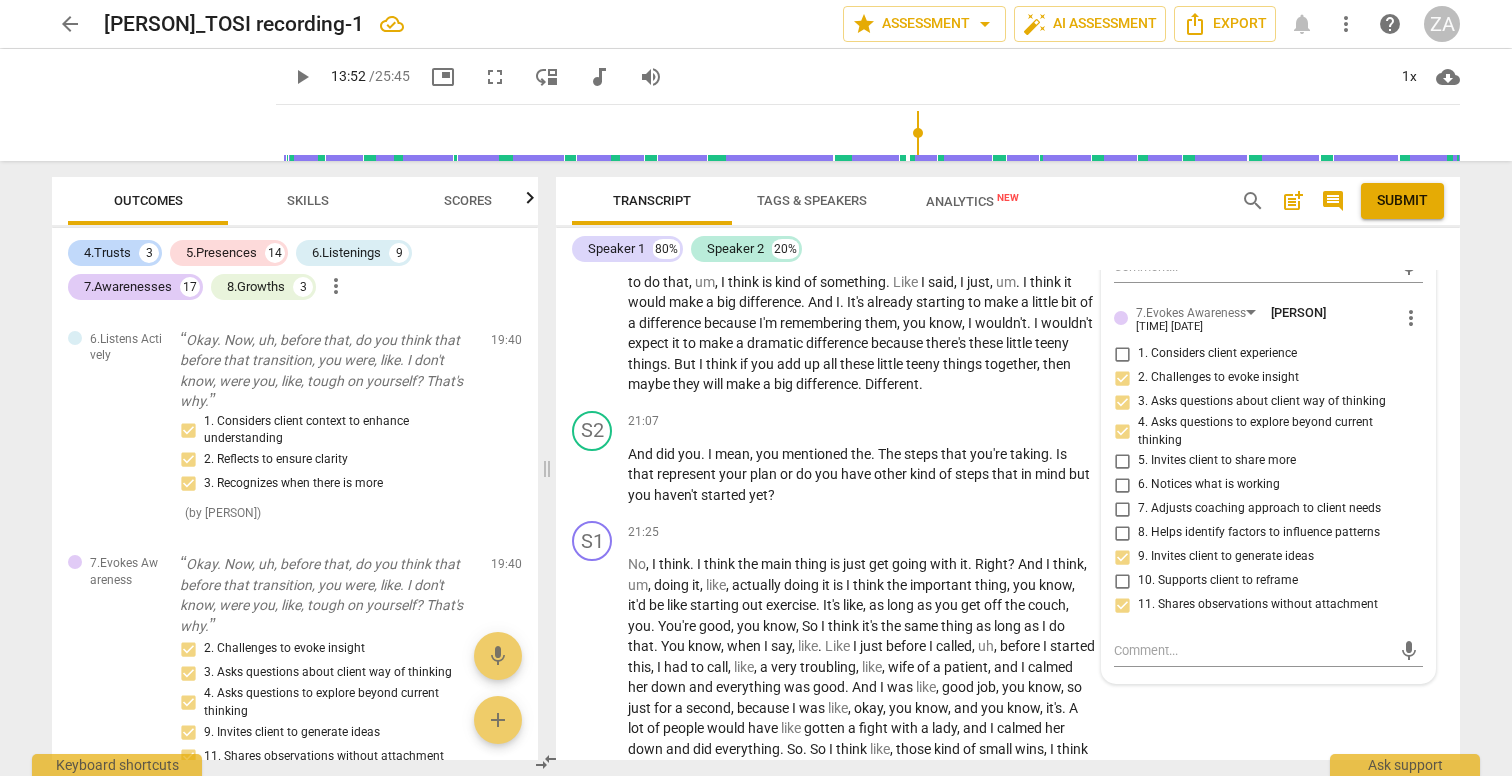 click on "11. Shares observations without attachment" at bounding box center [1258, 605] 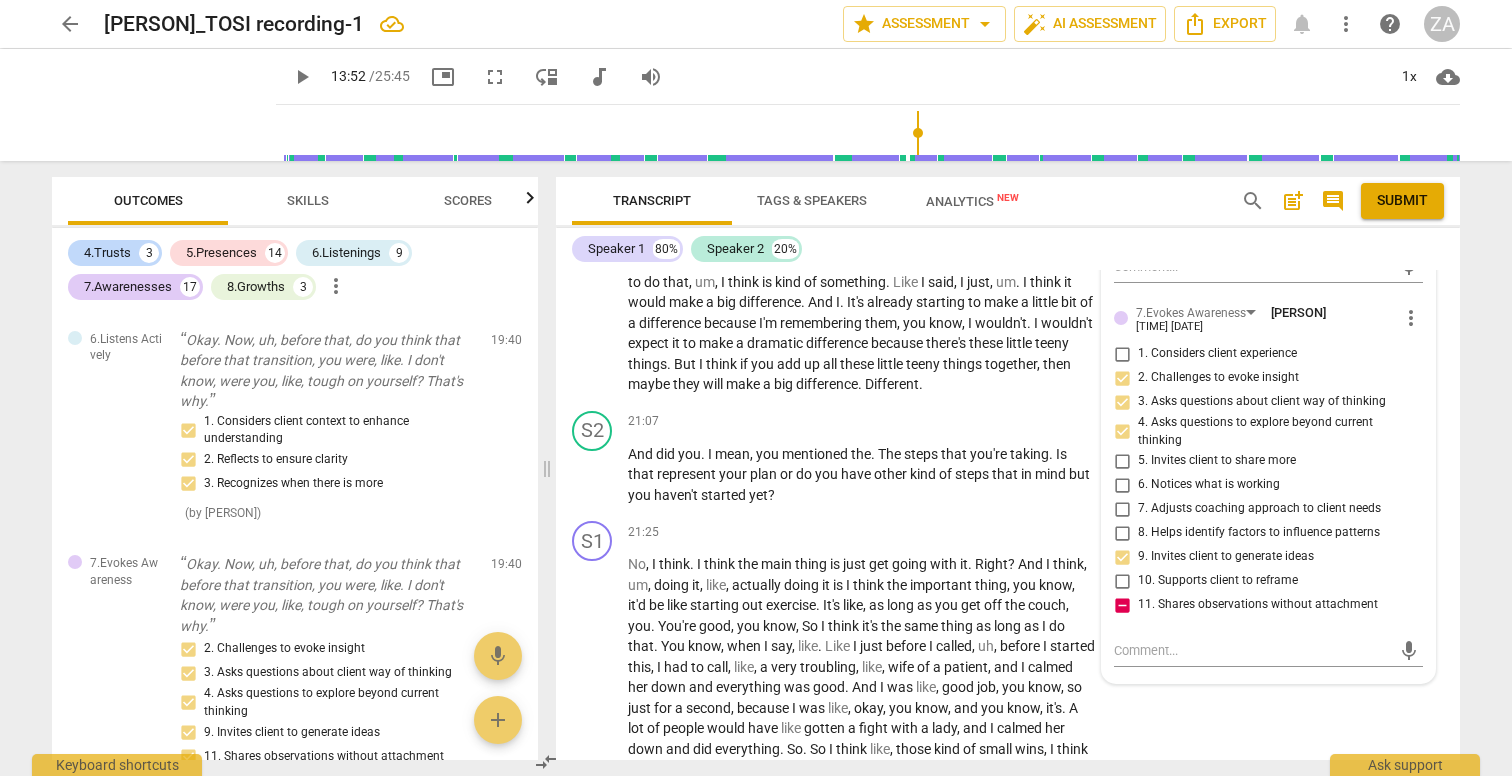 click on "11. Shares observations without attachment" at bounding box center (1258, 605) 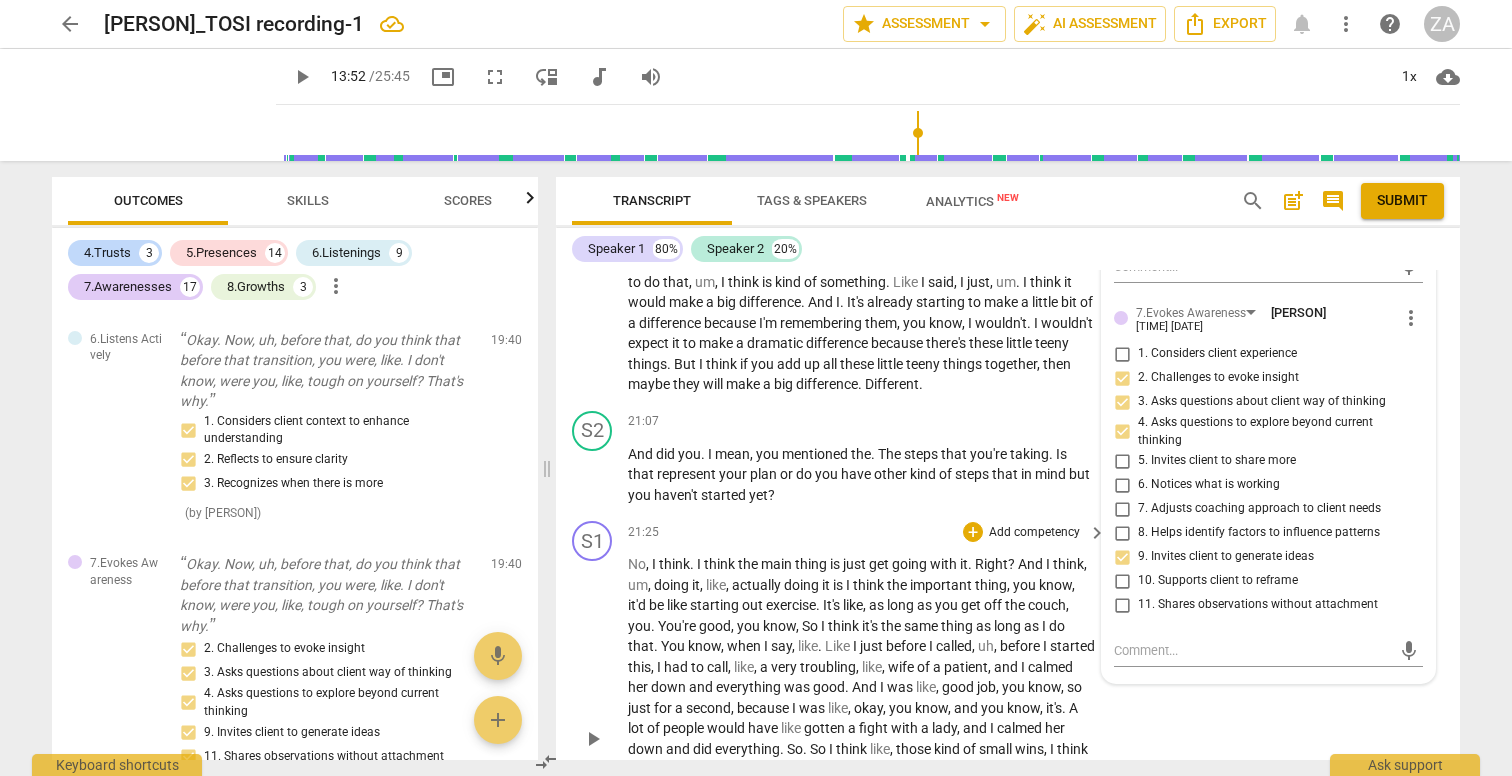 scroll, scrollTop: 0, scrollLeft: 0, axis: both 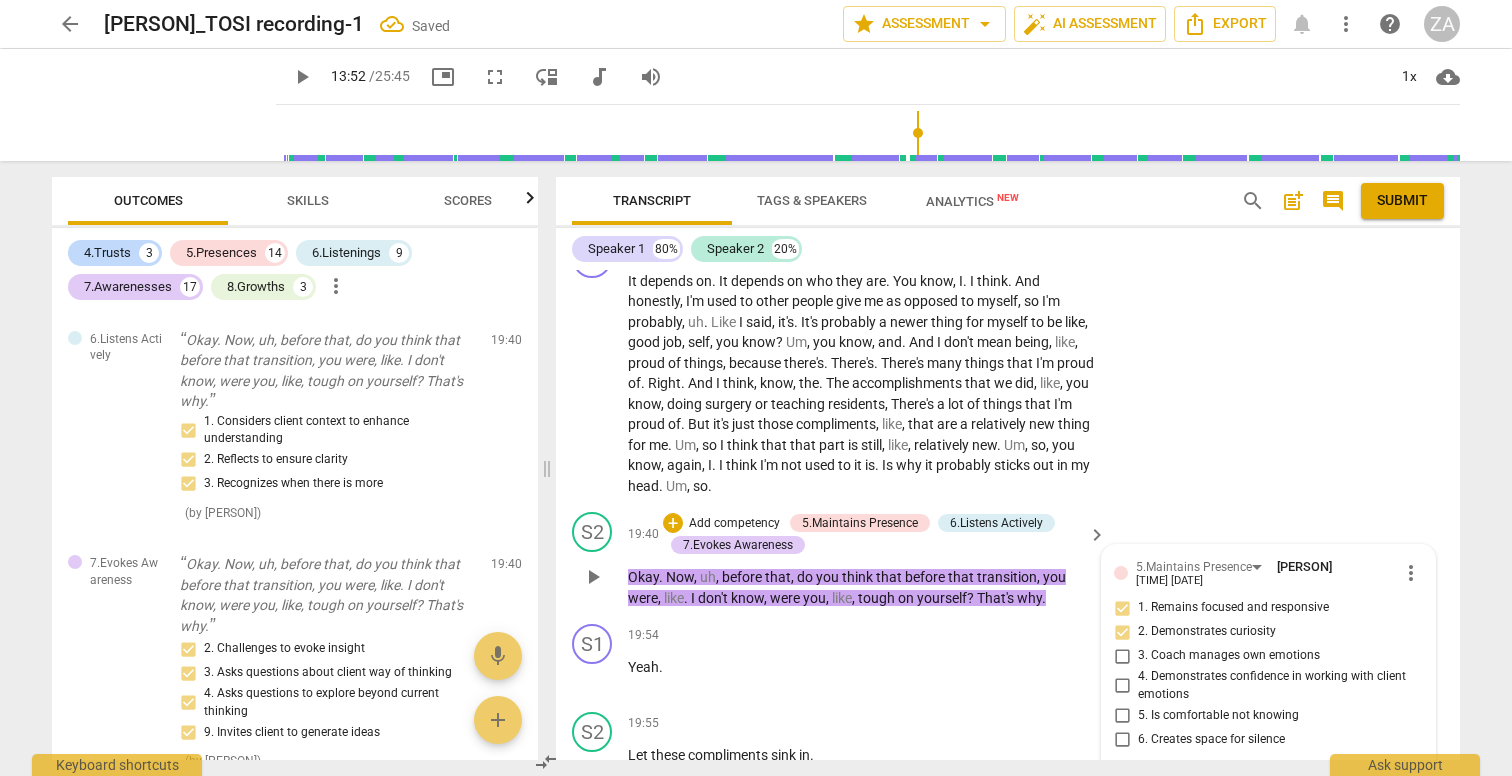 click on "keyboard_arrow_right" at bounding box center [1097, 535] 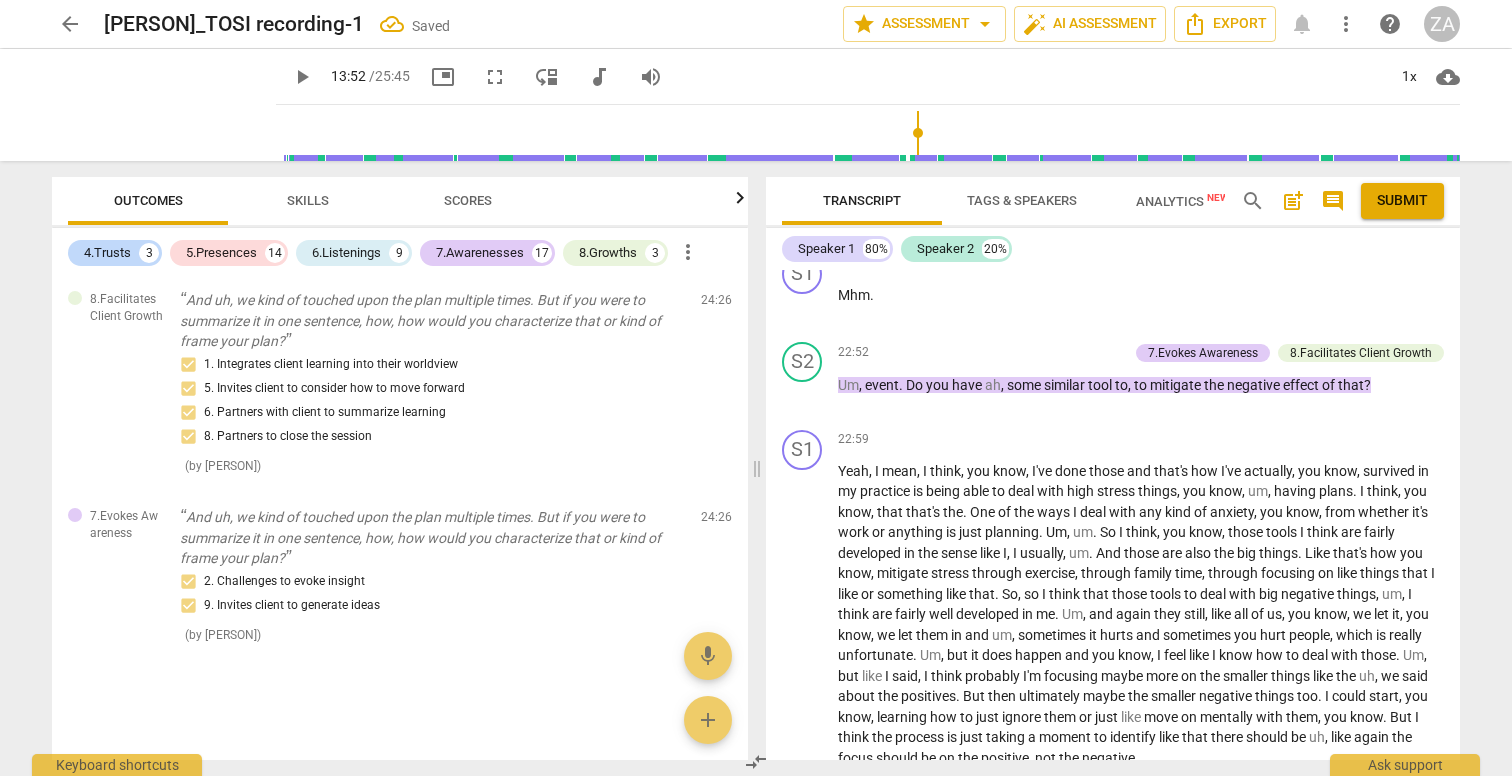 scroll, scrollTop: 7476, scrollLeft: 0, axis: vertical 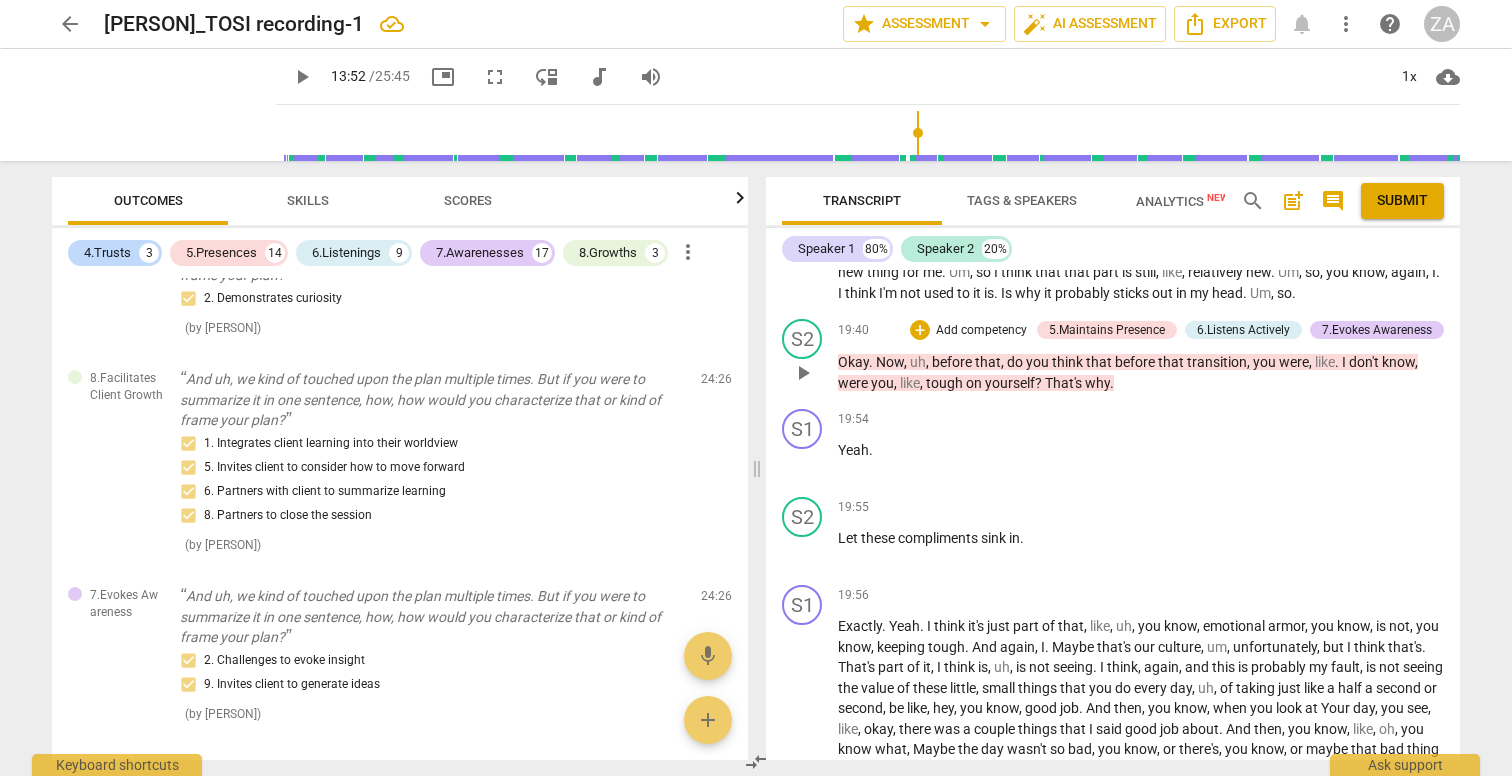 click on "+ Add competency" at bounding box center [969, 330] 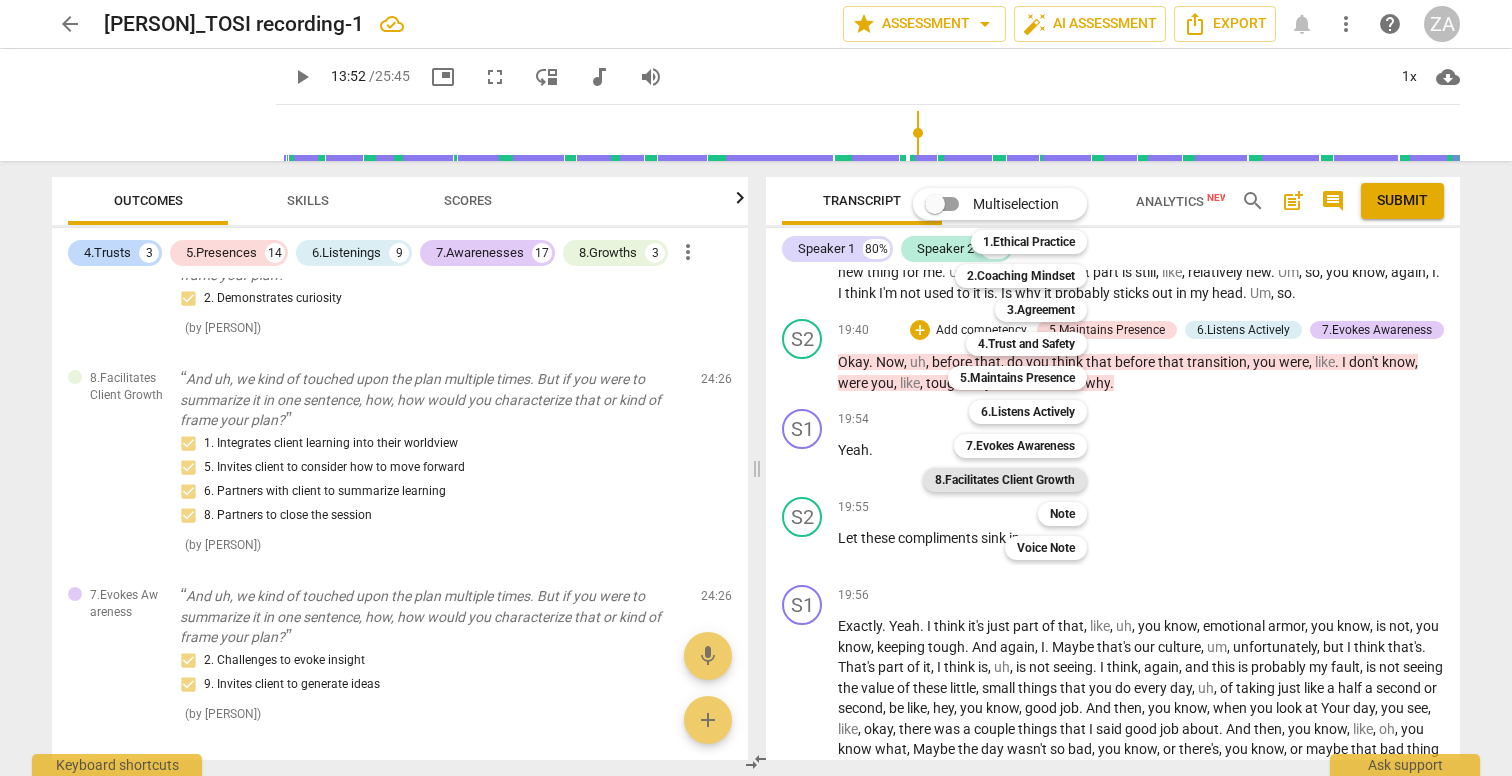 click on "8.Facilitates Client Growth" at bounding box center [1005, 480] 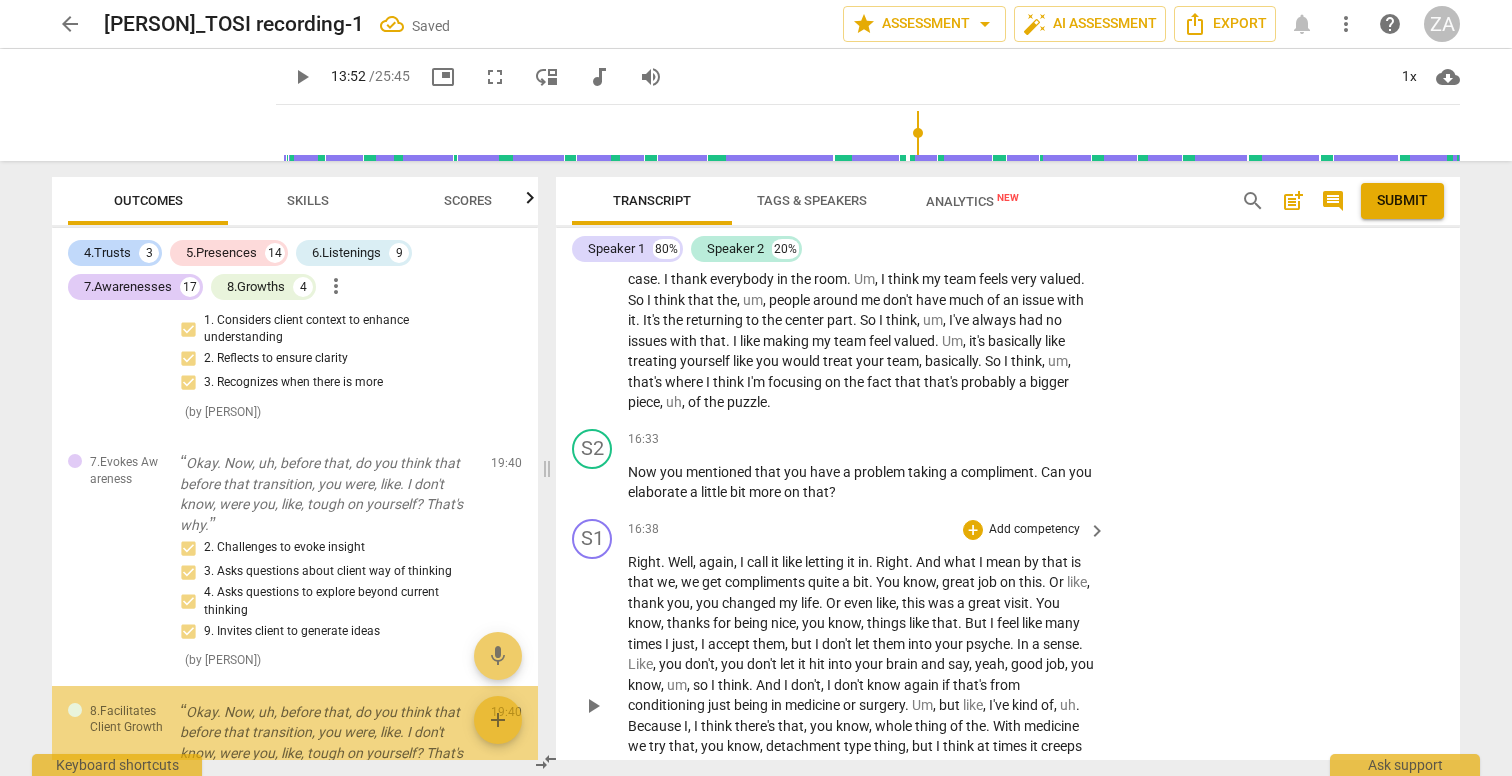 scroll, scrollTop: 8426, scrollLeft: 0, axis: vertical 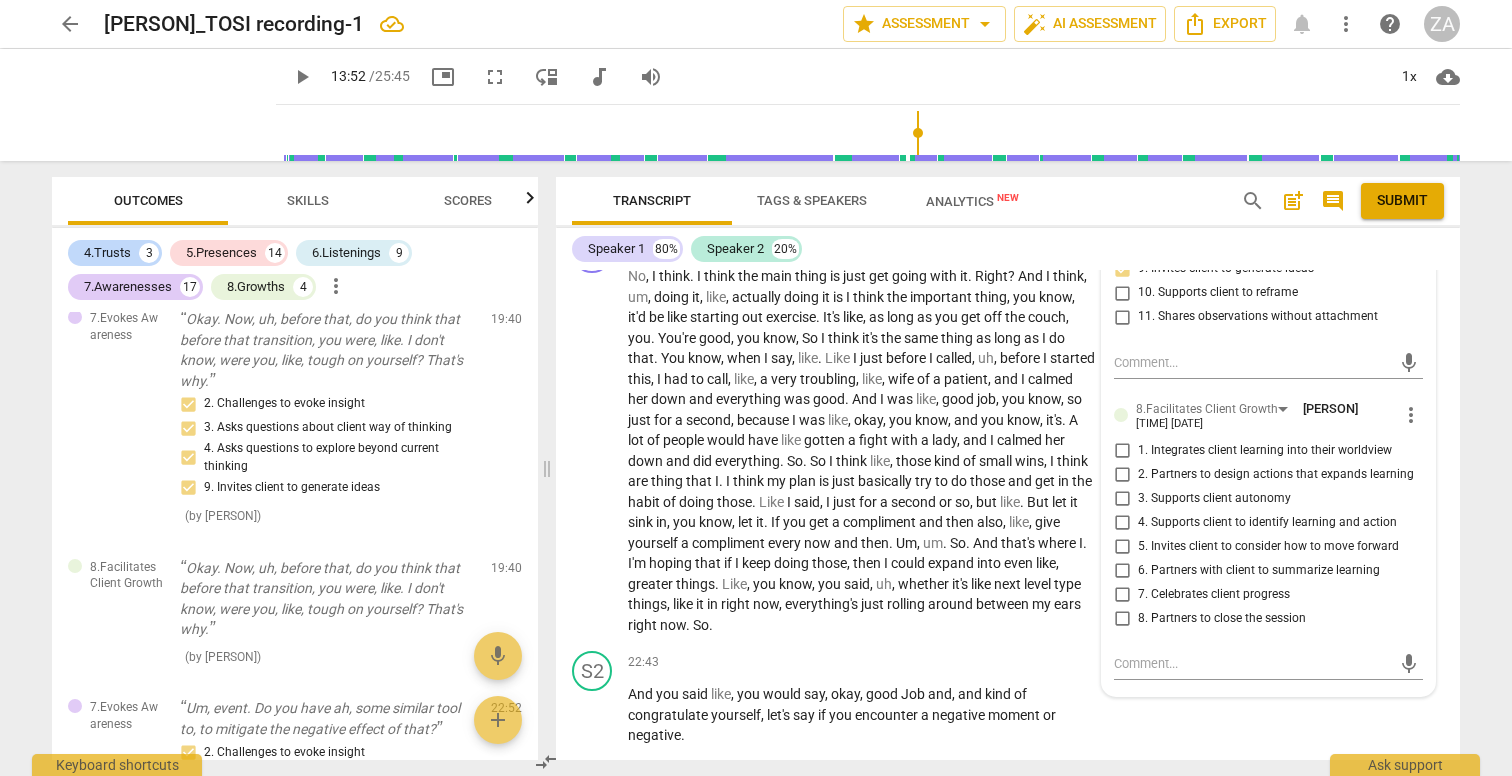 click on "1. Integrates client learning into their worldview" at bounding box center (1265, 451) 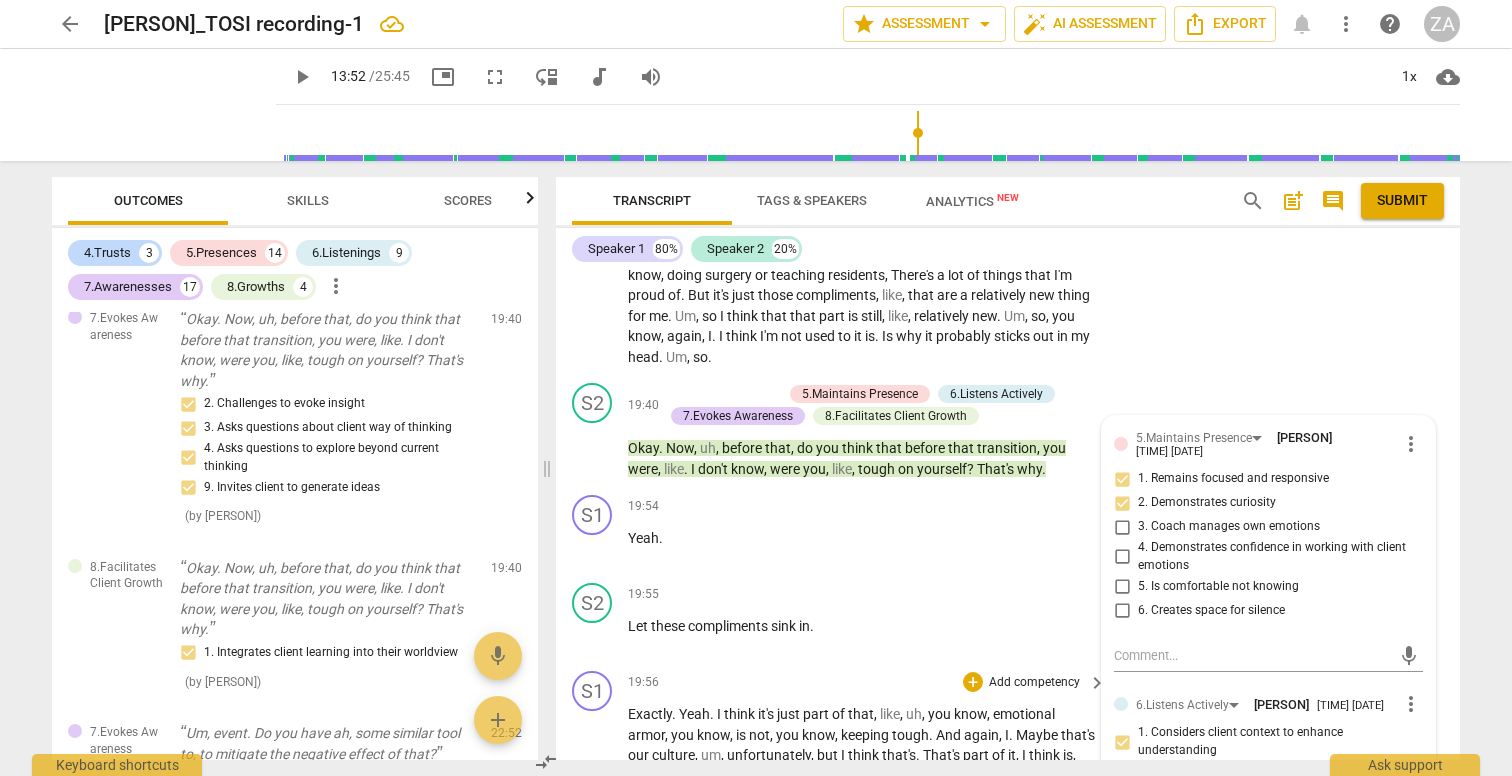 scroll, scrollTop: 8084, scrollLeft: 0, axis: vertical 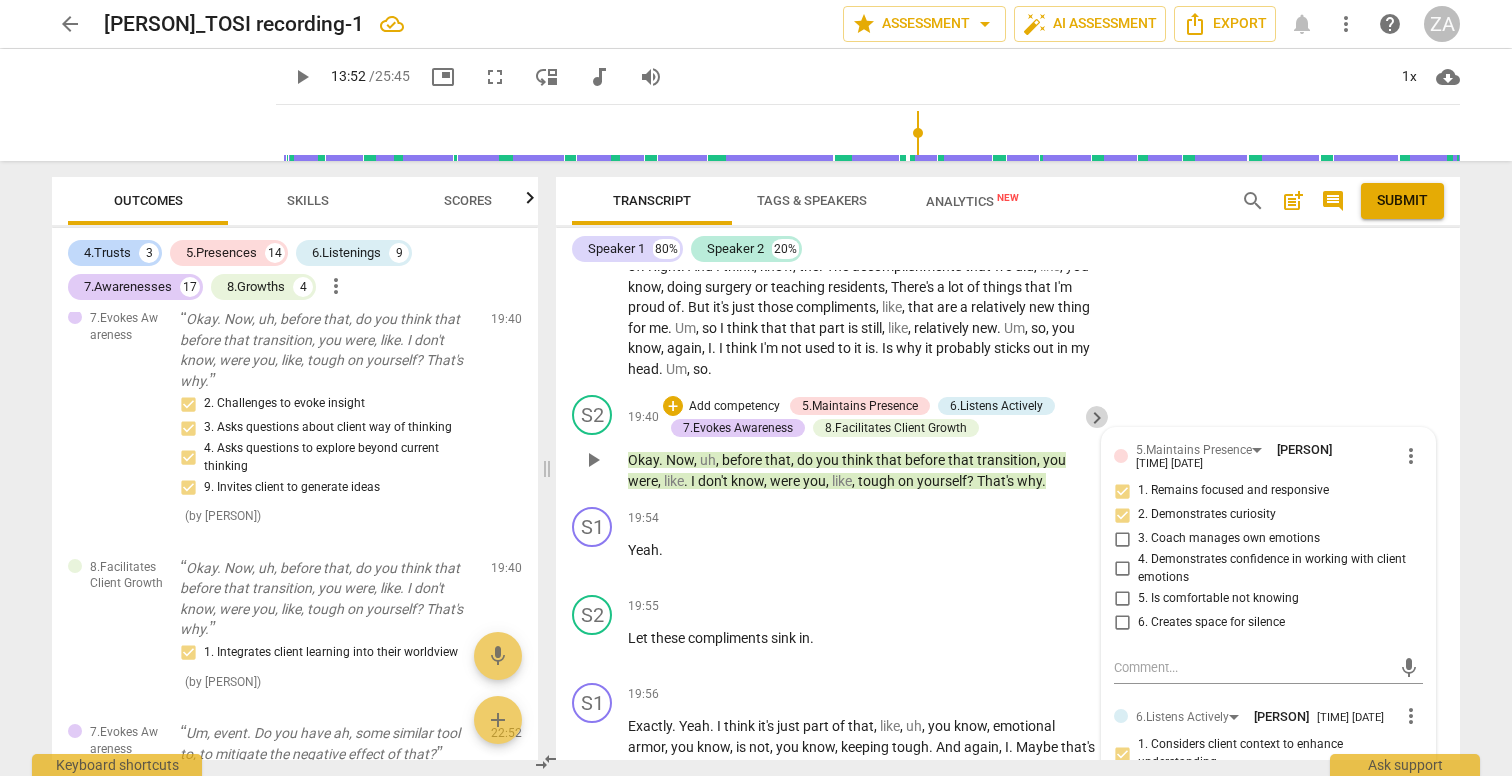 click on "keyboard_arrow_right" at bounding box center (1097, 418) 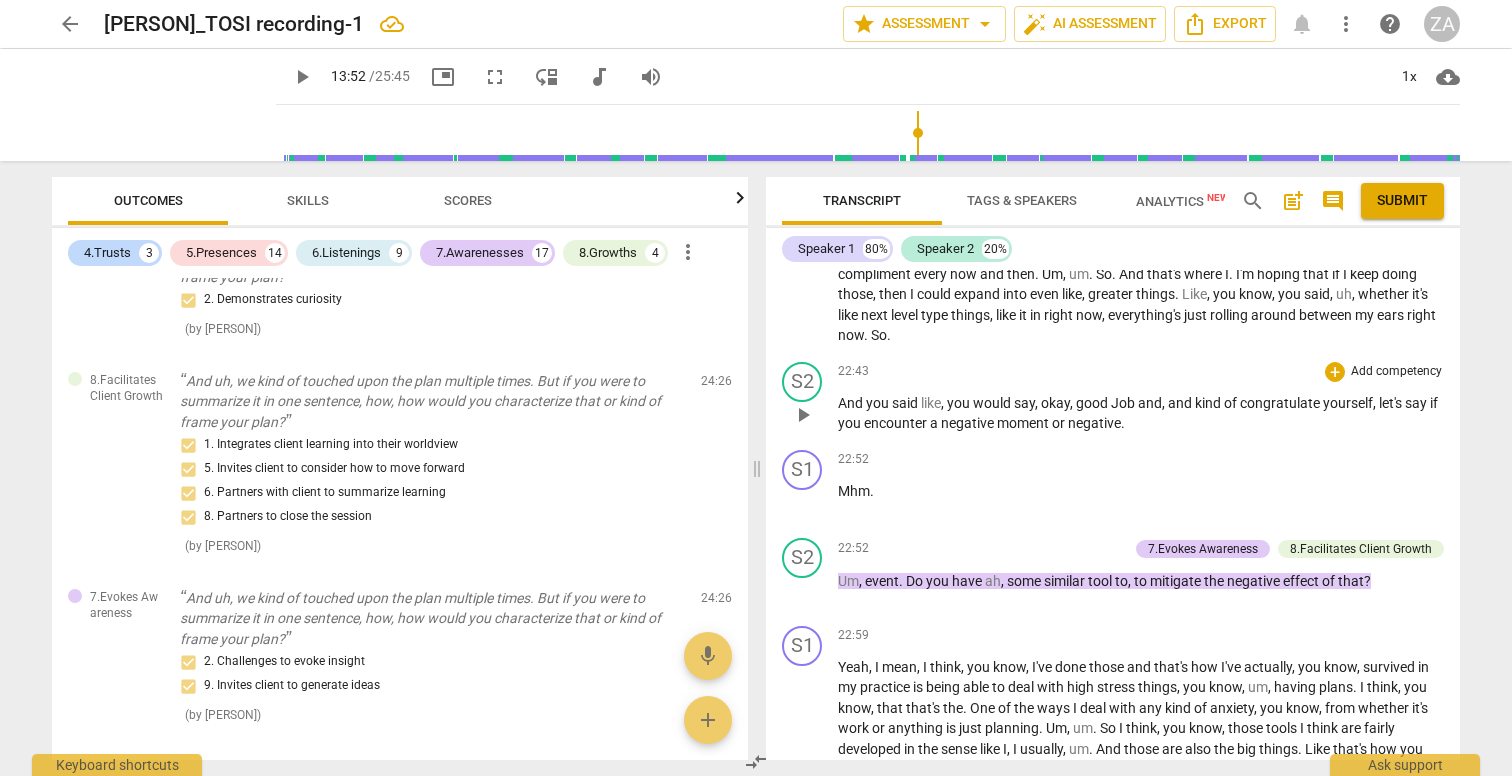 scroll, scrollTop: 7797, scrollLeft: 0, axis: vertical 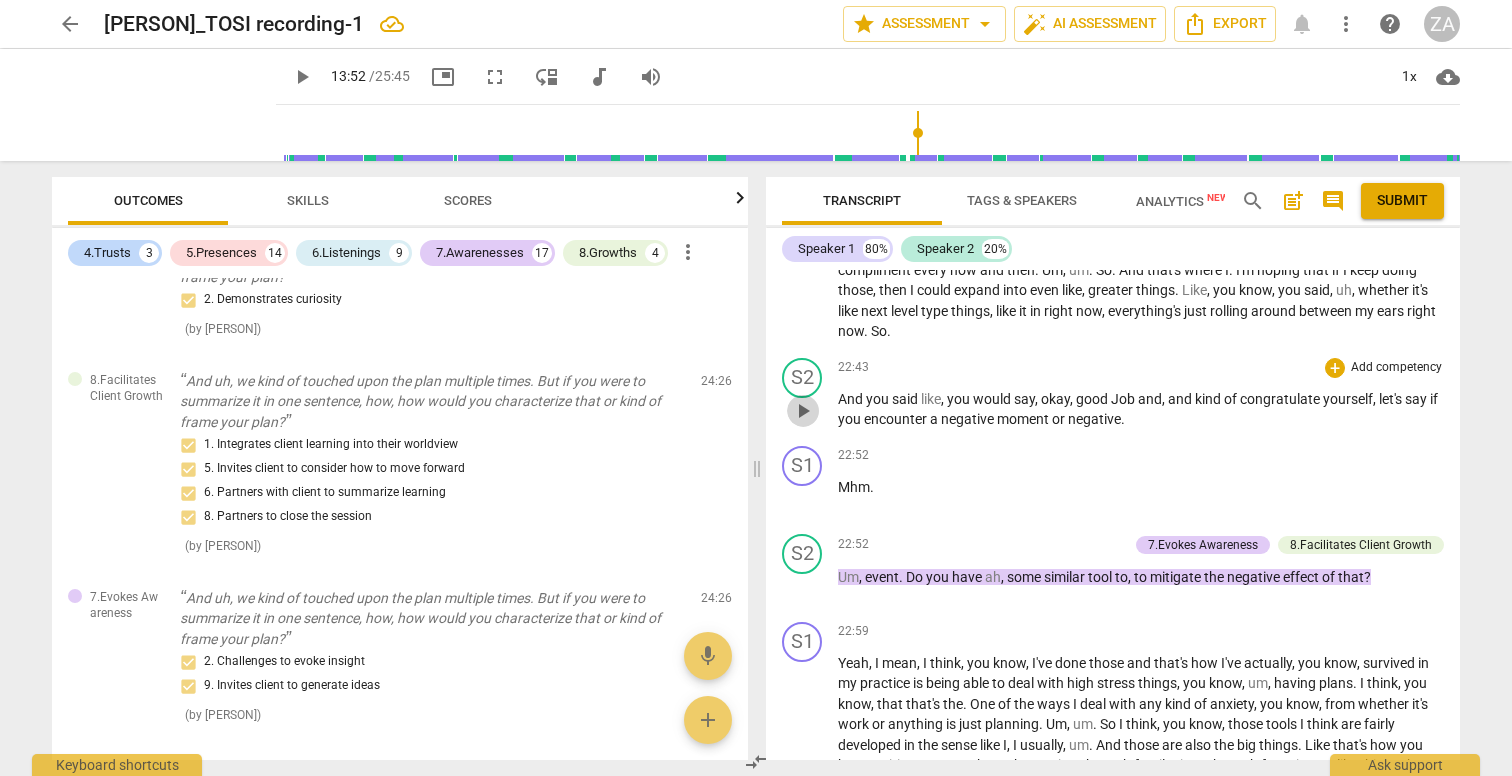 click on "play_arrow" at bounding box center (803, 411) 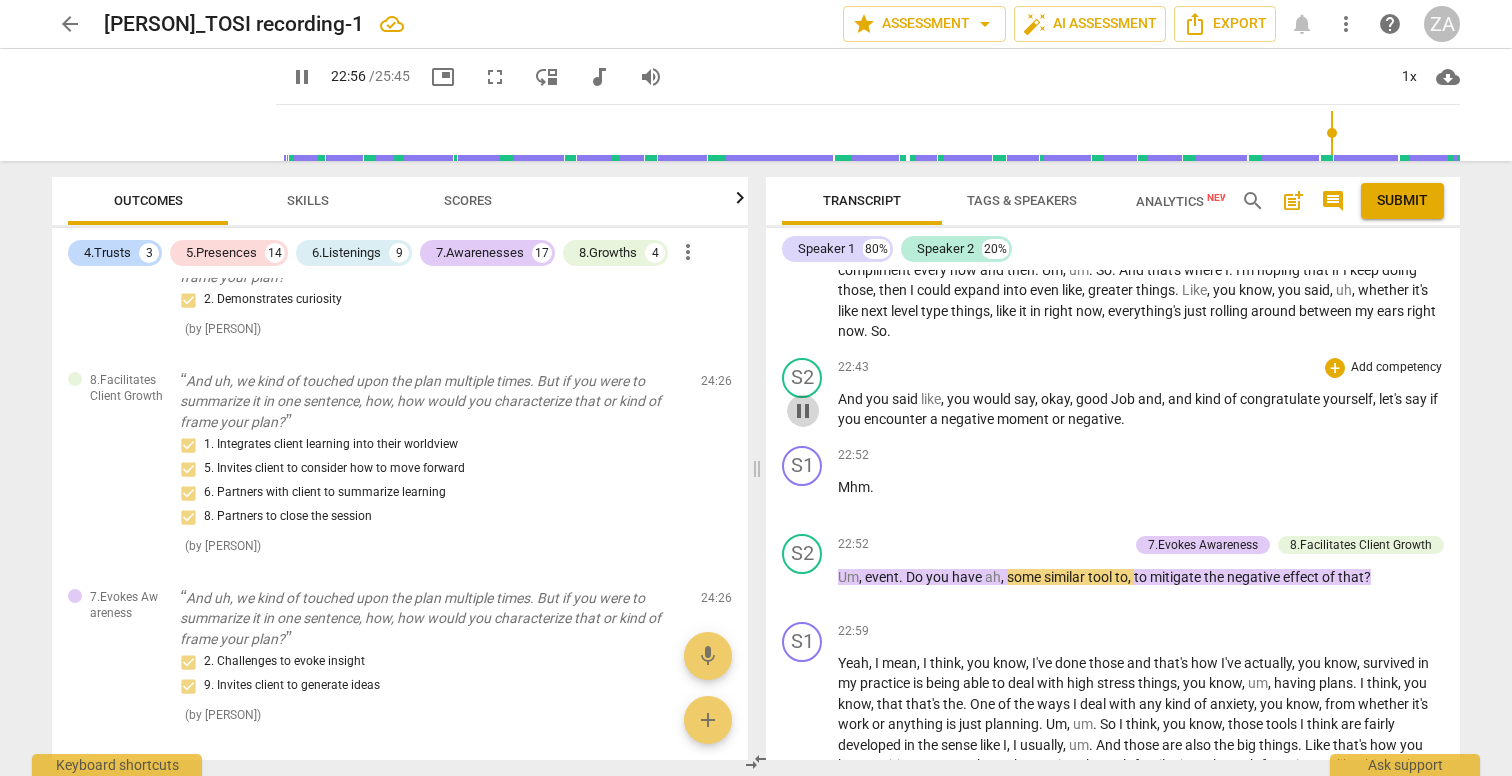 click on "pause" at bounding box center (803, 411) 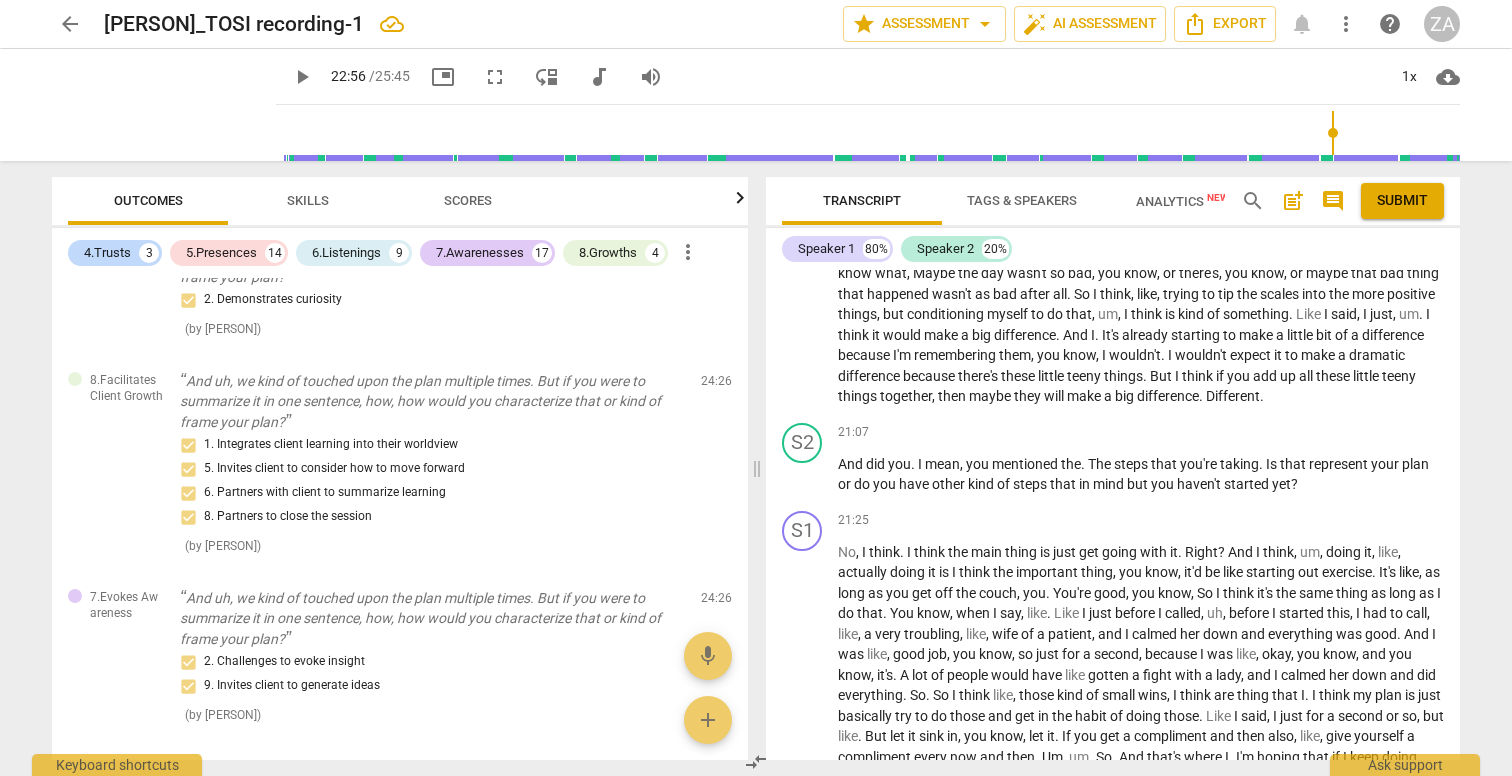 scroll, scrollTop: 7288, scrollLeft: 0, axis: vertical 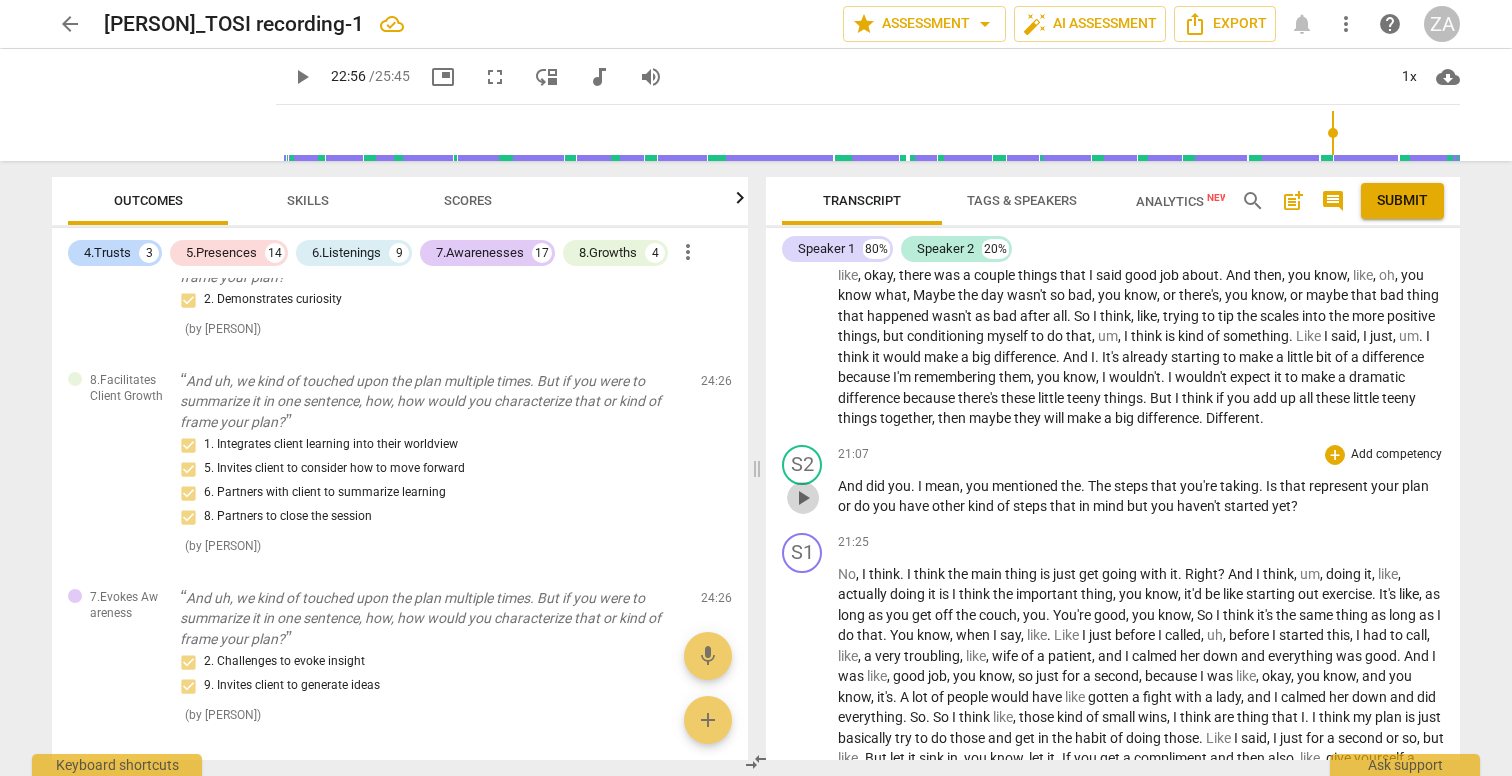 click on "play_arrow" at bounding box center [803, 498] 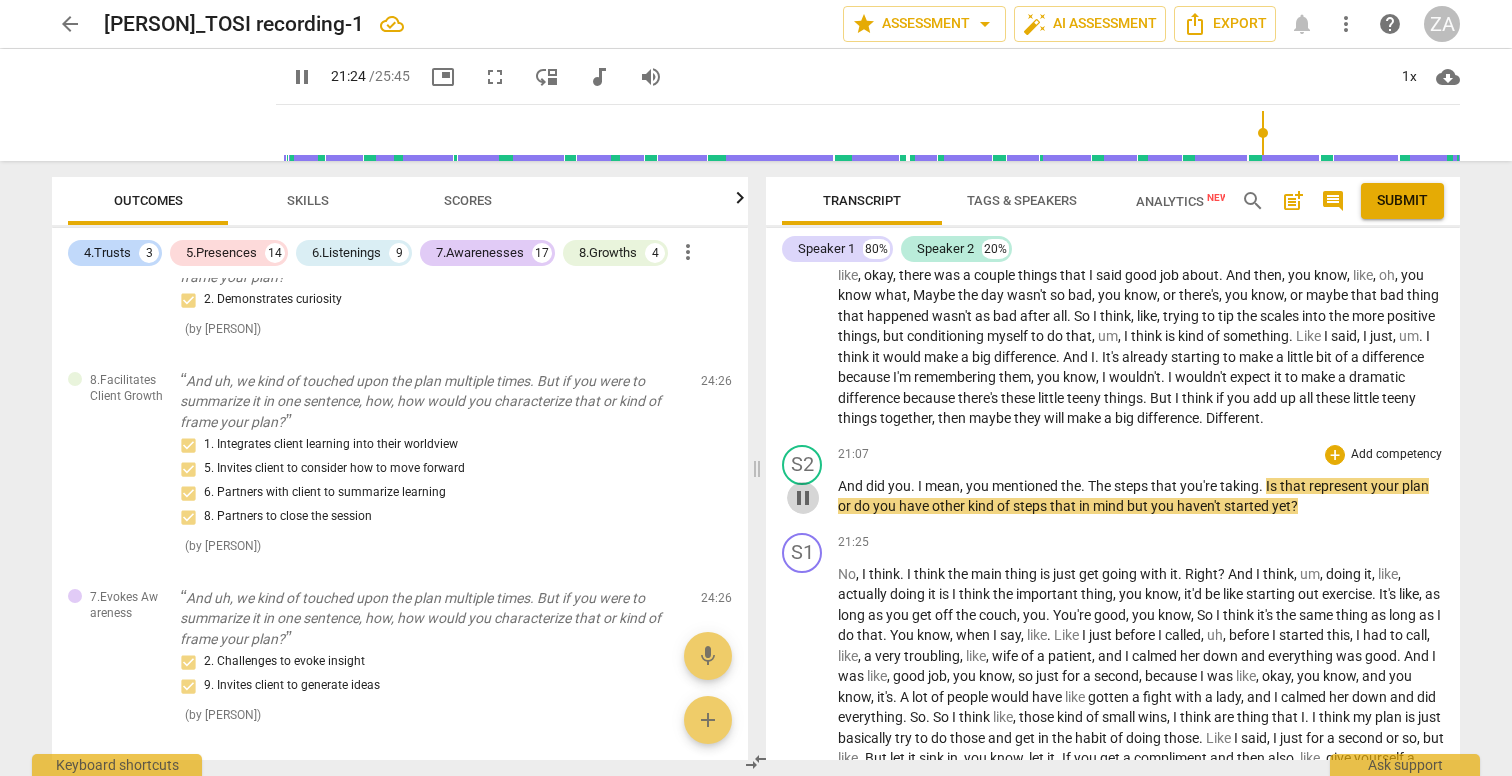 click on "pause" at bounding box center (803, 498) 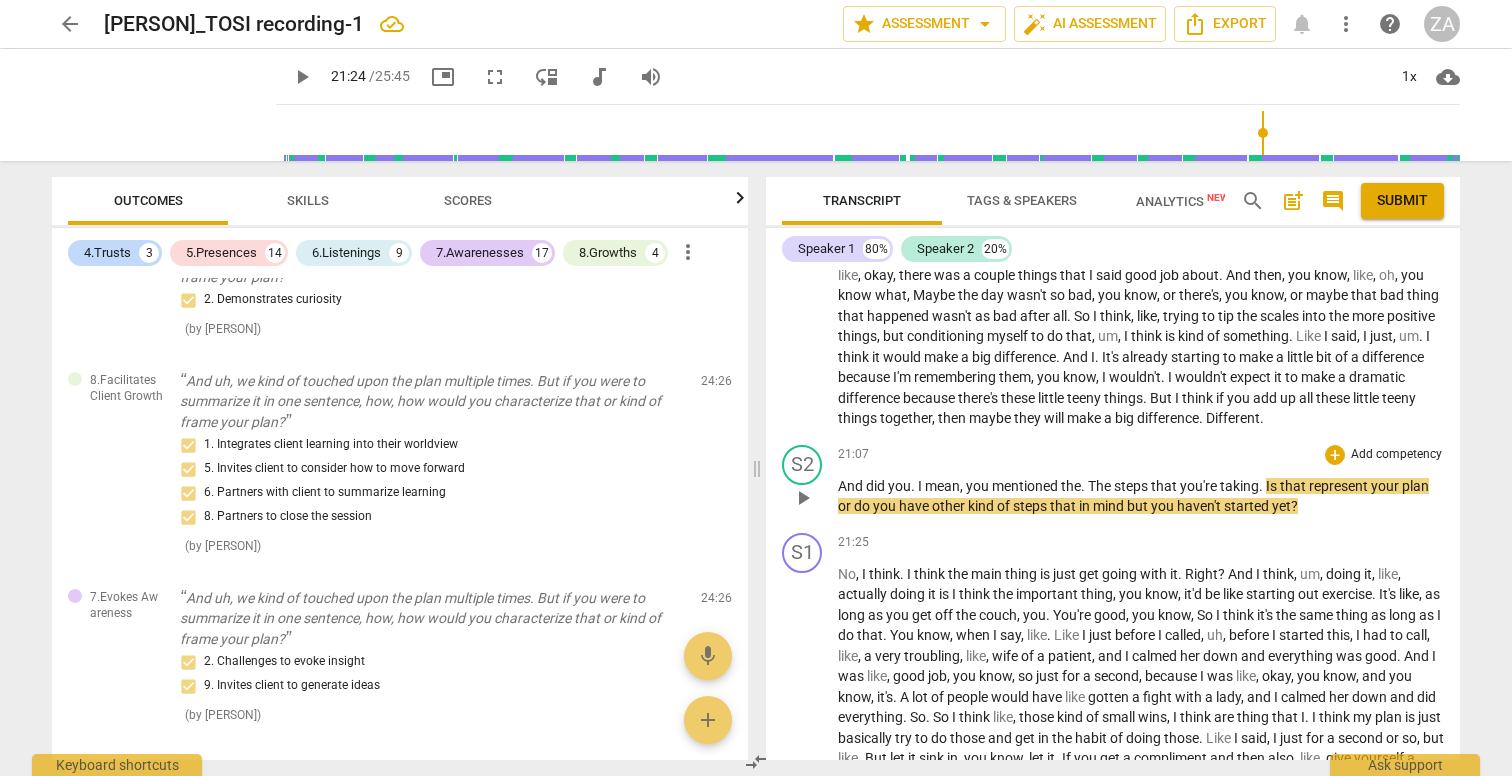 click on "Add competency" at bounding box center (1396, 455) 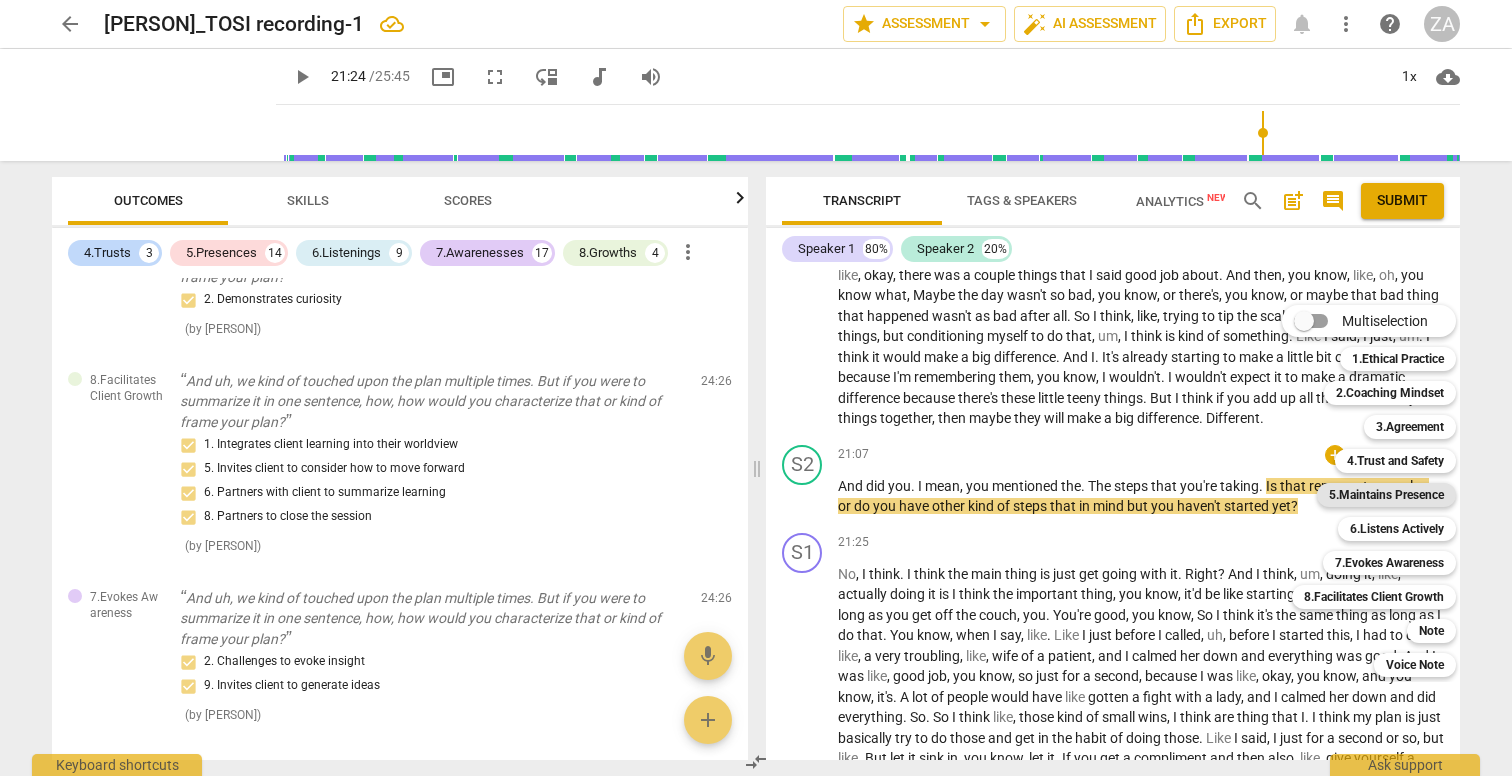 click on "5.Maintains Presence" at bounding box center (1386, 495) 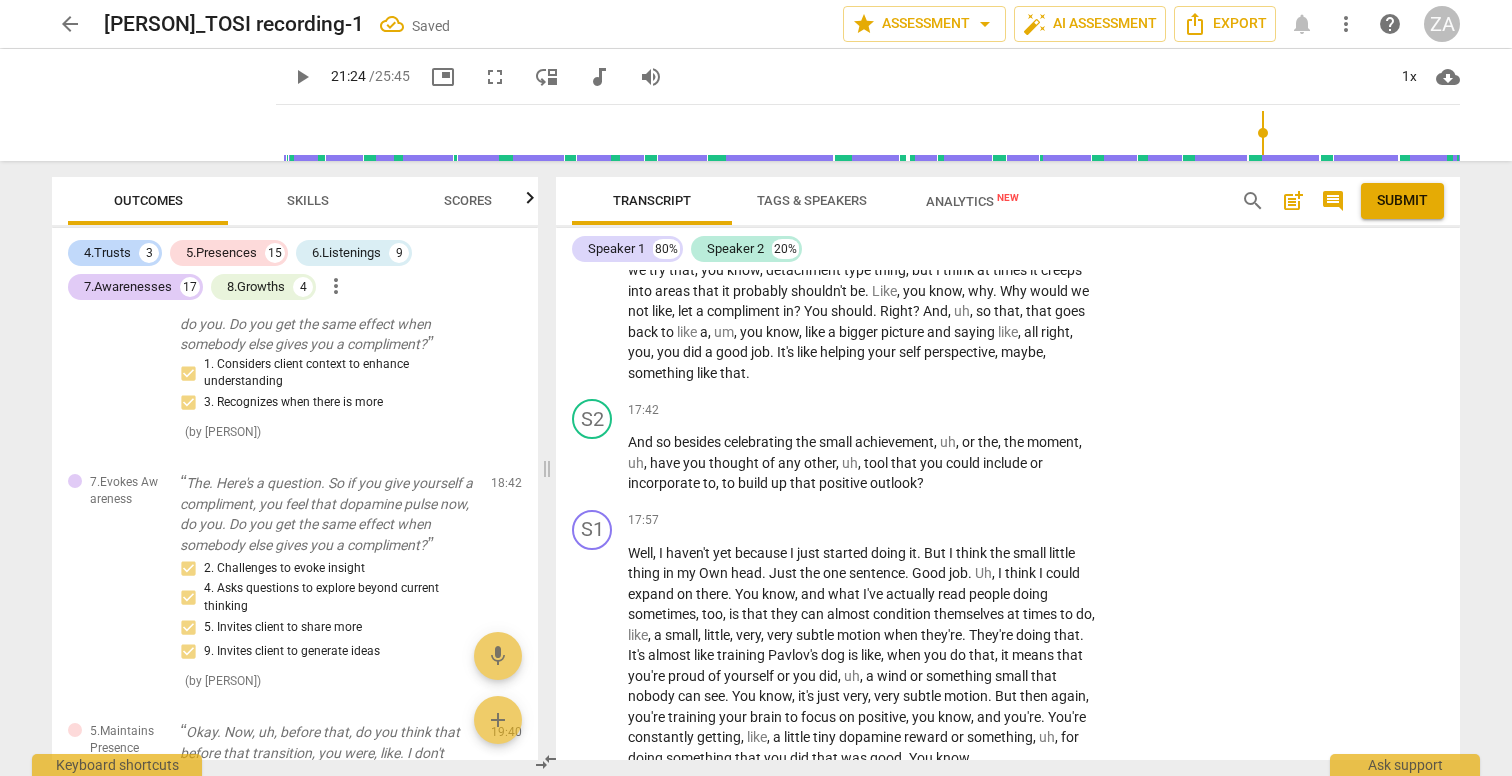 scroll, scrollTop: 8861, scrollLeft: 0, axis: vertical 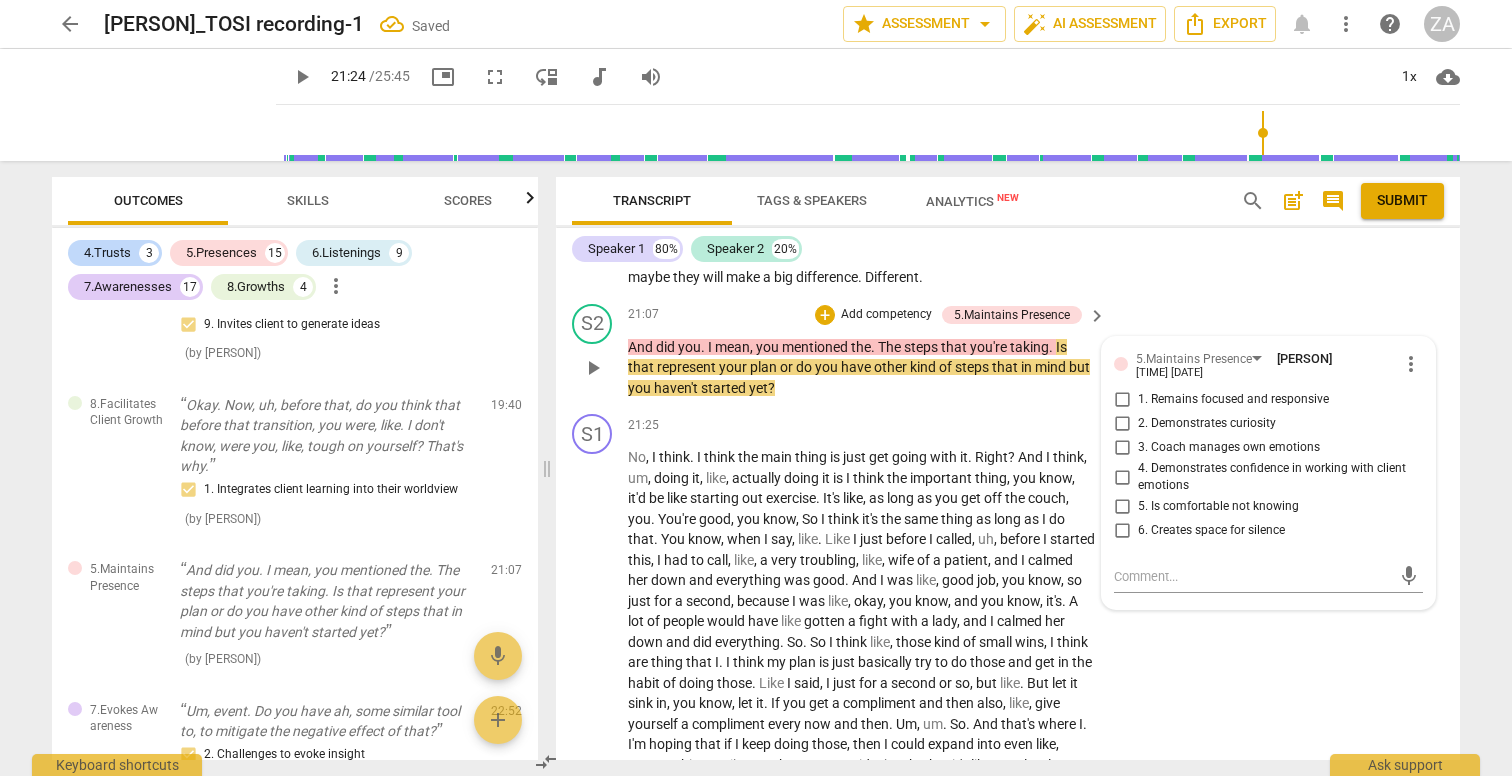 click on "1. Remains focused and responsive" at bounding box center (1233, 400) 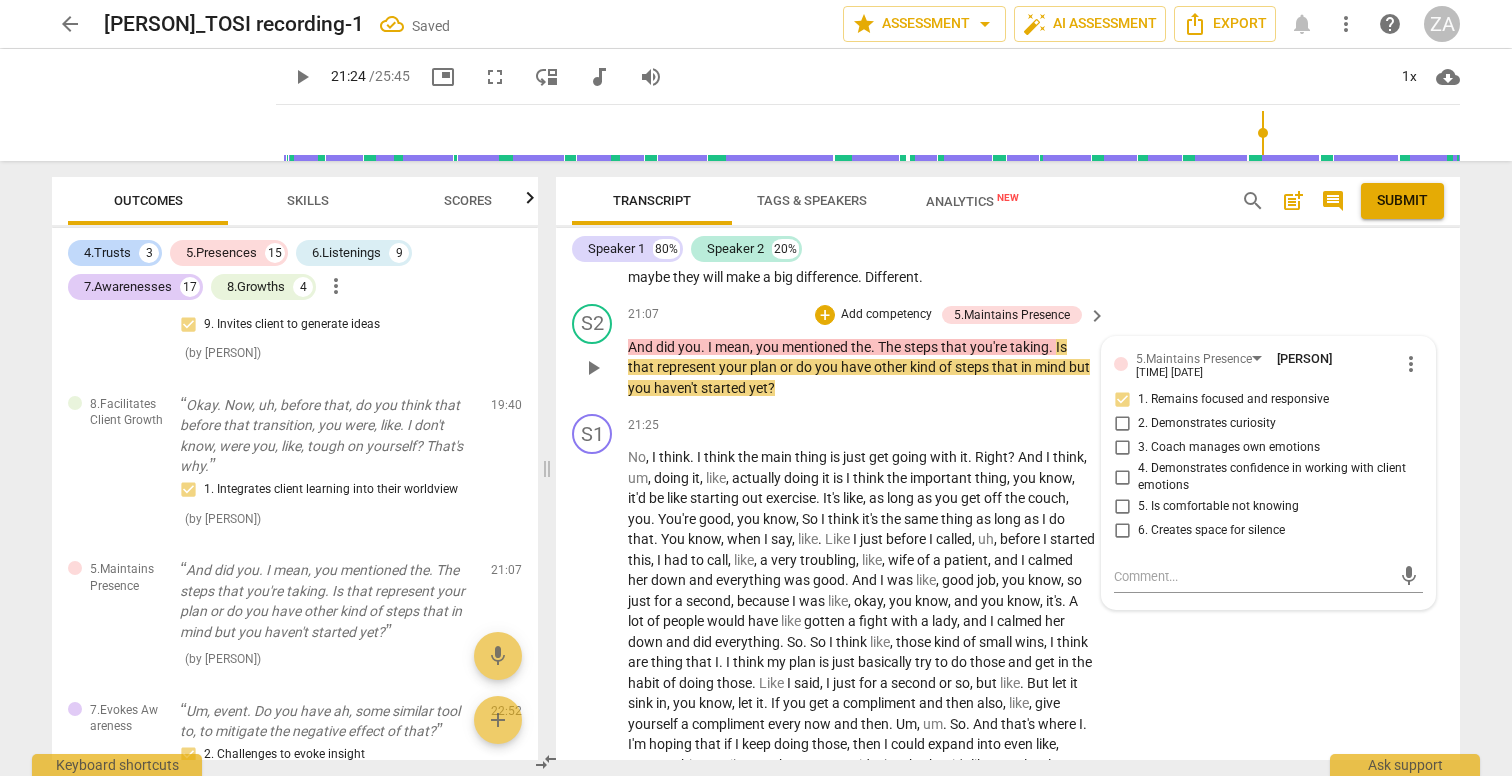 click on "2. Demonstrates curiosity" at bounding box center [1207, 424] 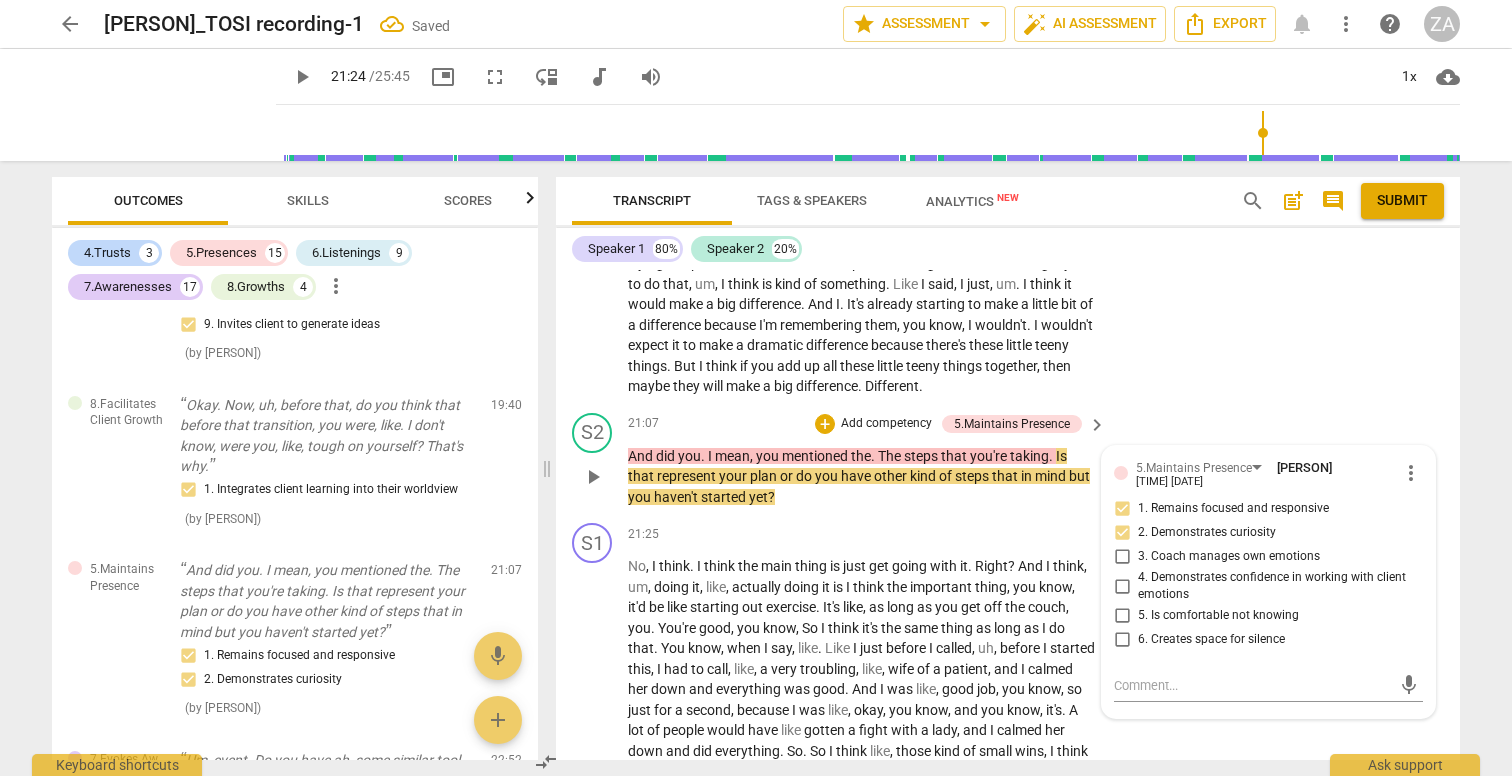 scroll, scrollTop: 8738, scrollLeft: 0, axis: vertical 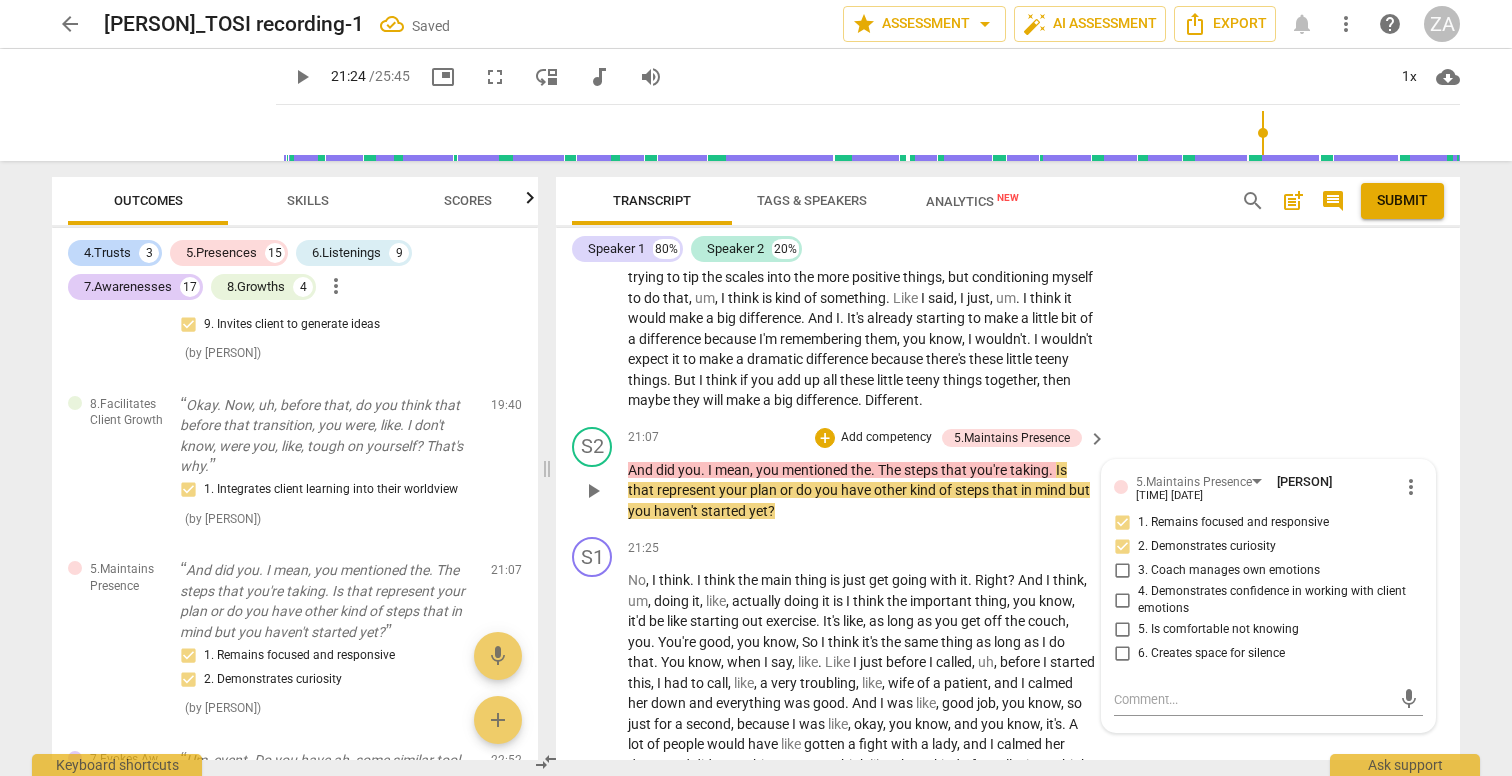 click on "Add competency" at bounding box center [886, 438] 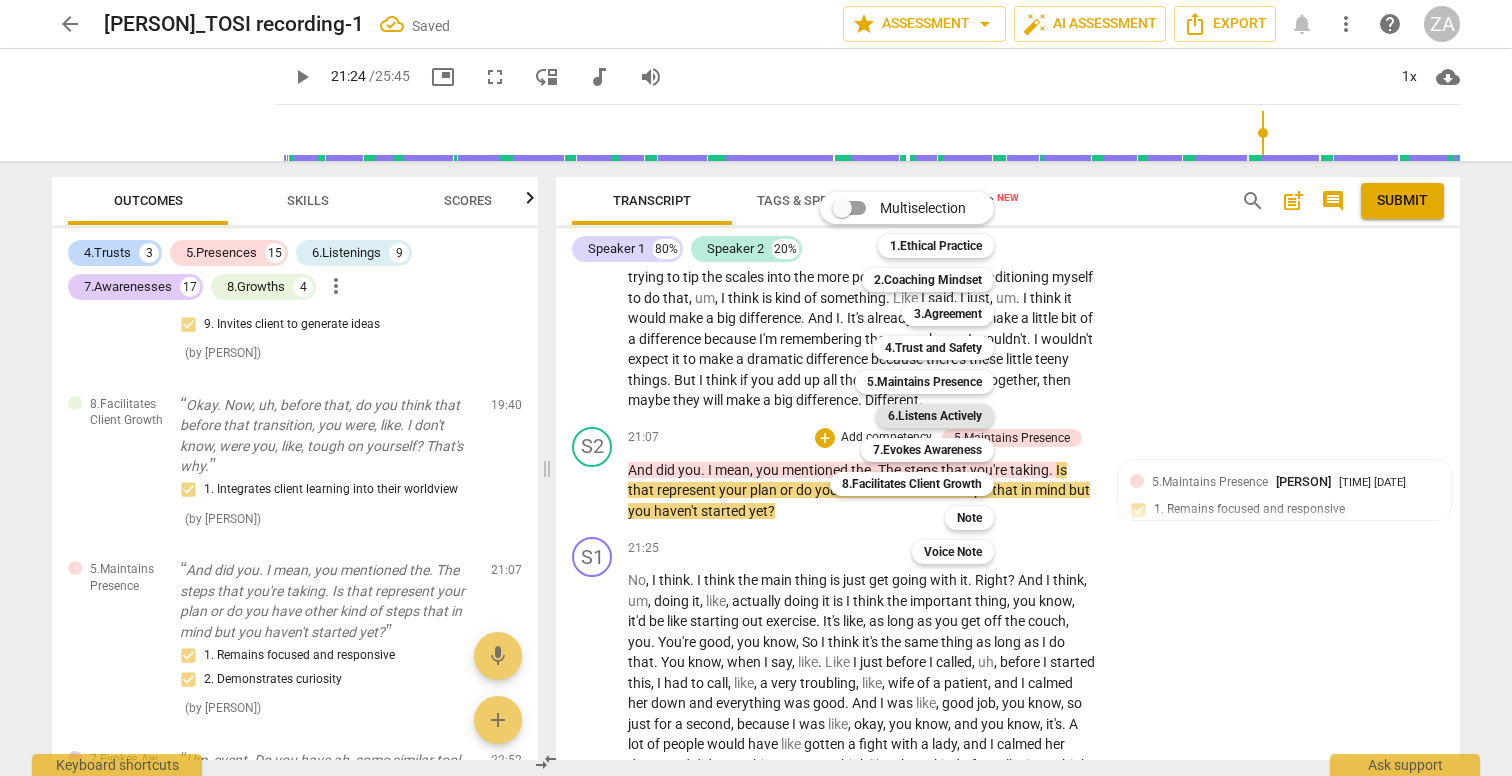 click on "6.Listens Actively" at bounding box center [935, 416] 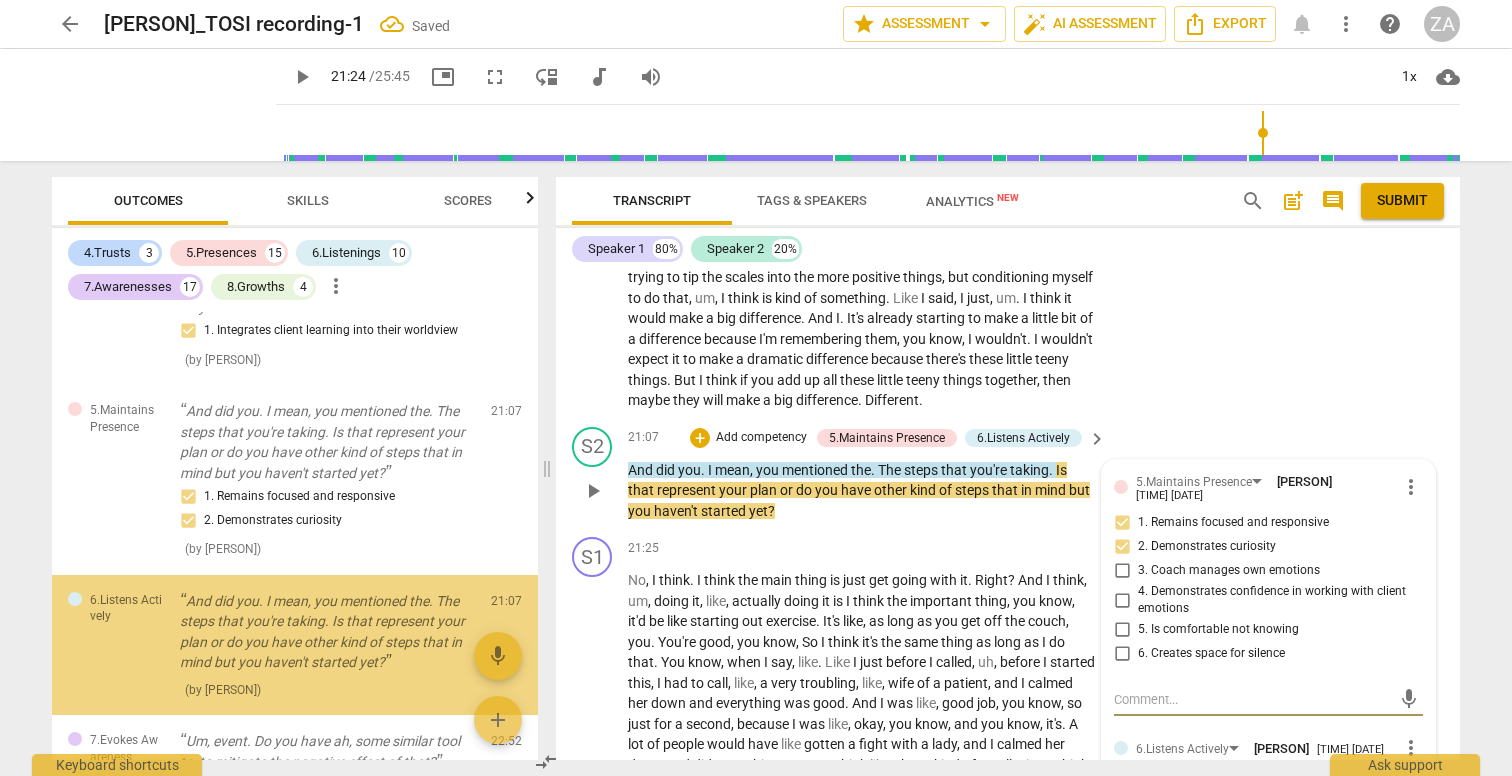 scroll, scrollTop: 8776, scrollLeft: 0, axis: vertical 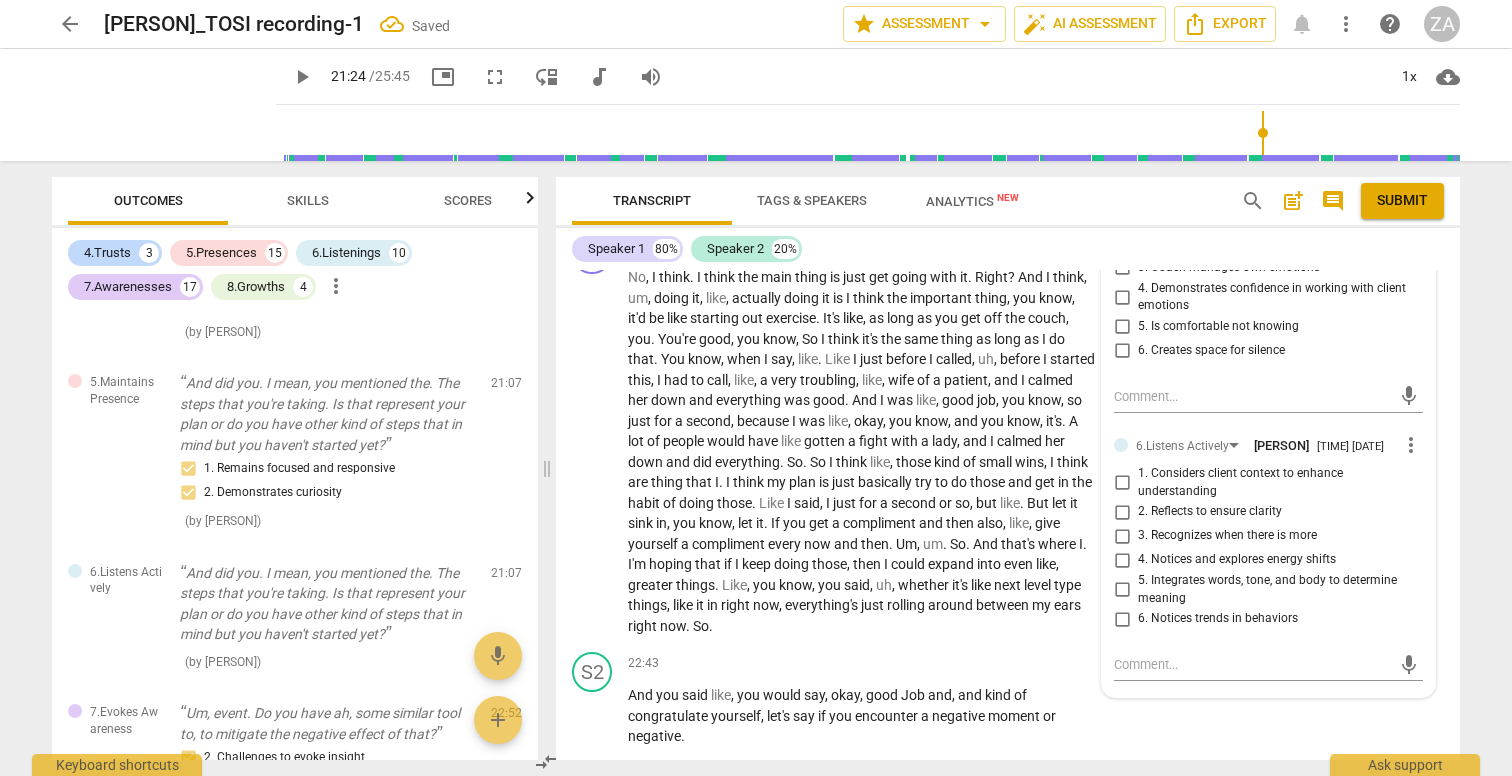 click on "2. Reflects to ensure clarity" at bounding box center (1210, 512) 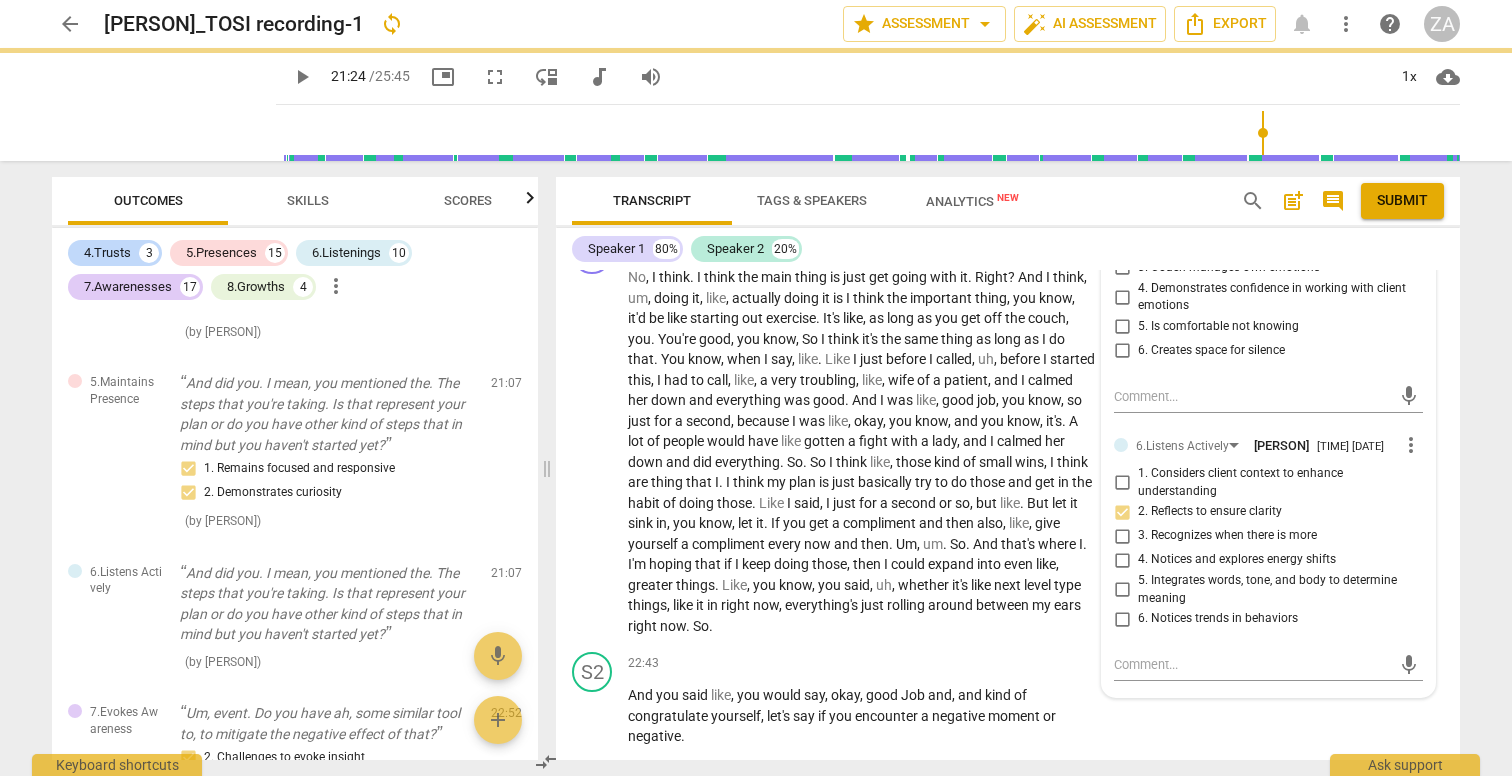 click on "3. Recognizes when there is more" at bounding box center [1227, 536] 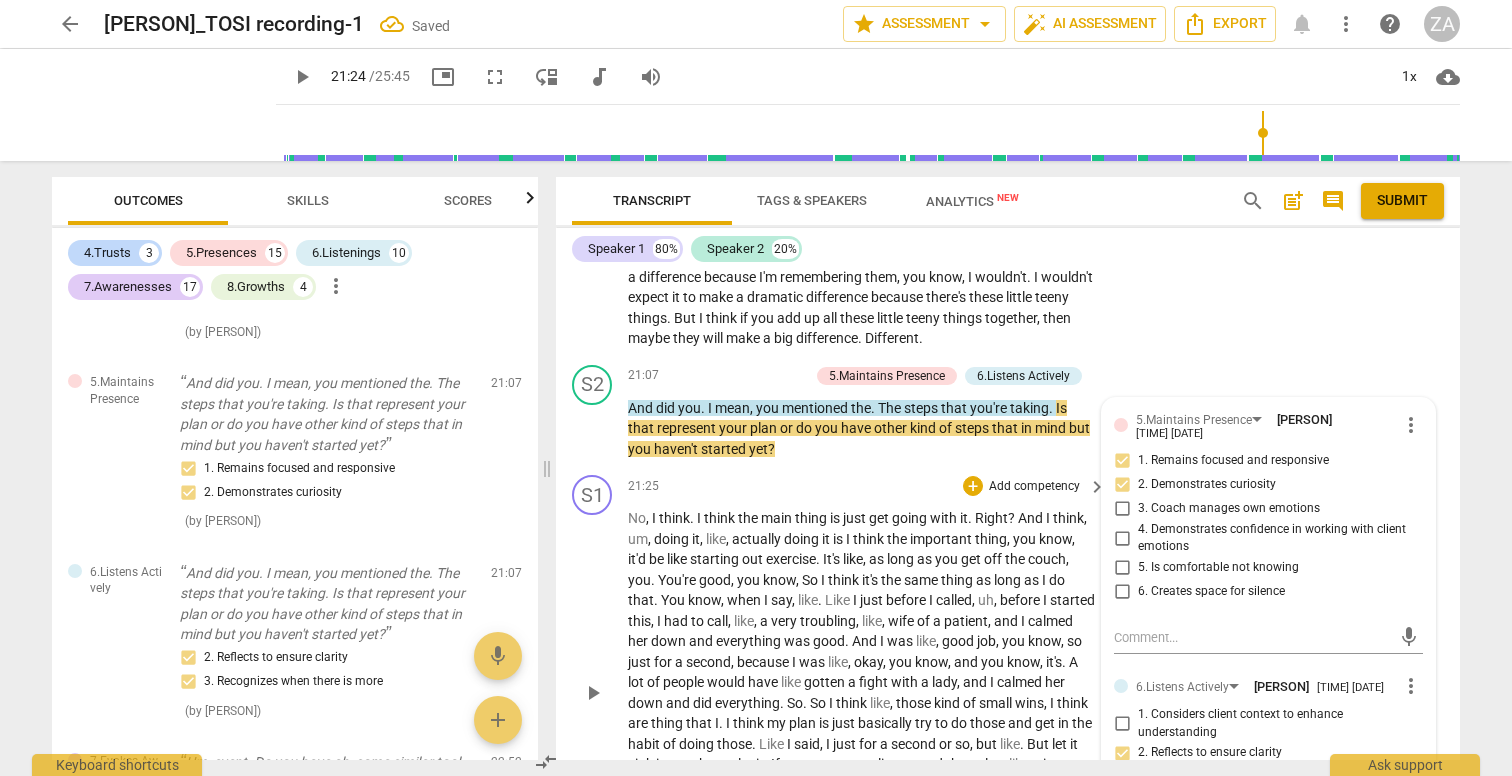 scroll, scrollTop: 8784, scrollLeft: 0, axis: vertical 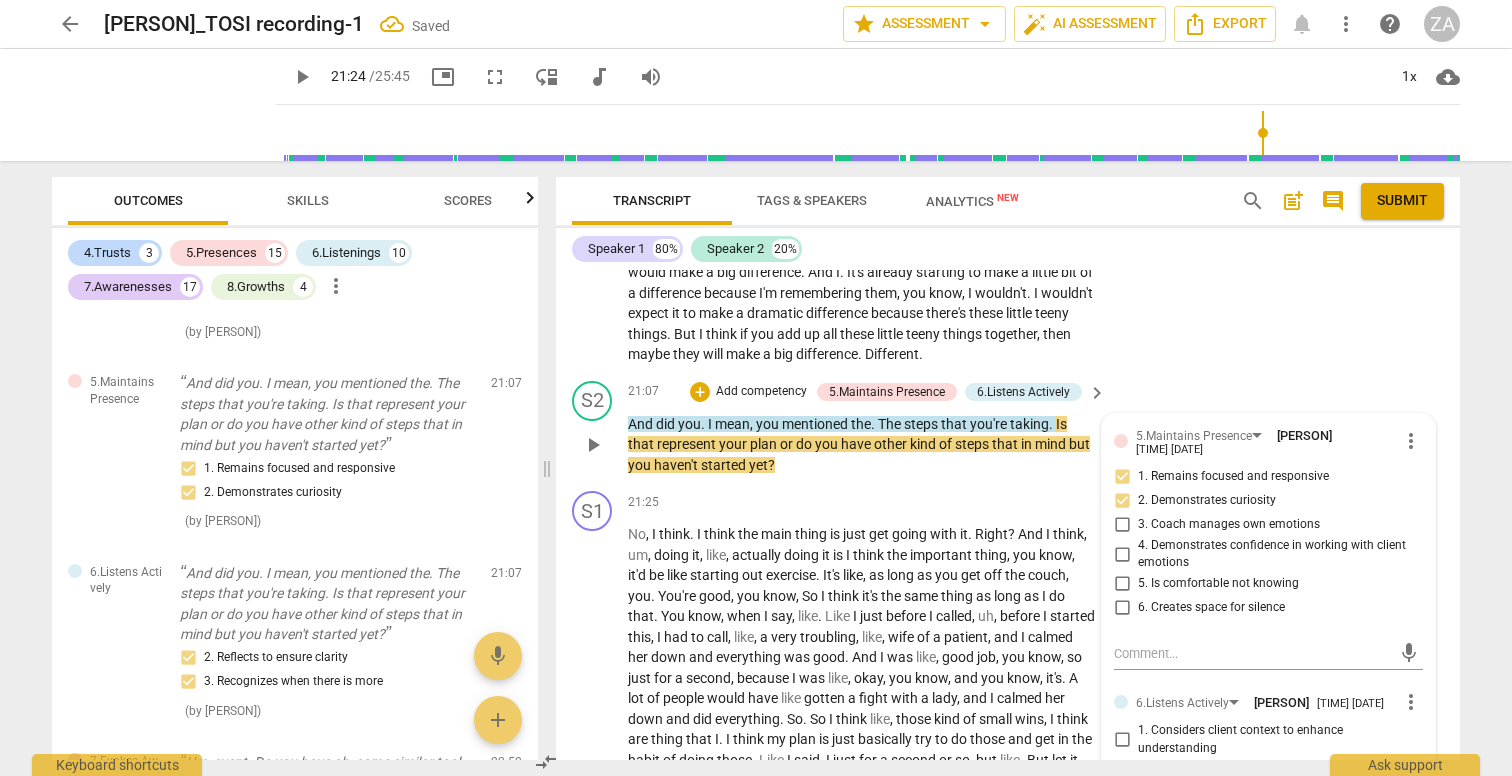 click on "Add competency" at bounding box center [761, 392] 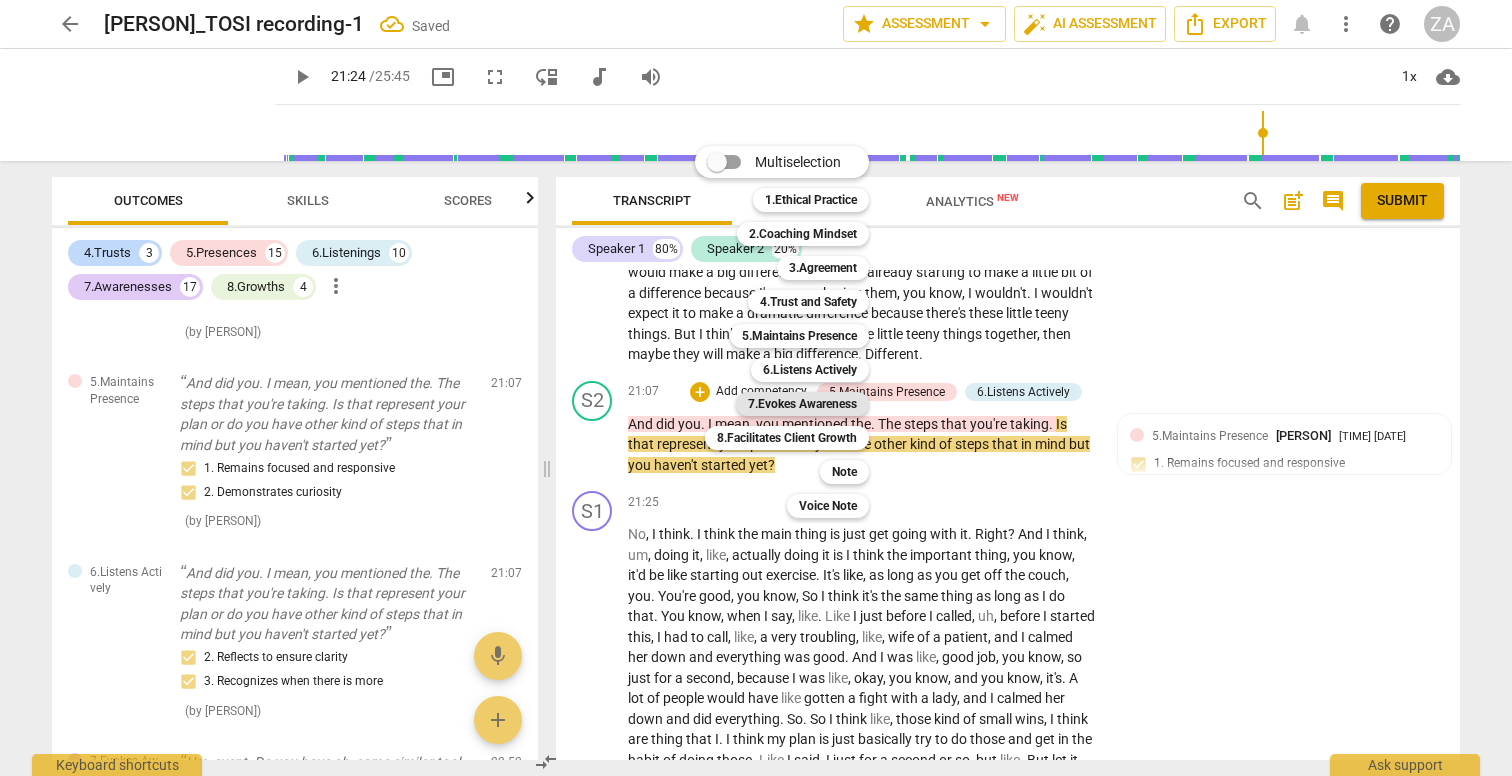 click on "7.Evokes Awareness" at bounding box center [802, 404] 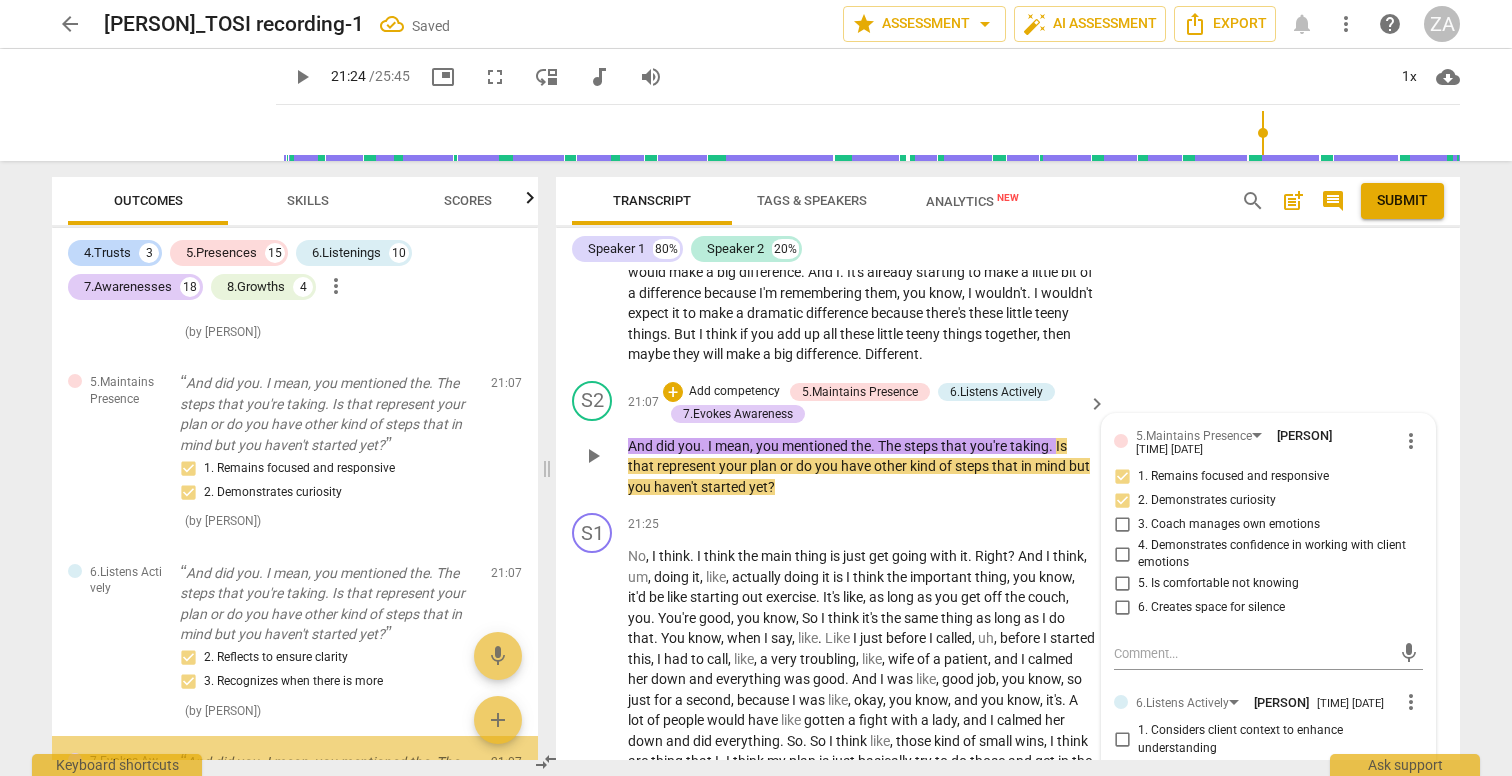 scroll, scrollTop: 8937, scrollLeft: 0, axis: vertical 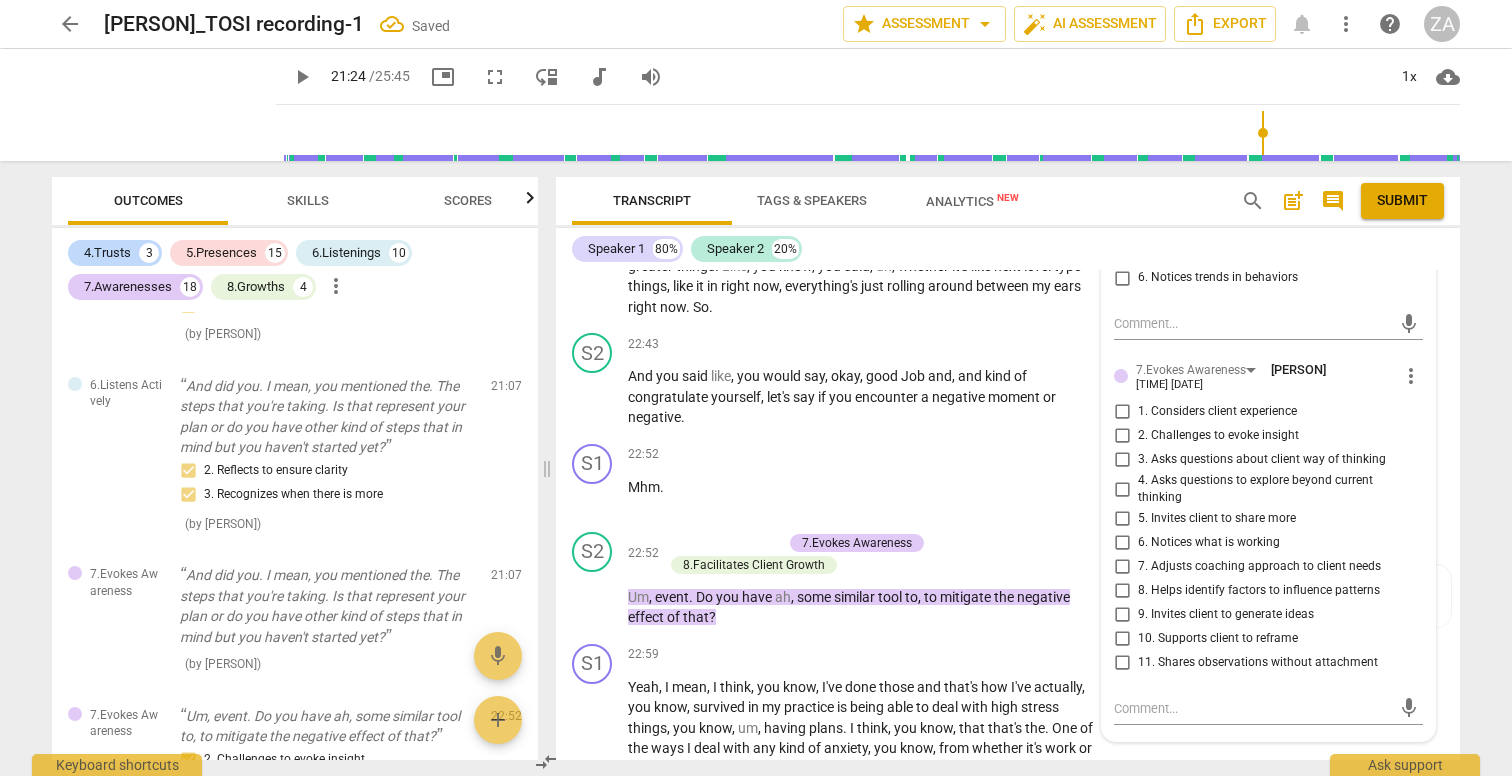 click on "2. Challenges to evoke insight" at bounding box center (1218, 436) 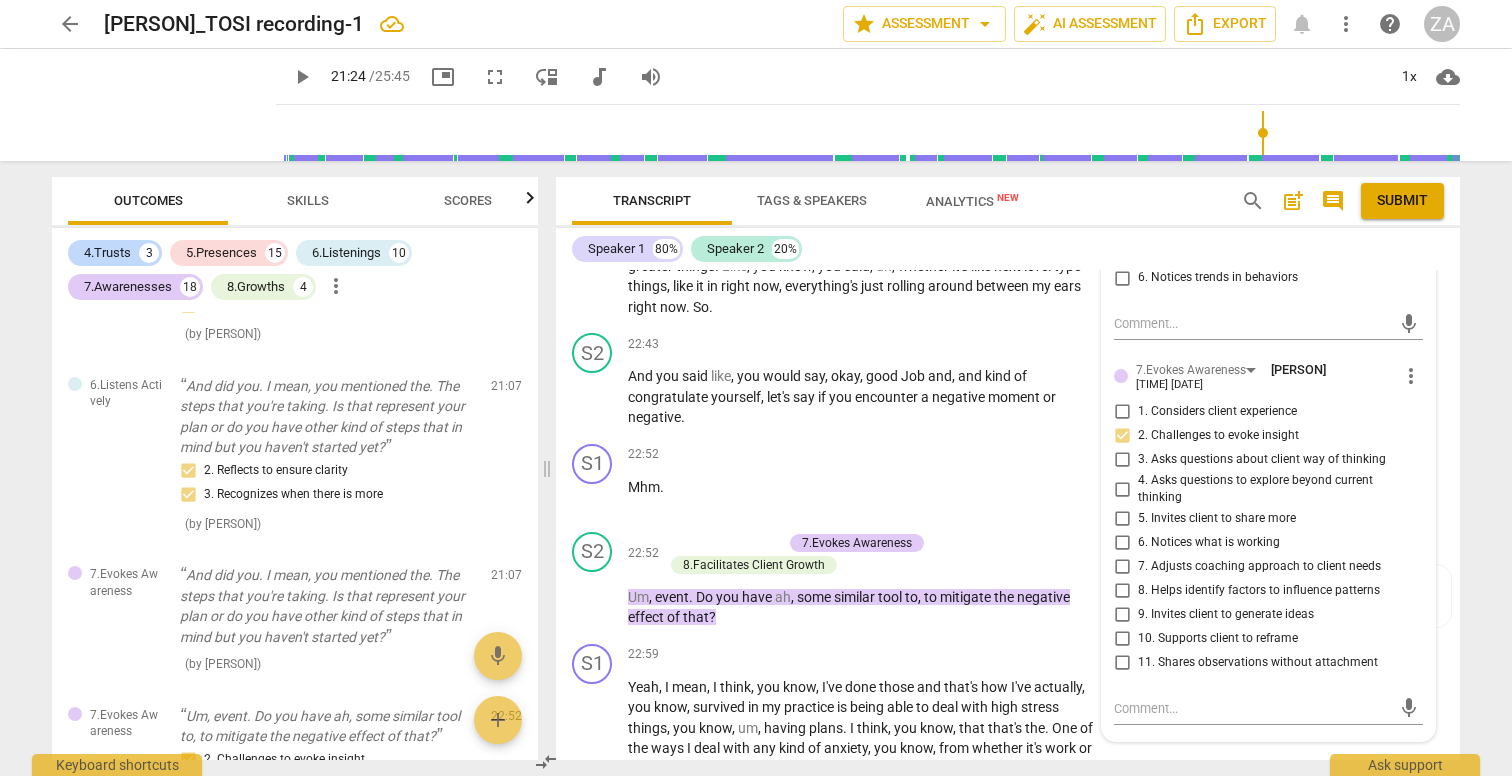 click on "4. Asks questions to explore beyond current thinking" at bounding box center (1276, 489) 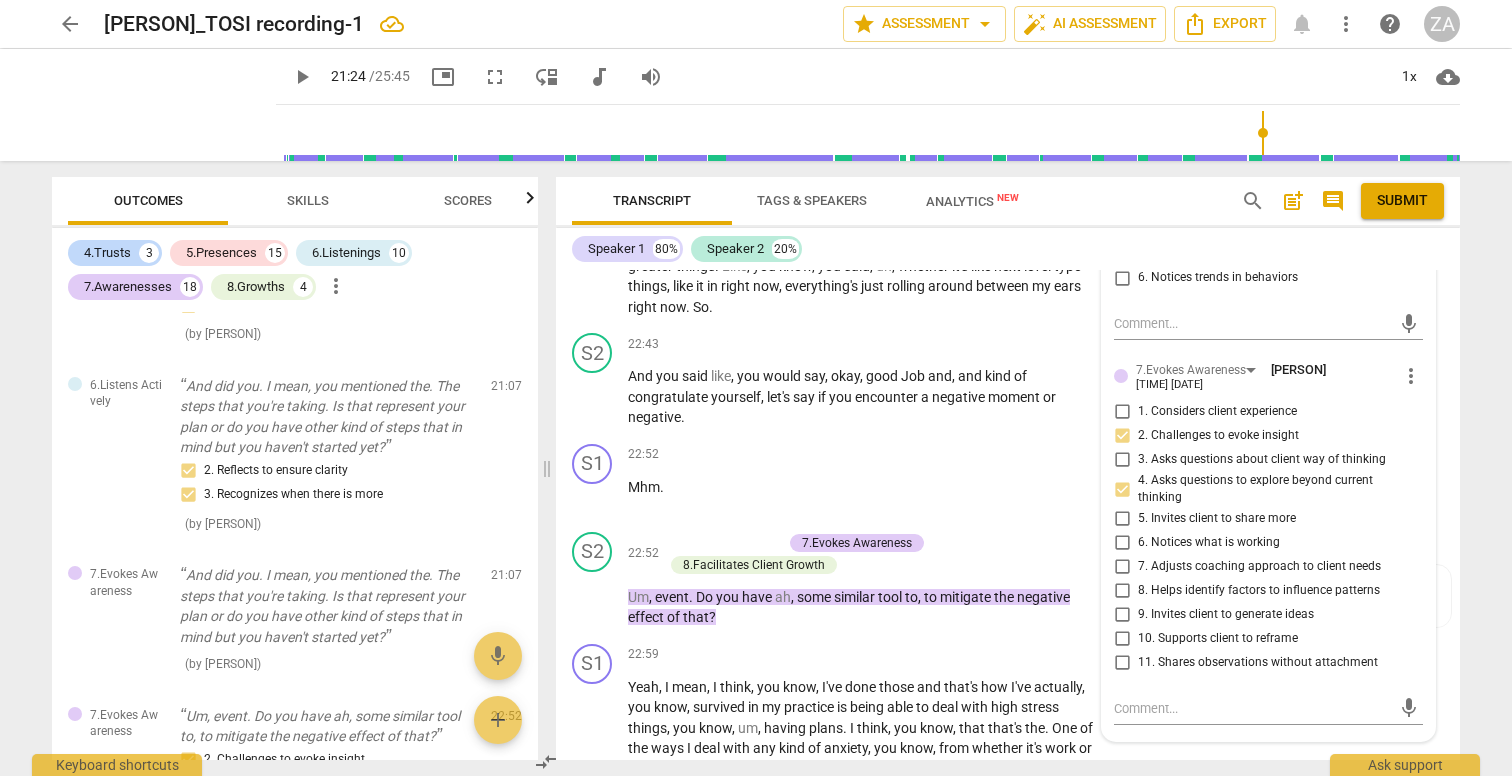 click on "5. Invites client to share more" at bounding box center (1217, 519) 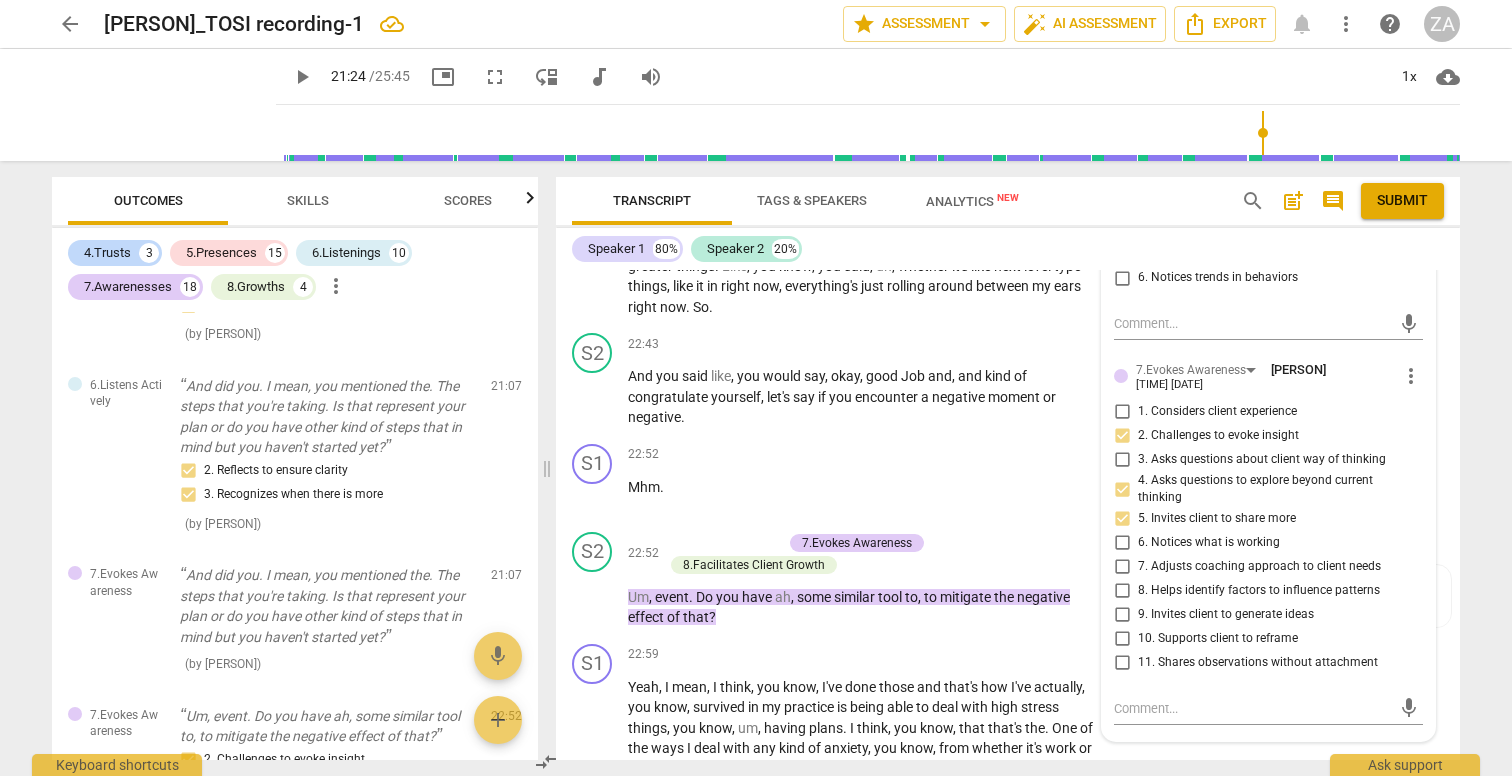 click on "9. Invites client to generate ideas" at bounding box center [1226, 615] 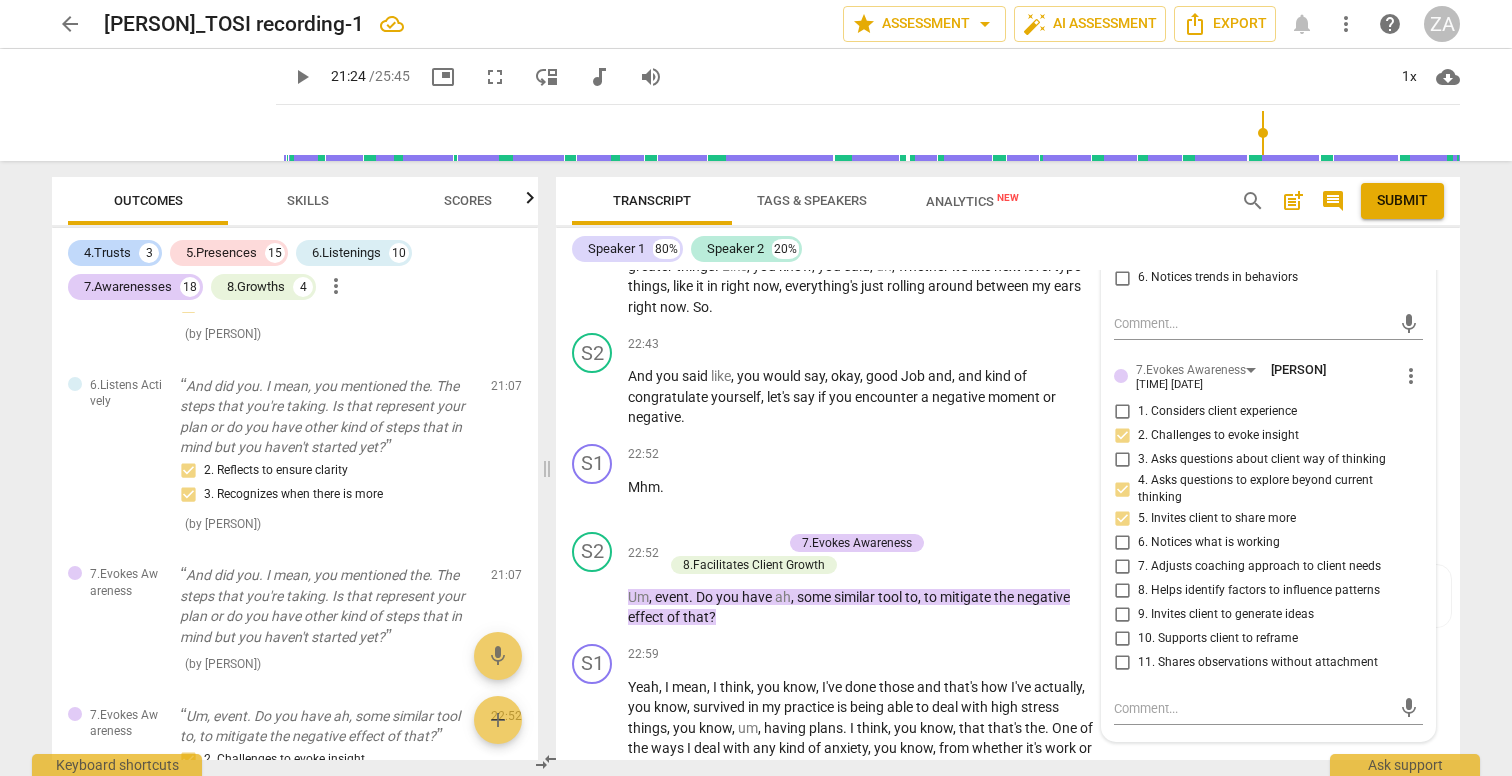 click on "9. Invites client to generate ideas" at bounding box center (1122, 615) 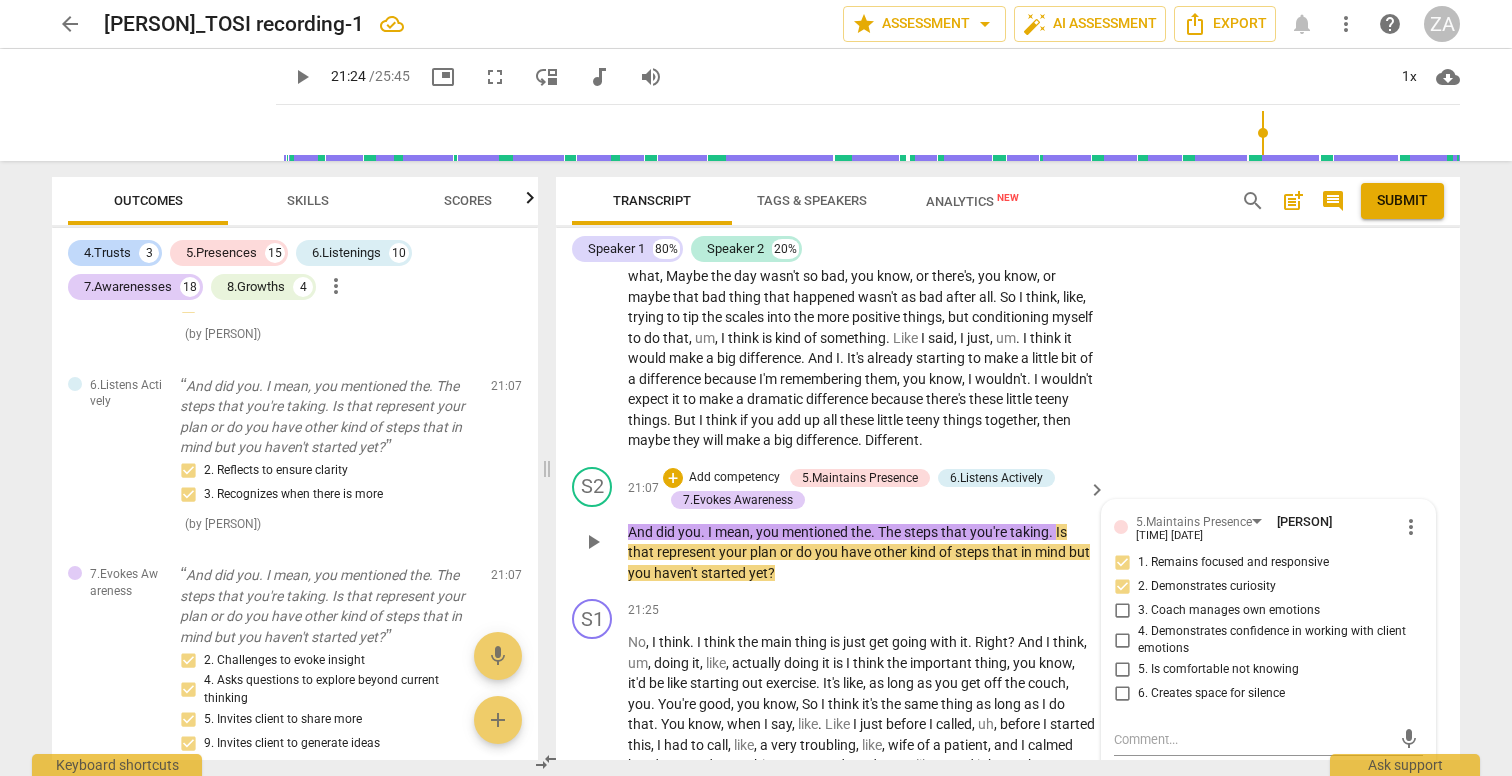 scroll, scrollTop: 8691, scrollLeft: 0, axis: vertical 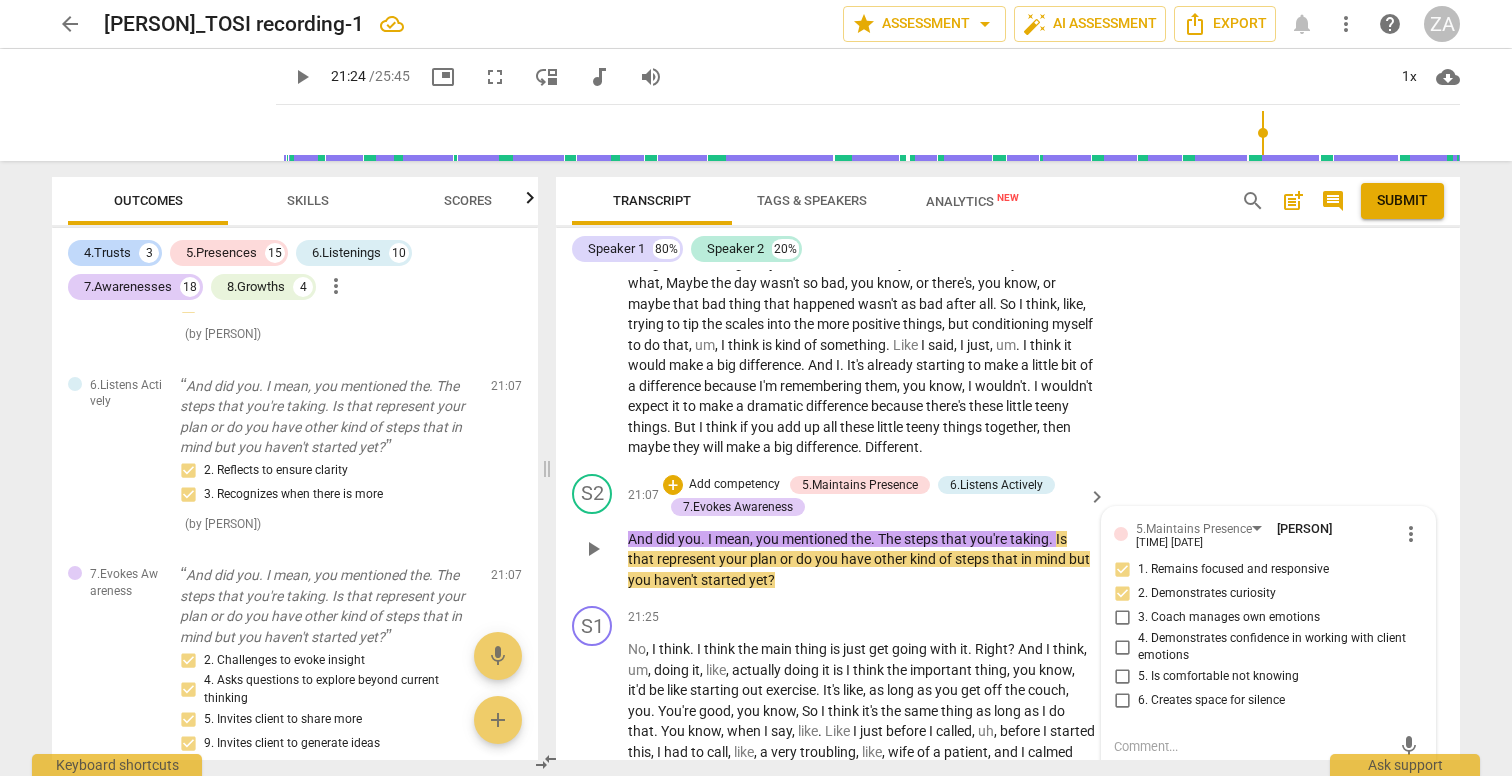 click on "Add competency" at bounding box center [734, 485] 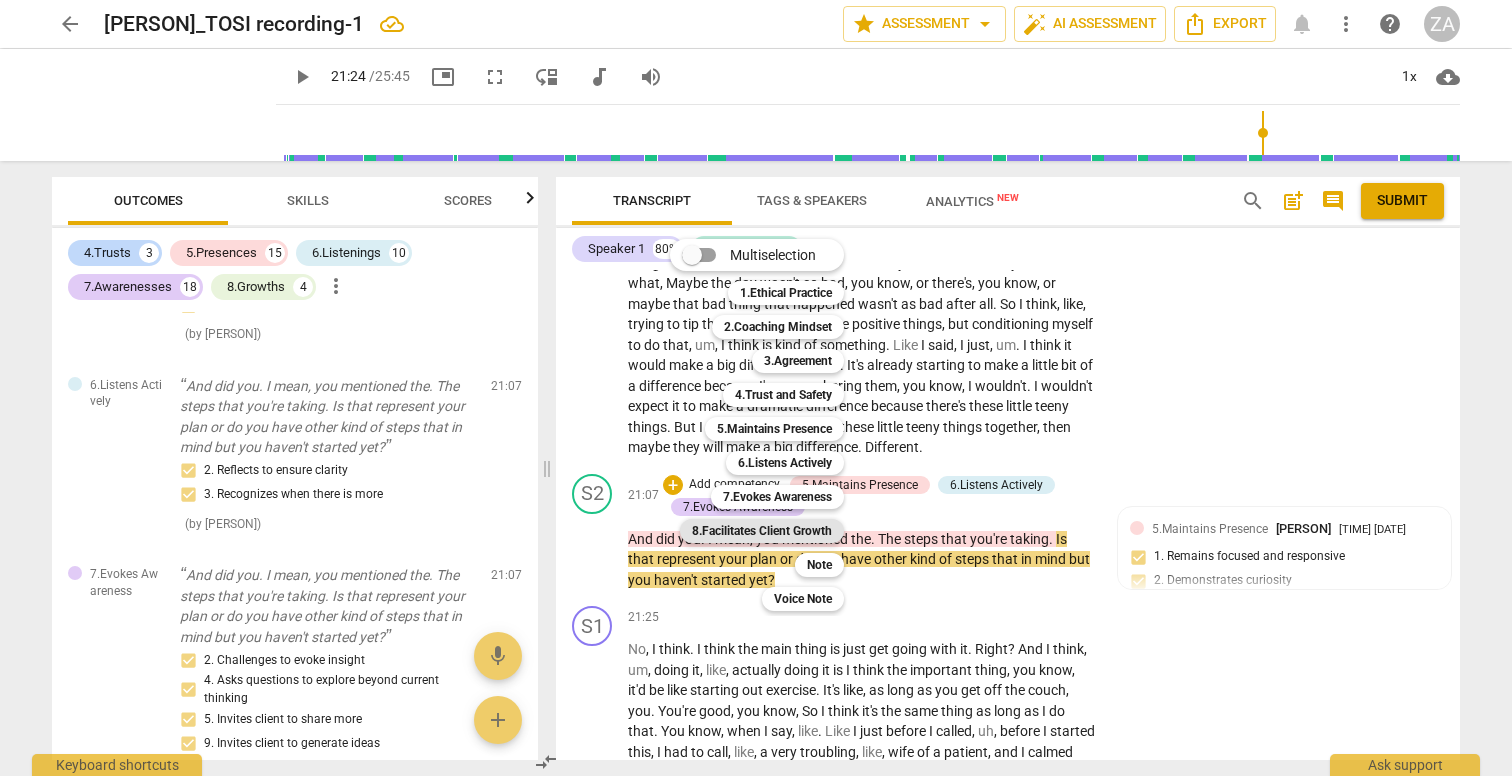 click on "8.Facilitates Client Growth" at bounding box center (762, 531) 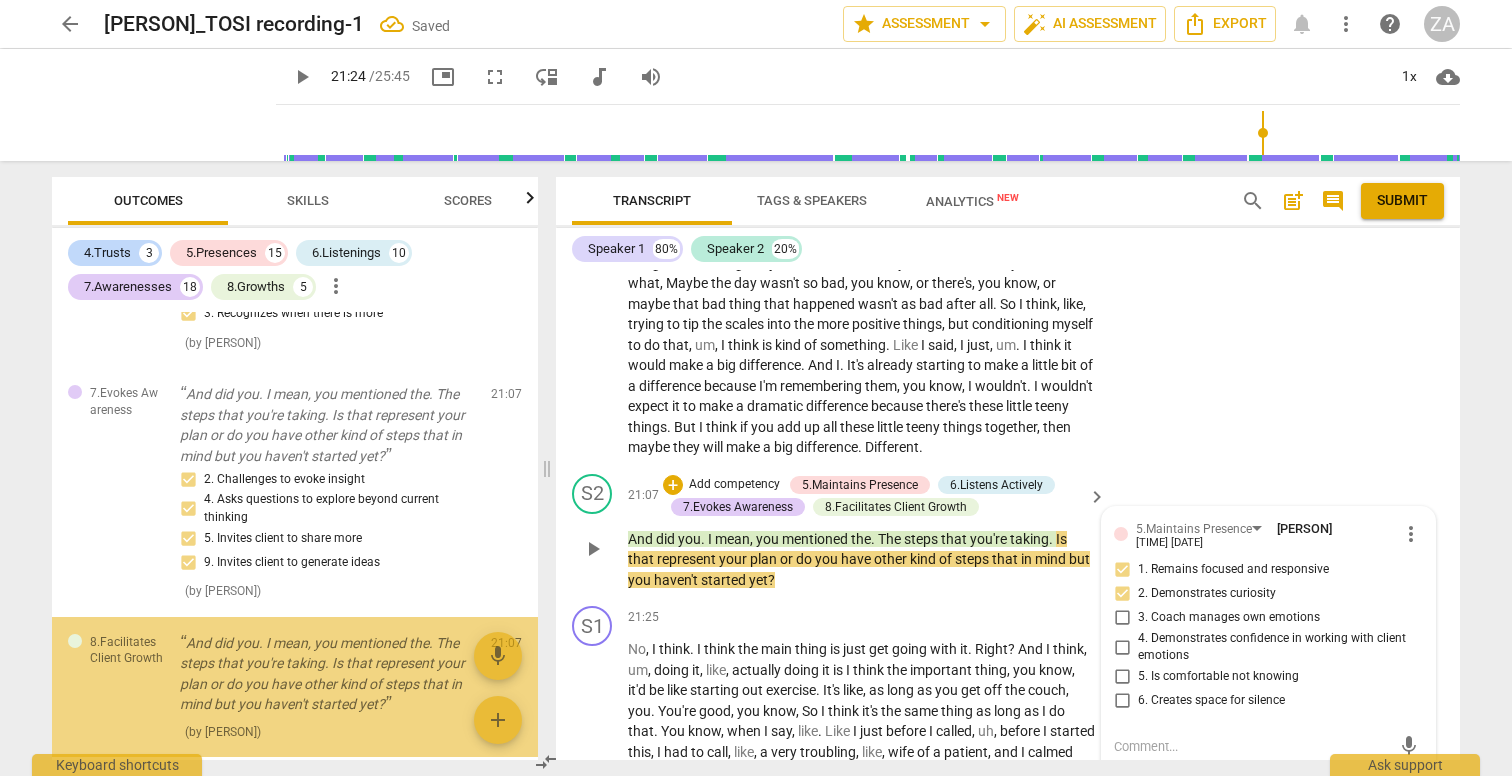 scroll, scrollTop: 9208, scrollLeft: 0, axis: vertical 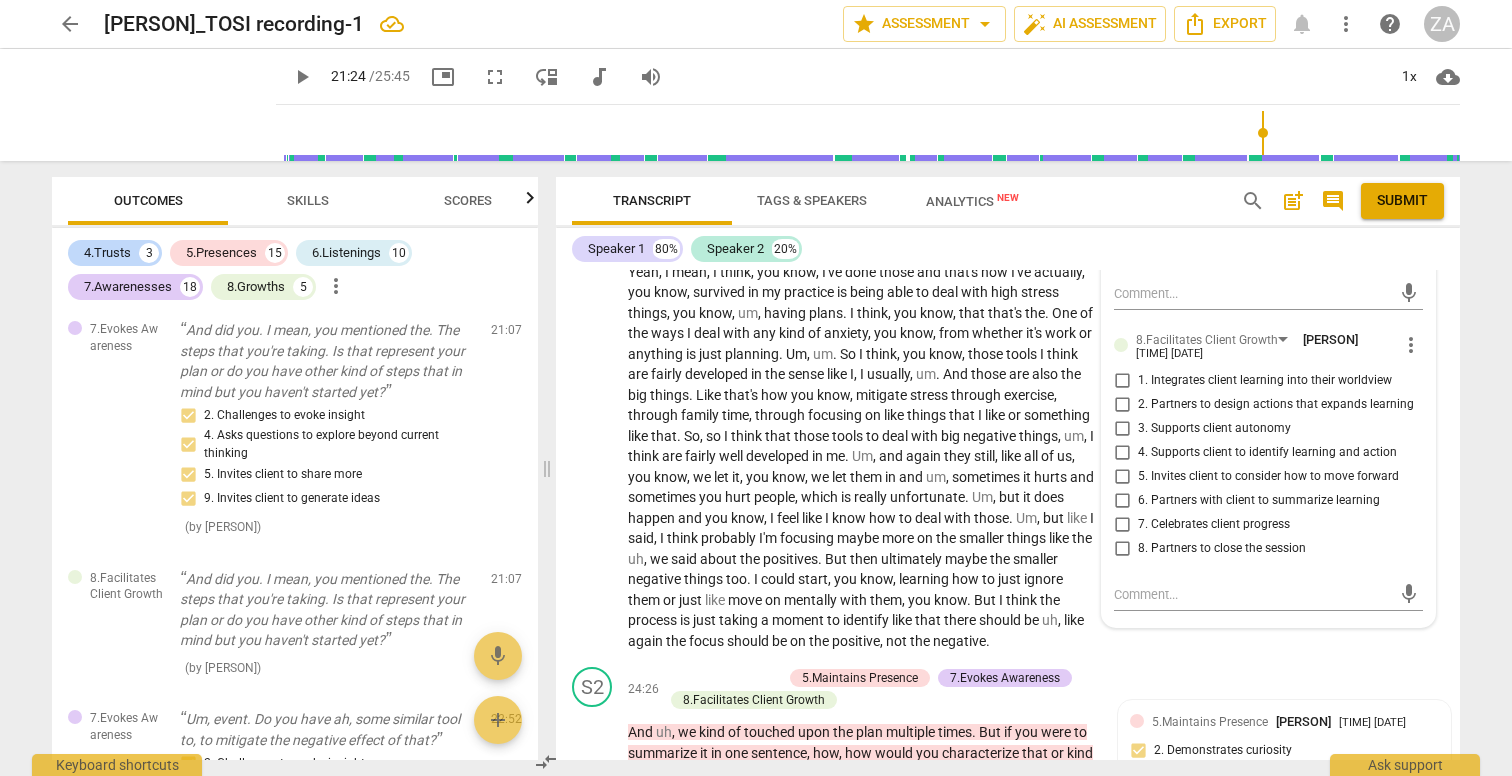 click on "4. Supports client to identify learning and action" at bounding box center [1267, 453] 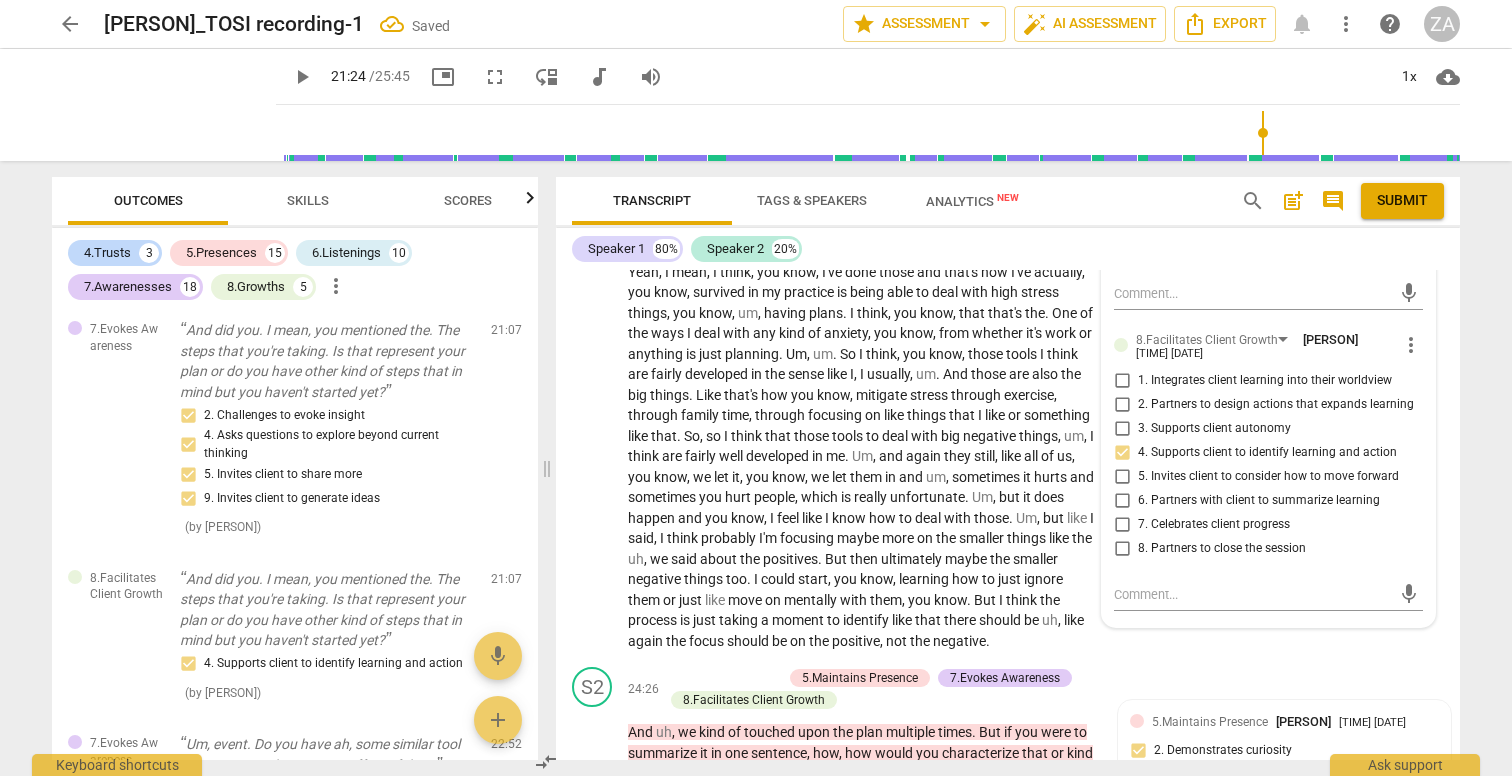 click on "5. Invites client to consider how to move forward" at bounding box center [1268, 477] 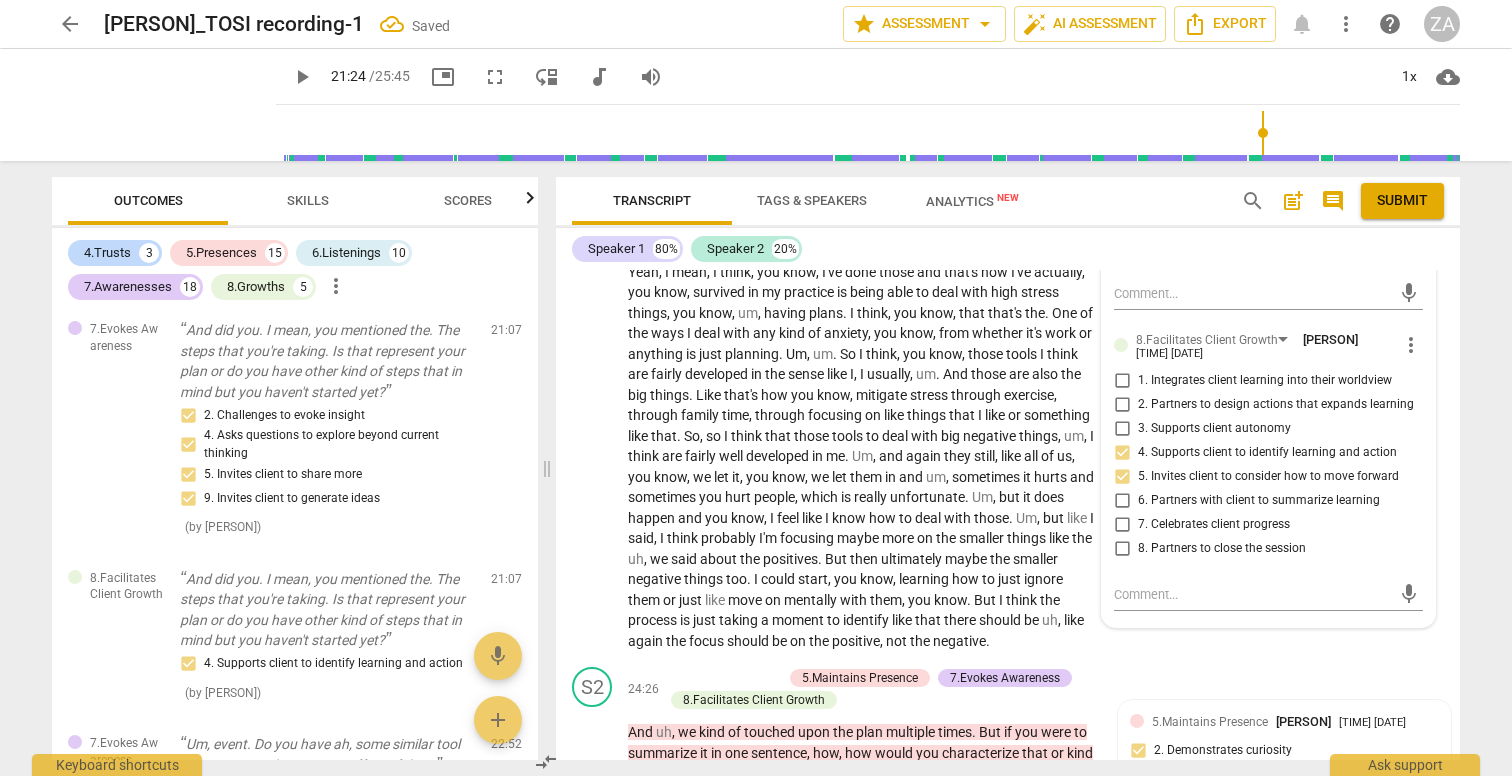 click on "4. Supports client to identify learning and action" at bounding box center [1267, 453] 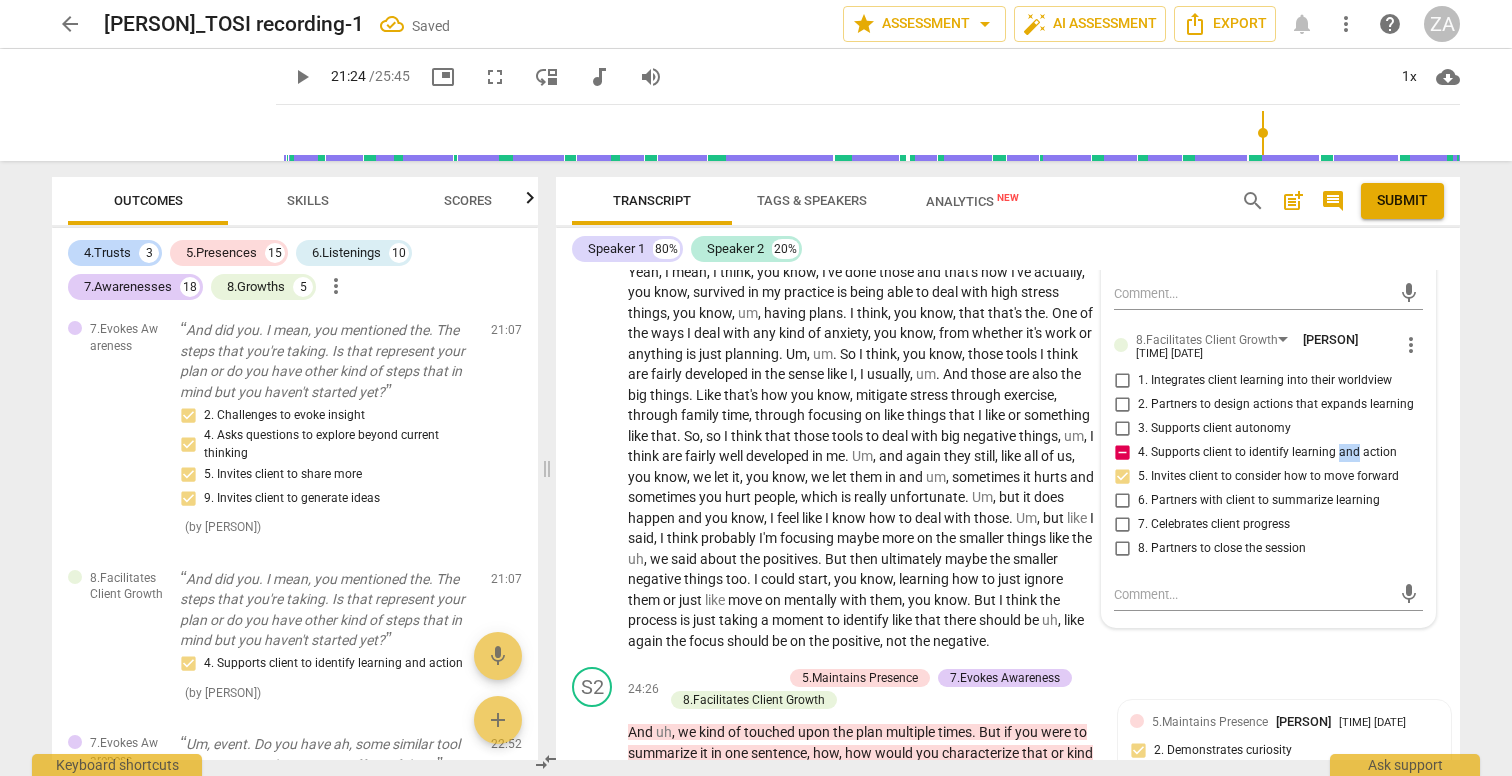 click on "4. Supports client to identify learning and action" at bounding box center (1267, 453) 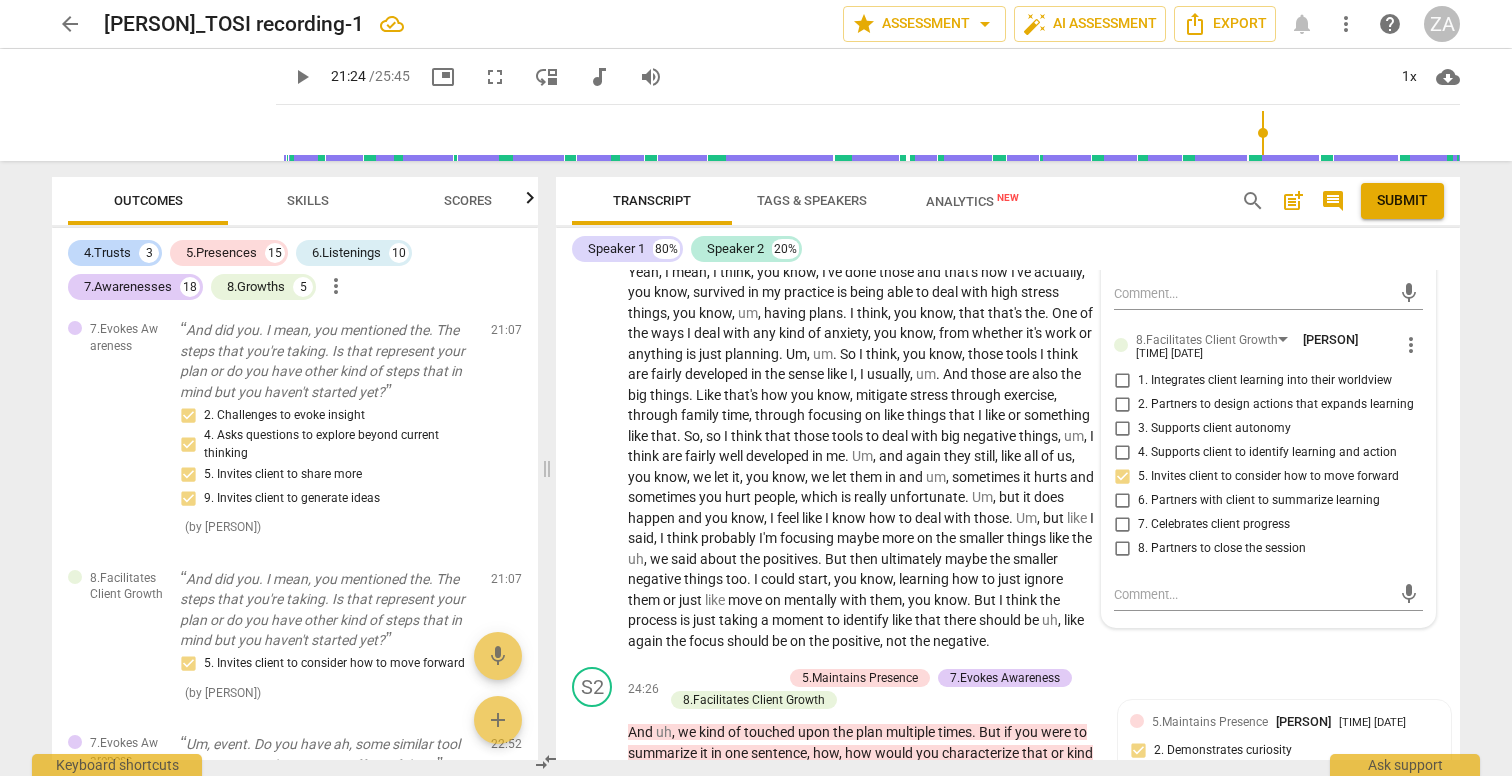 click on "5. Invites client to consider how to move forward" at bounding box center [1268, 477] 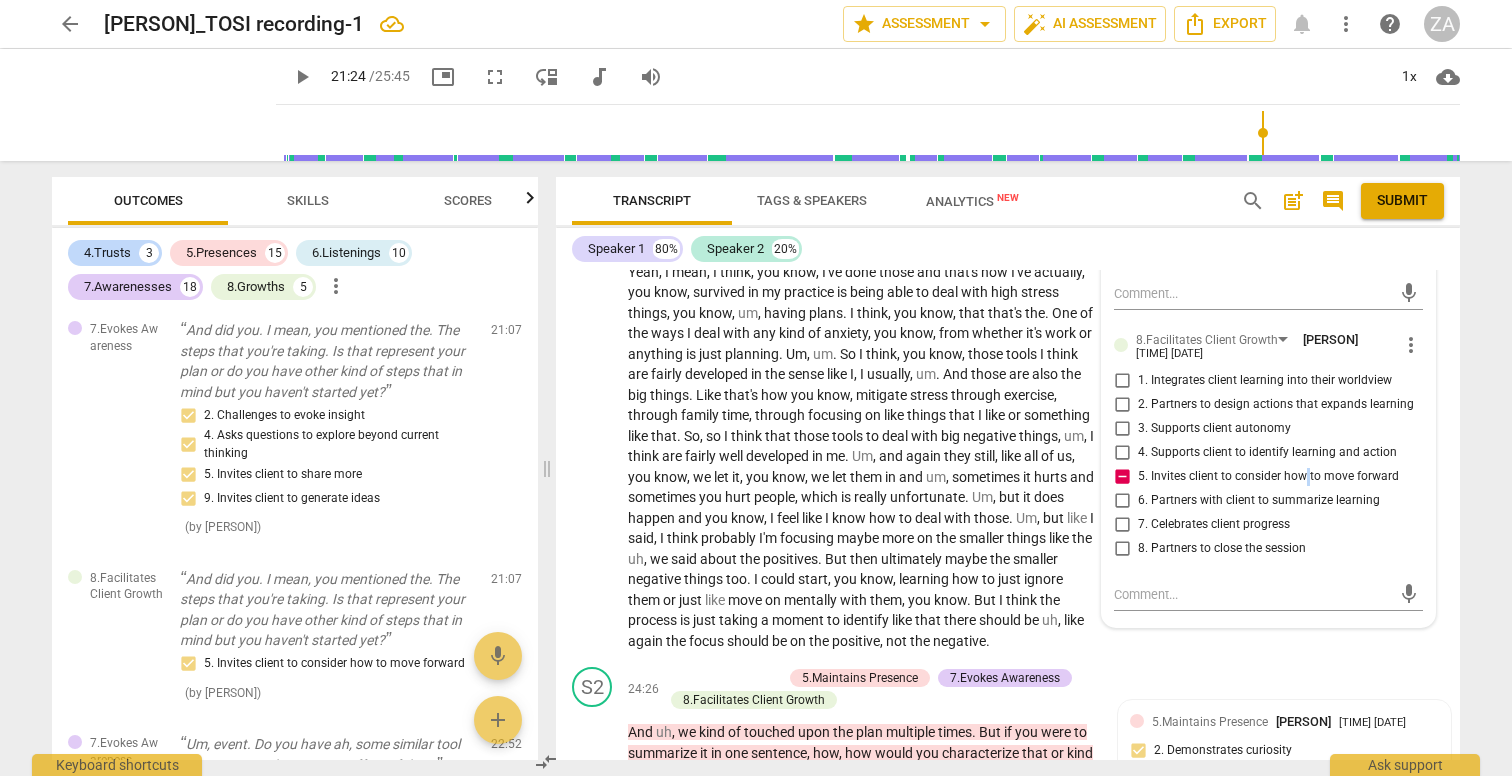 click on "5. Invites client to consider how to move forward" at bounding box center (1268, 477) 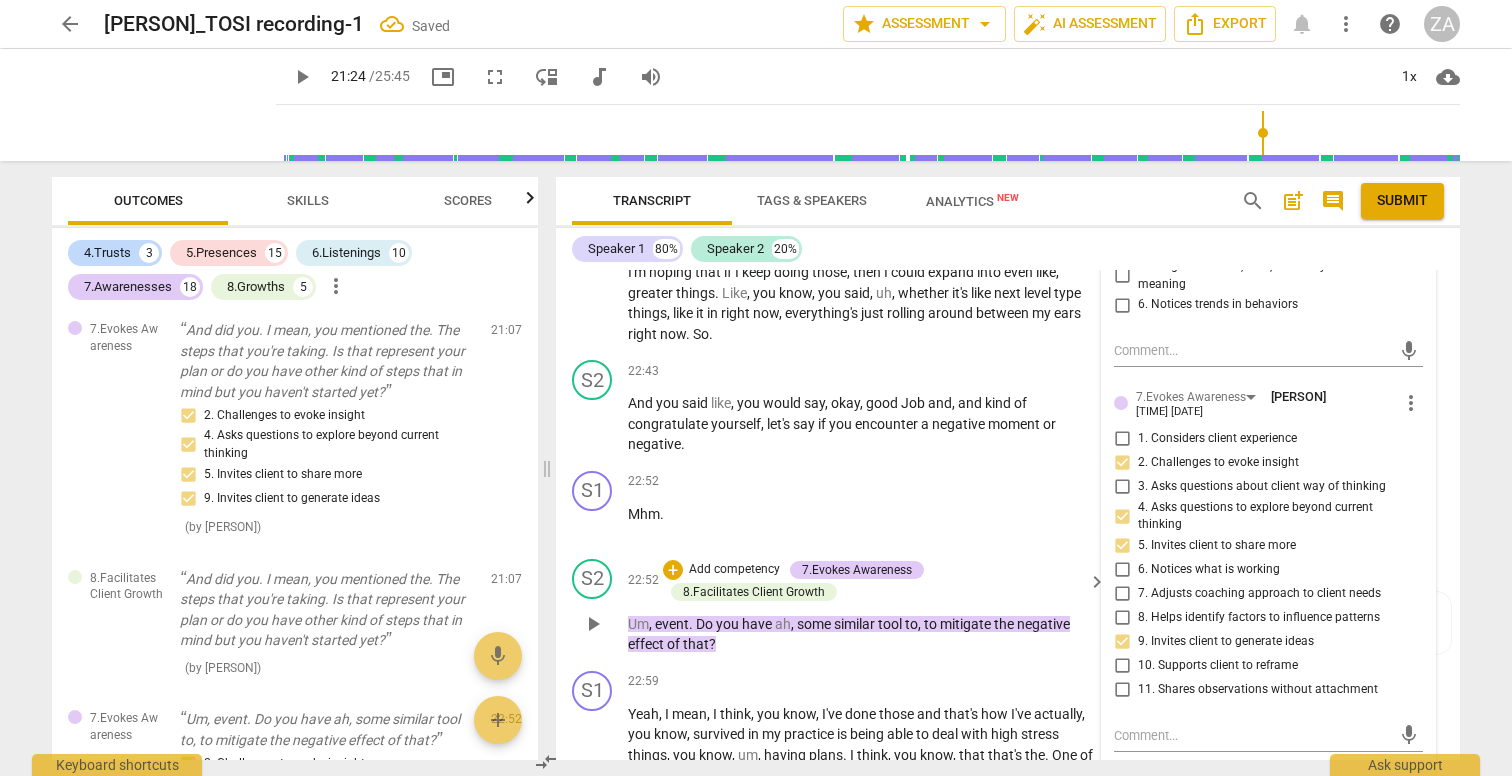 scroll, scrollTop: 9263, scrollLeft: 0, axis: vertical 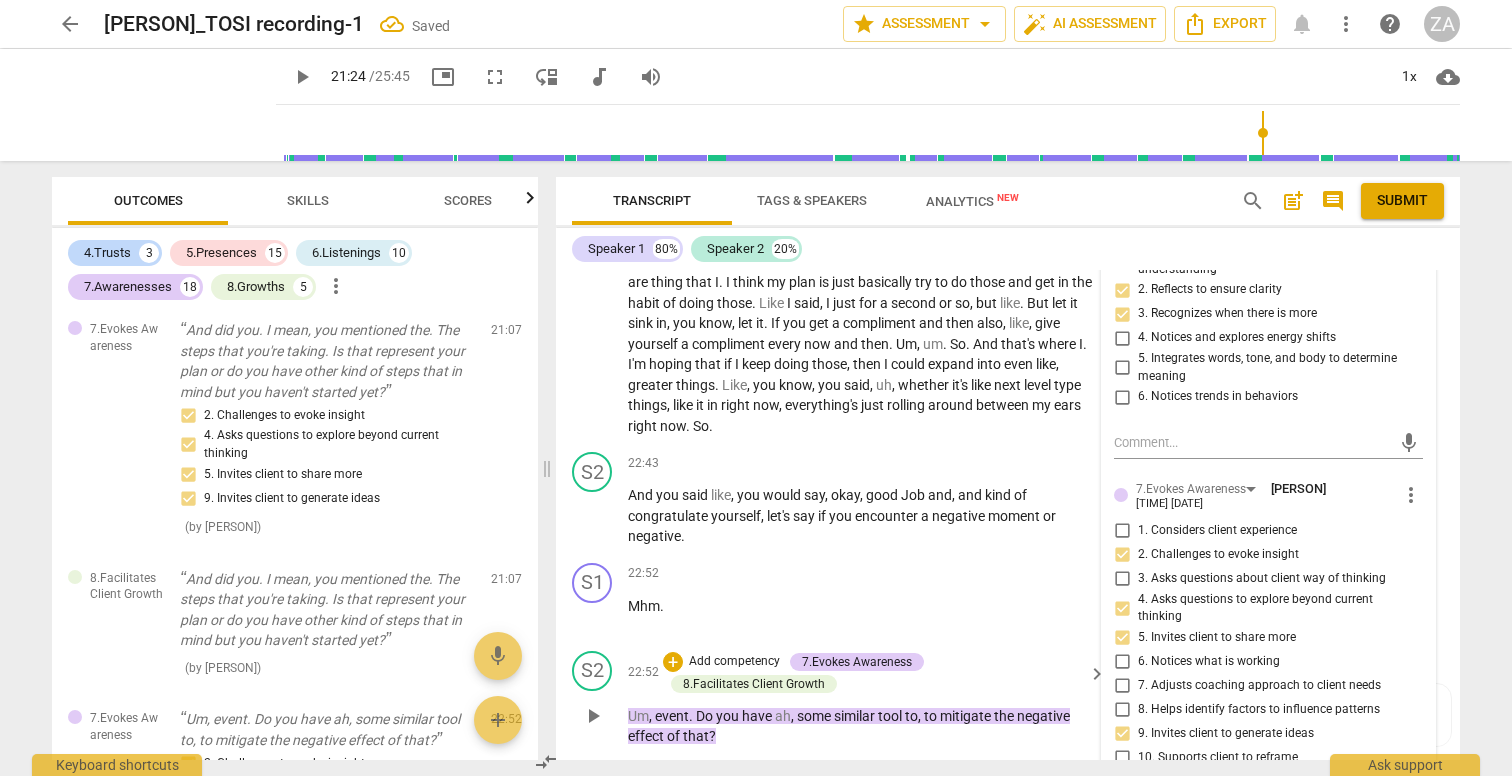 click on "keyboard_arrow_right" at bounding box center [1097, 674] 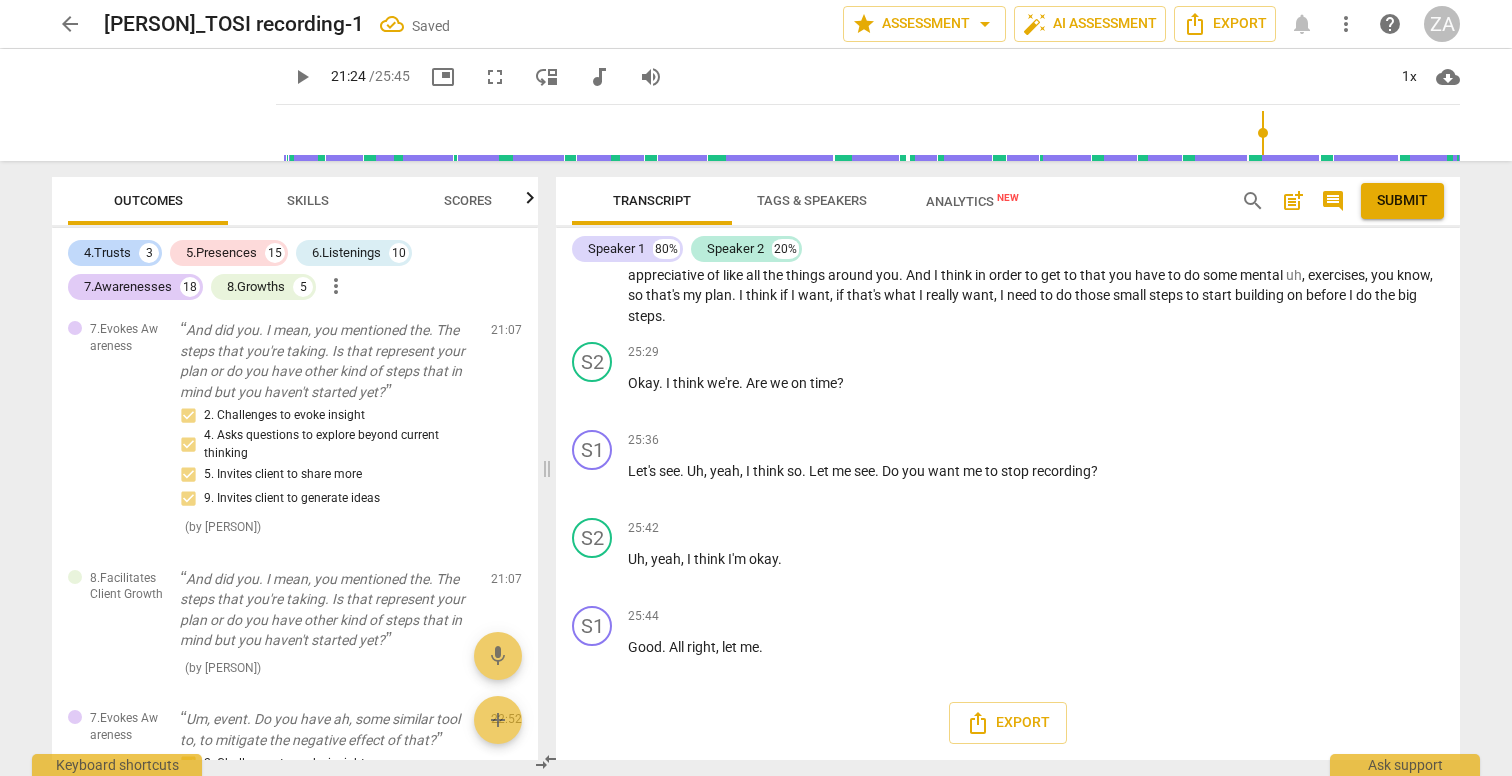 scroll, scrollTop: 6879, scrollLeft: 0, axis: vertical 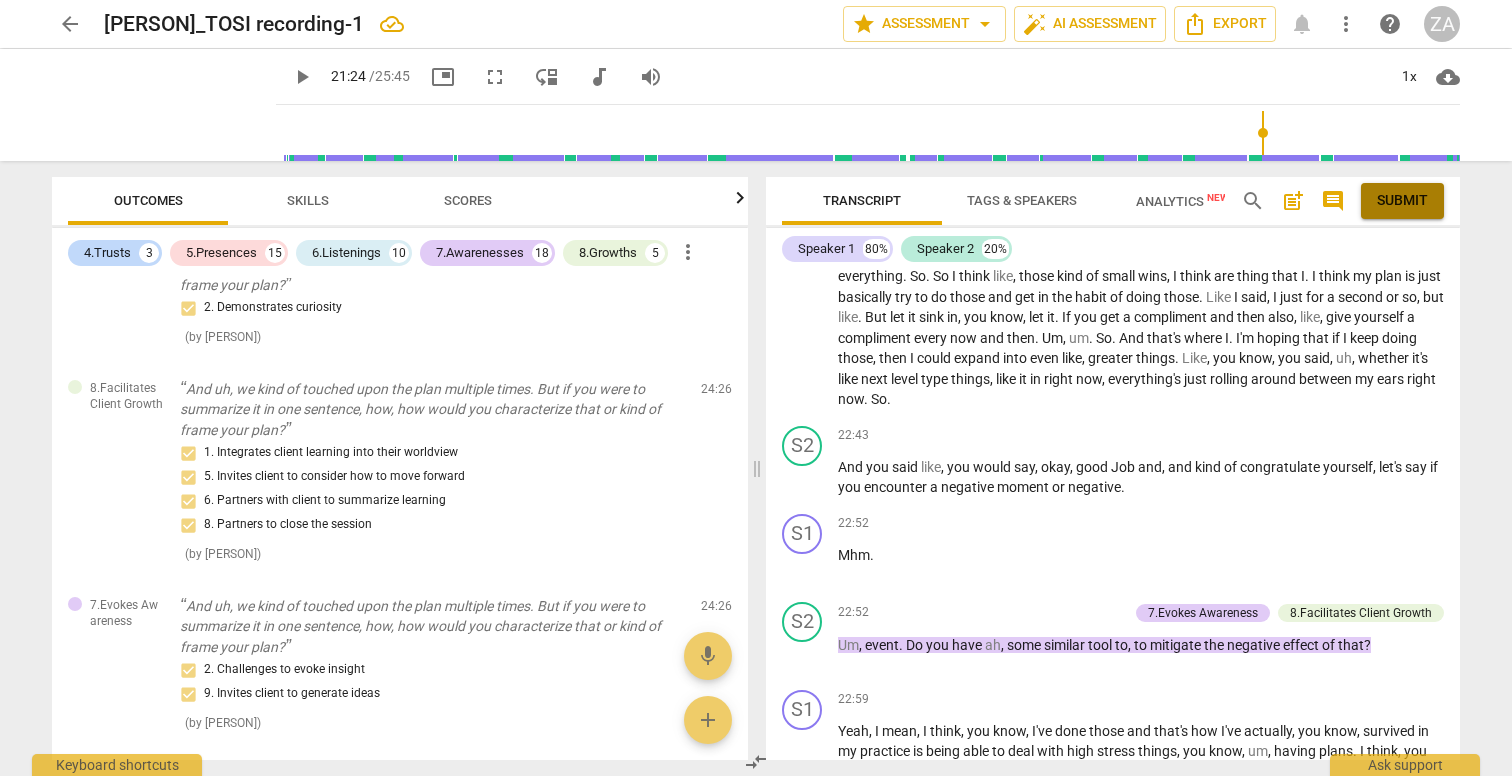 click on "Submit" at bounding box center [1402, 201] 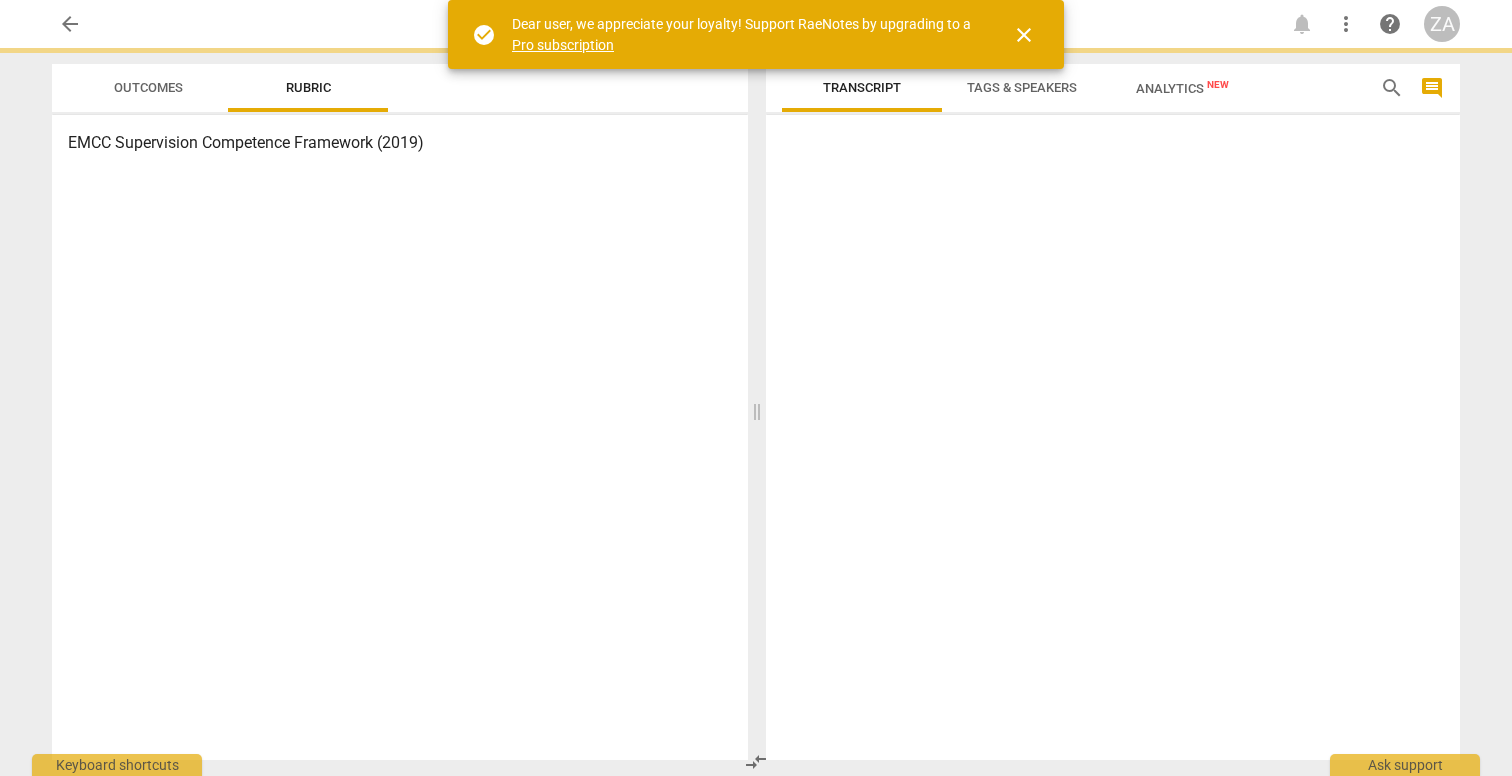 scroll, scrollTop: 0, scrollLeft: 0, axis: both 